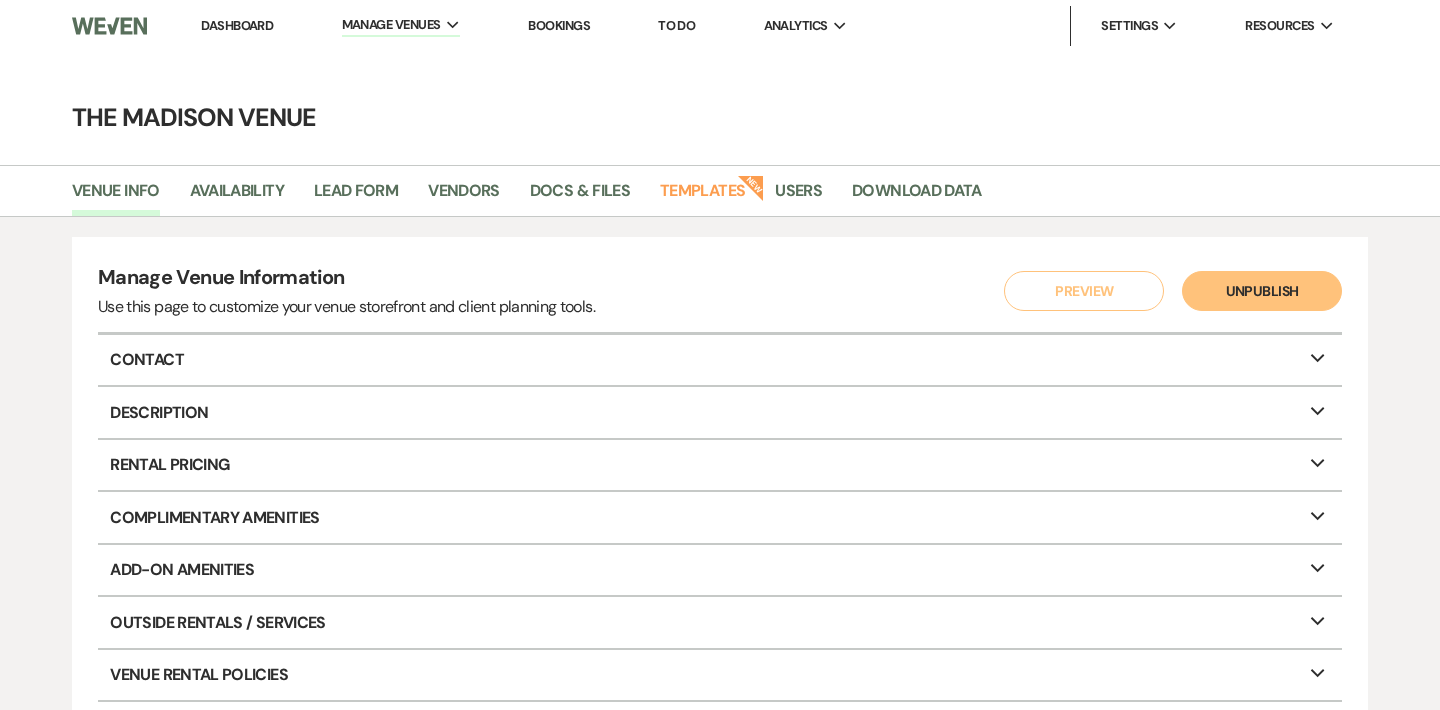 scroll, scrollTop: 0, scrollLeft: 0, axis: both 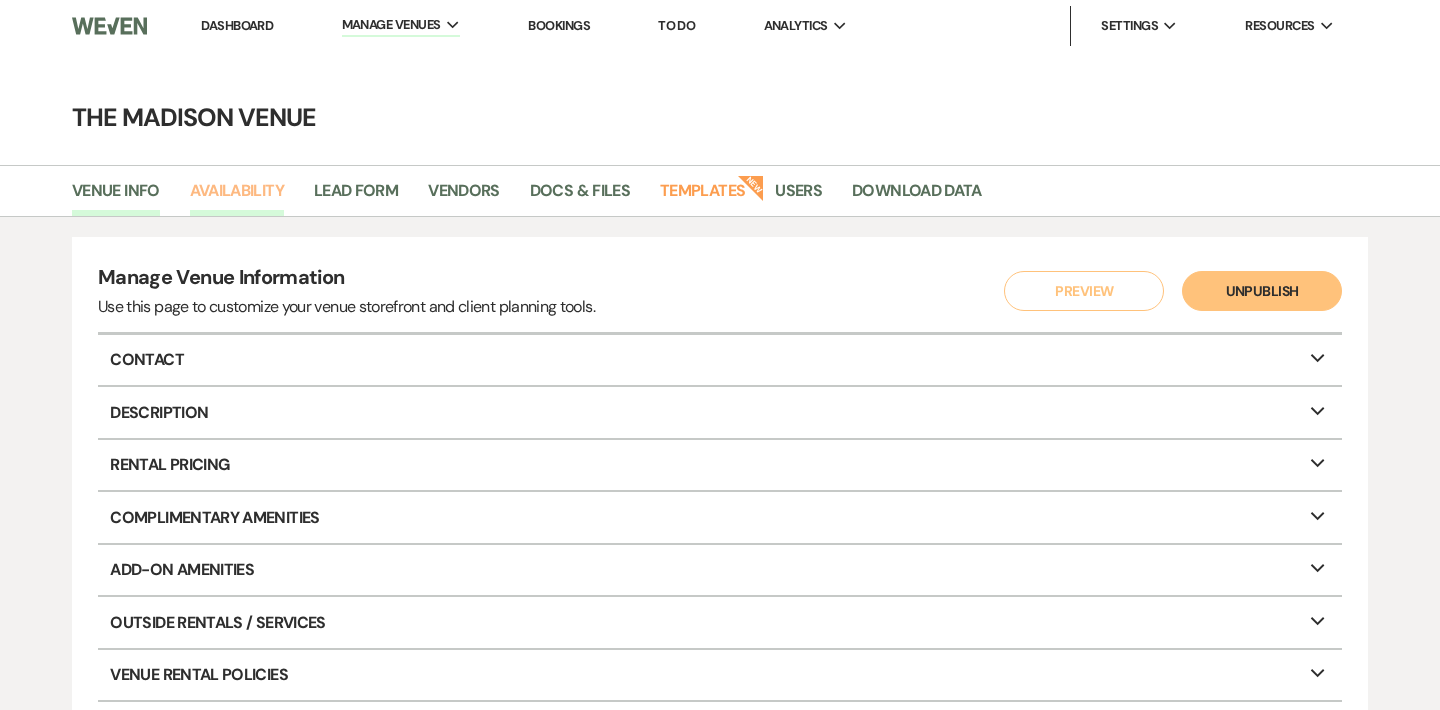 click on "Availability" at bounding box center [237, 197] 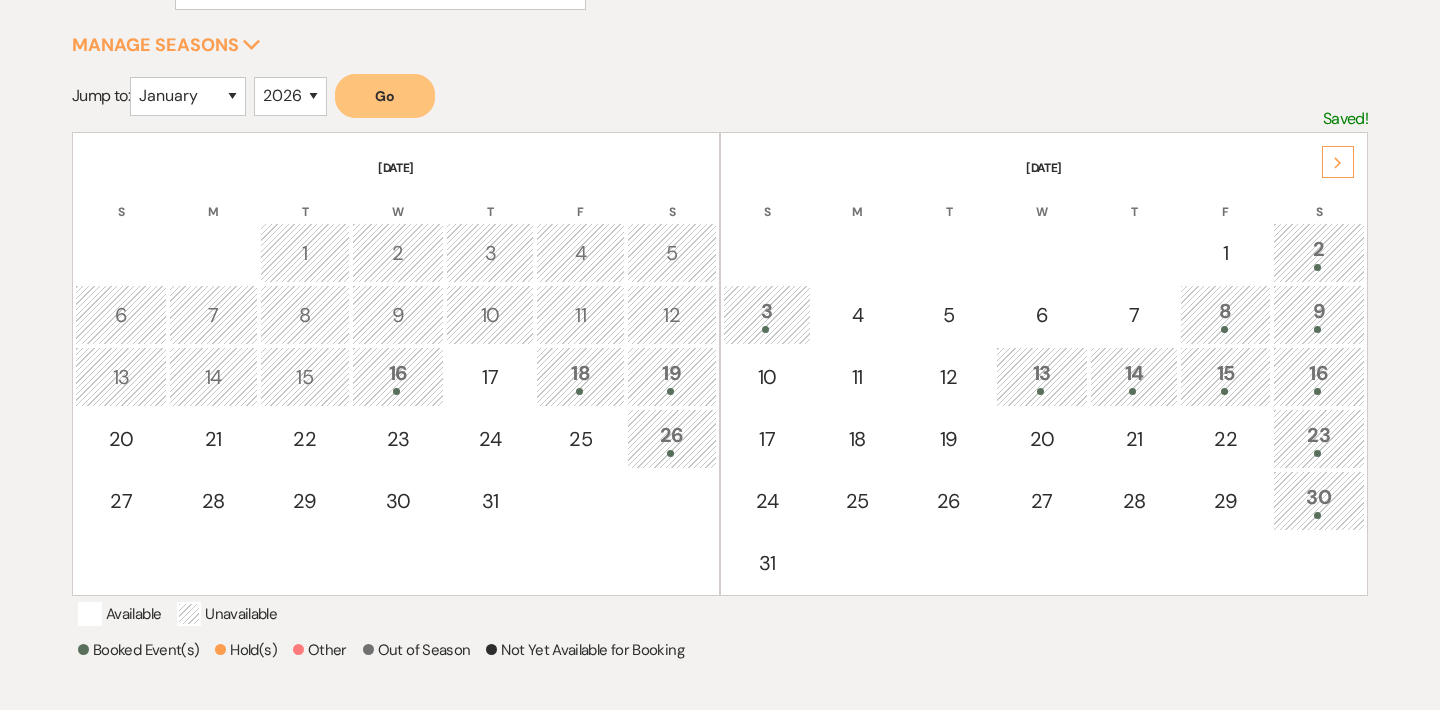 scroll, scrollTop: 329, scrollLeft: 0, axis: vertical 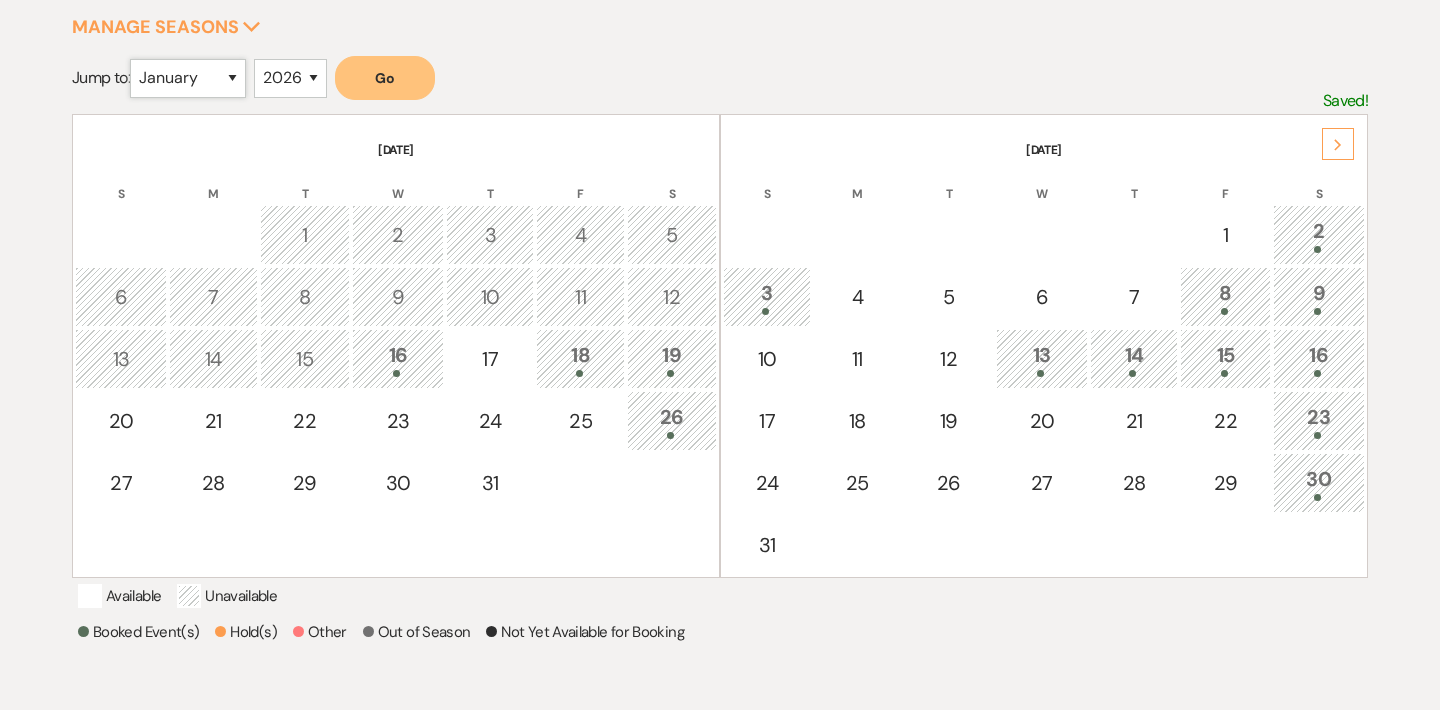 click on "January February March April May June July August September October November December" at bounding box center (188, 78) 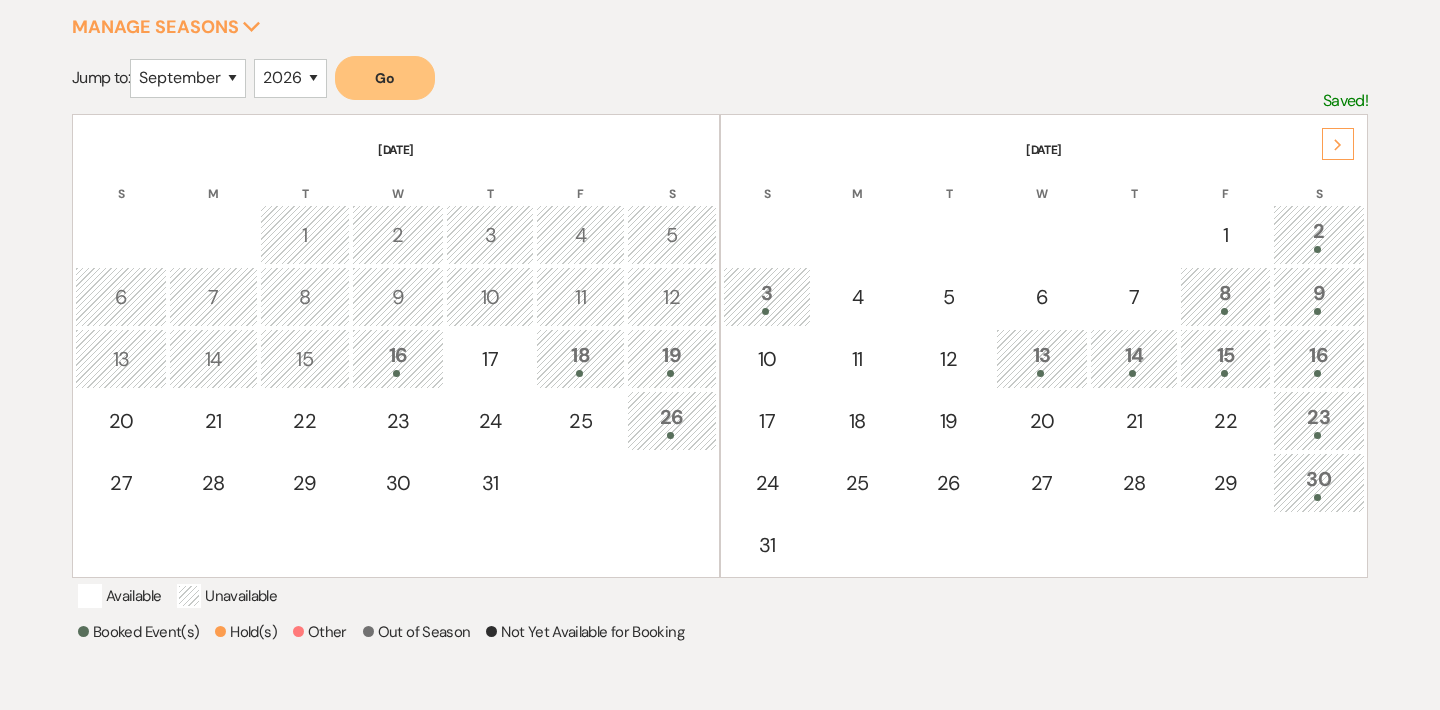 click on "Jump to:  January February March April May June July August September October November December 2025 2026 2027 2028 2029 Go" at bounding box center [720, 85] 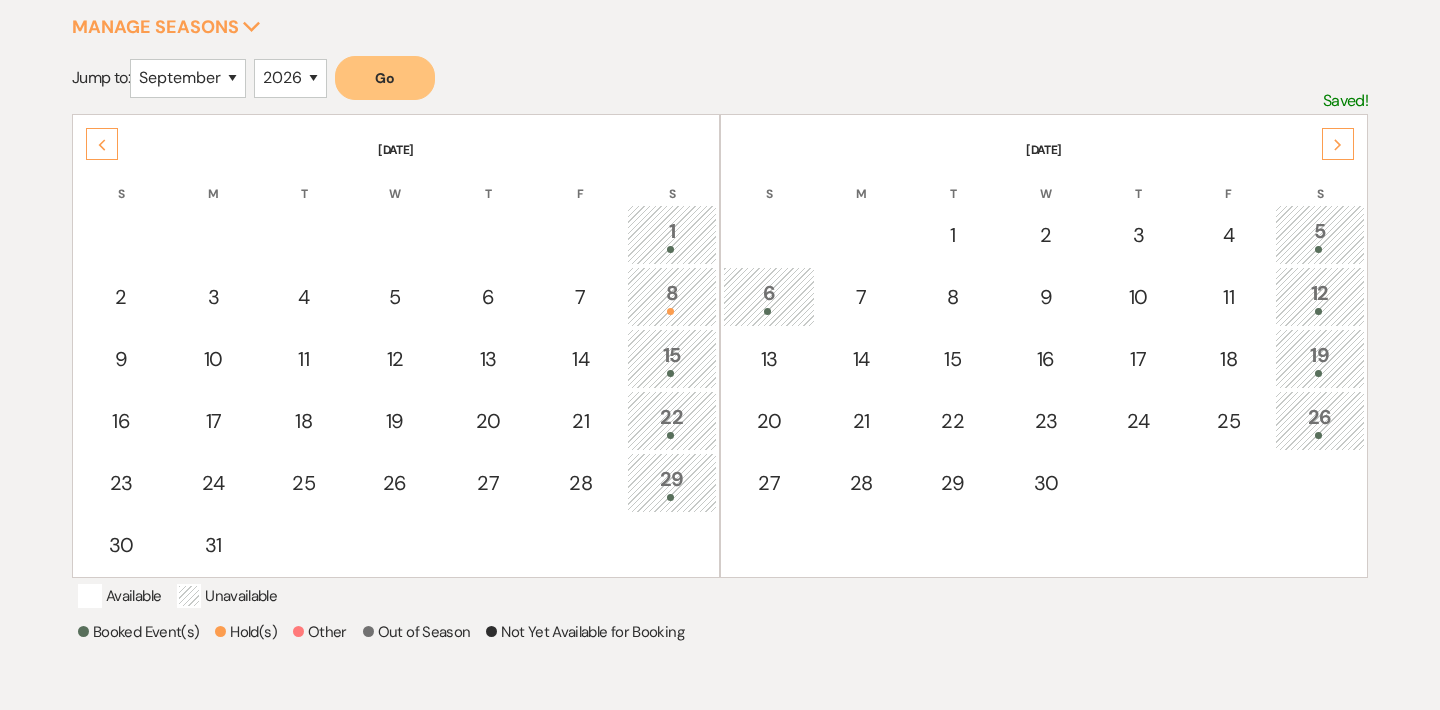 click on "26" at bounding box center (1320, 420) 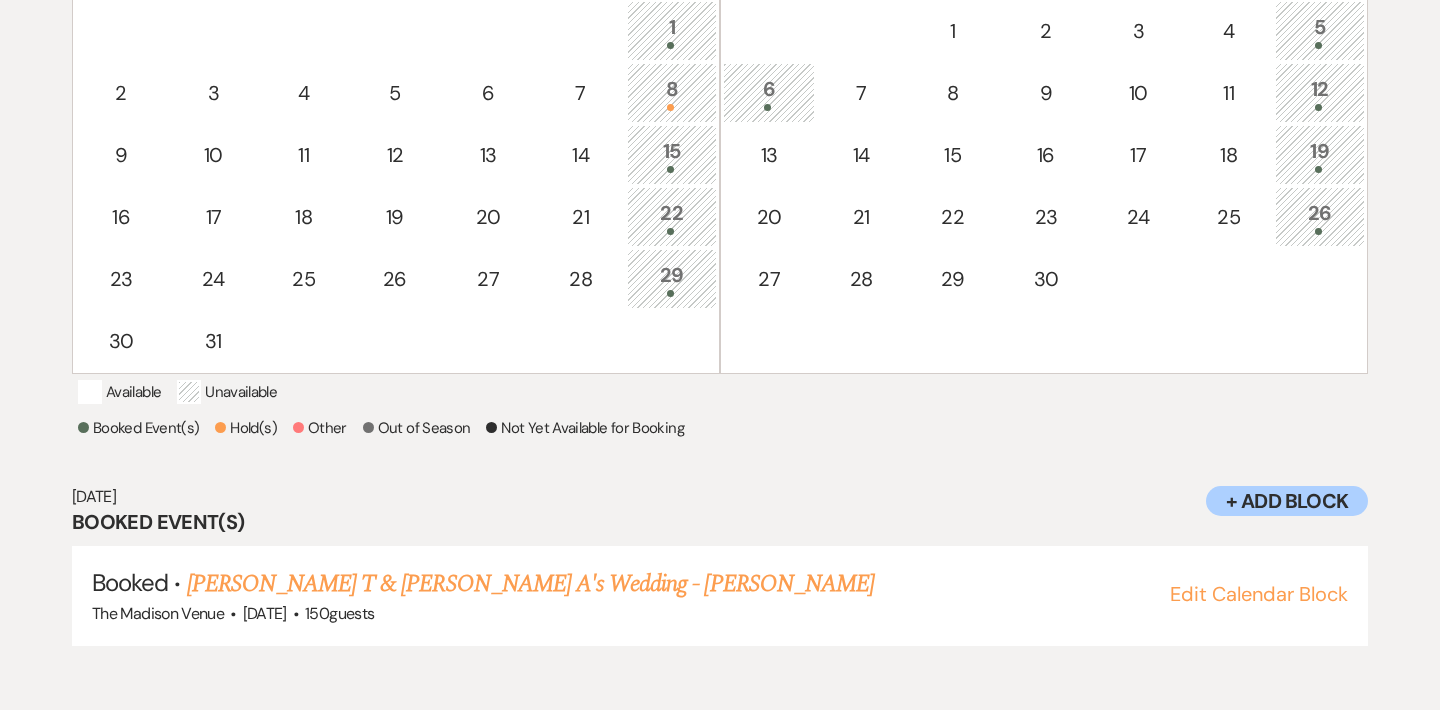 scroll, scrollTop: 533, scrollLeft: 0, axis: vertical 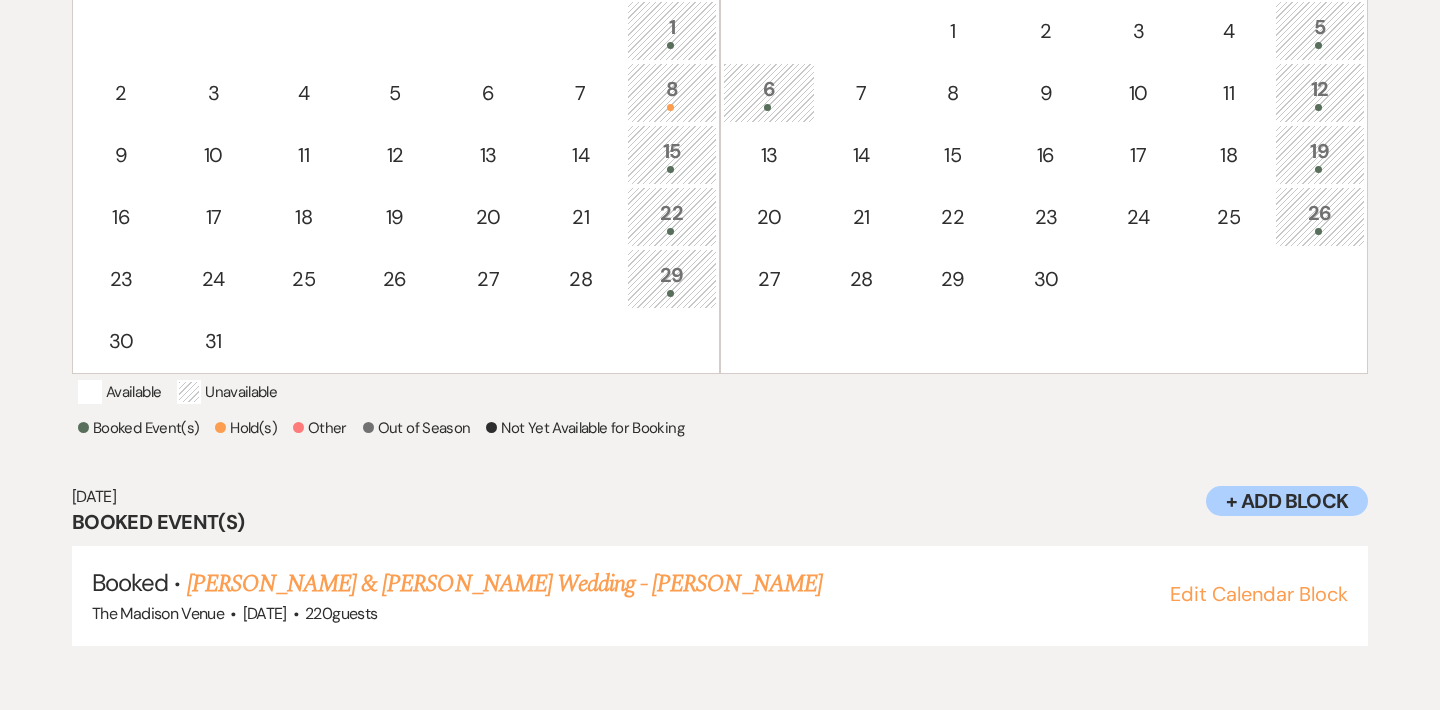 click on "12" at bounding box center (1320, 92) 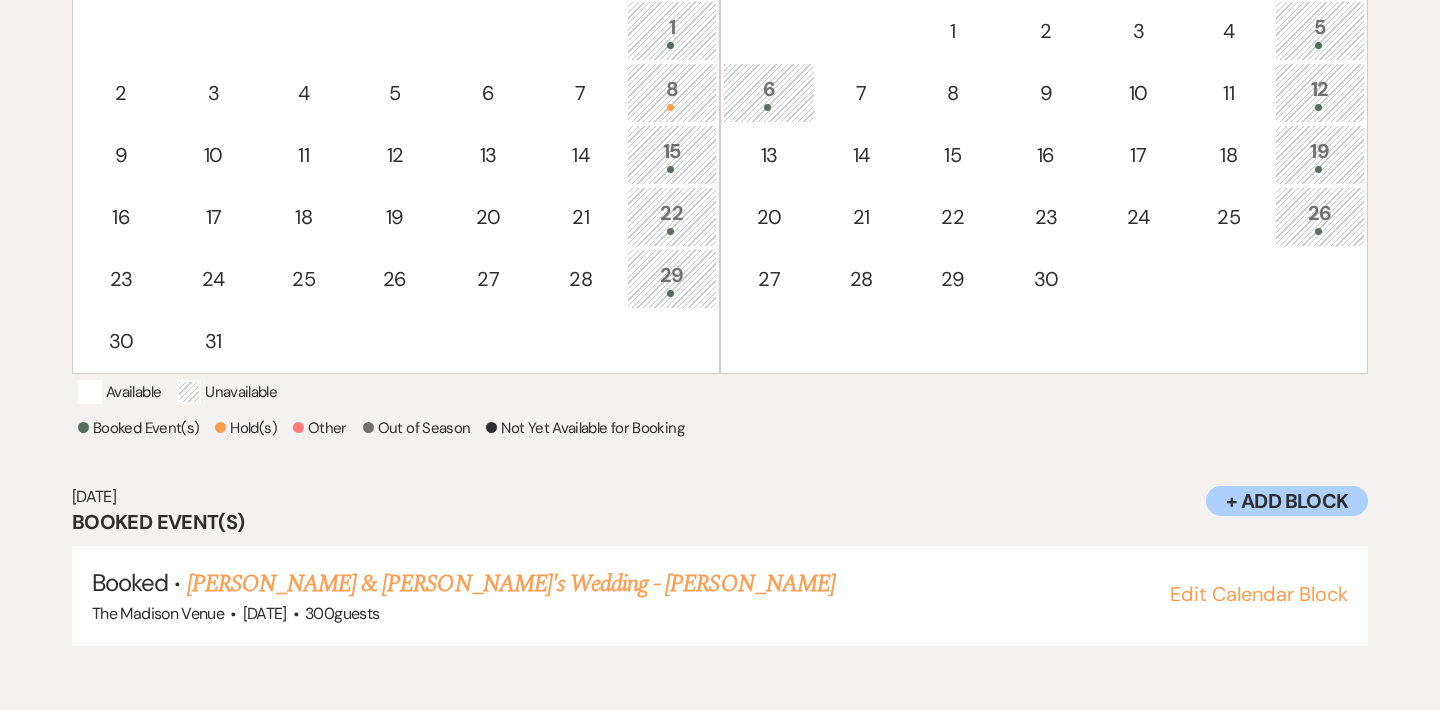 click at bounding box center (1320, 45) 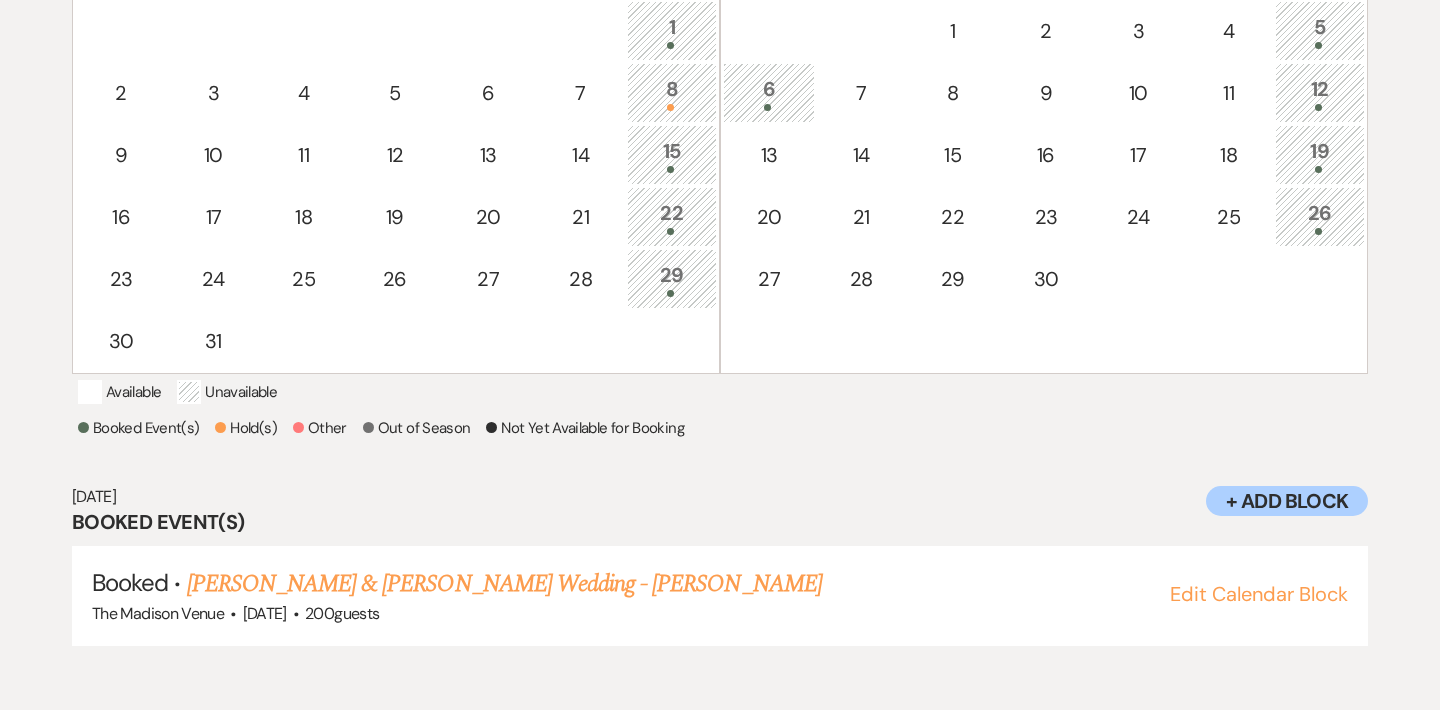 click on "26" at bounding box center [1320, 216] 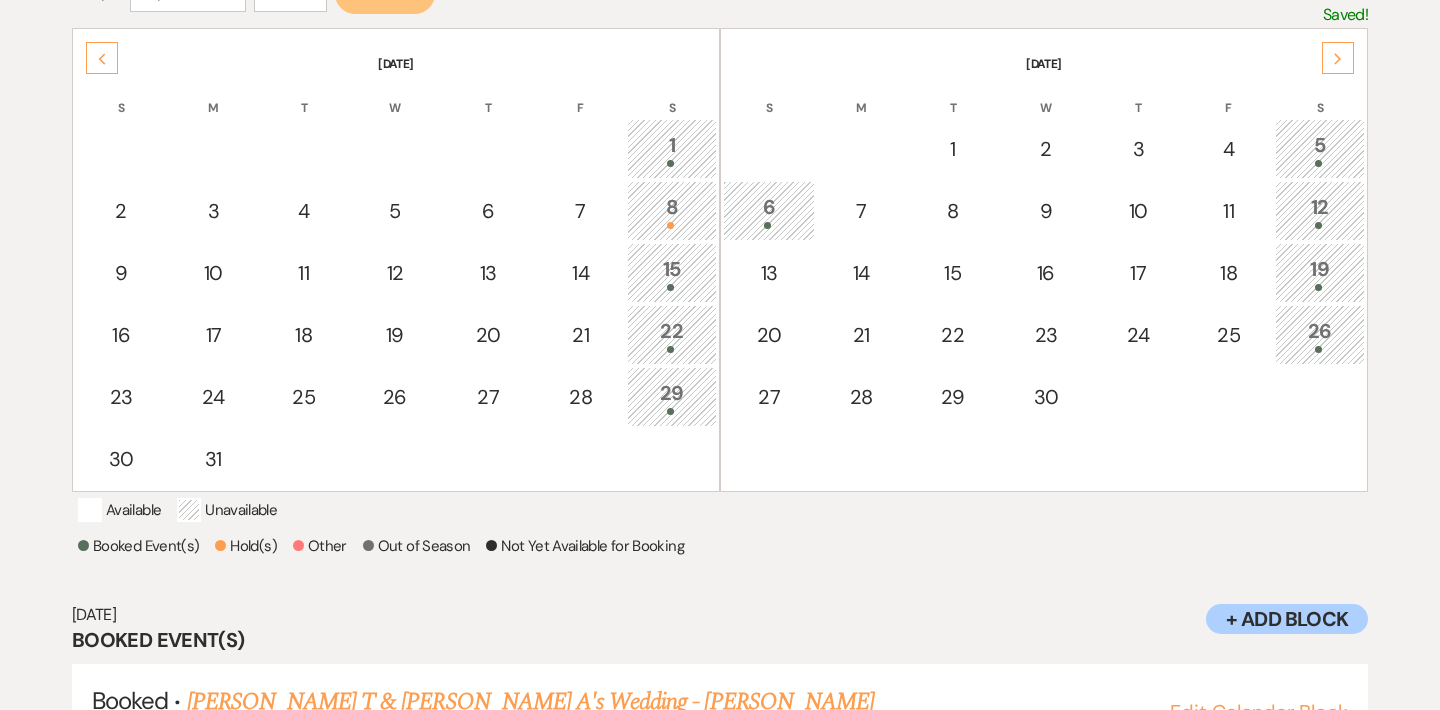 scroll, scrollTop: 429, scrollLeft: 0, axis: vertical 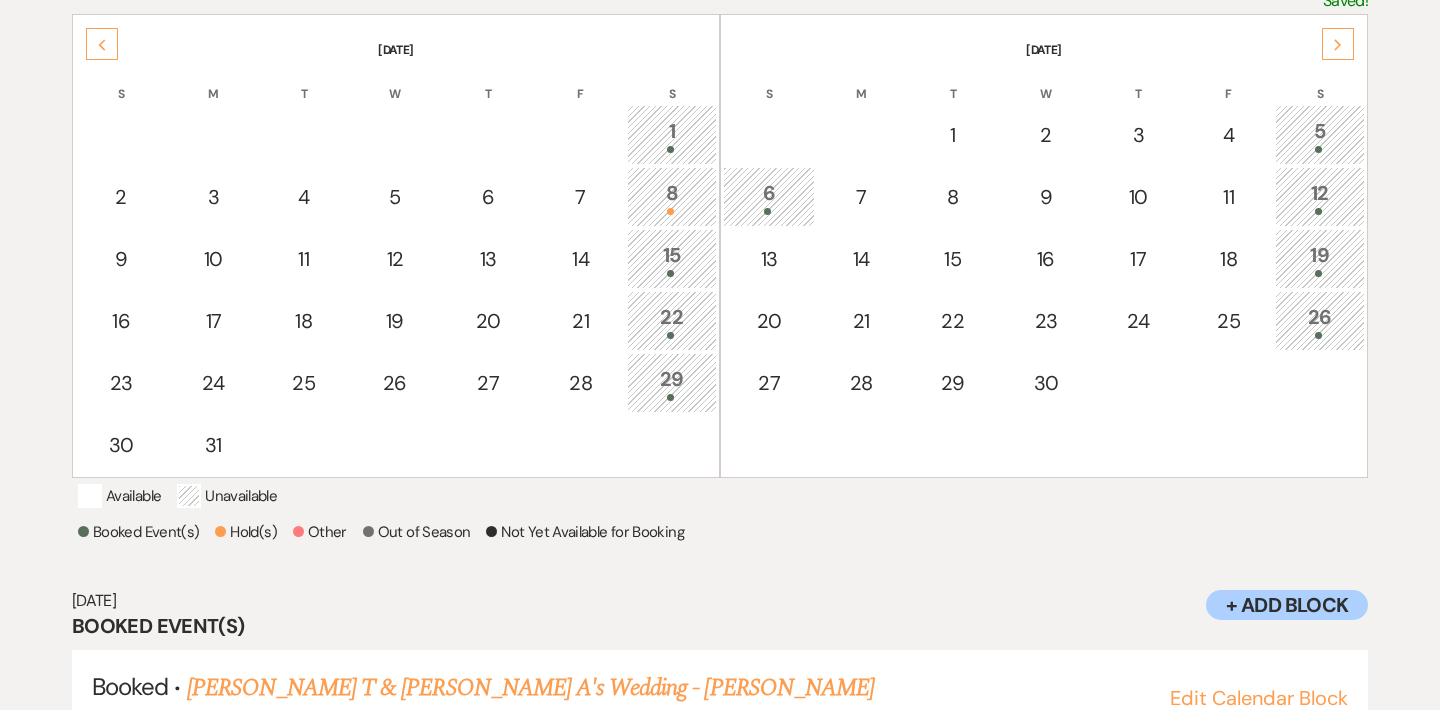 click on "26" at bounding box center [1320, 320] 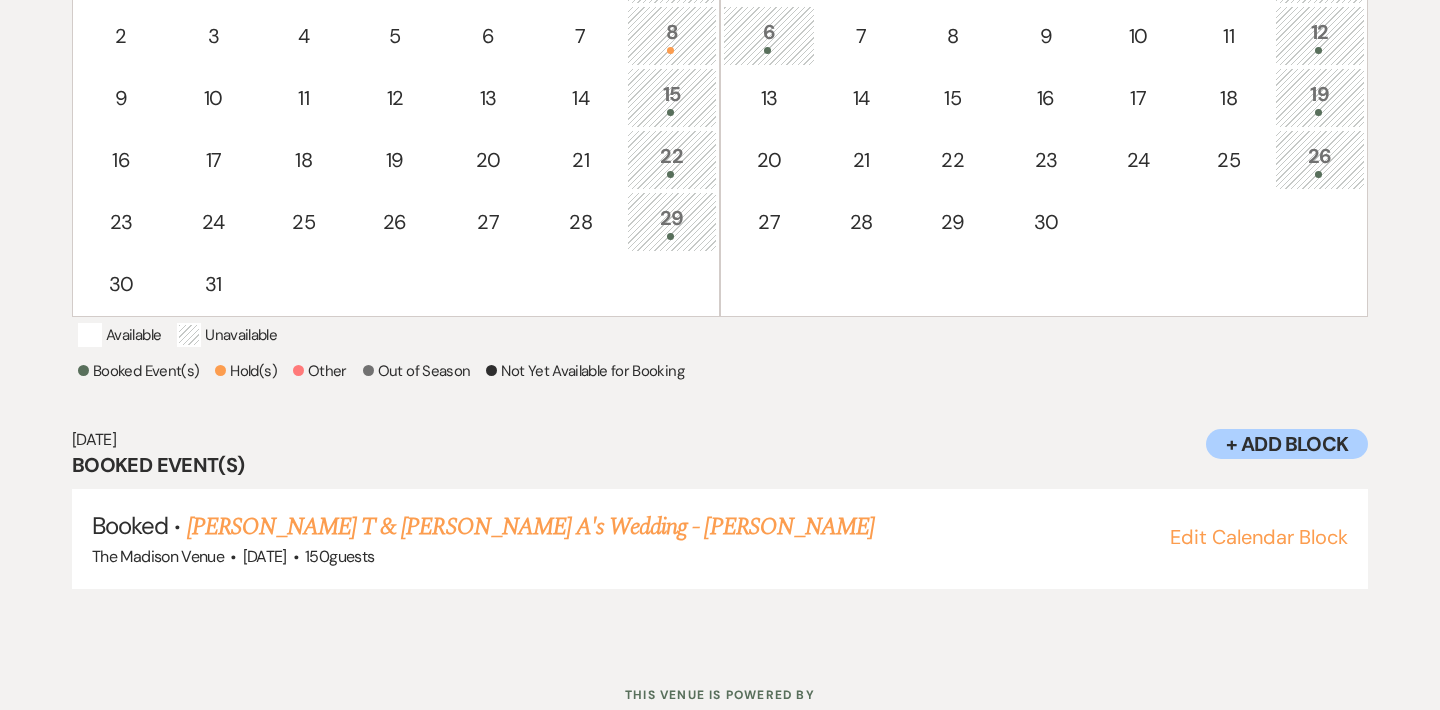 scroll, scrollTop: 593, scrollLeft: 0, axis: vertical 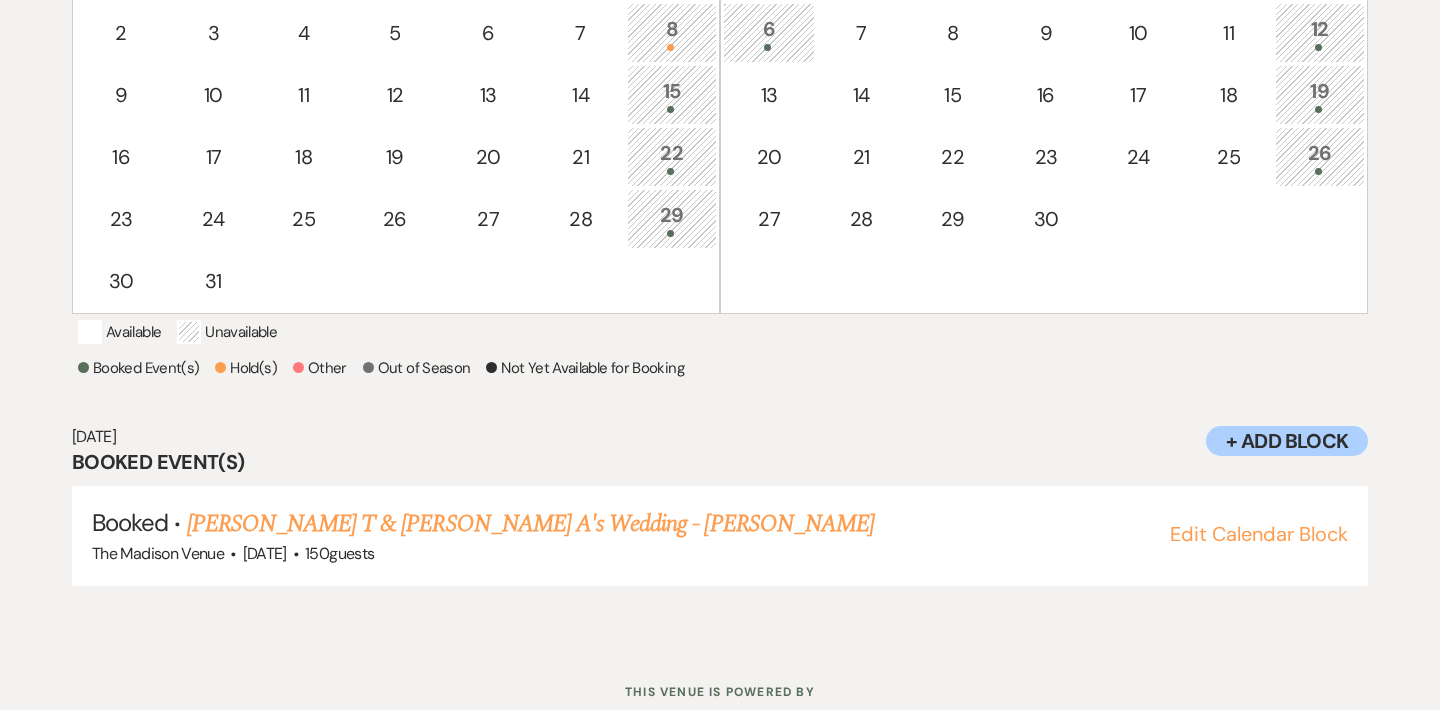 click on "19" at bounding box center [1320, 94] 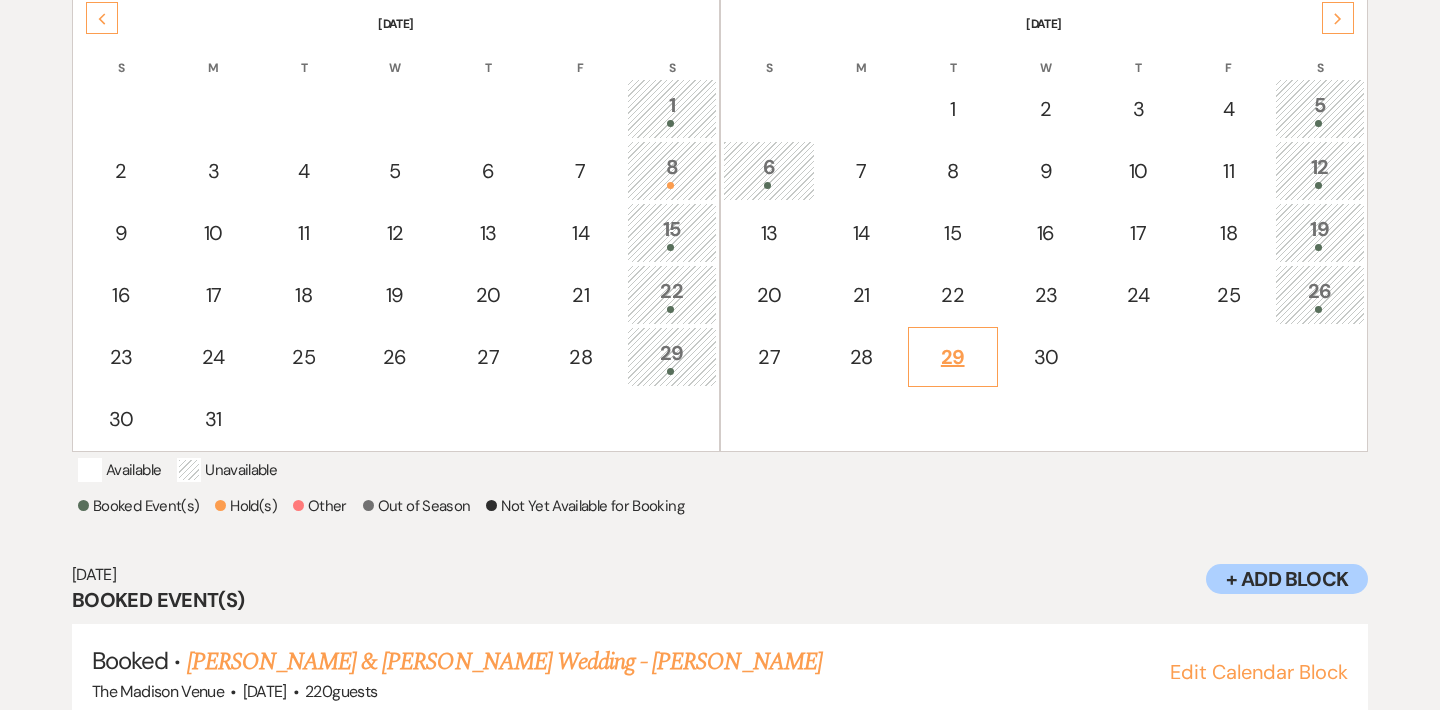 scroll, scrollTop: 452, scrollLeft: 0, axis: vertical 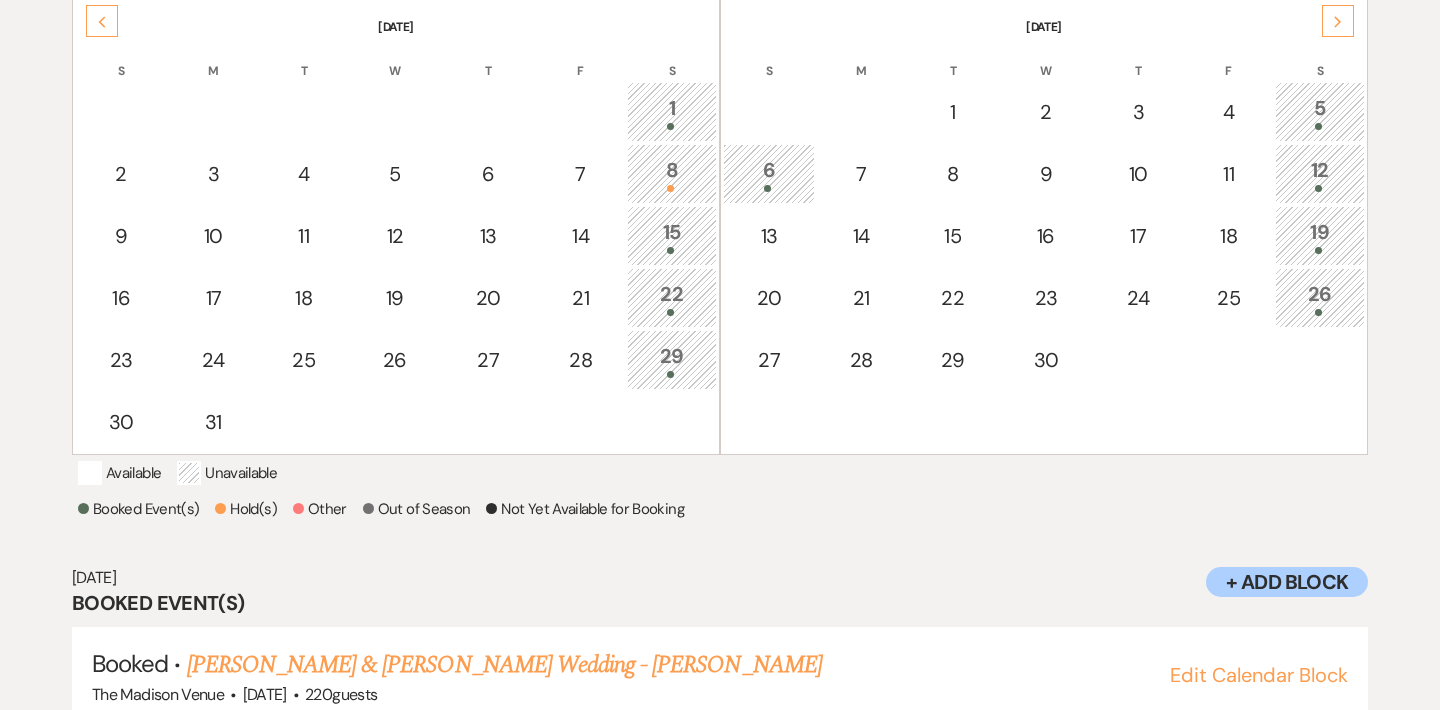 click on "12" at bounding box center (1320, 173) 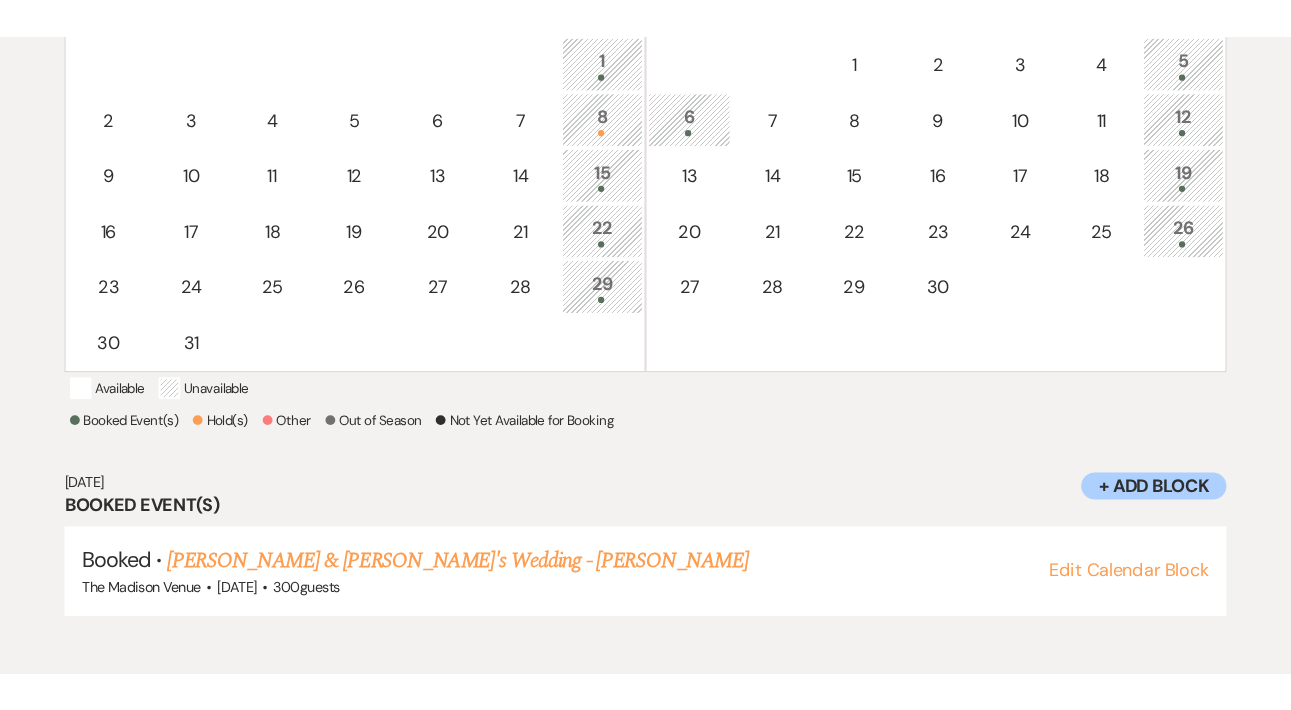 scroll, scrollTop: 533, scrollLeft: 0, axis: vertical 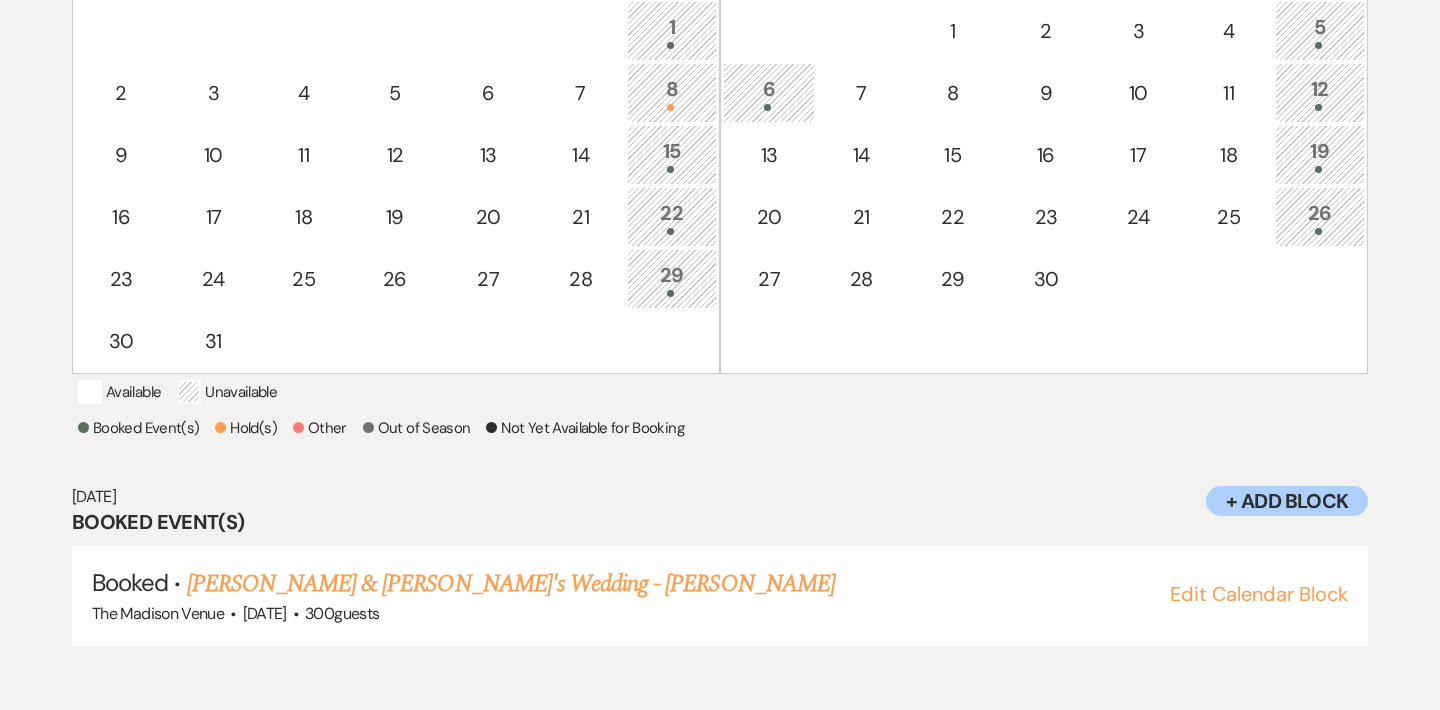 click at bounding box center [1320, 45] 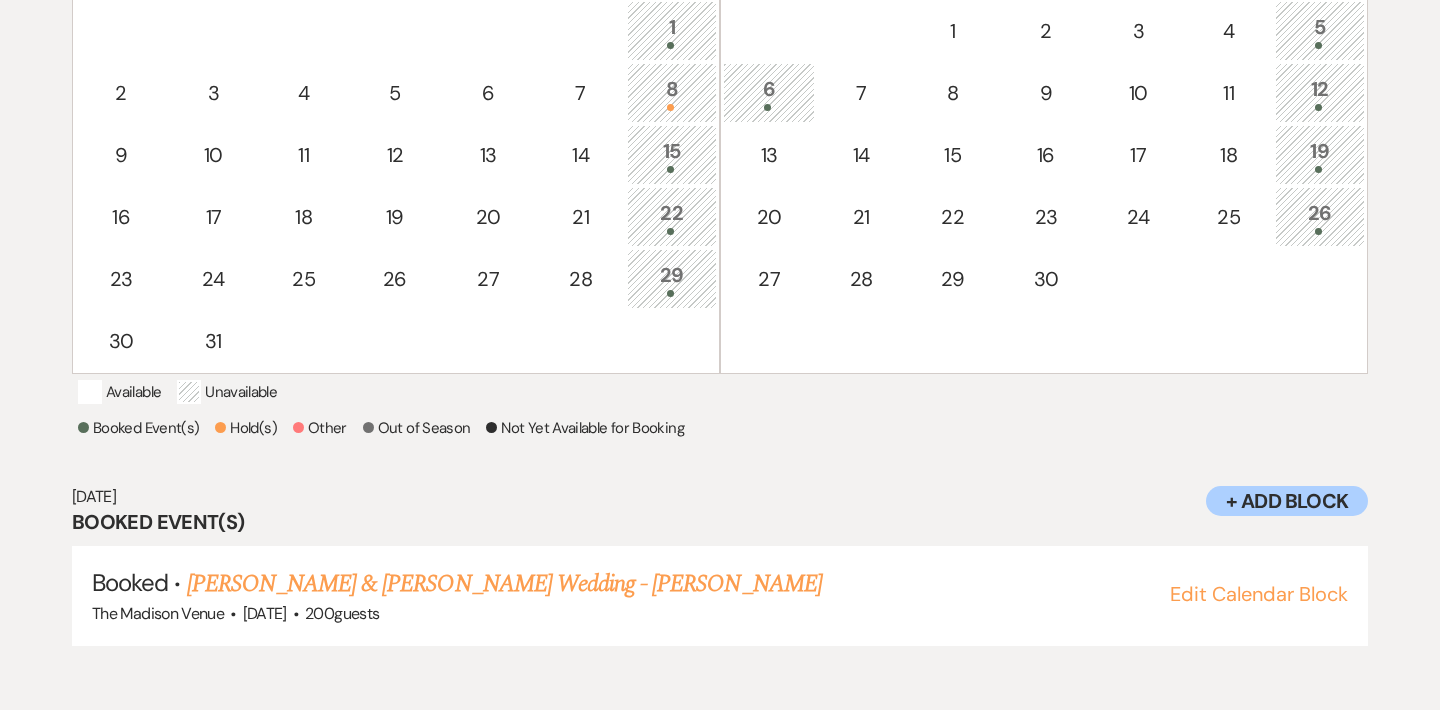 click on "26" at bounding box center [1320, 217] 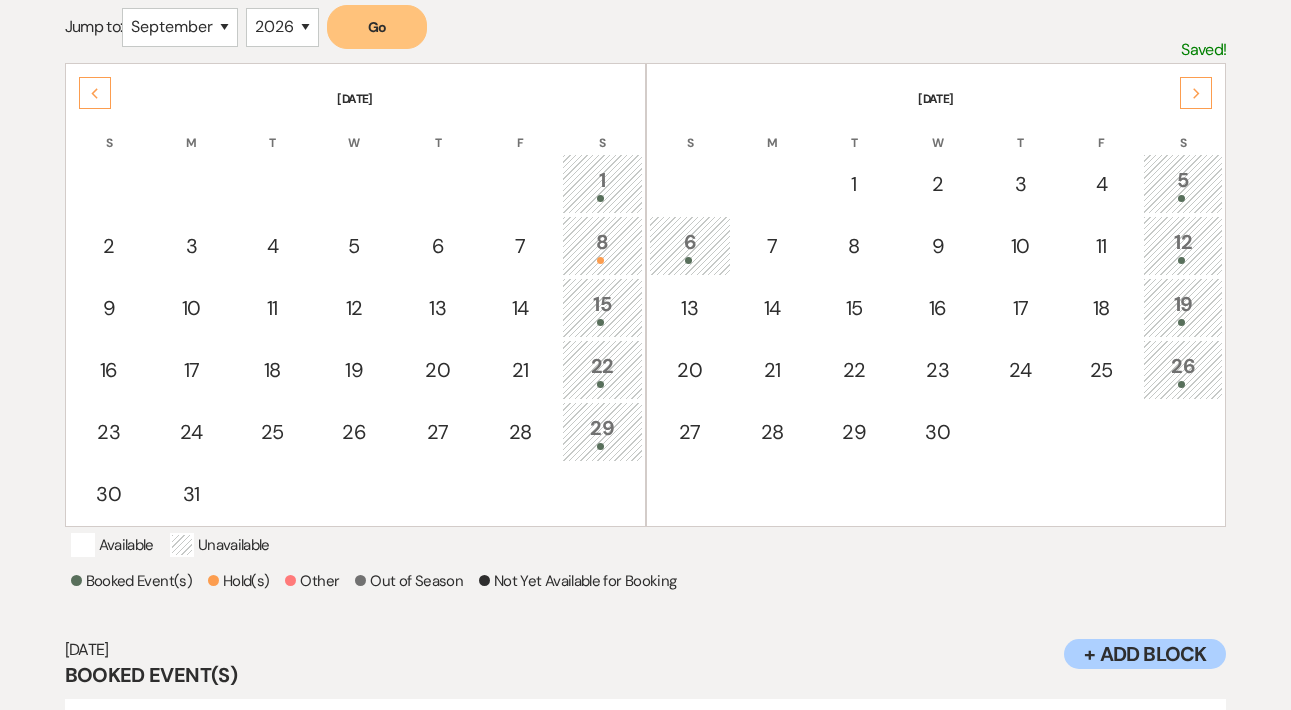 scroll, scrollTop: 393, scrollLeft: 0, axis: vertical 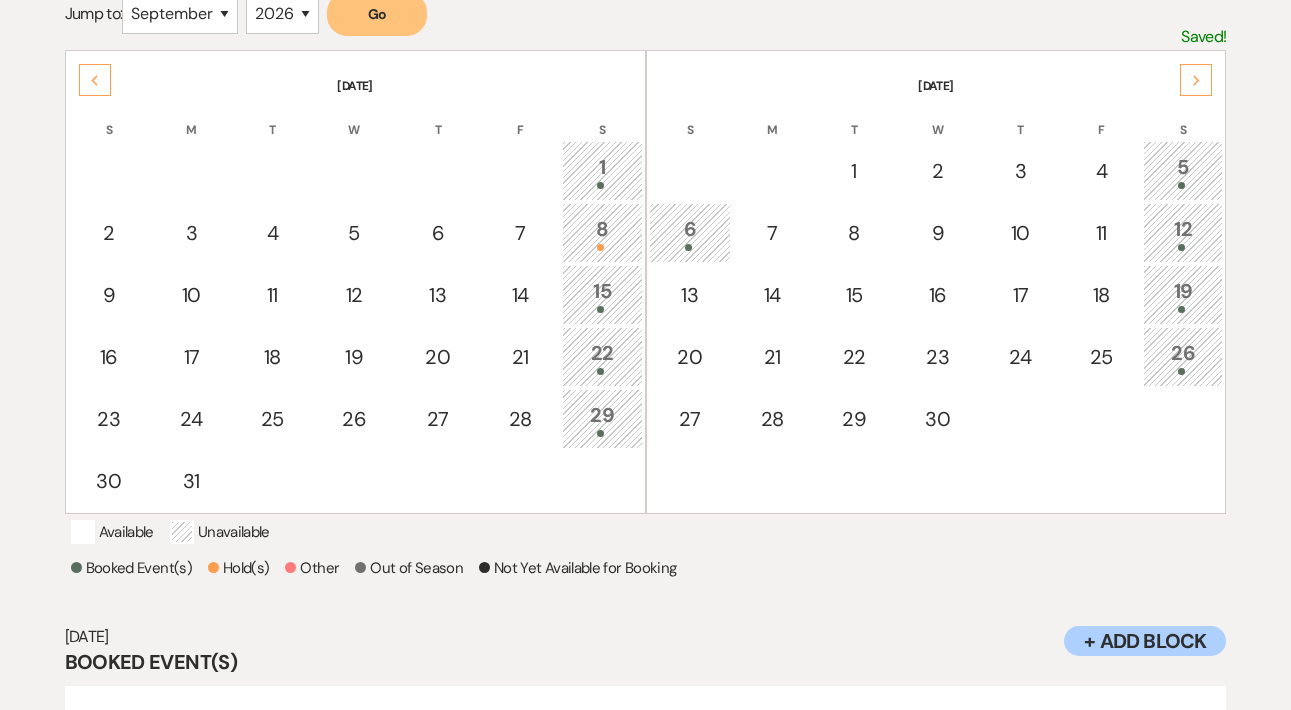 click on "29" at bounding box center (602, 419) 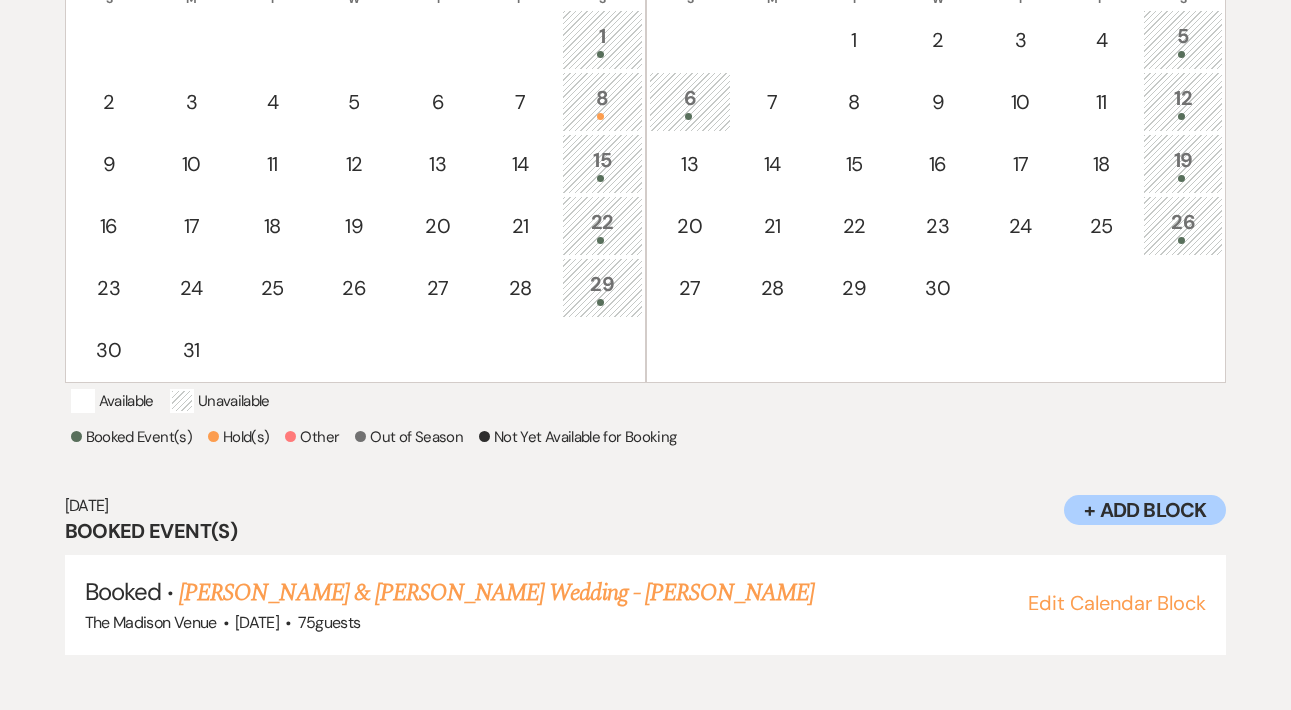 scroll, scrollTop: 533, scrollLeft: 0, axis: vertical 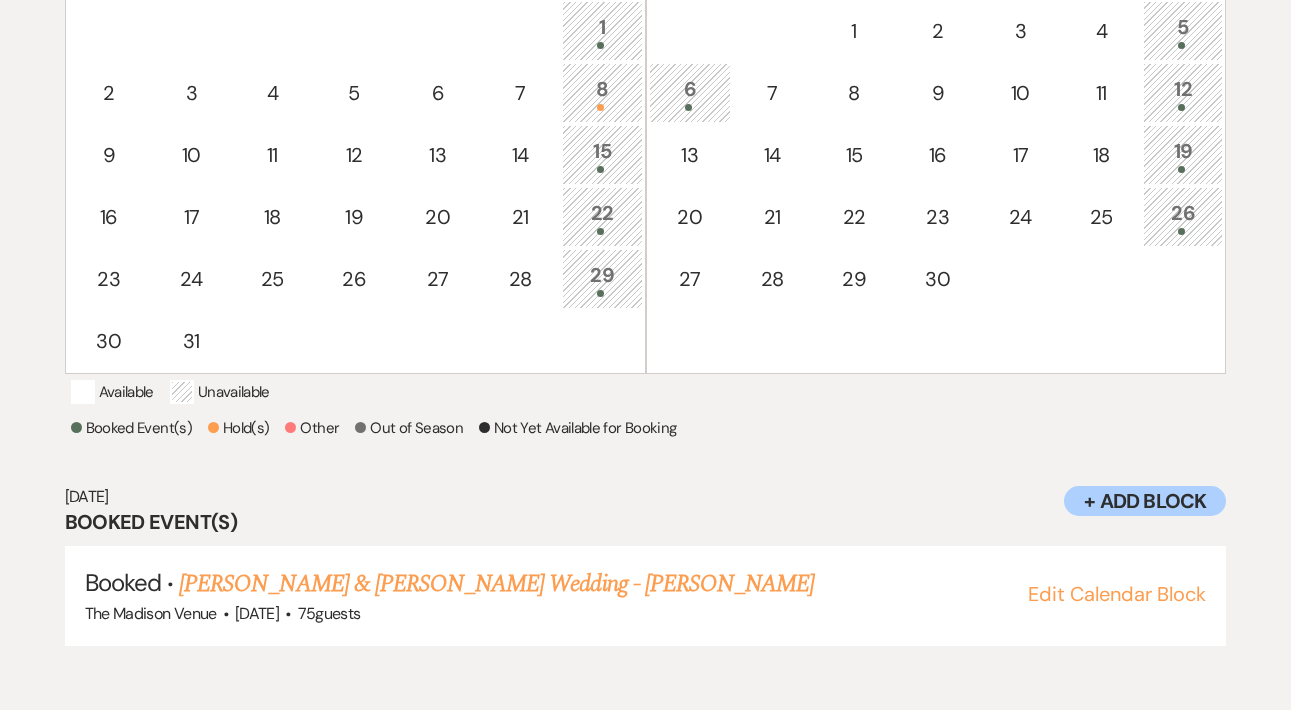 click at bounding box center [602, 231] 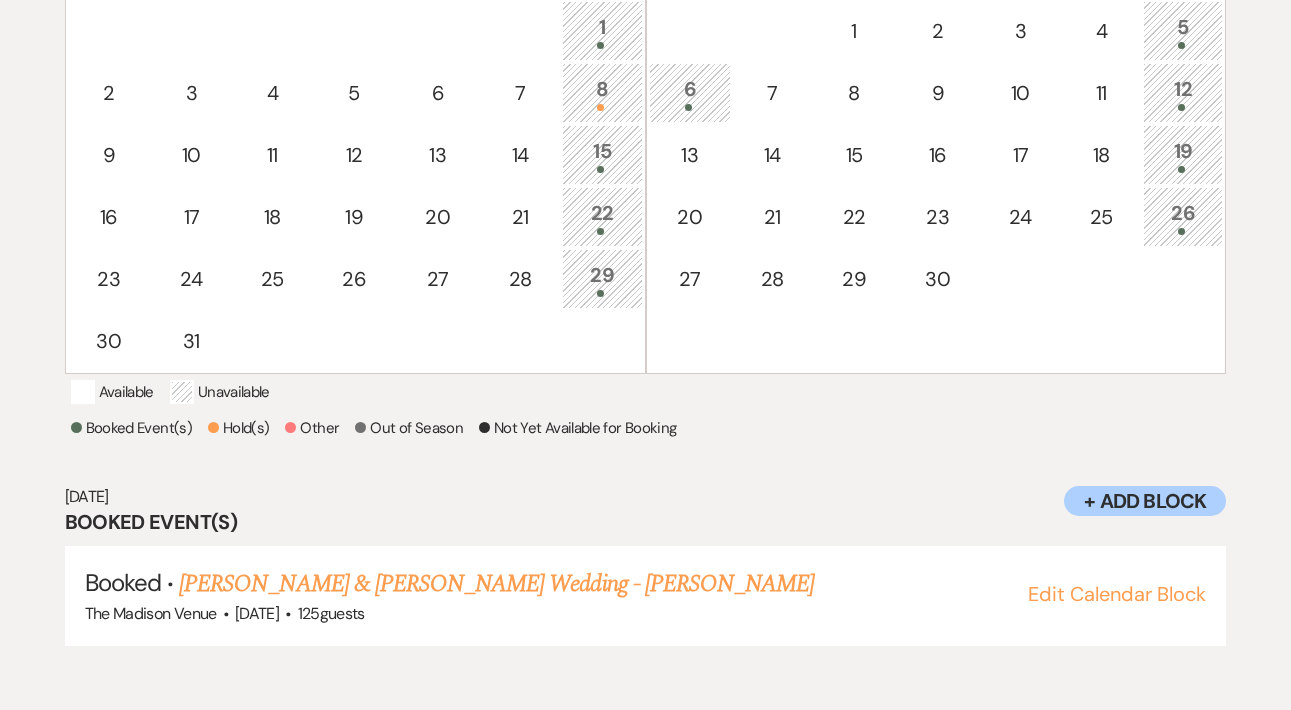 click at bounding box center [602, 169] 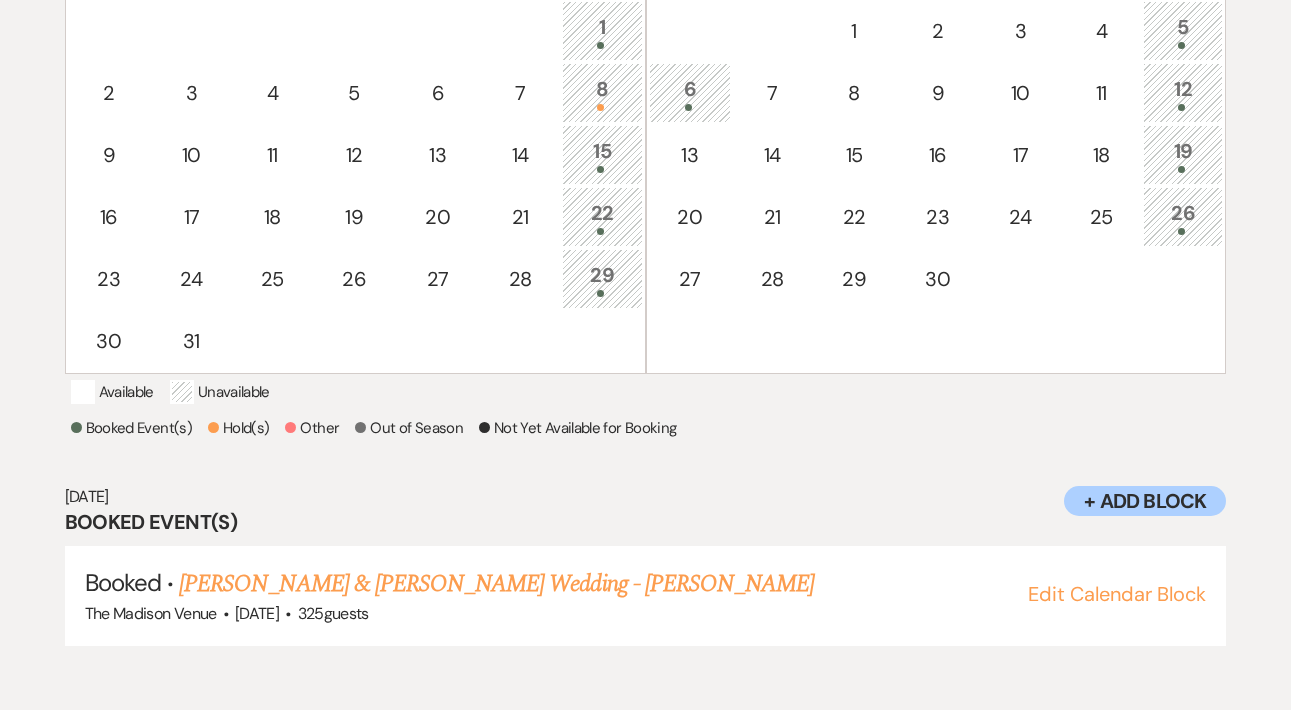 click on "29" at bounding box center [602, 278] 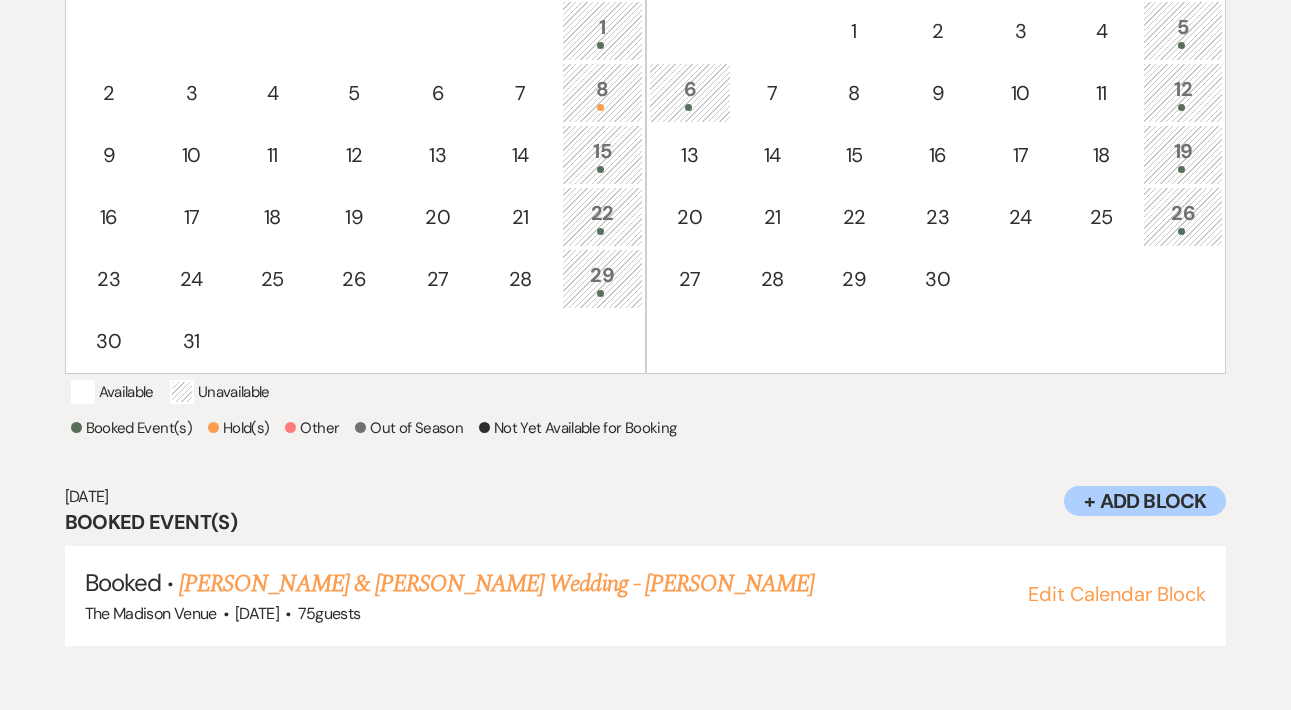 click on "15" at bounding box center (602, 154) 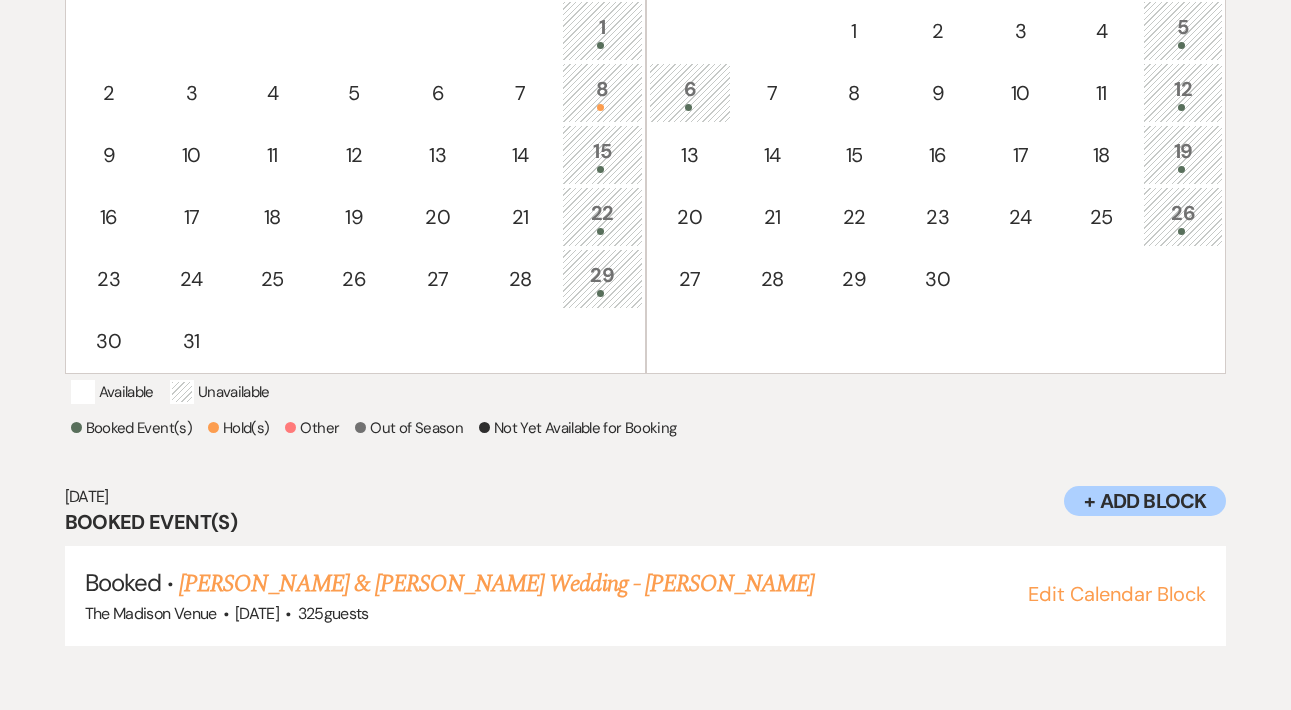 click on "1" at bounding box center [602, 30] 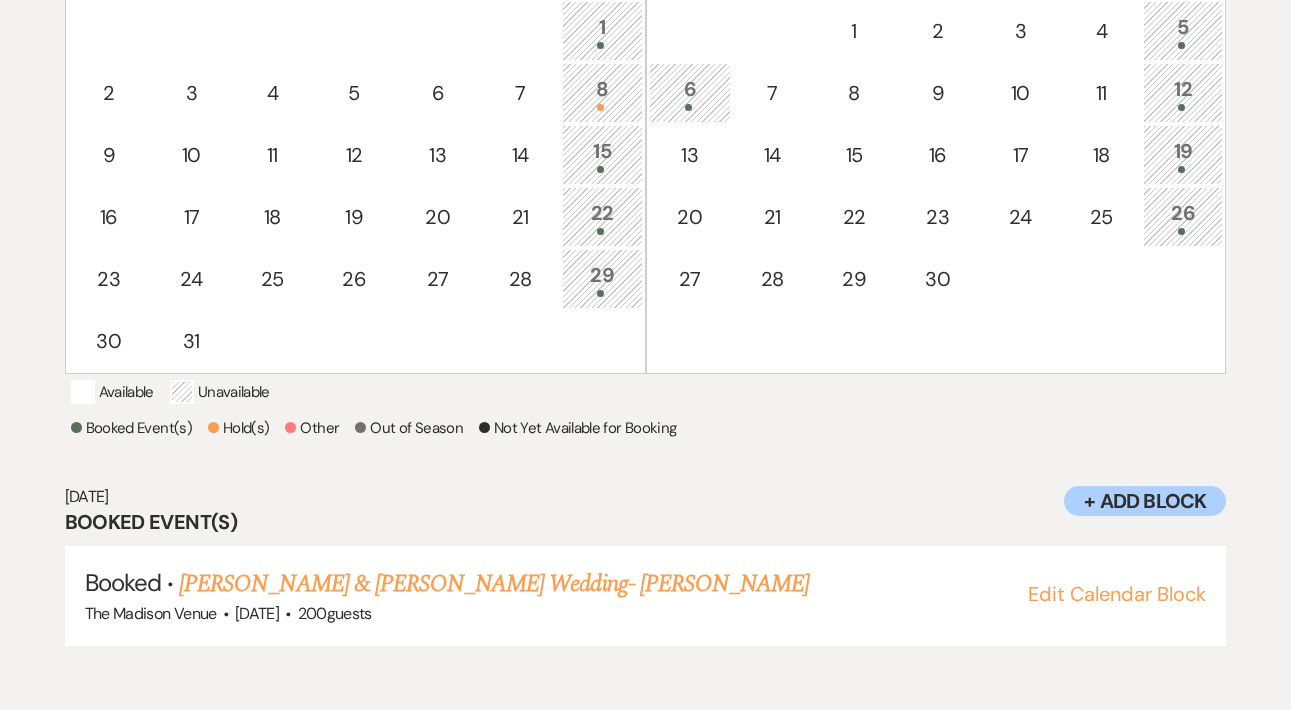 click on "29" at bounding box center (602, 278) 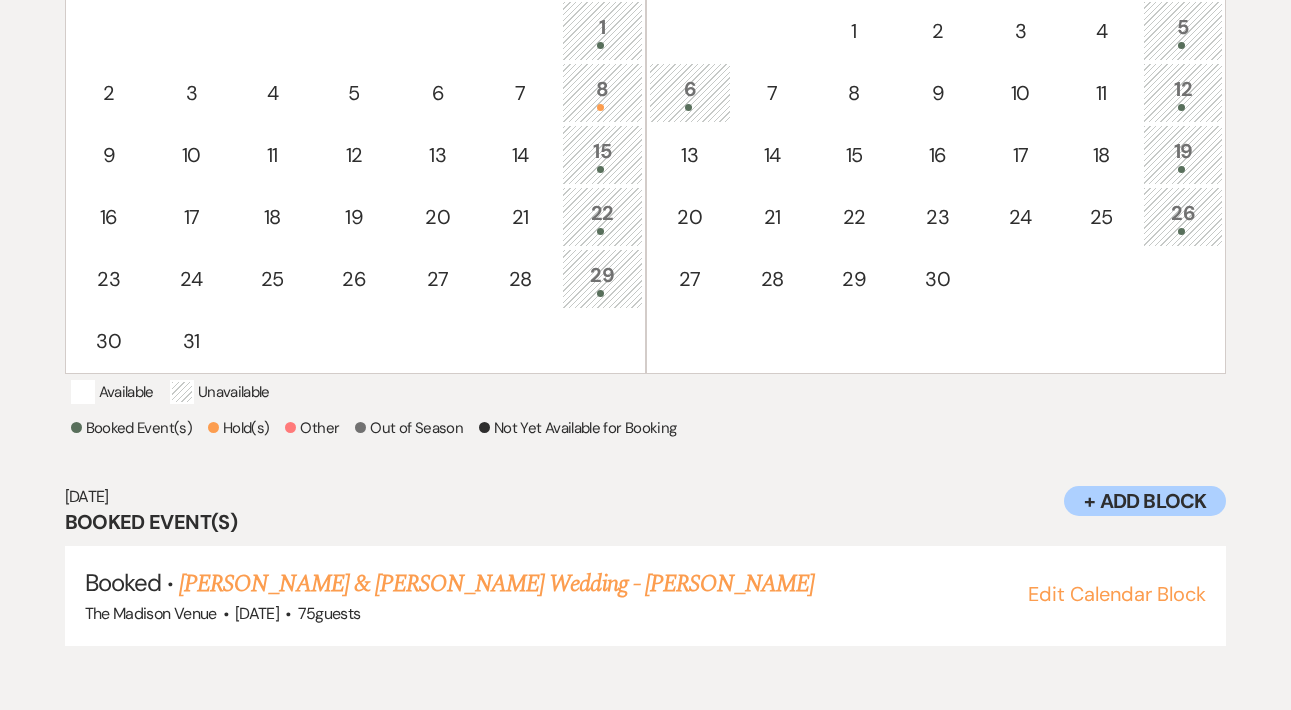 click at bounding box center [602, 231] 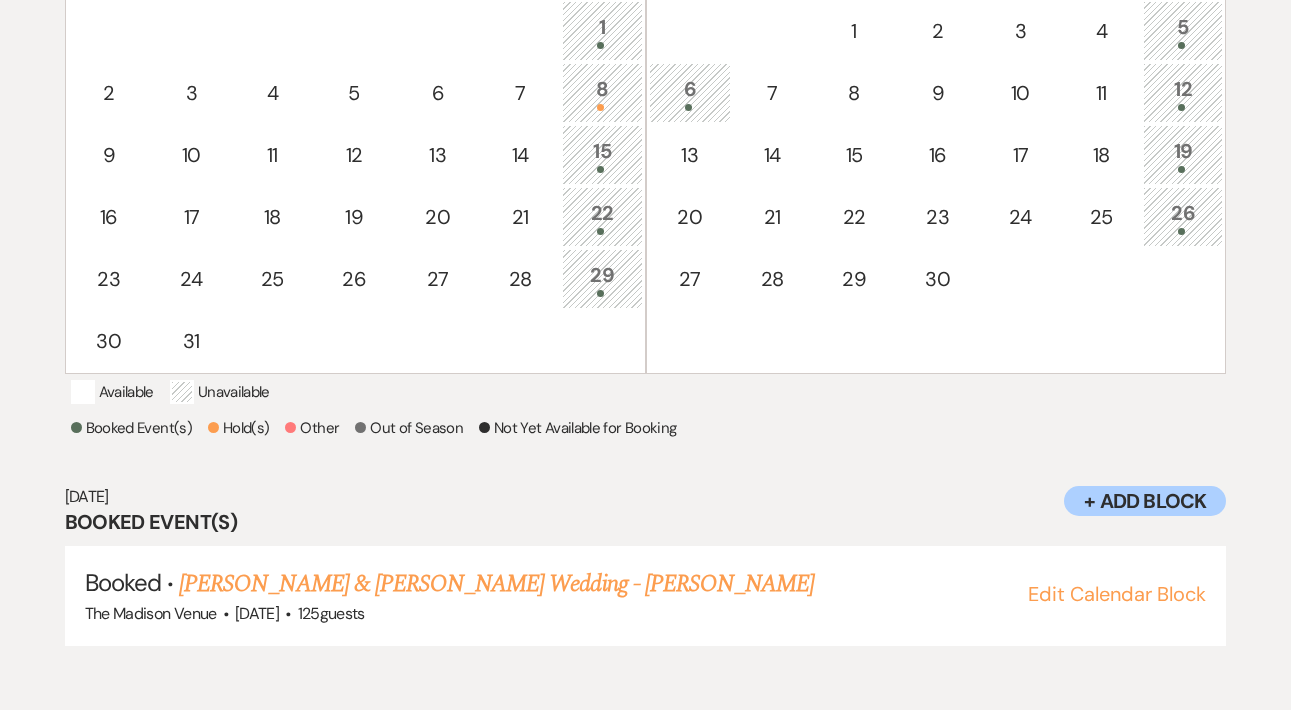 click on "15" at bounding box center [602, 154] 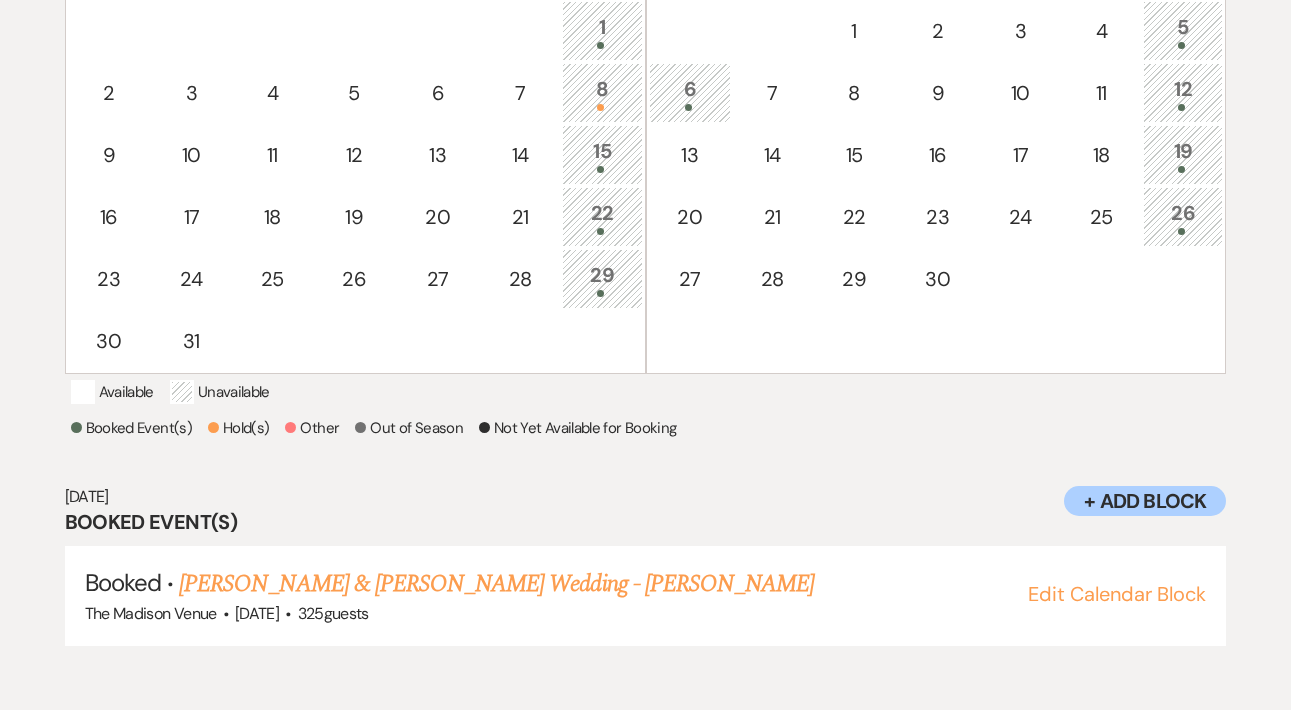 click on "22" at bounding box center (602, 216) 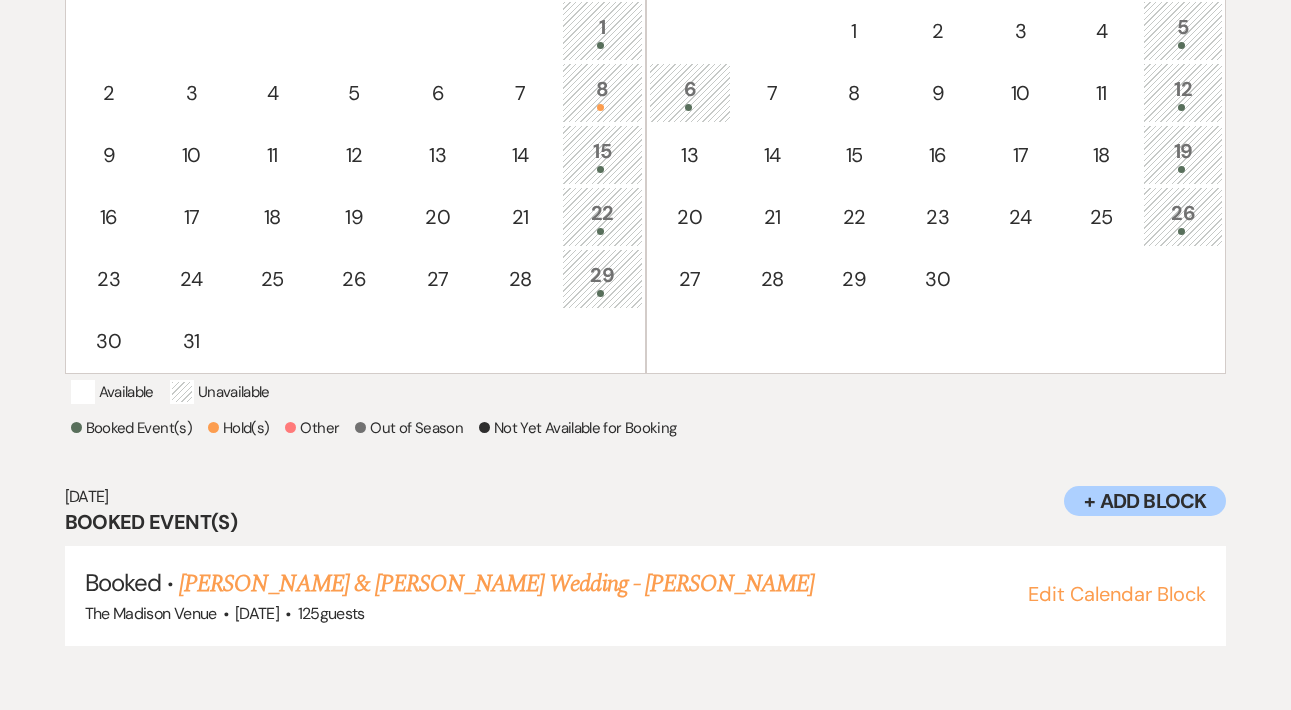 click on "29" at bounding box center (602, 278) 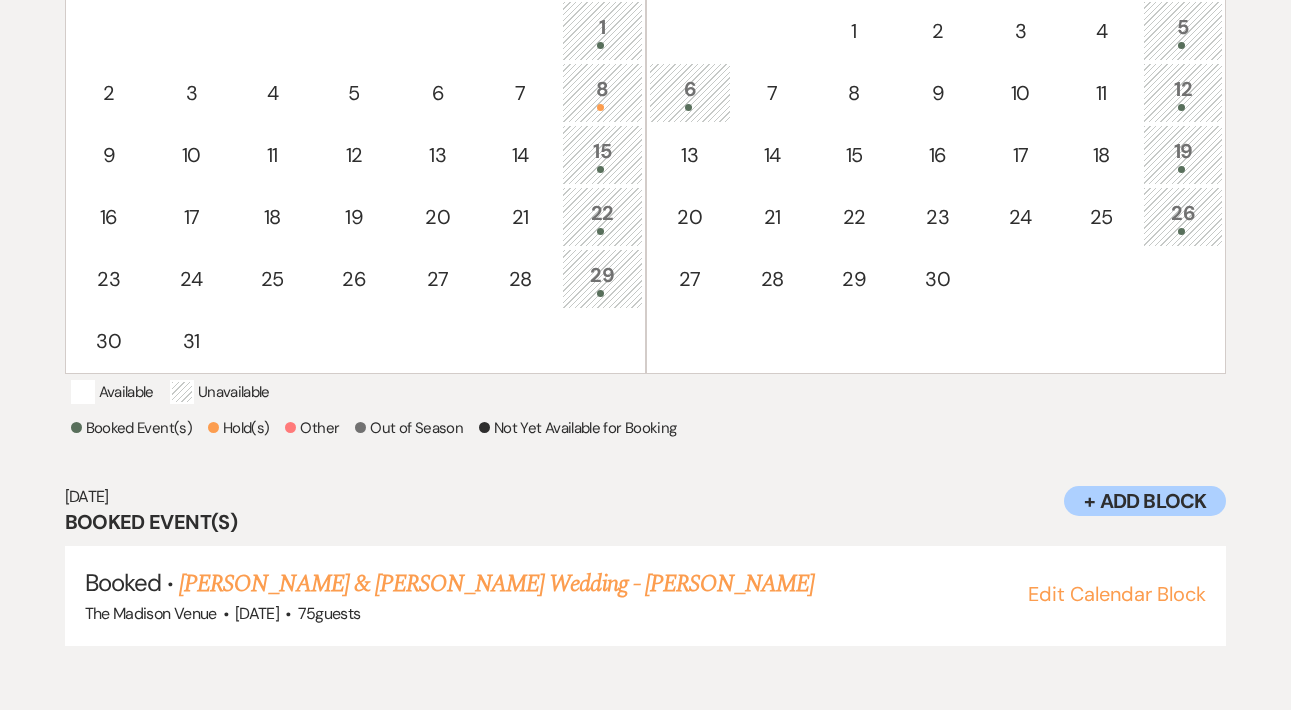 click on "Booked Event(s) Hold(s) Other Out of Season Not Yet Available for Booking" at bounding box center (646, 431) 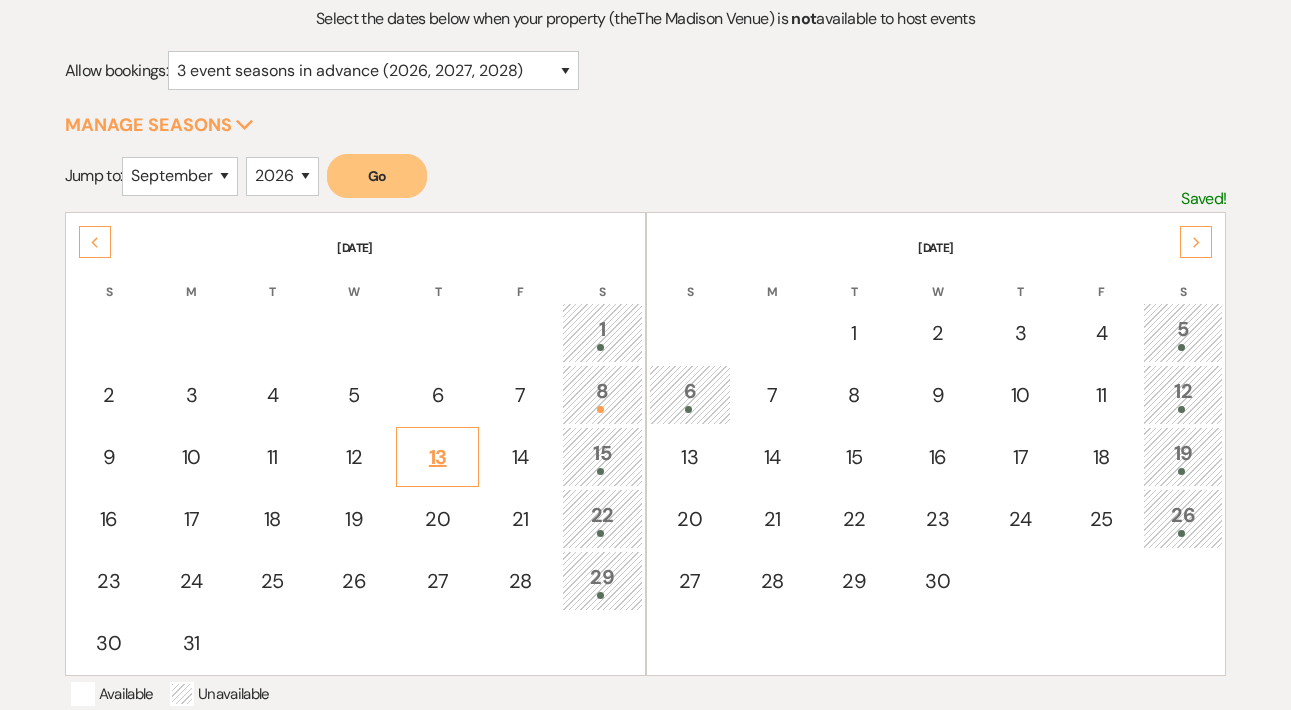 scroll, scrollTop: 0, scrollLeft: 0, axis: both 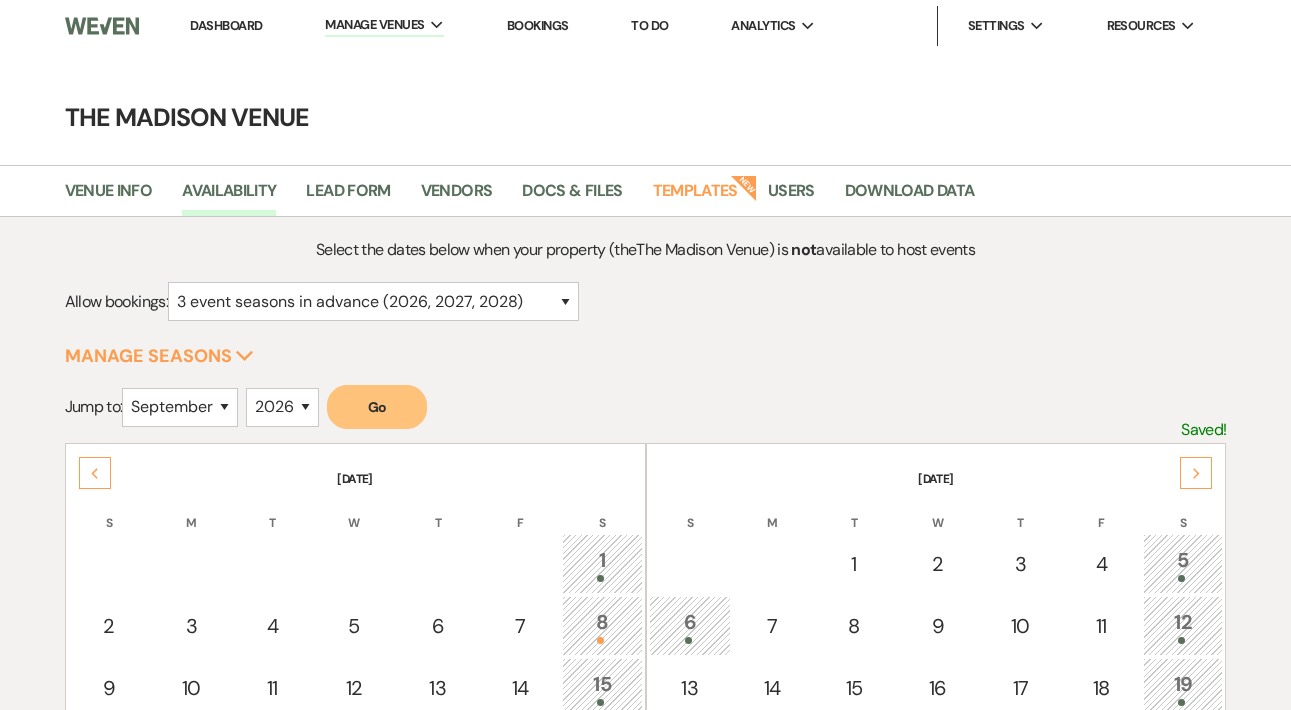 click on "Dashboard" at bounding box center (226, 25) 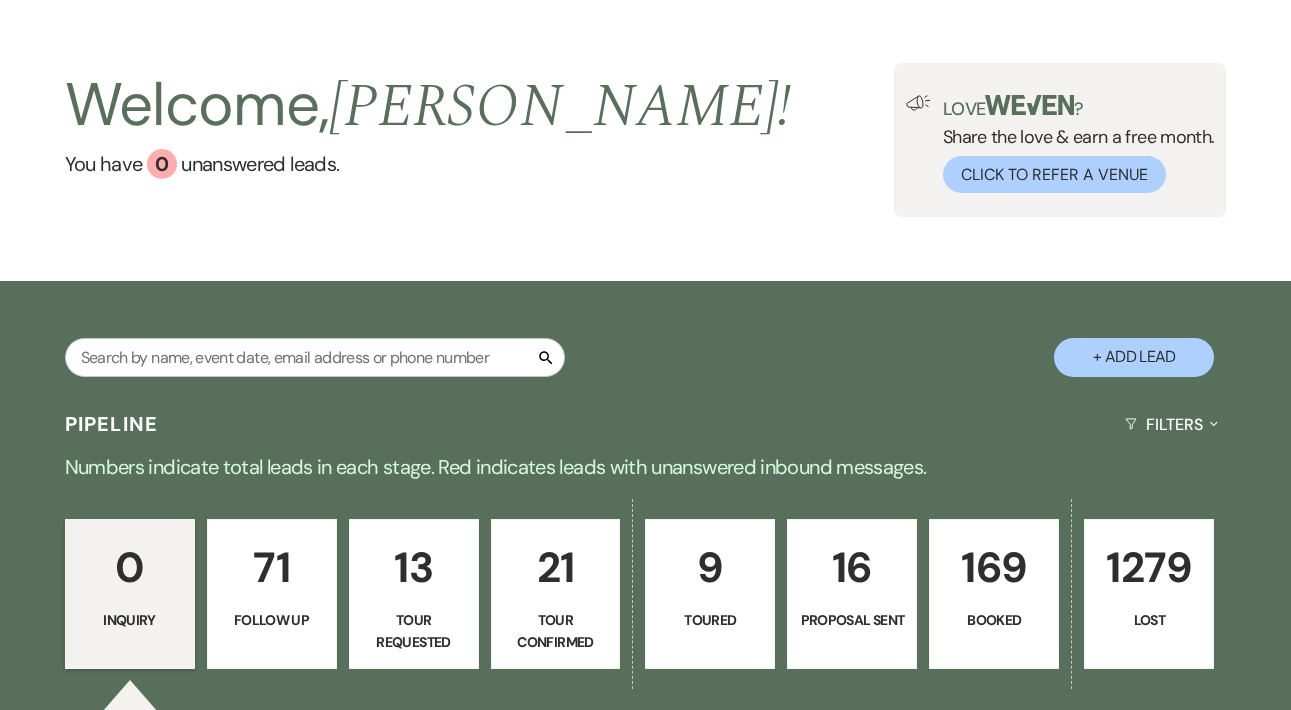 scroll, scrollTop: 51, scrollLeft: 0, axis: vertical 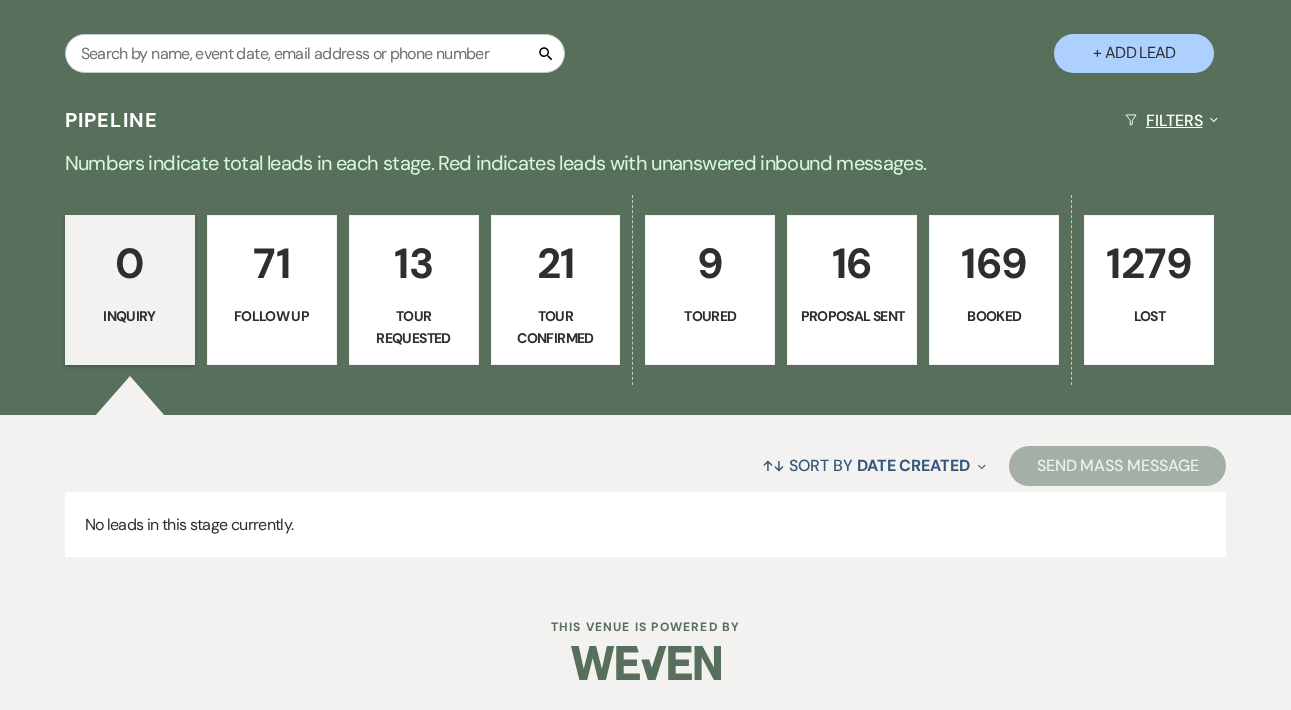 click on "Filters Expand" at bounding box center (1171, 120) 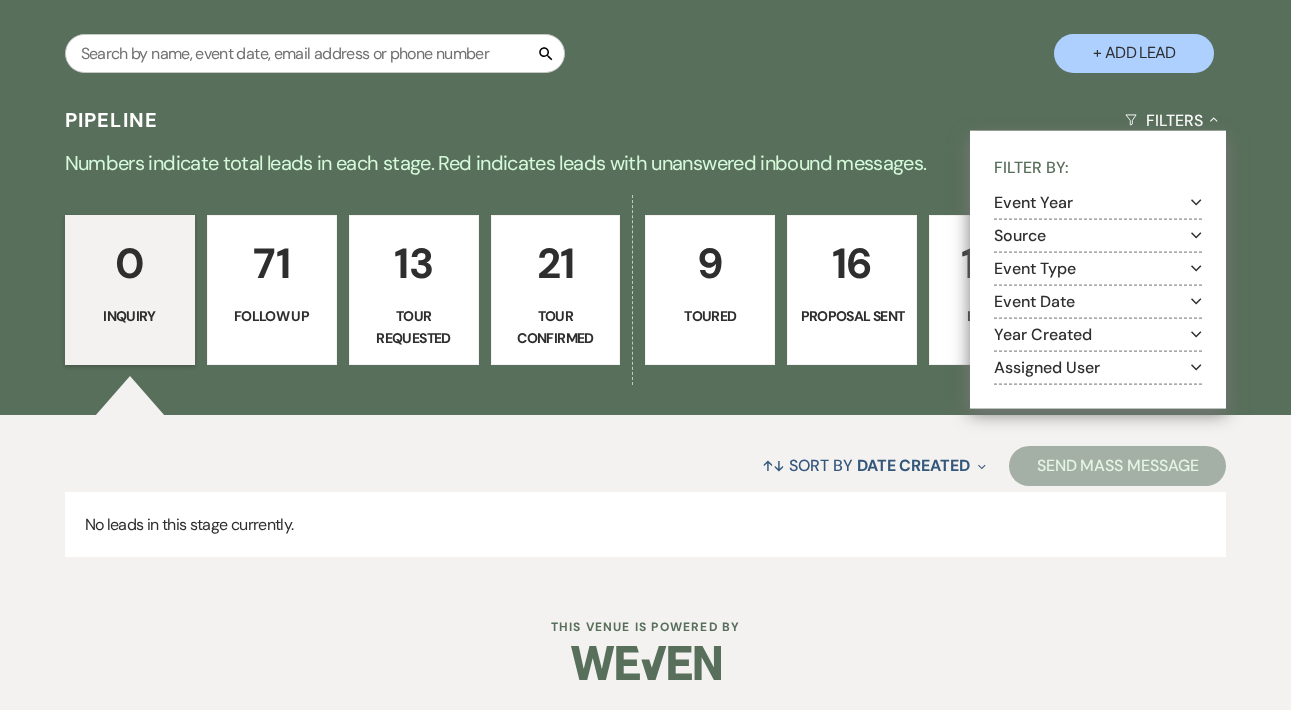 click on "Assigned User Expand" at bounding box center (1098, 367) 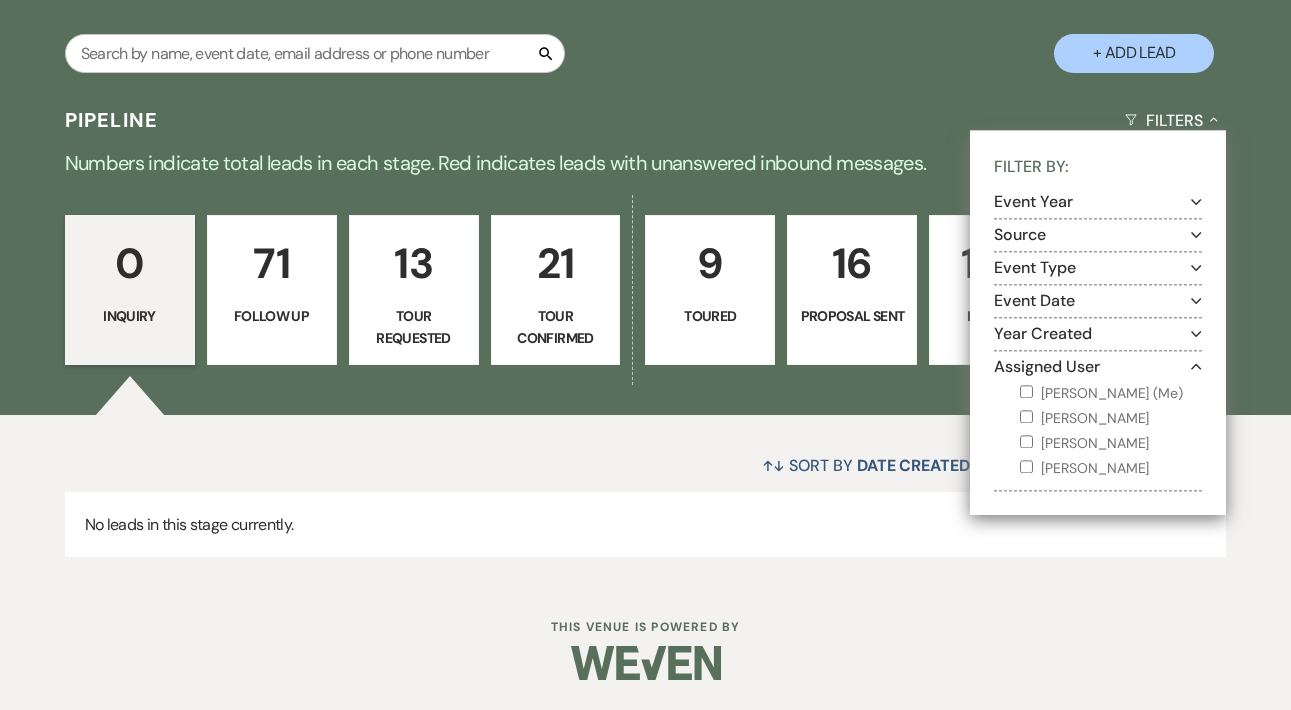 click on "Anthony Licursi (Me)" at bounding box center (1111, 393) 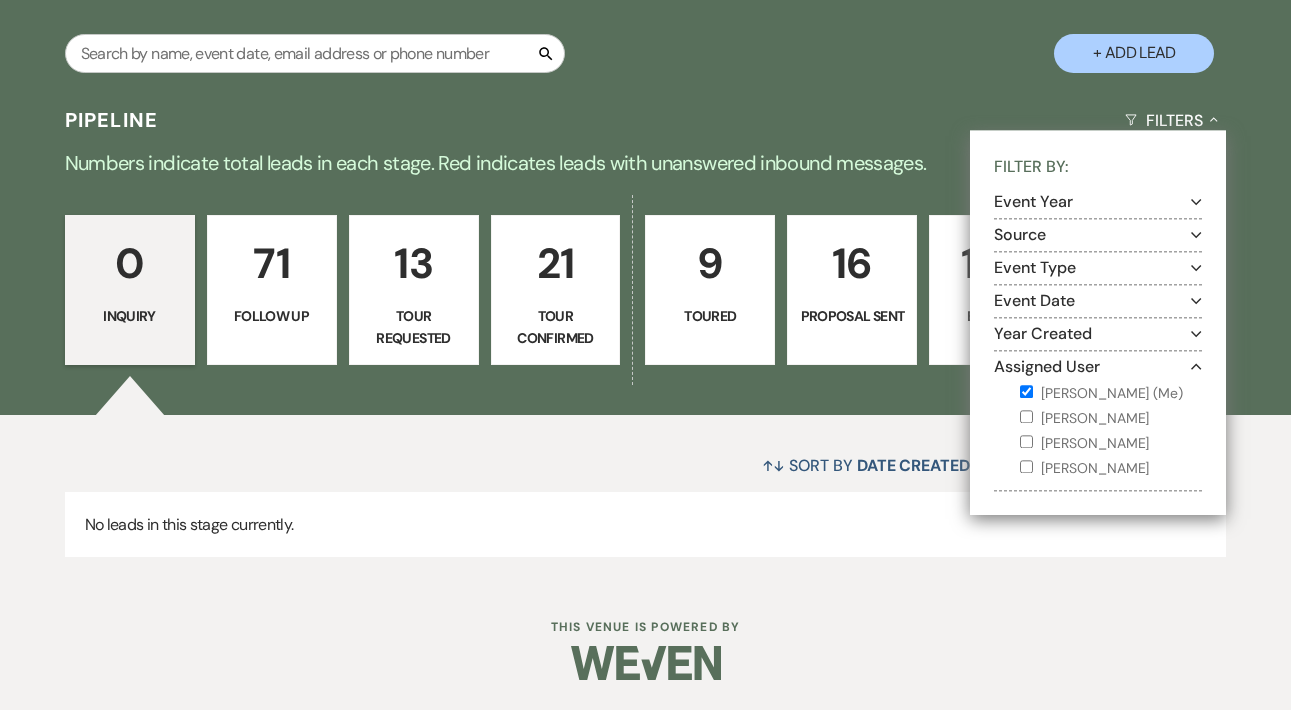checkbox on "true" 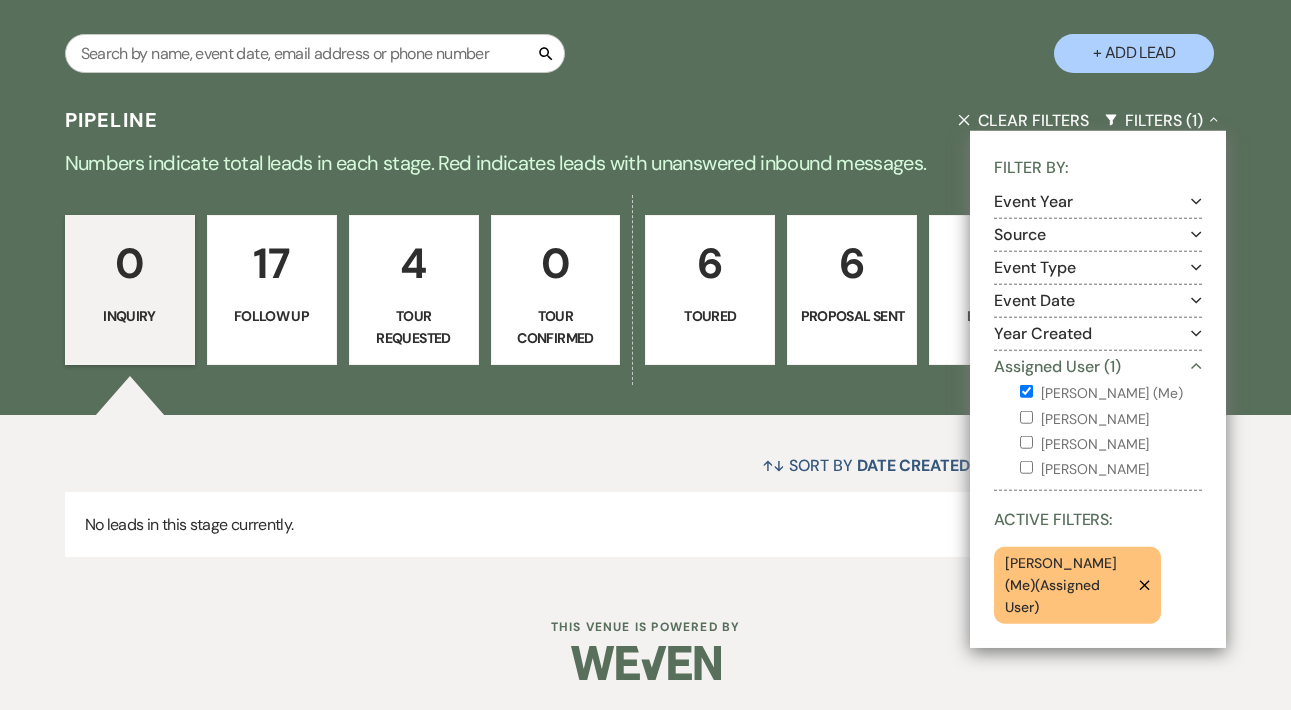 click on "Pipeline Clear Filters Filters (1) Collapse Filter By: Event Year Expand Source Expand Event Type Expand Event Date Expand Year Created Expand Assigned User (1) Collapse Anthony Licursi (Me) Cherron Bielfeldt Chris Jesperson Daryl Licursi Active Filters: Anthony Licursi (Me)  ( Assigned User ) Remove" at bounding box center (645, 120) 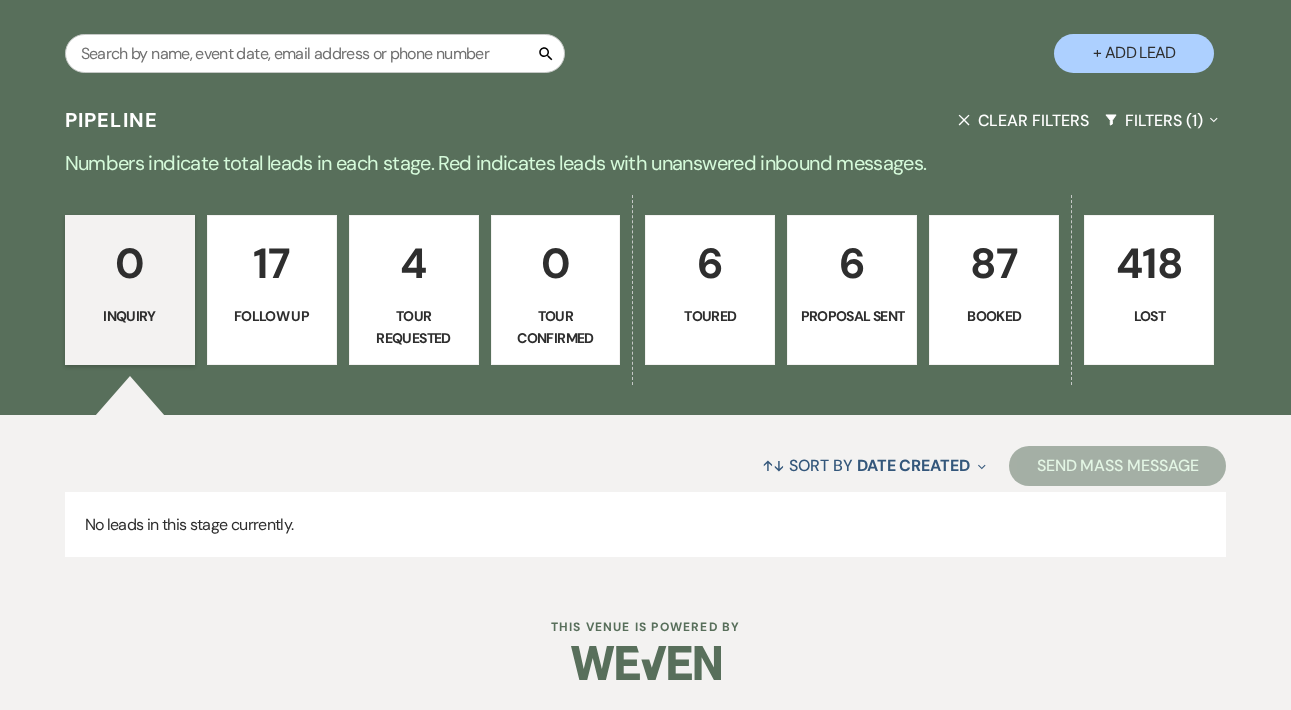 click on "Follow Up" at bounding box center [272, 316] 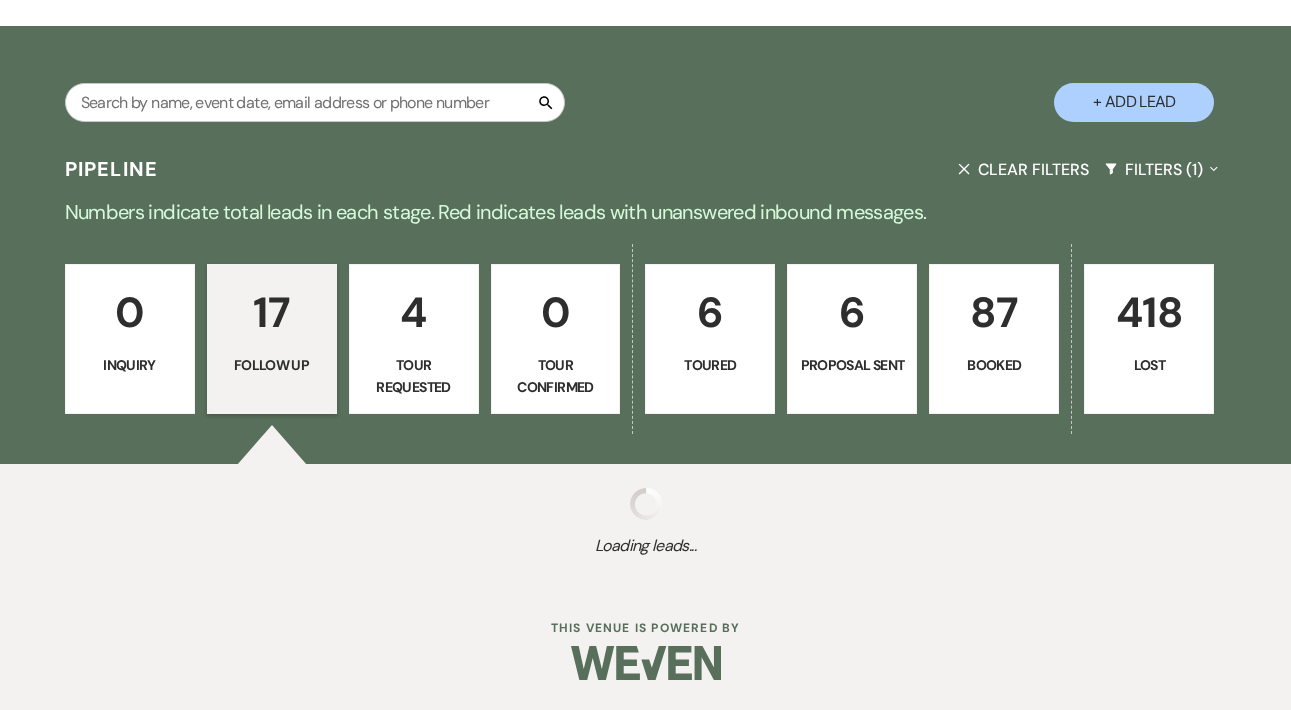 select on "9" 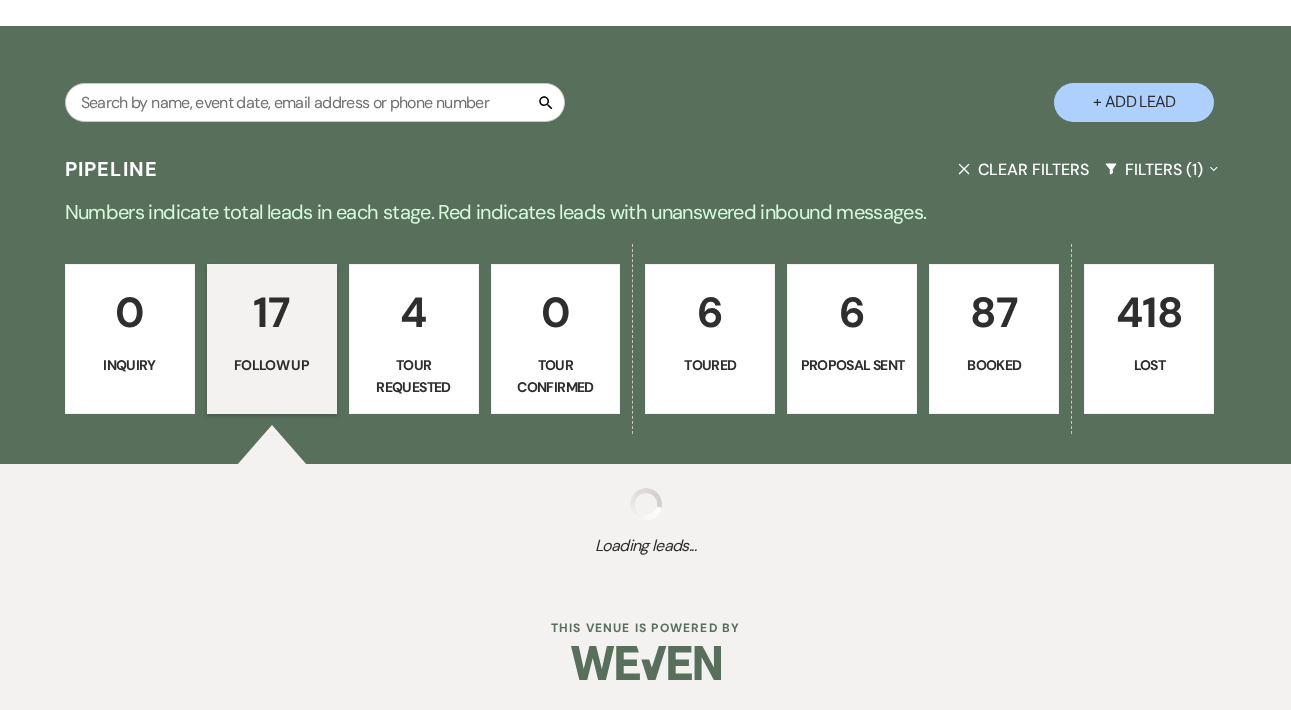 select on "9" 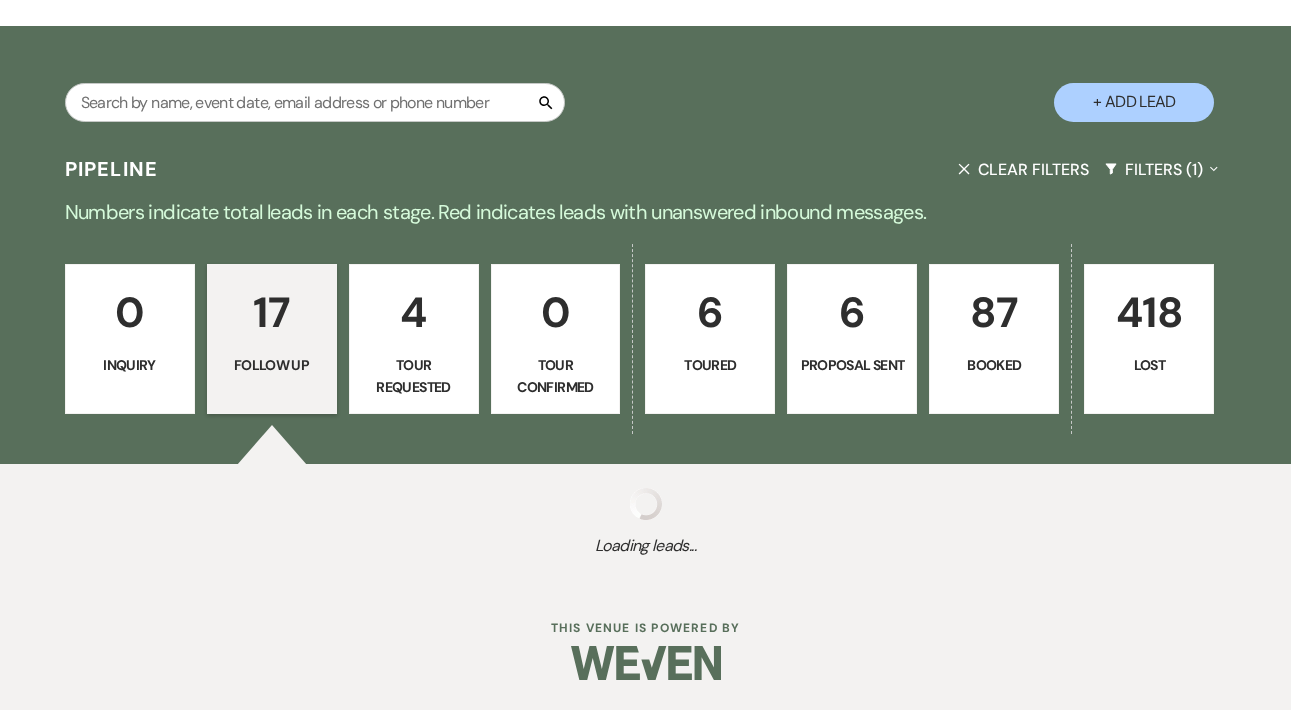 select on "9" 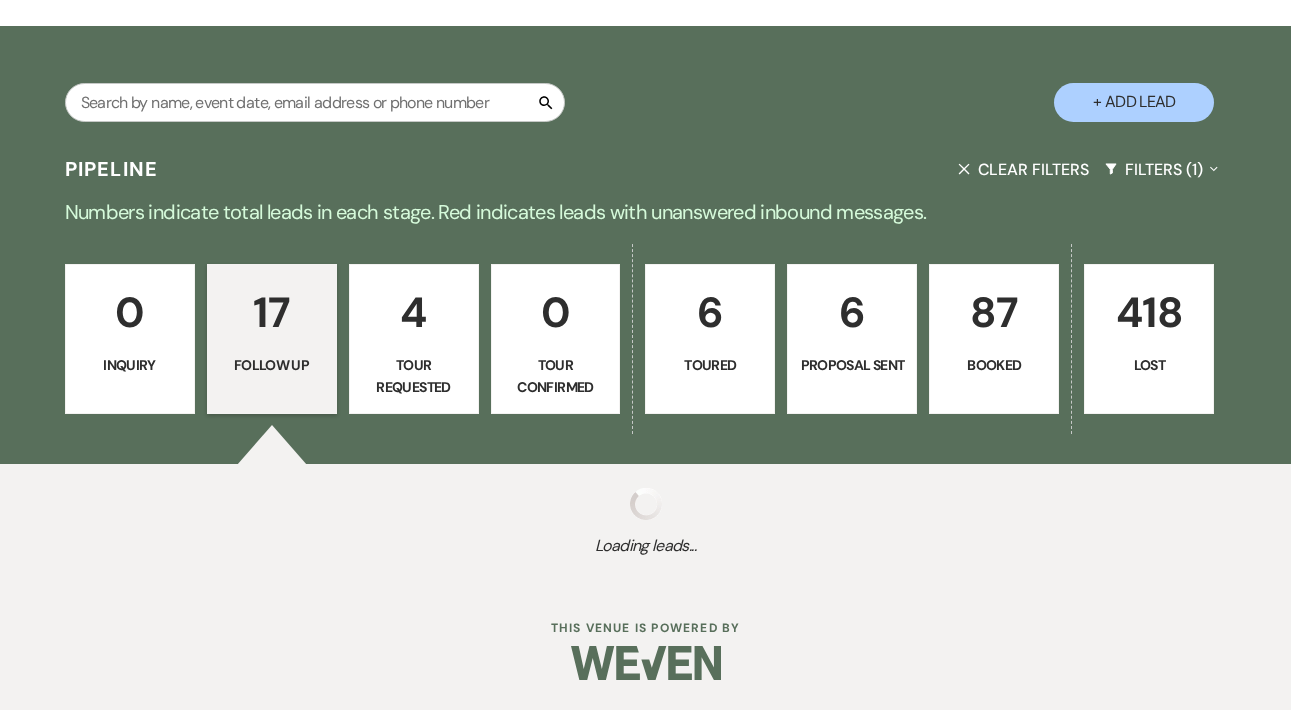 select on "9" 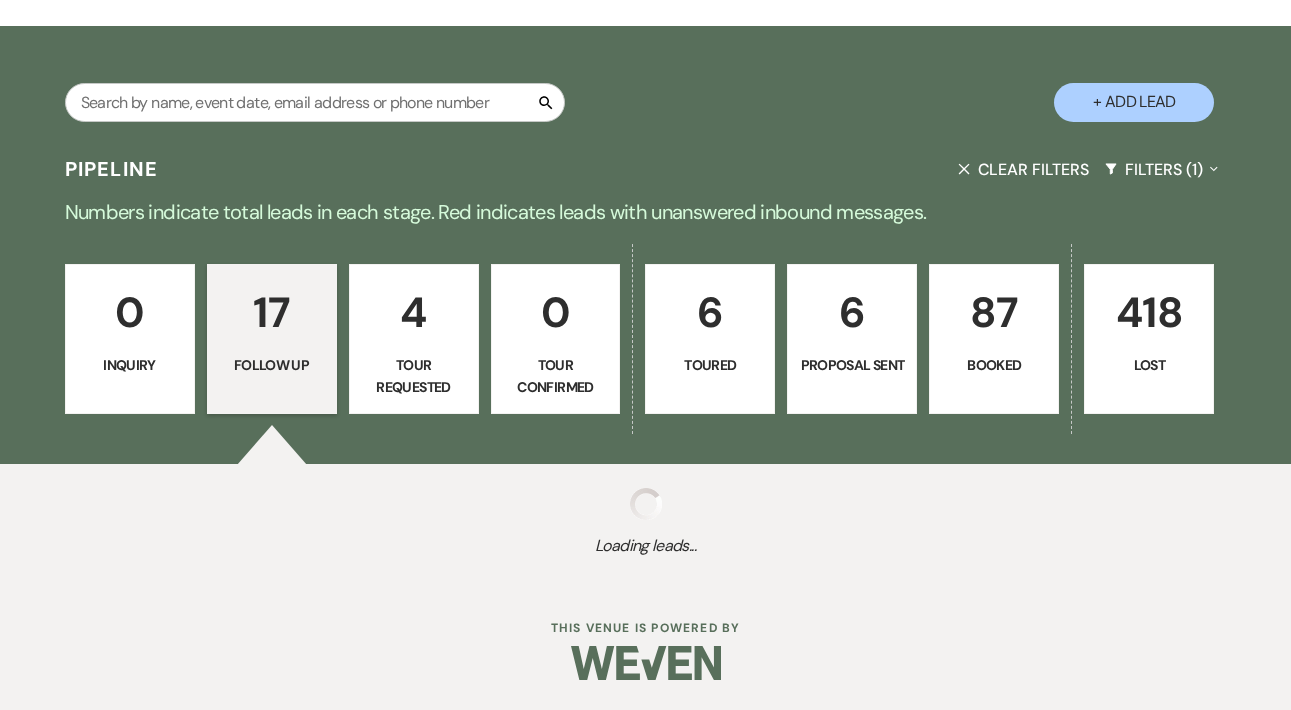 select on "9" 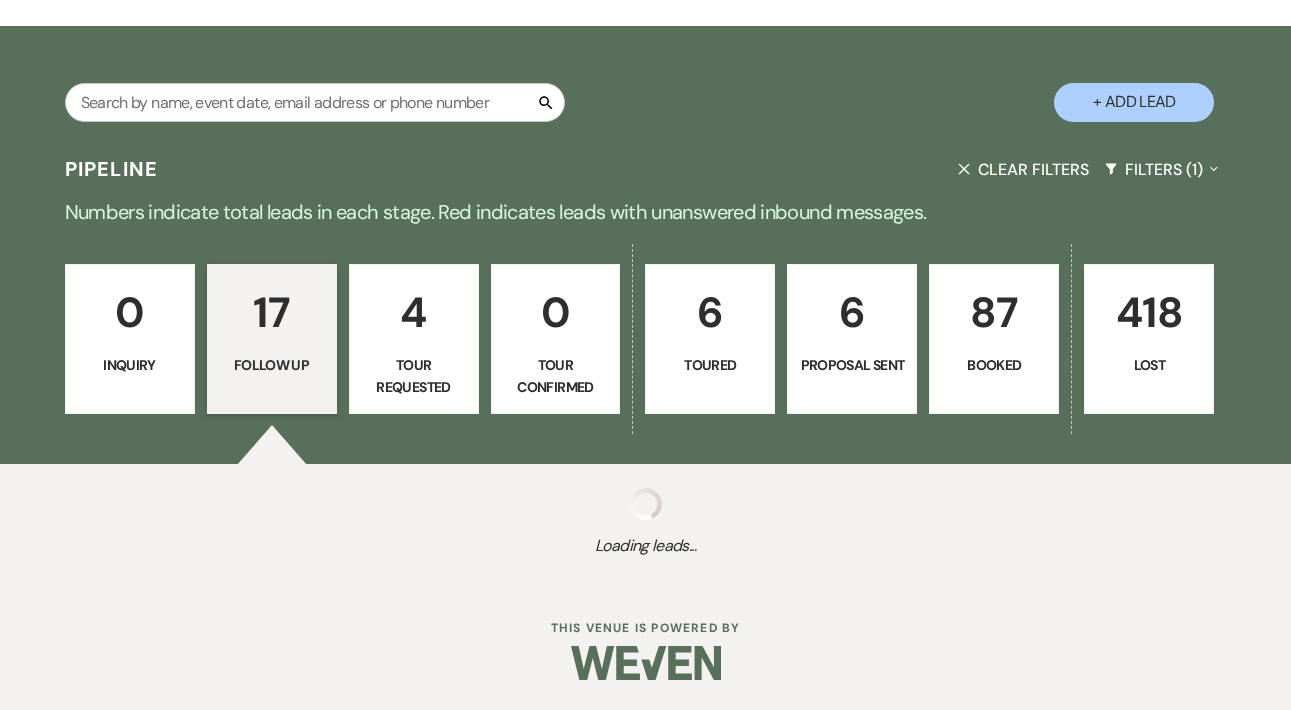 select on "9" 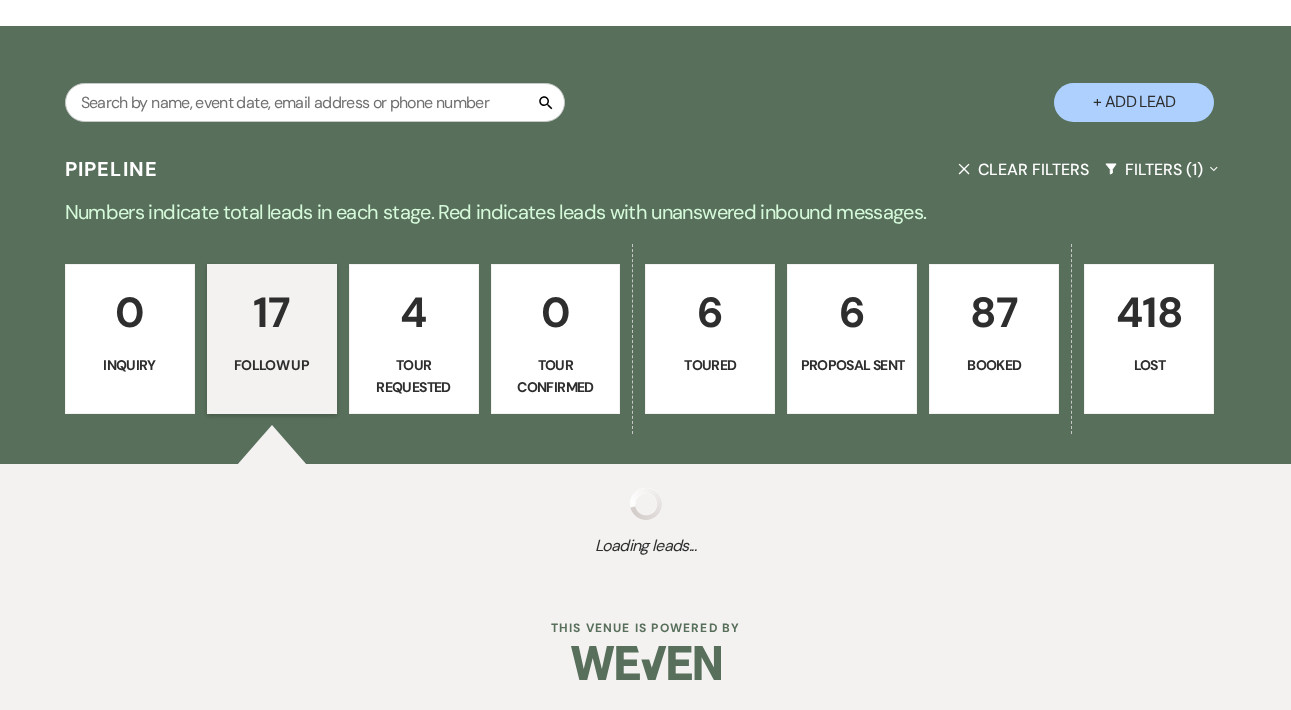 select on "9" 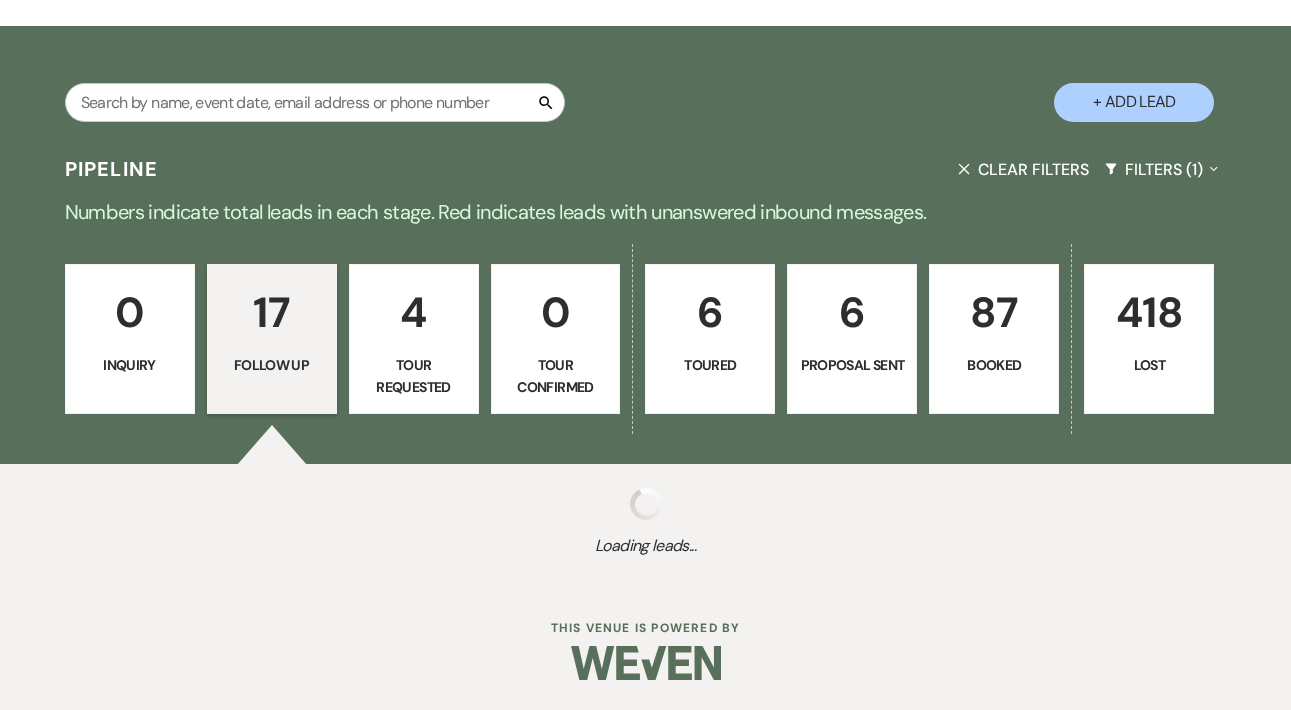 select on "9" 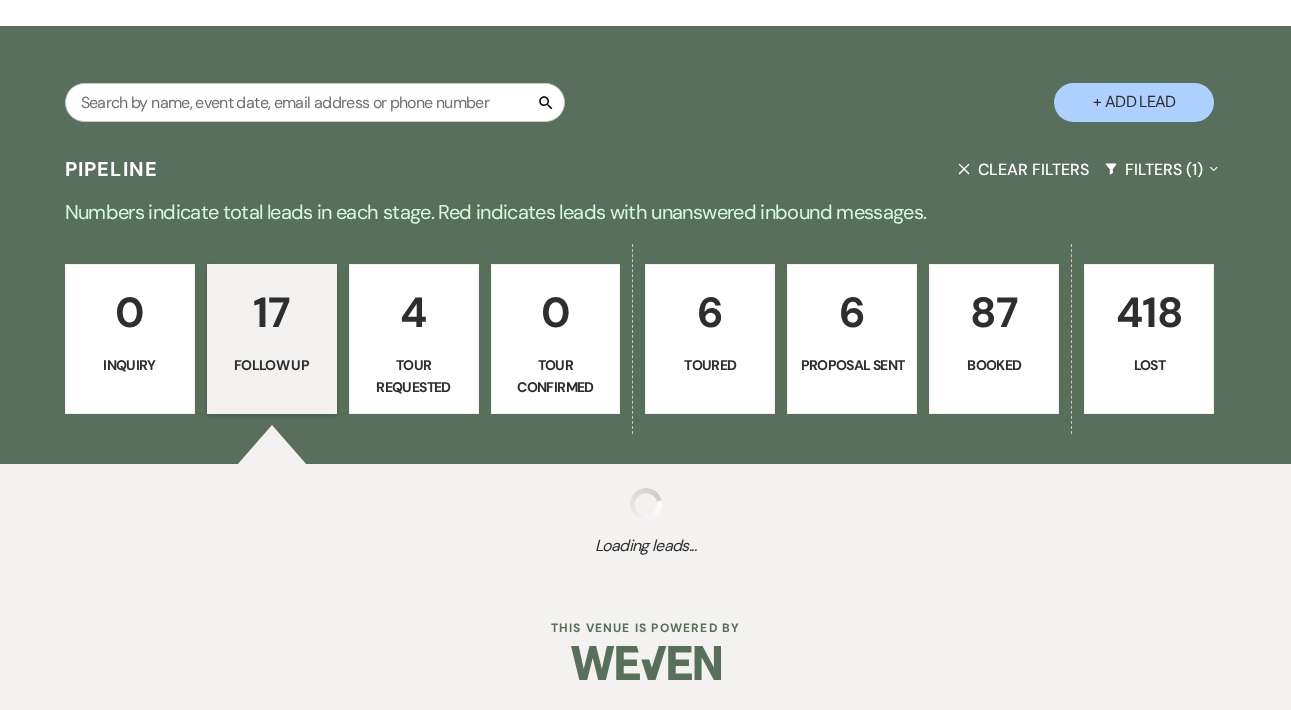 select on "9" 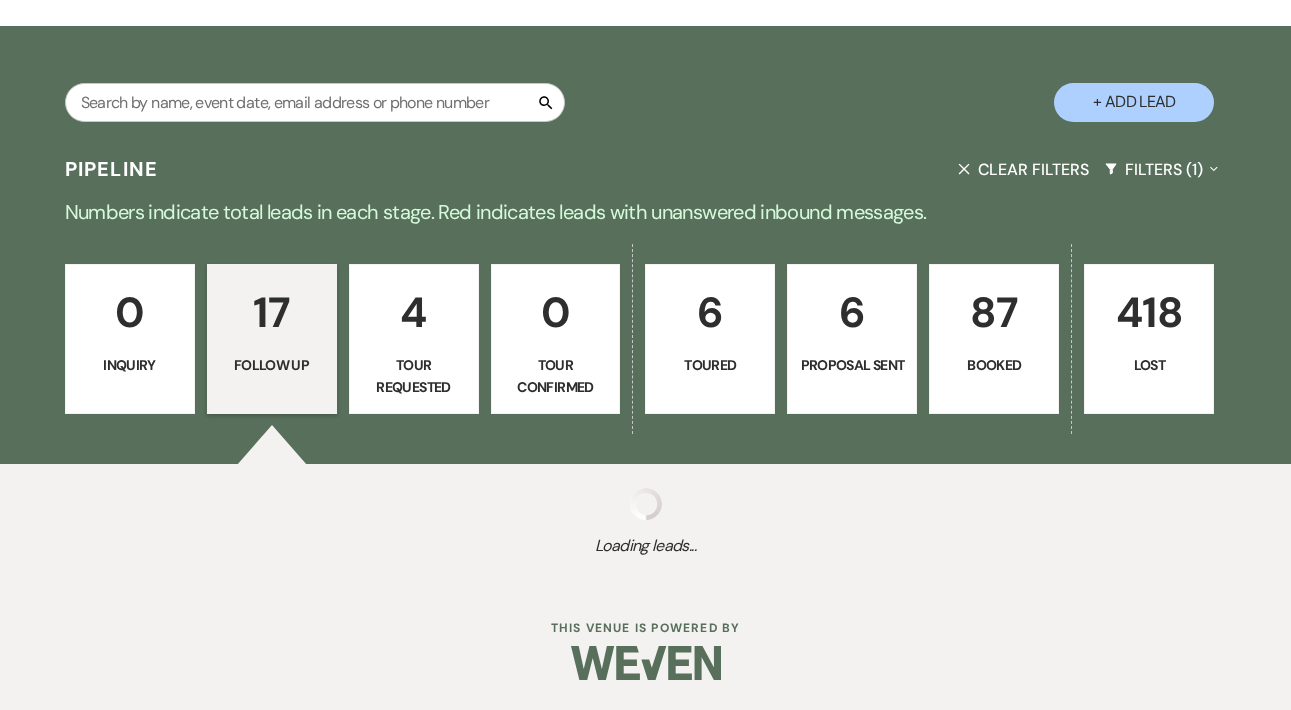 select on "9" 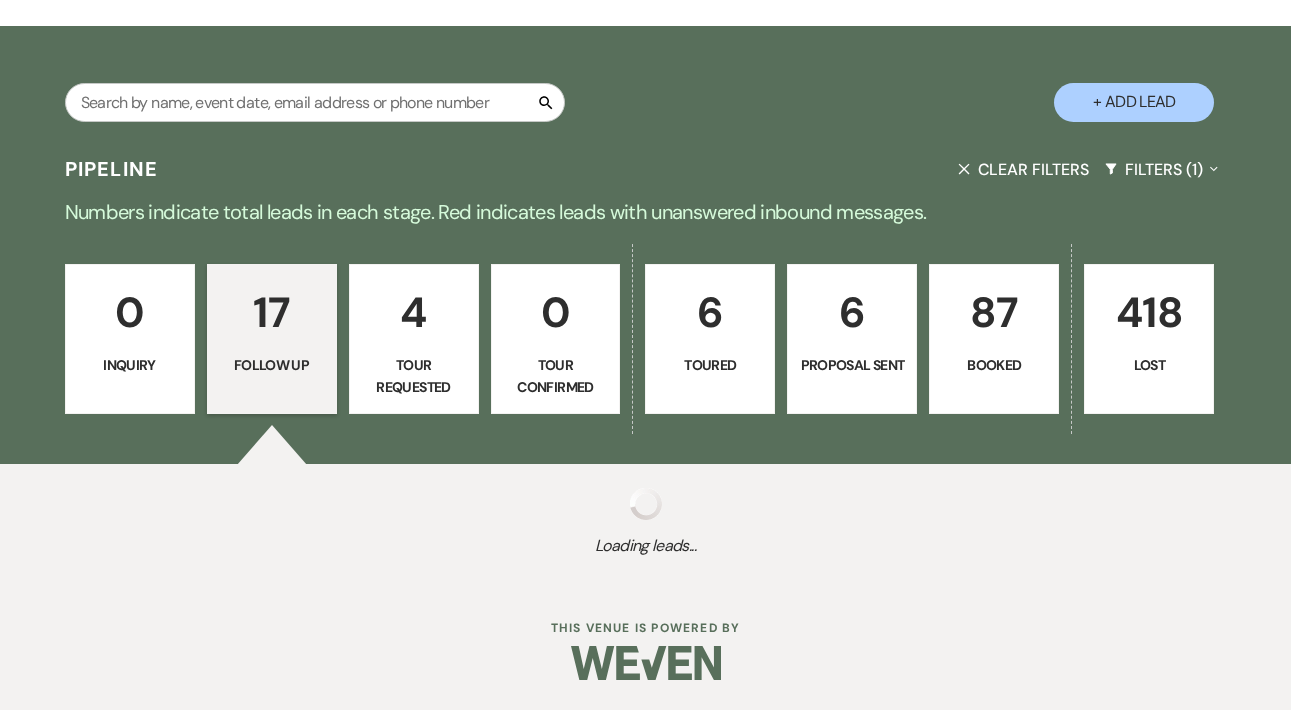 select on "9" 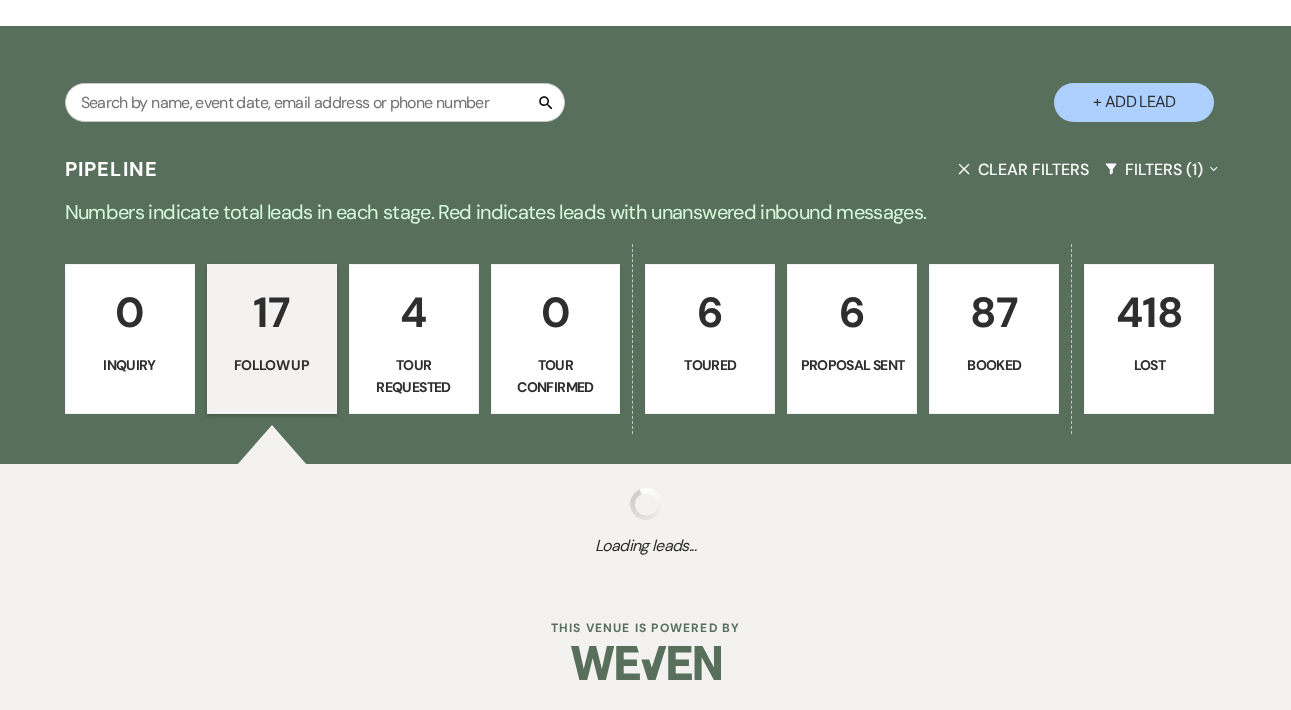 select on "9" 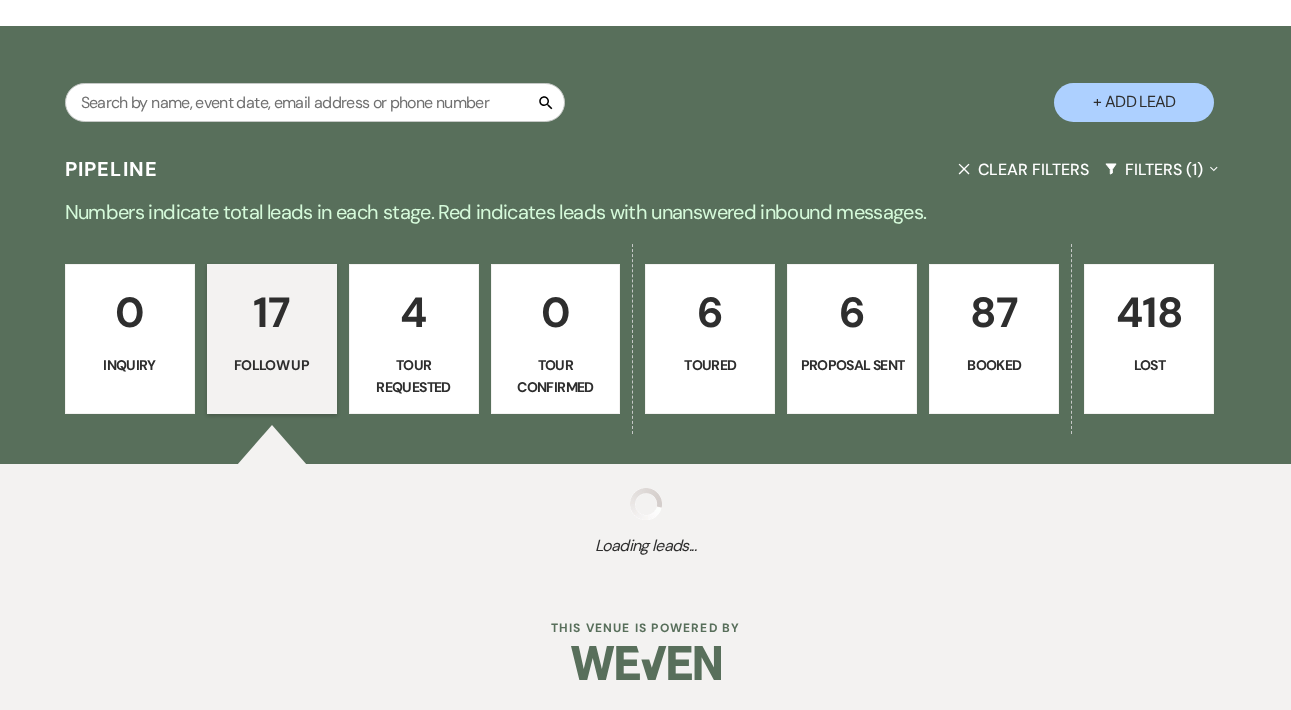 select on "9" 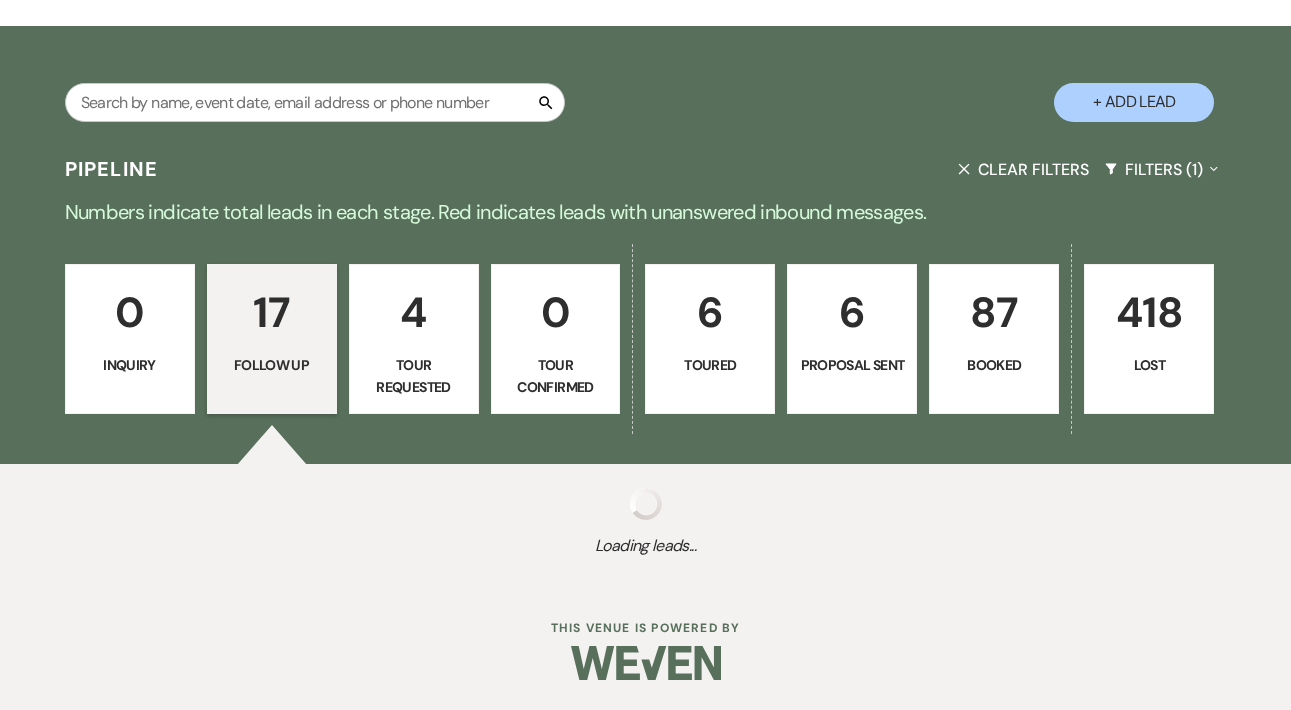 select on "9" 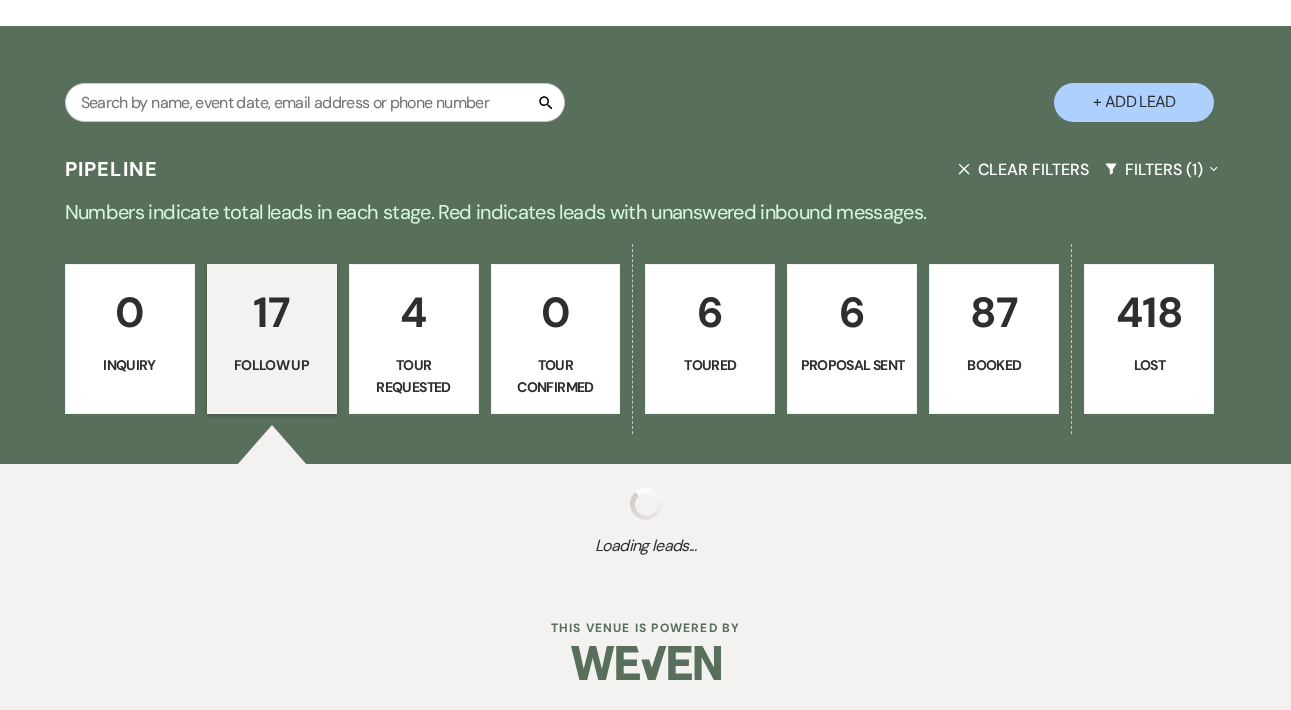 select on "9" 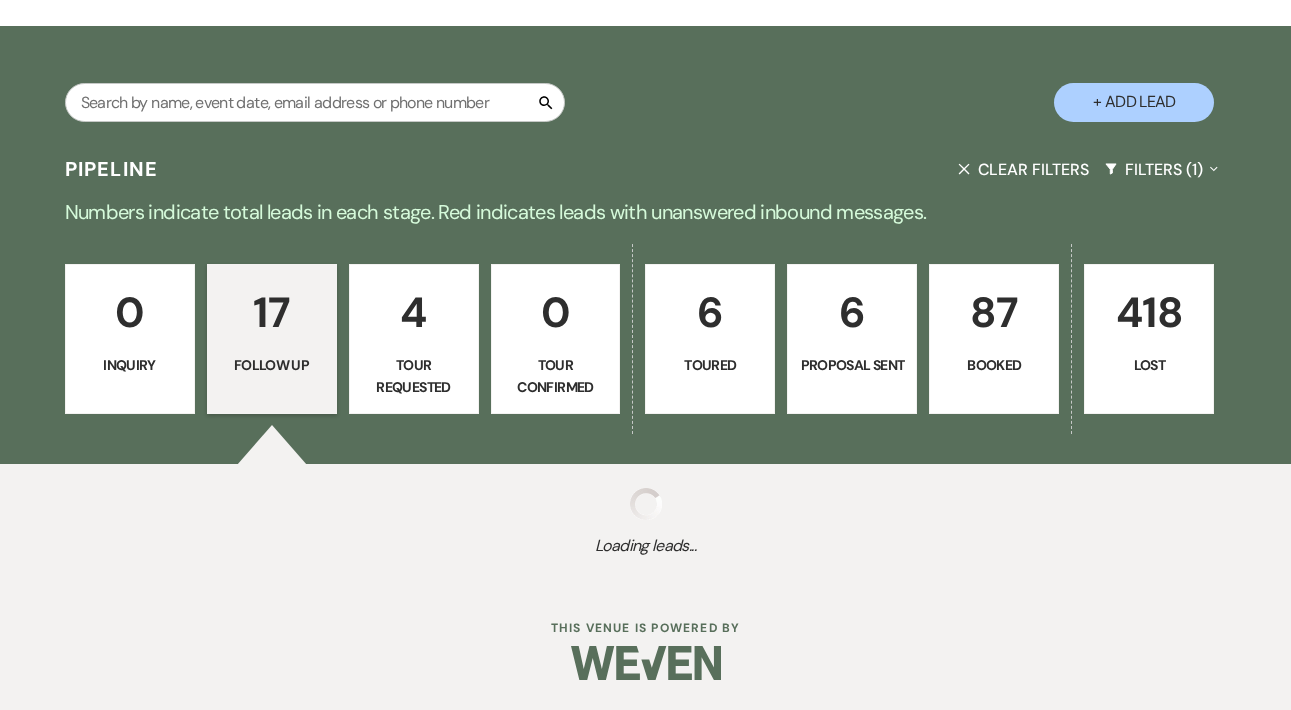 select on "9" 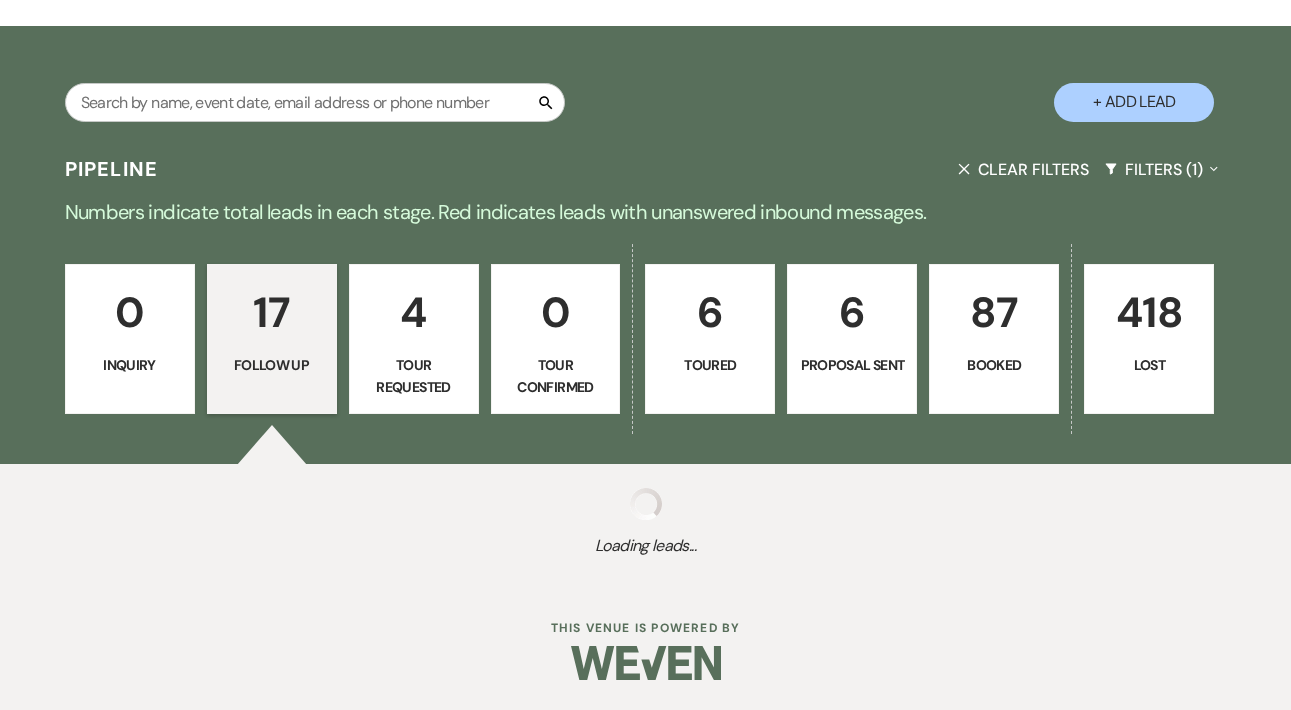 select on "9" 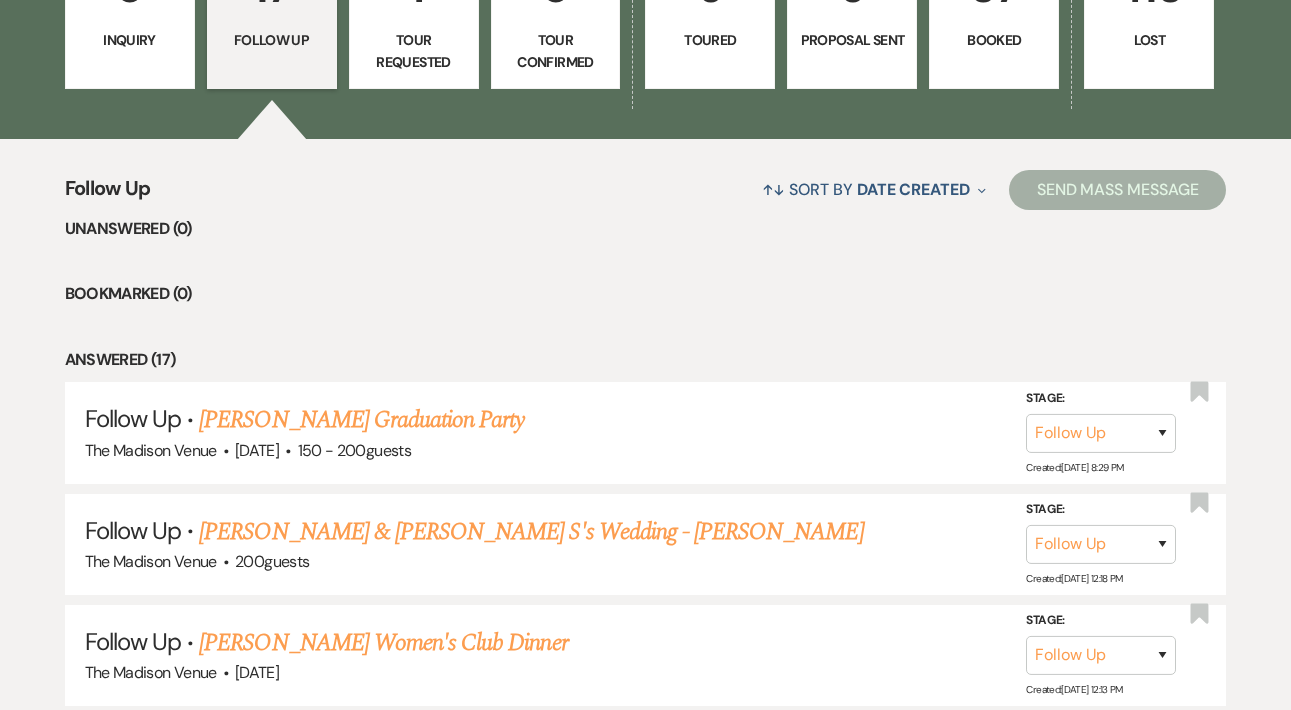 scroll, scrollTop: 635, scrollLeft: 0, axis: vertical 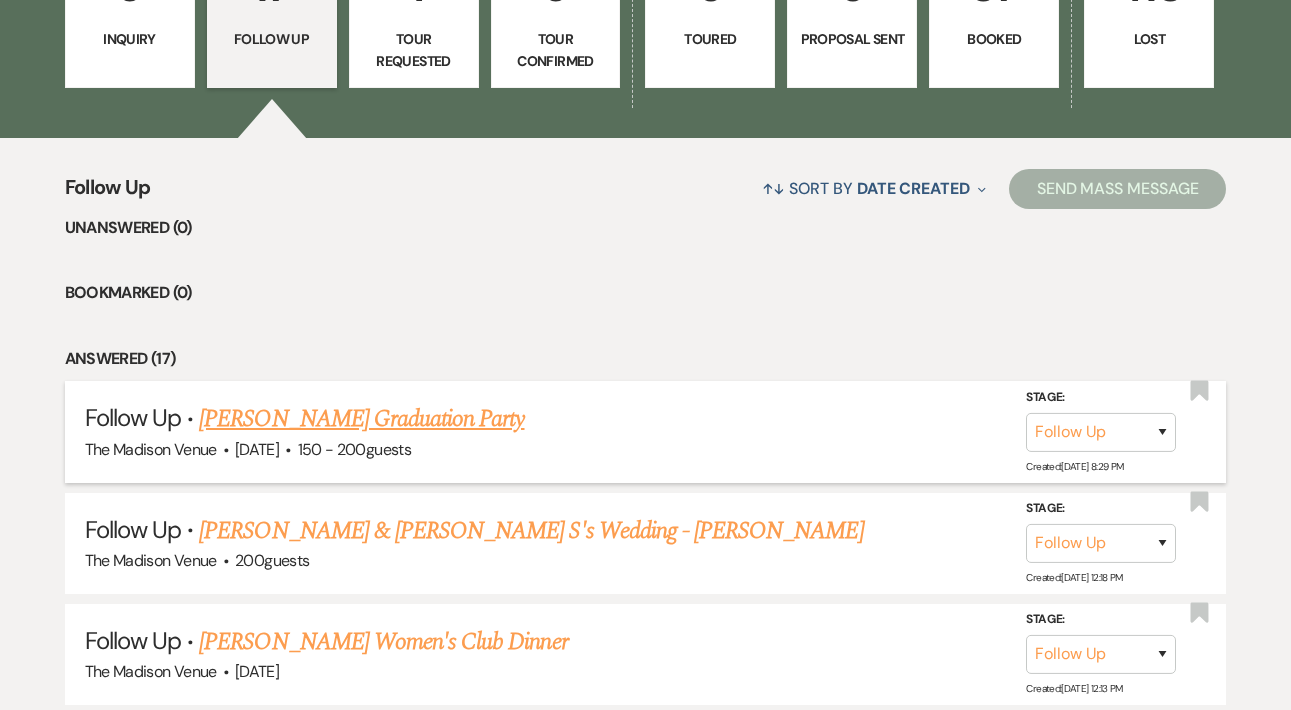 click on "Kalyn Sweeney's Graduation Party" at bounding box center [361, 419] 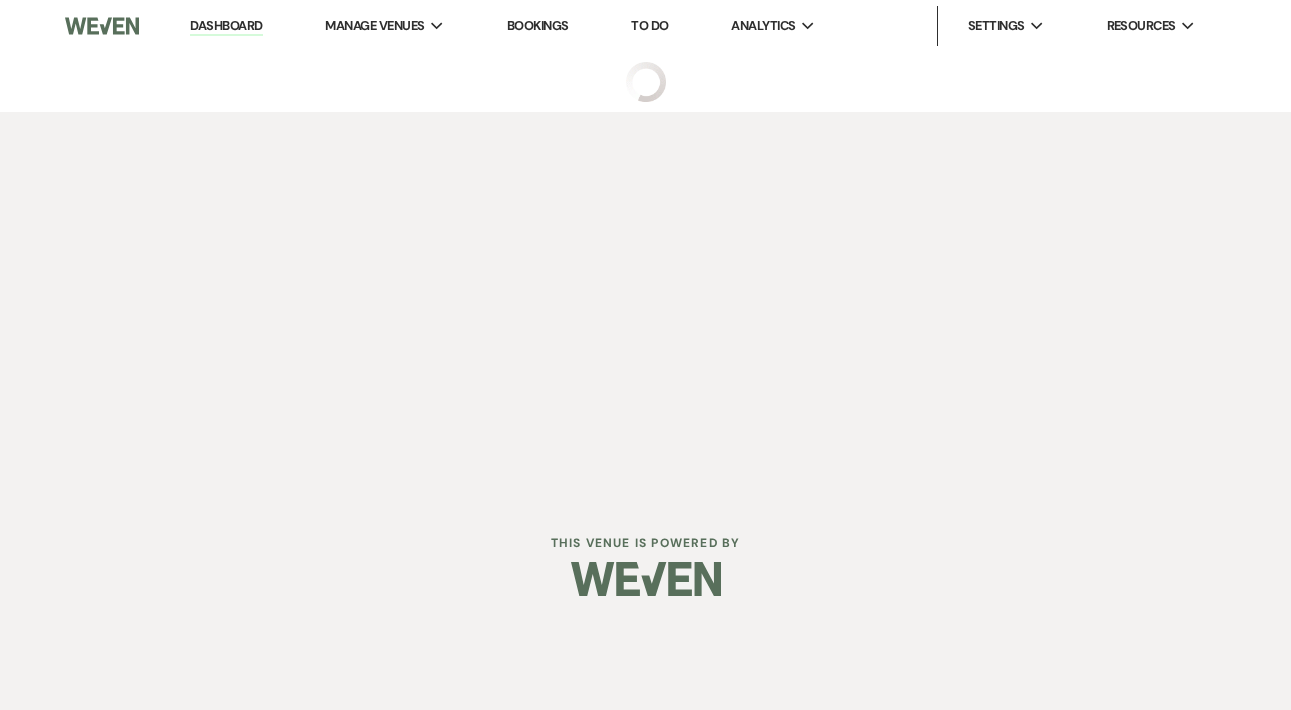 scroll, scrollTop: 0, scrollLeft: 0, axis: both 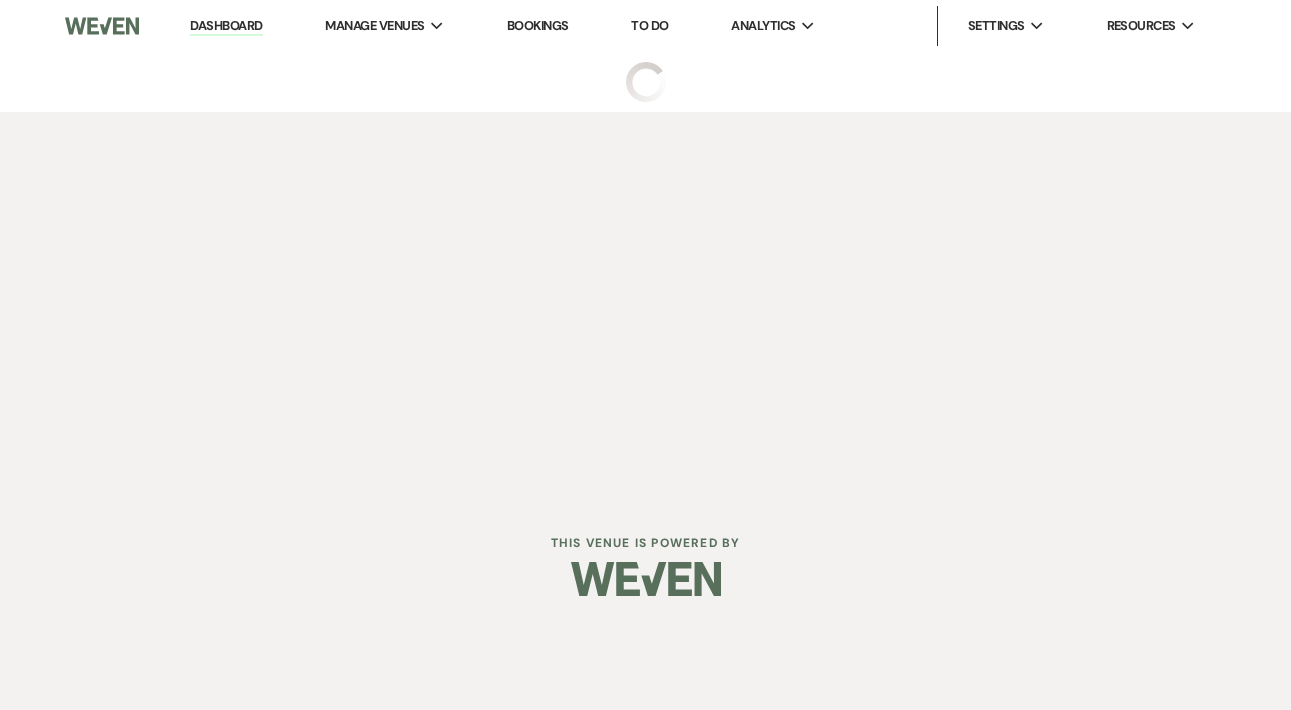 select on "9" 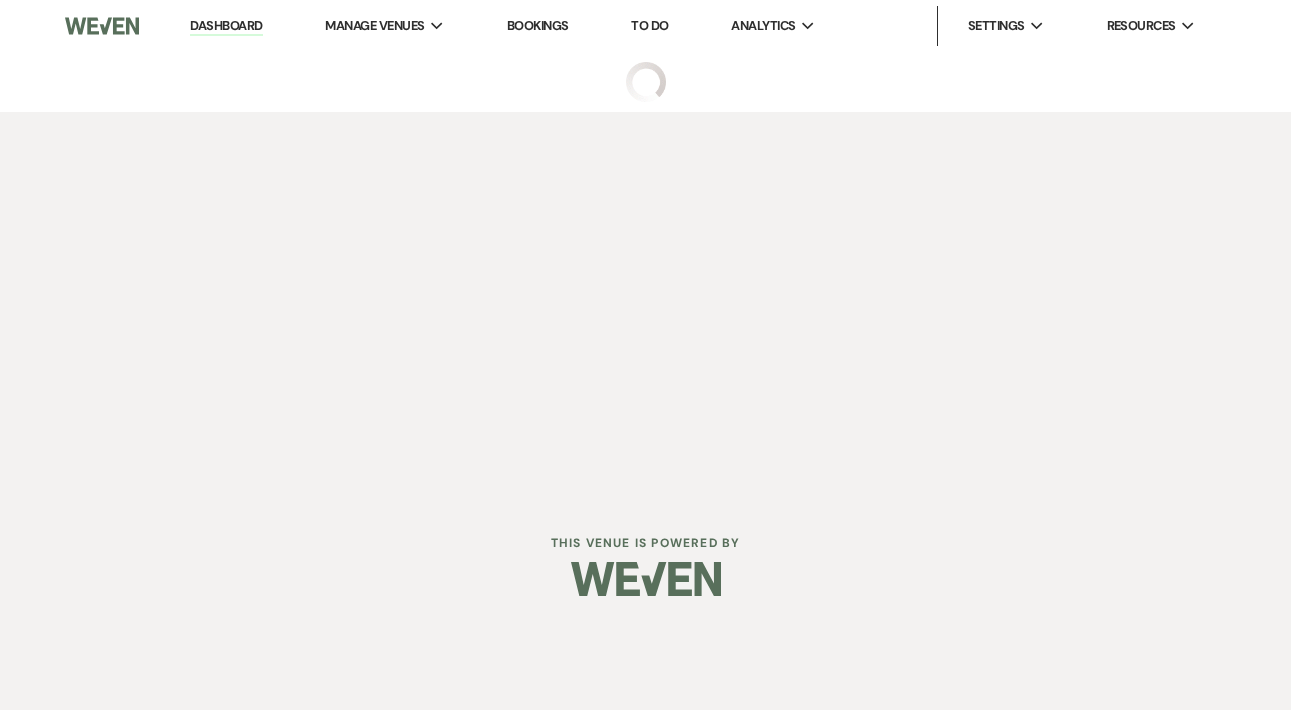 select on "19" 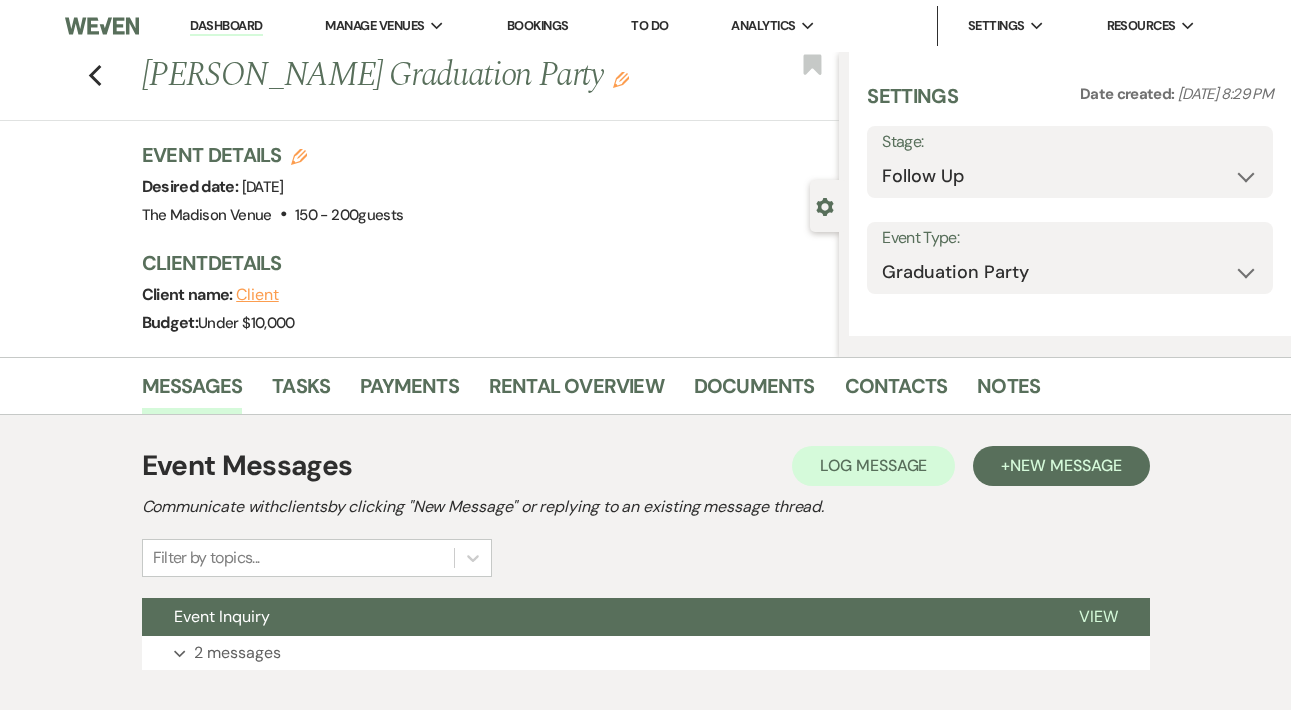 select on "5" 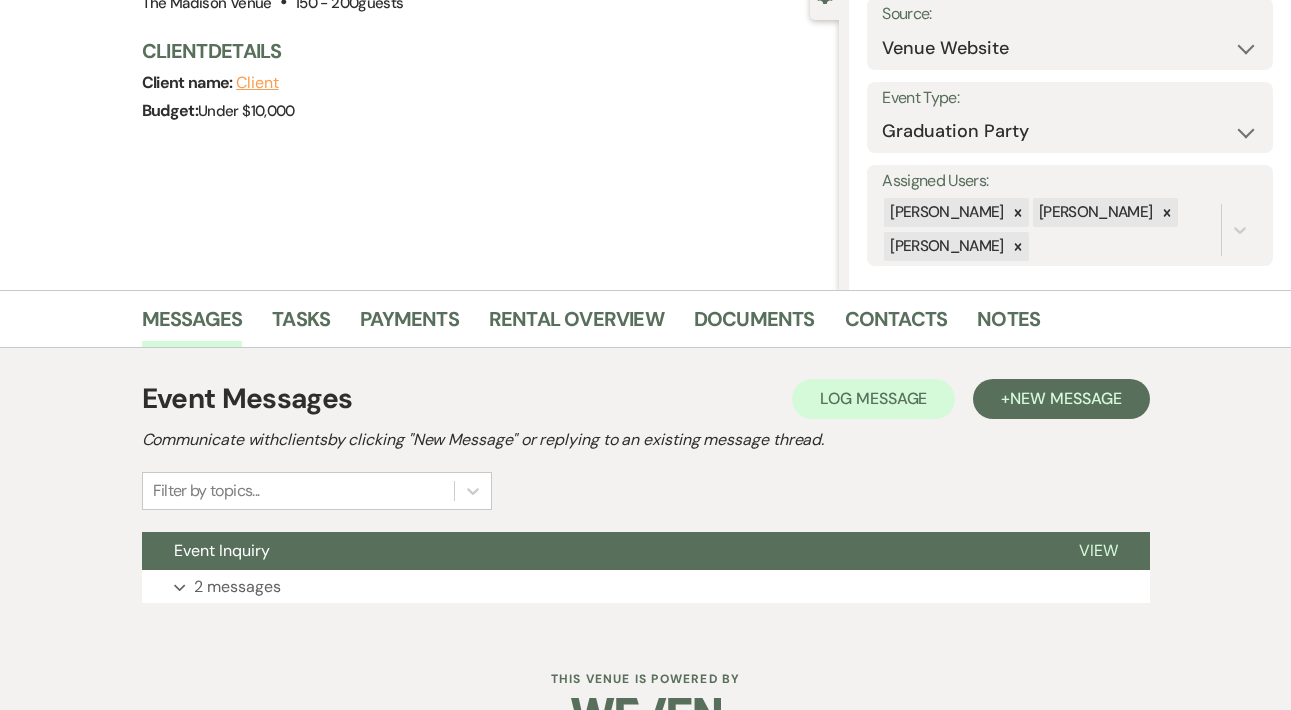 scroll, scrollTop: 264, scrollLeft: 0, axis: vertical 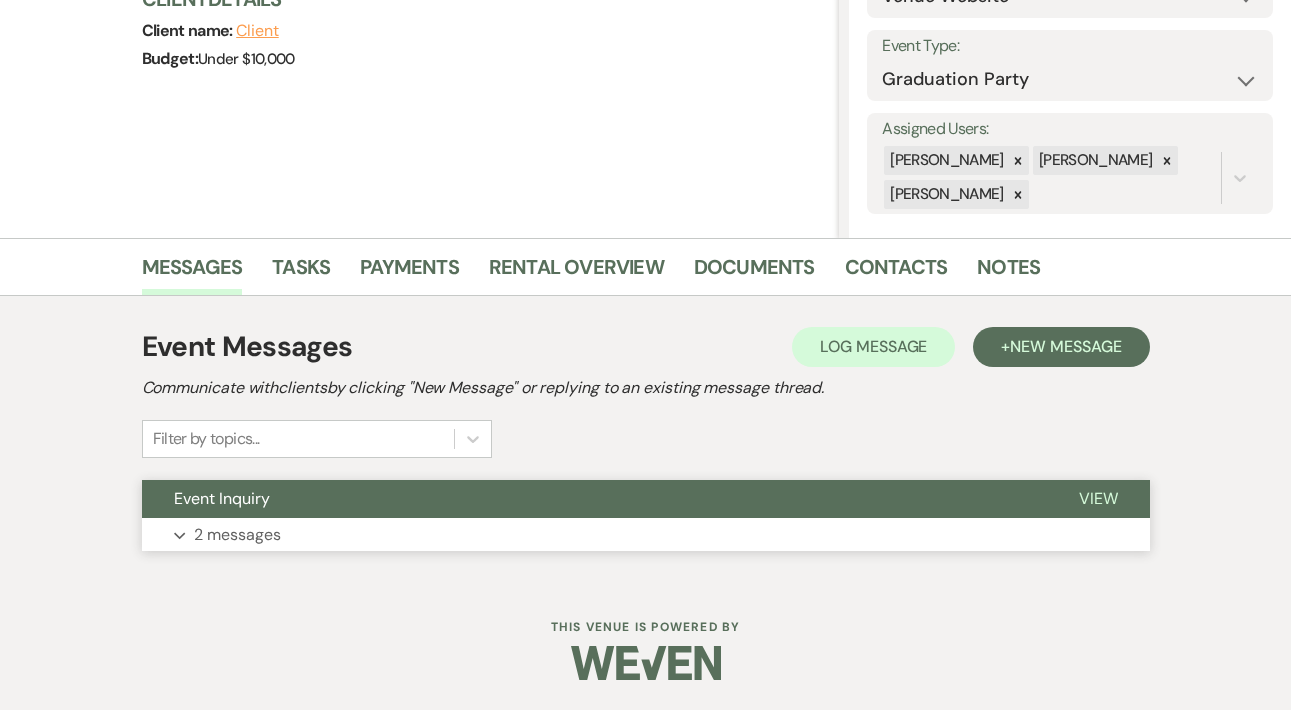 click on "Event Inquiry" at bounding box center (594, 499) 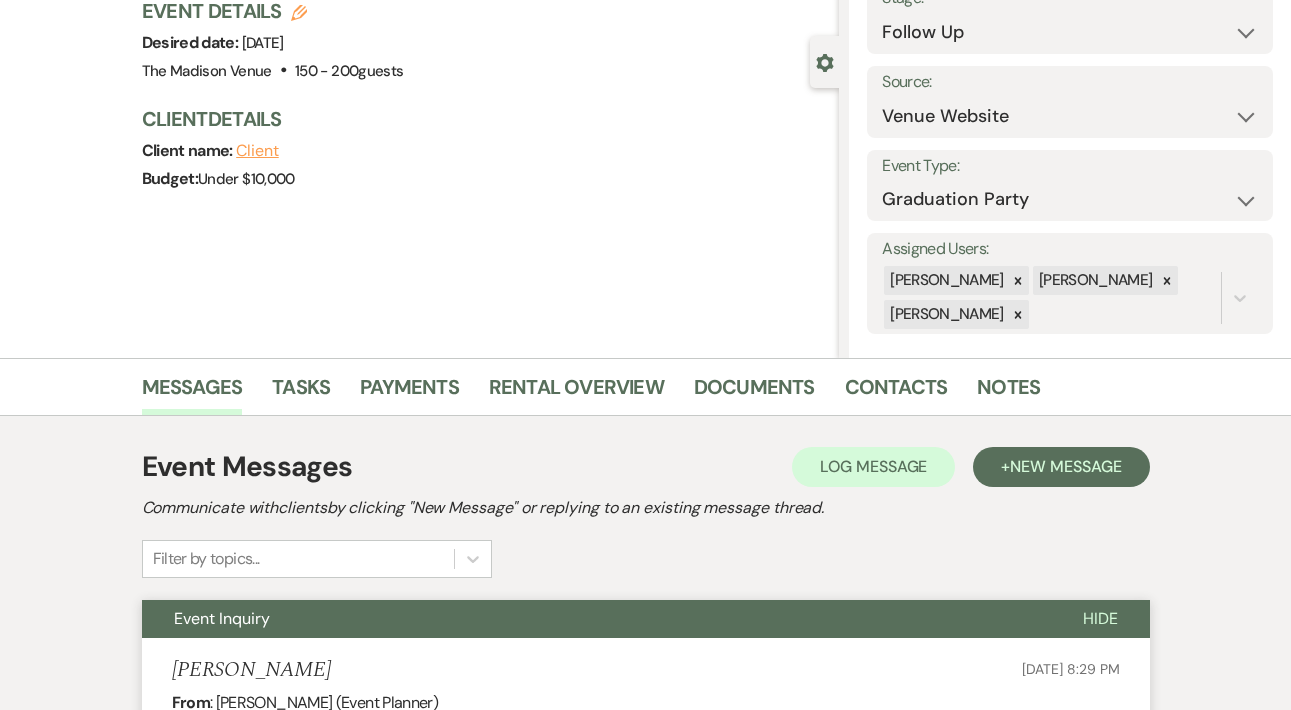 scroll, scrollTop: 0, scrollLeft: 0, axis: both 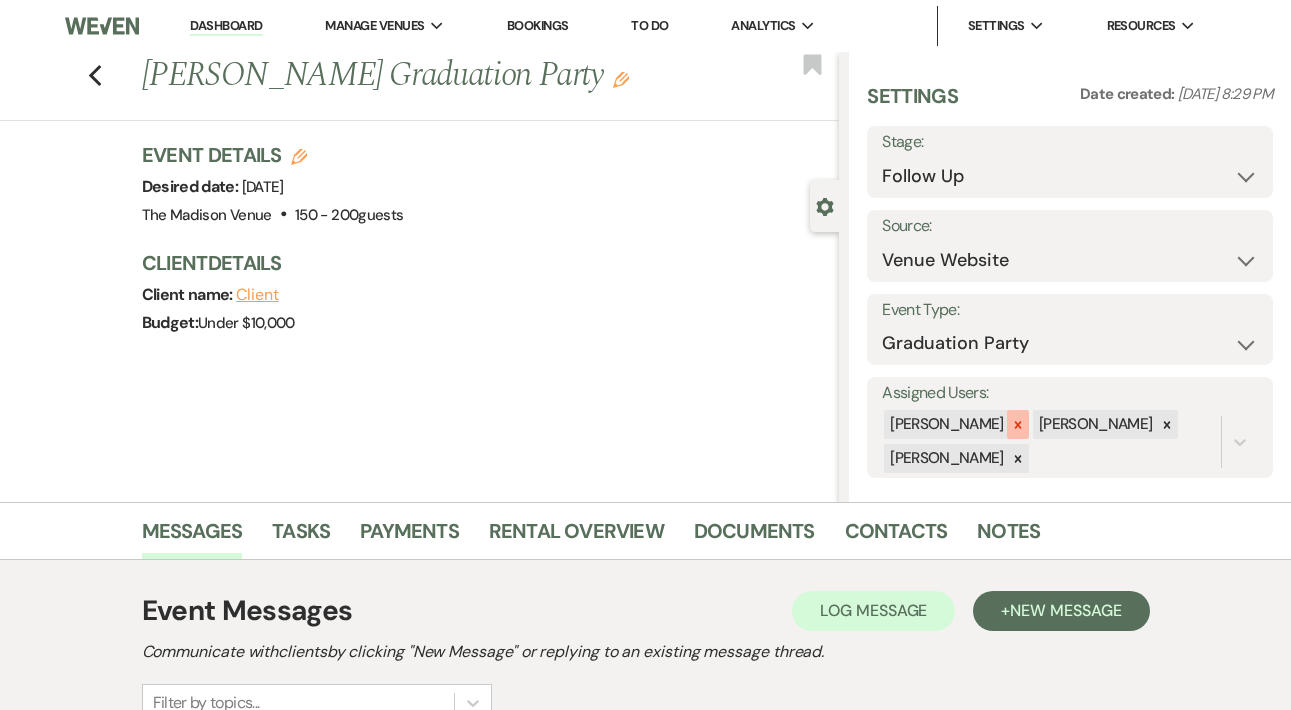click 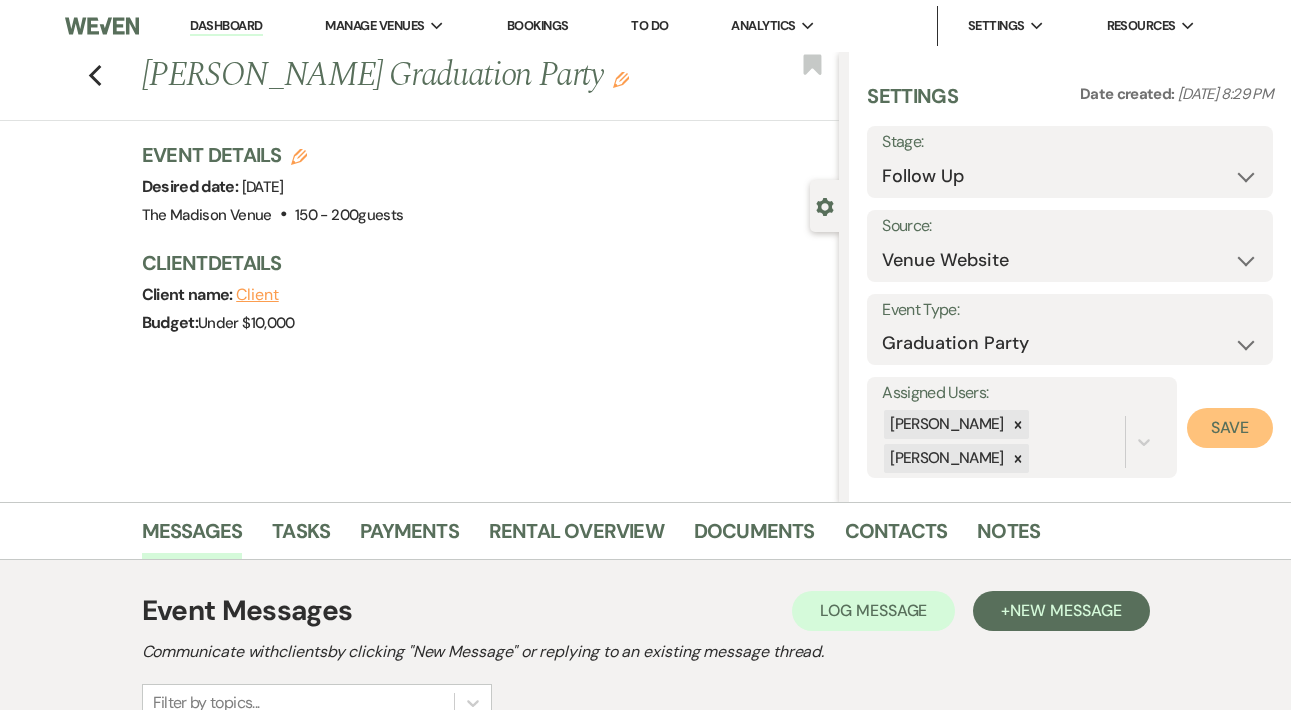 click on "Save" at bounding box center [1230, 428] 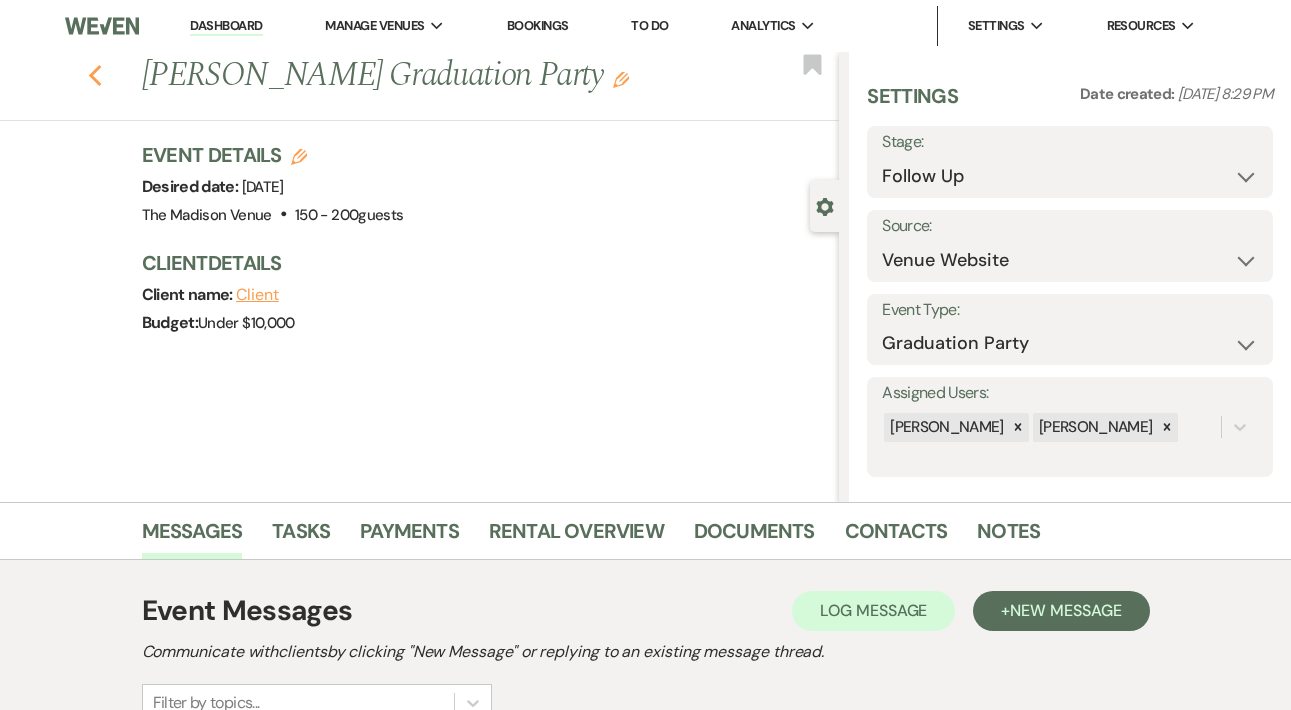 click 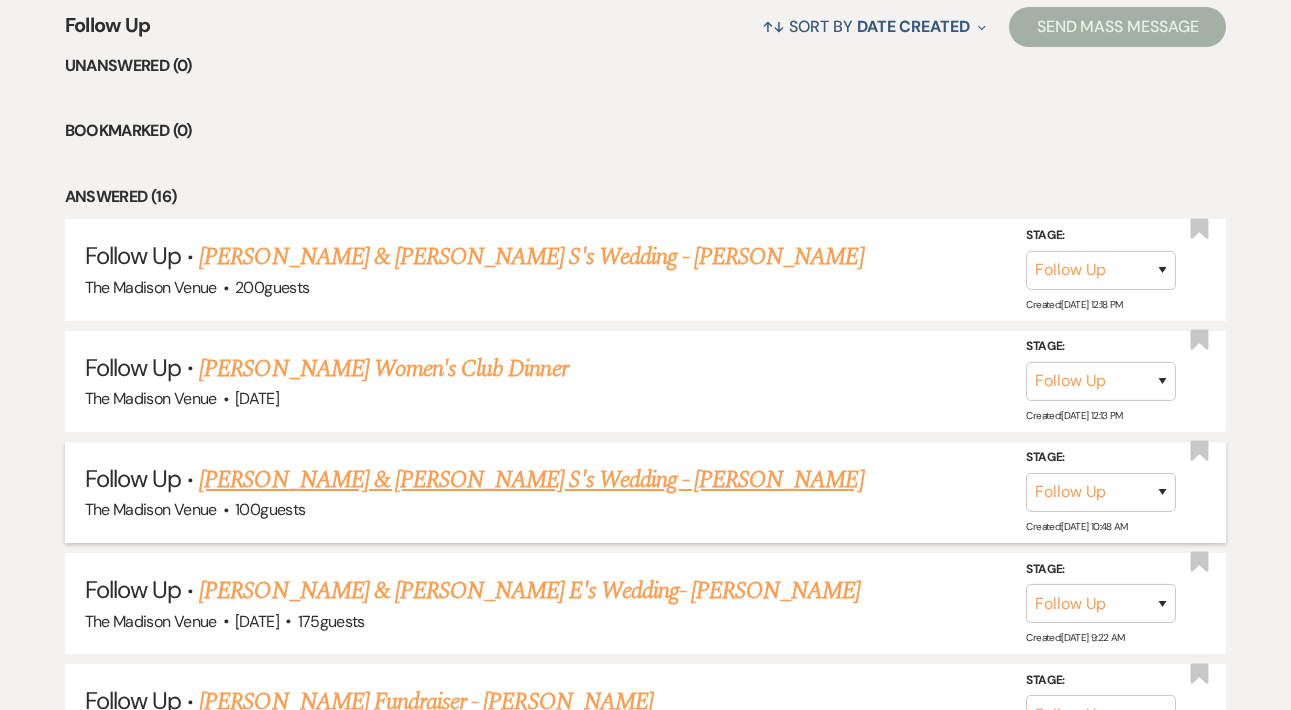 scroll, scrollTop: 803, scrollLeft: 0, axis: vertical 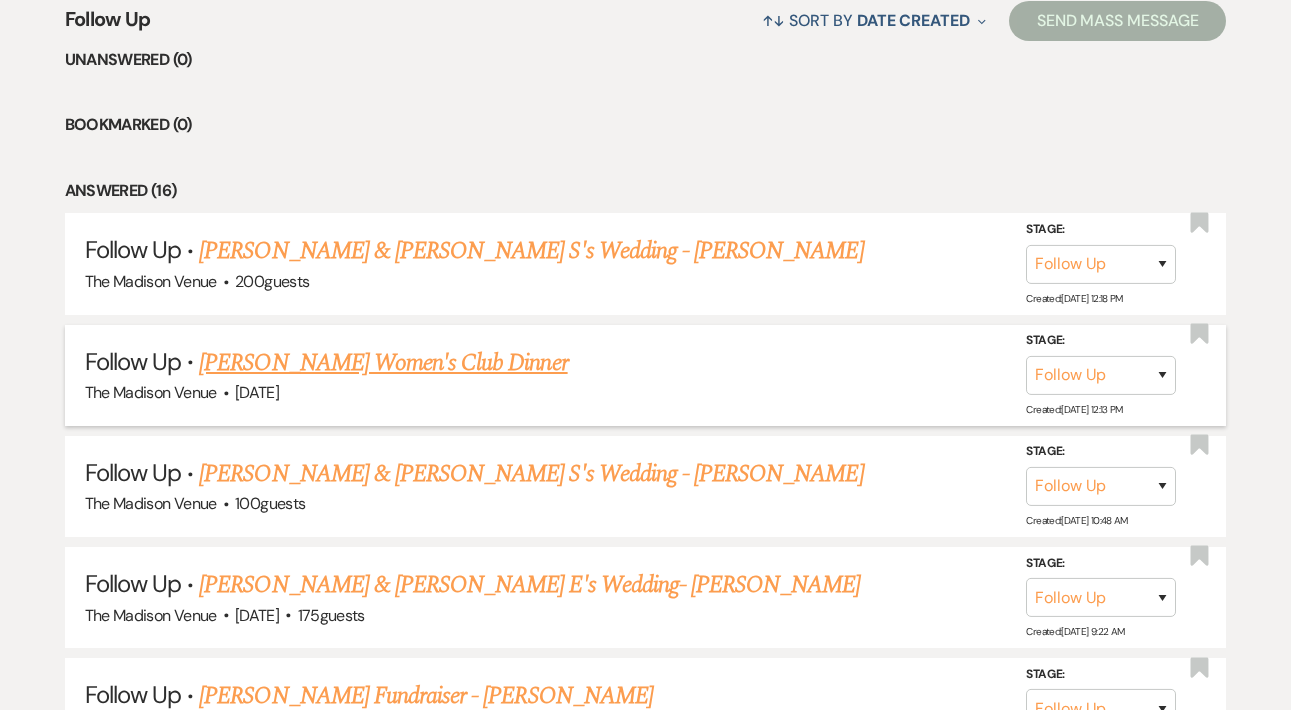 click on "Sherwin Williams Women's Club Dinner" at bounding box center (383, 363) 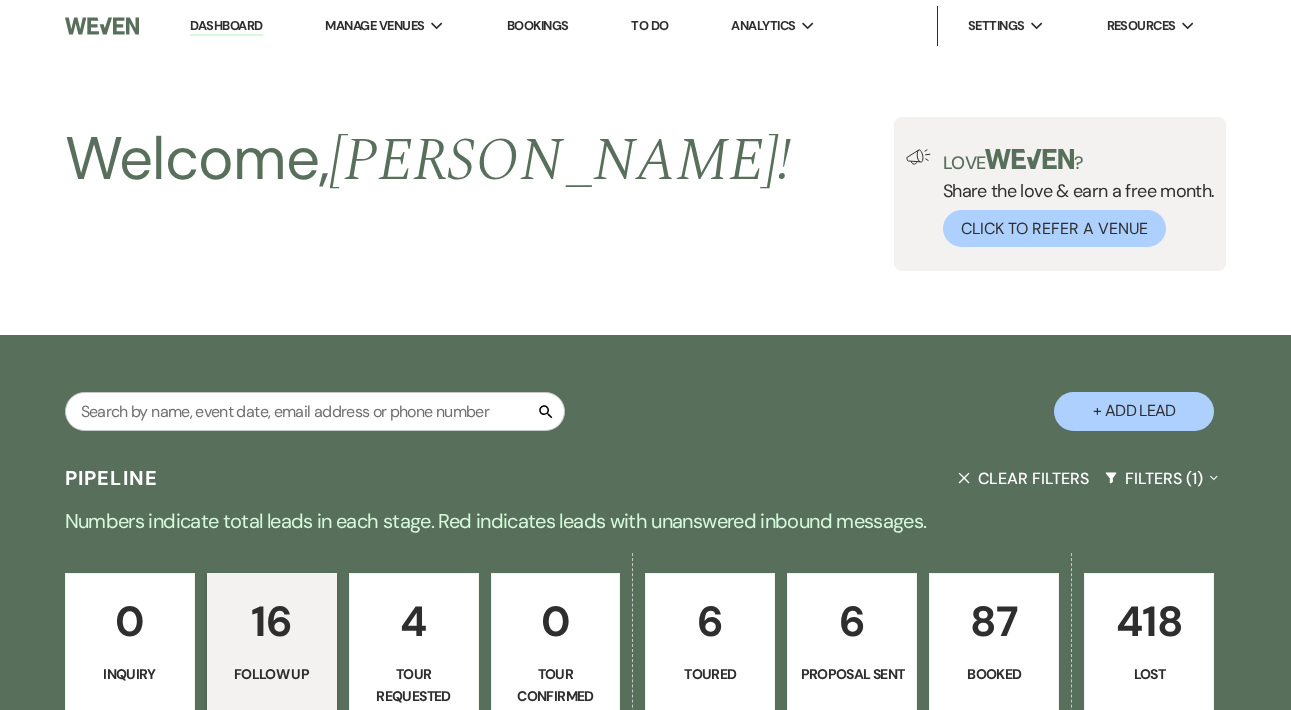 select on "9" 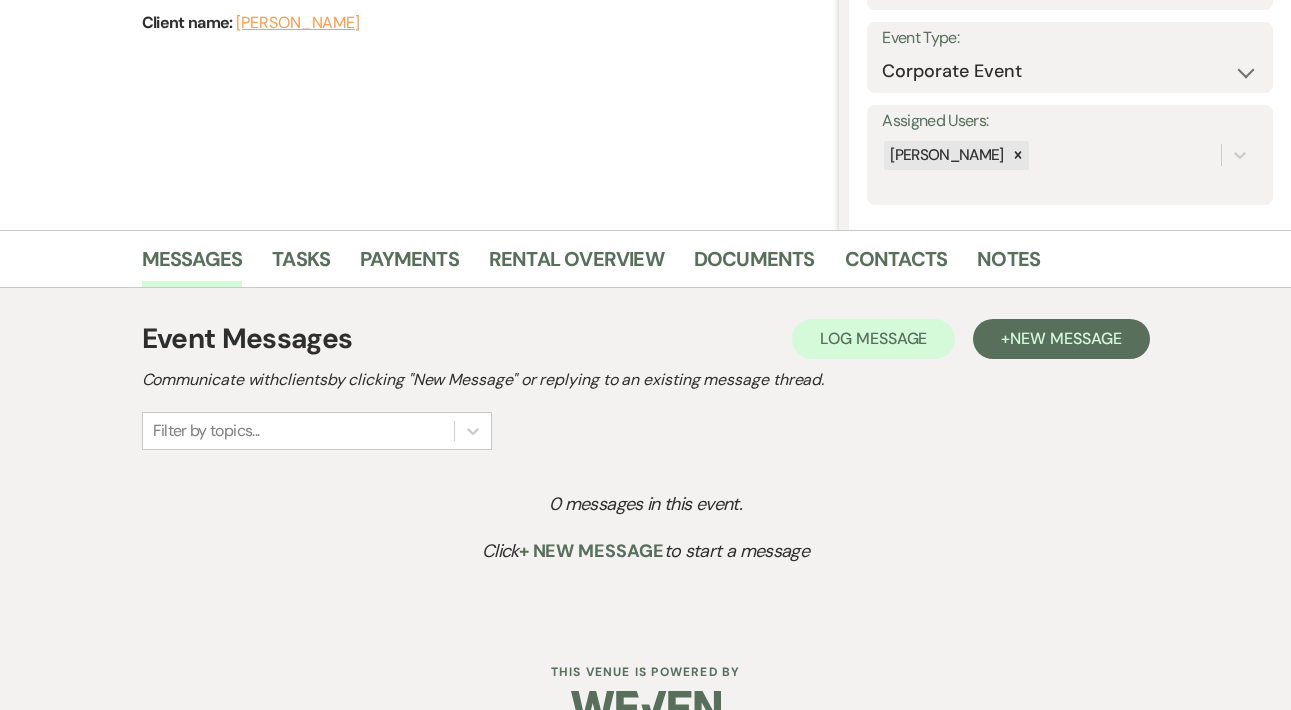 scroll, scrollTop: 289, scrollLeft: 0, axis: vertical 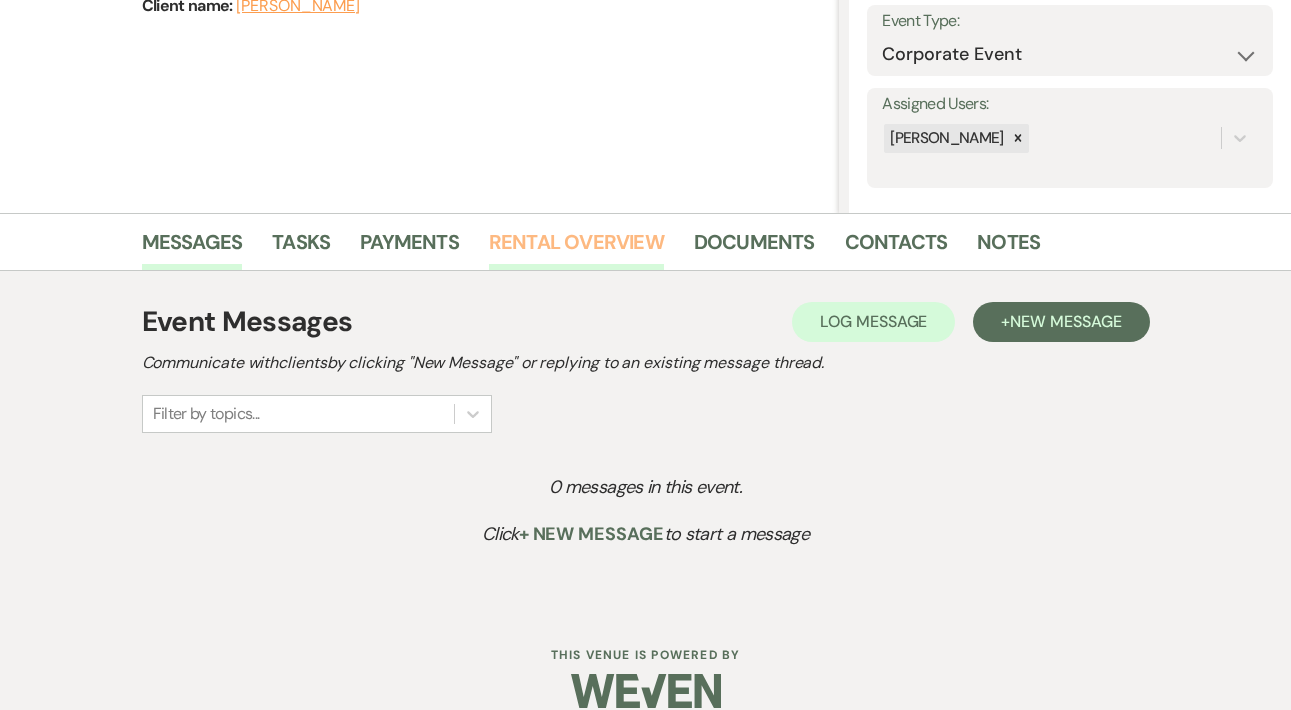 click on "Rental Overview" at bounding box center [576, 248] 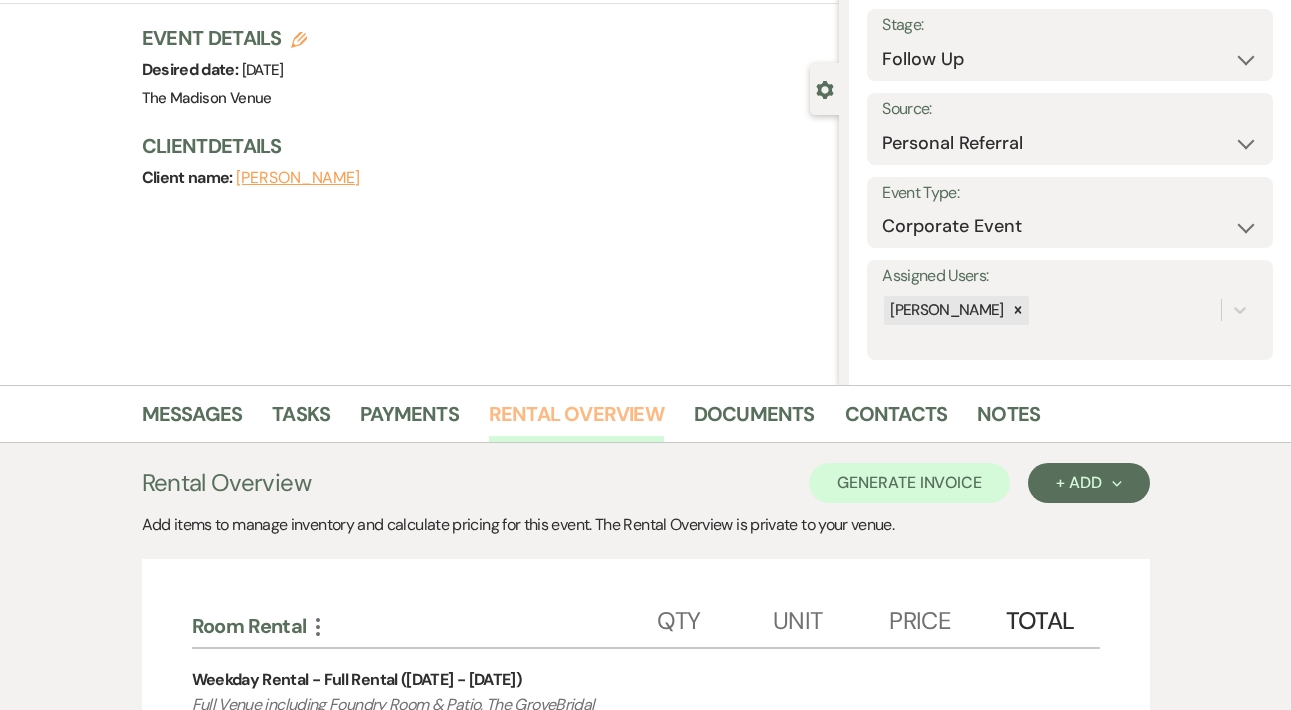 scroll, scrollTop: 116, scrollLeft: 0, axis: vertical 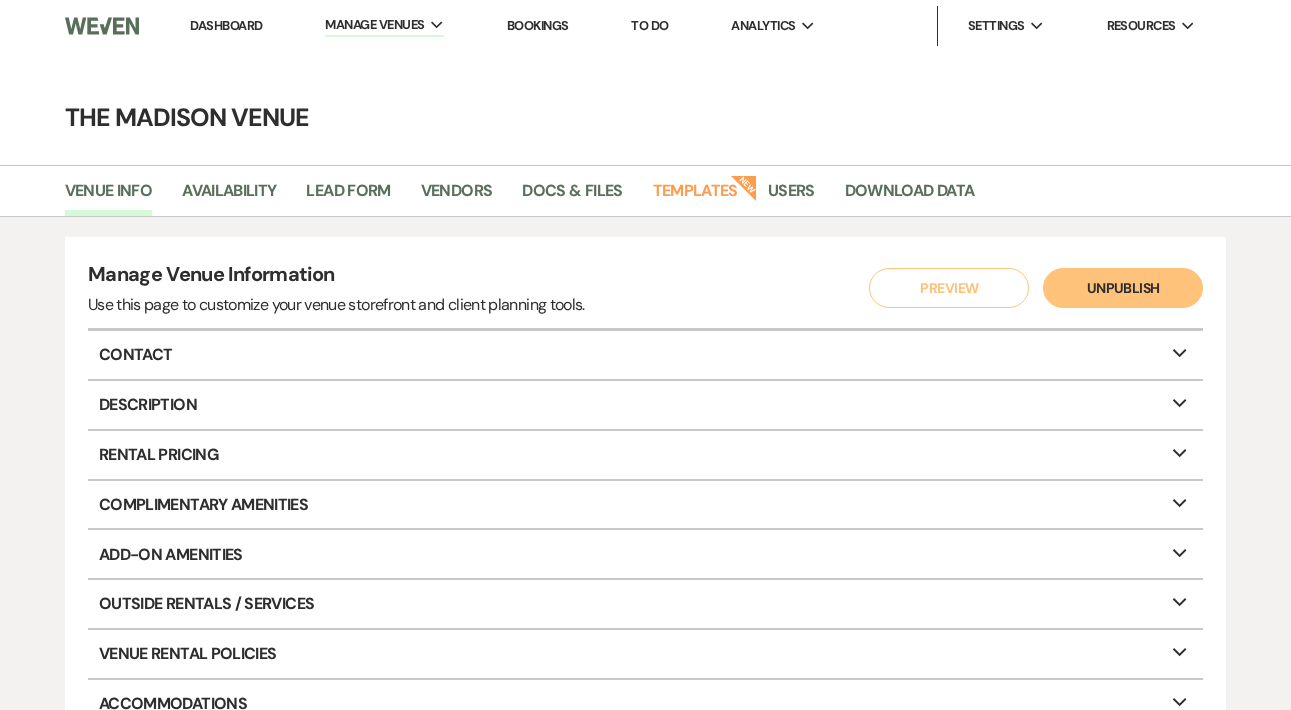 click on "Dashboard" at bounding box center (226, 25) 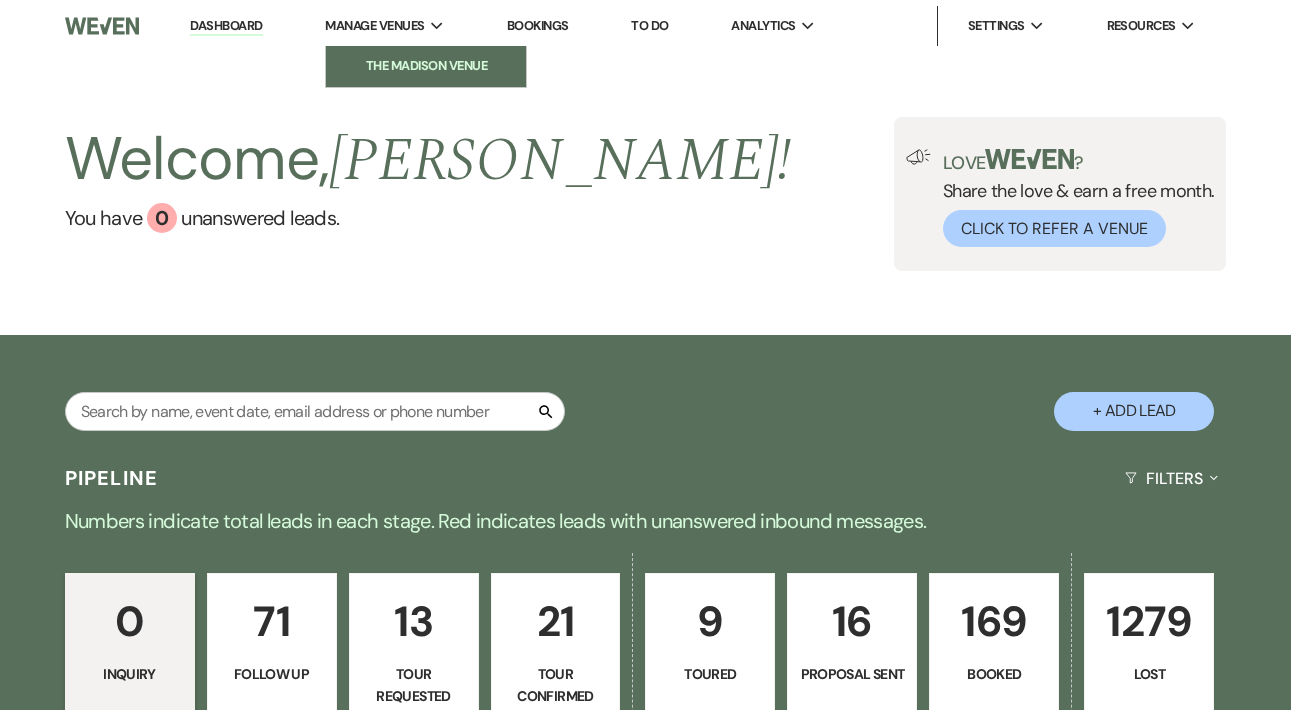 click on "The Madison Venue" at bounding box center [426, 66] 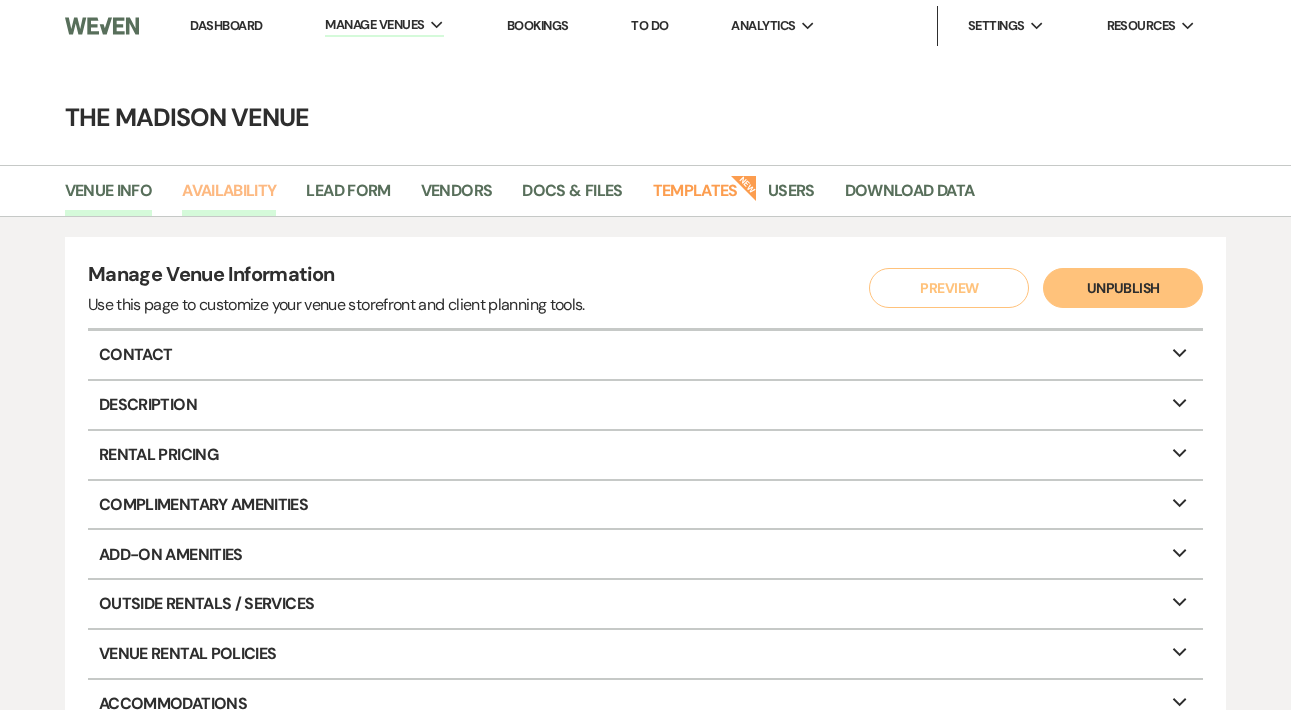 click on "Availability" at bounding box center (229, 197) 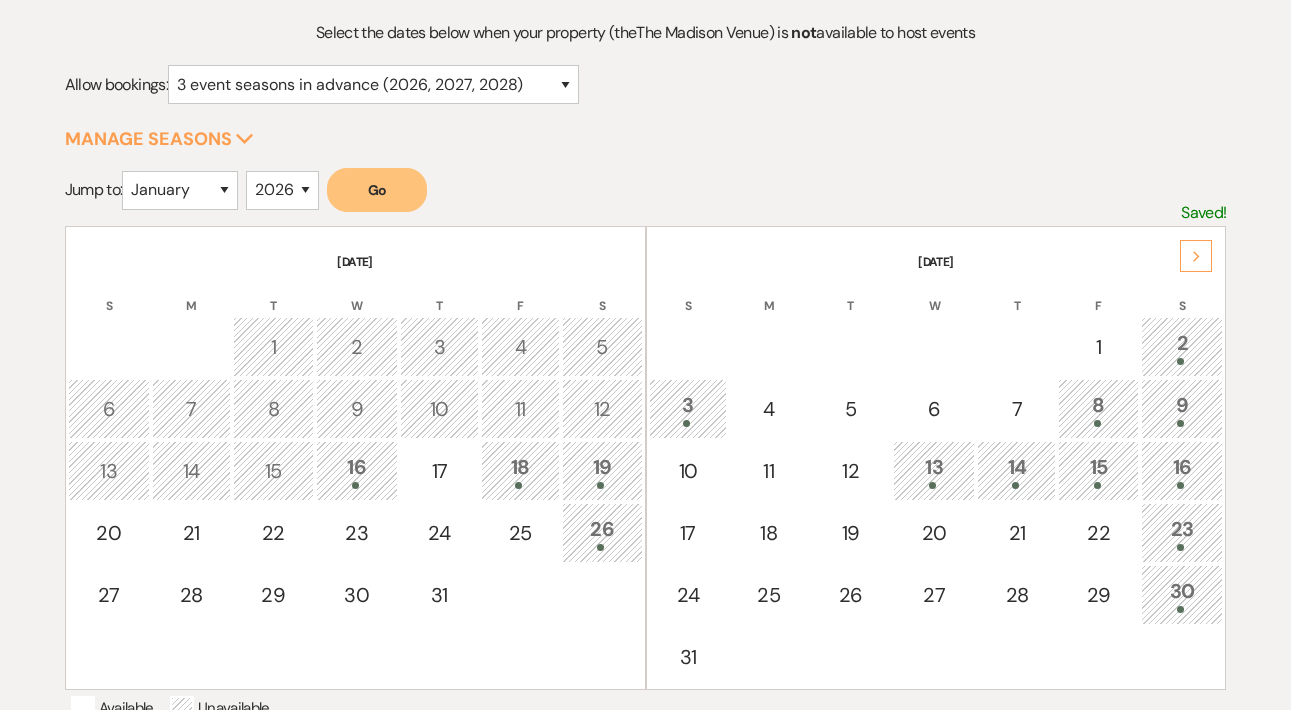 scroll, scrollTop: 243, scrollLeft: 0, axis: vertical 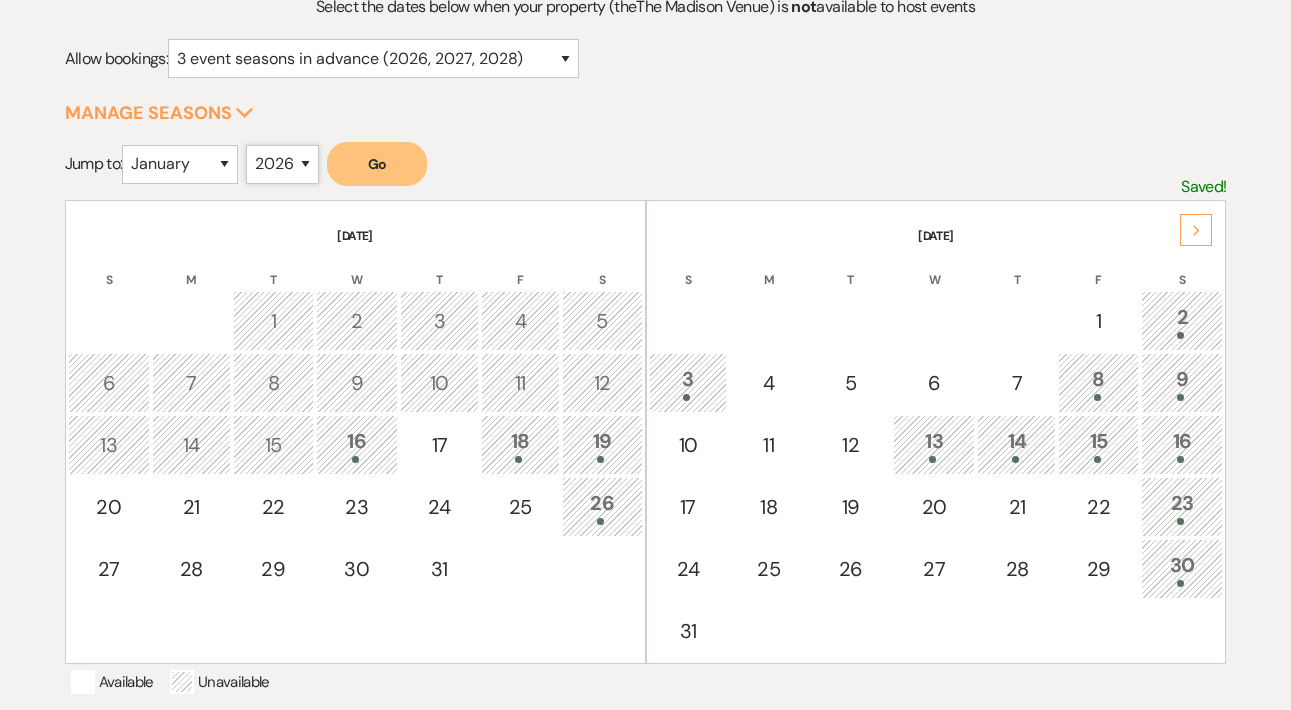 click on "2025 2026 2027 2028 2029" at bounding box center (282, 164) 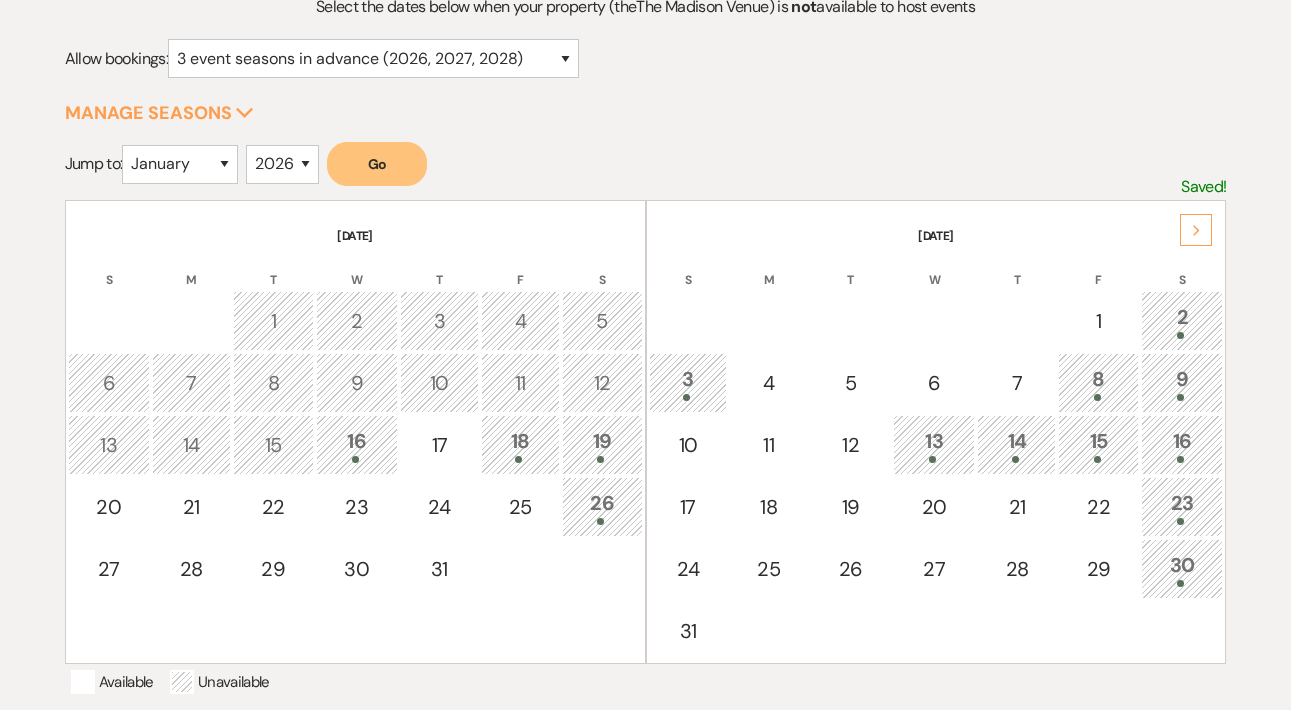 click on "Go" at bounding box center [377, 164] 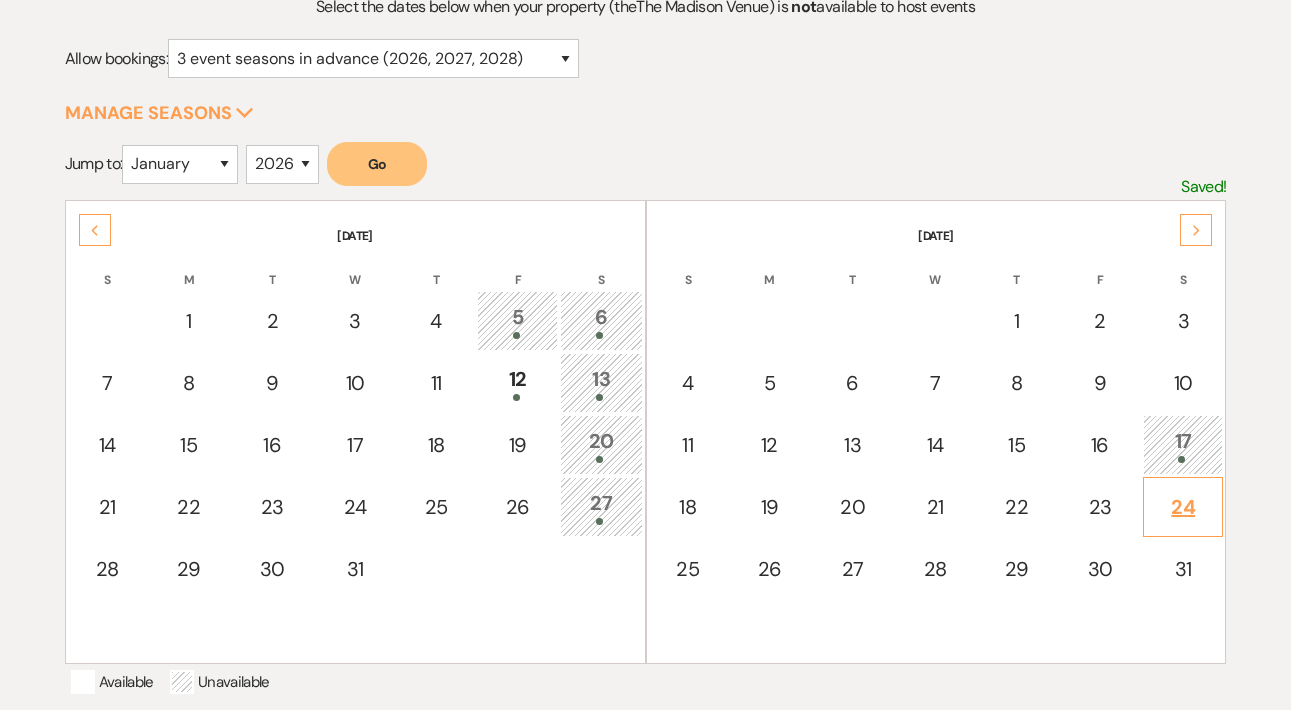 click on "24" at bounding box center [1183, 507] 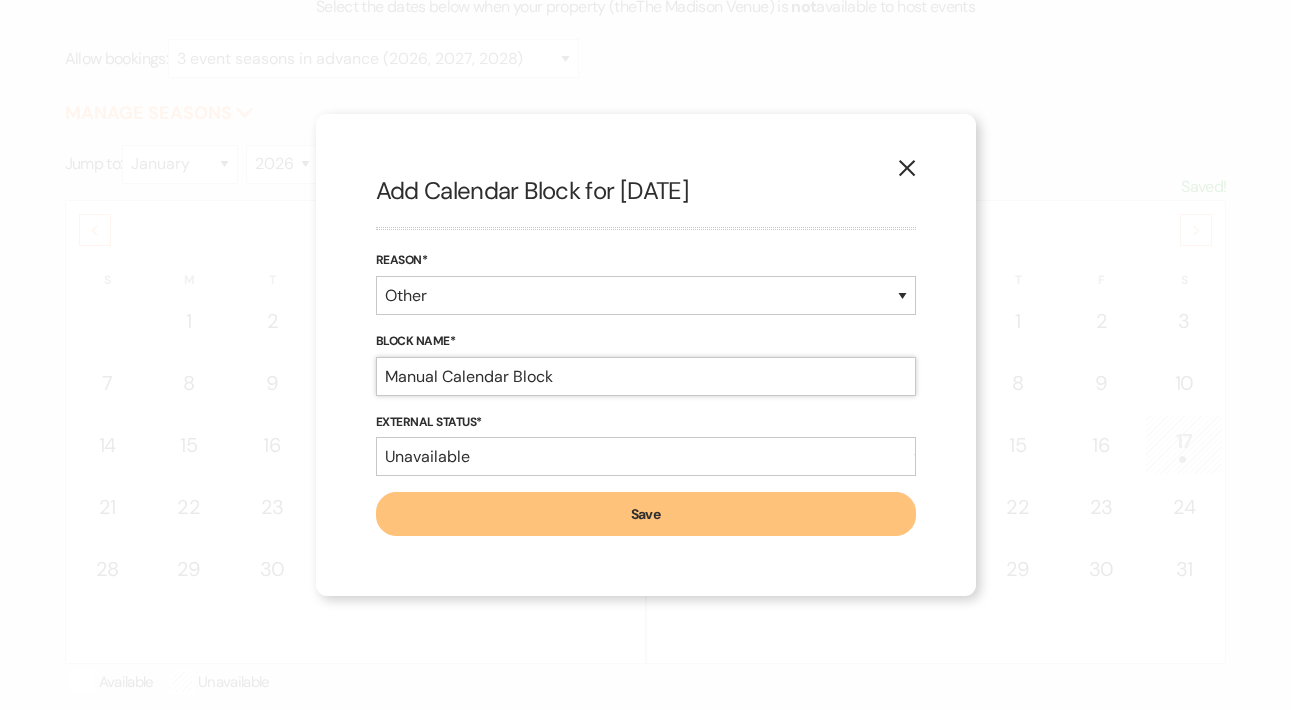 click on "Manual Calendar Block" at bounding box center (646, 376) 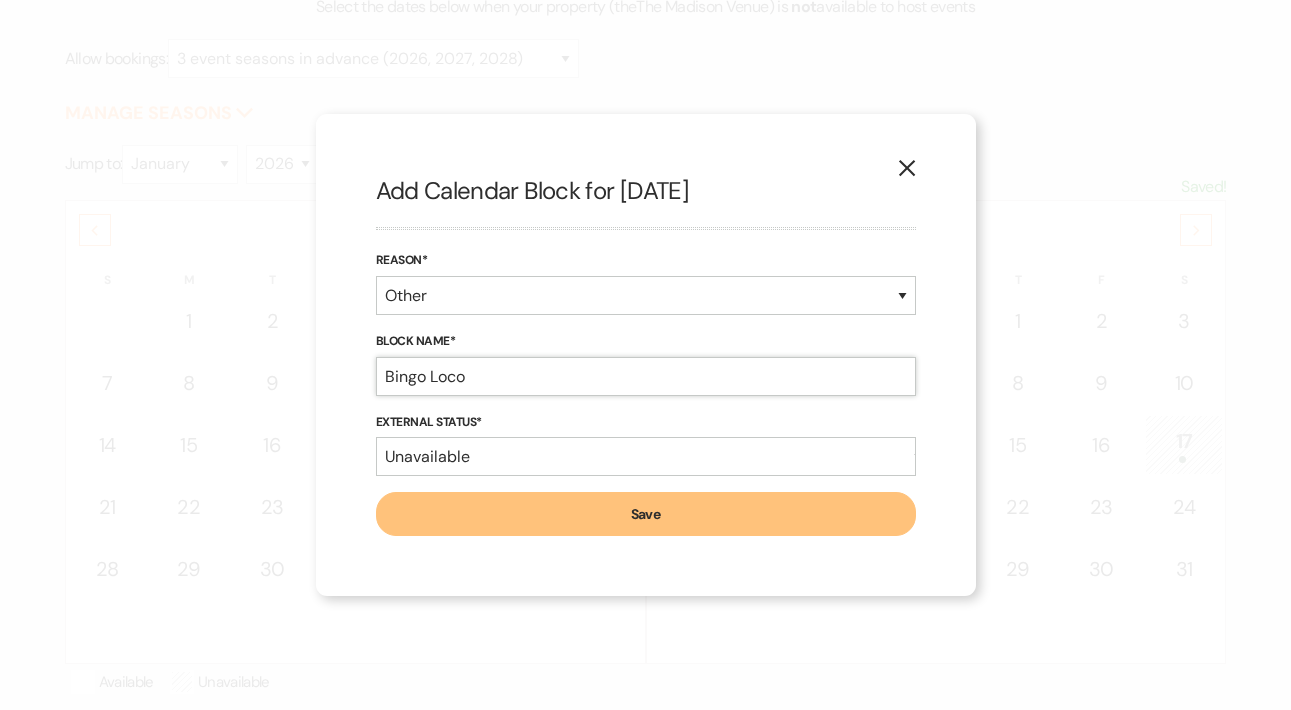 type on "Bingo Loco" 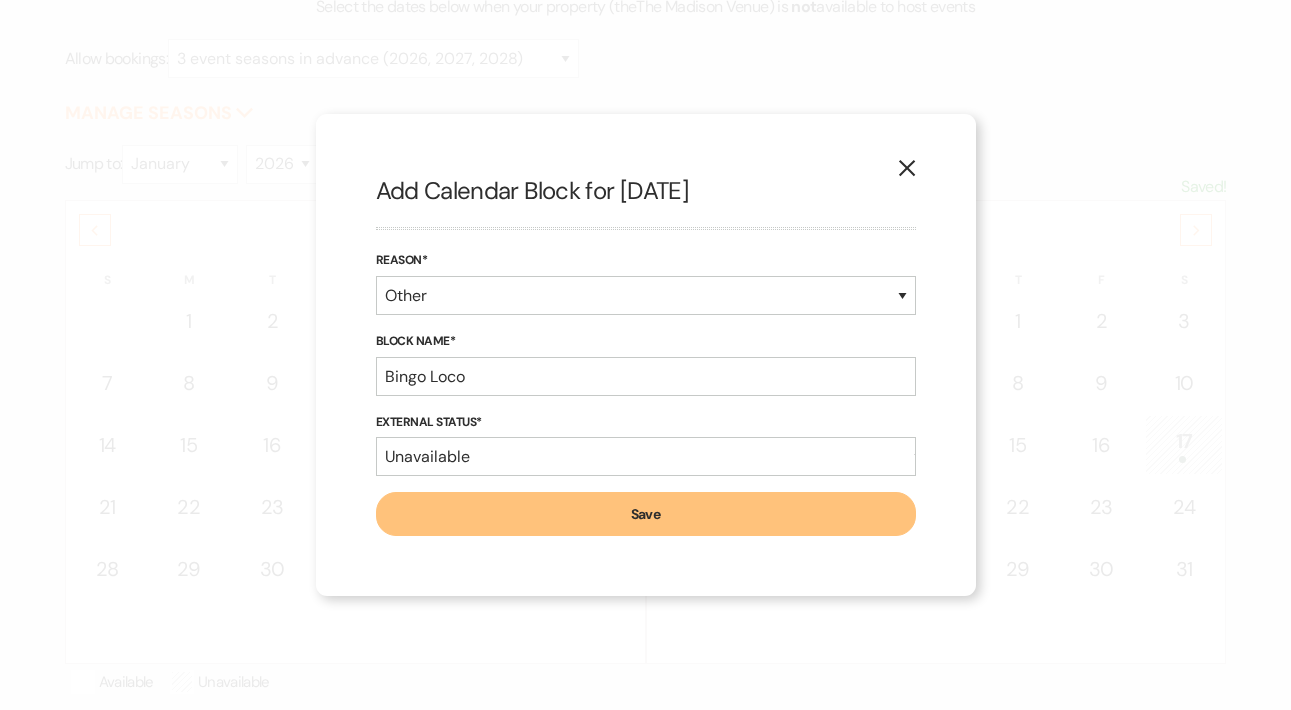 click on "Save" at bounding box center (646, 514) 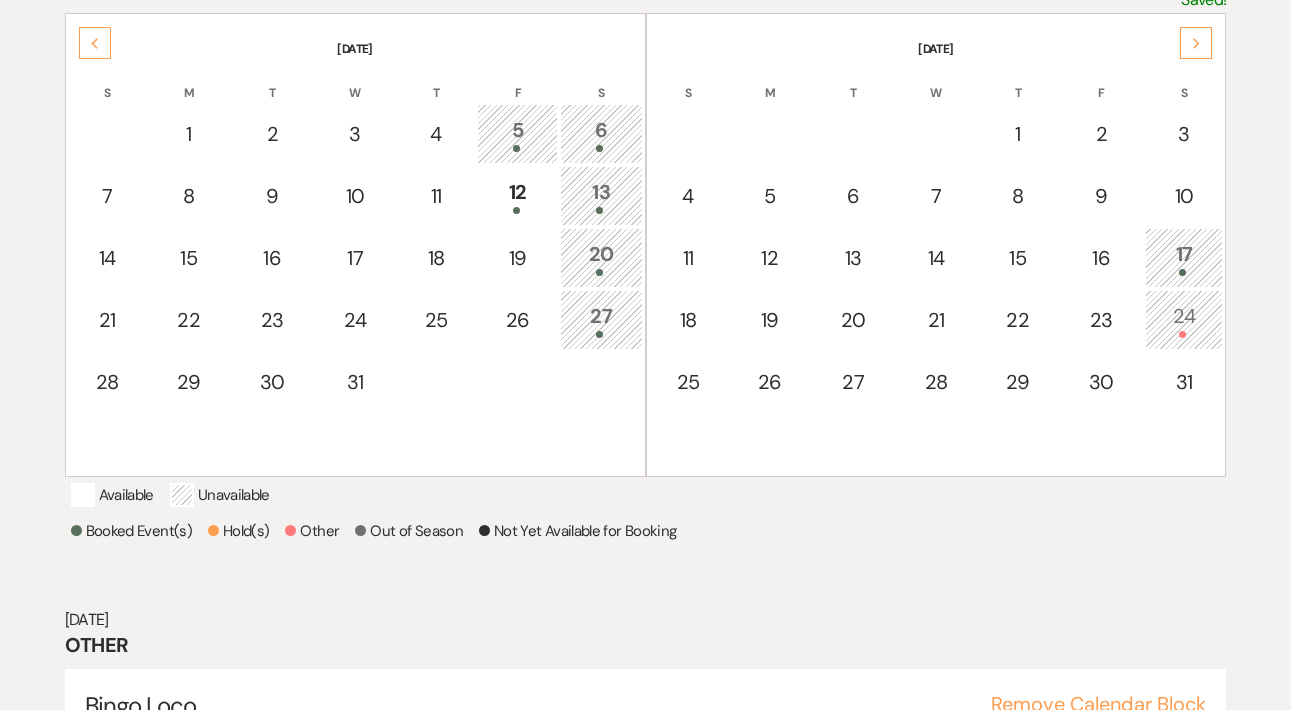 scroll, scrollTop: 427, scrollLeft: 0, axis: vertical 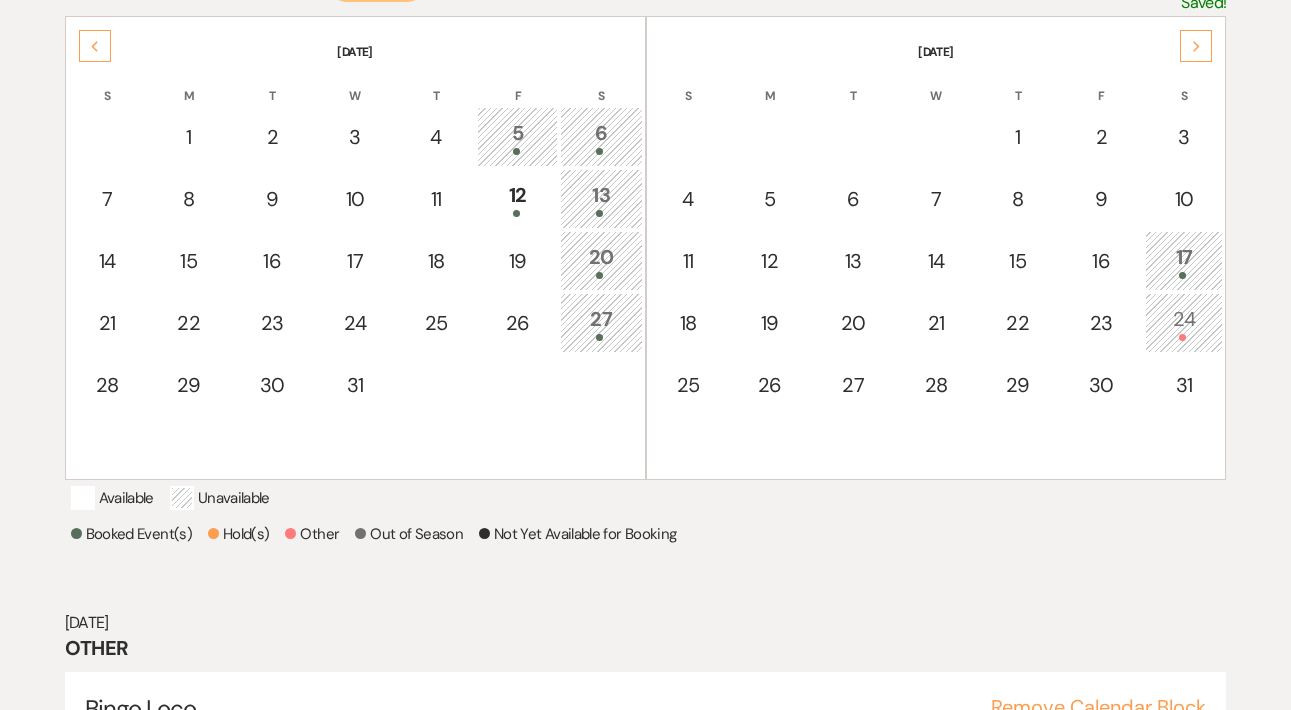 click on "Next" 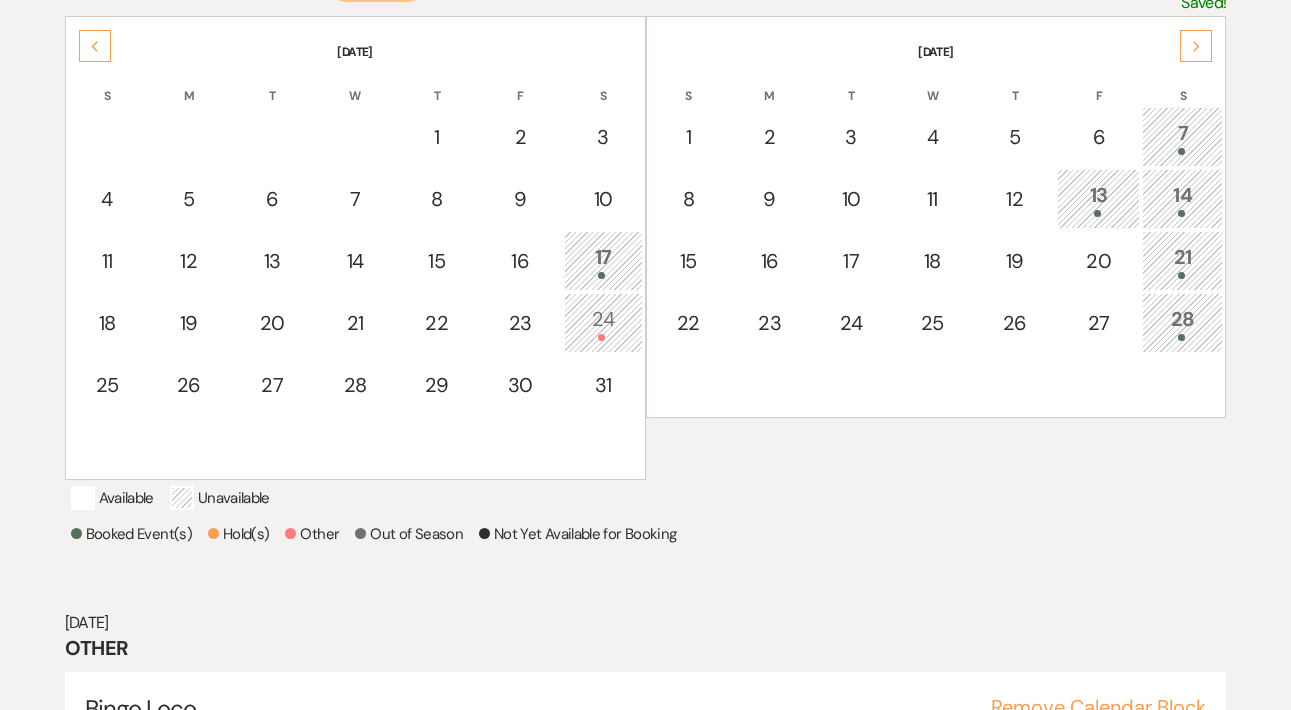 click on "Next" 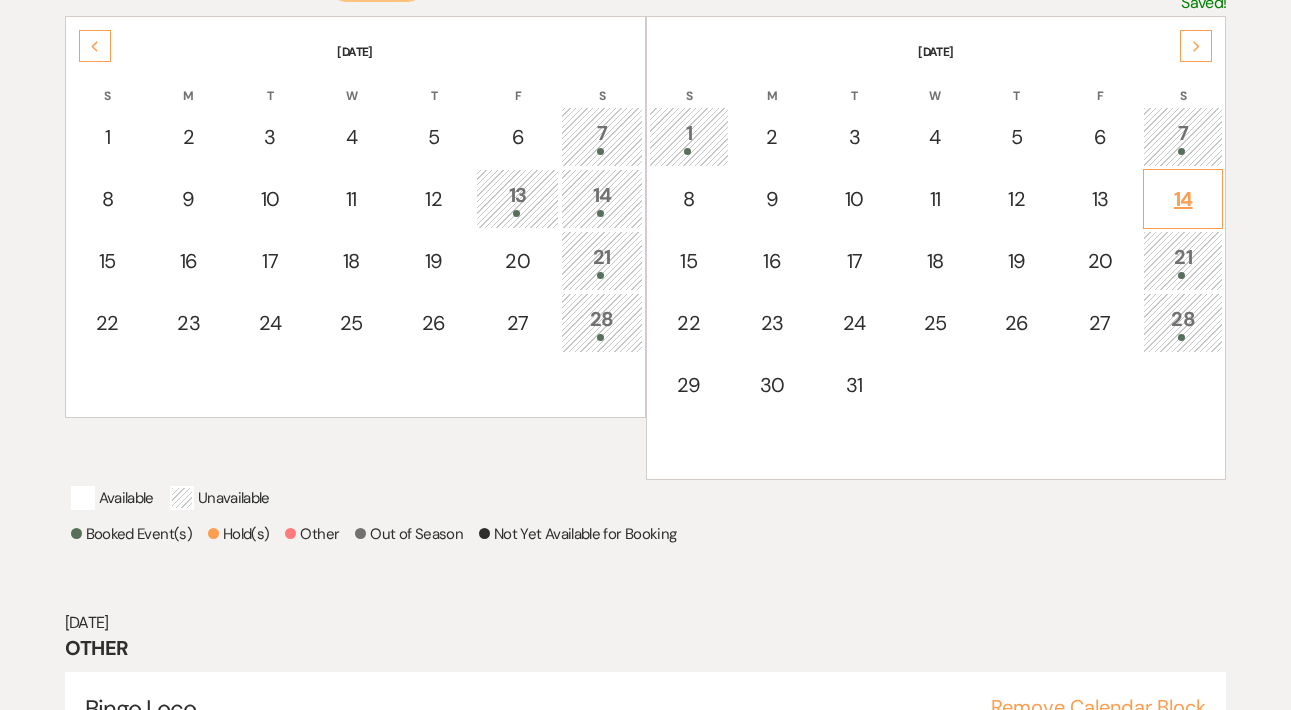 click on "14" at bounding box center [1183, 199] 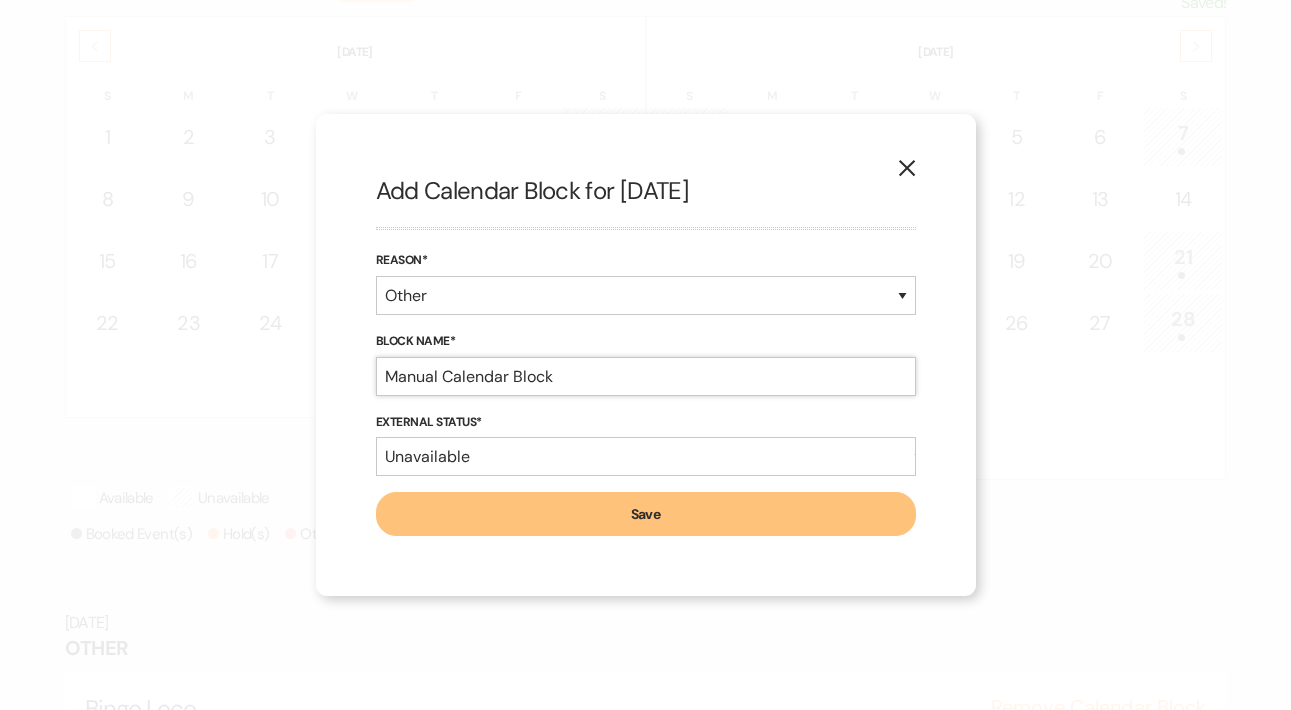 click on "Manual Calendar Block" at bounding box center [646, 376] 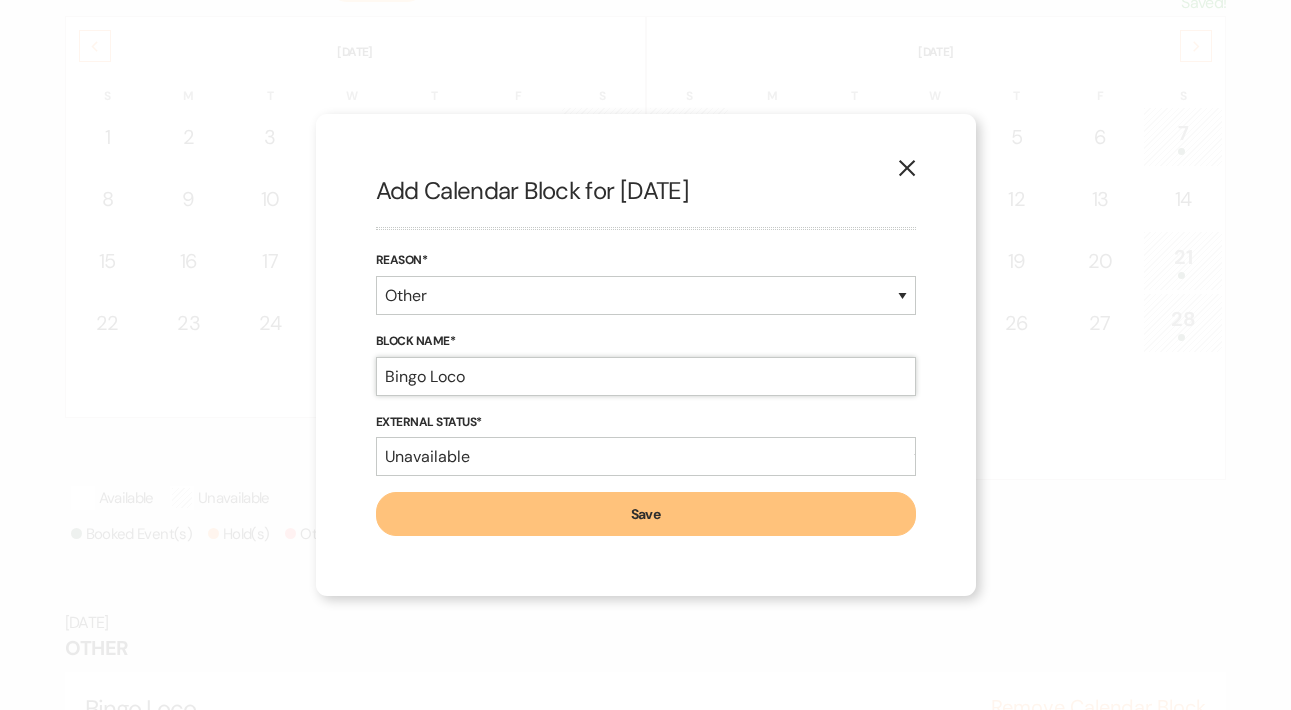 type on "Bingo Loco" 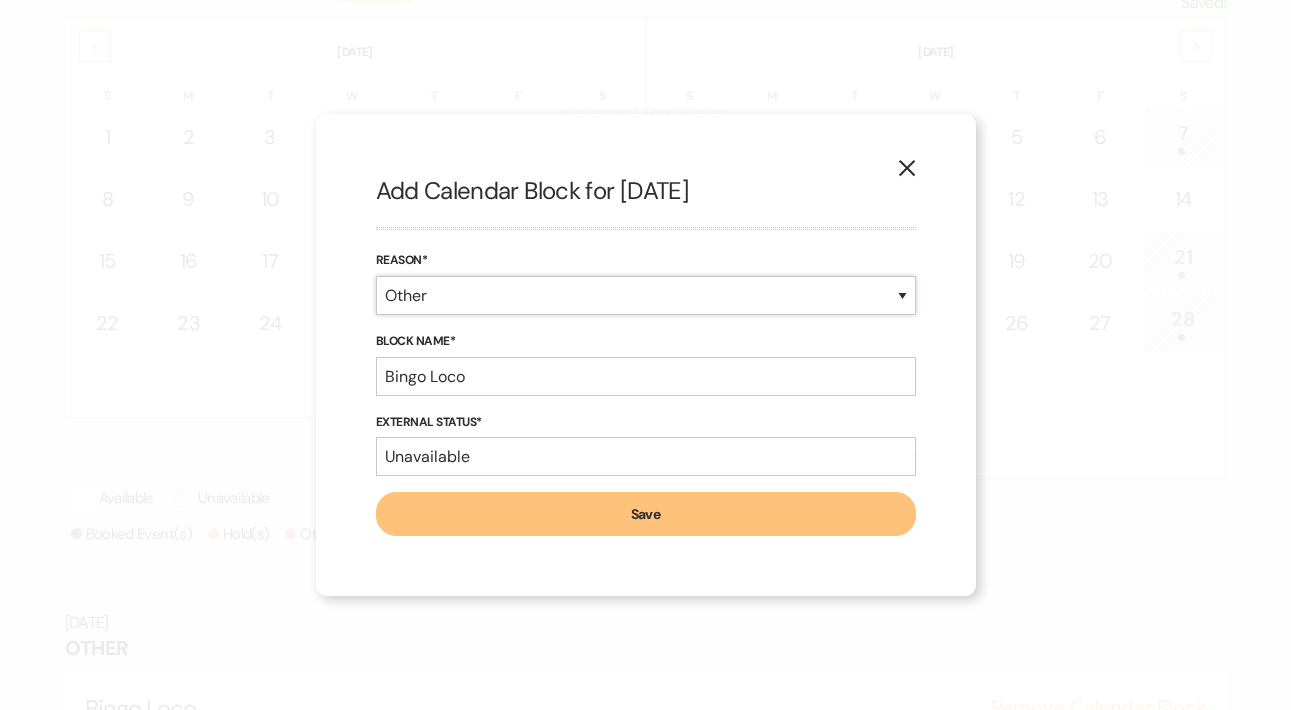 click on "Booked Event Hold Other" at bounding box center (646, 295) 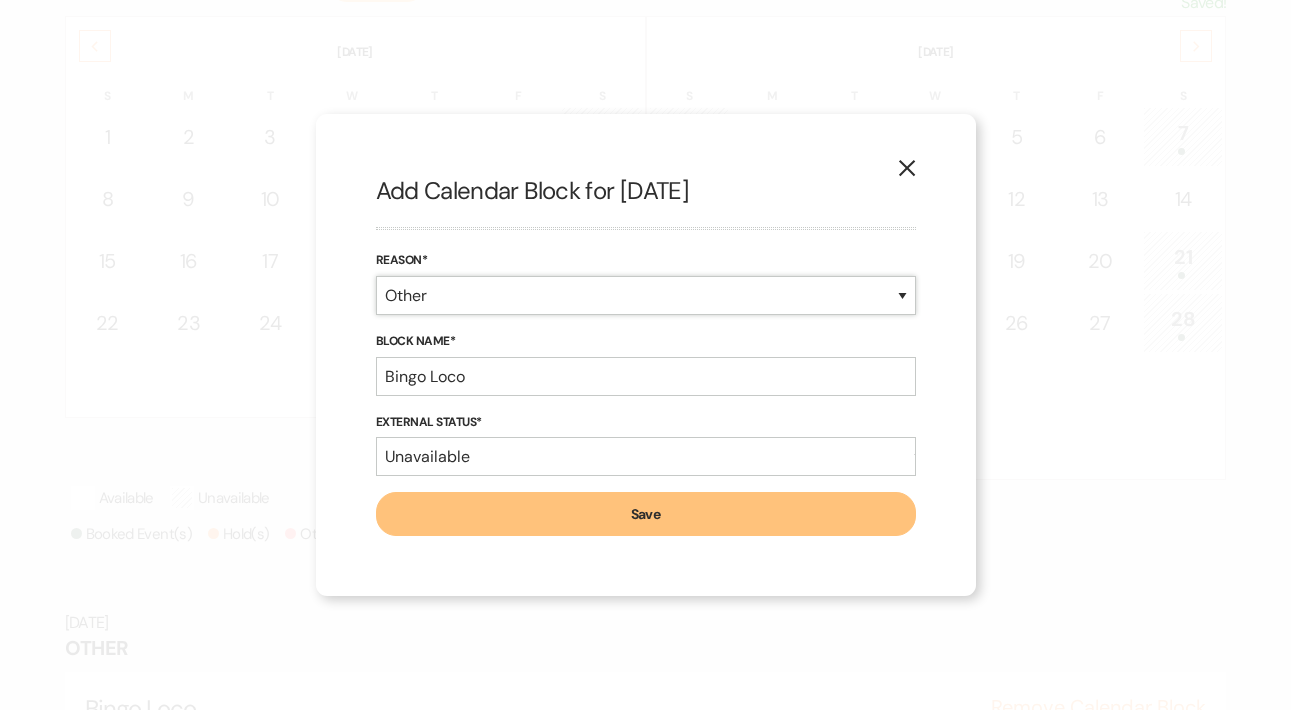 select on "bookedEvent" 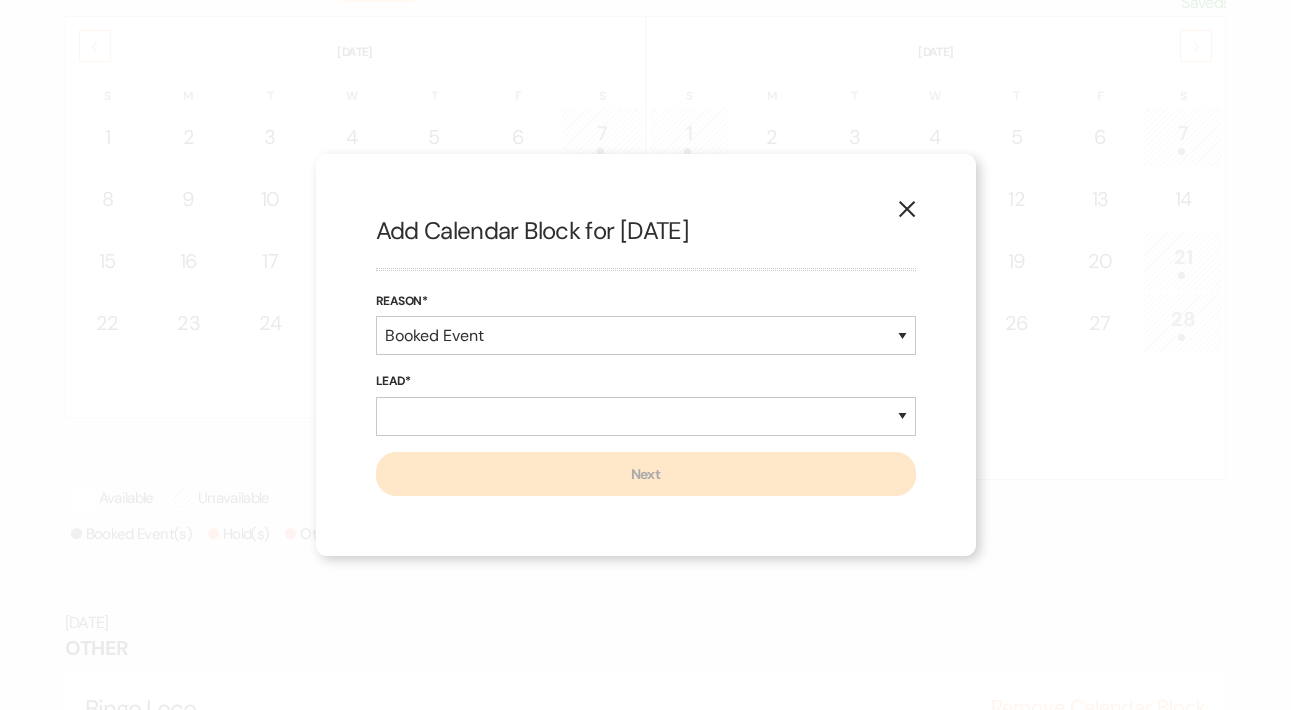 click 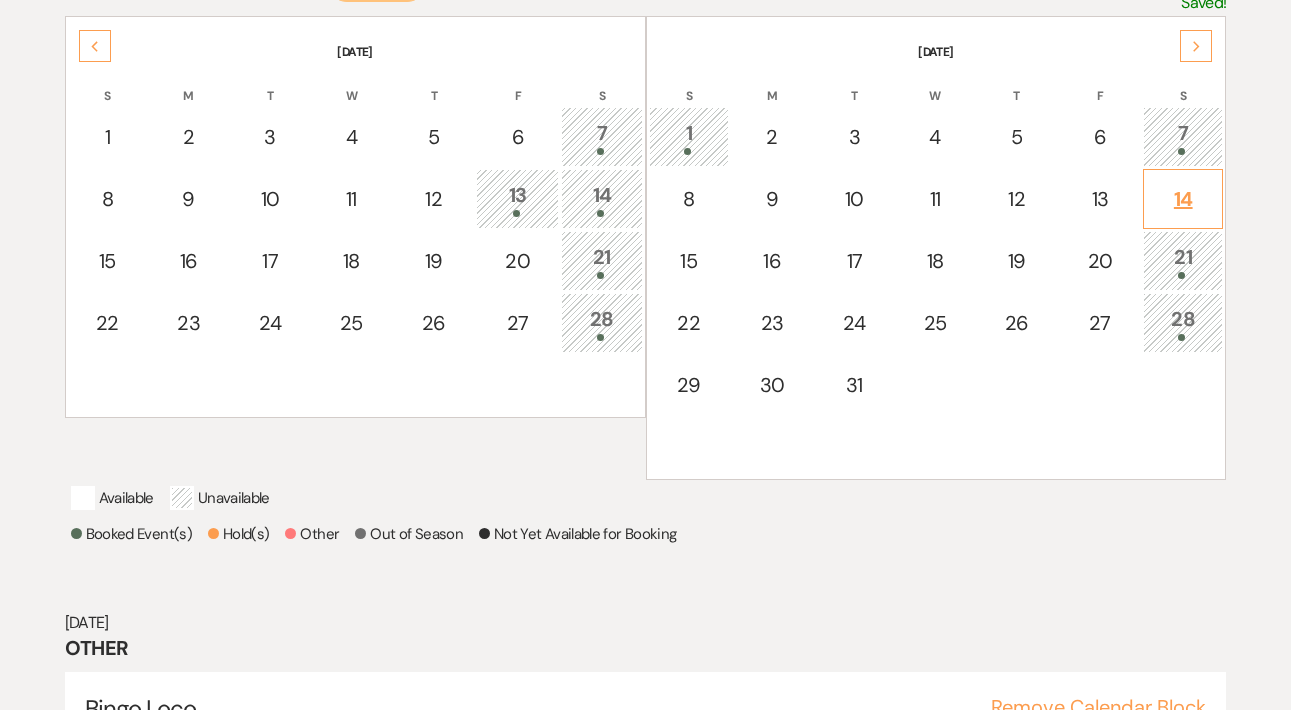 click on "14" at bounding box center [1183, 199] 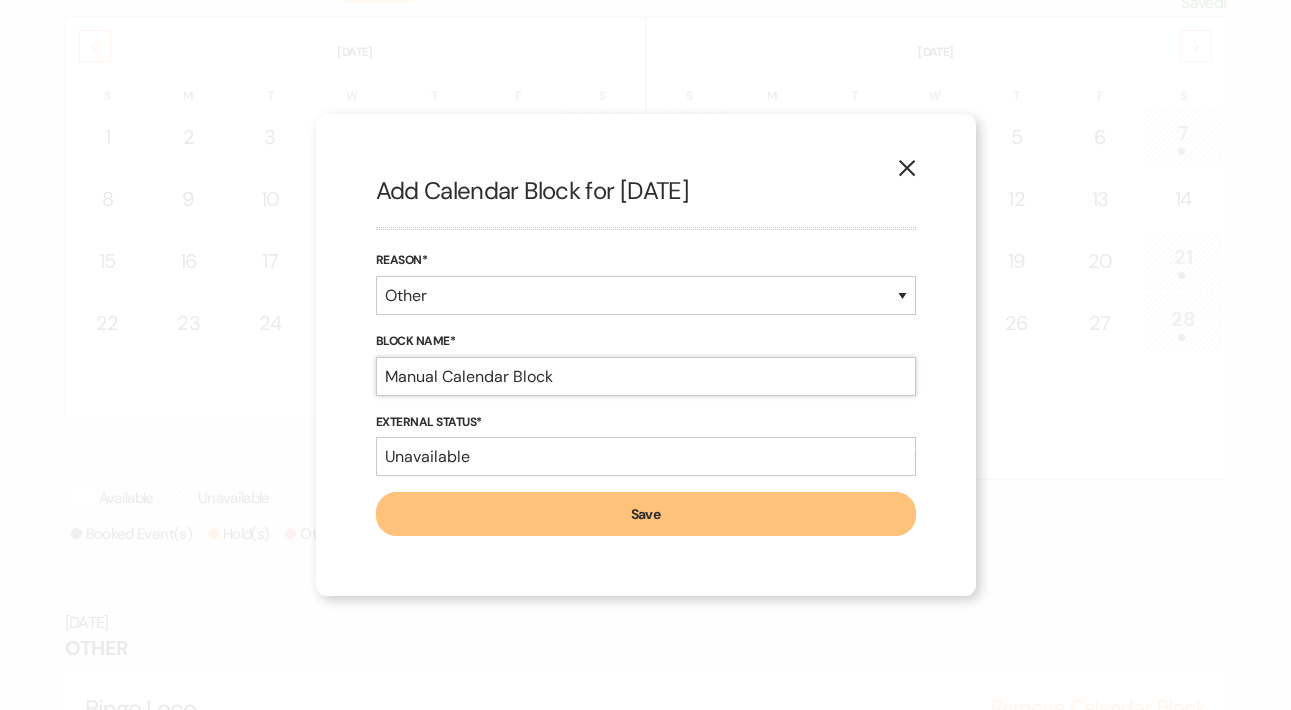 click on "Manual Calendar Block" at bounding box center [646, 376] 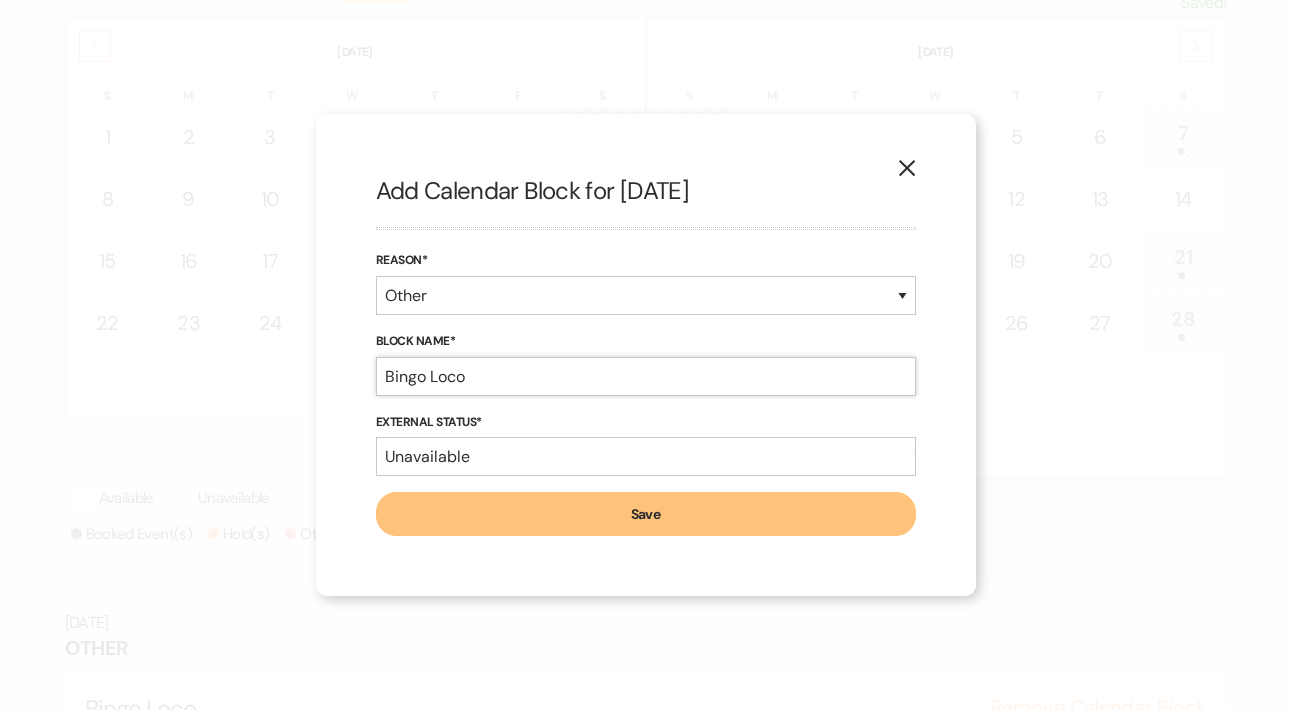 type on "Bingo Loco" 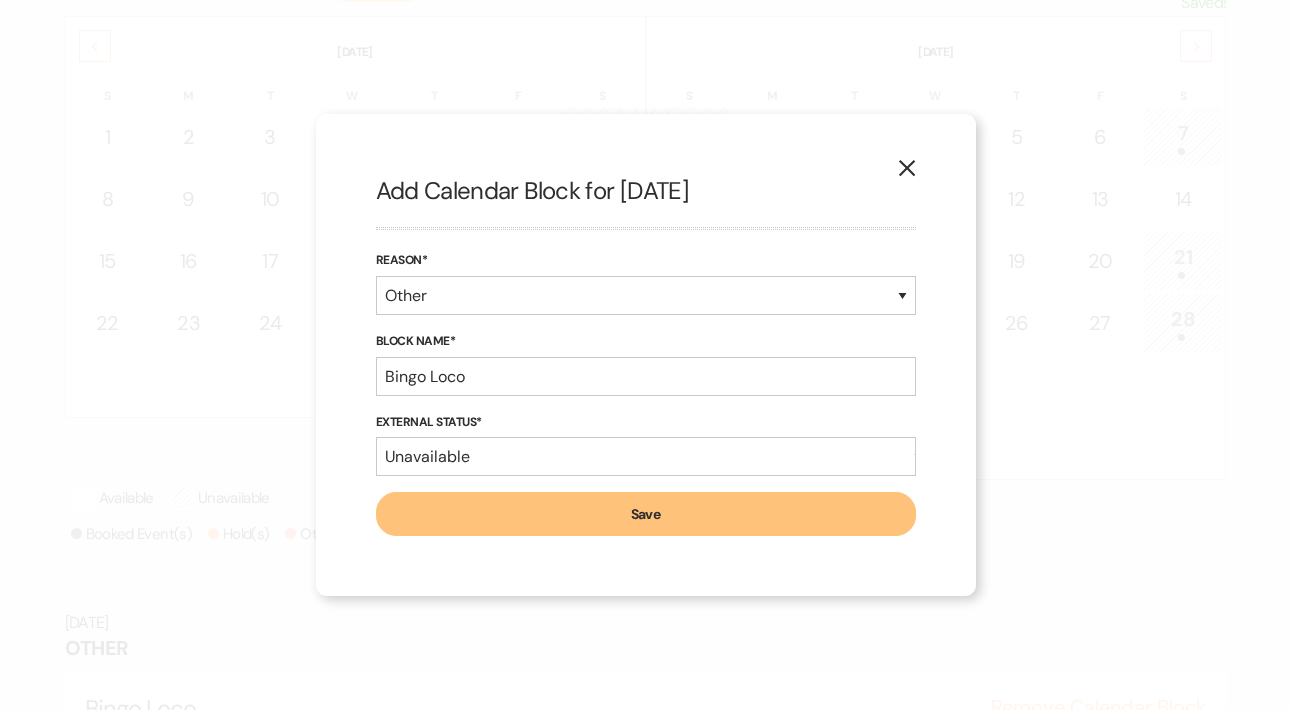 click on "Save" at bounding box center (646, 514) 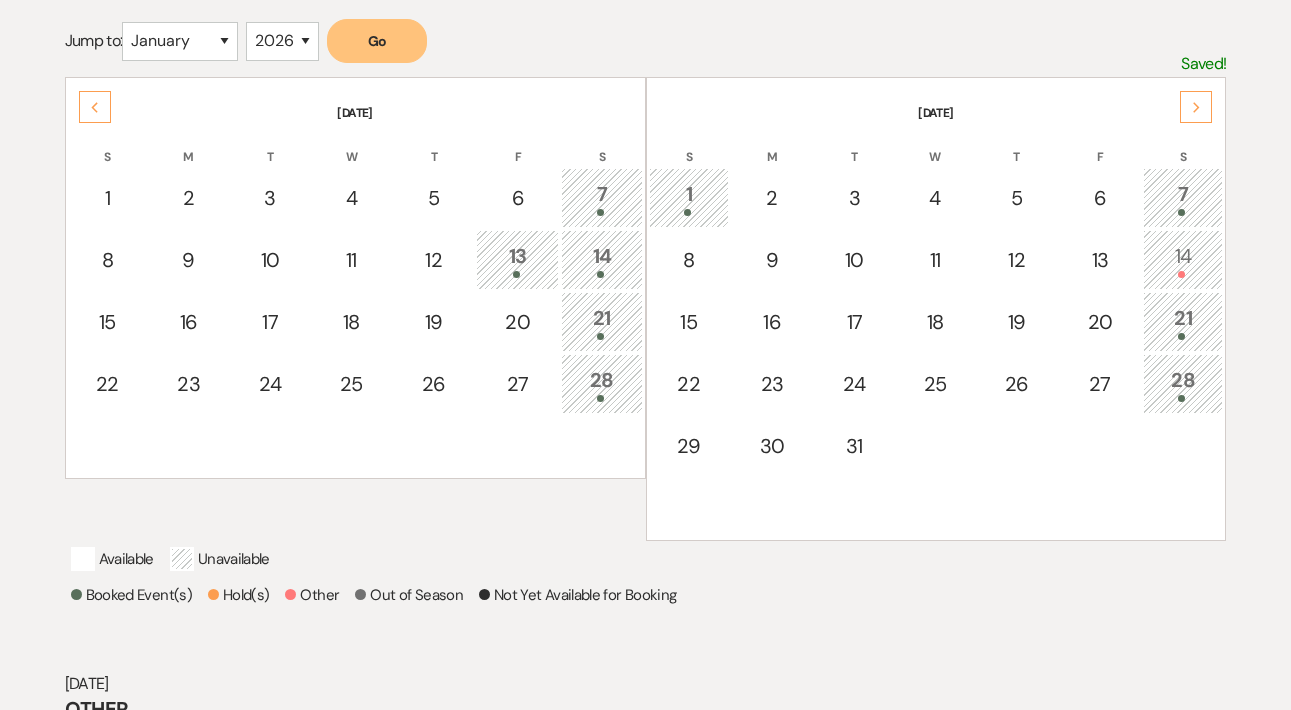 scroll, scrollTop: 365, scrollLeft: 0, axis: vertical 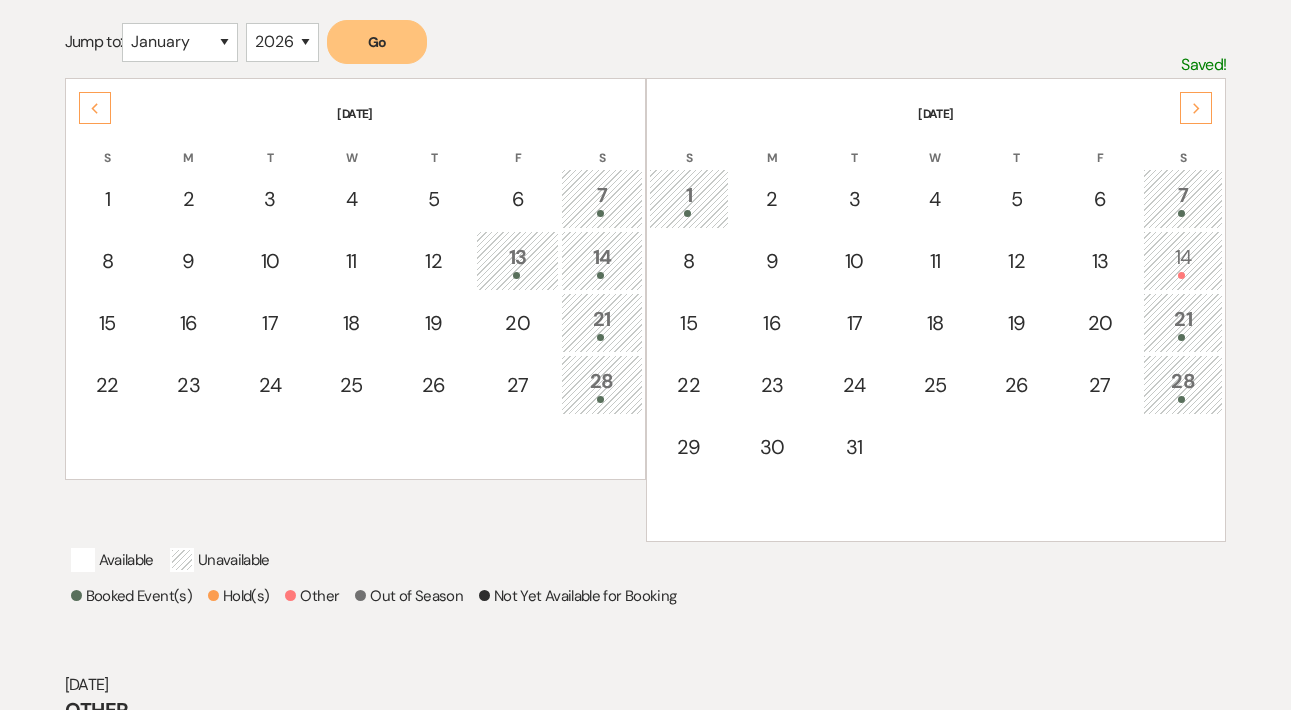click on "Next" 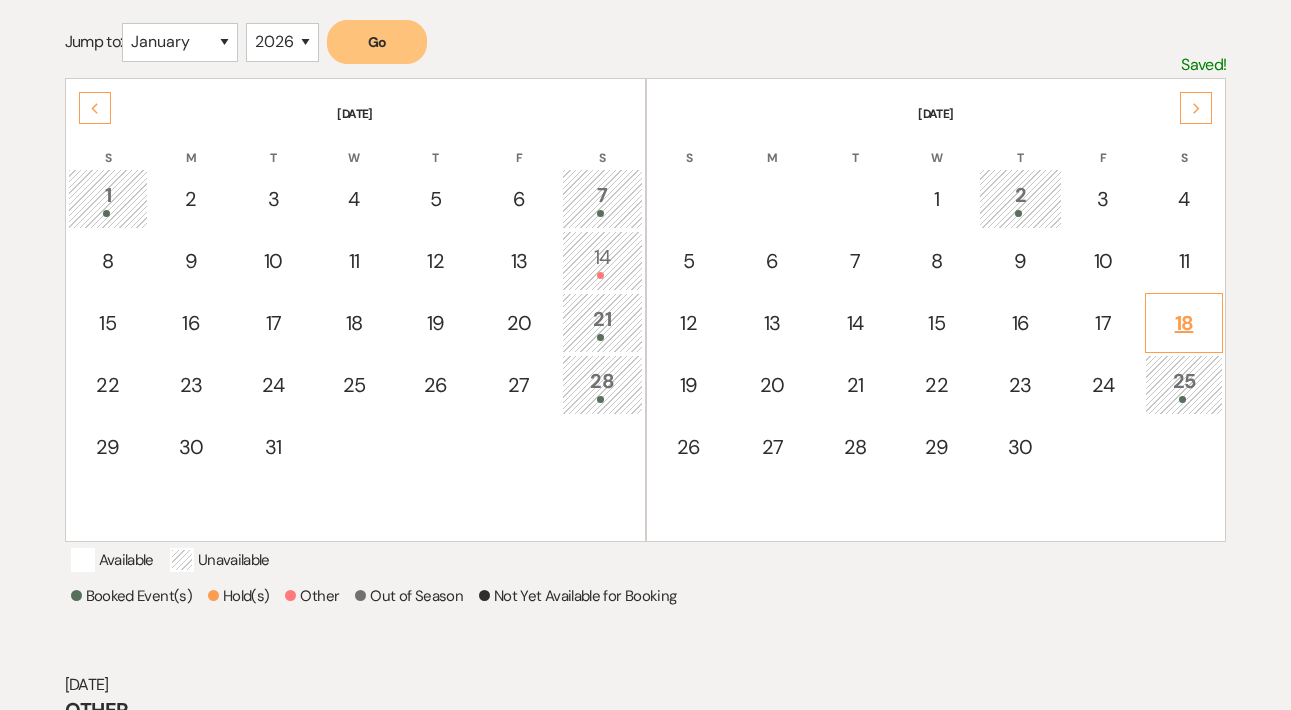 click on "18" at bounding box center (1184, 323) 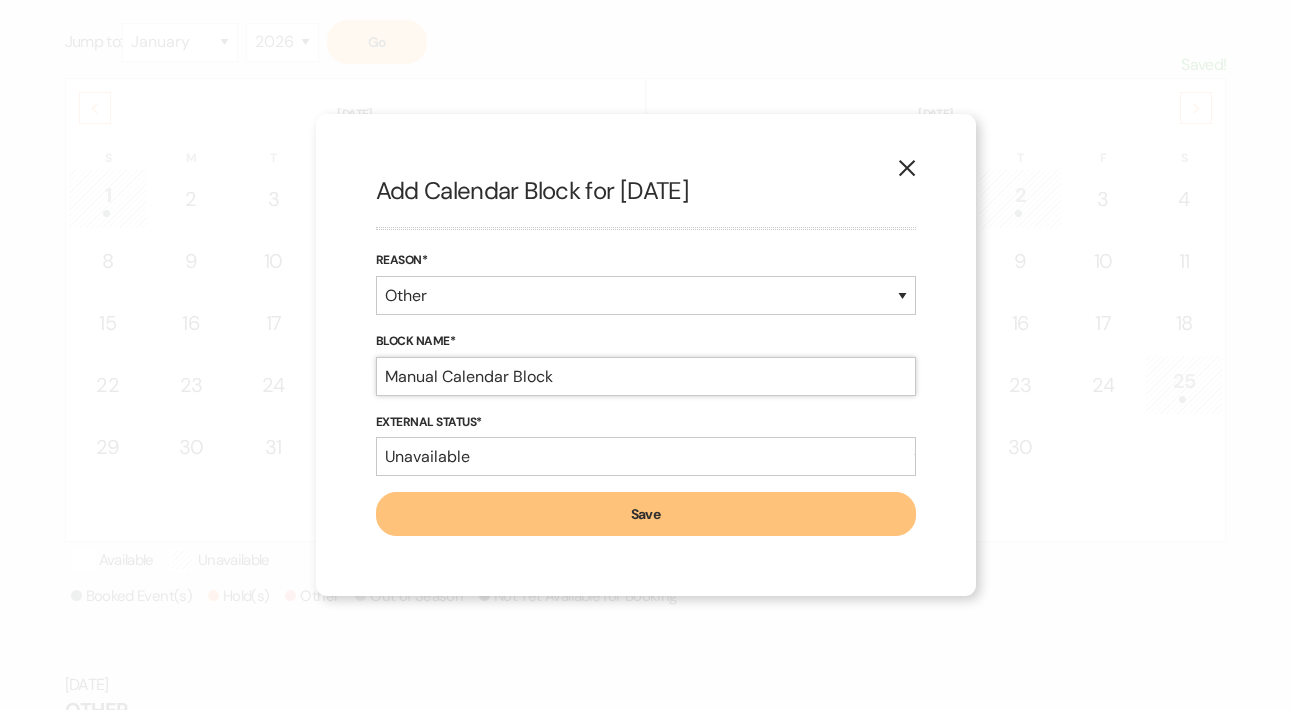 click on "Manual Calendar Block" at bounding box center (646, 376) 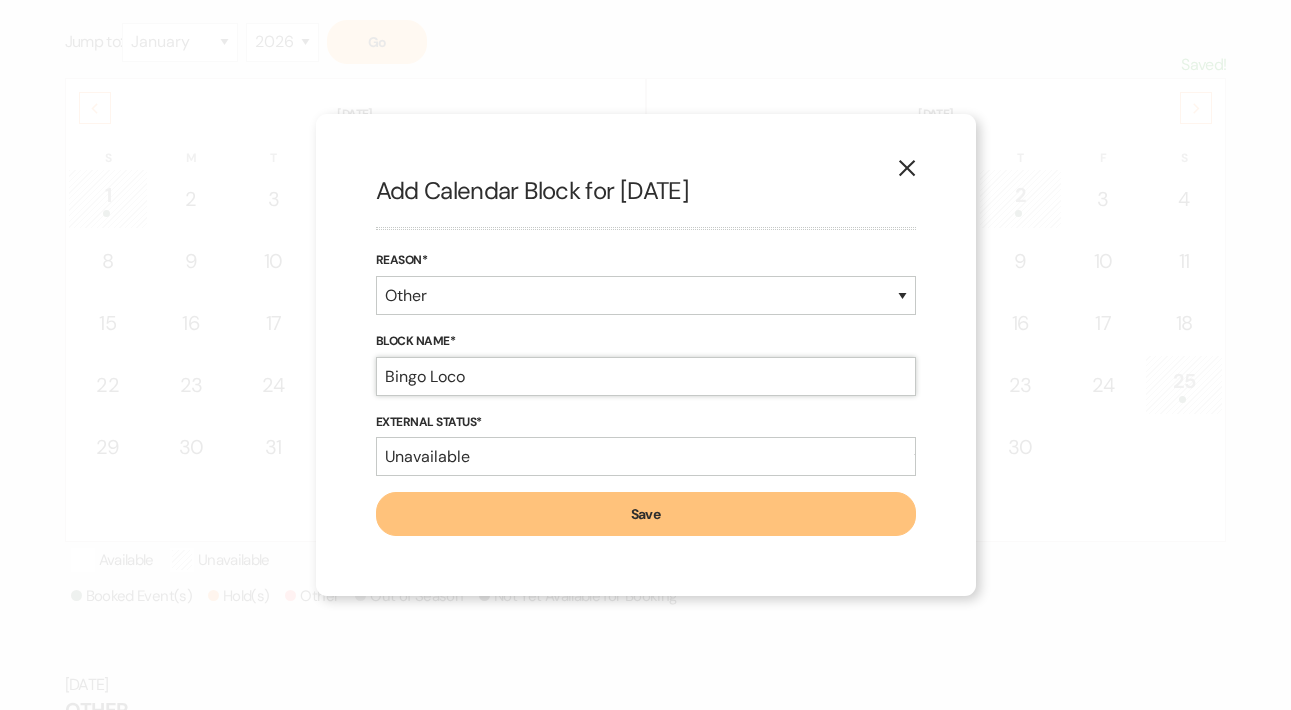 type on "Bingo Loco" 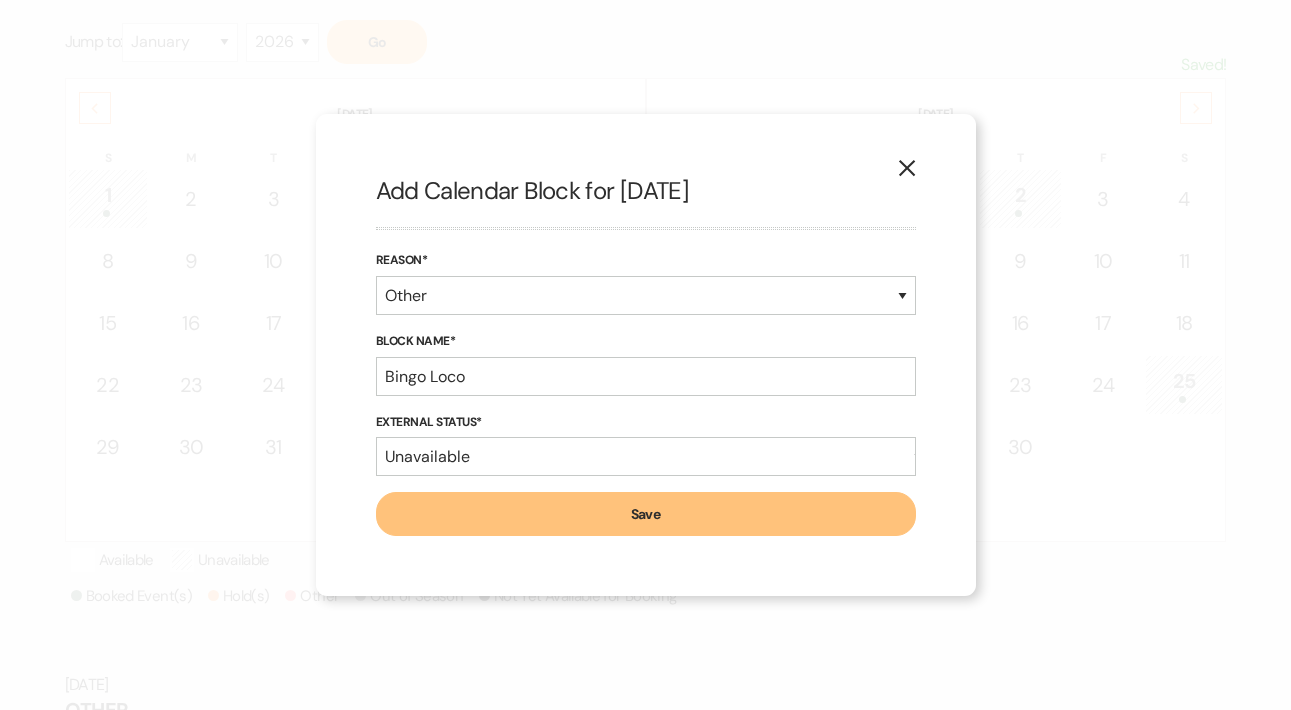 click on "Save" at bounding box center [646, 514] 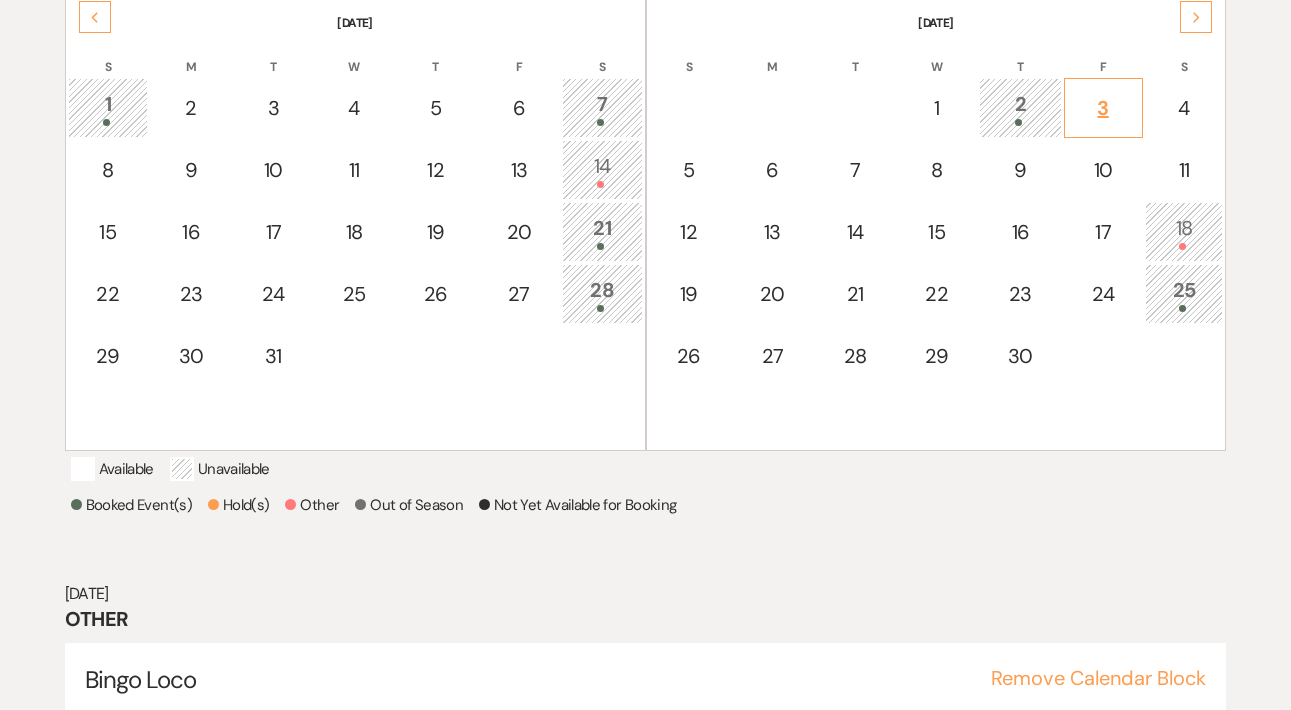 scroll, scrollTop: 455, scrollLeft: 0, axis: vertical 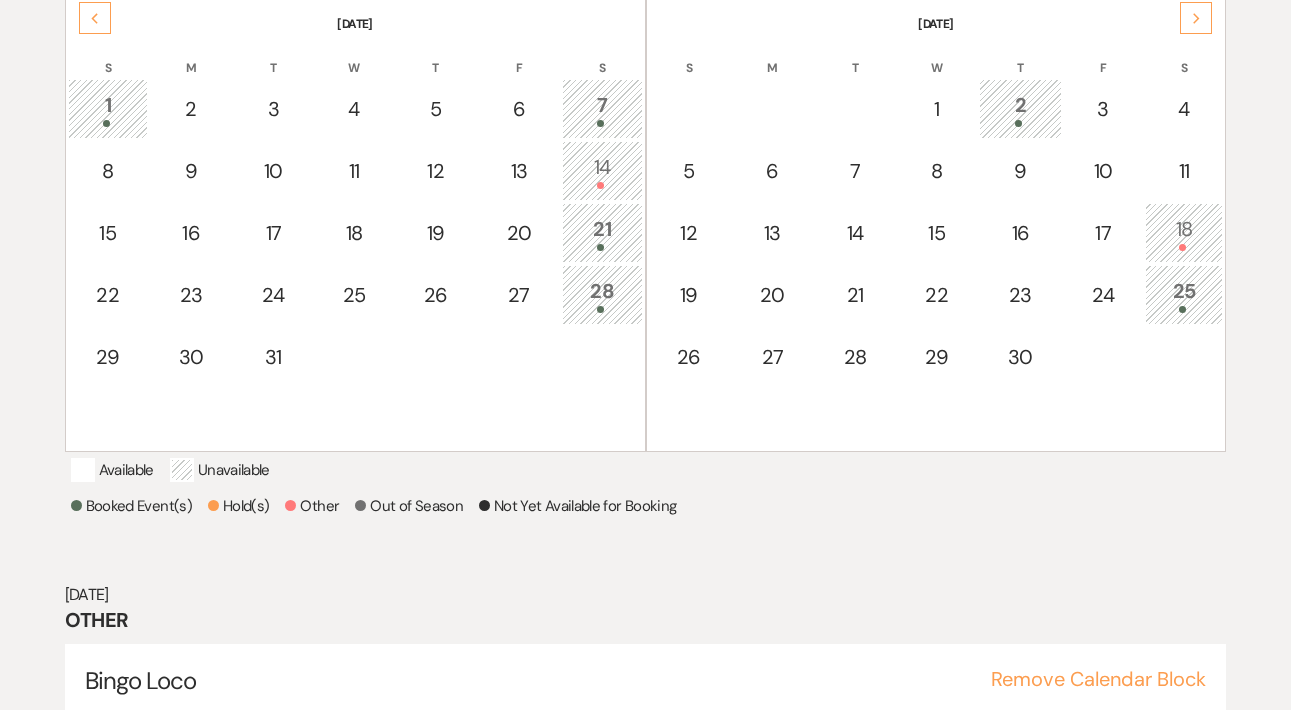 click on "Next" 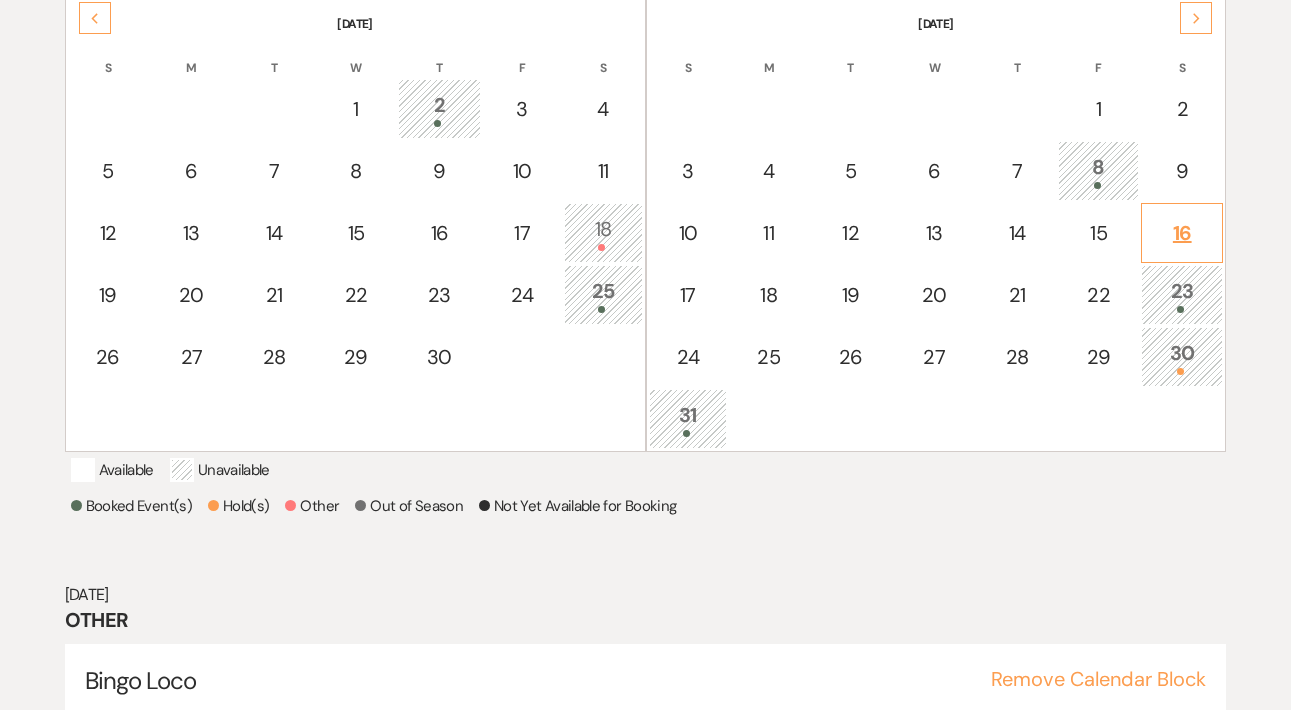 click on "16" at bounding box center [1182, 233] 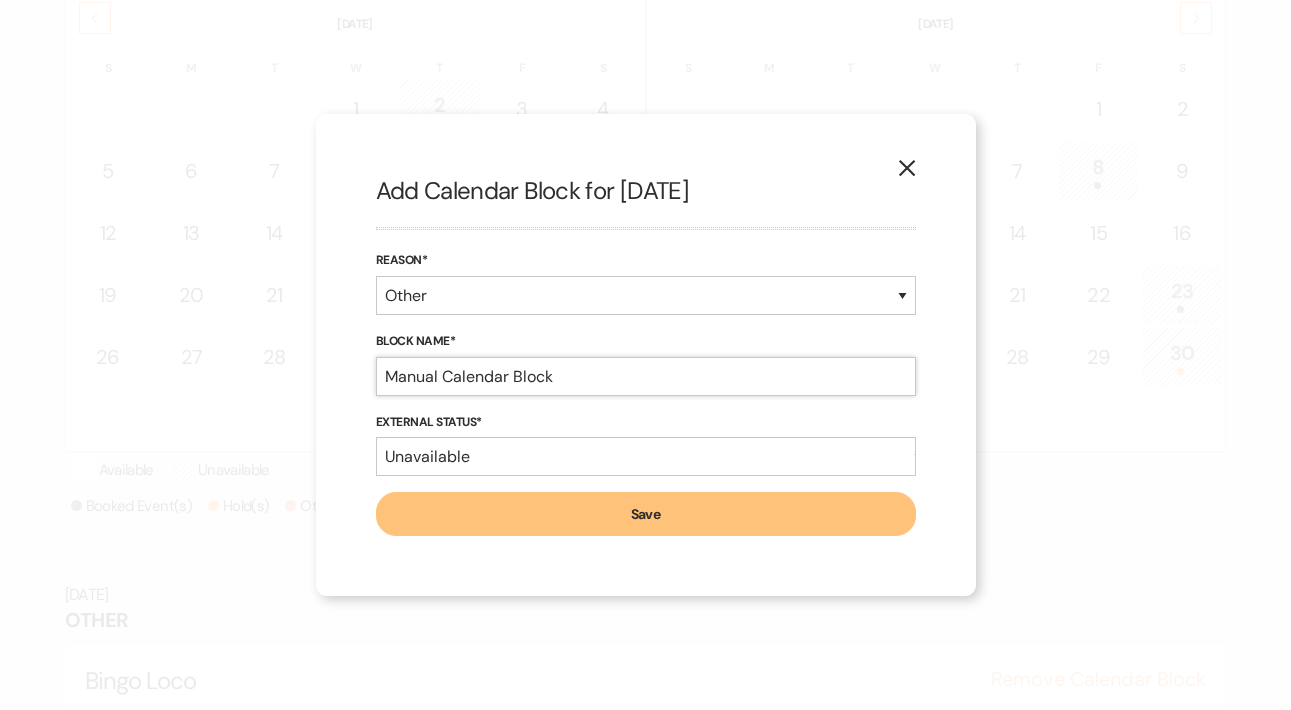 click on "Manual Calendar Block" at bounding box center [646, 376] 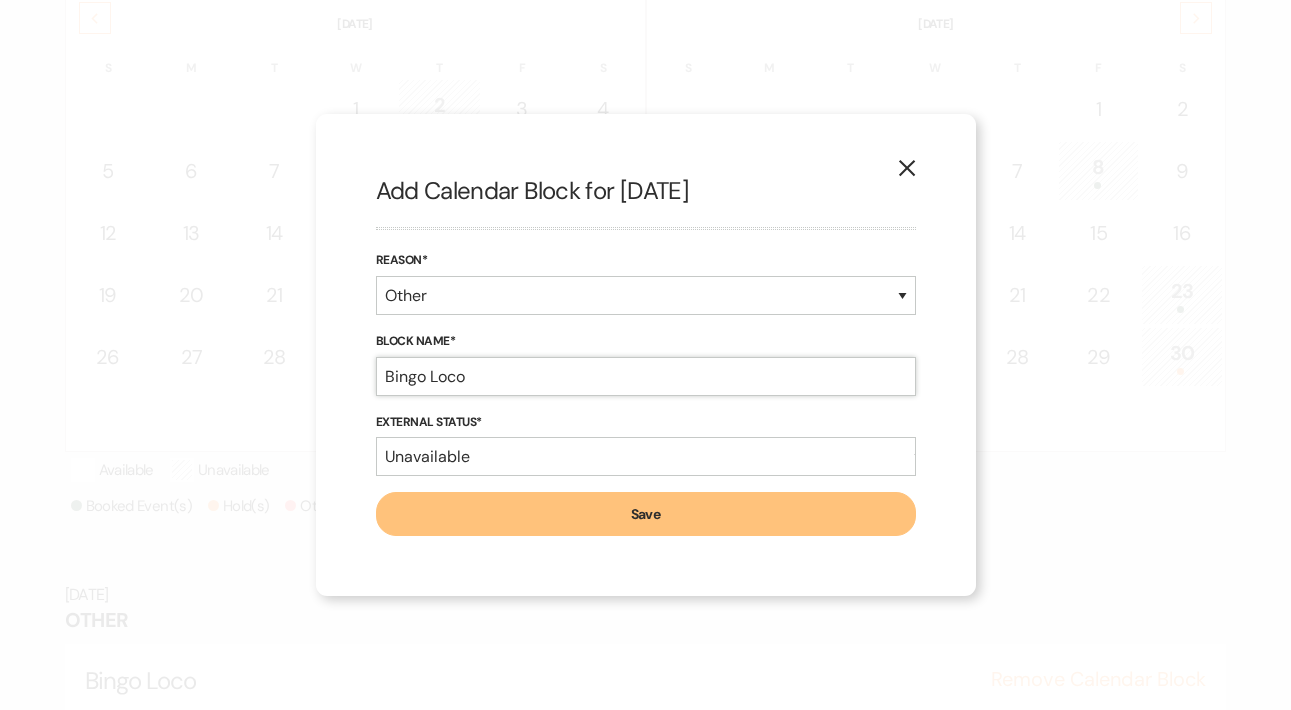 type on "Bingo Loco" 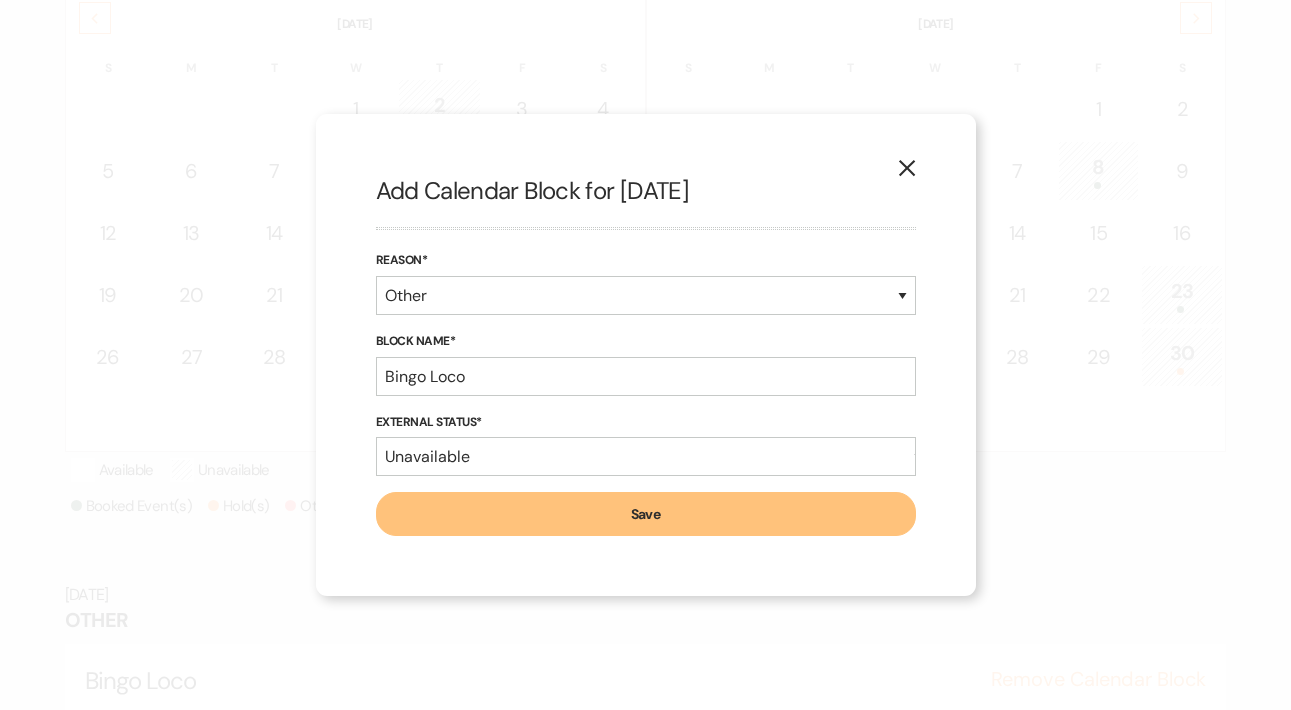 click on "Save" at bounding box center (646, 514) 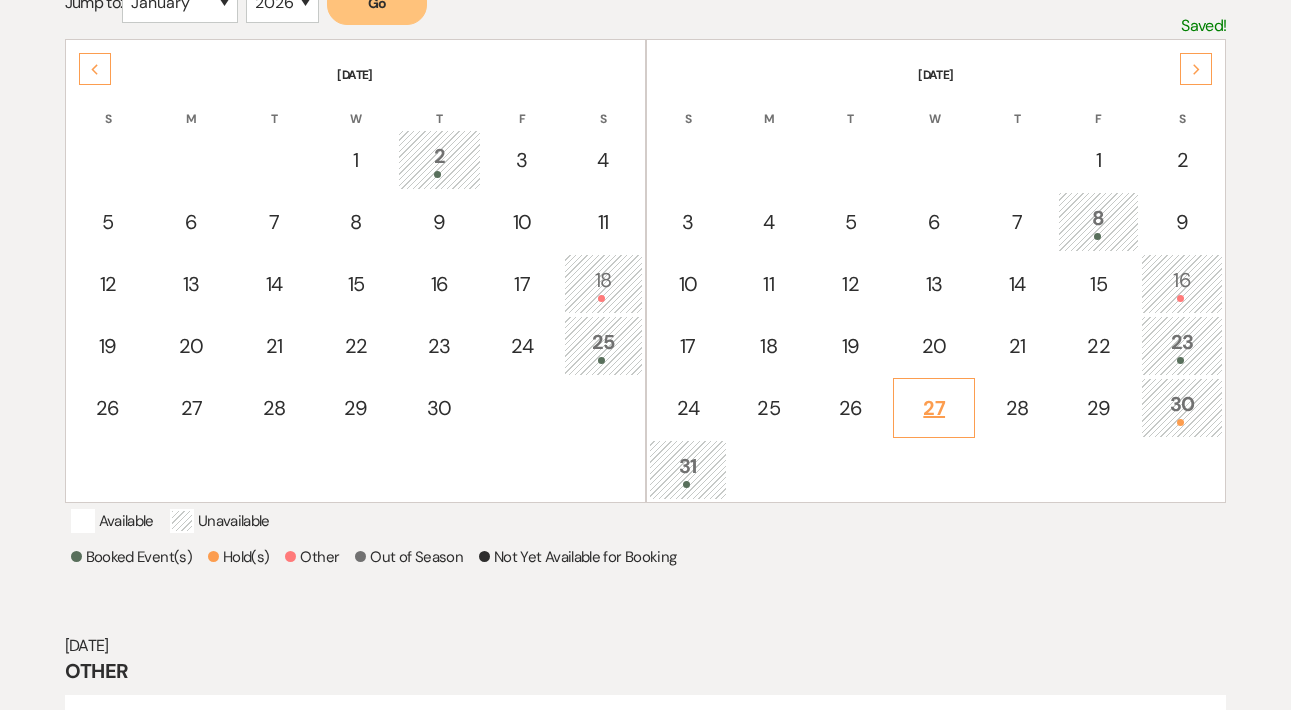 scroll, scrollTop: 401, scrollLeft: 0, axis: vertical 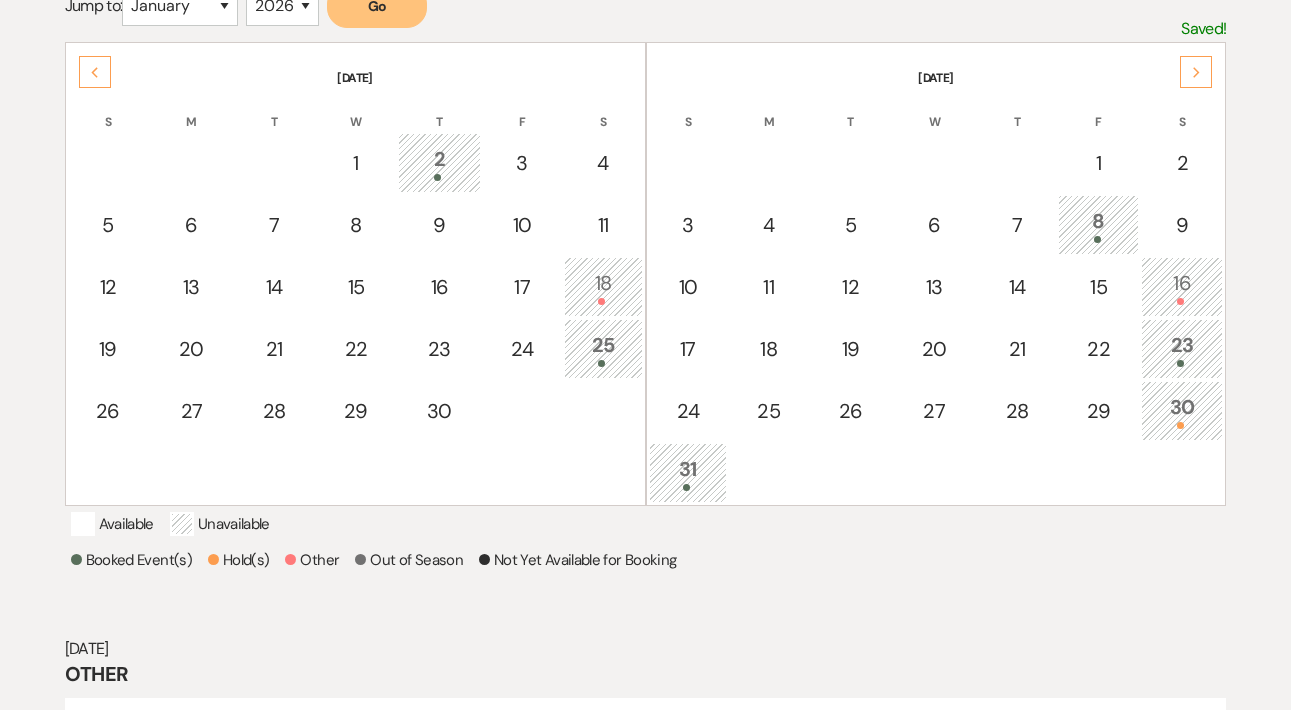 click on "Next" 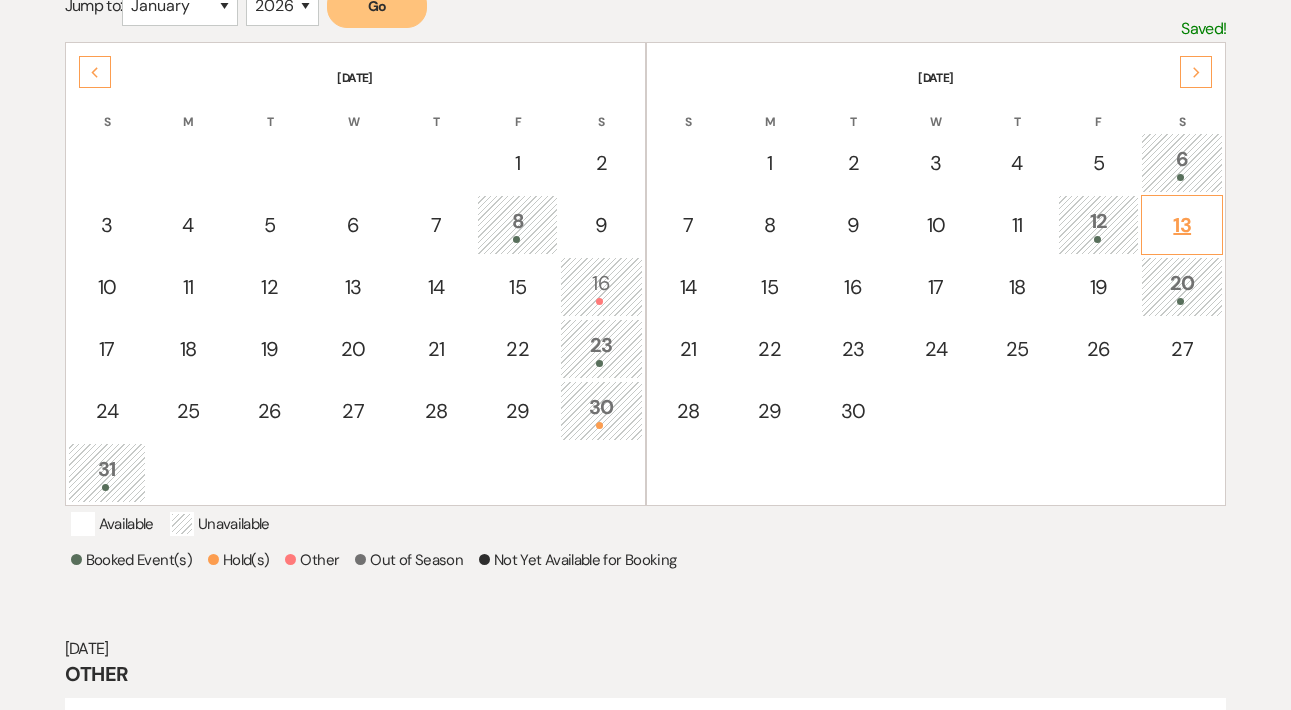 click on "13" at bounding box center [1182, 225] 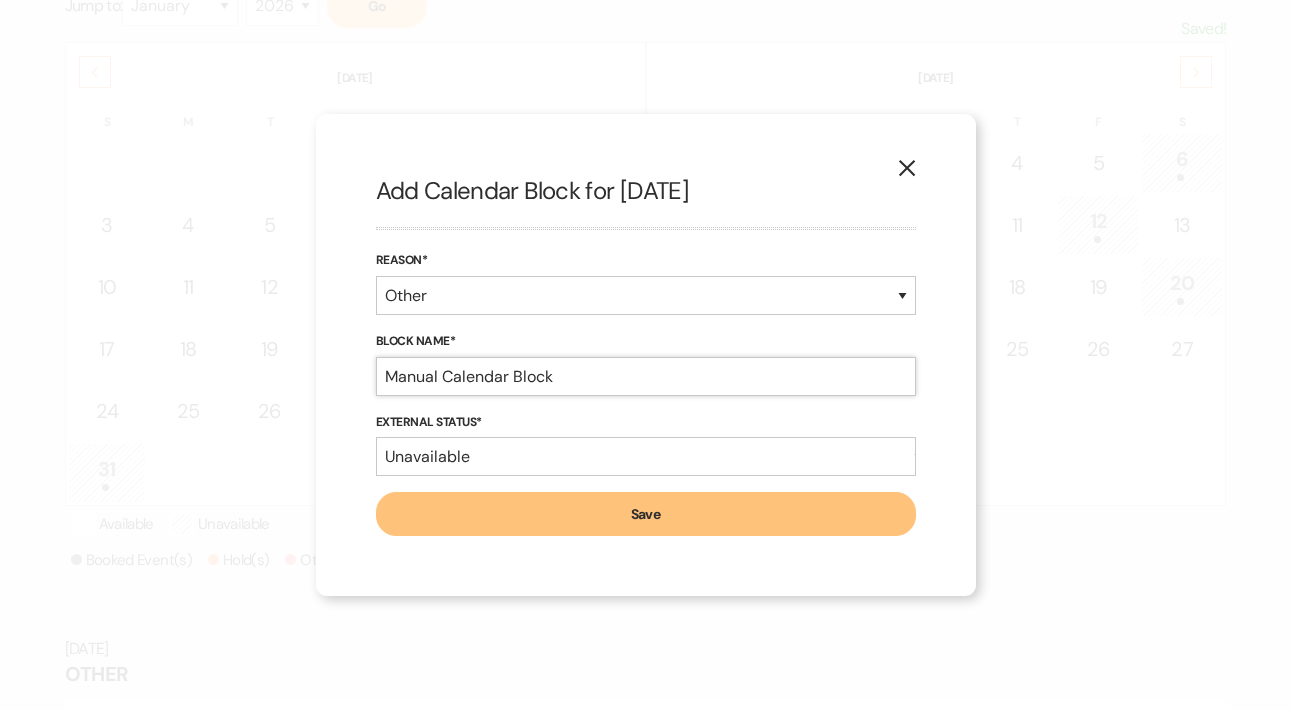 click on "Manual Calendar Block" at bounding box center [646, 376] 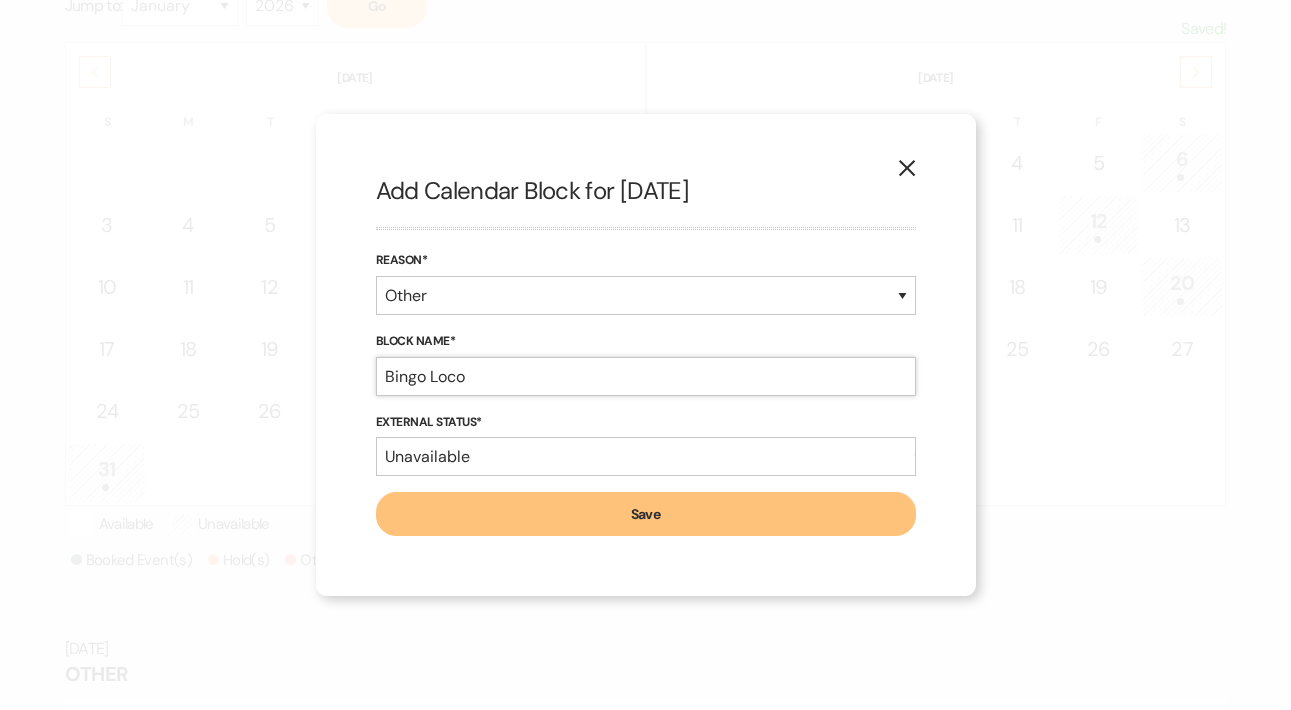 type on "Bingo Loco" 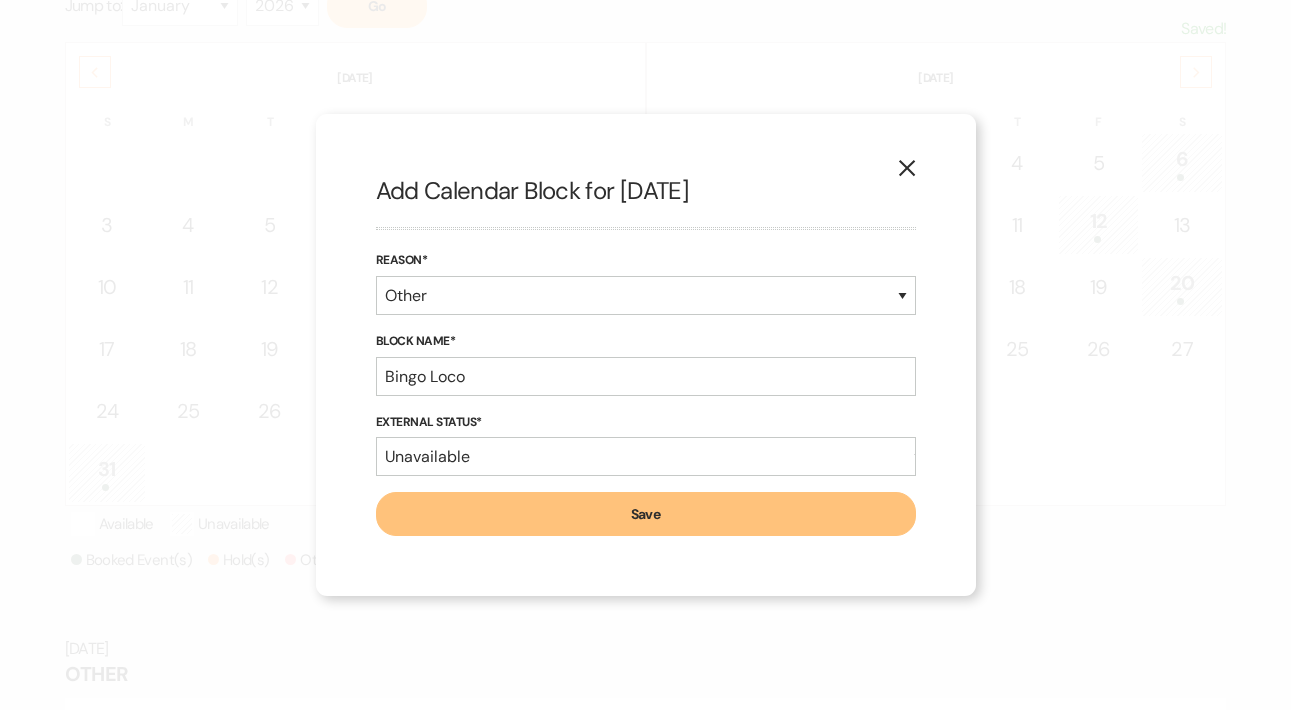 click on "Save" at bounding box center (646, 514) 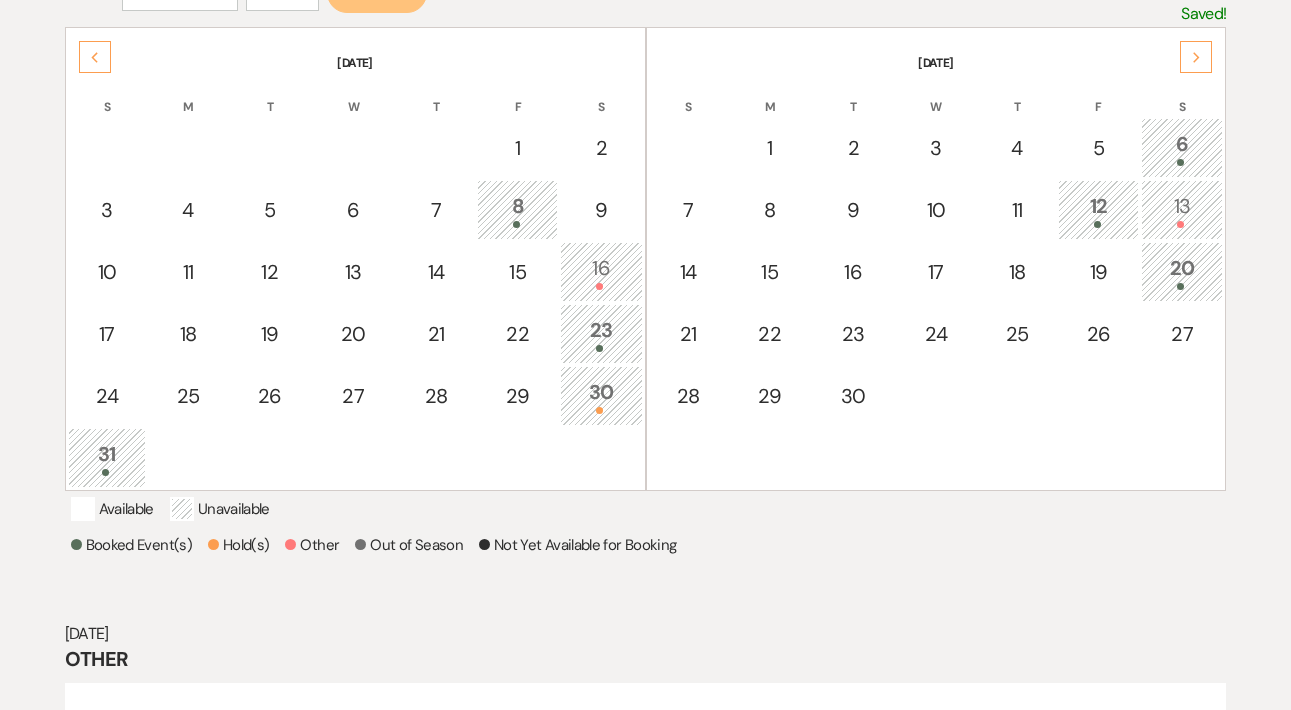scroll, scrollTop: 412, scrollLeft: 0, axis: vertical 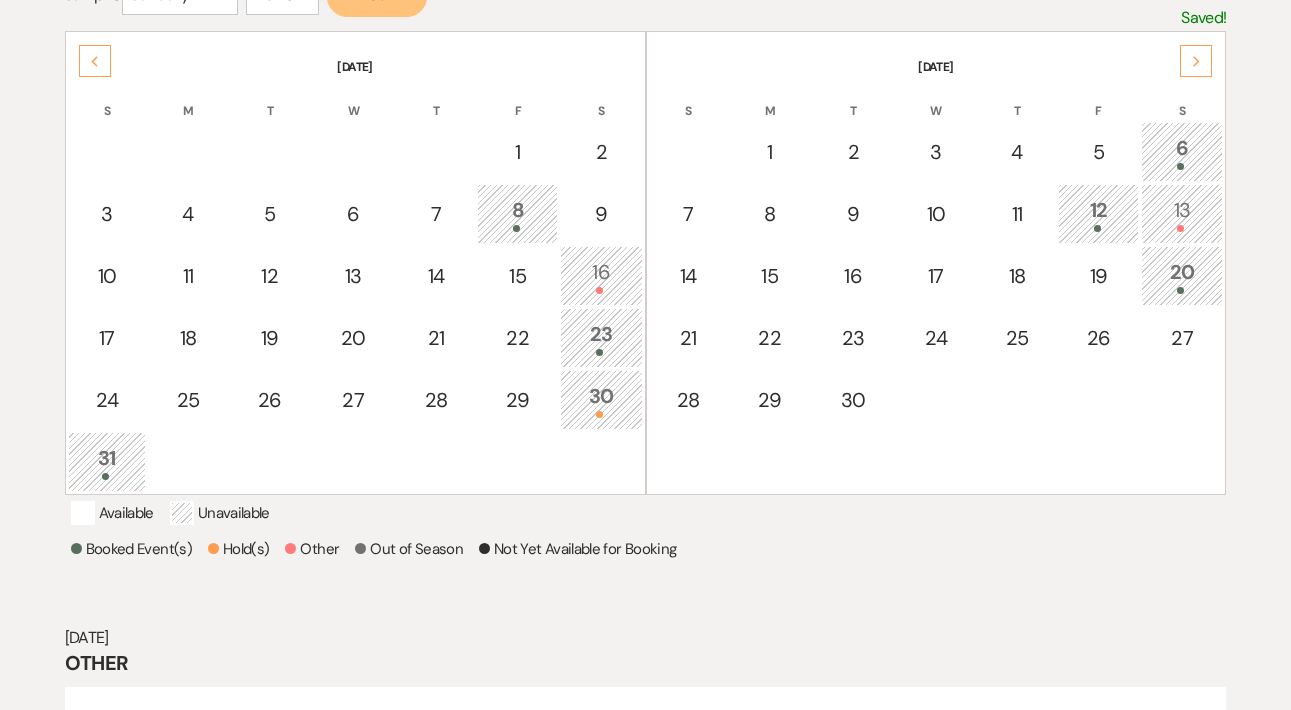 click on "12" at bounding box center (1098, 213) 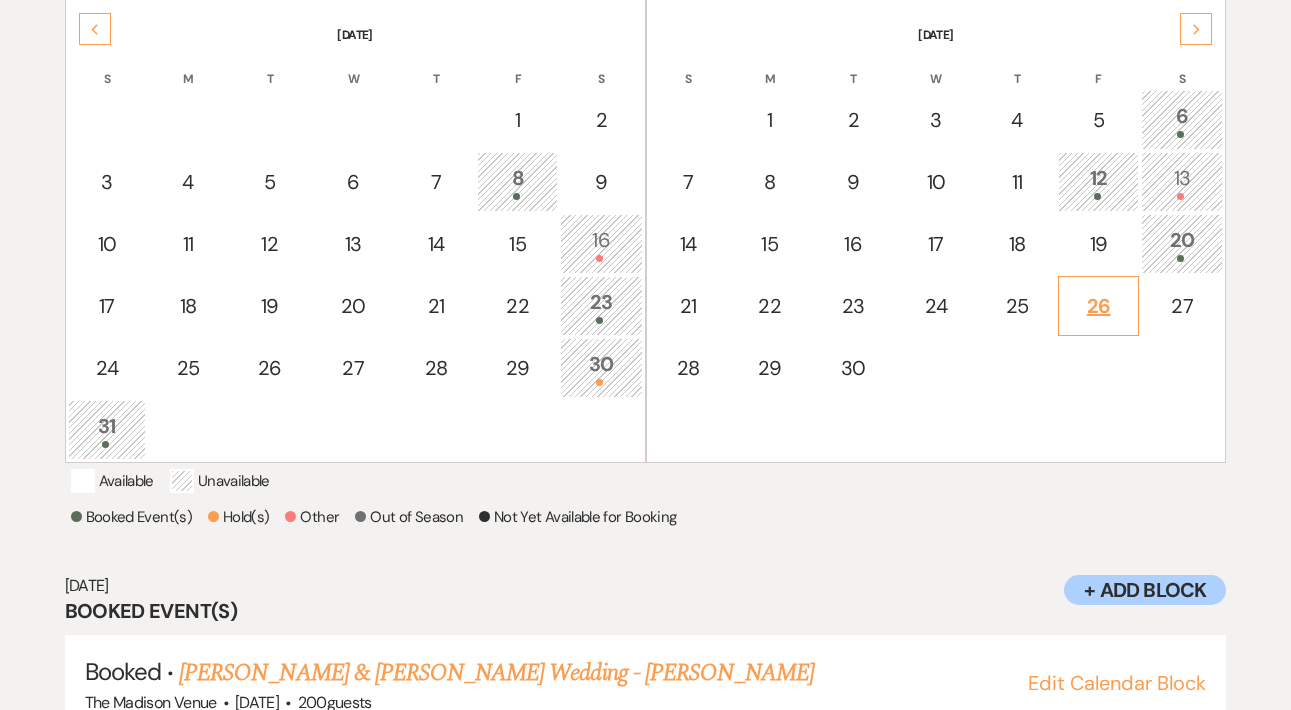 scroll, scrollTop: 439, scrollLeft: 0, axis: vertical 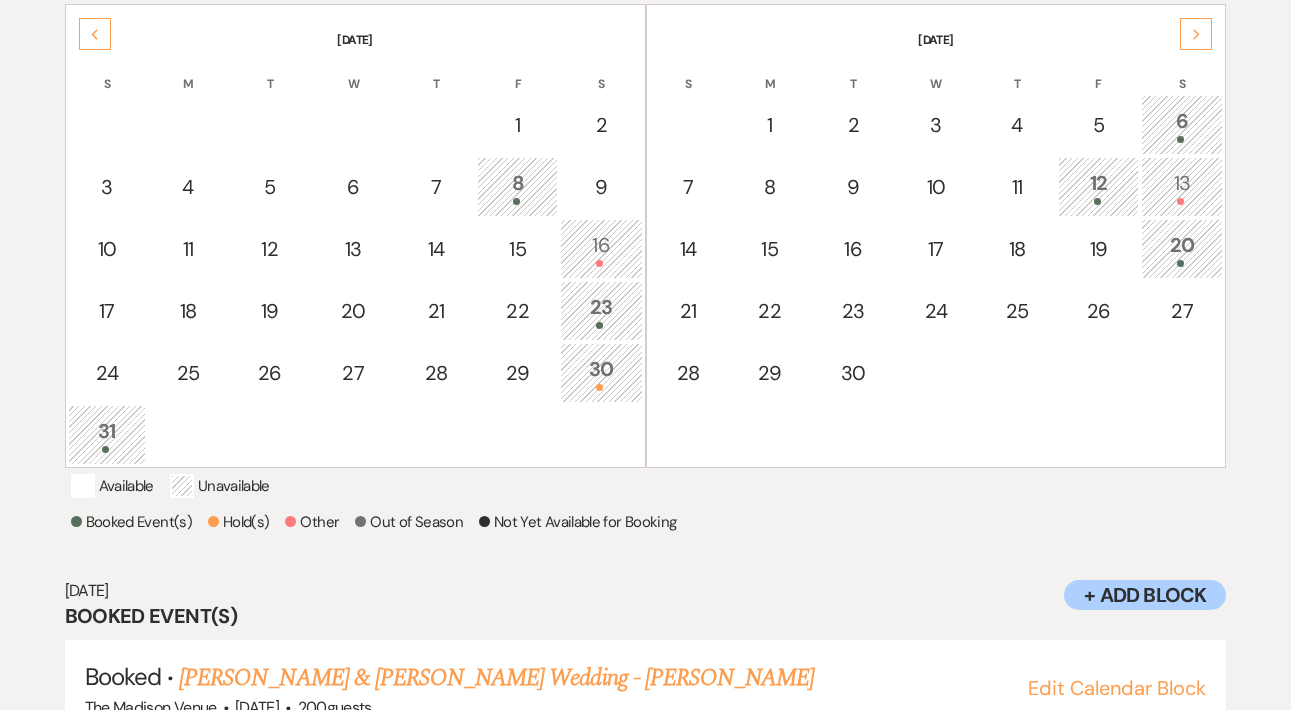click on "Next" 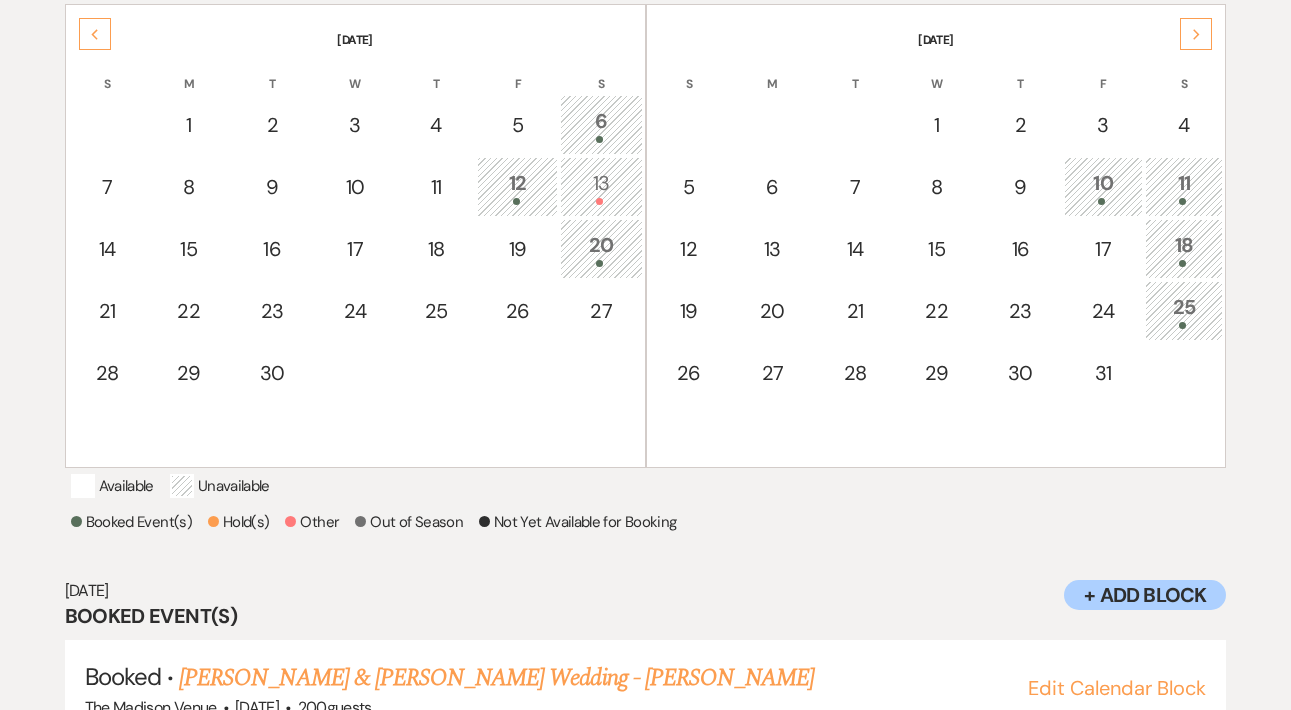 click on "Next" 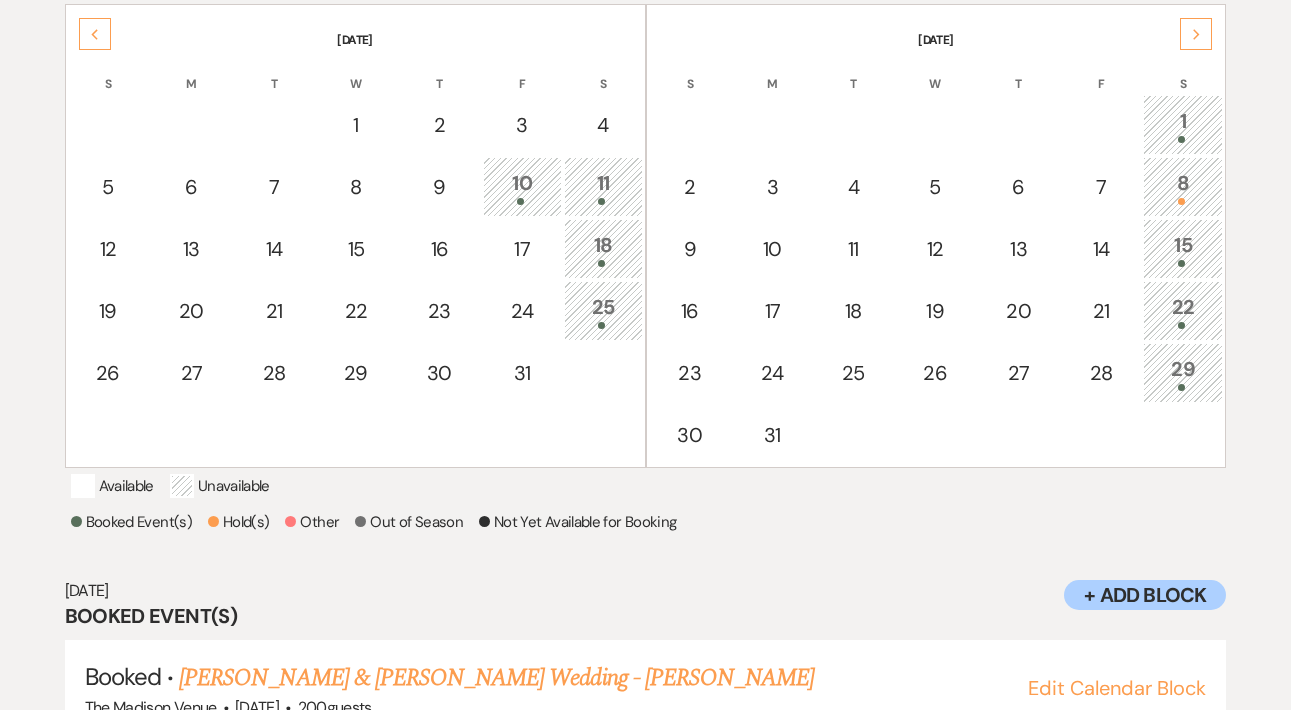 click on "Next" 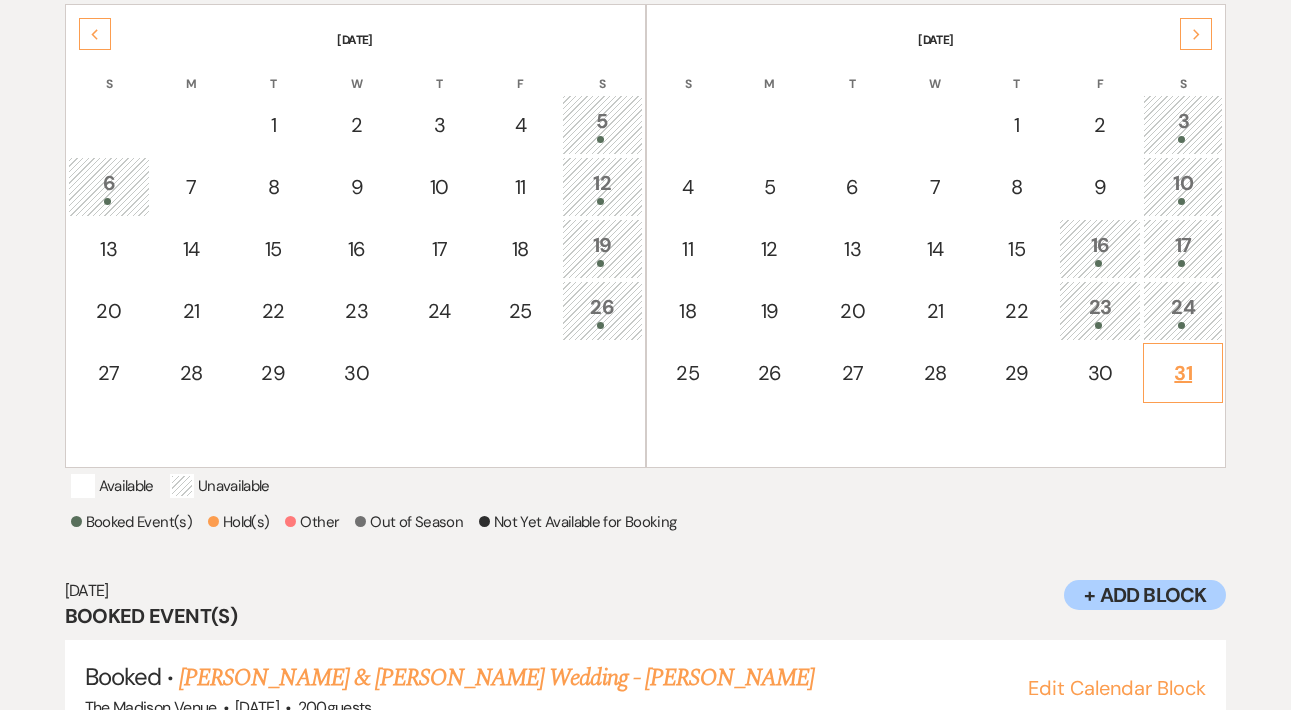 click on "31" at bounding box center (1183, 373) 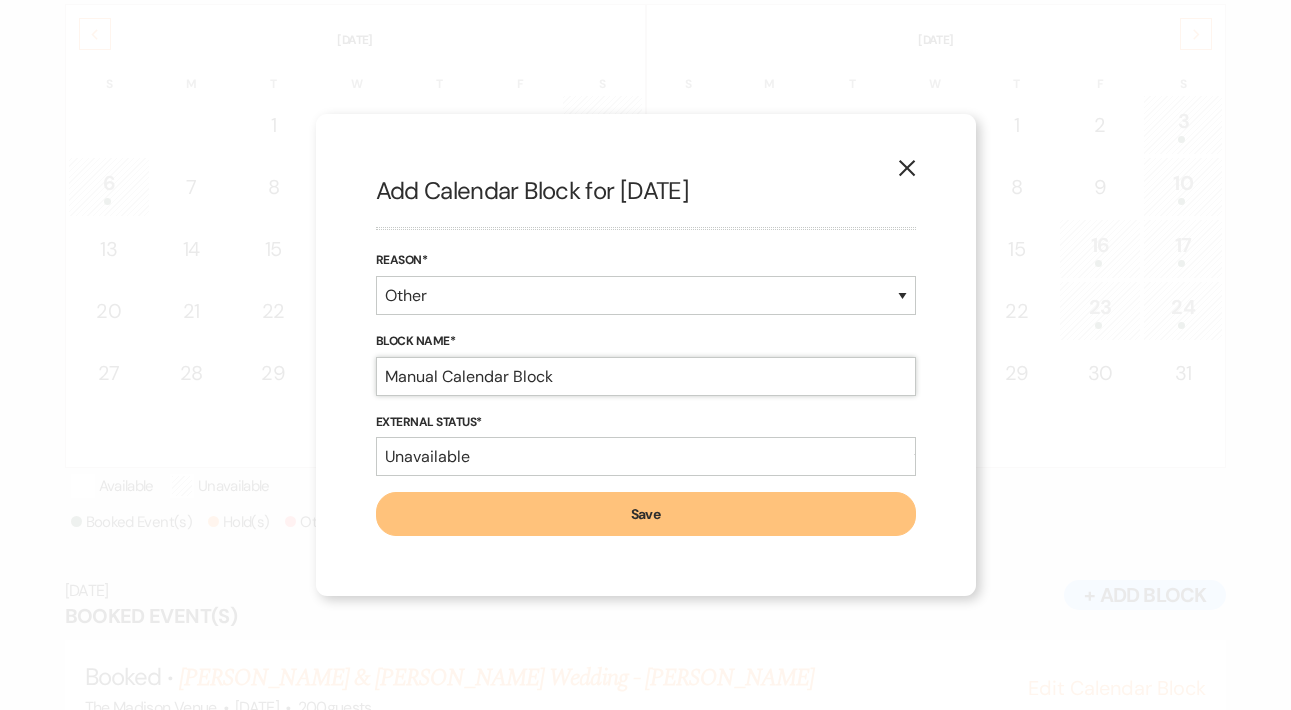 click on "Manual Calendar Block" at bounding box center (646, 376) 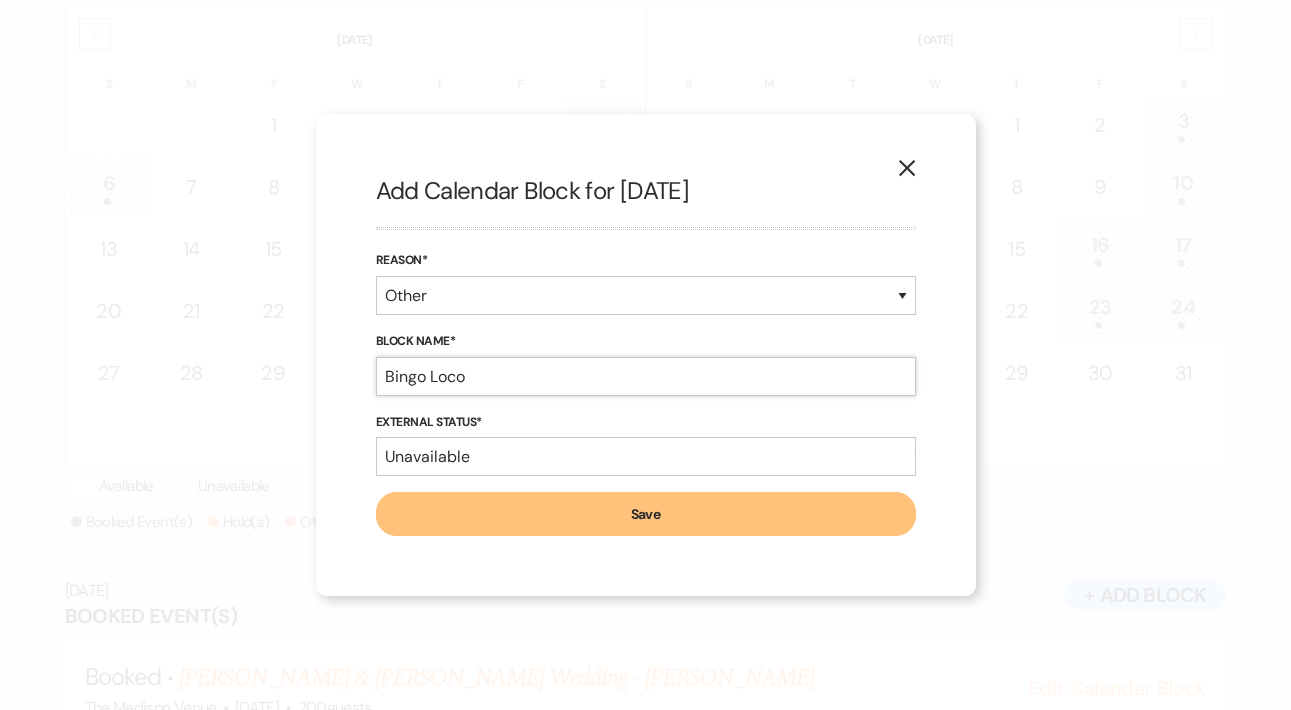 type on "Bingo Loco" 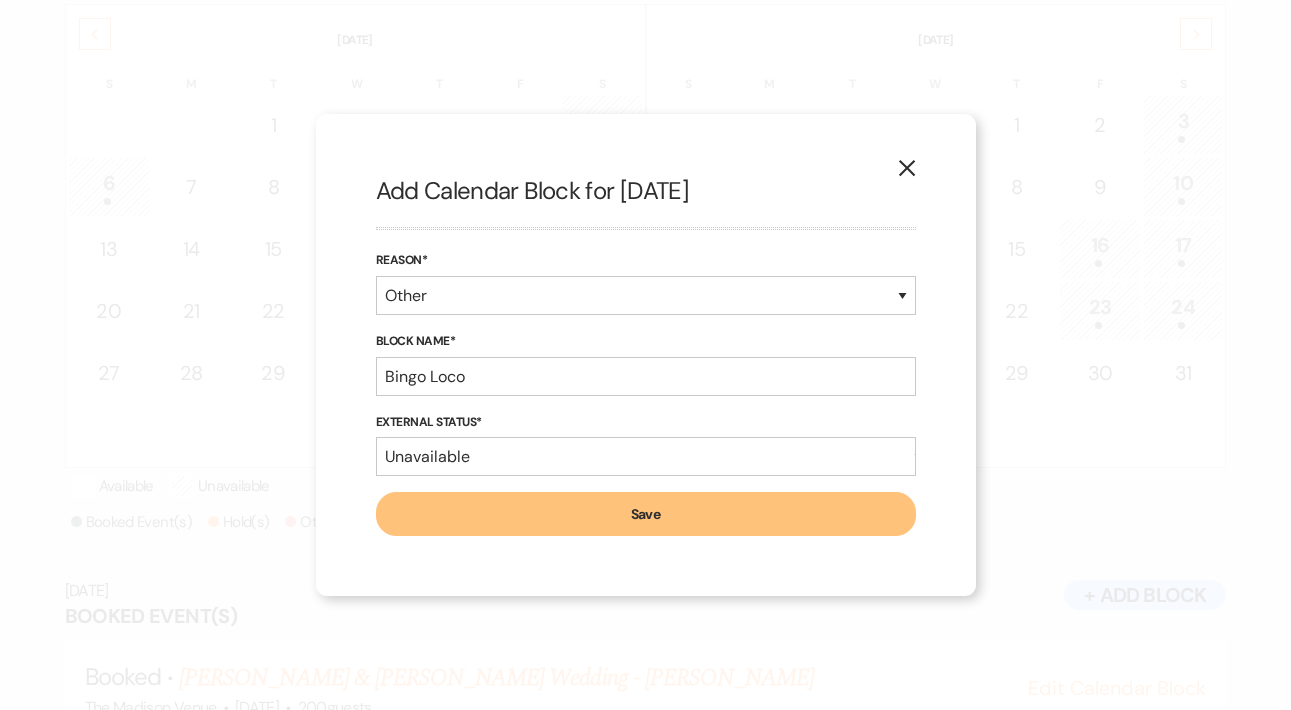 click on "Save" at bounding box center [646, 514] 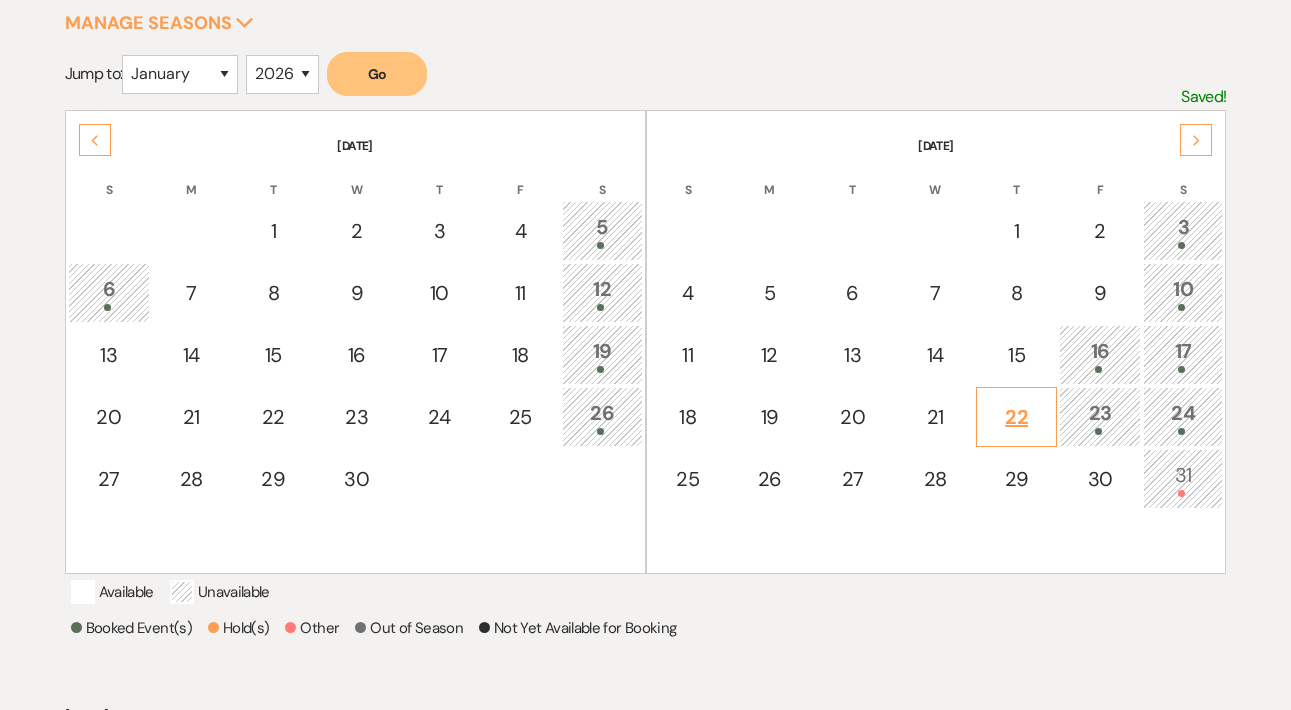 scroll, scrollTop: 328, scrollLeft: 0, axis: vertical 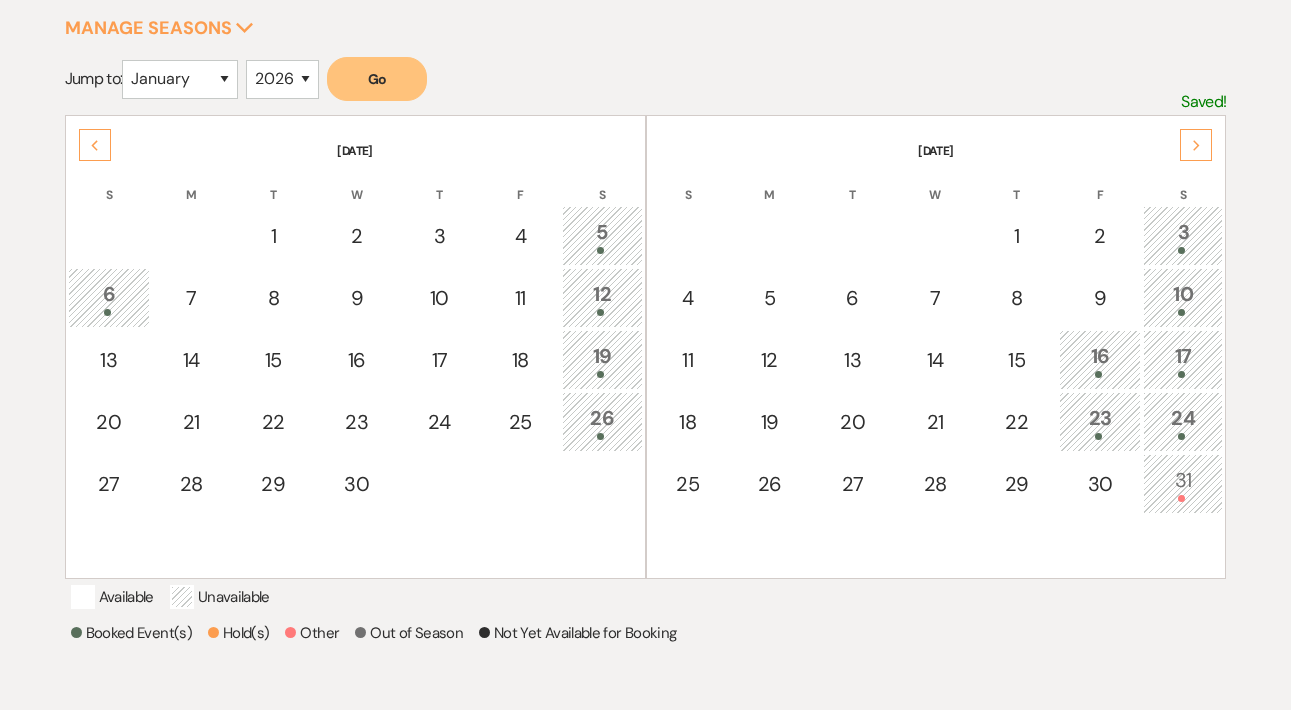 click 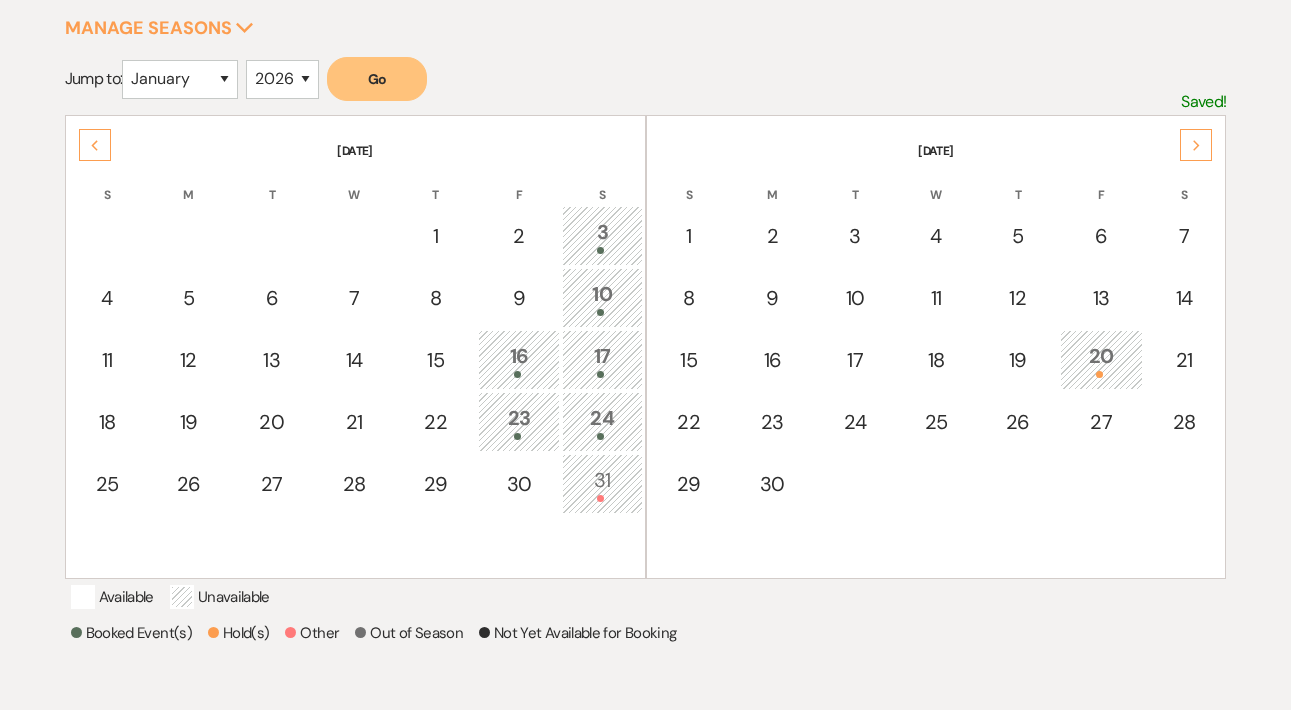 click 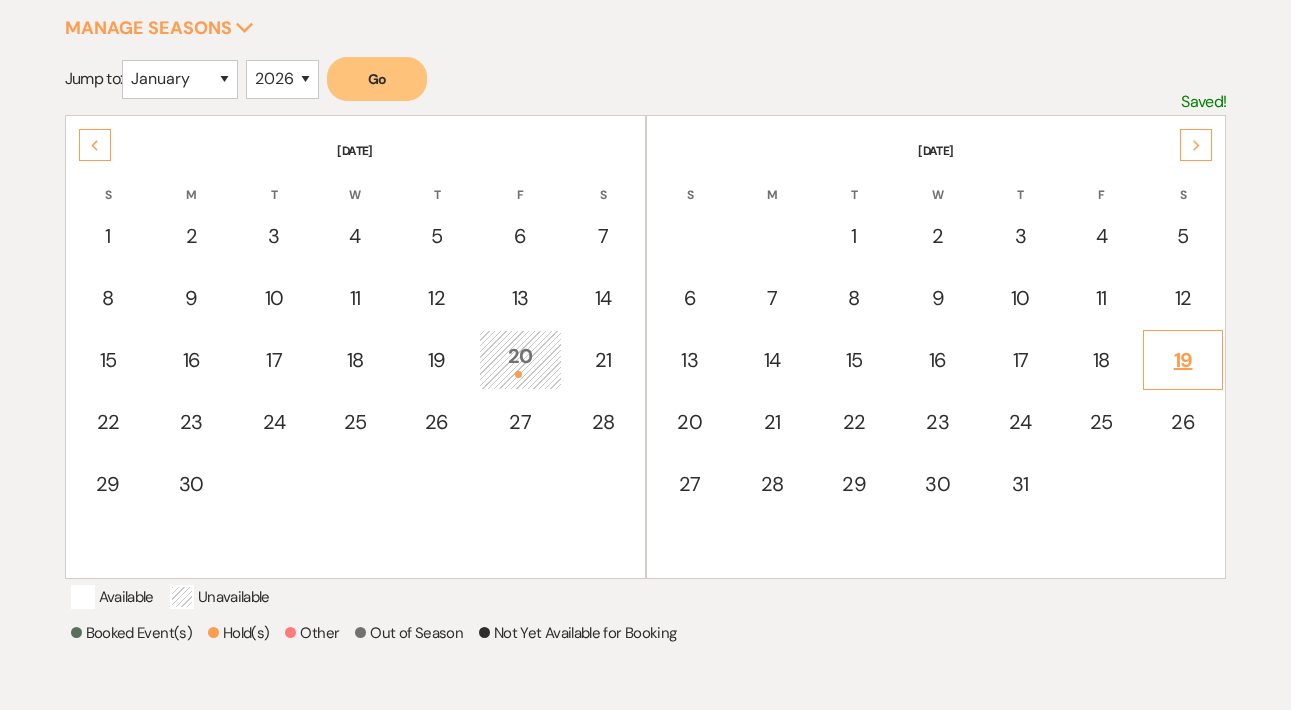 click on "19" at bounding box center [1183, 360] 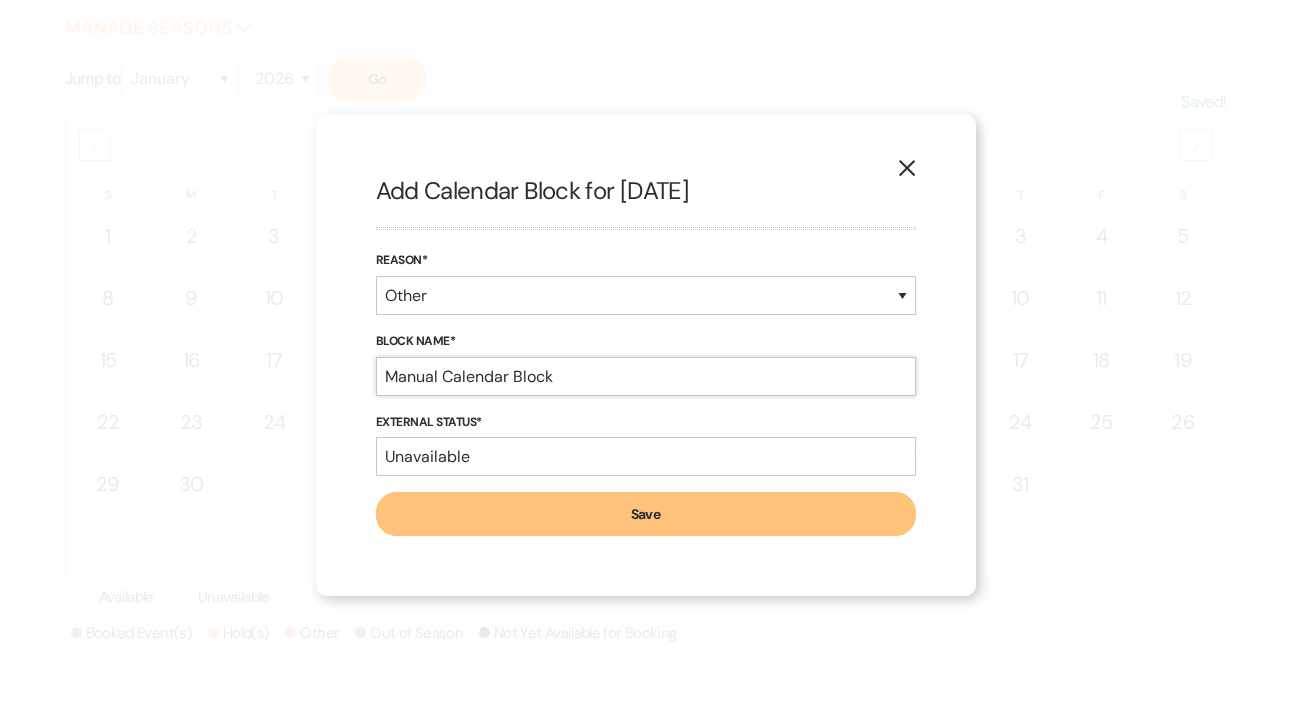 click on "Manual Calendar Block" at bounding box center (646, 376) 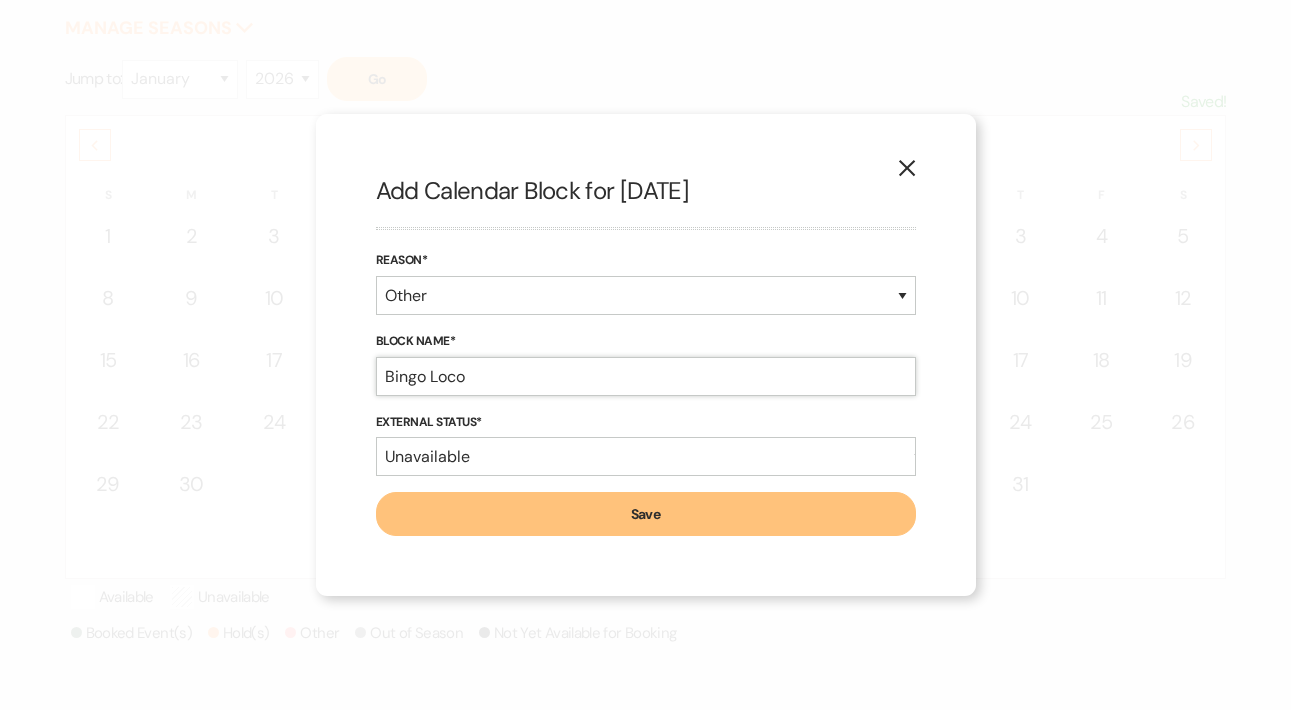 type on "Bingo Loco" 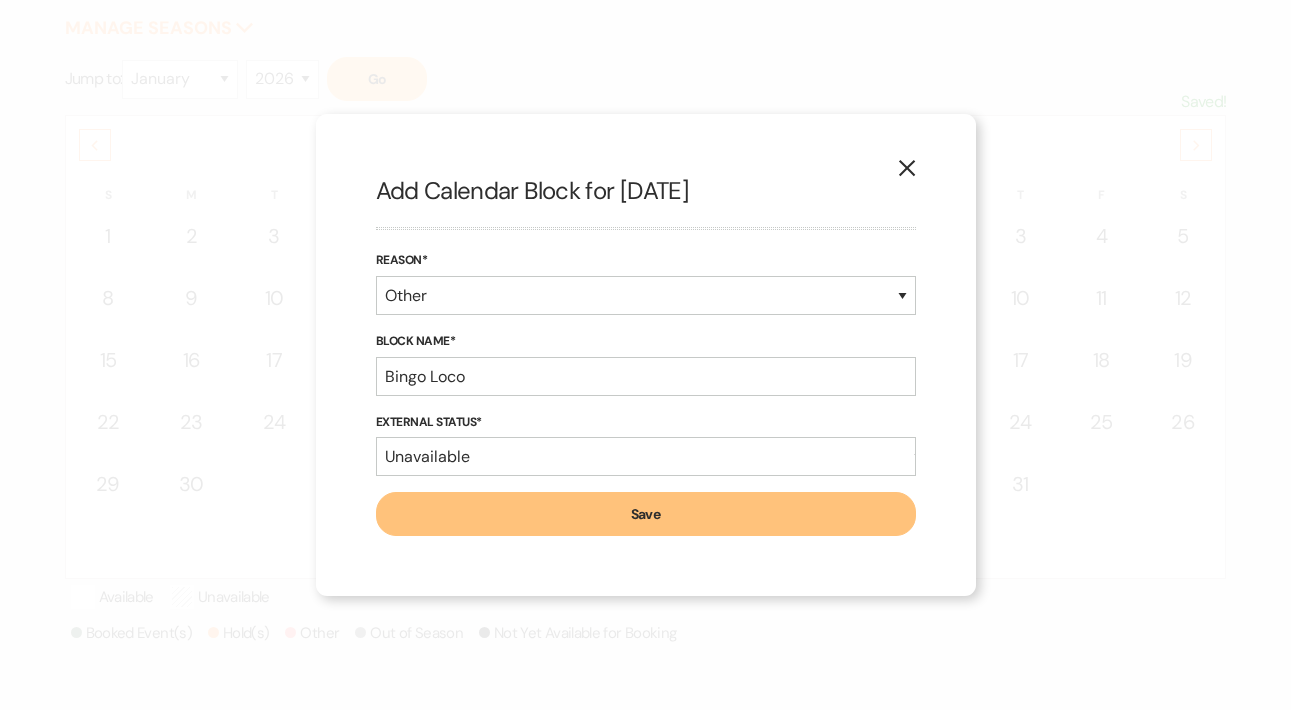 click on "Save" at bounding box center [646, 514] 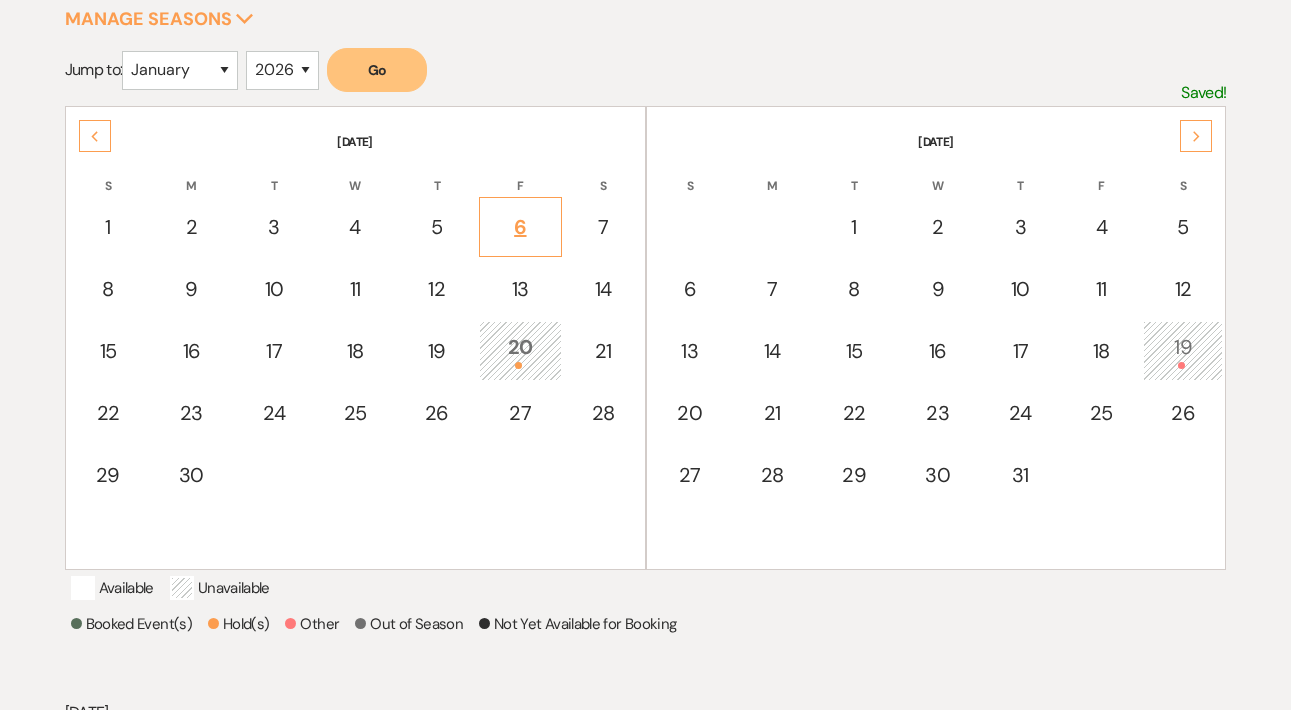 scroll, scrollTop: 334, scrollLeft: 0, axis: vertical 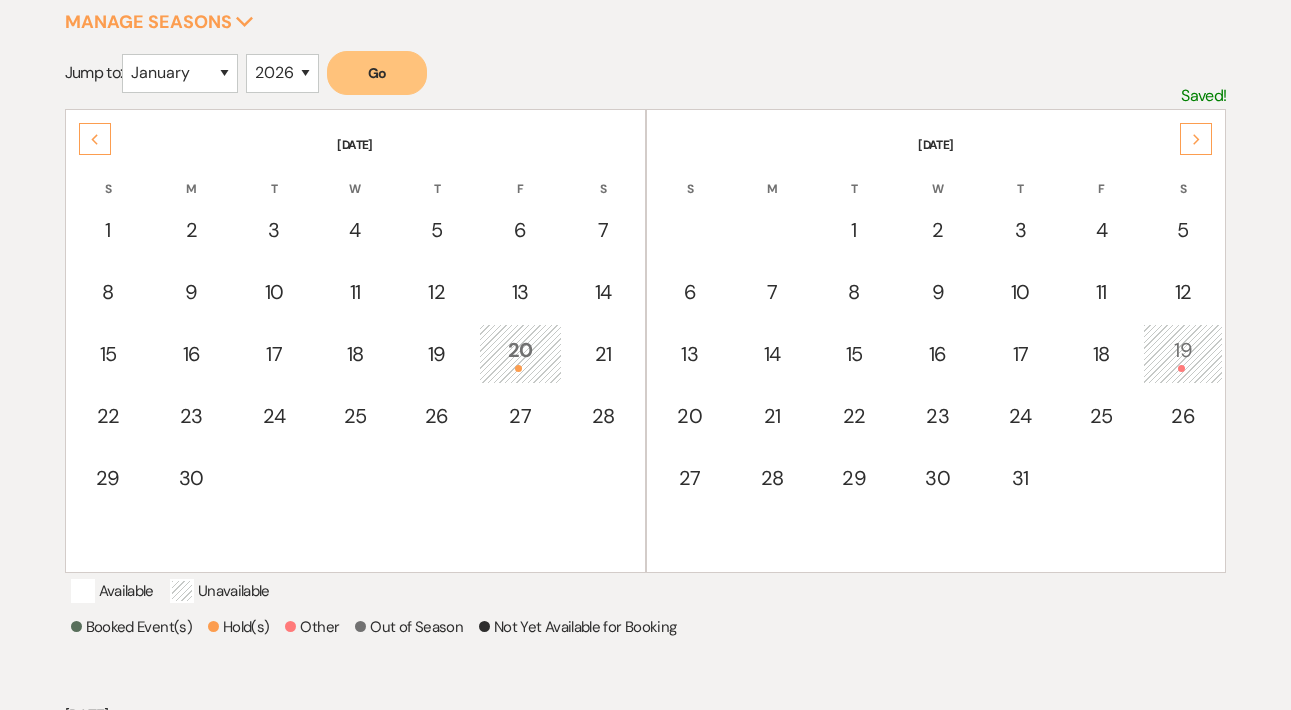 click on "Previous" 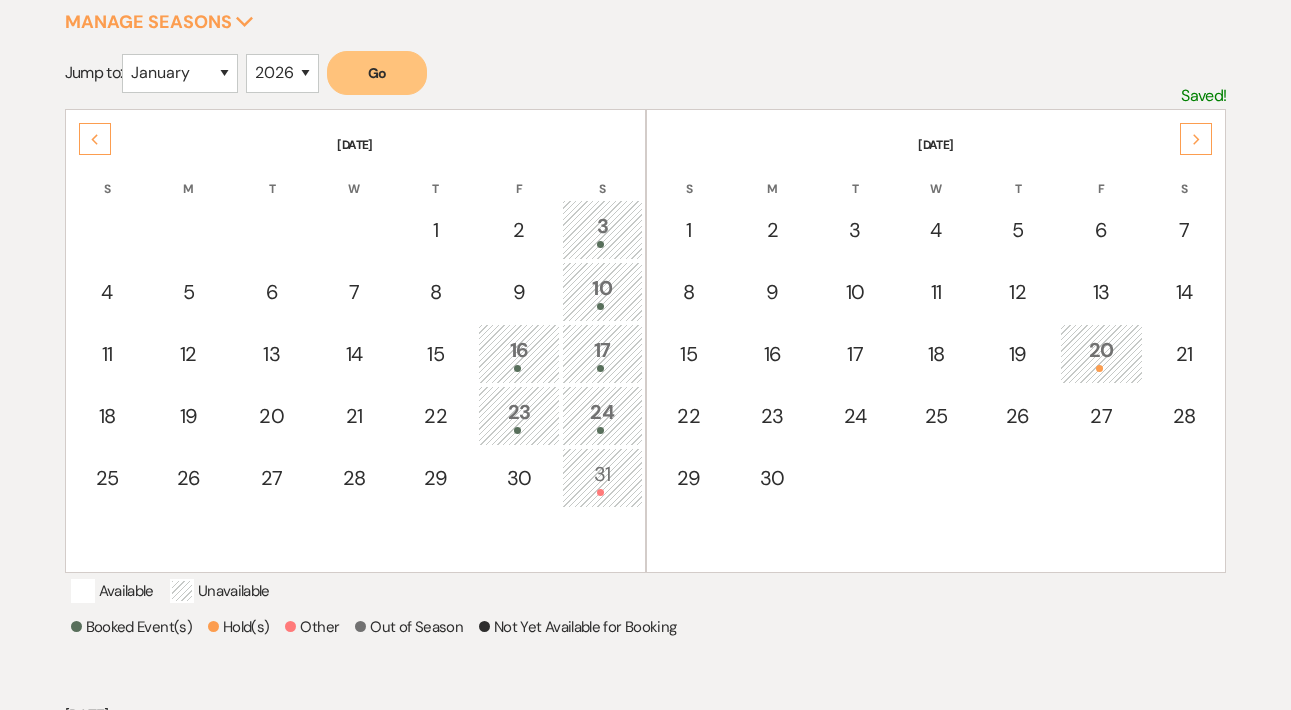 click on "Previous" 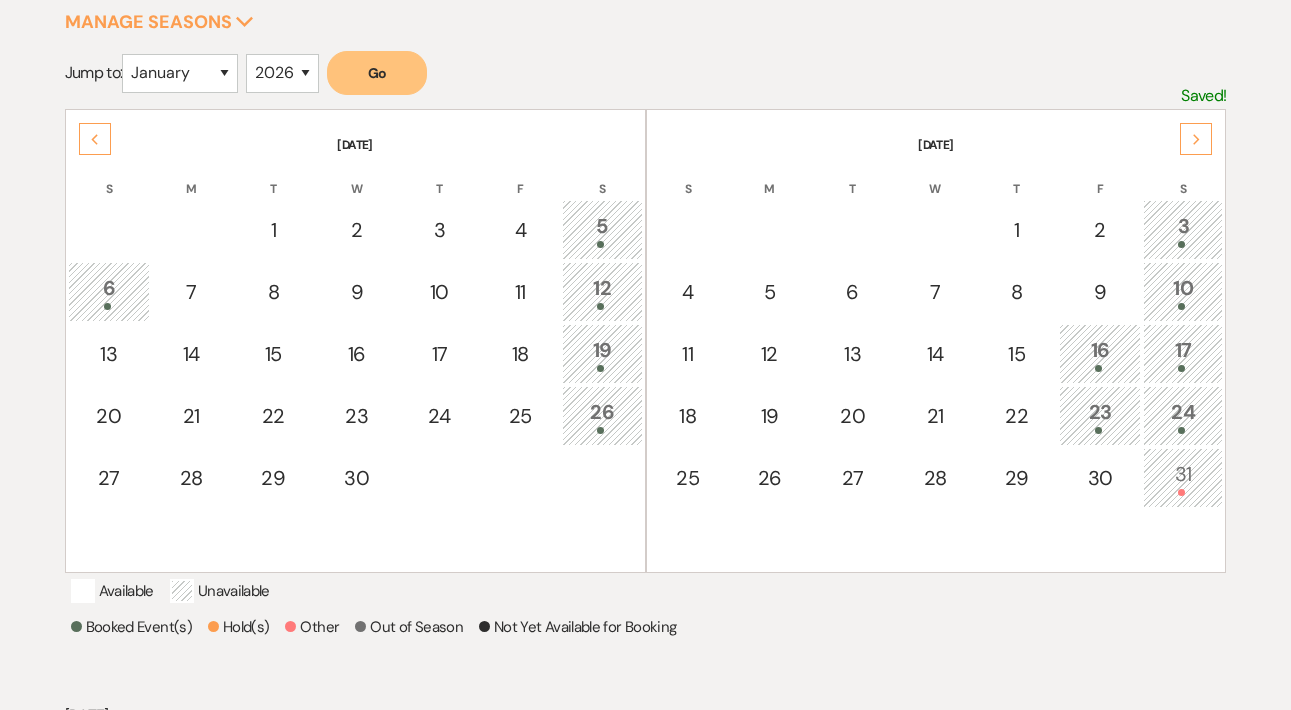 click on "26" at bounding box center (602, 416) 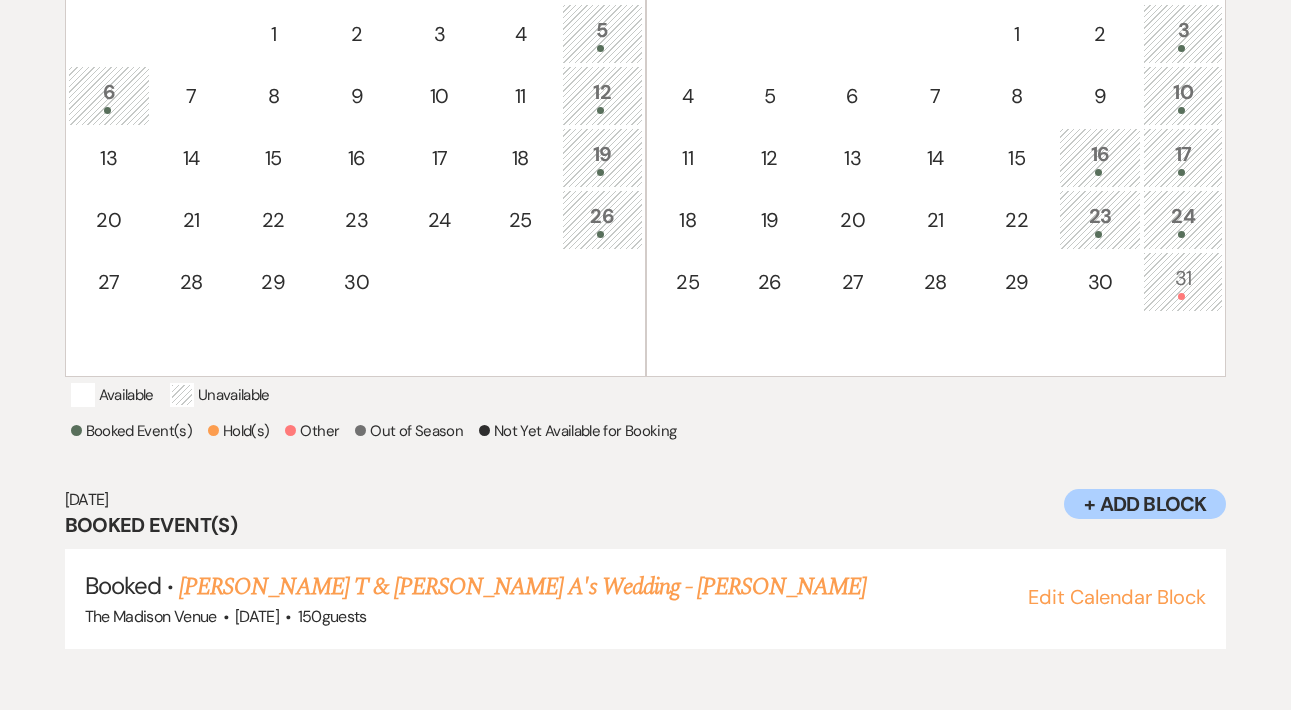 scroll, scrollTop: 533, scrollLeft: 0, axis: vertical 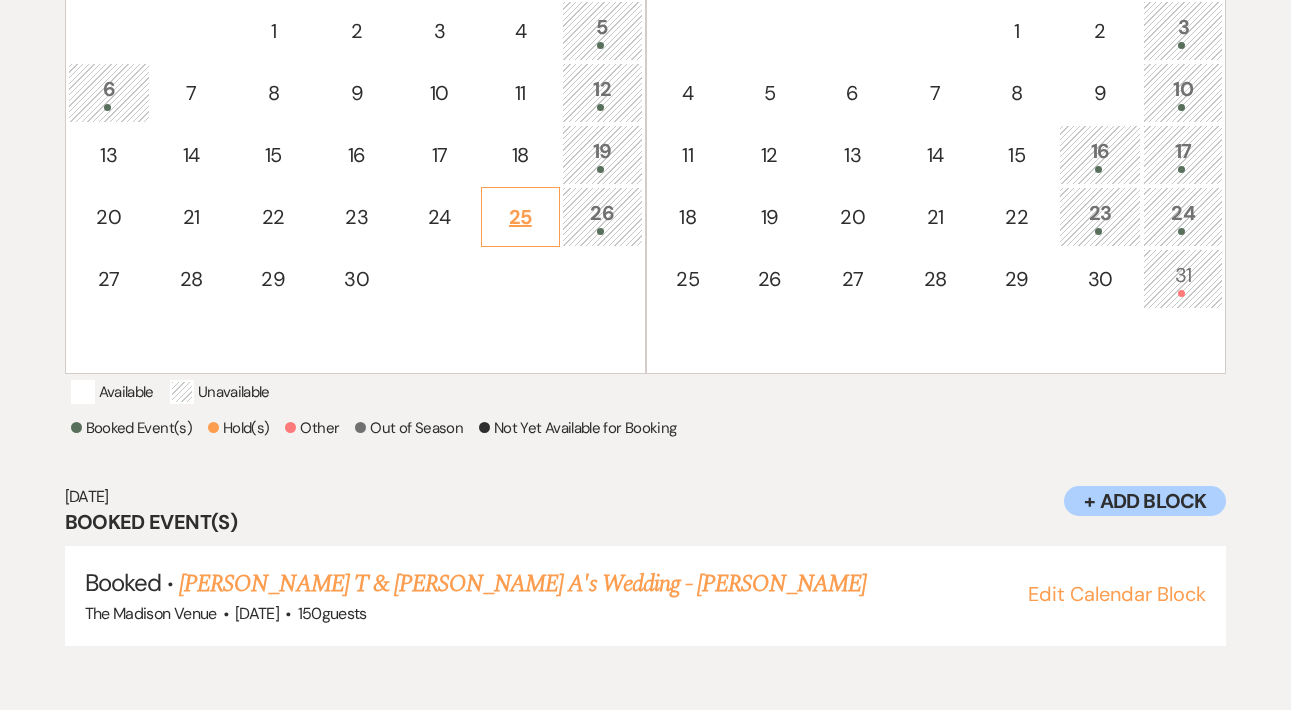 click on "25" at bounding box center (520, 217) 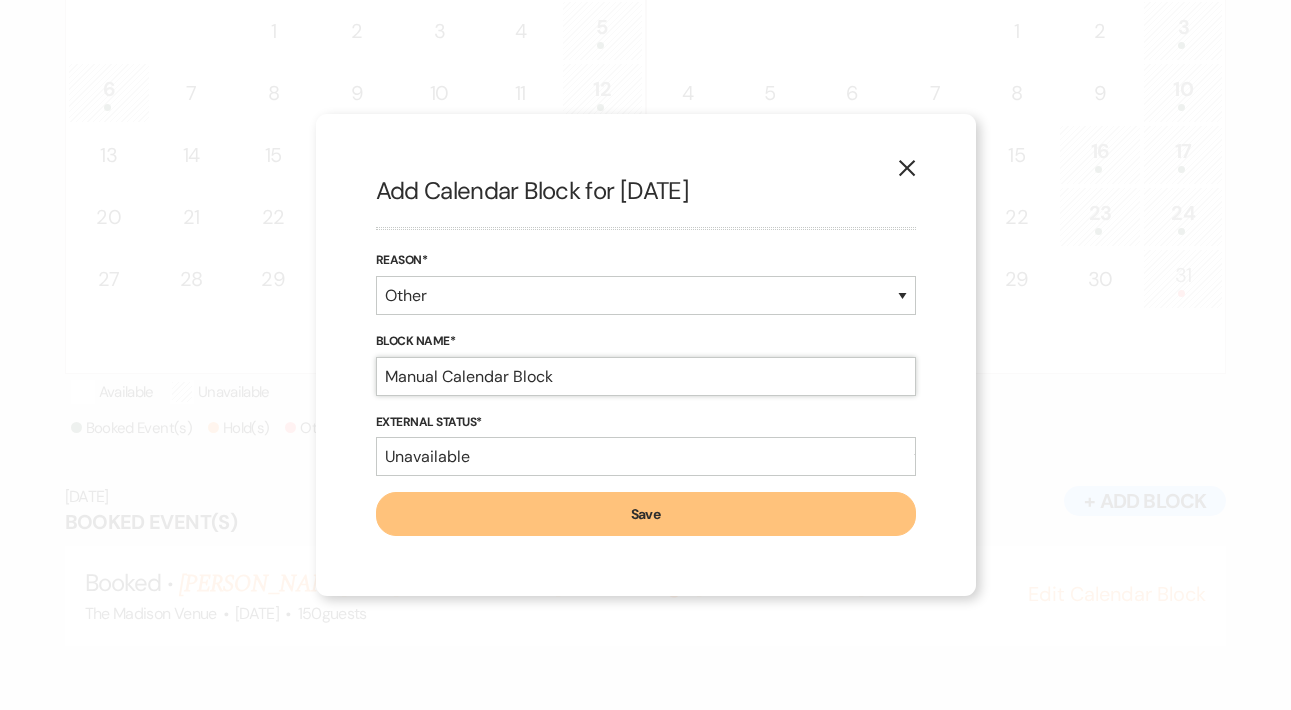 click on "Manual Calendar Block" at bounding box center (646, 376) 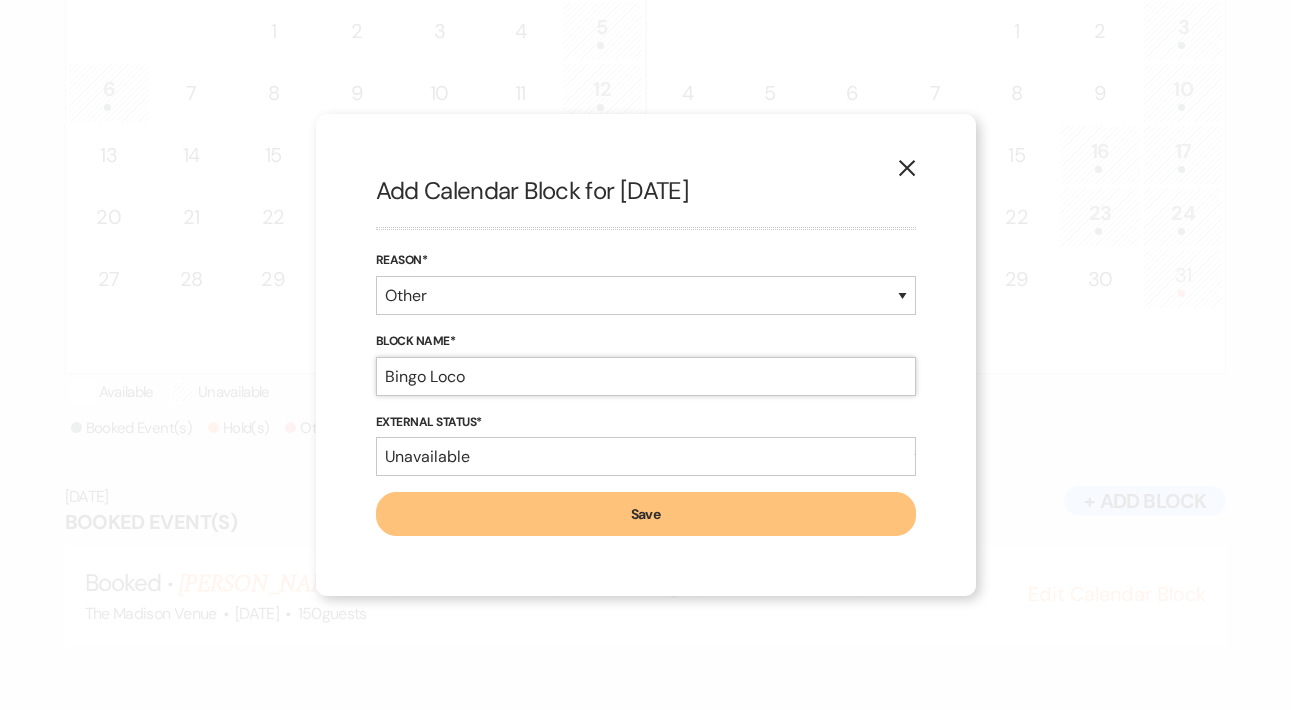 type on "Bingo Loco" 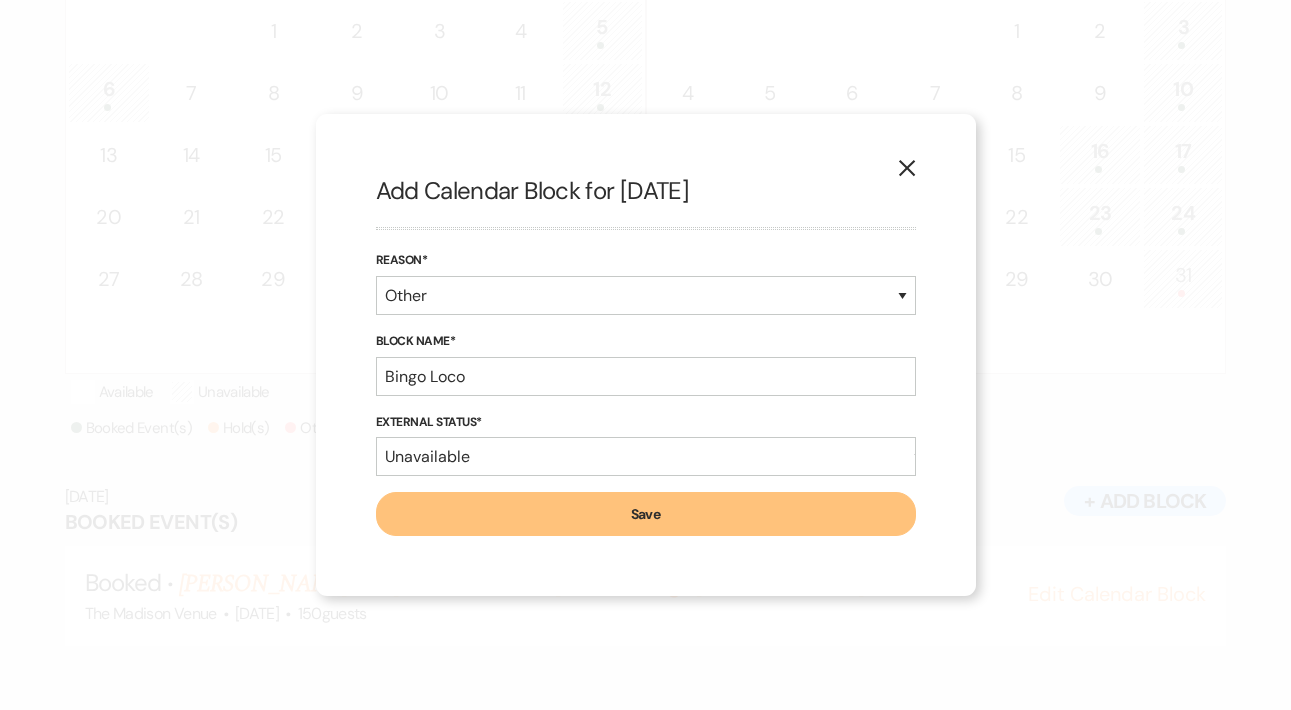 click on "Save" at bounding box center (646, 514) 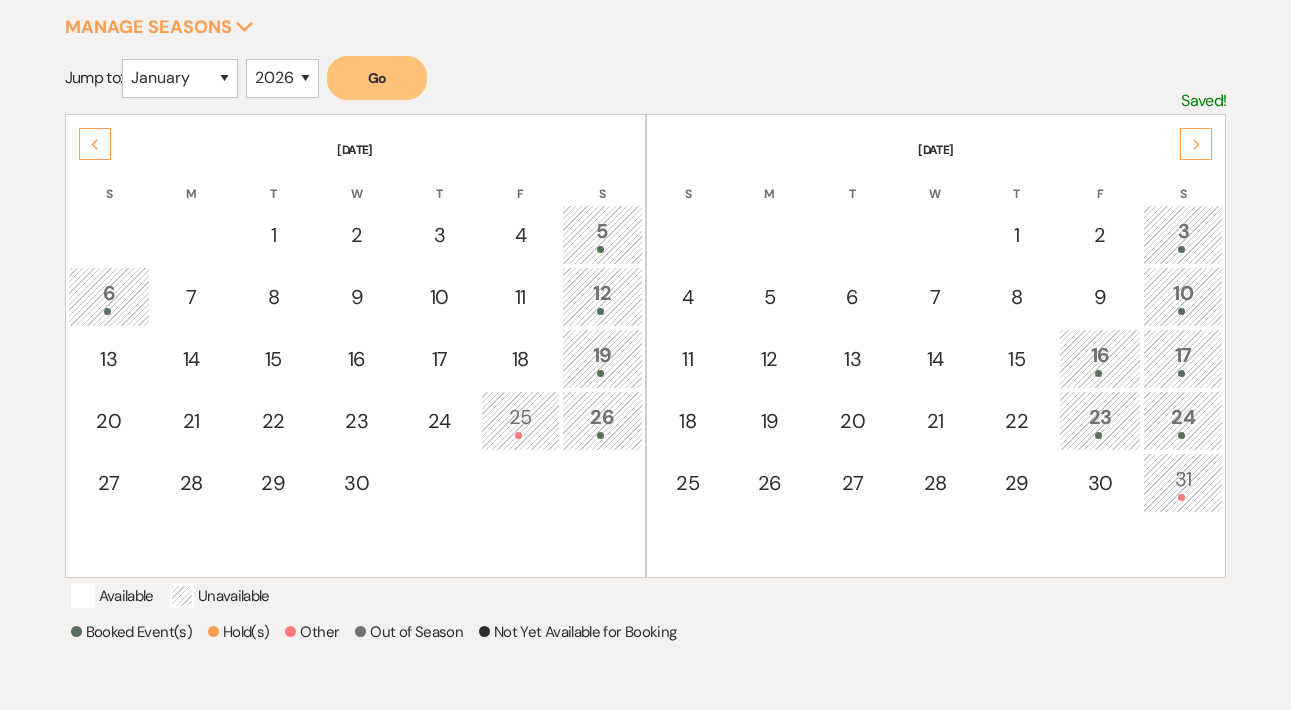 scroll, scrollTop: 328, scrollLeft: 0, axis: vertical 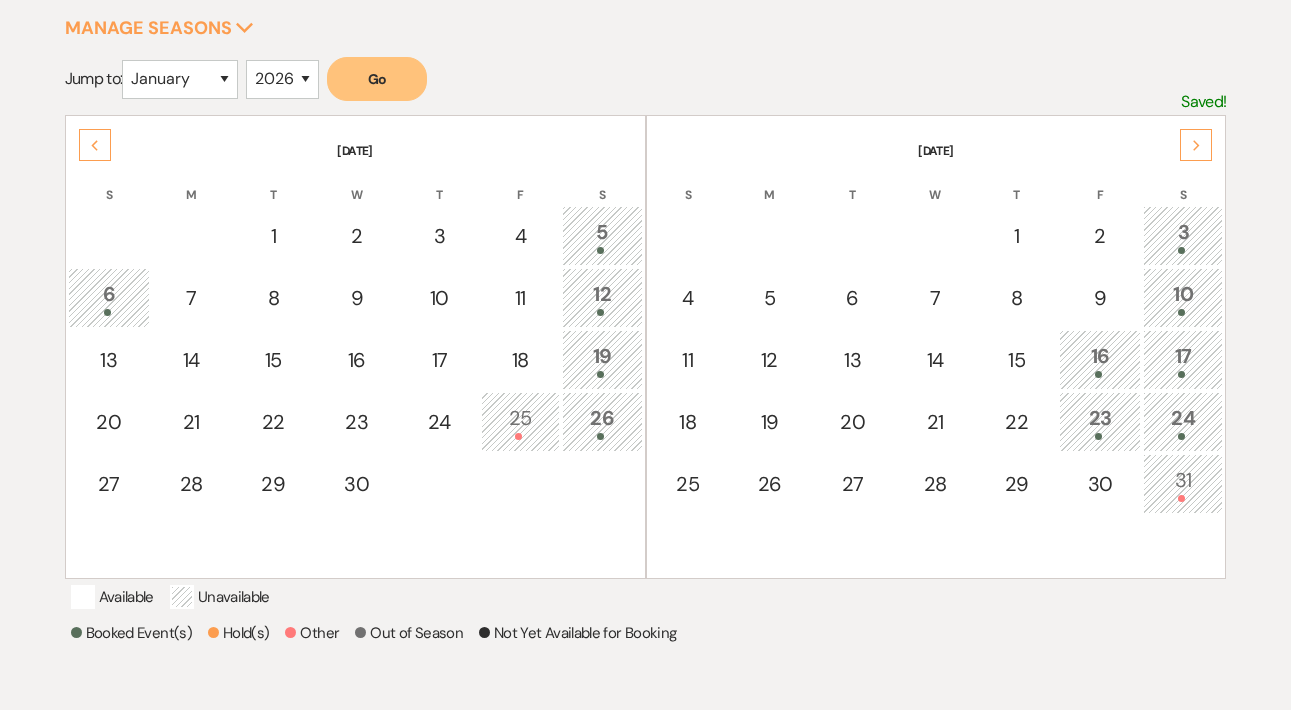 click on "Next" 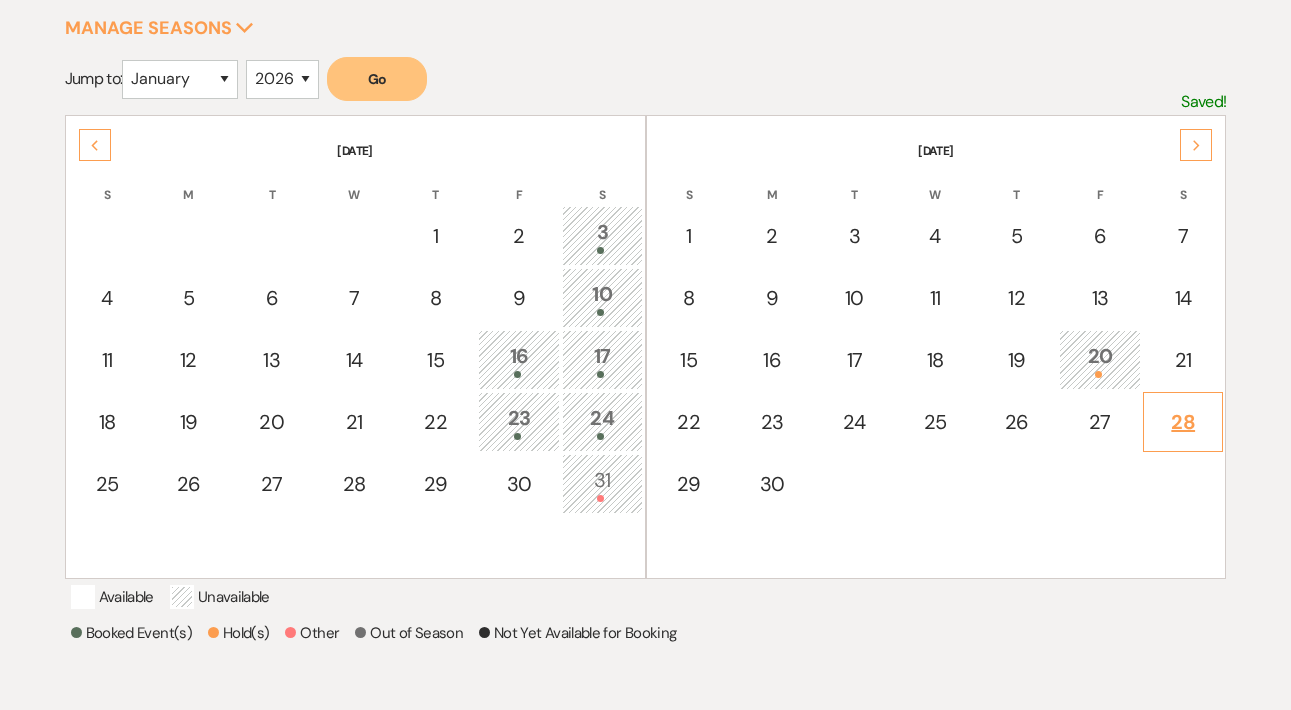 click on "28" at bounding box center (1183, 422) 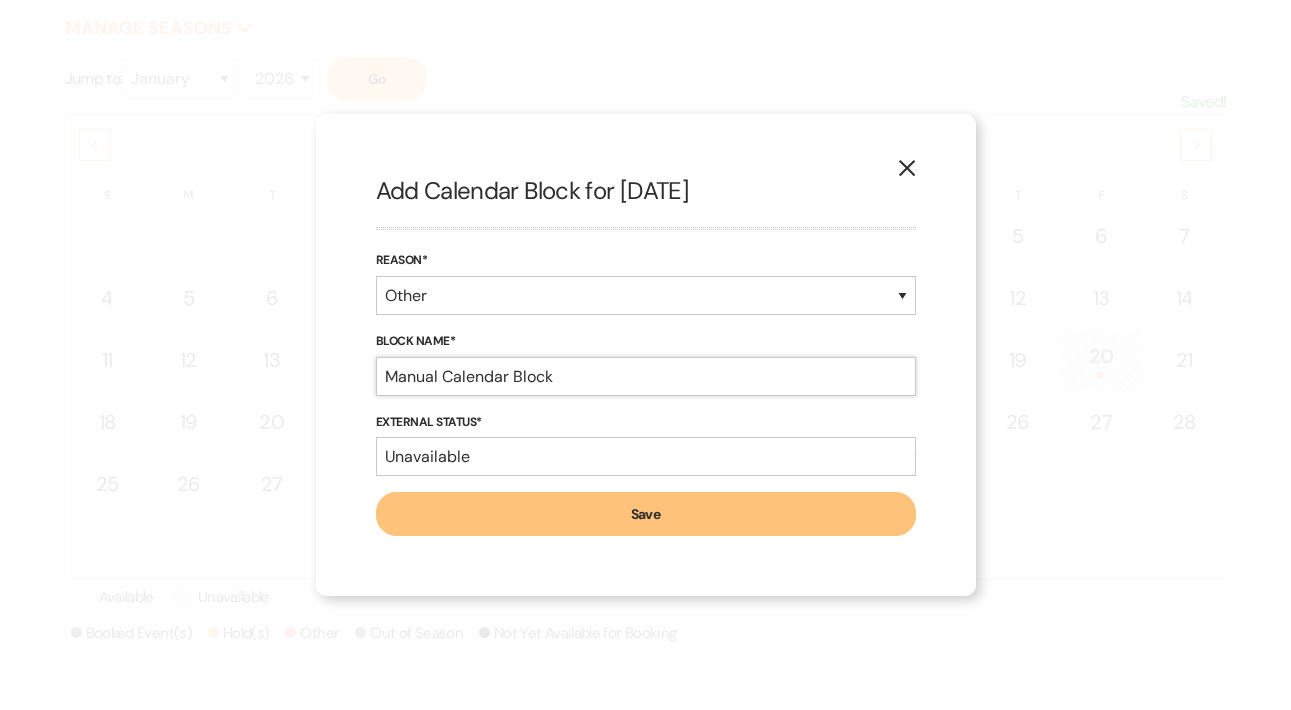 click on "Manual Calendar Block" at bounding box center [646, 376] 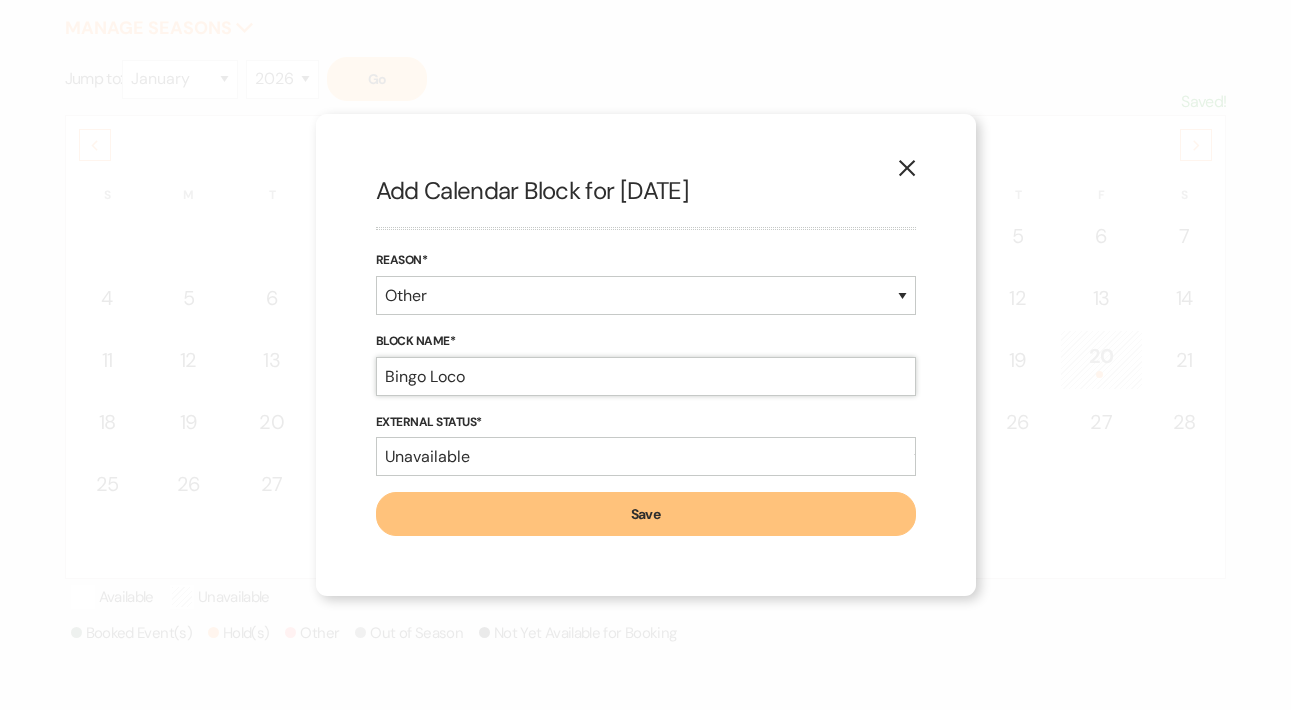 type on "Bingo Loco" 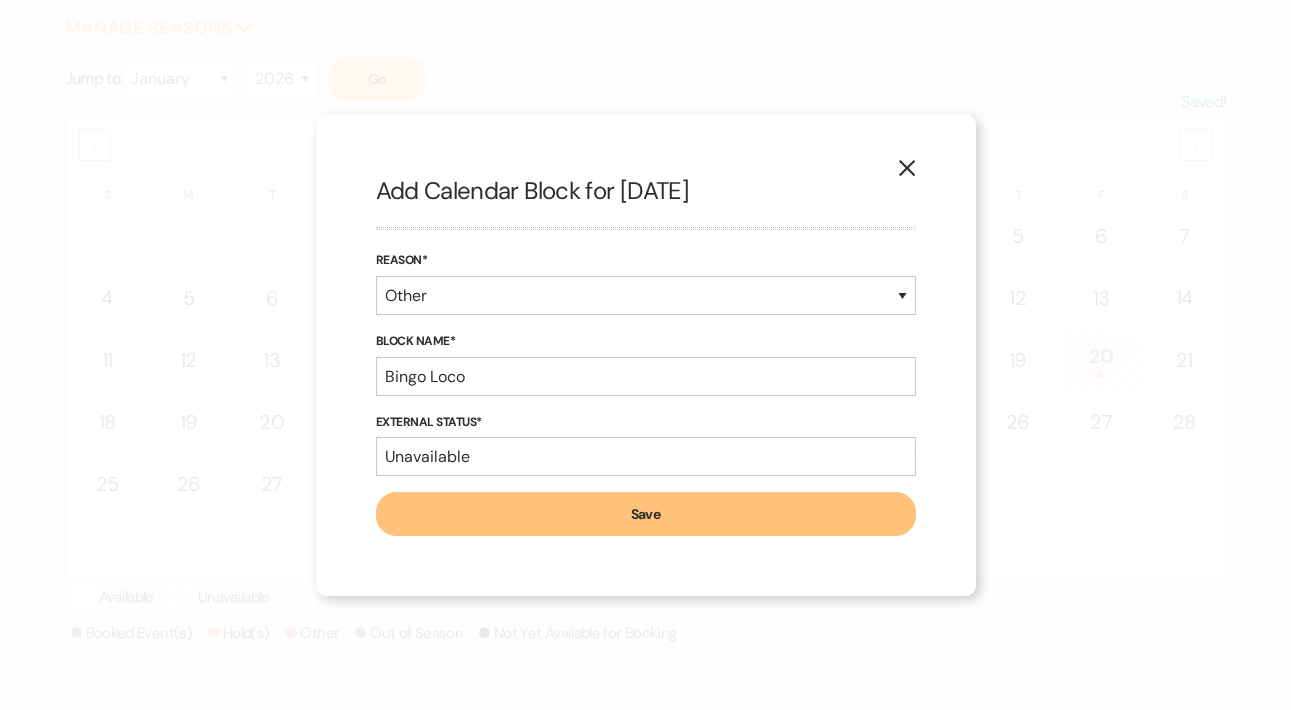 click on "Save" at bounding box center [646, 514] 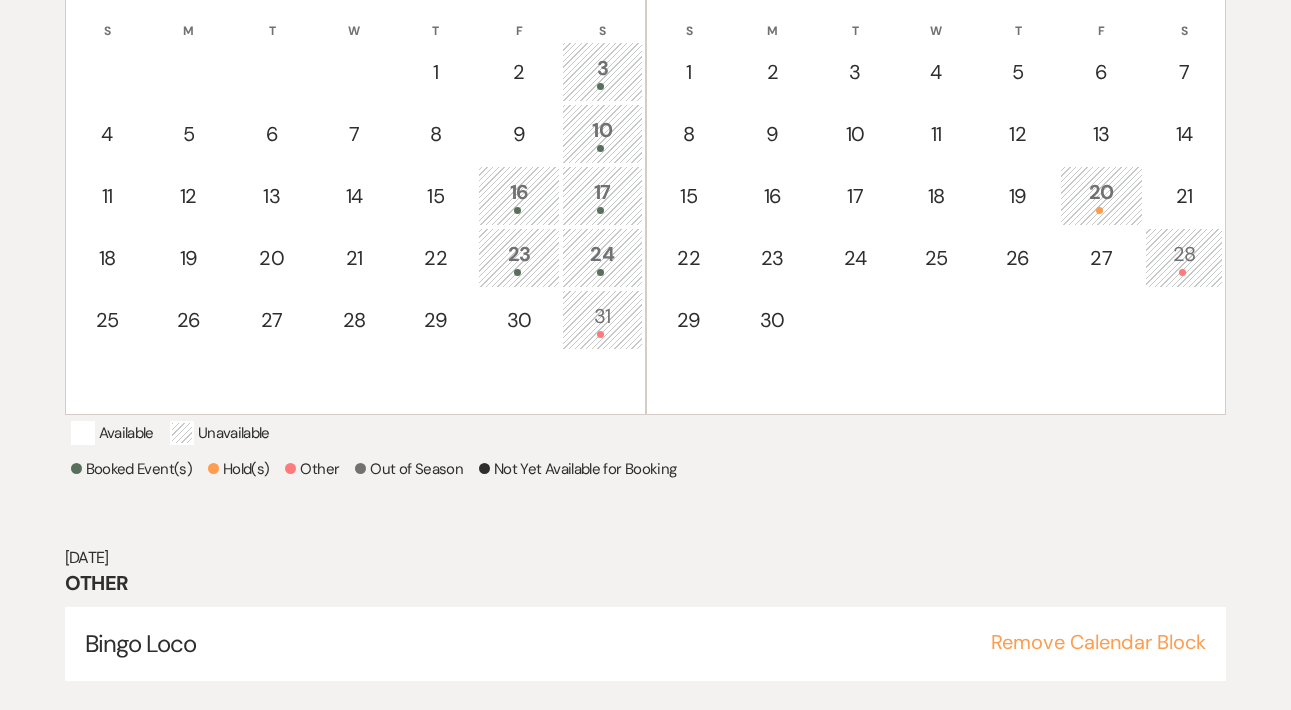 scroll, scrollTop: 533, scrollLeft: 0, axis: vertical 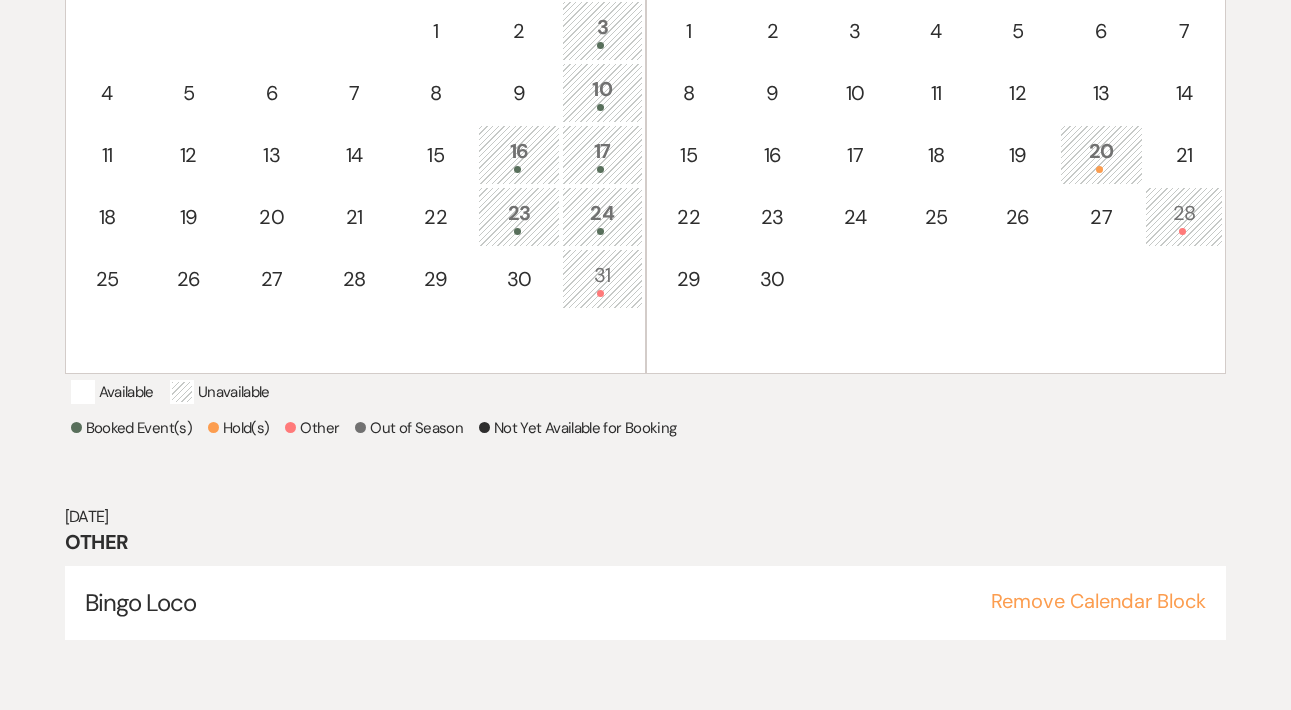 click on "20" at bounding box center (1101, 154) 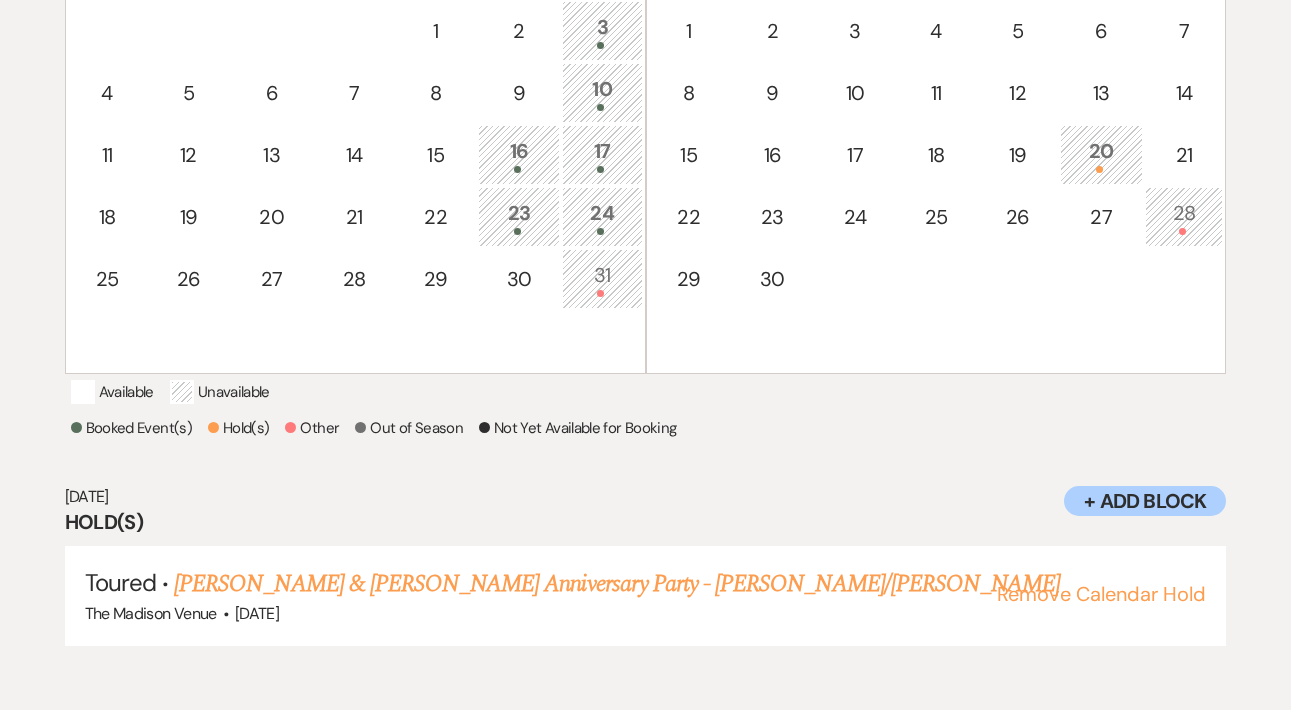 click on "Booked Event(s) Hold(s) Other Out of Season Not Yet Available for Booking" at bounding box center [646, 431] 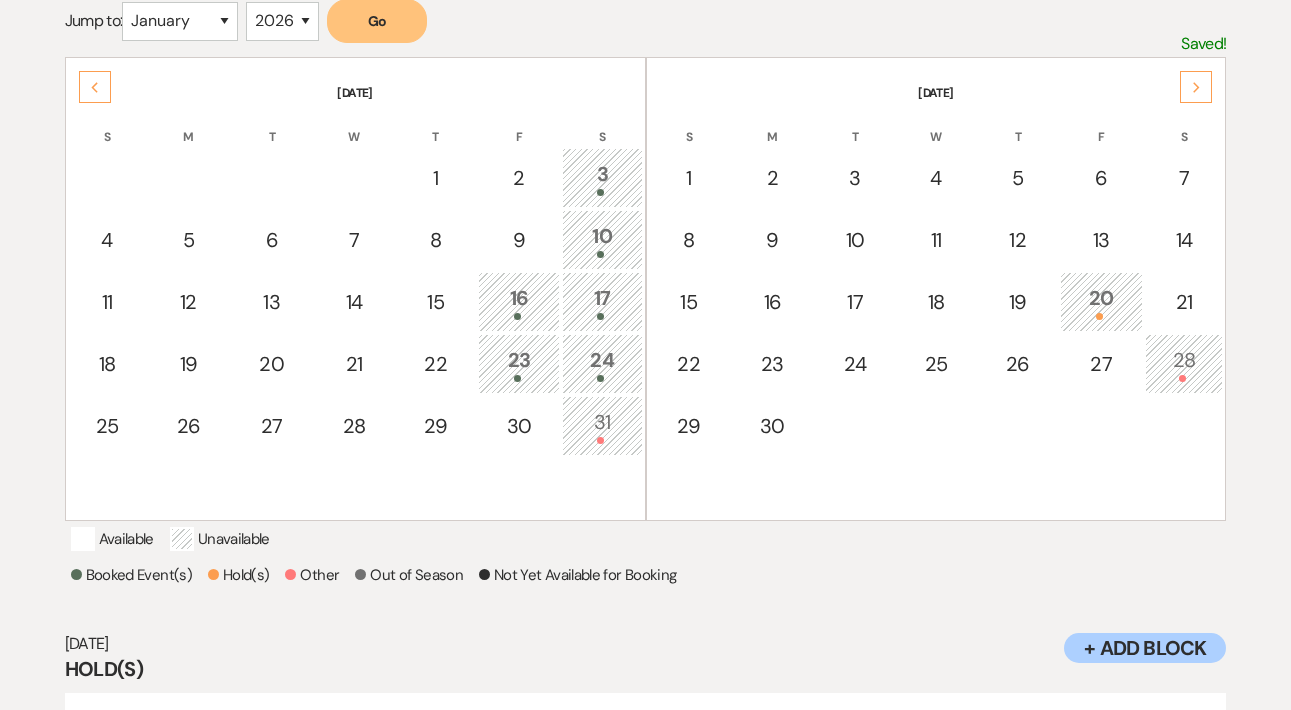 scroll, scrollTop: 346, scrollLeft: 0, axis: vertical 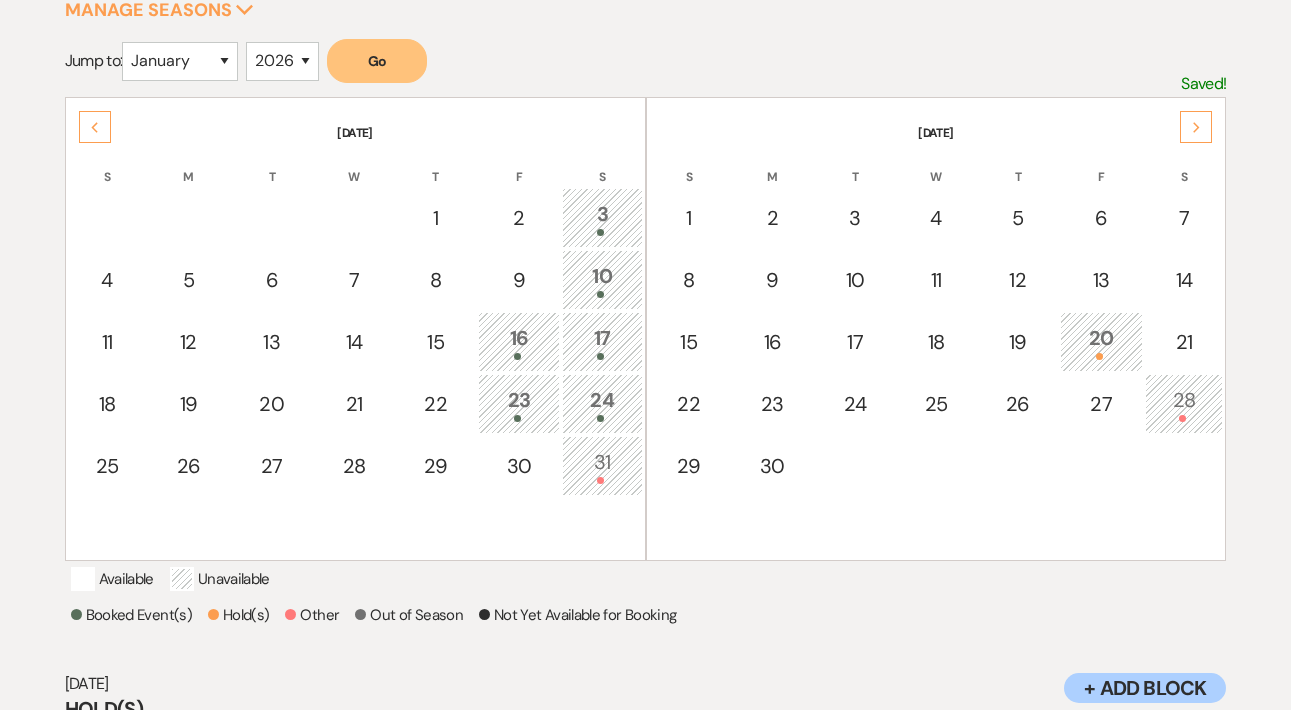click on "Previous" at bounding box center [95, 127] 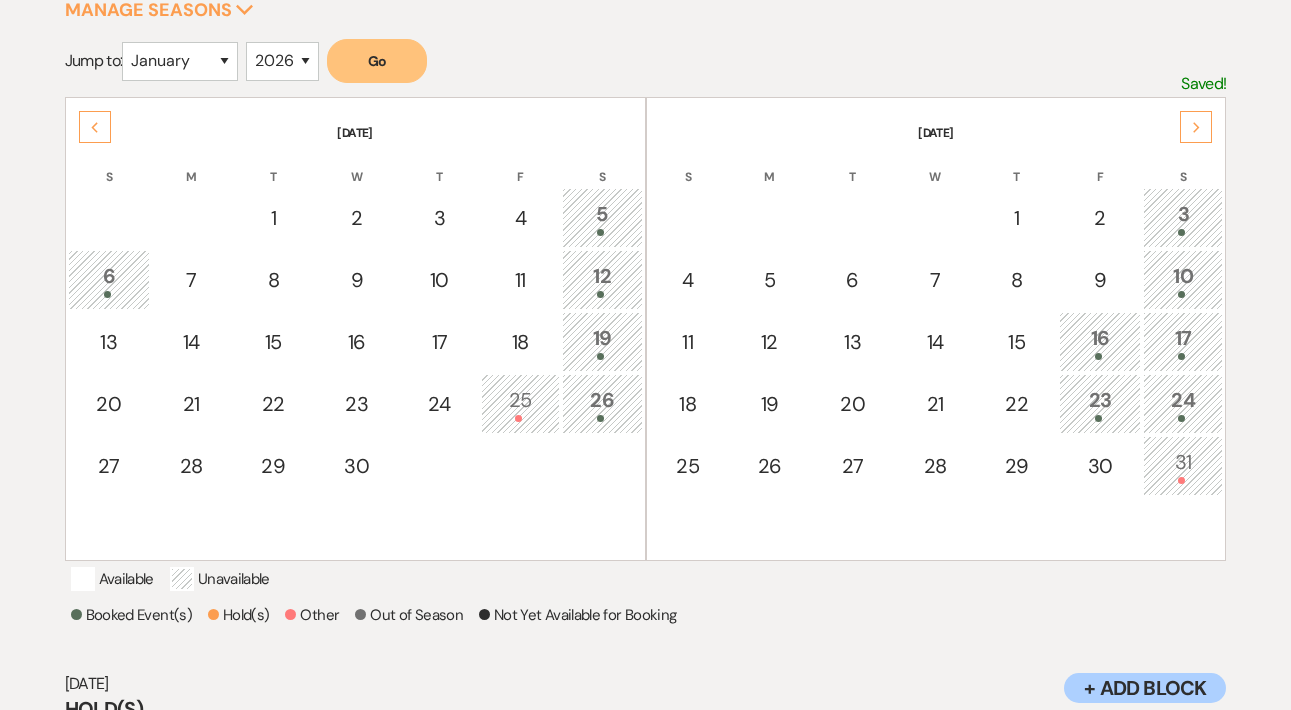 click on "Previous" at bounding box center (95, 127) 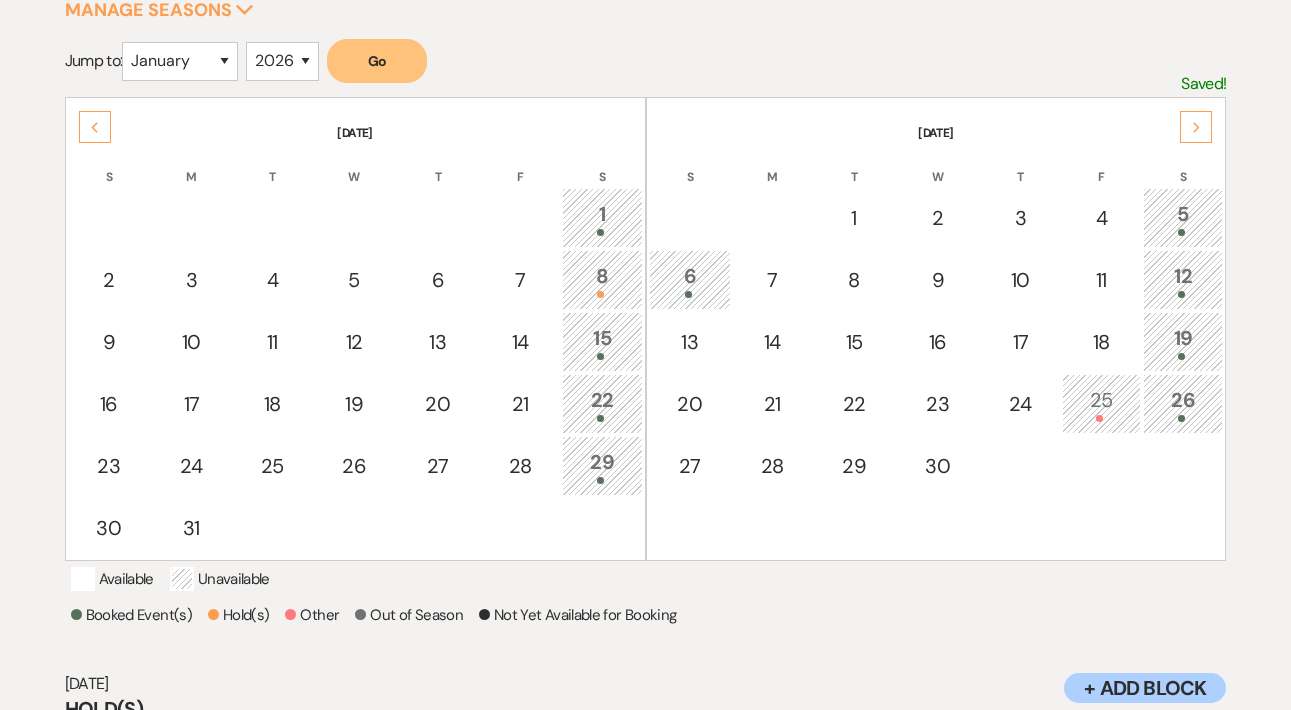 click on "Previous" at bounding box center (95, 127) 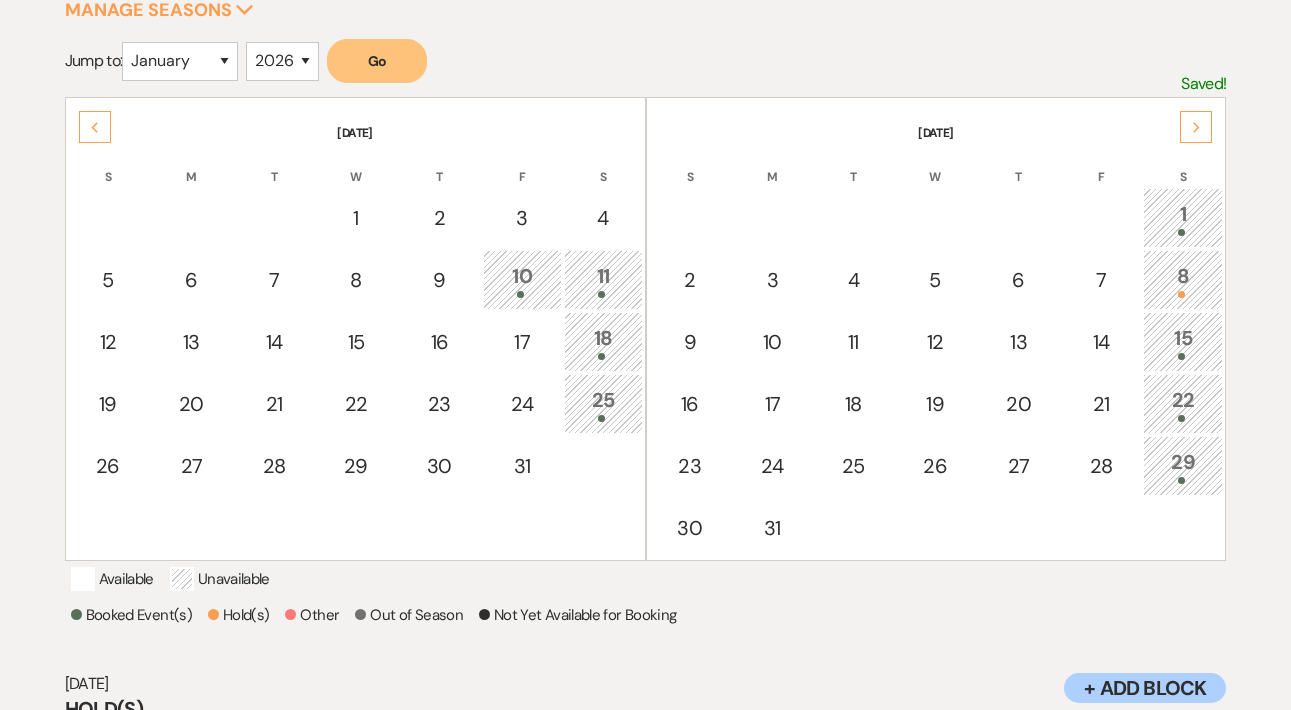 click on "Previous" at bounding box center (95, 127) 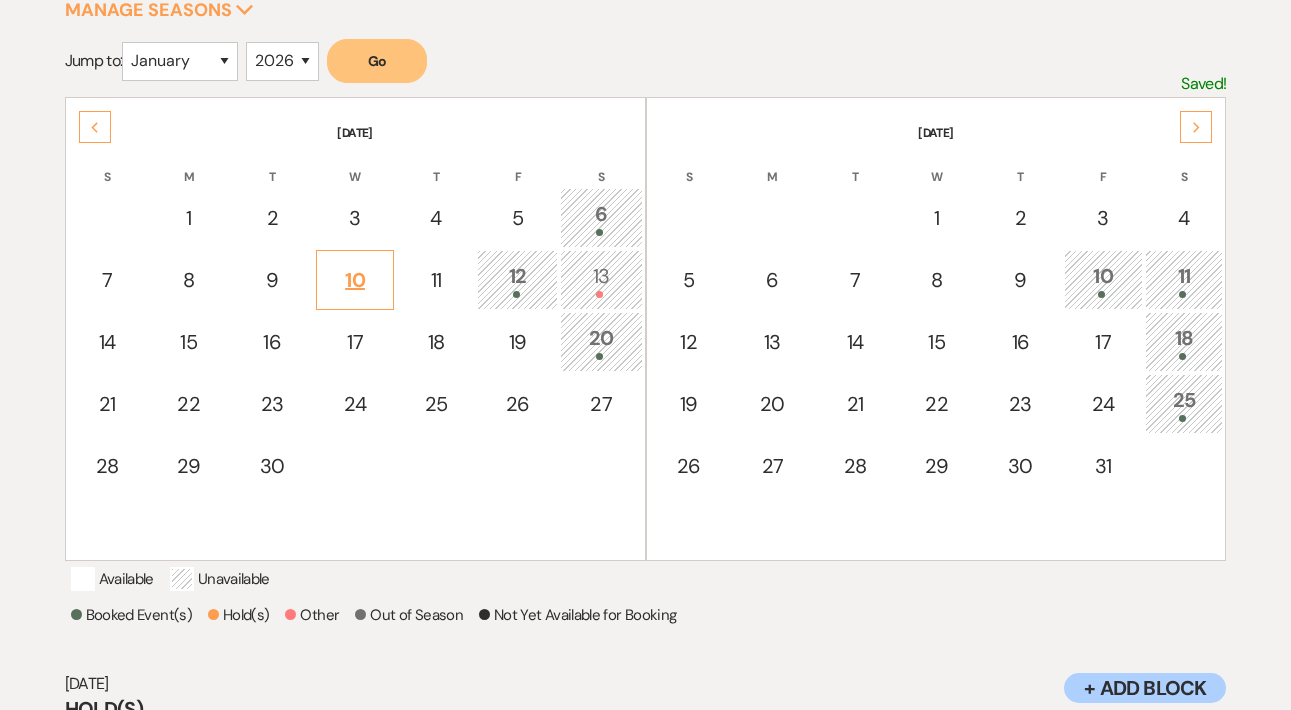 scroll, scrollTop: 0, scrollLeft: 0, axis: both 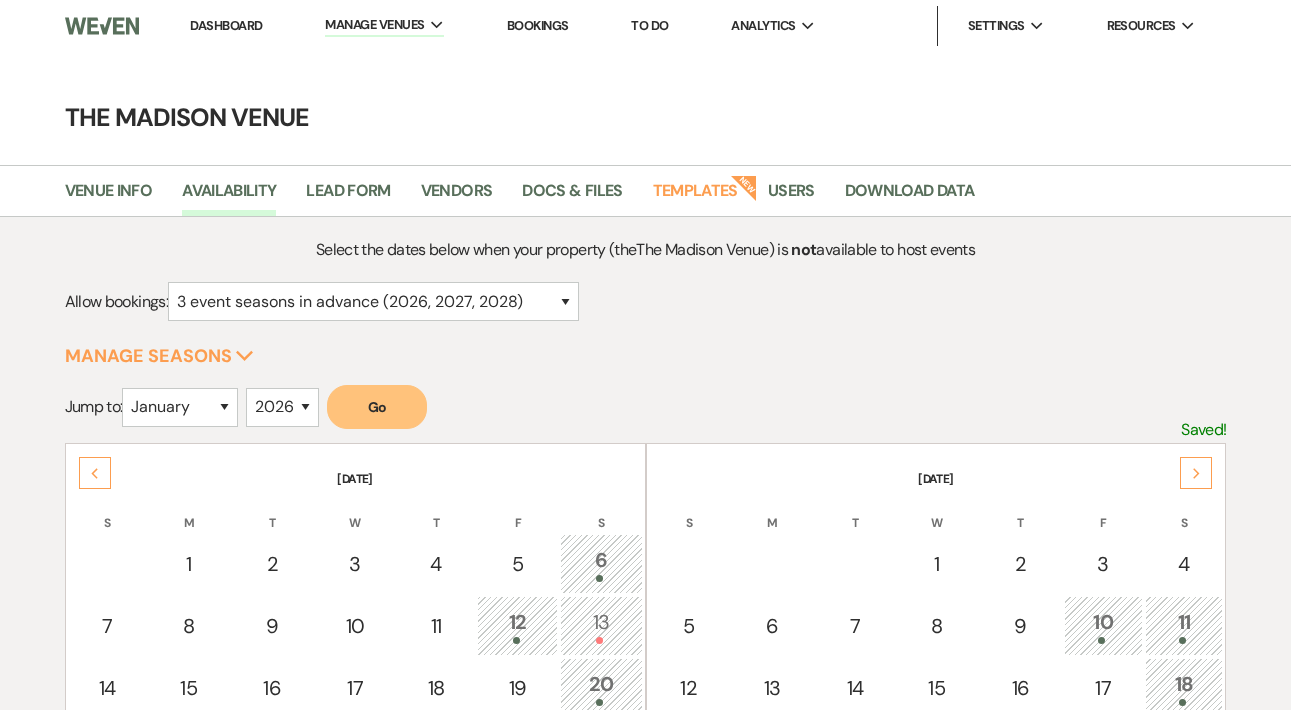 click on "Dashboard" at bounding box center (226, 26) 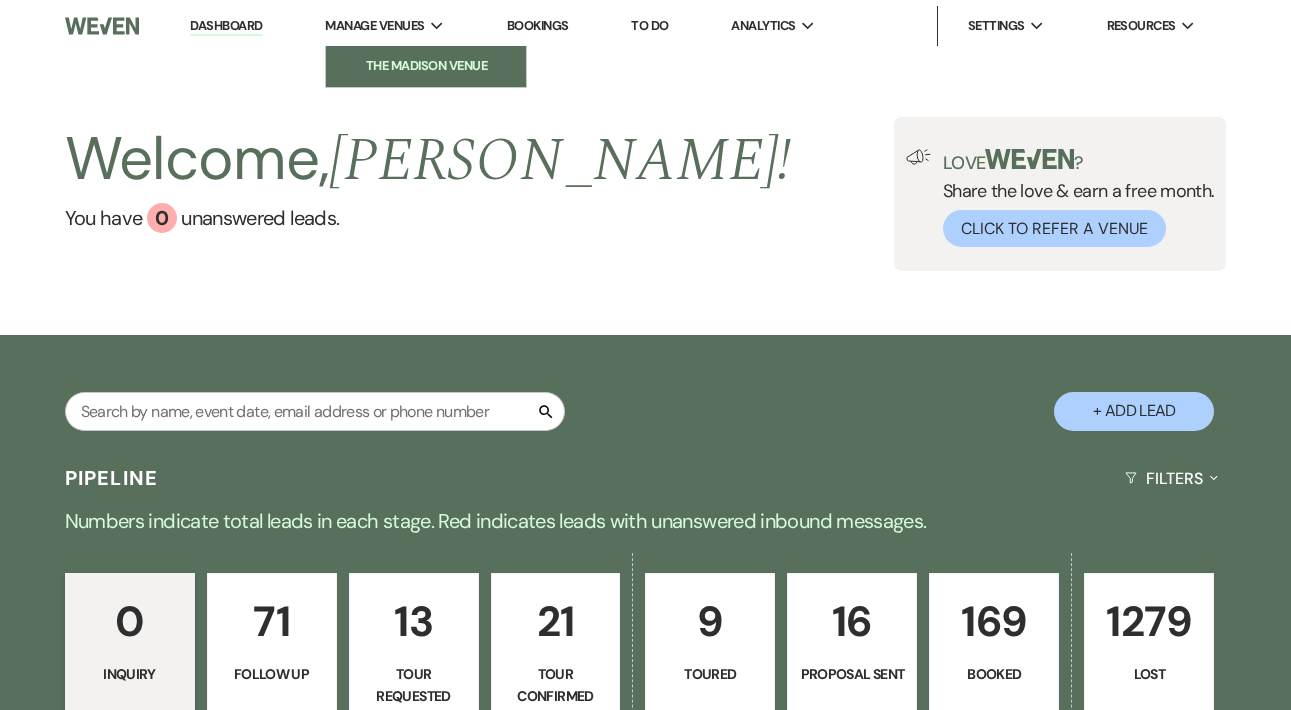click on "The Madison Venue" at bounding box center (426, 66) 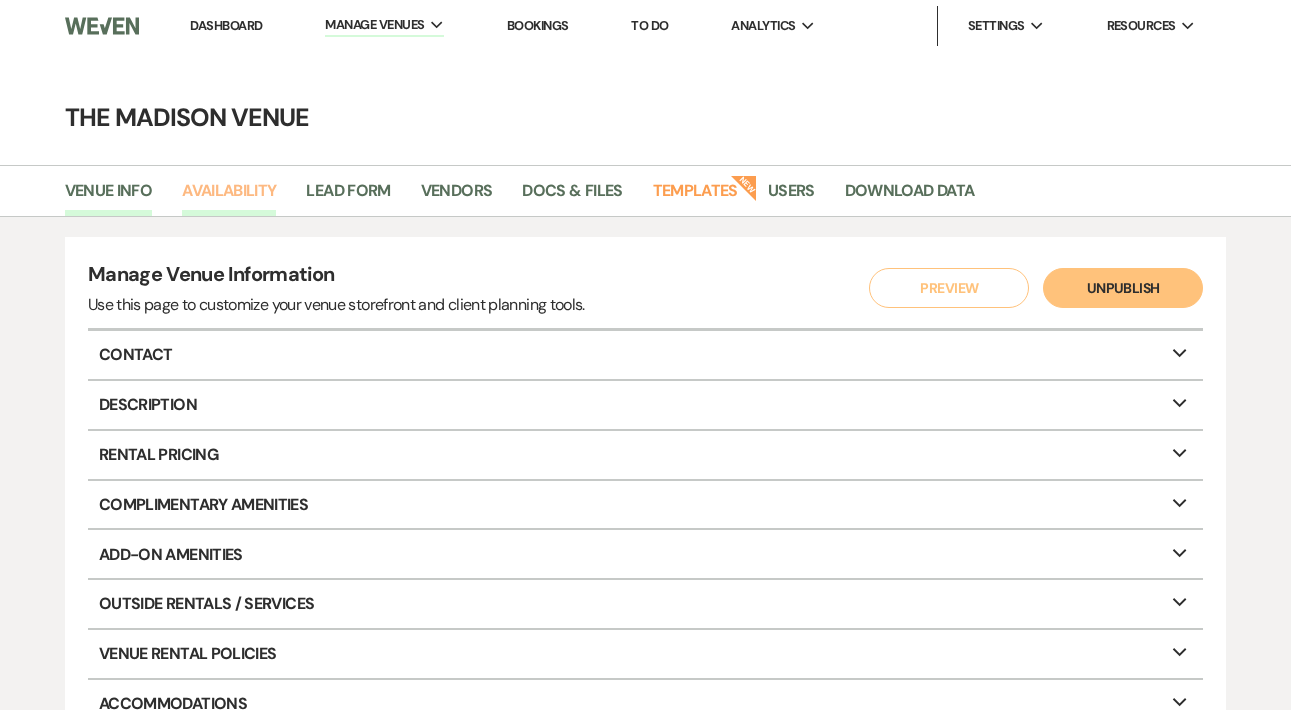 click on "Availability" at bounding box center [229, 197] 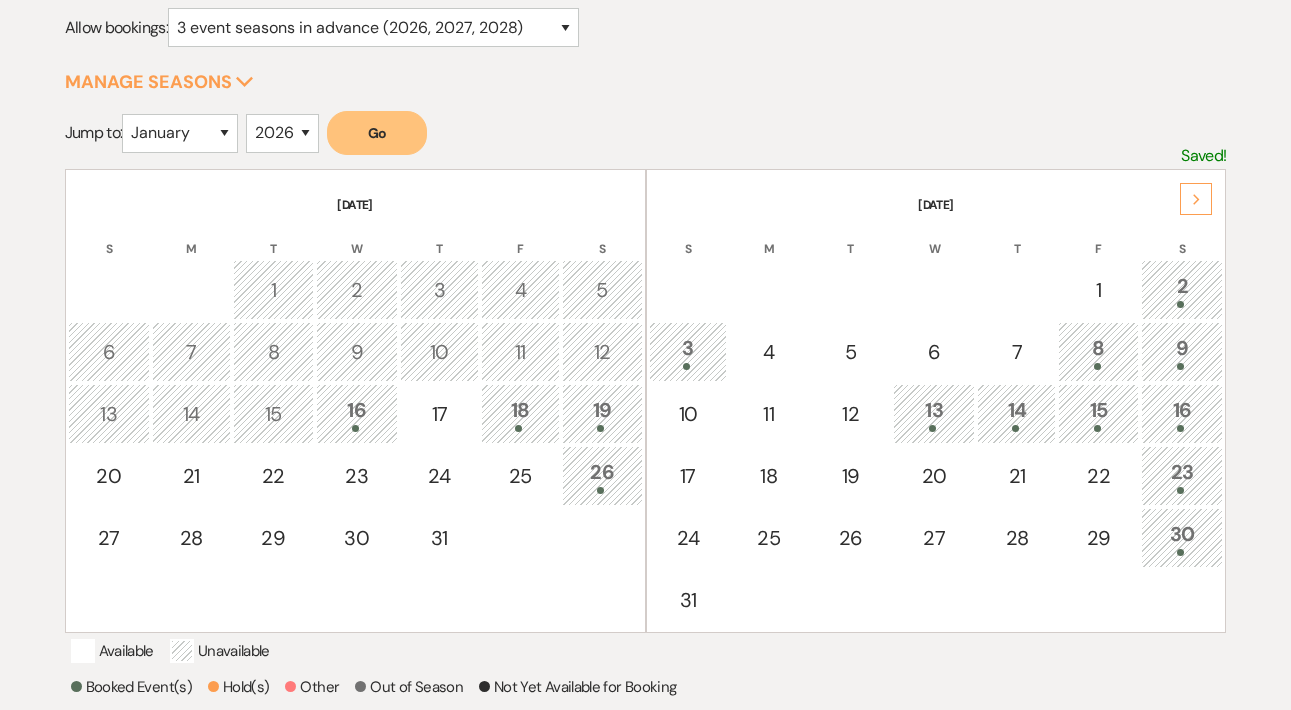 scroll, scrollTop: 281, scrollLeft: 0, axis: vertical 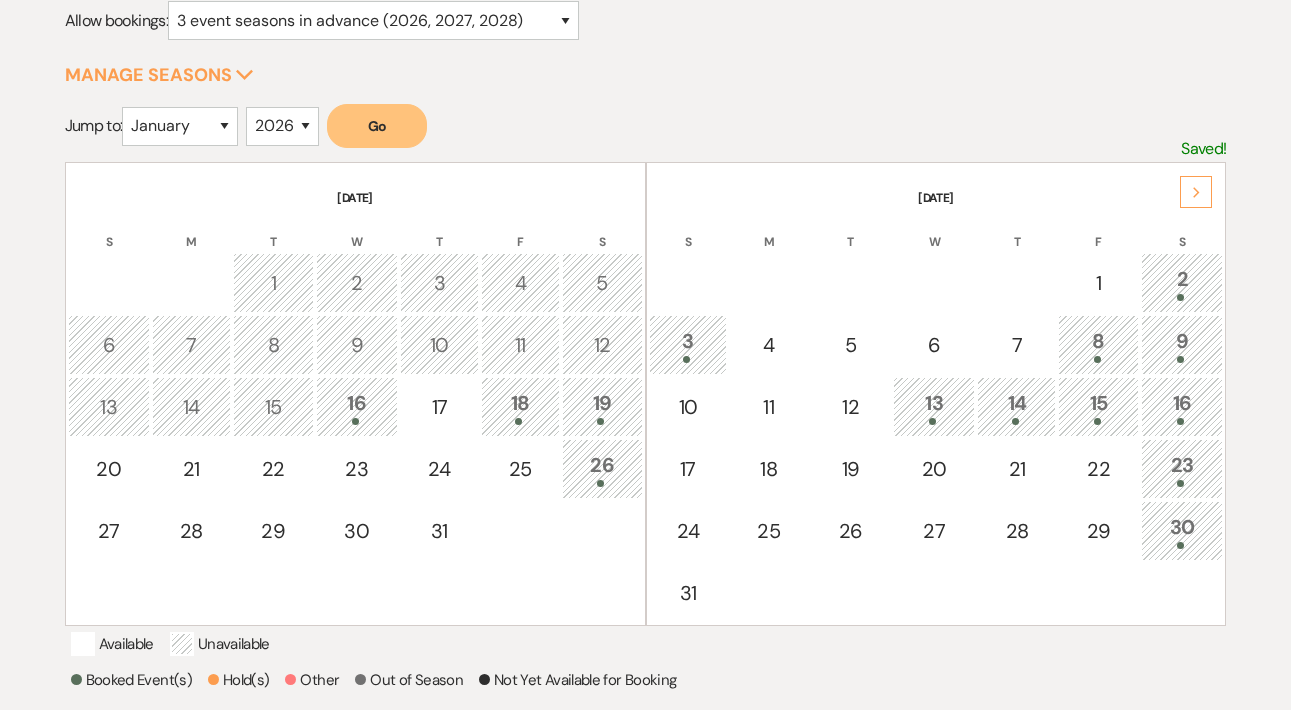 click on "Go" at bounding box center [377, 126] 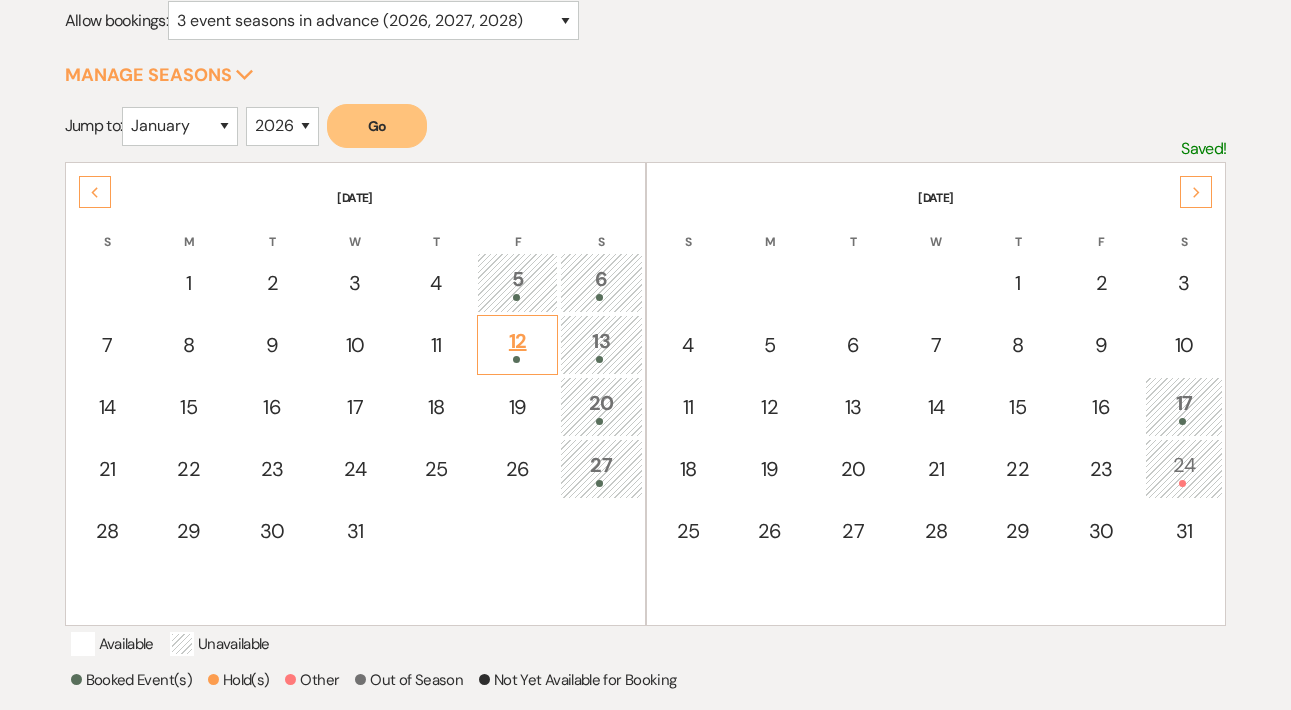 click on "12" at bounding box center [517, 344] 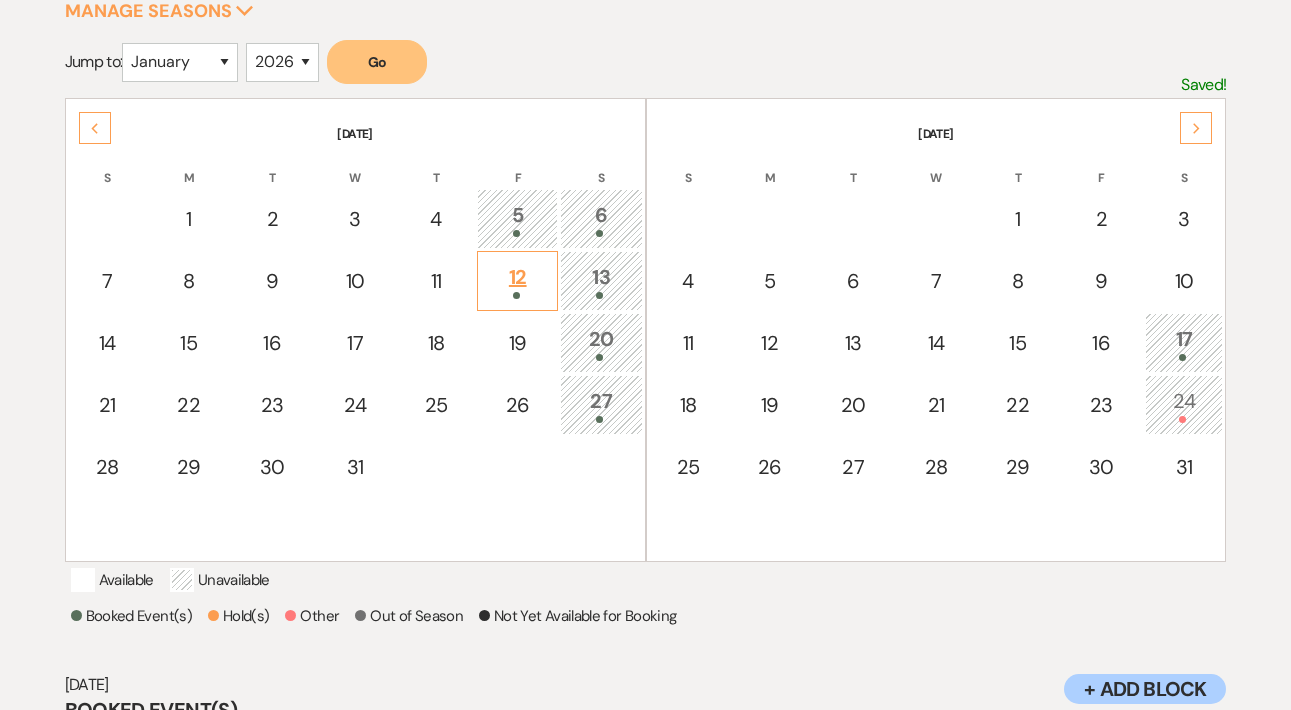 scroll, scrollTop: 308, scrollLeft: 0, axis: vertical 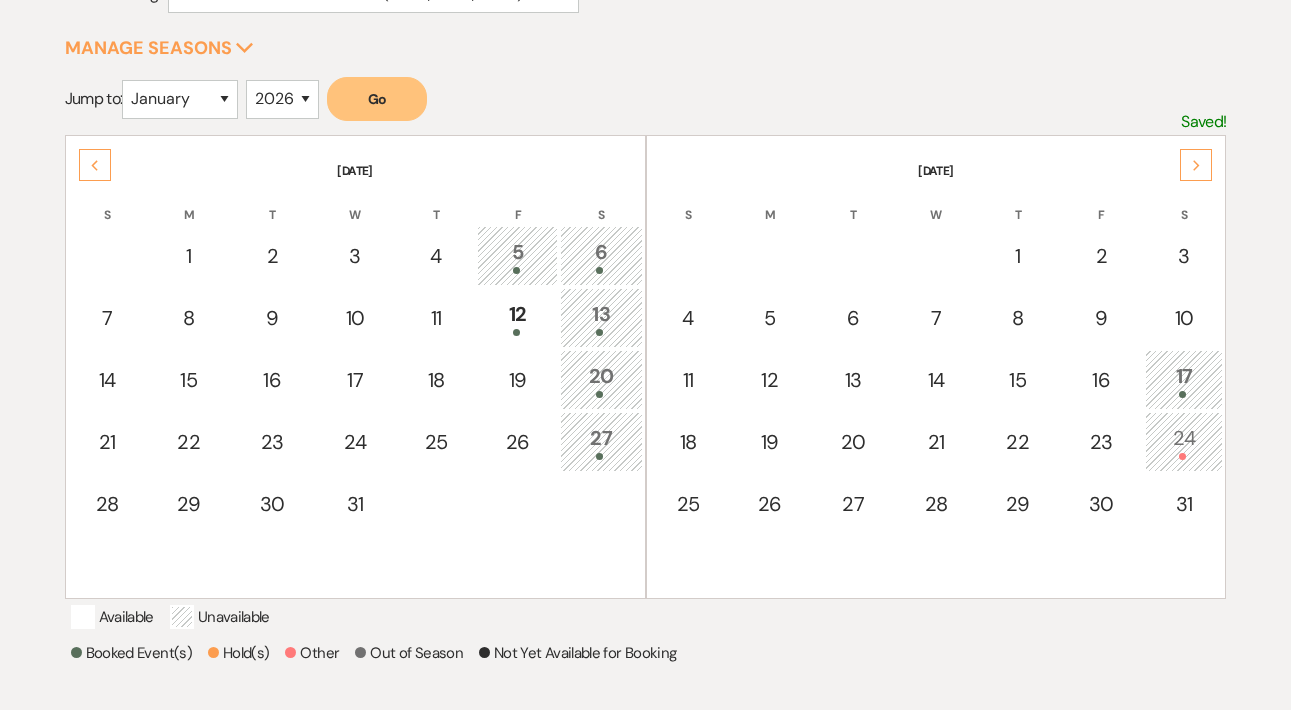 click on "24" at bounding box center [1184, 441] 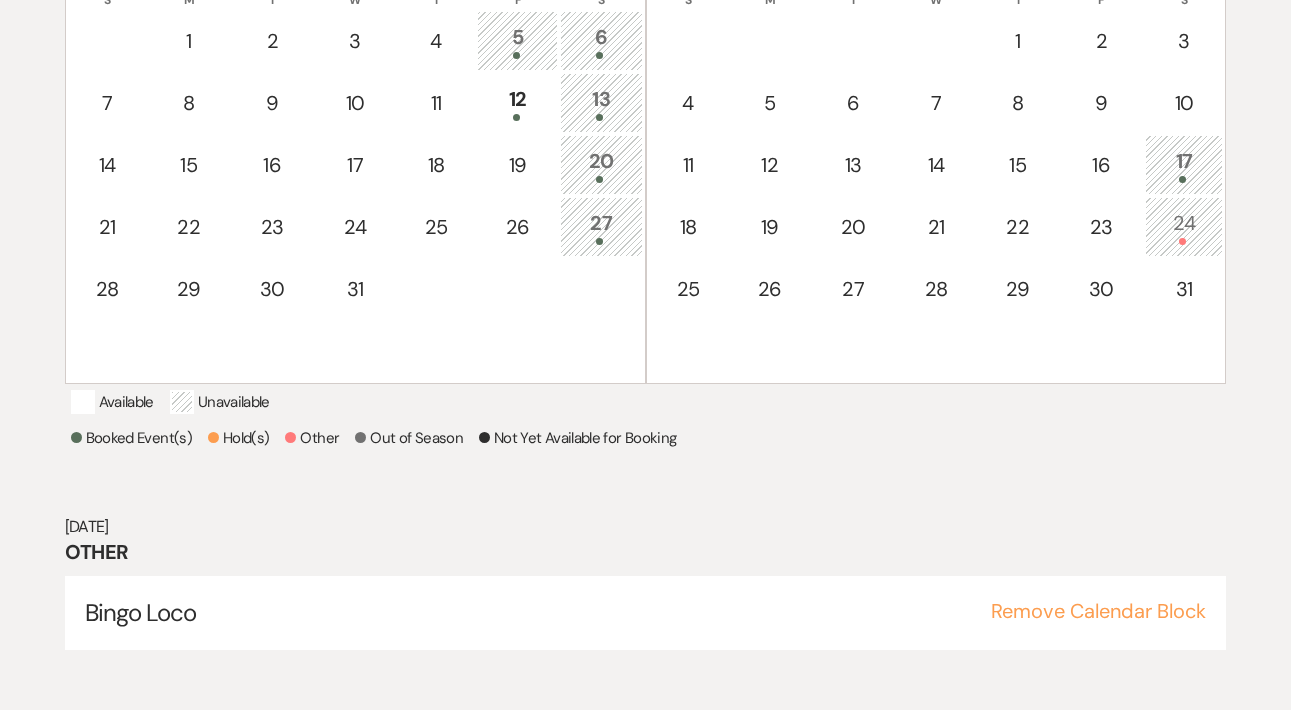 scroll, scrollTop: 533, scrollLeft: 0, axis: vertical 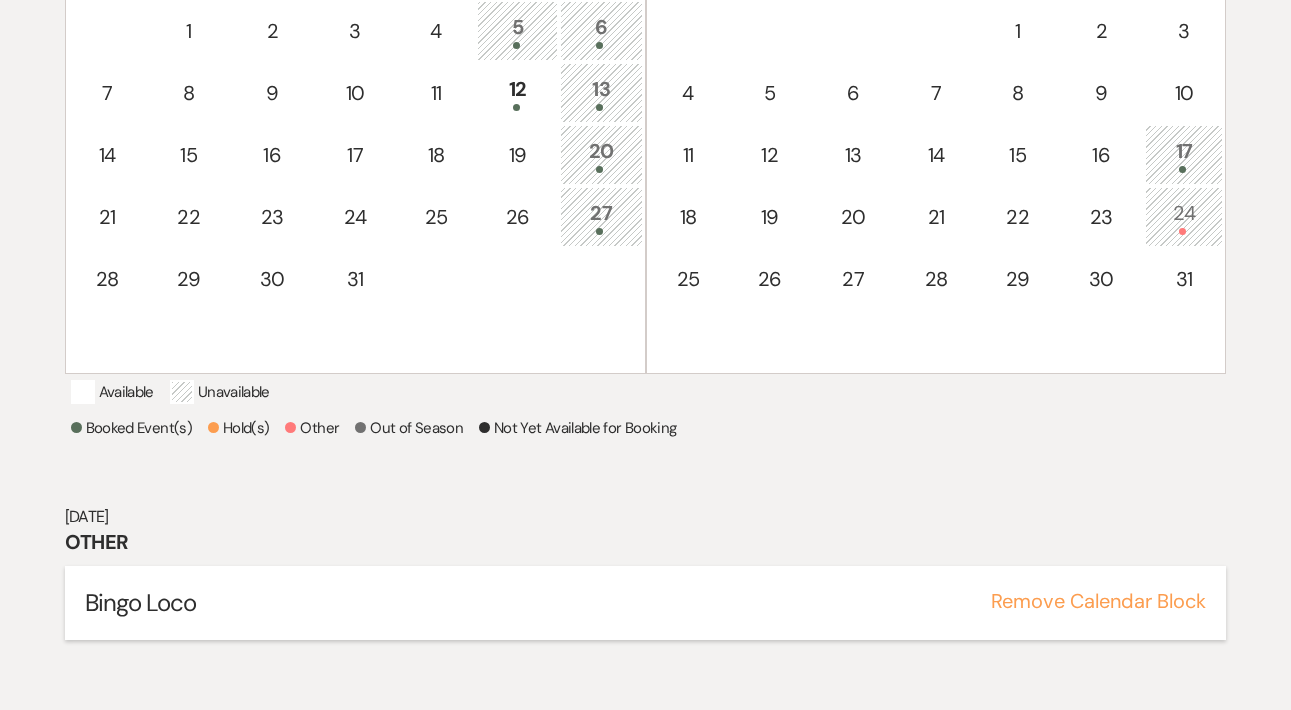 click on "Bingo Loco" at bounding box center (646, 603) 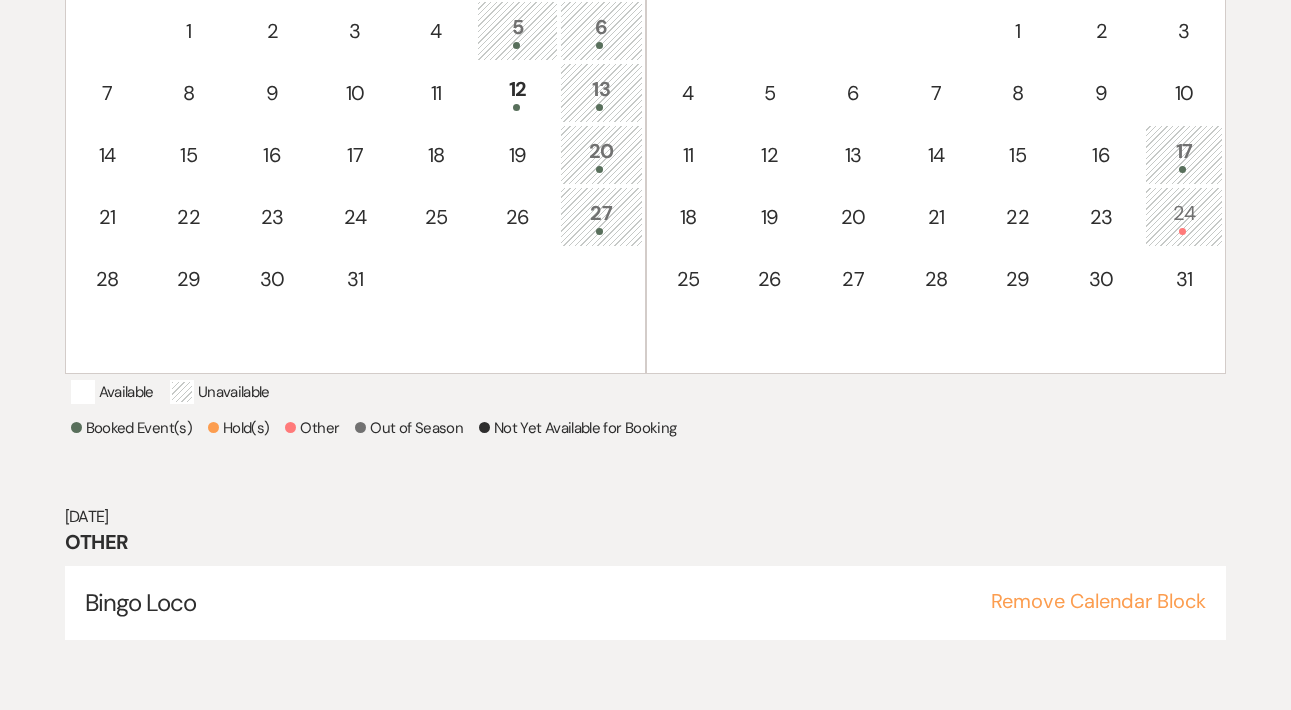 click on "24" at bounding box center (1184, 216) 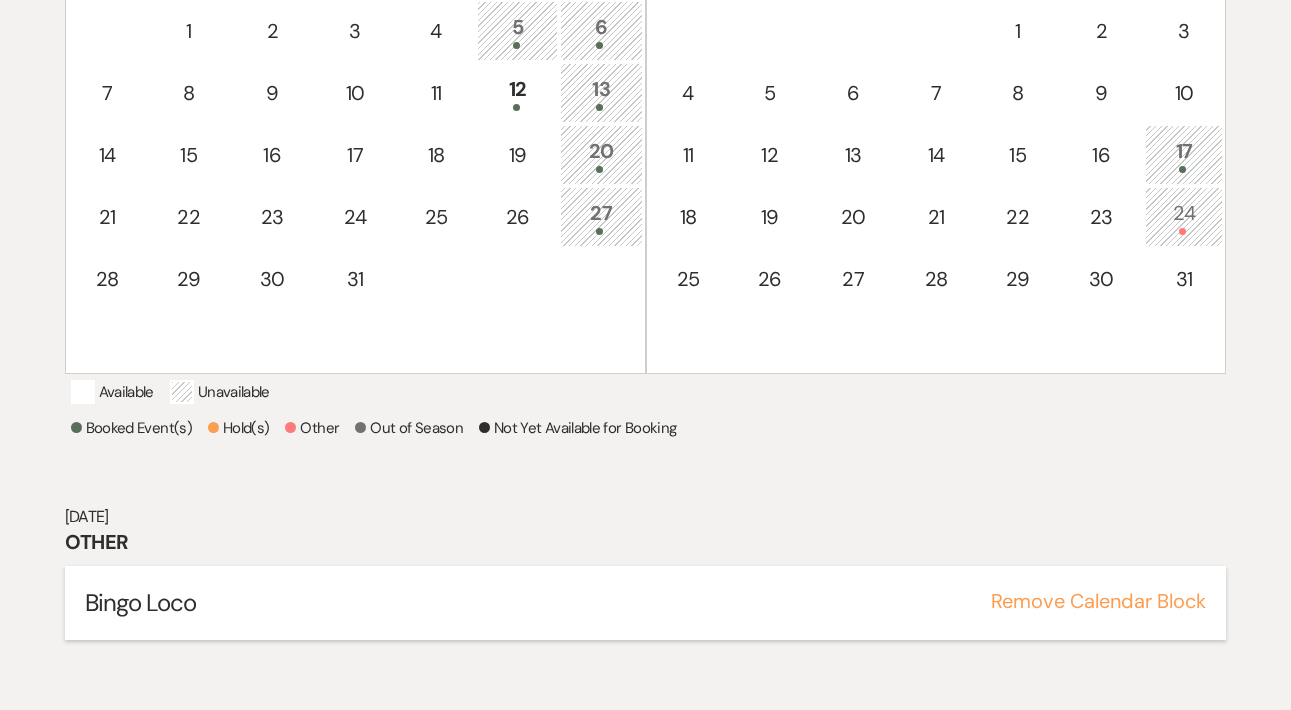 click on "Remove Calendar Block" at bounding box center (1098, 601) 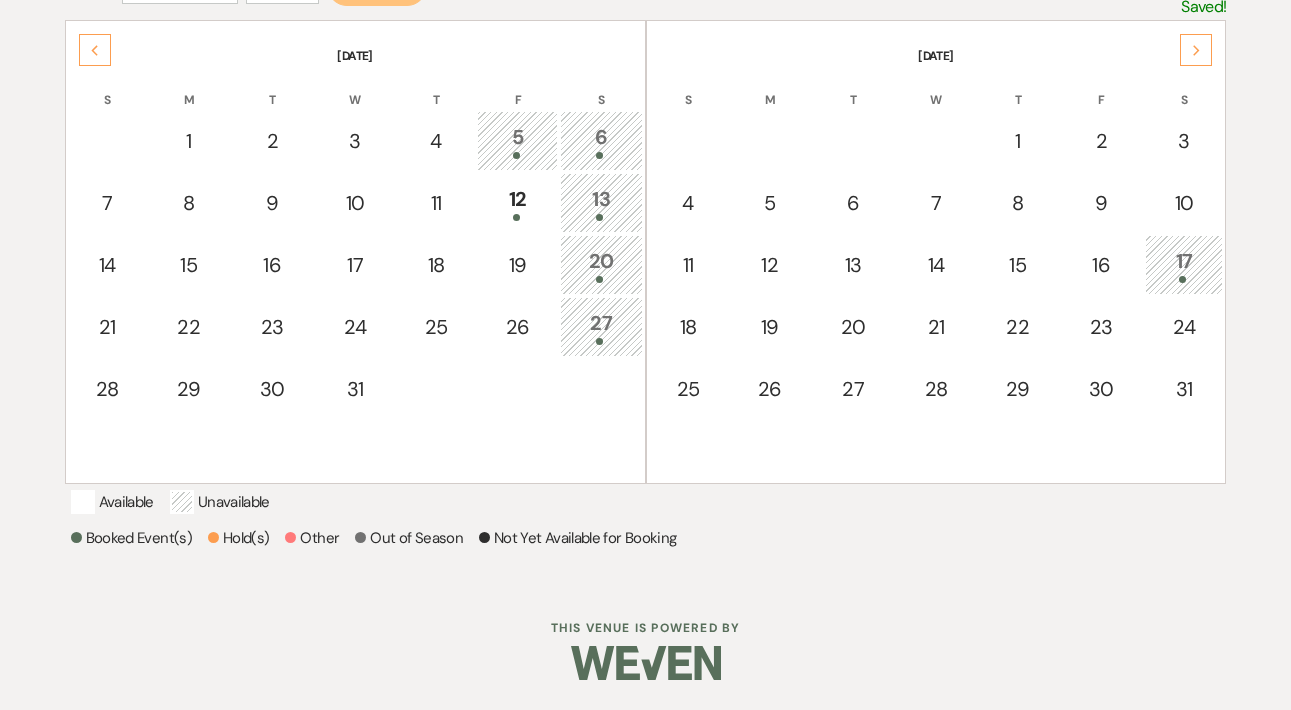 scroll, scrollTop: 448, scrollLeft: 0, axis: vertical 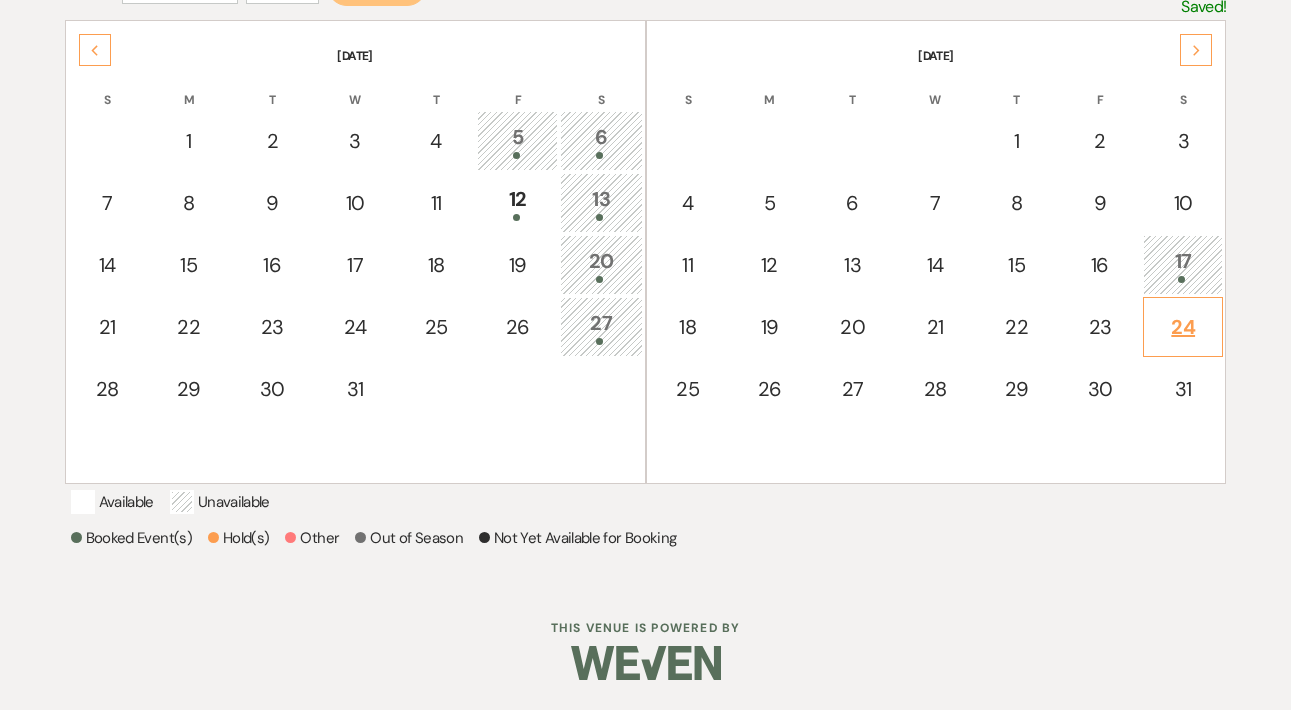 click on "24" at bounding box center [1183, 327] 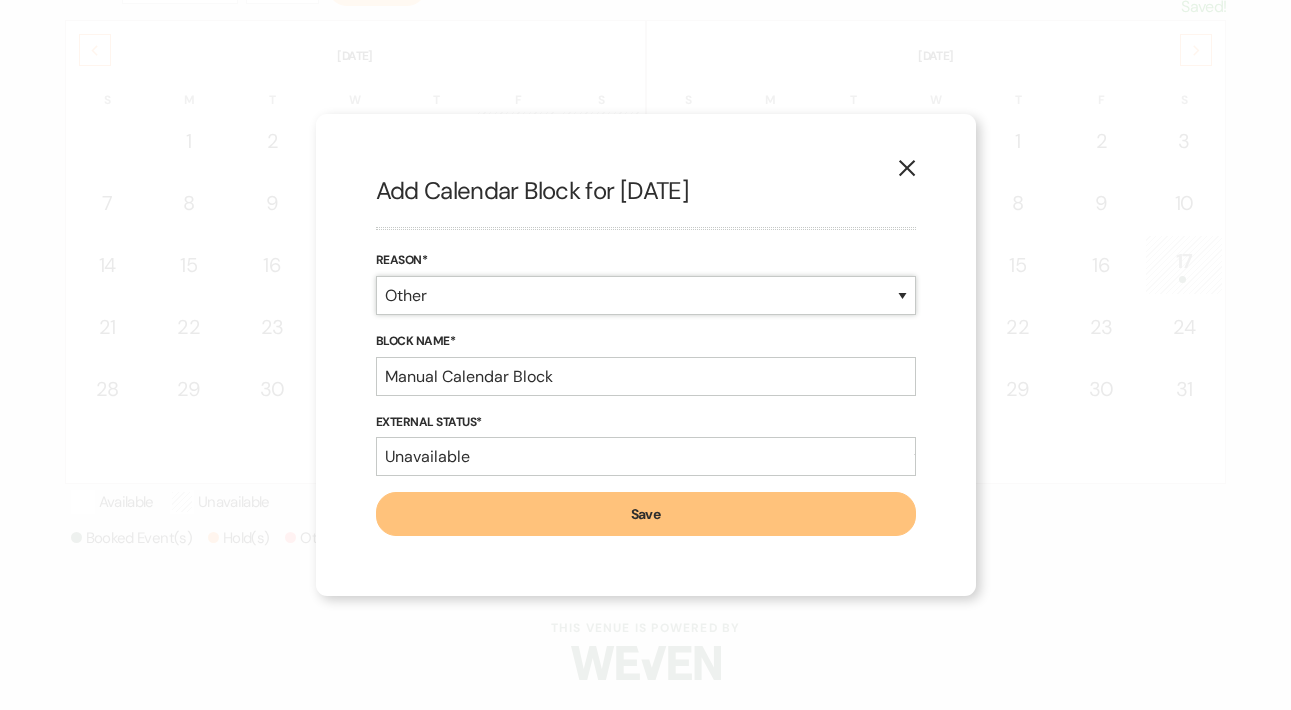 click on "Booked Event Hold Other" at bounding box center (646, 295) 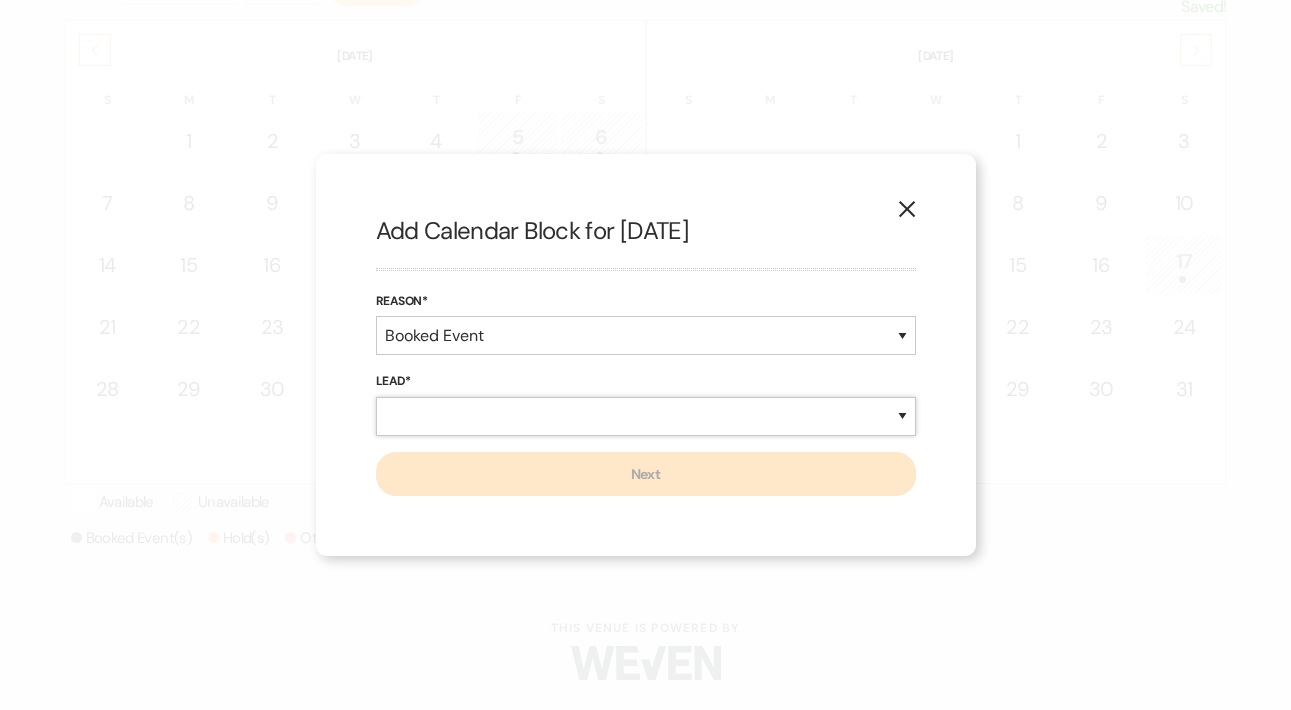 click on "New Lead Existing Lead" at bounding box center (646, 416) 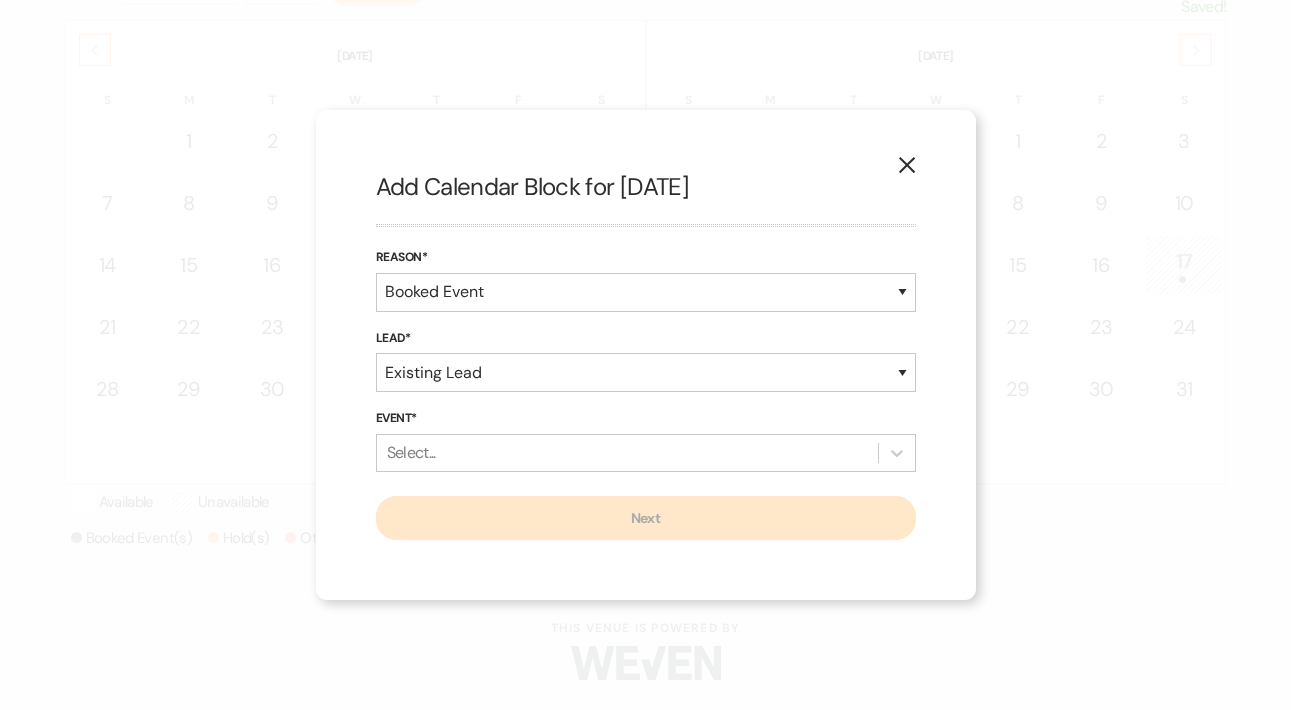 click on "Select..." at bounding box center [627, 453] 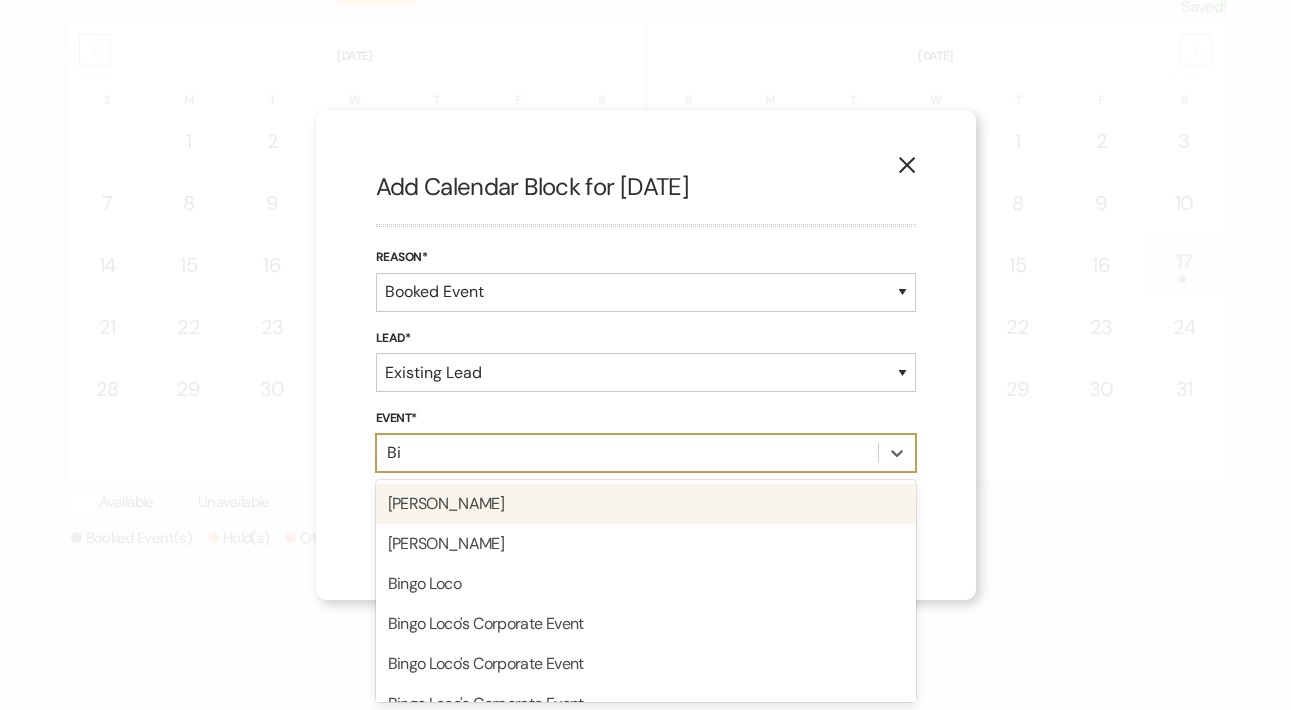 type on "Bin" 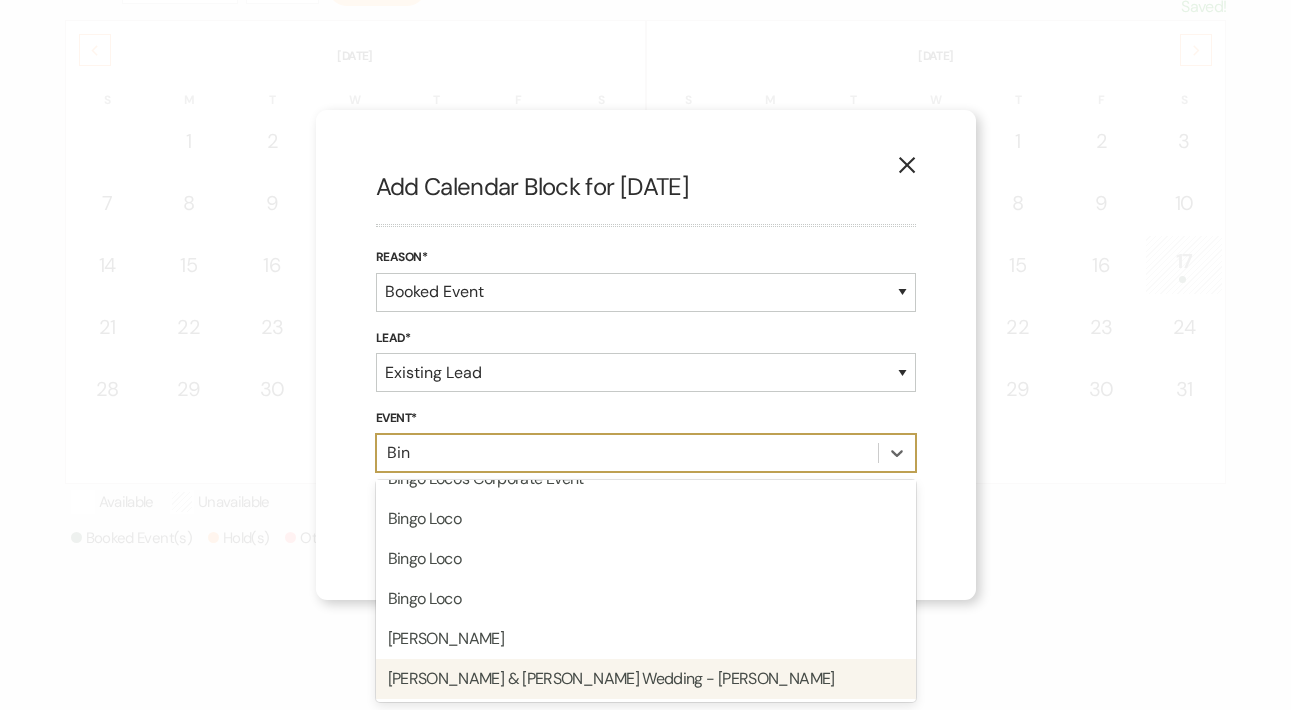 scroll, scrollTop: 35, scrollLeft: 0, axis: vertical 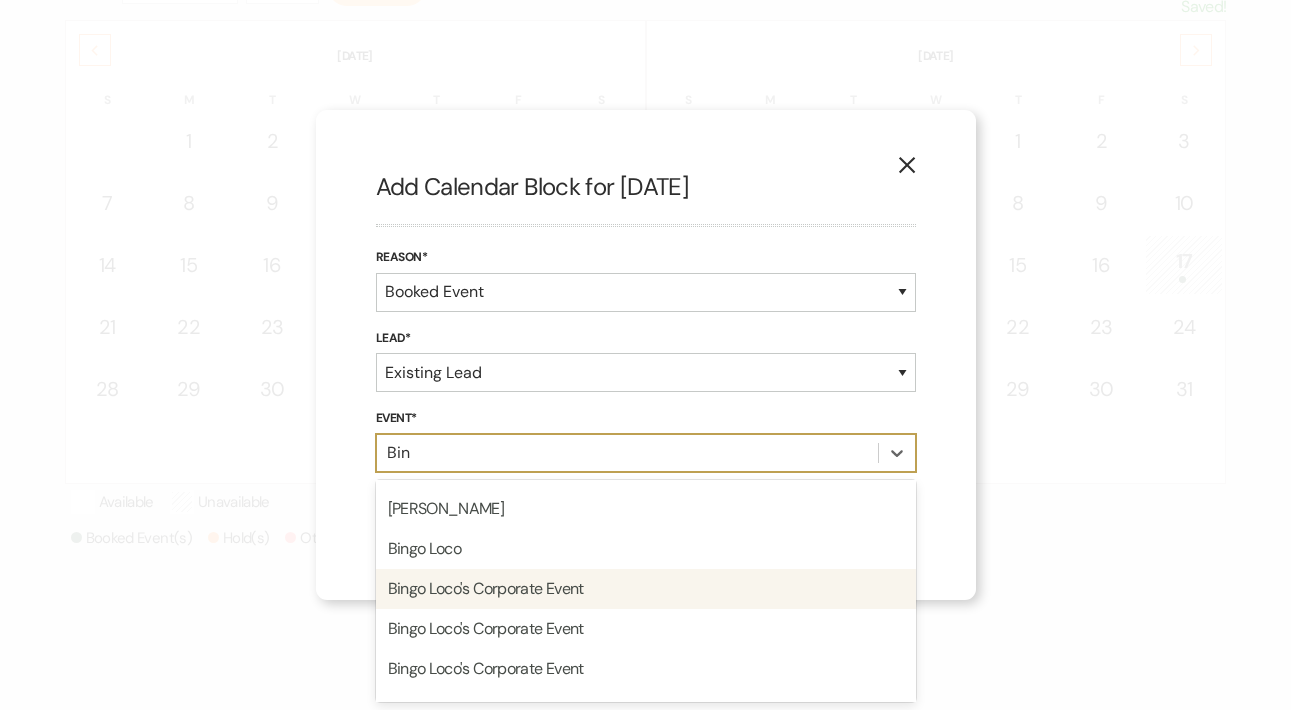 click on "Bingo Loco's Corporate Event" at bounding box center (646, 589) 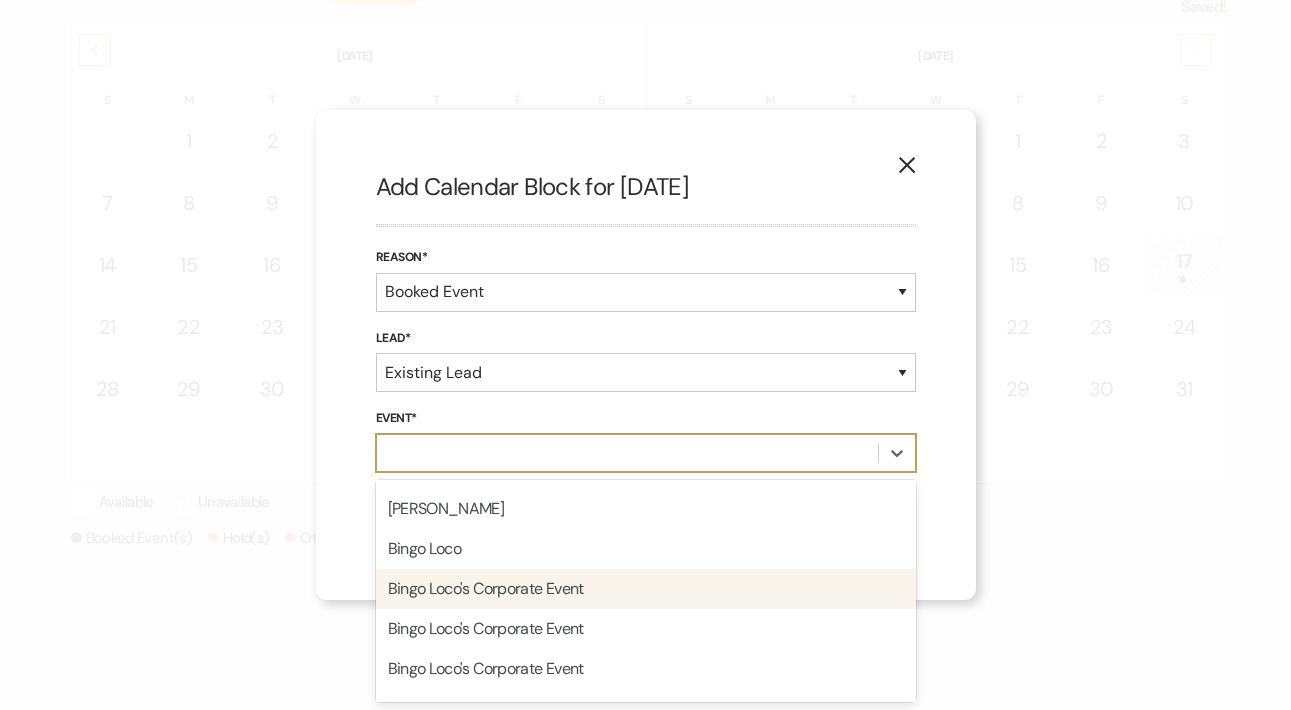 select on "false" 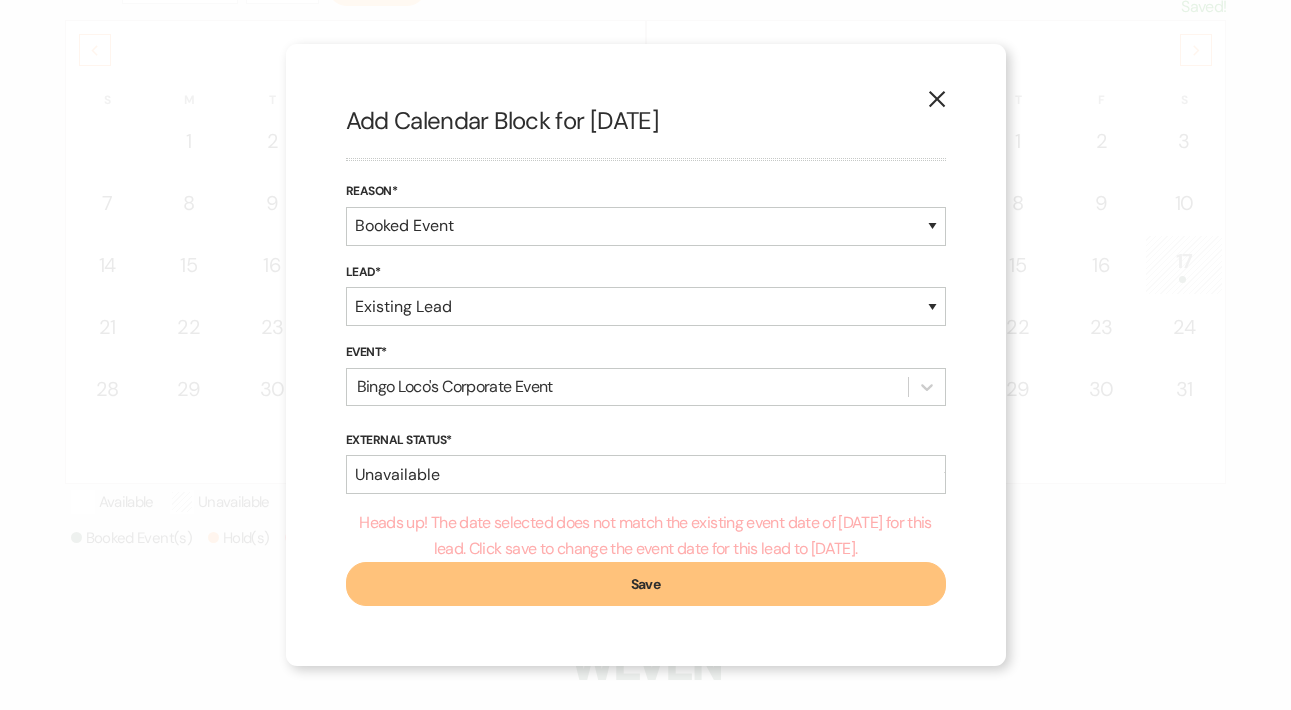 click on "X" 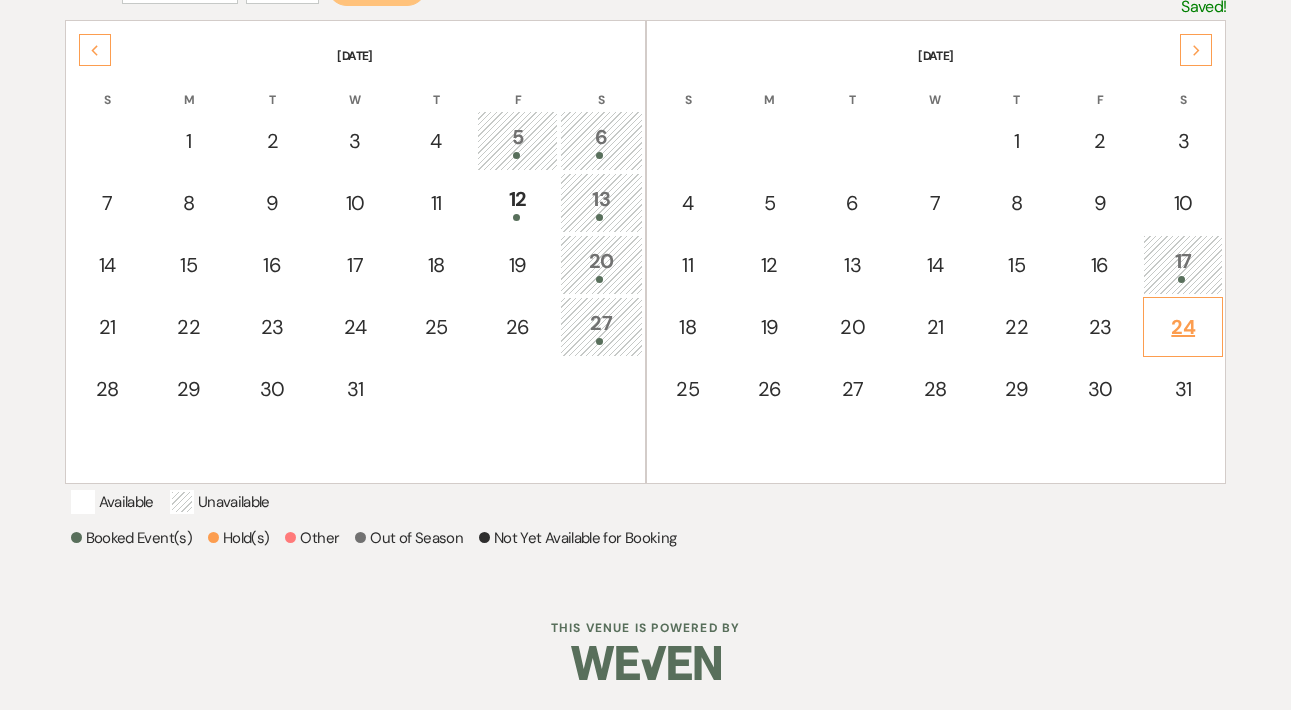 click on "24" at bounding box center [1183, 327] 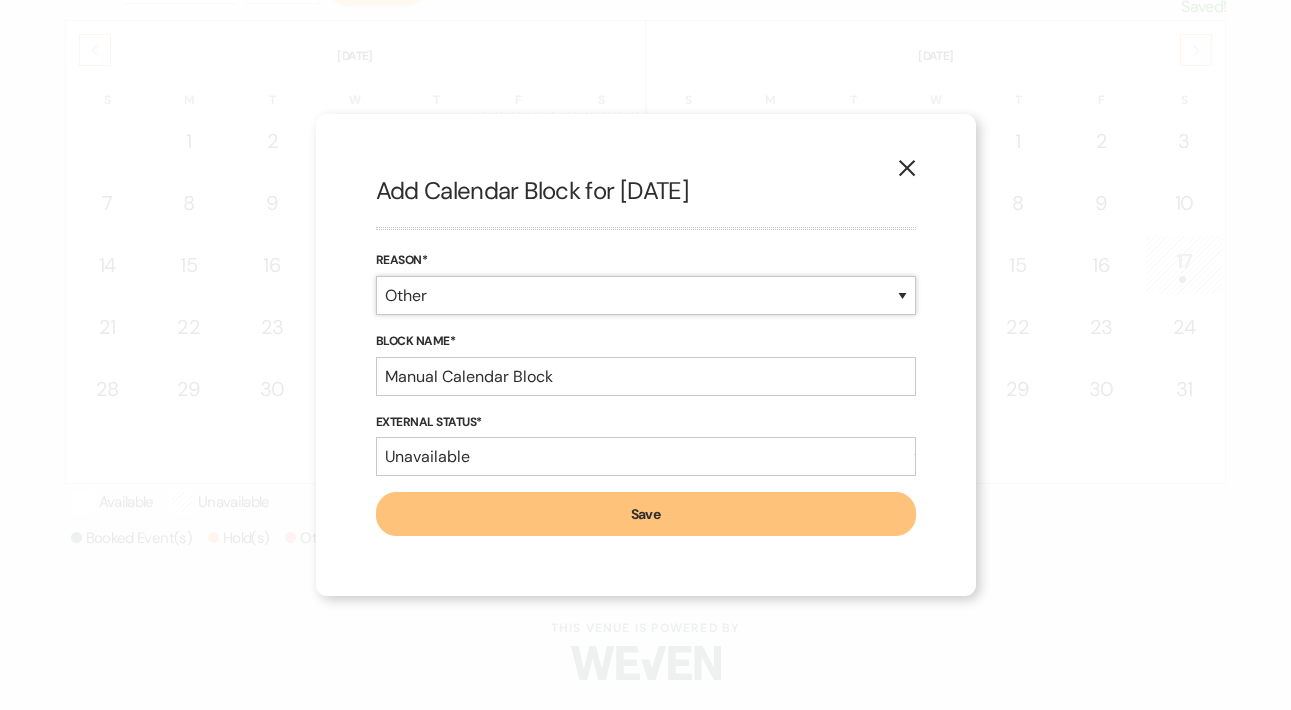 click on "Booked Event Hold Other" at bounding box center (646, 295) 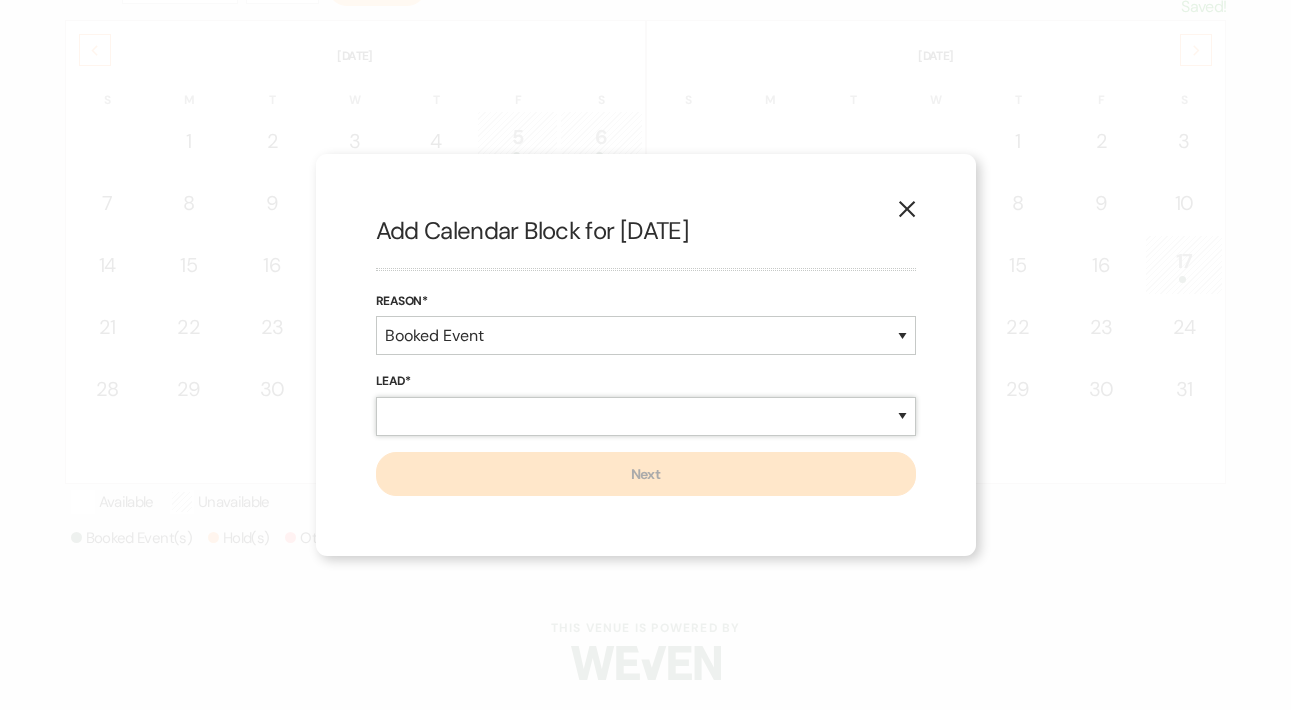 click on "New Lead Existing Lead" at bounding box center (646, 416) 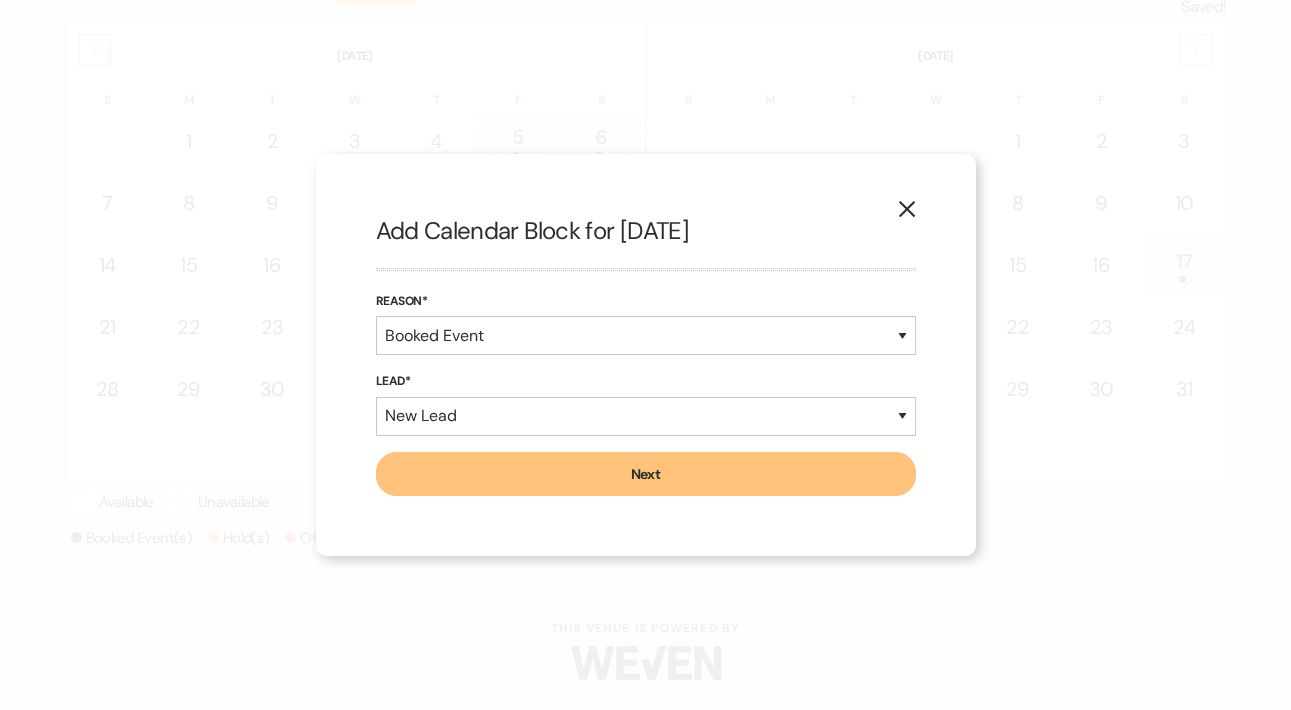 click on "Next" at bounding box center (646, 474) 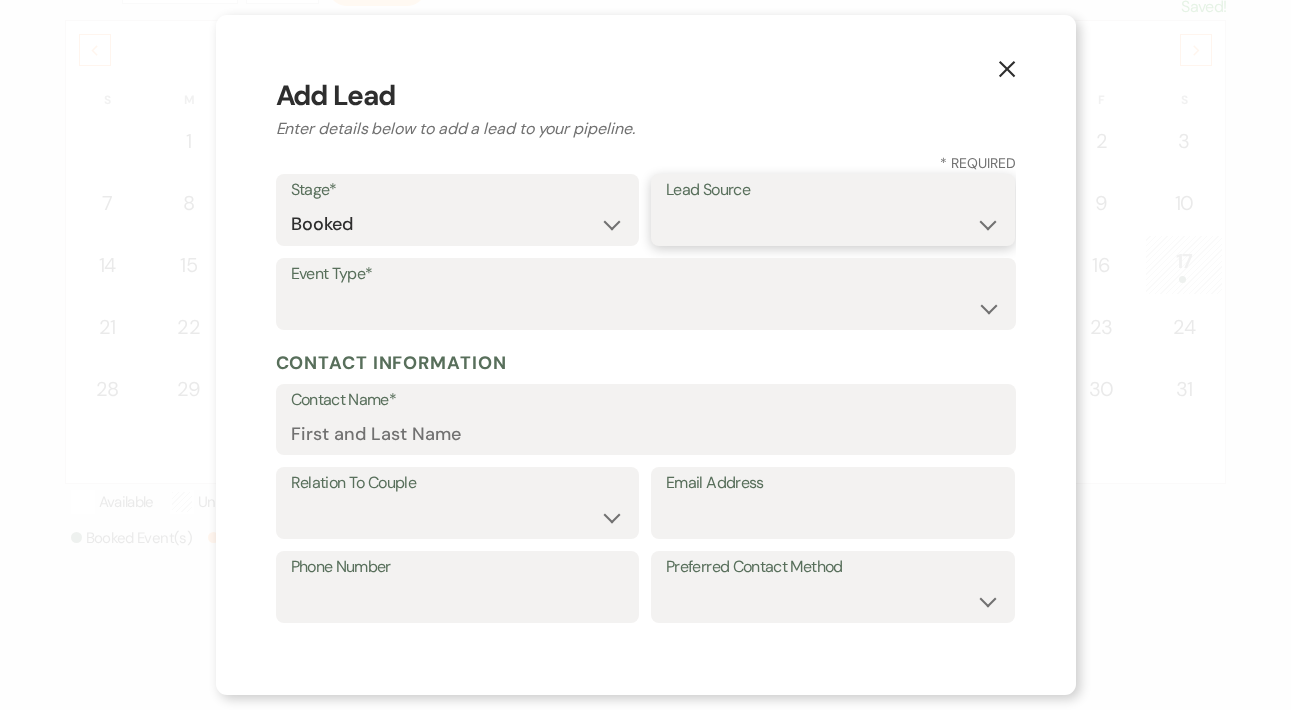 click on "Weven Venue Website Instagram Facebook Pinterest Google The Knot Wedding Wire Here Comes the Guide Wedding Spot Eventective Zola The Venue Report PartySlate VRBO / Homeaway Airbnb Wedding Show TikTok X / Twitter Phone Call Walk-in Vendor Referral Advertising Personal Referral Local Referral Other" at bounding box center (833, 224) 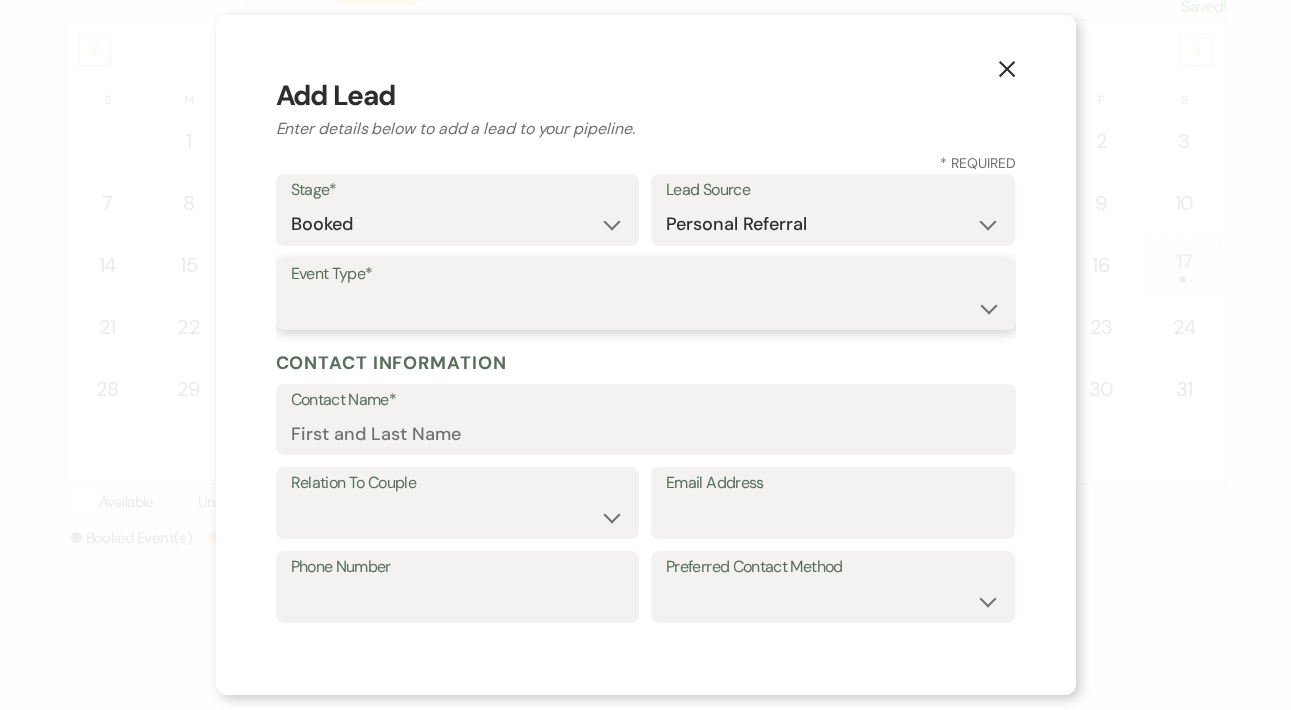 click on "Wedding Anniversary Party Baby Shower Bachelorette / Bachelor Party Birthday Party Bridal Shower Brunch Community Event Concert Corporate Event Elopement End of Life Celebration Engagement Party Fundraiser Graduation Party Micro Wedding Prom Quinceañera Rehearsal Dinner Religious Event Retreat Other" at bounding box center (646, 308) 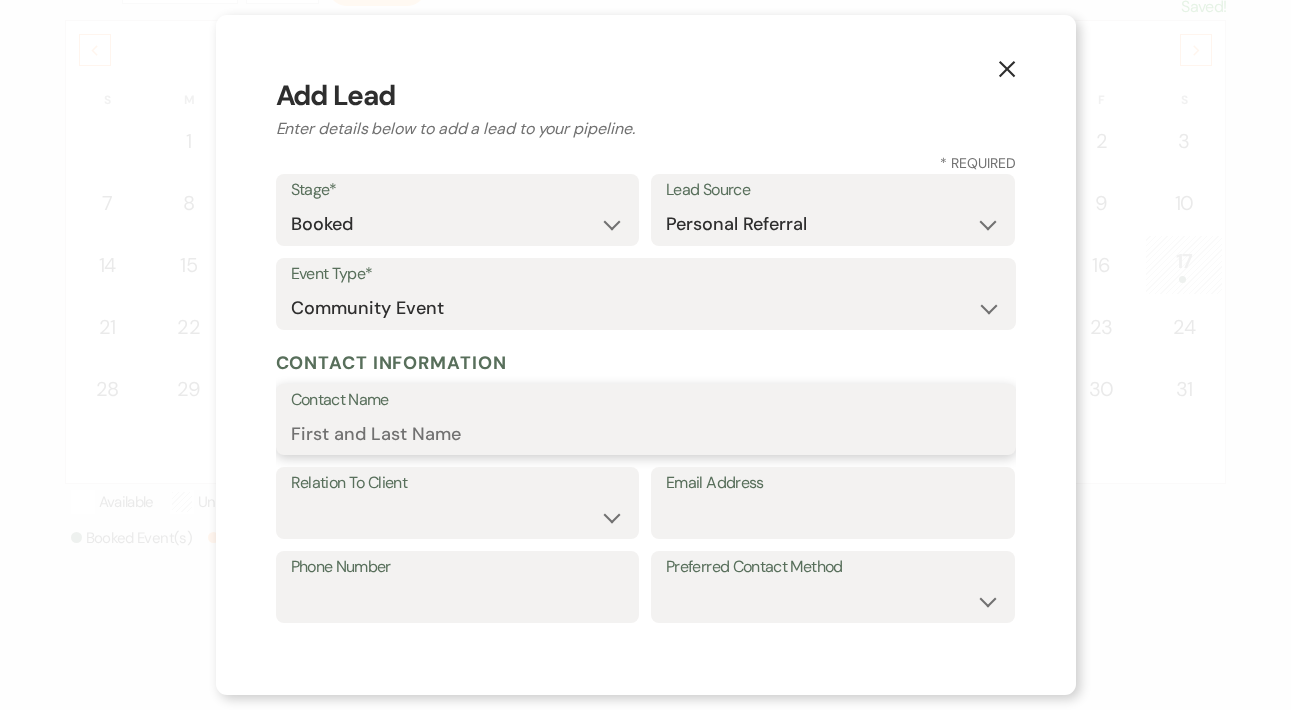 click on "Contact Name" at bounding box center [646, 433] 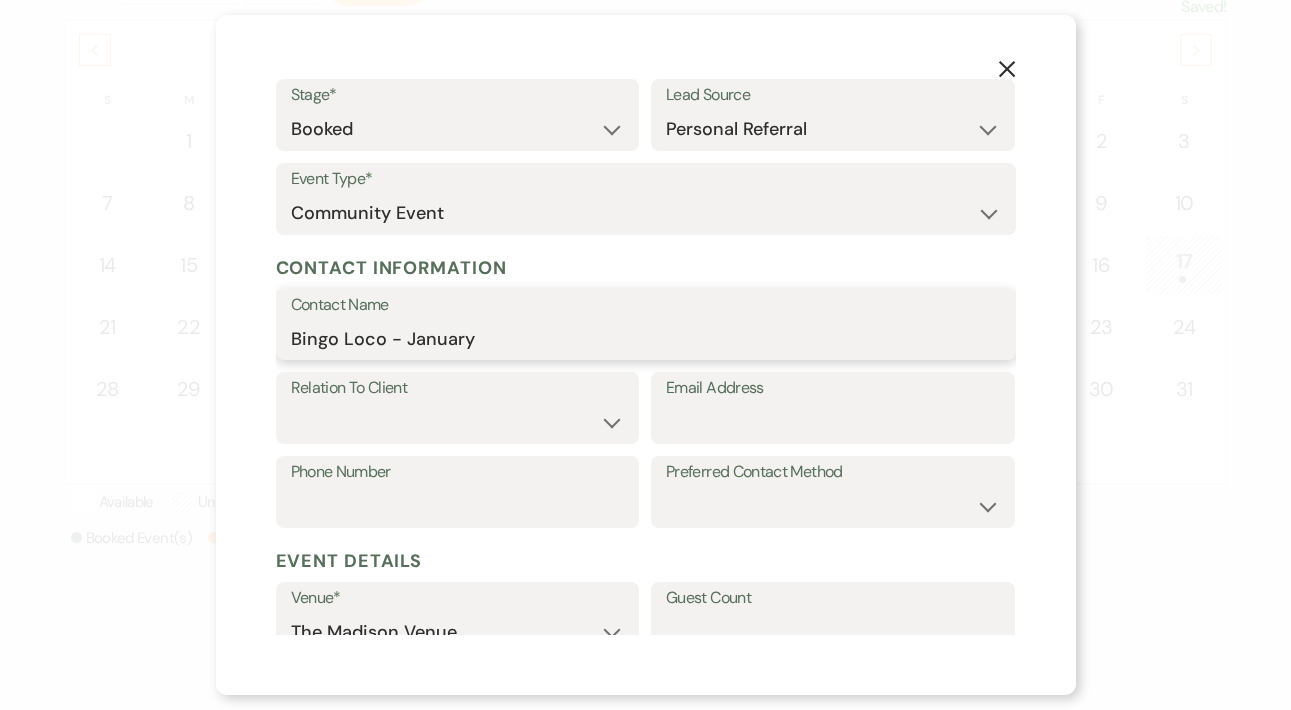 scroll, scrollTop: 103, scrollLeft: 0, axis: vertical 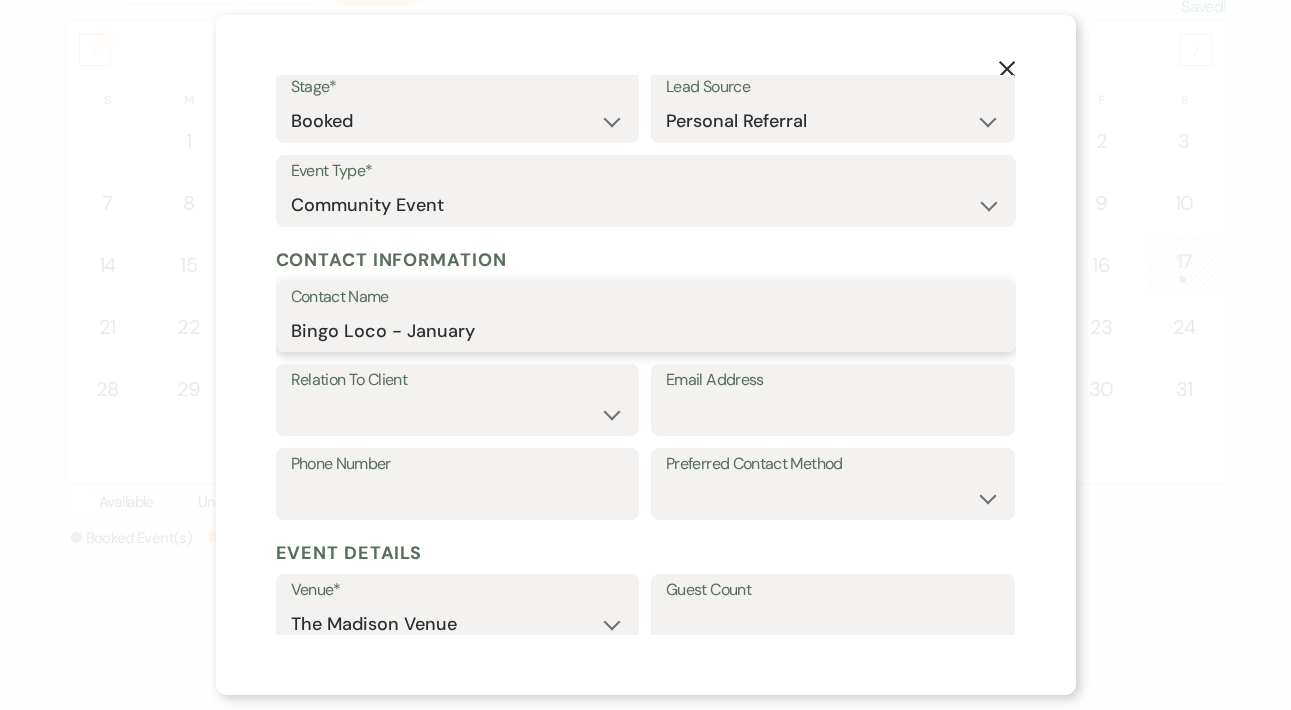 type on "Bingo Loco - January" 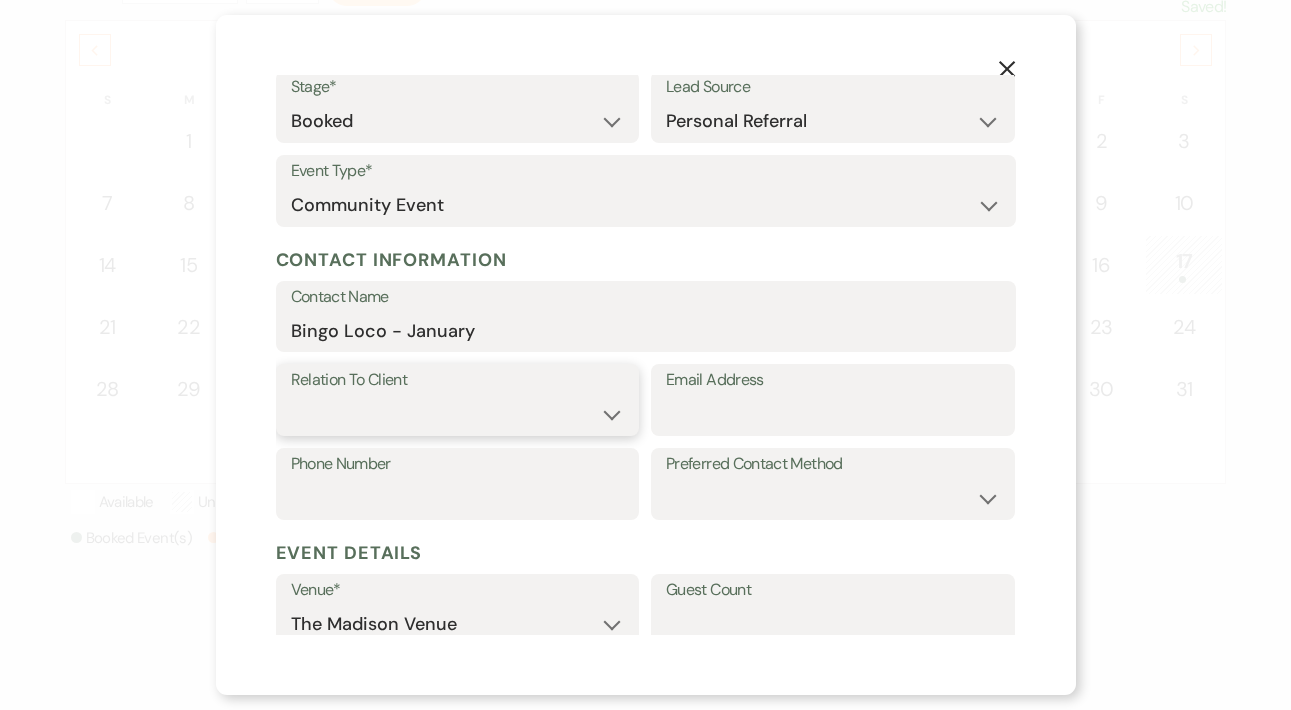 click on "Client Event Planner Parent of Client Family Member Friend Other" at bounding box center (458, 414) 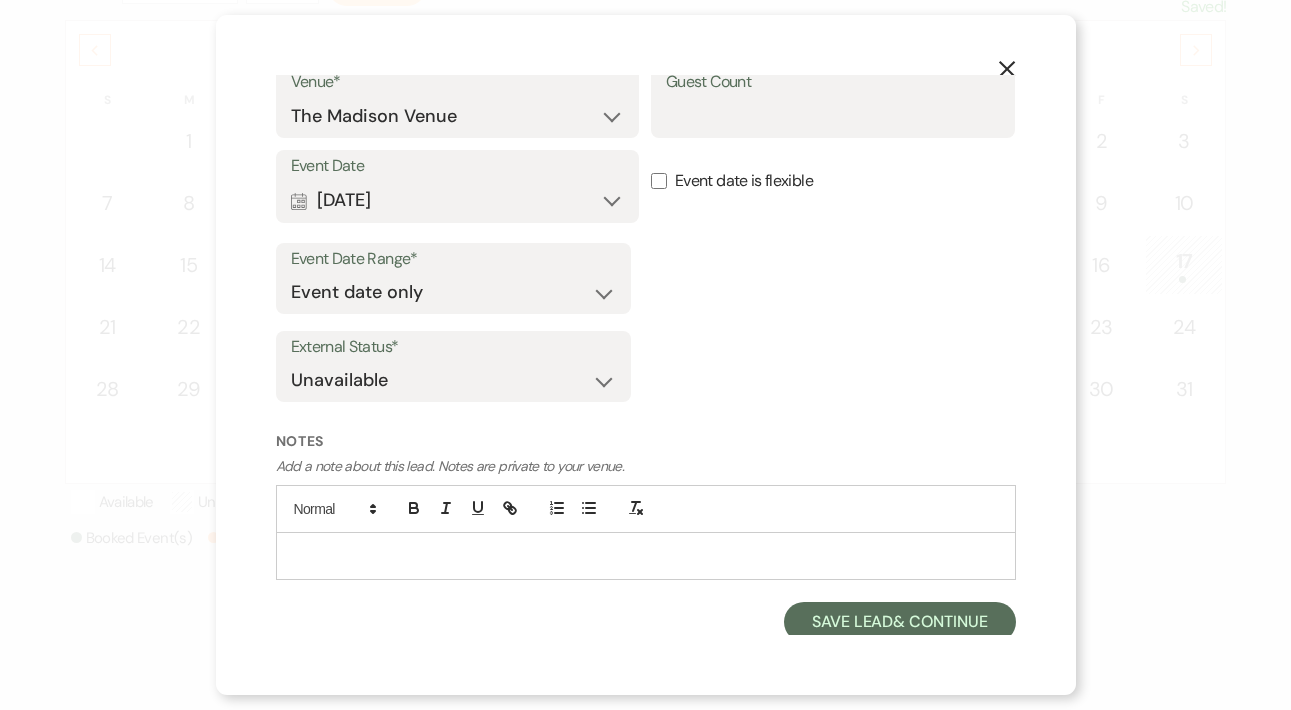 scroll, scrollTop: 617, scrollLeft: 0, axis: vertical 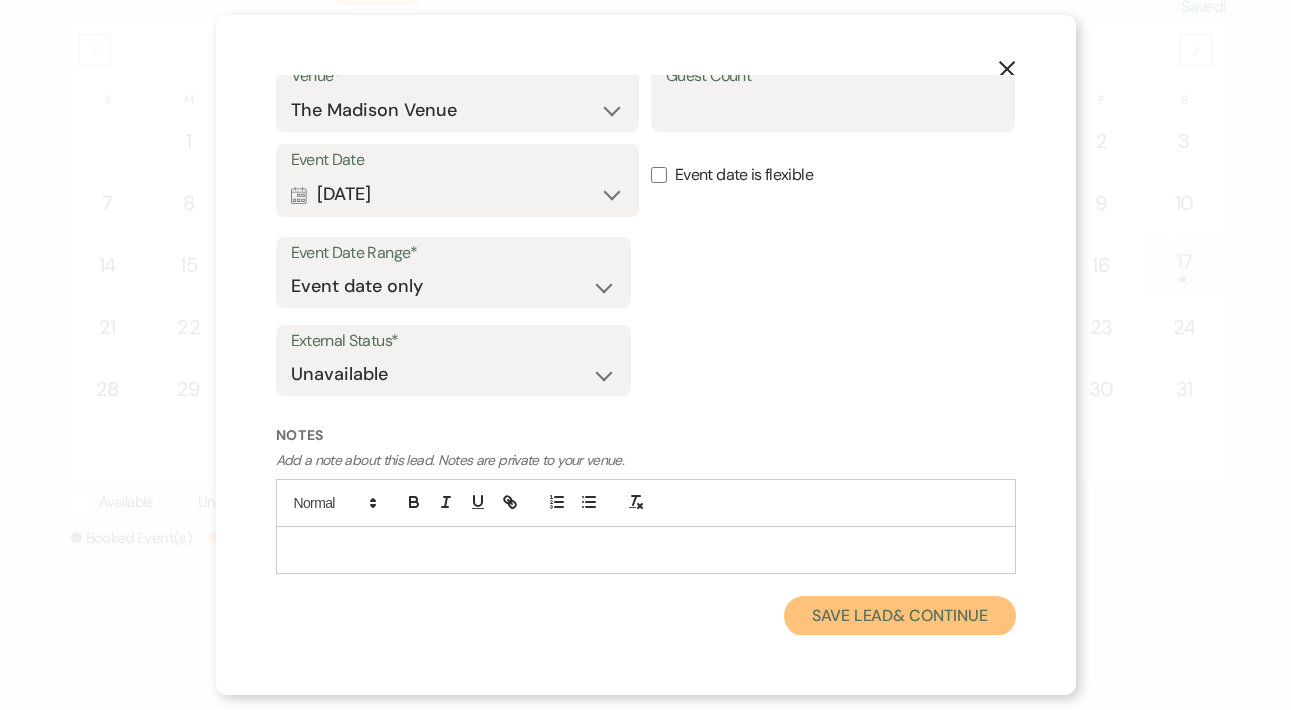 click on "Save Lead  & Continue" at bounding box center [899, 616] 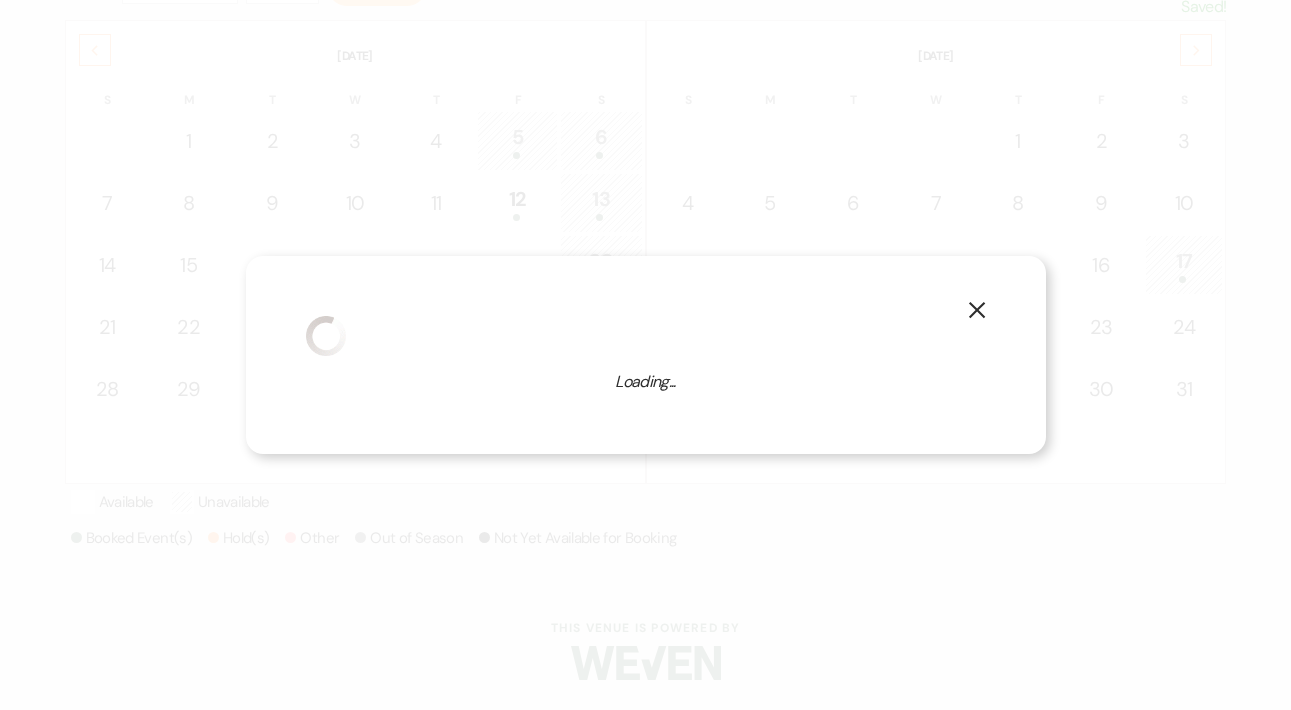 select on "7" 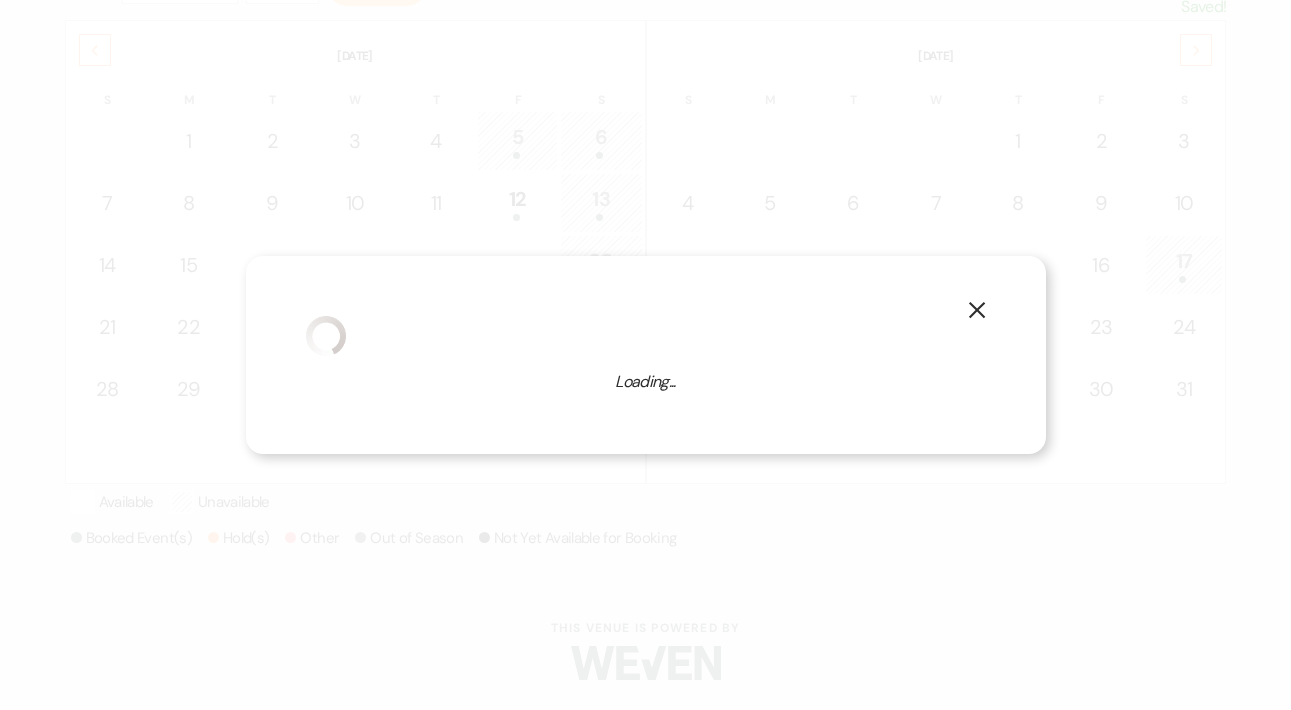 select on "775" 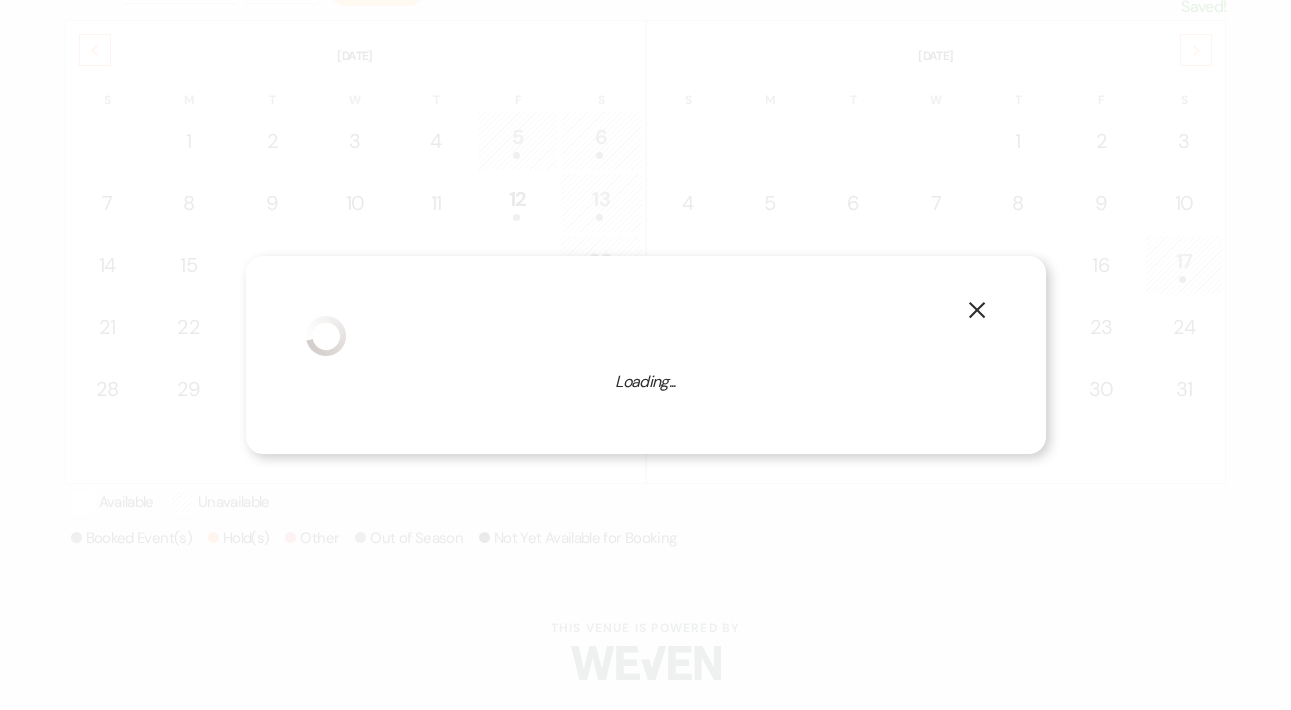 select on "false" 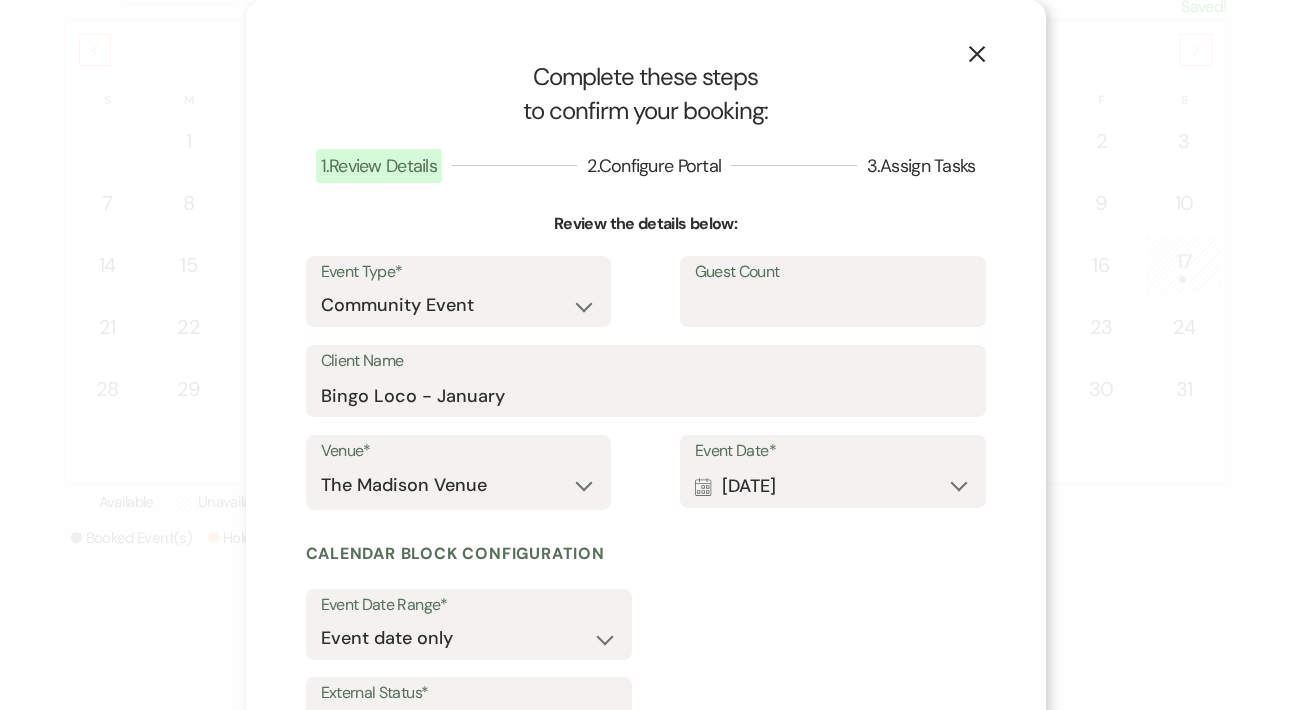 scroll, scrollTop: 172, scrollLeft: 0, axis: vertical 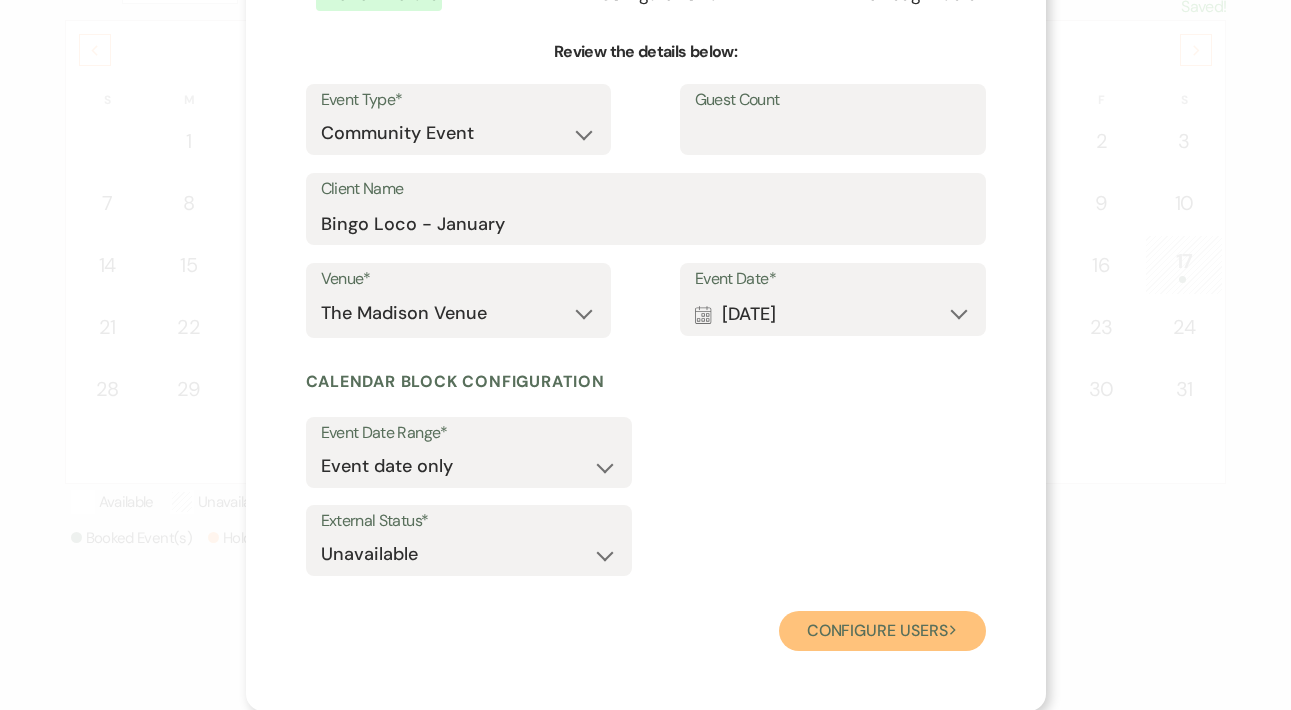 click on "Configure users  Next" at bounding box center [882, 631] 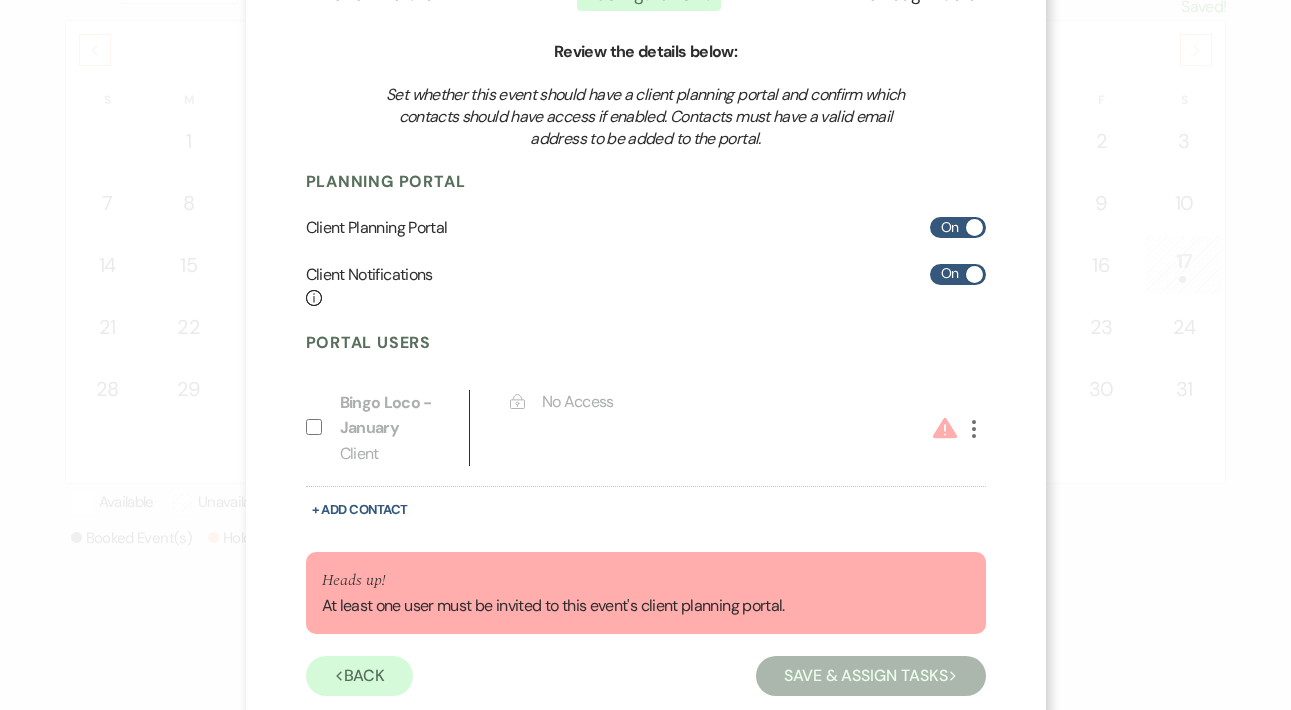 scroll, scrollTop: 218, scrollLeft: 0, axis: vertical 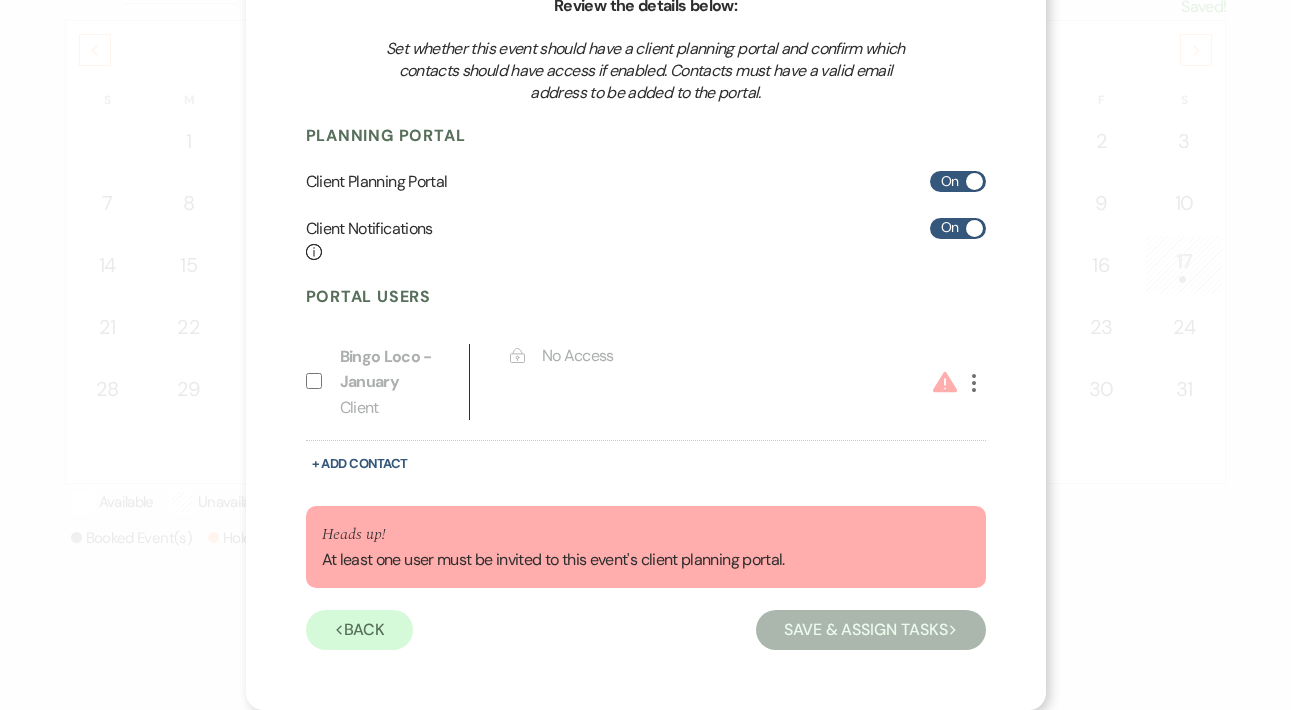 click on "X Complete these steps  to confirm your booking: 1 .  Review Details 2 .  Configure Portal 3 .  Assign Tasks Review the details below: Event Type* Wedding Anniversary Party Baby Shower Bachelorette / Bachelor Party Birthday Party Bridal Shower Brunch Community Event Concert Corporate Event Elopement End of Life Celebration Engagement Party Fundraiser Graduation Party Micro Wedding Prom Quinceañera Rehearsal Dinner Religious Event Retreat Other Guest Count Client Name Bingo Loco - January Venue* The Madison Venue Event Date* Calendar Jan 24, 2026 Expand Done Calendar   Select date ↓ Sat, Jan 24, 2026 July 2025 S M T W T F S     1   2   3   4   5   6   7   8   9   10   11   12   13   14   15   16   17   18   19   20   21   22   23   24   25   26   27   28   29   30   31                     Next August 2025 S M T W T F S           1   2   3   4   5   6   7   8   9   10   11   12   13   14   15   16   17   18   19   20   21   22   23   24   25   26   27   28   29   30   31" at bounding box center (646, 246) 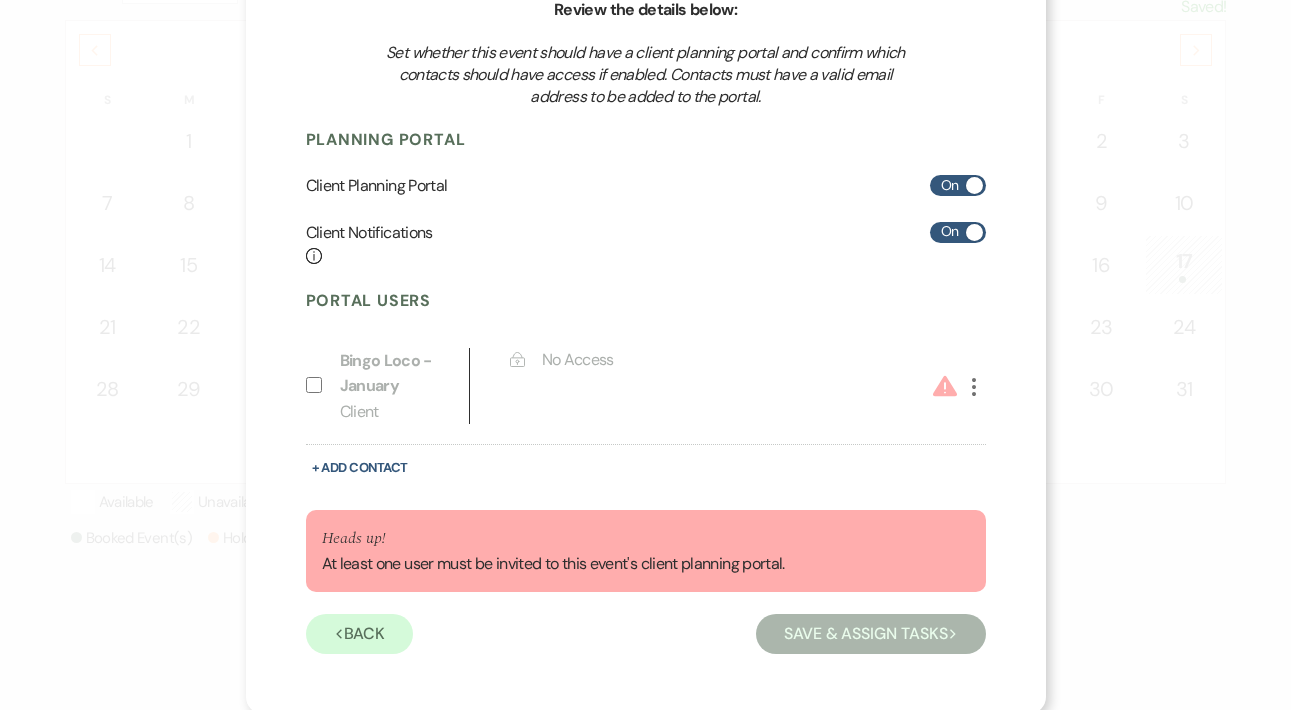 select on "1" 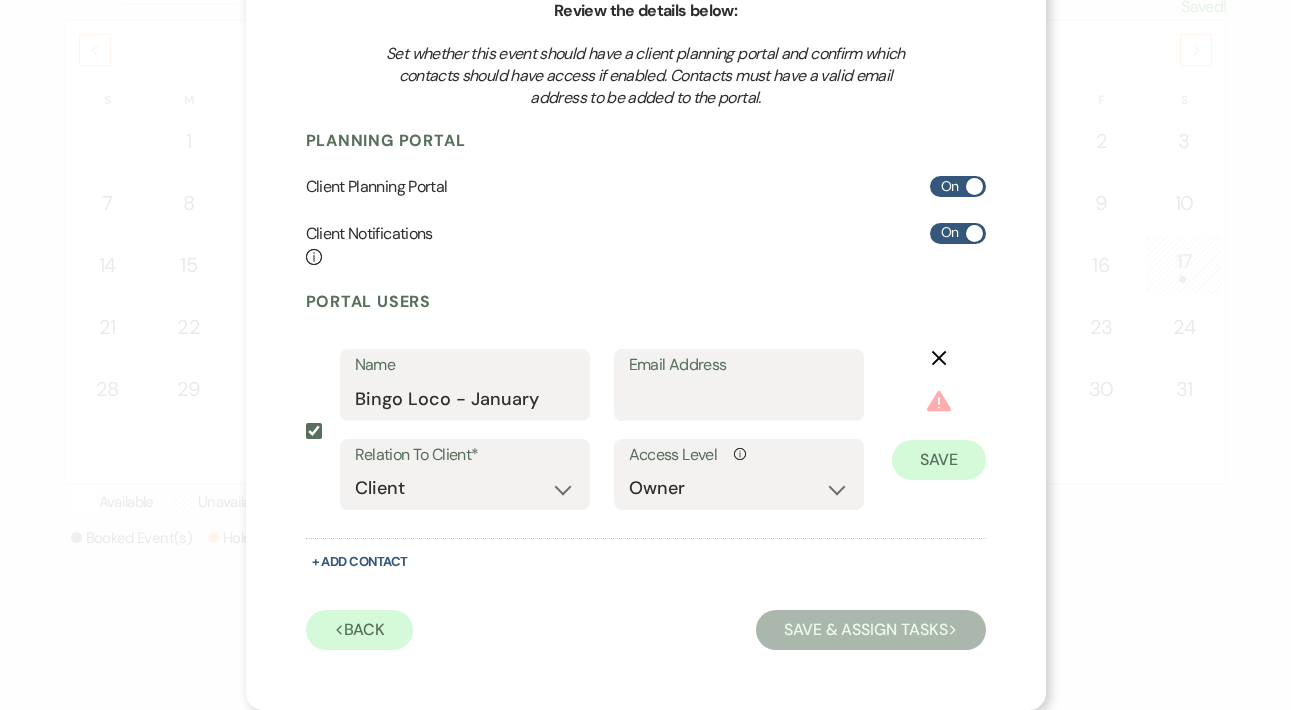 click on "Save & Assign Tasks  Next" at bounding box center [870, 630] 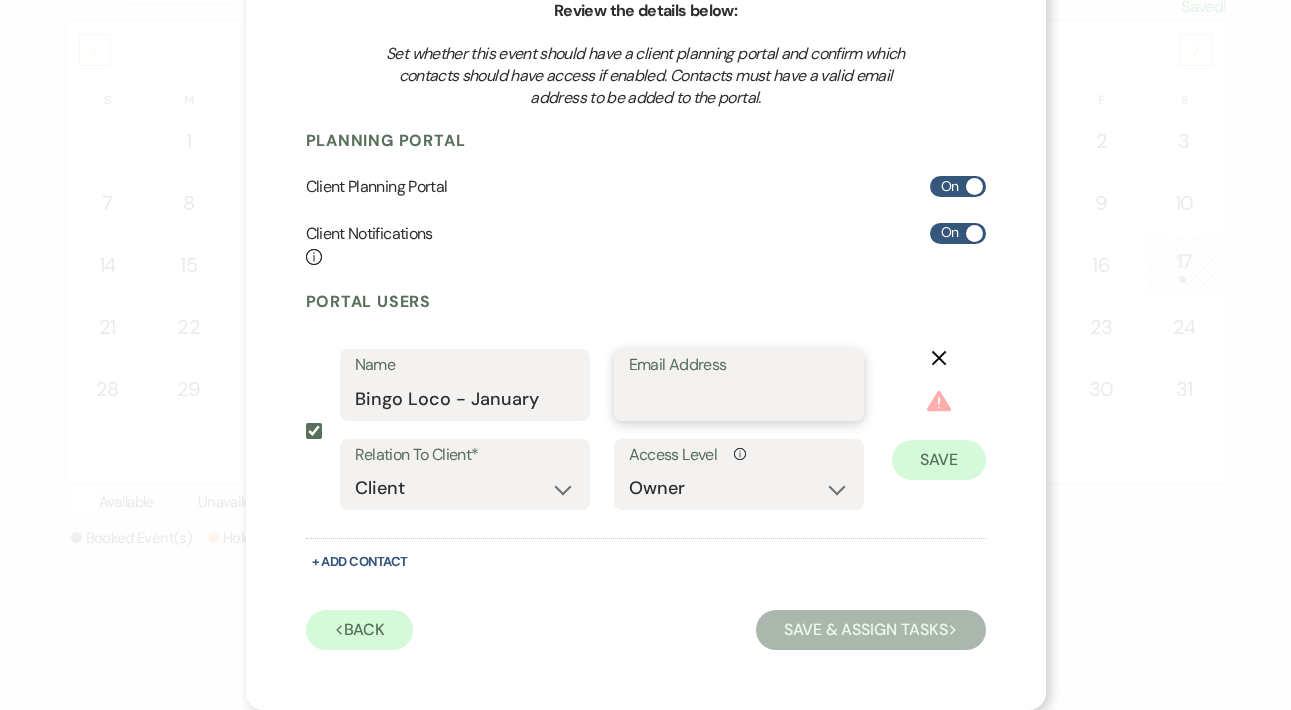 click on "Email Address" at bounding box center [739, 399] 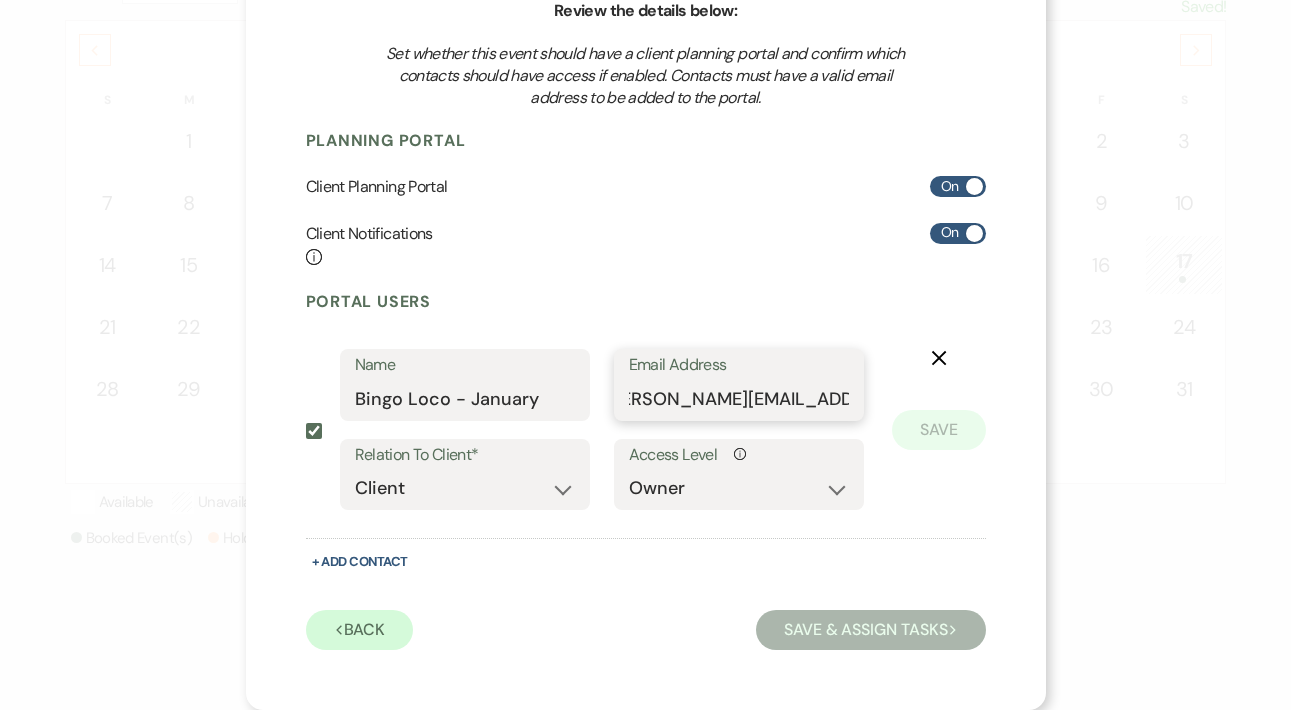 scroll, scrollTop: 0, scrollLeft: 63, axis: horizontal 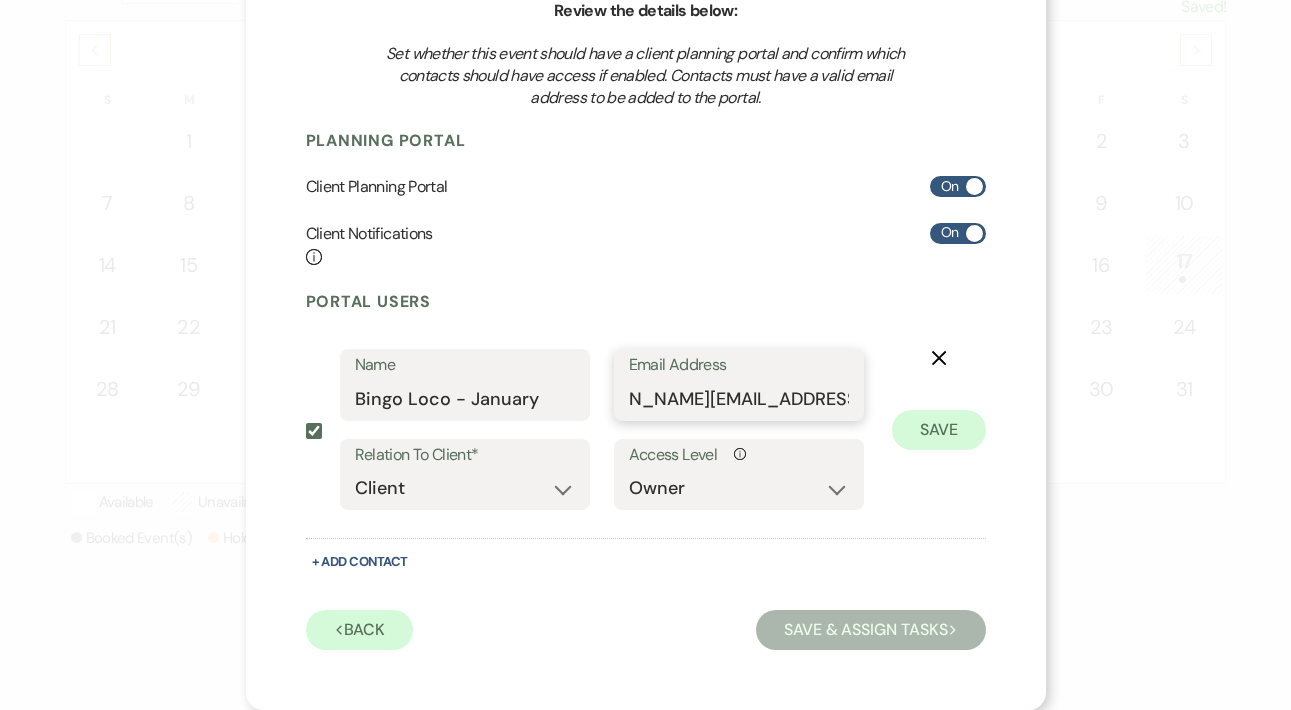 type on "Anthony@themadisonvenue.com" 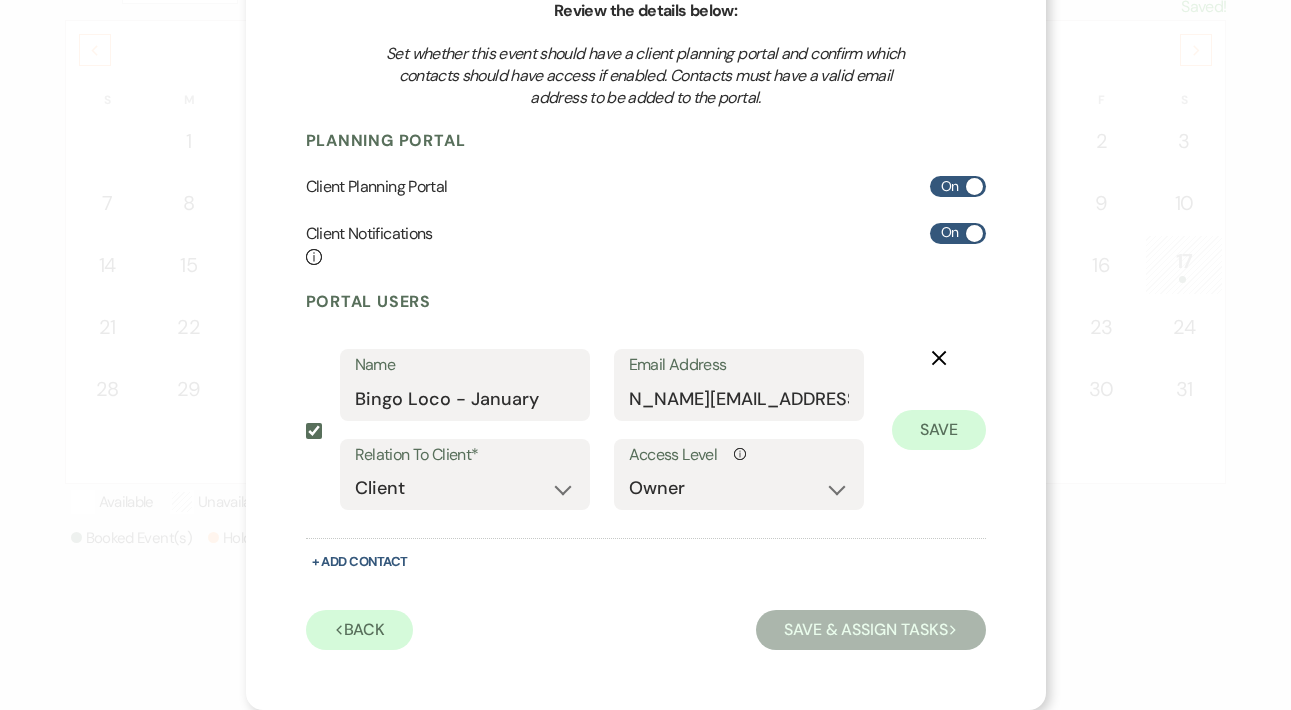 scroll, scrollTop: 0, scrollLeft: 0, axis: both 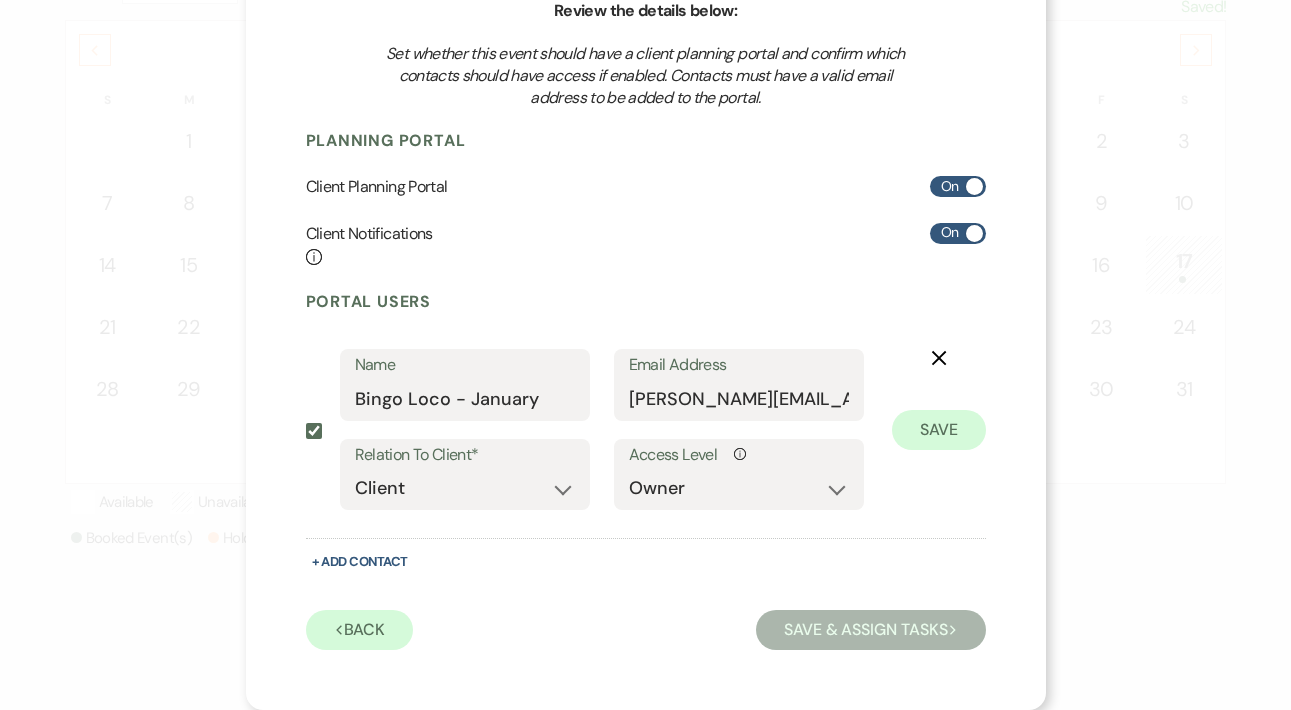 click on "+ Add Contact" at bounding box center [646, 561] 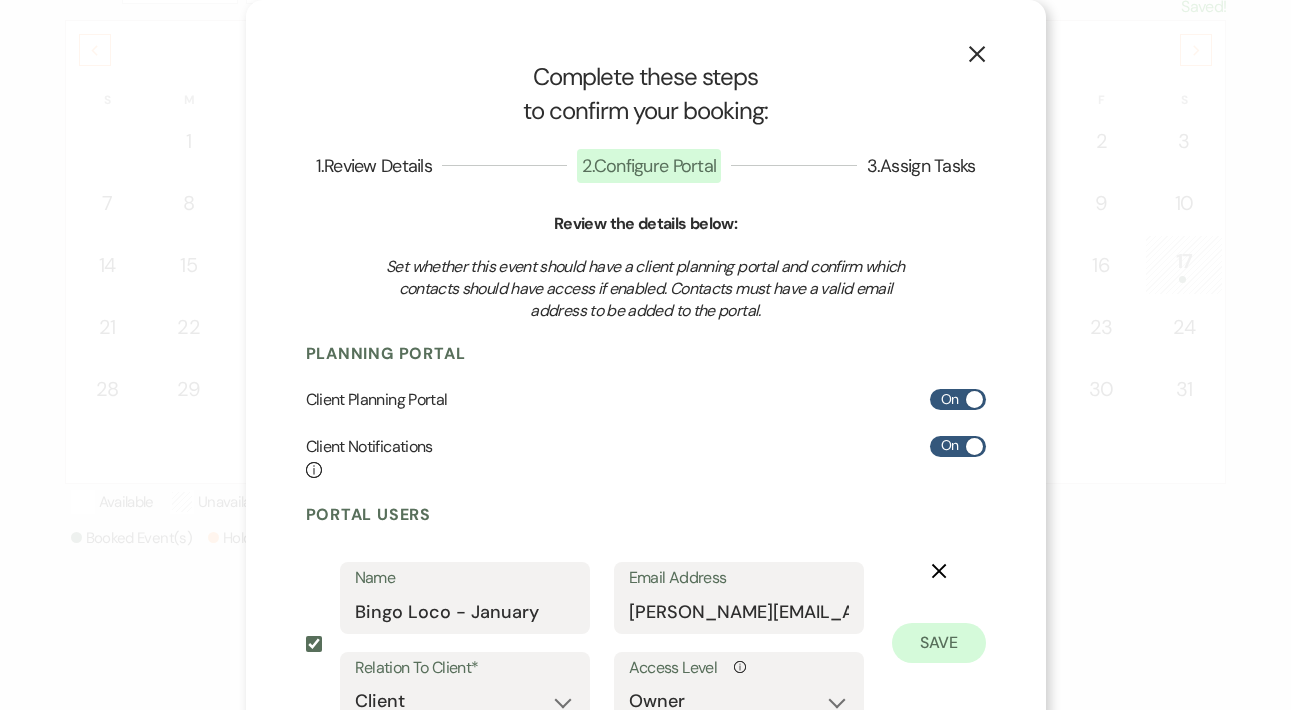 scroll, scrollTop: 214, scrollLeft: 0, axis: vertical 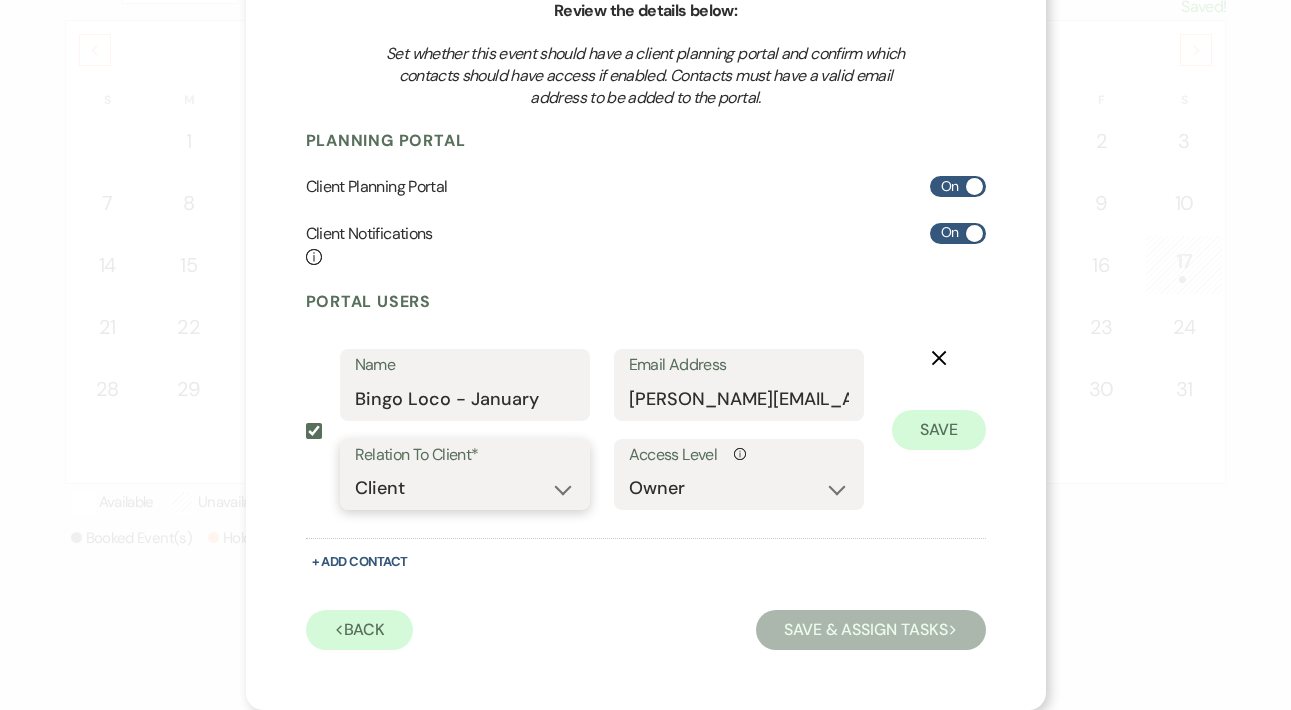 click on "Client Event Planner Parent of Client Family Member Friend Other" at bounding box center (465, 488) 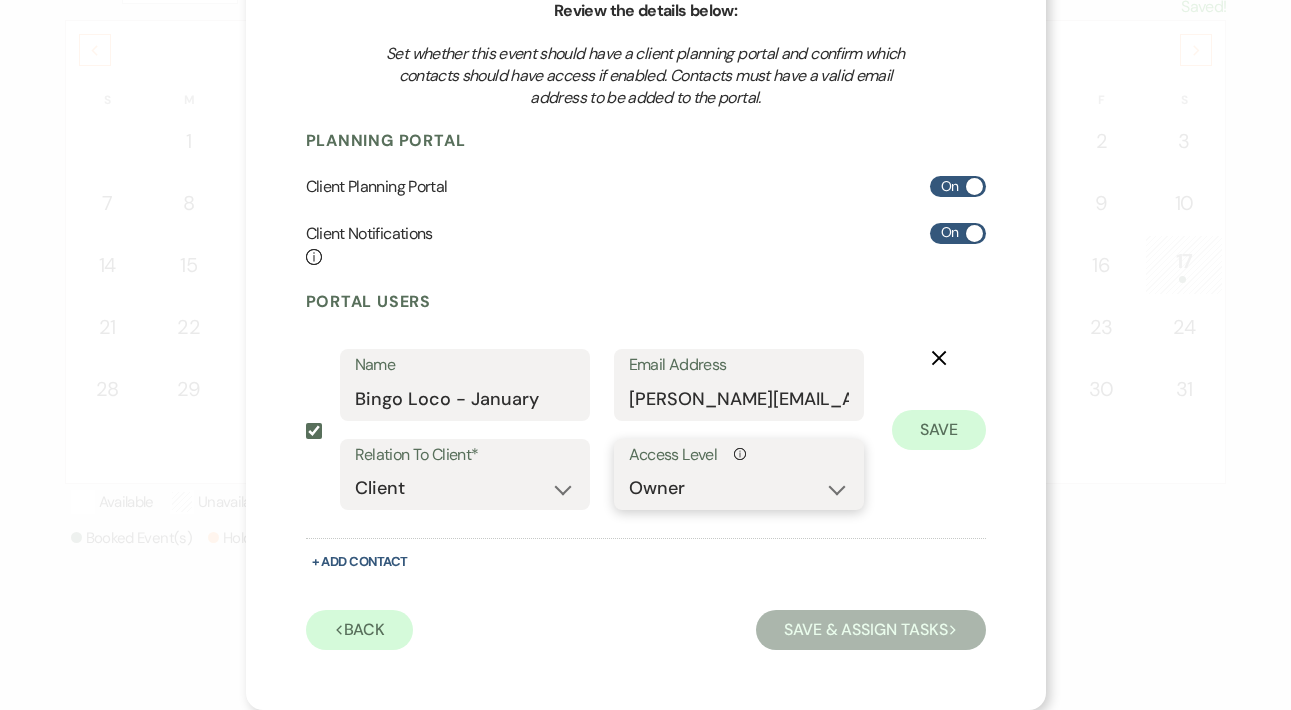 click on "No Access Owner Admin Supporter Financier" at bounding box center [739, 488] 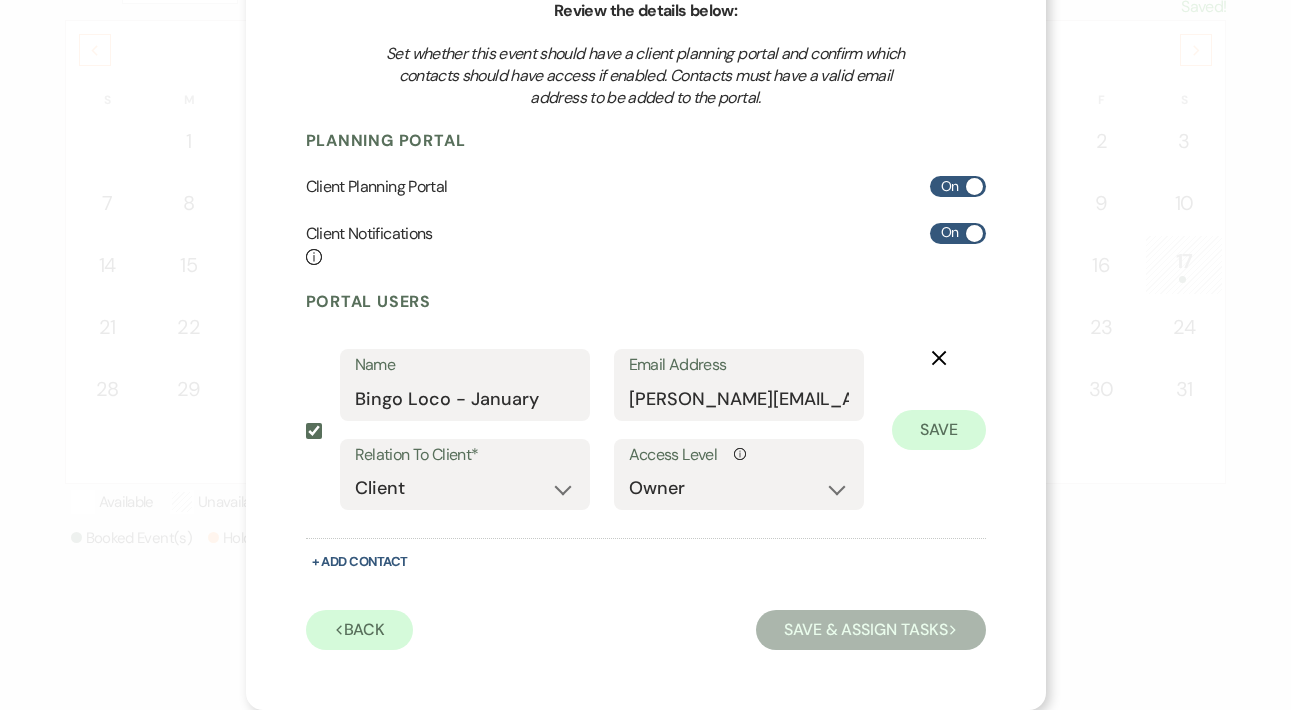 click on "Save & Assign Tasks  Next" at bounding box center (870, 630) 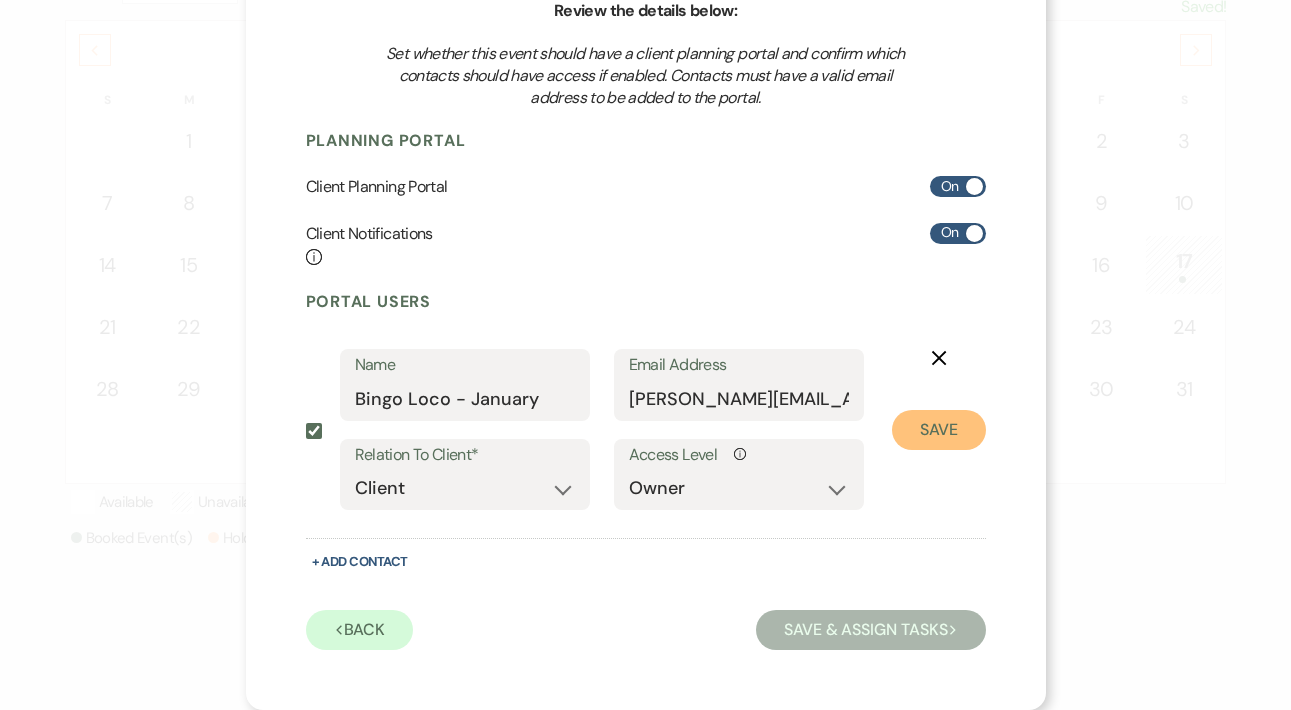 click on "Save" at bounding box center (939, 430) 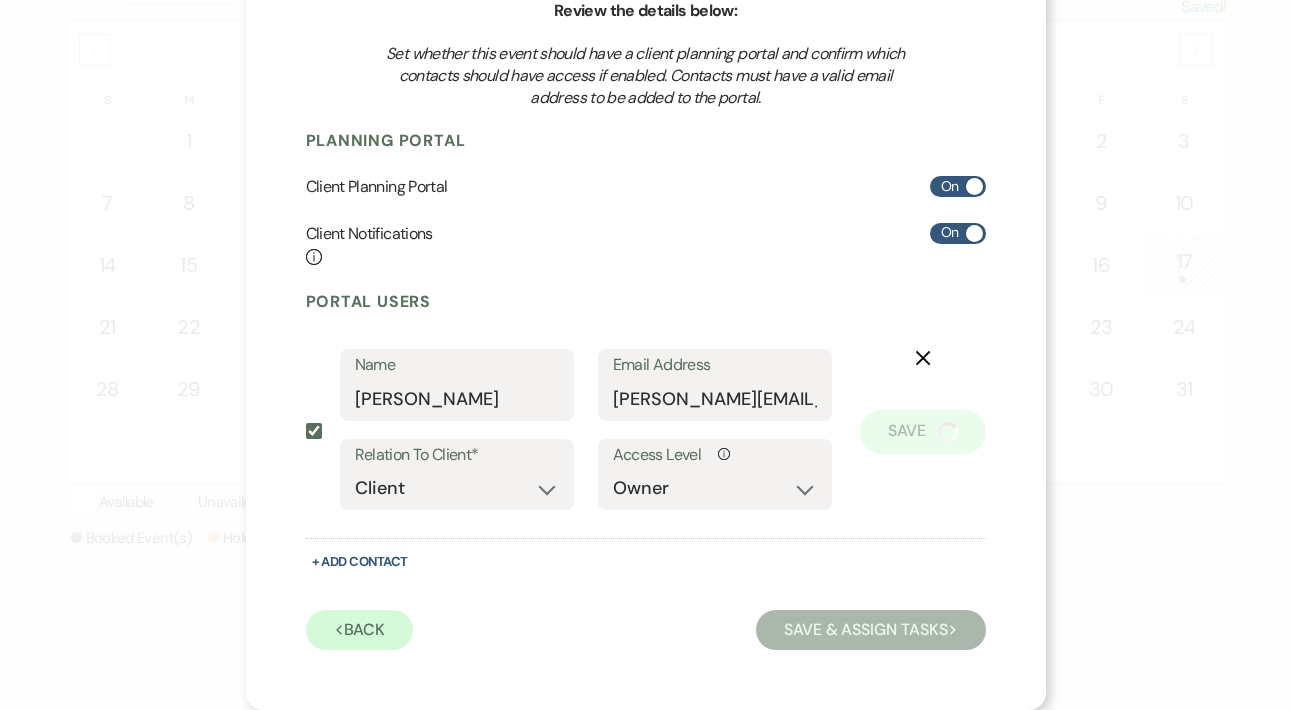 scroll, scrollTop: 95, scrollLeft: 0, axis: vertical 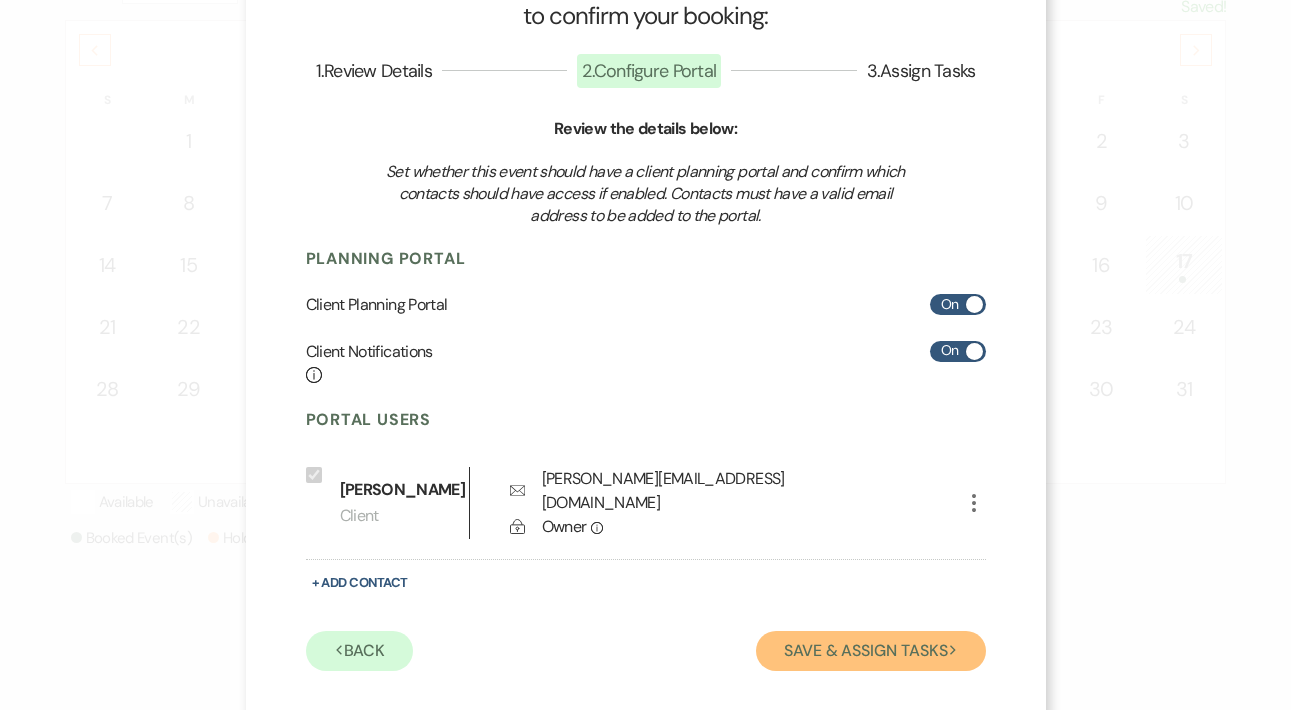 click on "Save & Assign Tasks  Next" at bounding box center (870, 651) 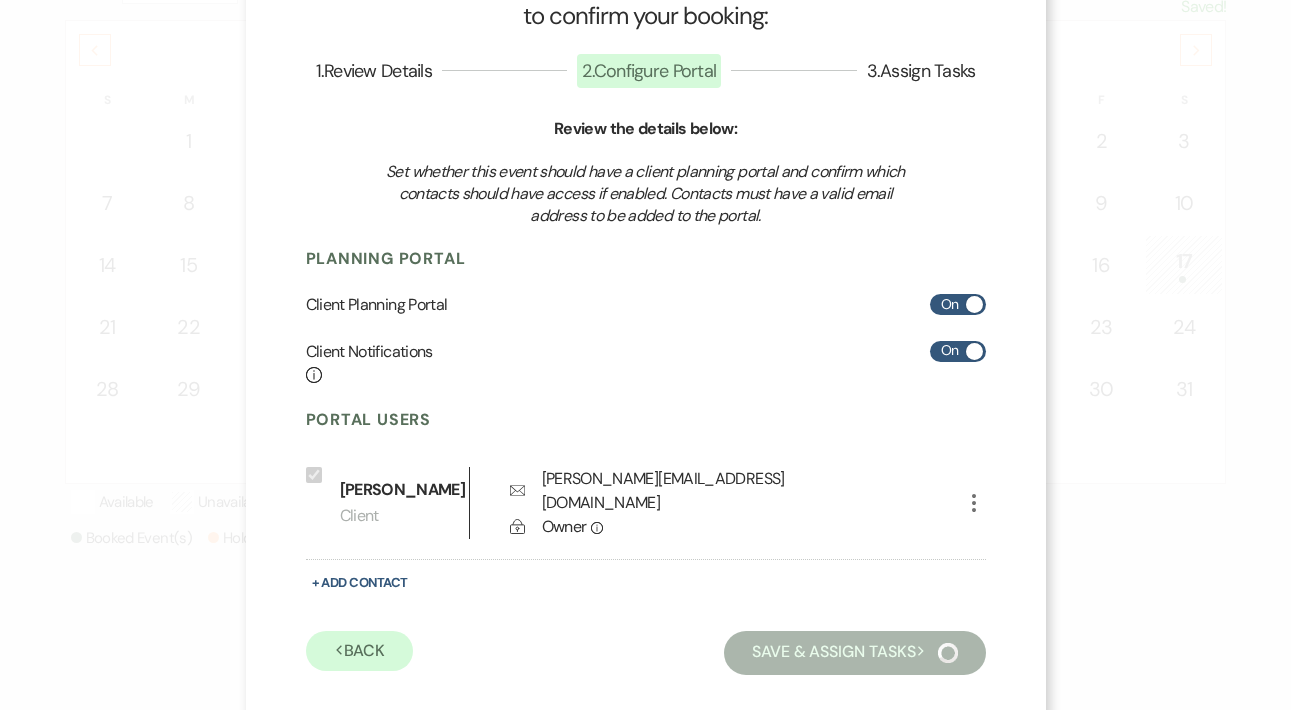 scroll, scrollTop: 76, scrollLeft: 0, axis: vertical 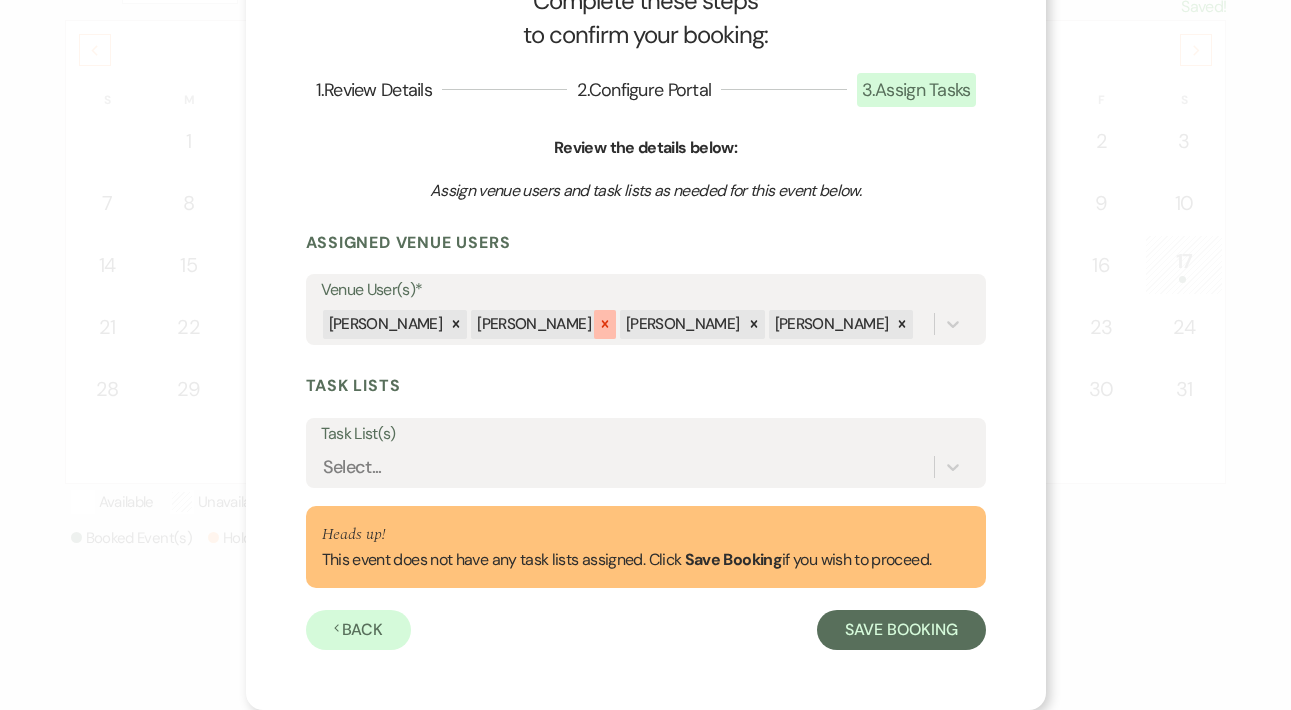click 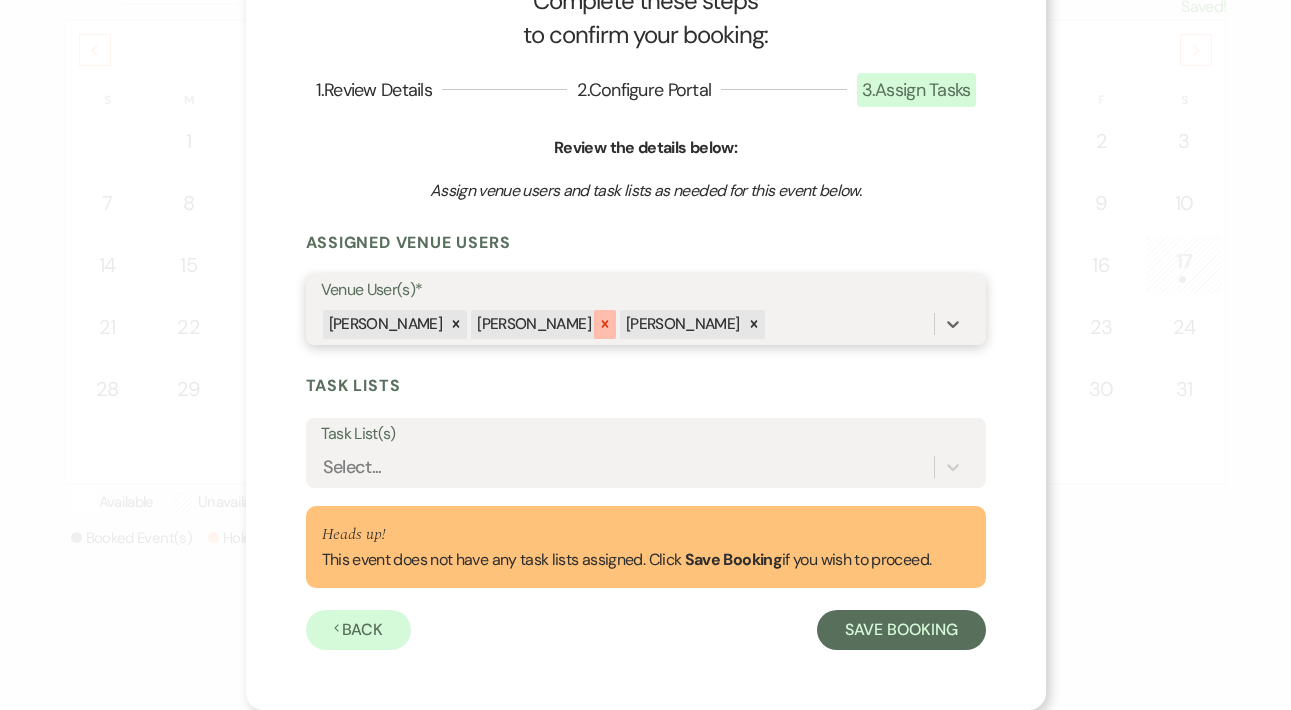 click 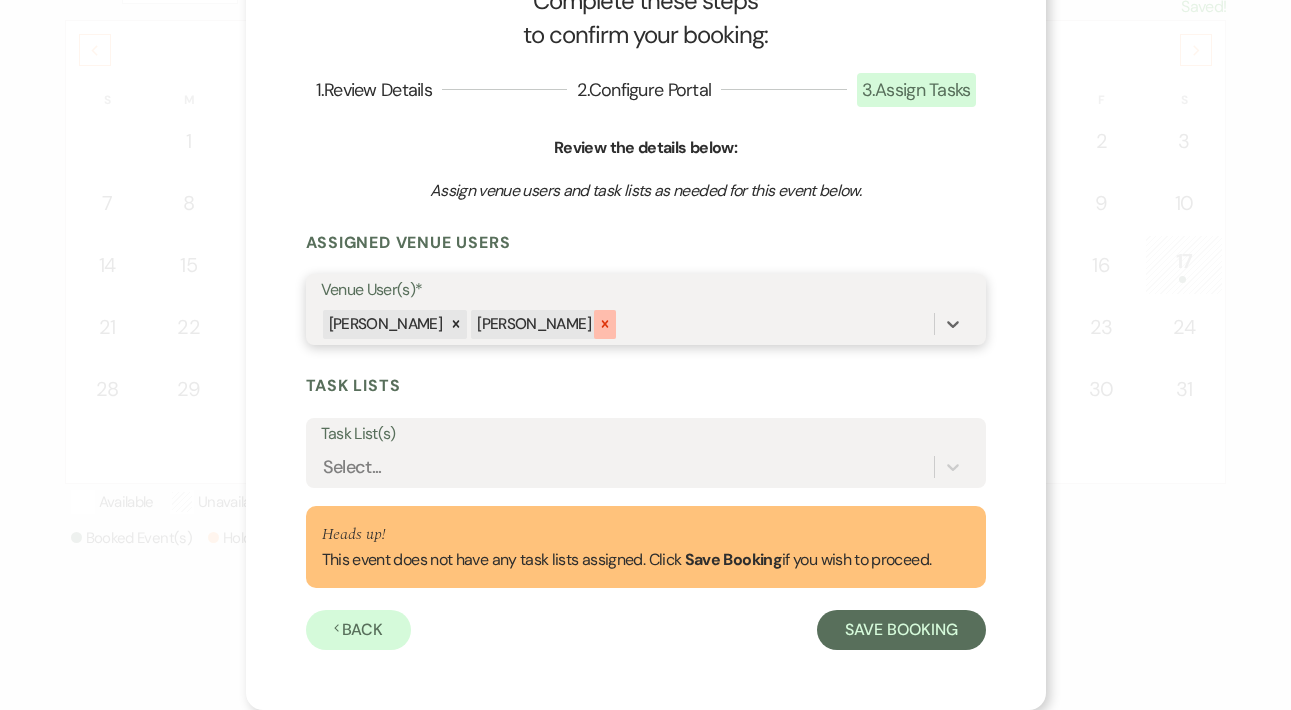 click 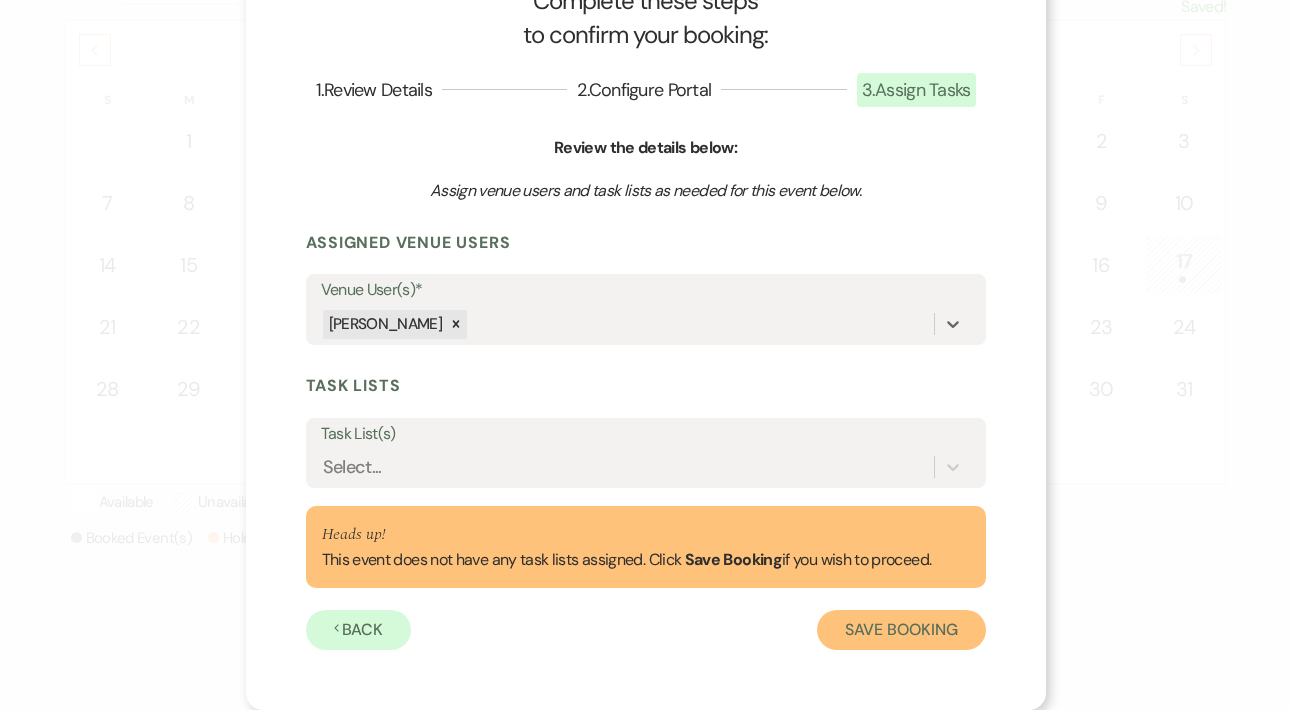 click on "Save Booking" at bounding box center [901, 630] 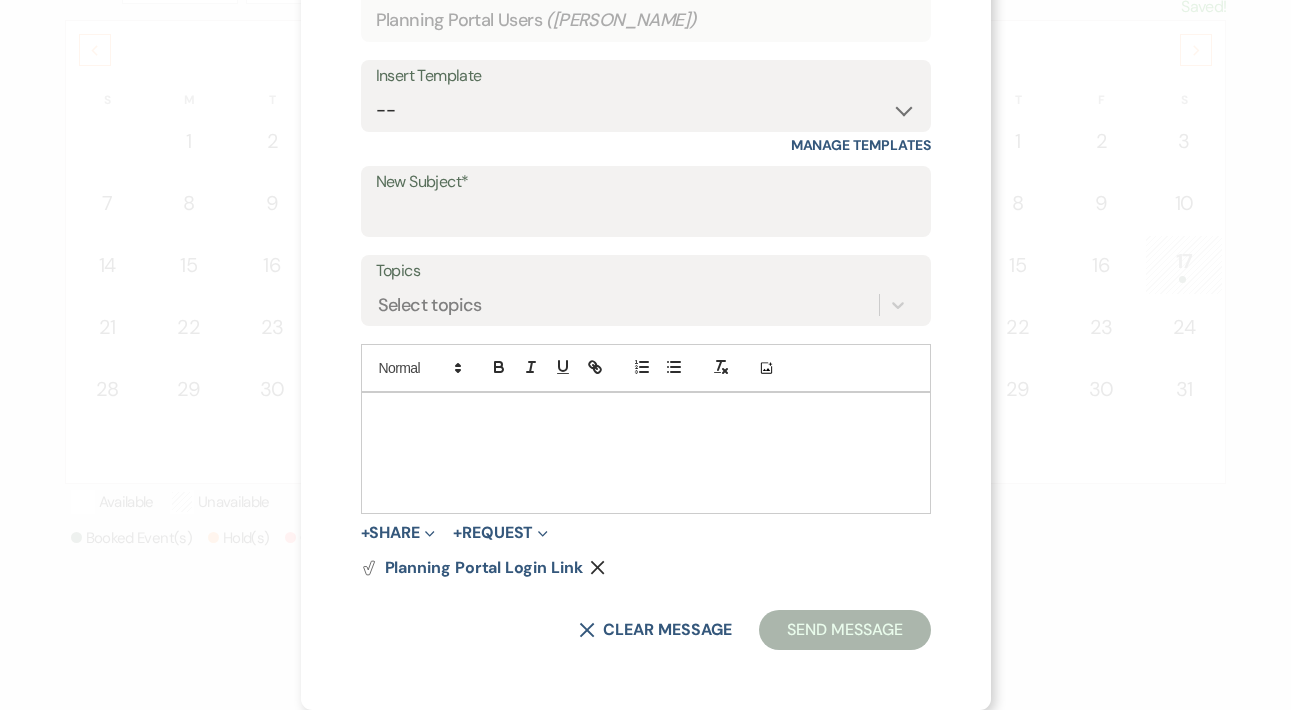 scroll, scrollTop: 0, scrollLeft: 0, axis: both 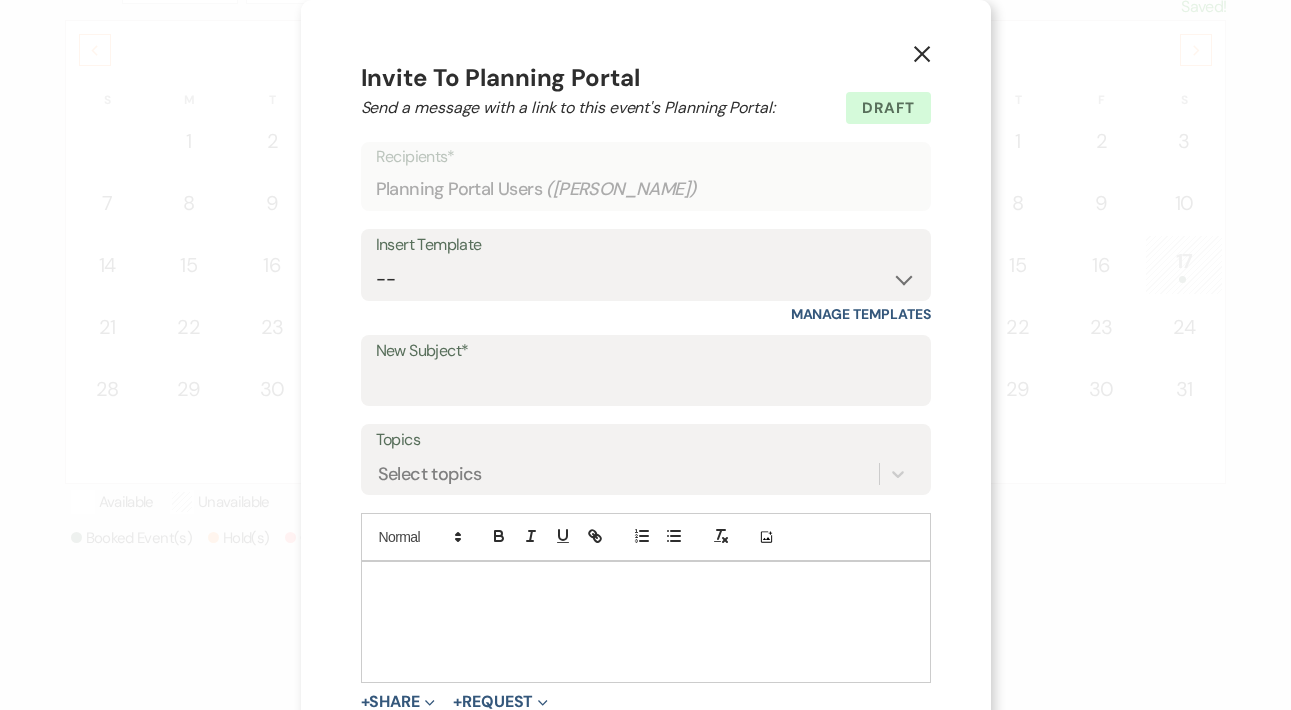 click on "X" 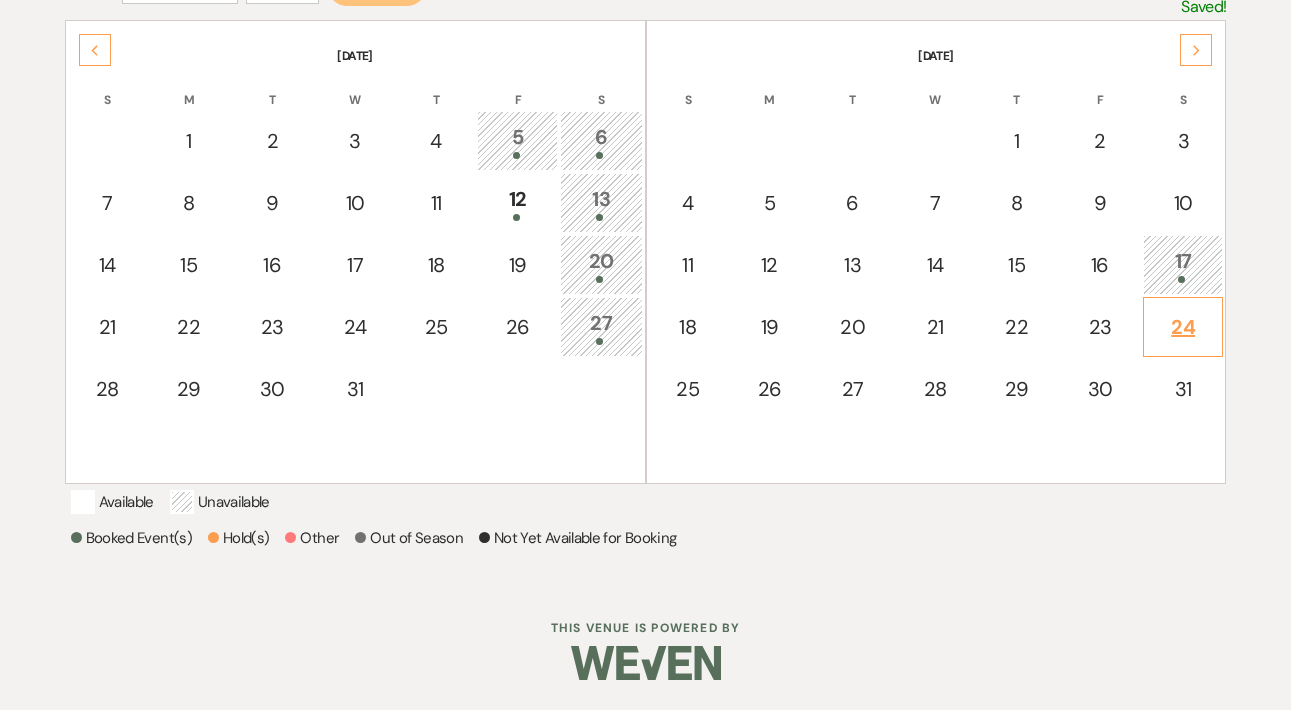 click on "24" at bounding box center (1183, 327) 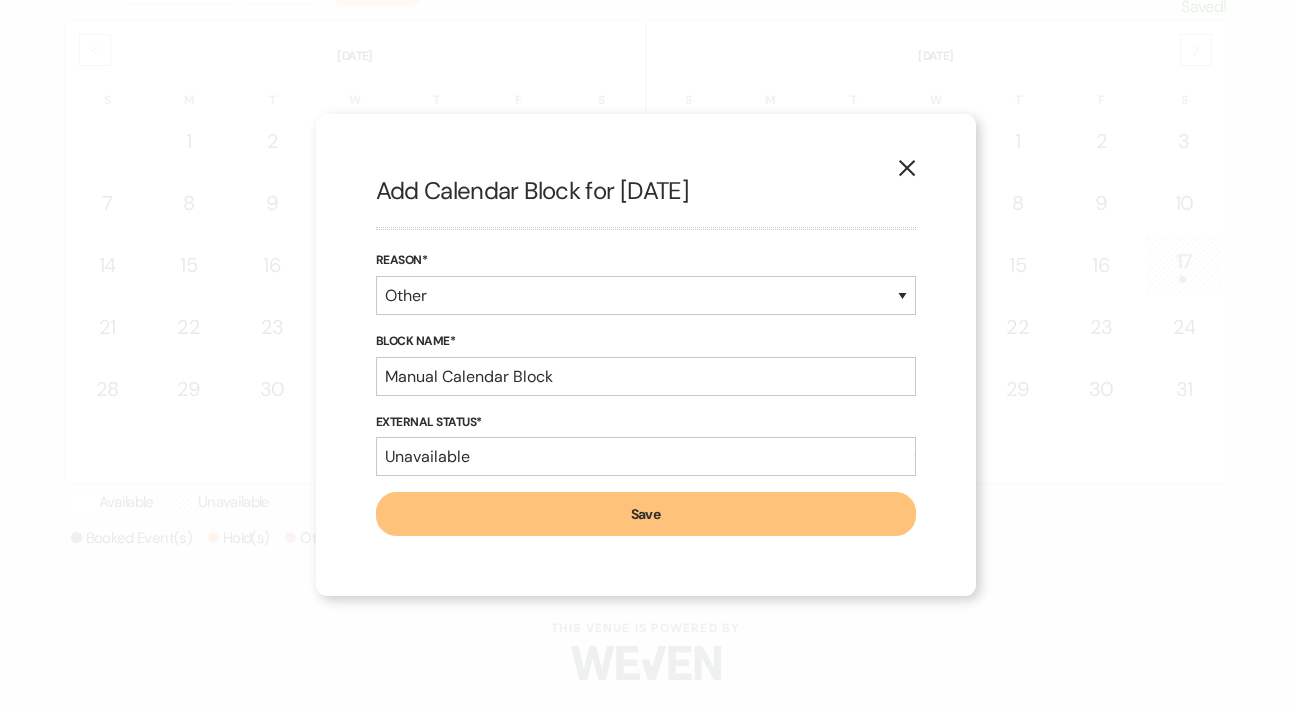 click on "X" 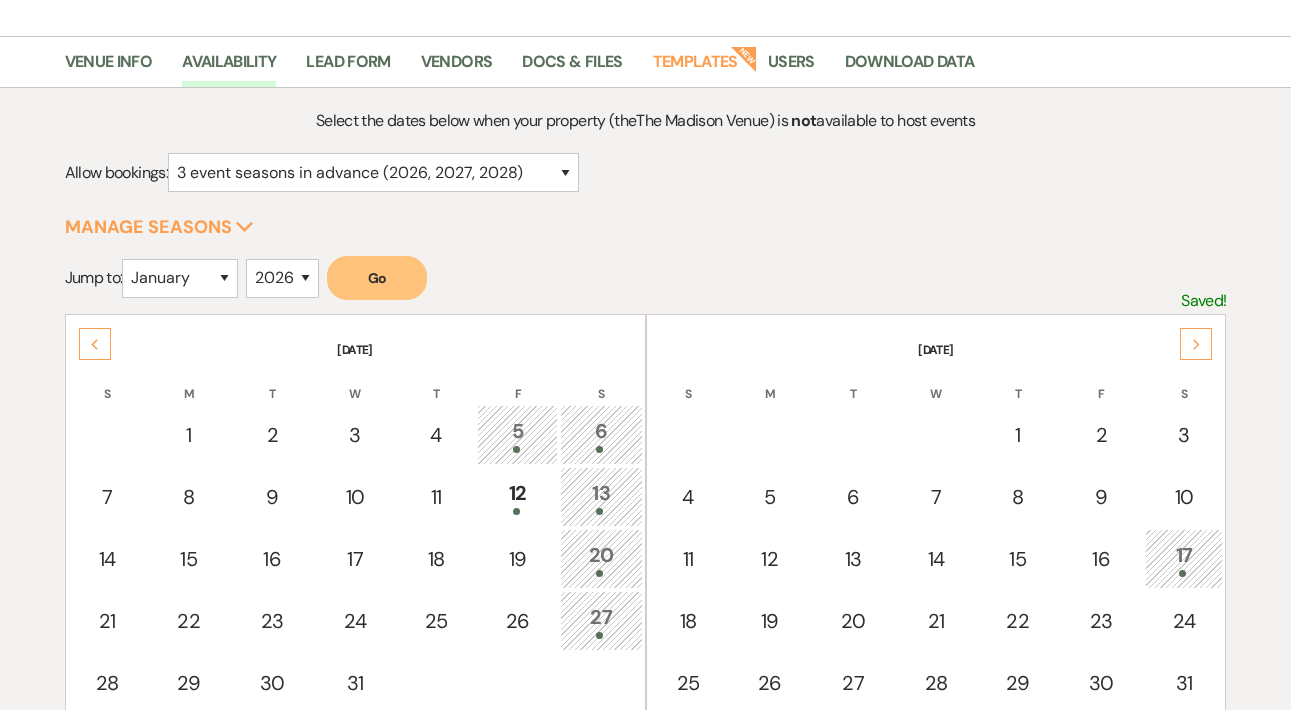 scroll, scrollTop: 0, scrollLeft: 0, axis: both 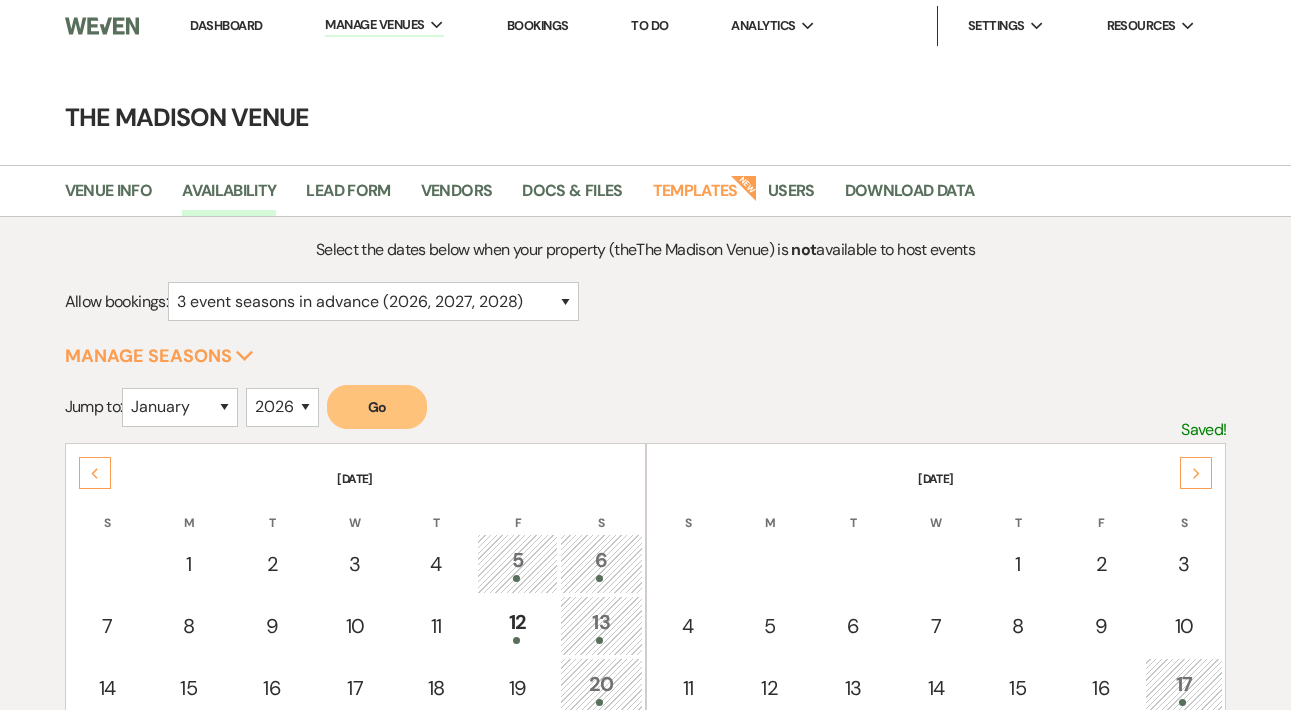 click on "Dashboard" at bounding box center (226, 25) 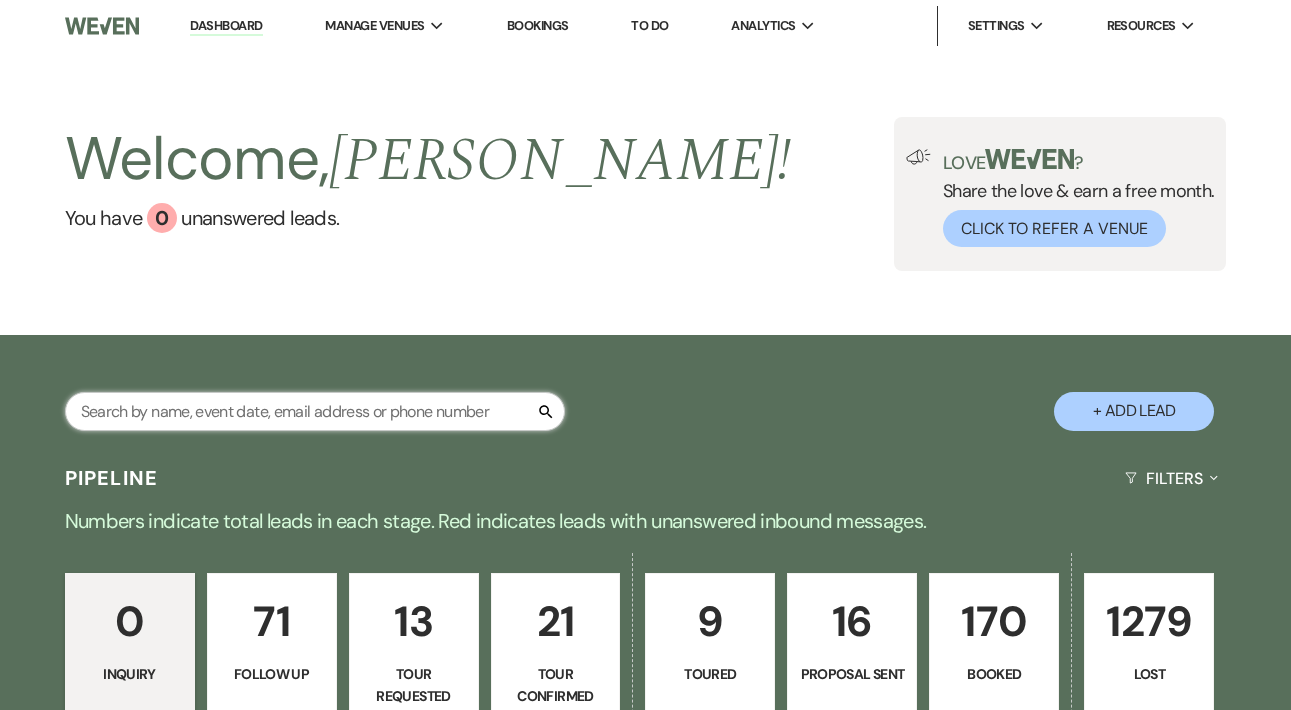 click at bounding box center (315, 411) 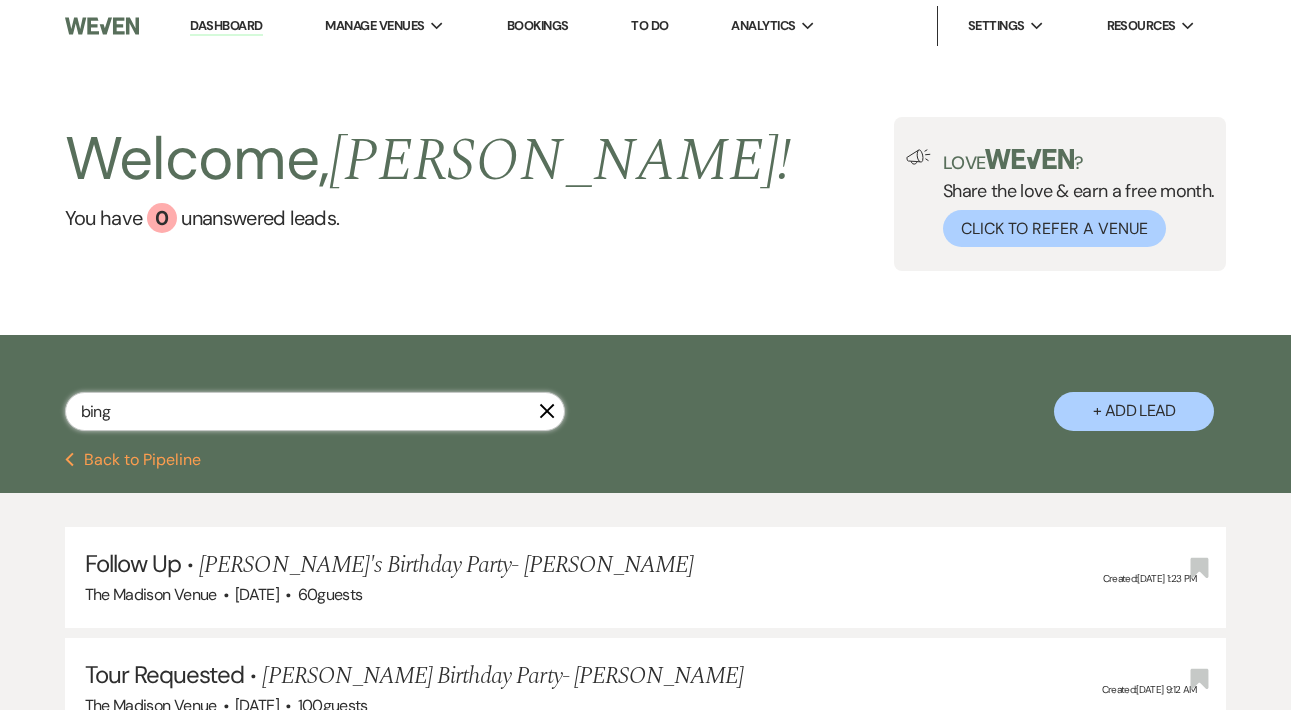 type on "bingo" 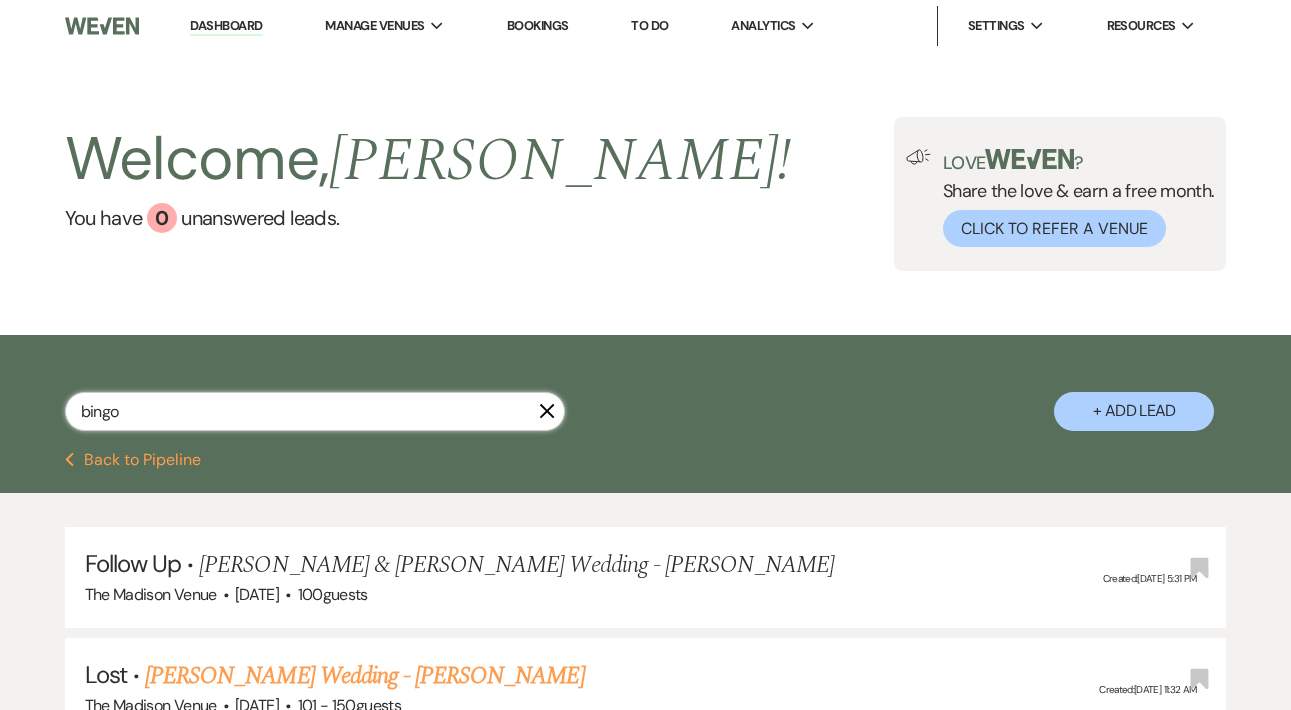 select on "9" 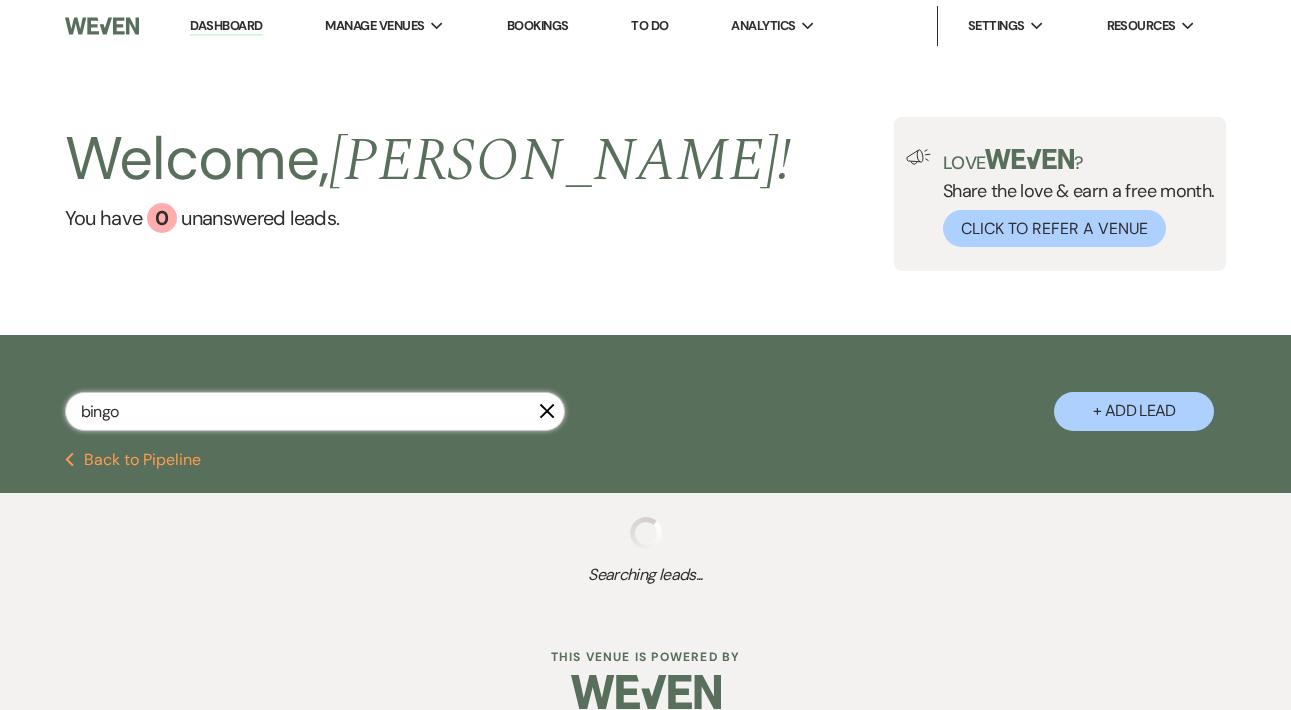 select on "8" 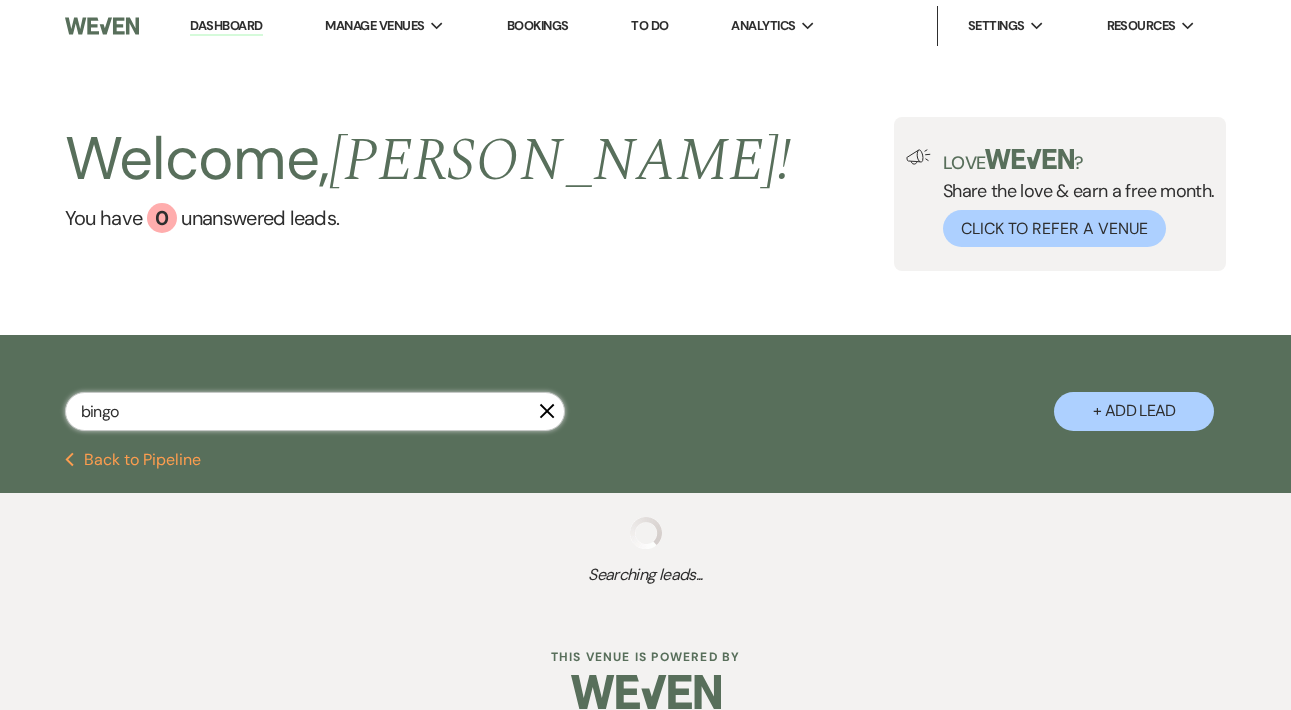 select on "1" 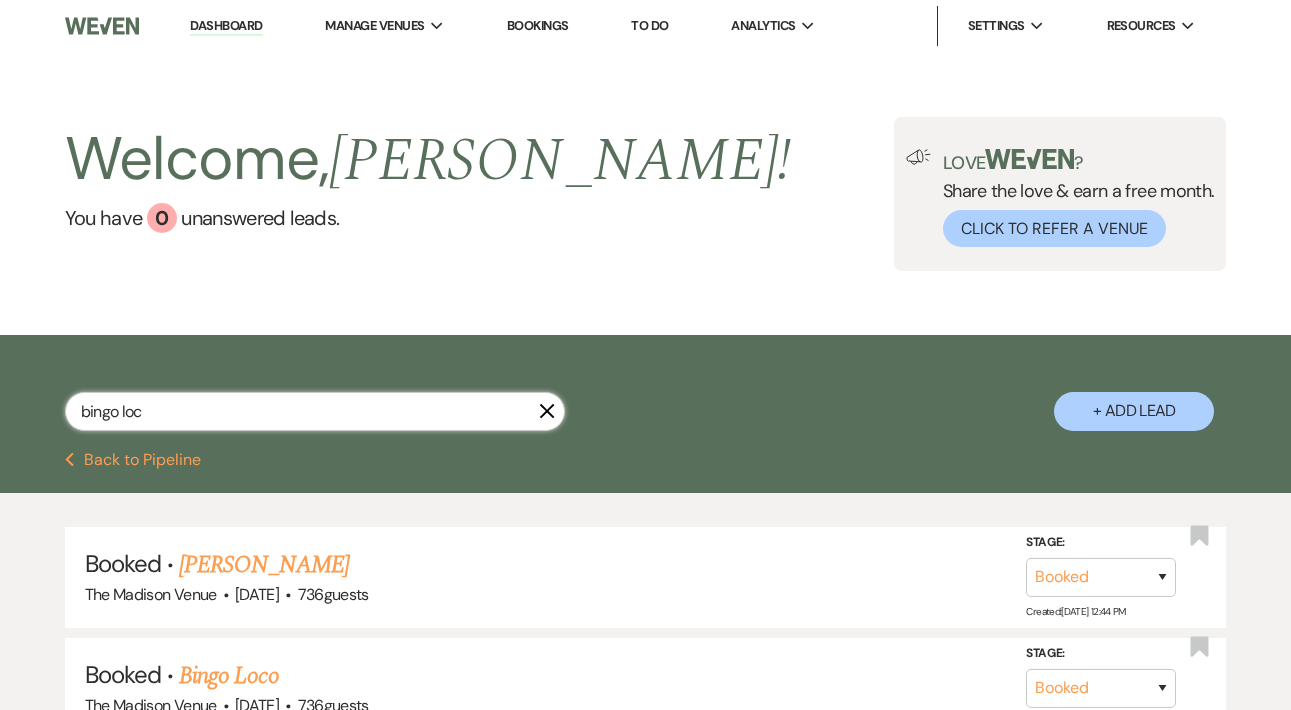 type on "bingo loco" 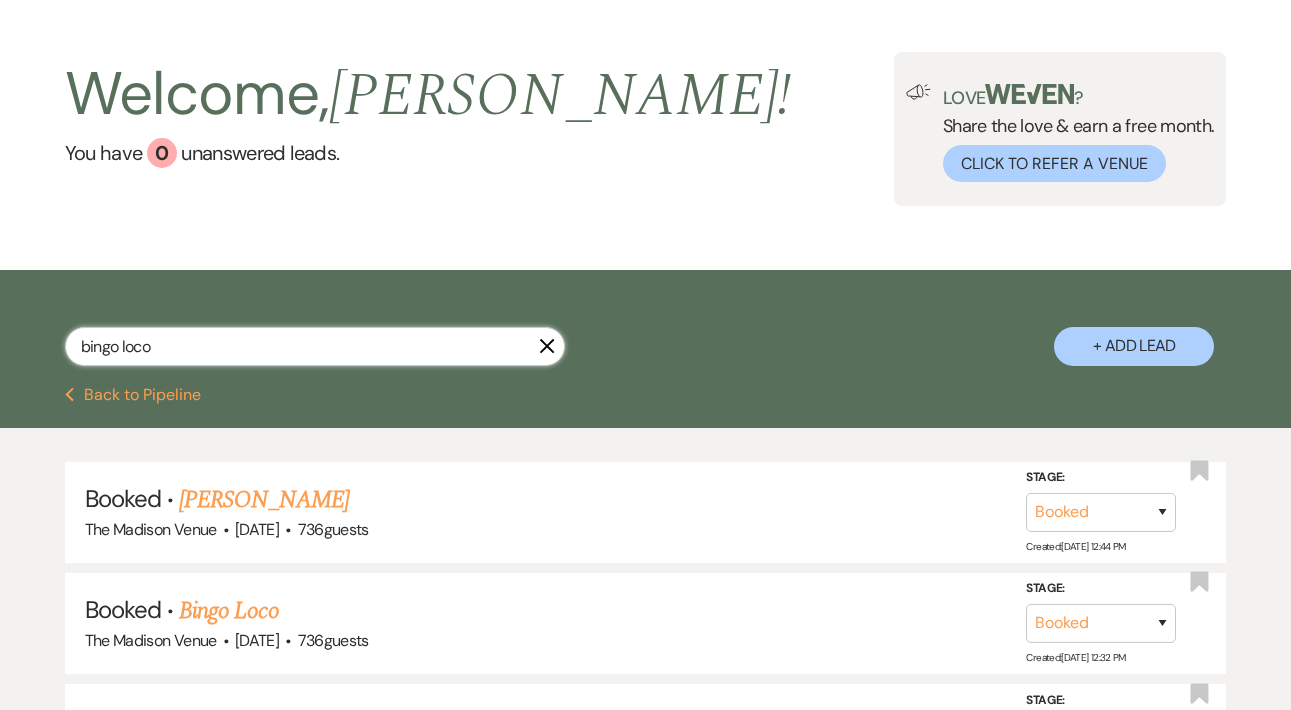 scroll, scrollTop: 0, scrollLeft: 0, axis: both 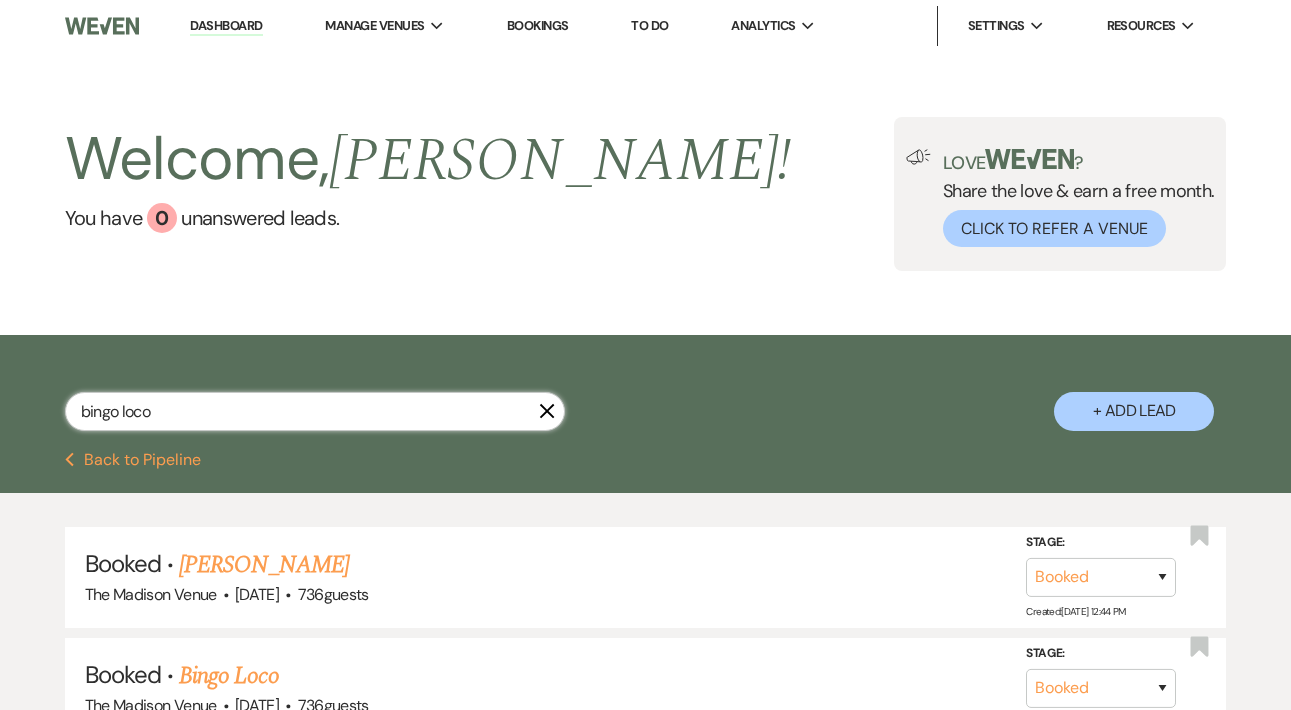 type 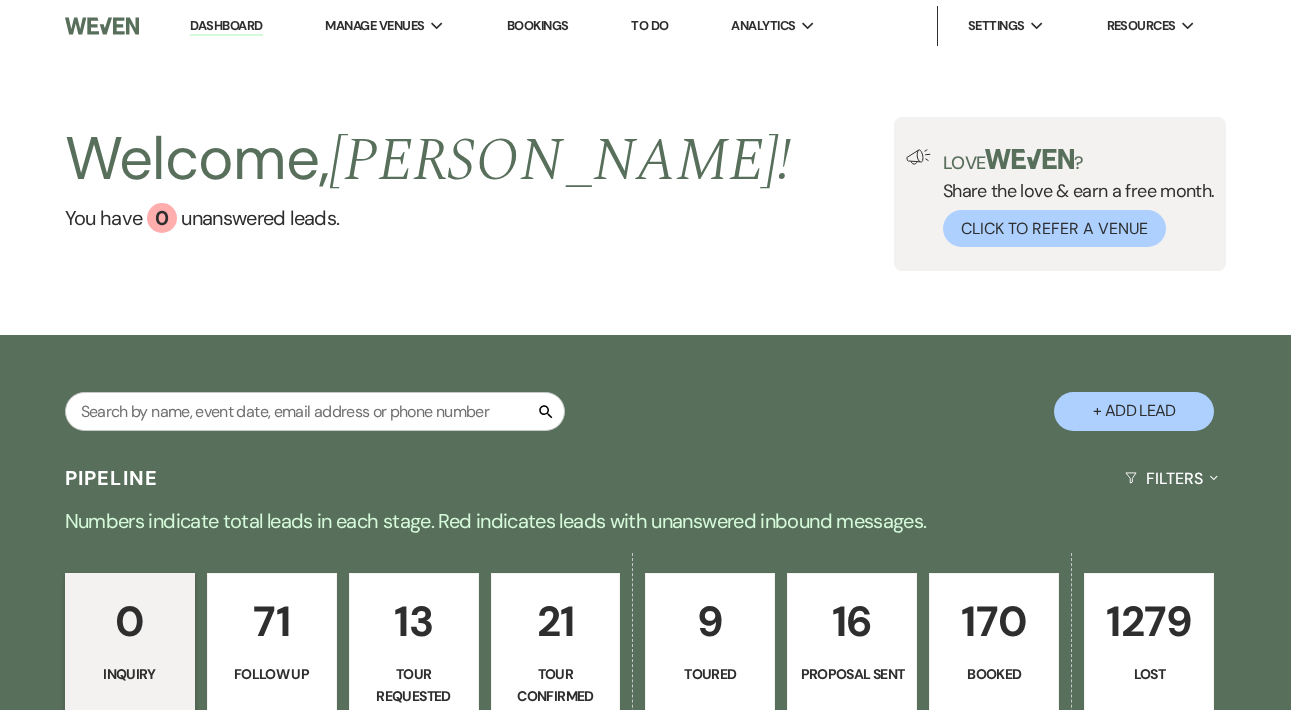 select on "3" 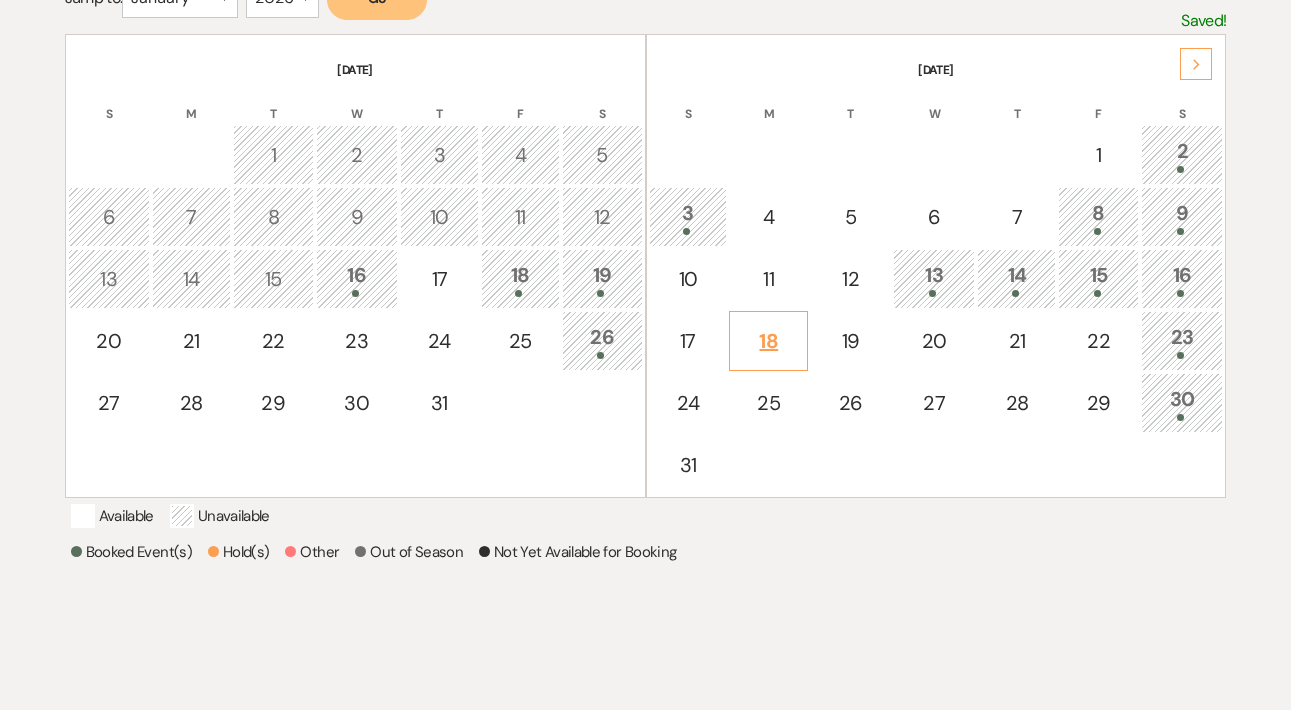 scroll, scrollTop: 227, scrollLeft: 0, axis: vertical 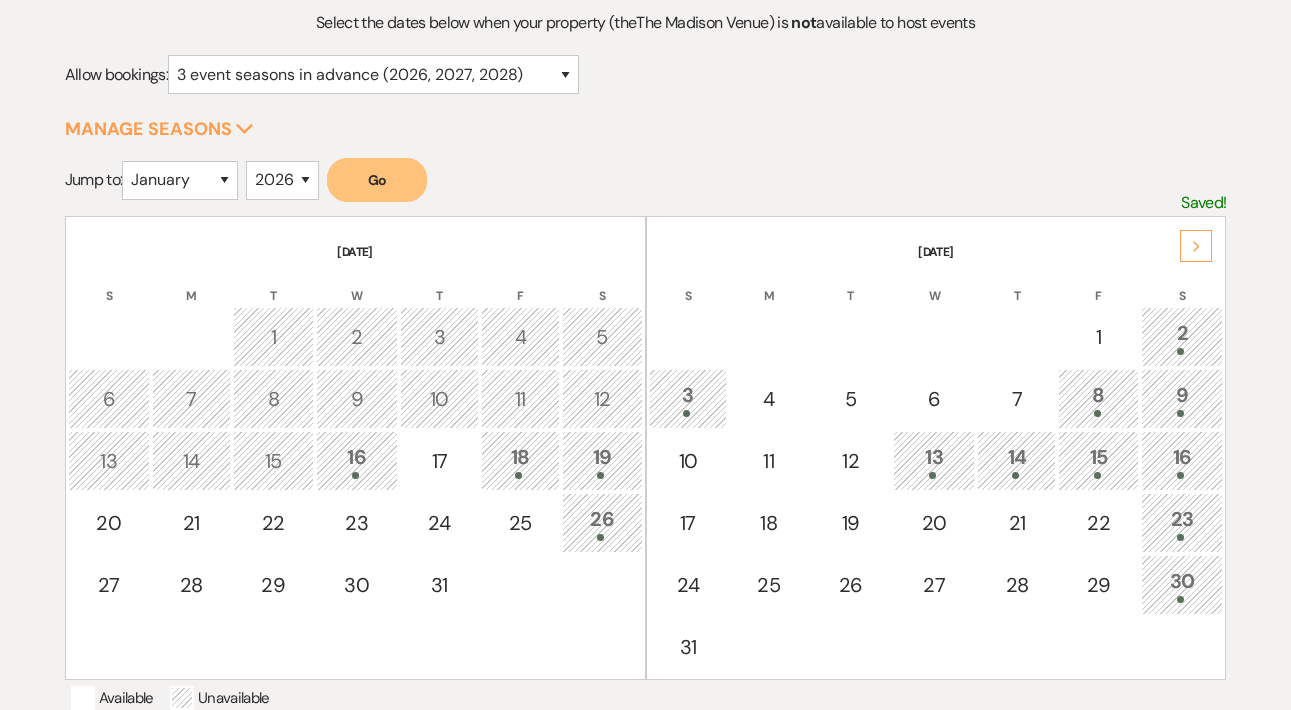 click on "Go" at bounding box center [377, 180] 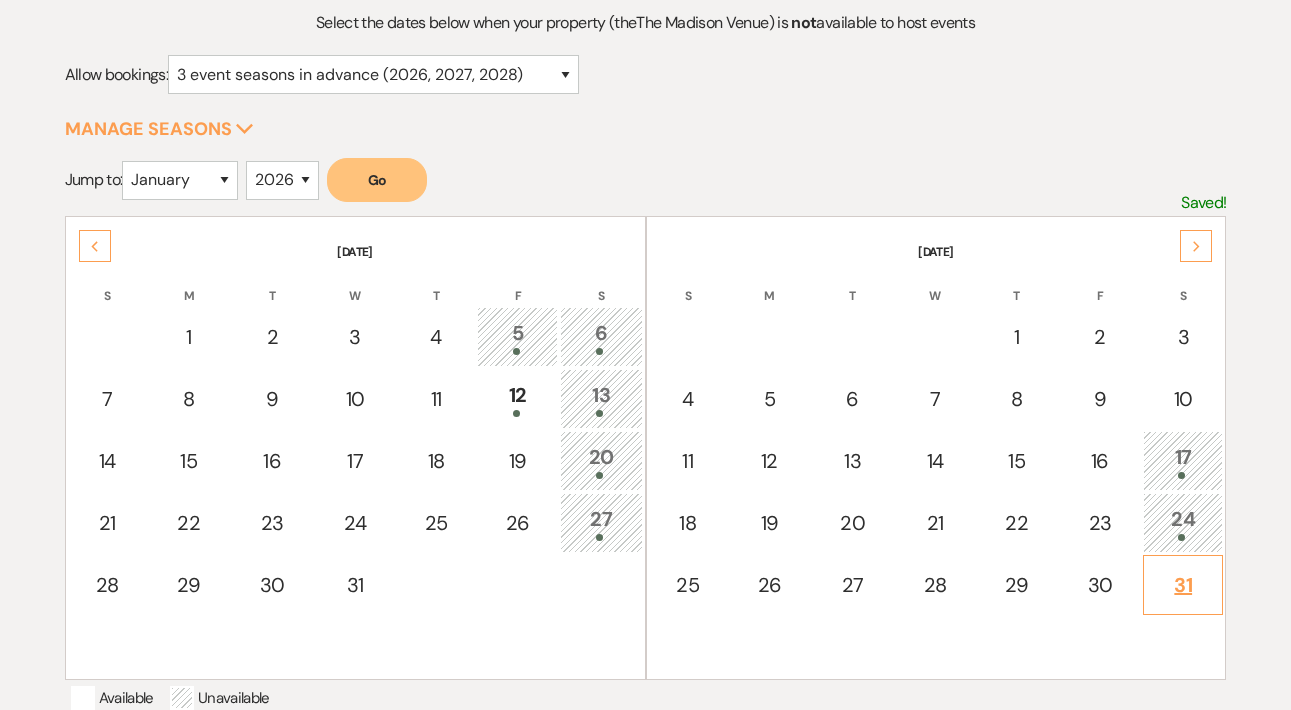 click on "31" at bounding box center [1183, 585] 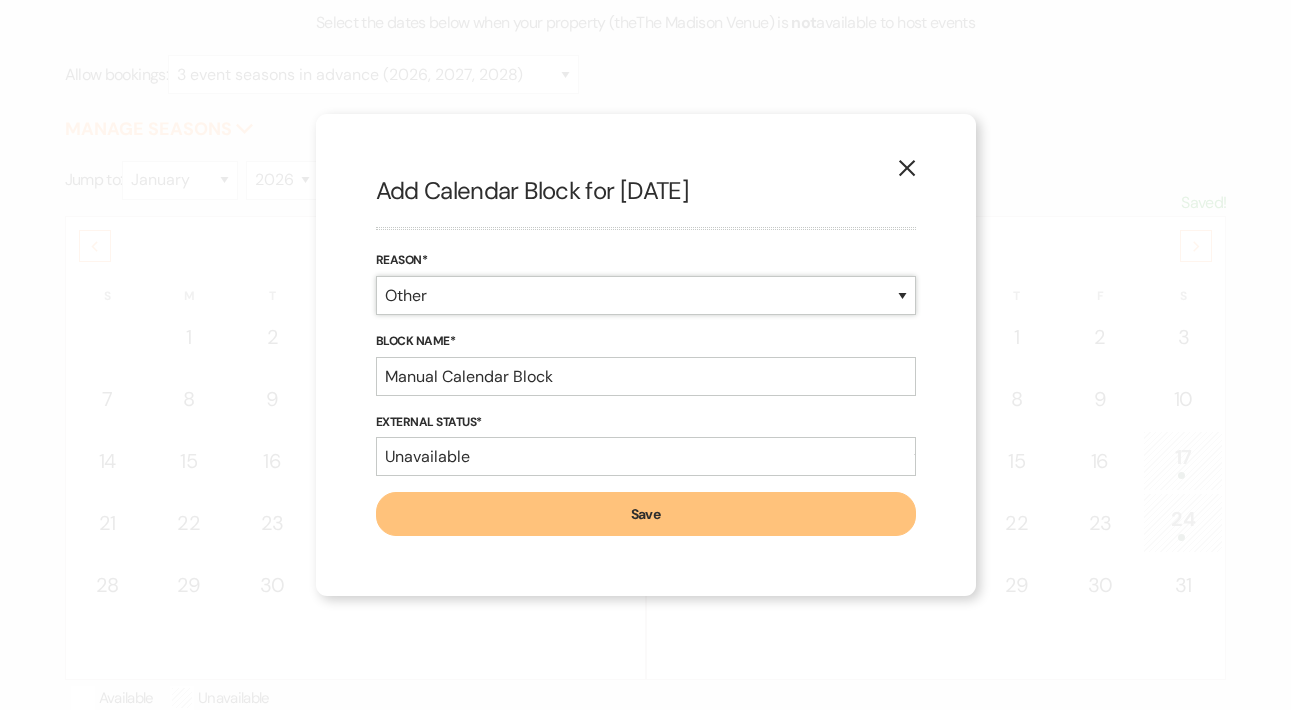 click on "Booked Event Hold Other" at bounding box center [646, 295] 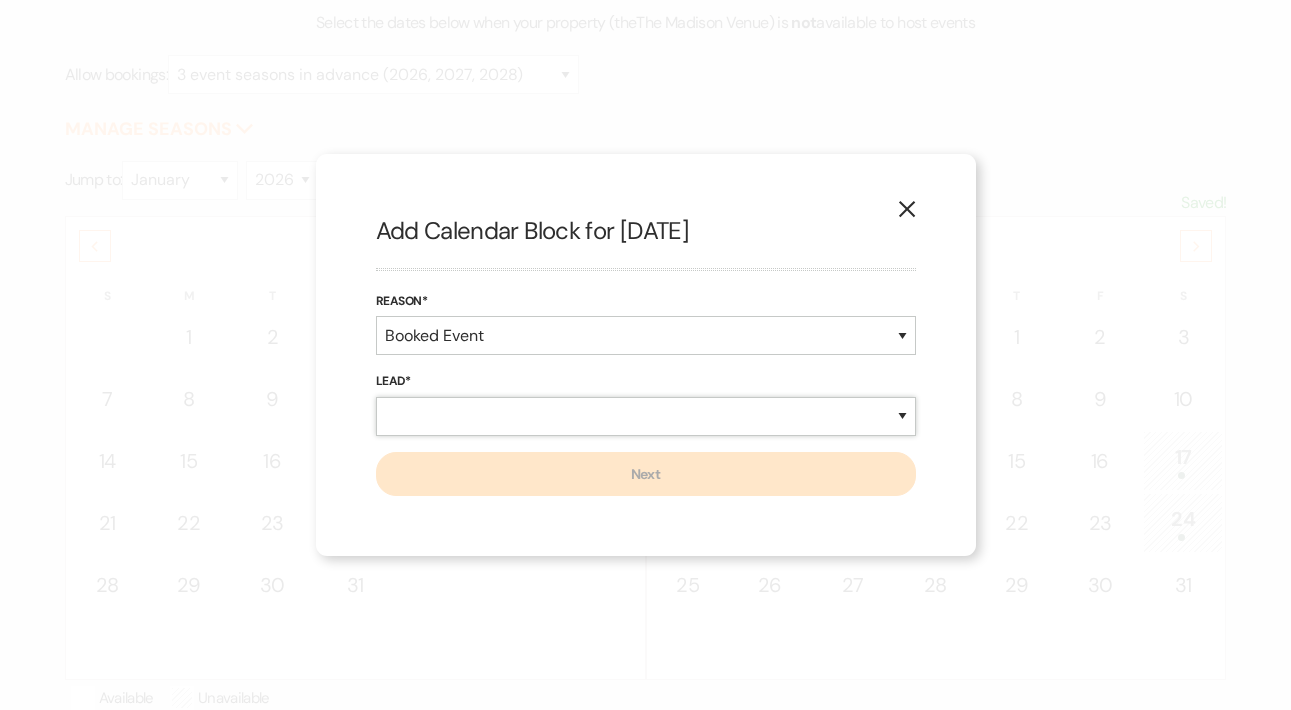 click on "New Lead Existing Lead" at bounding box center (646, 416) 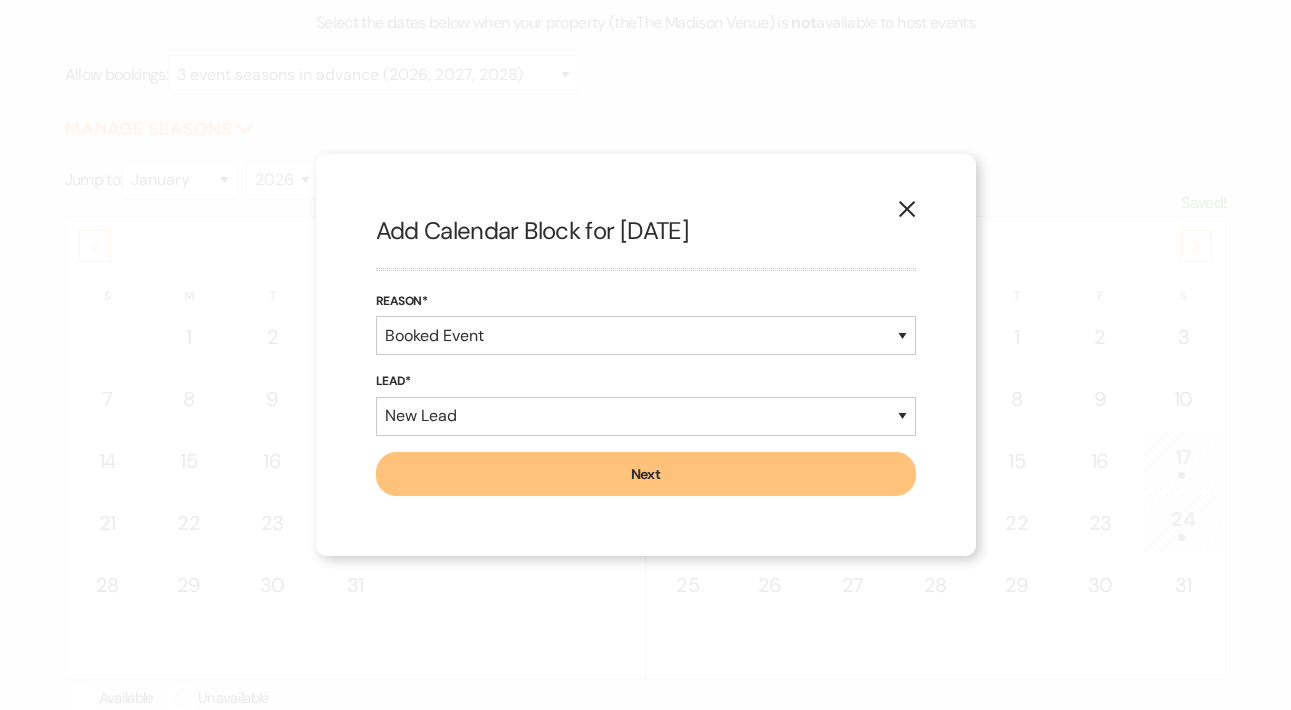 click on "Next" at bounding box center [646, 474] 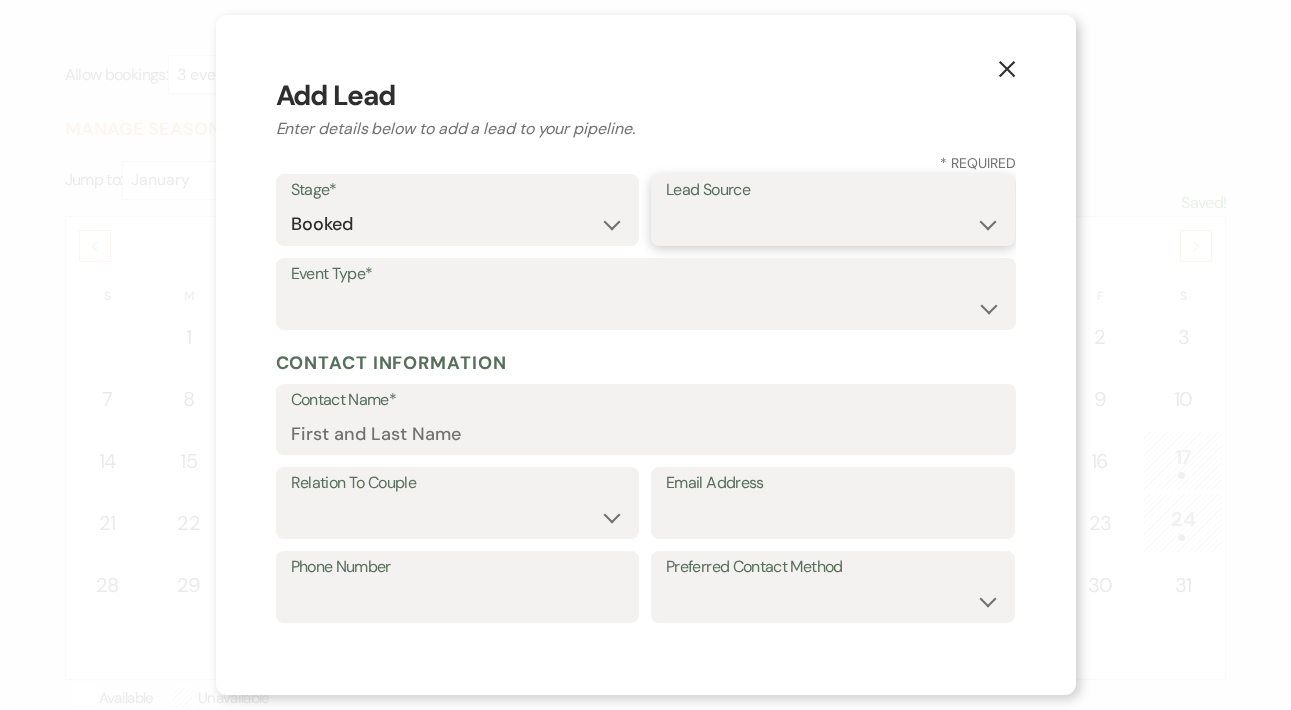 click on "Weven Venue Website Instagram Facebook Pinterest Google The Knot Wedding Wire Here Comes the Guide Wedding Spot Eventective Zola The Venue Report PartySlate VRBO / Homeaway Airbnb Wedding Show TikTok X / Twitter Phone Call Walk-in Vendor Referral Advertising Personal Referral Local Referral Other" at bounding box center [833, 224] 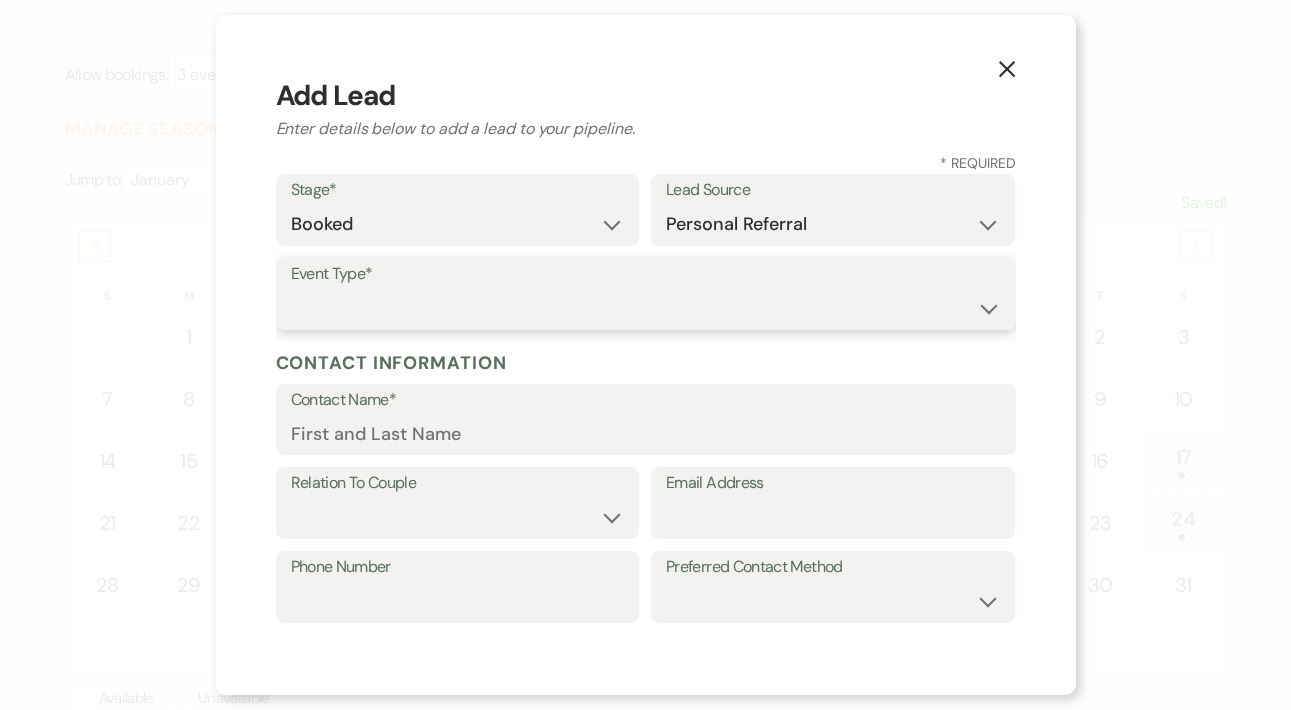 click on "Wedding Anniversary Party Baby Shower Bachelorette / Bachelor Party Birthday Party Bridal Shower Brunch Community Event Concert Corporate Event Elopement End of Life Celebration Engagement Party Fundraiser Graduation Party Micro Wedding Prom Quinceañera Rehearsal Dinner Religious Event Retreat Other" at bounding box center (646, 308) 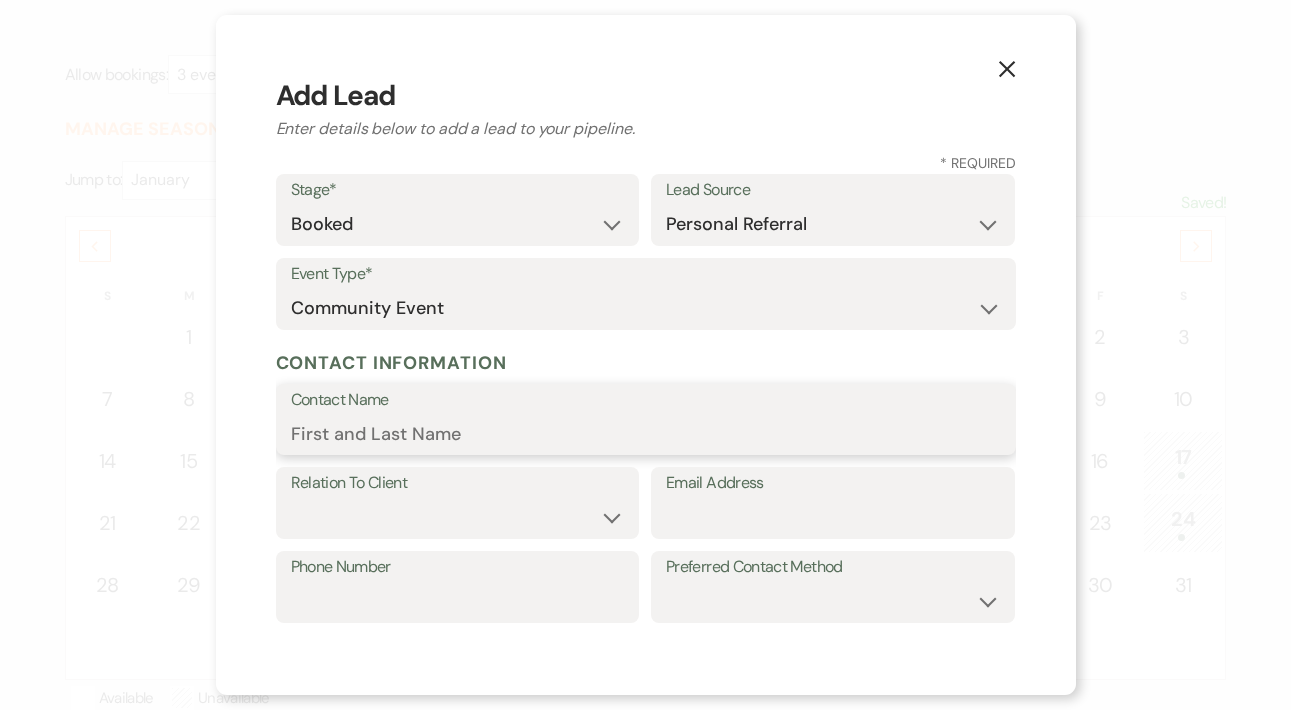 click on "Contact Name" at bounding box center [646, 433] 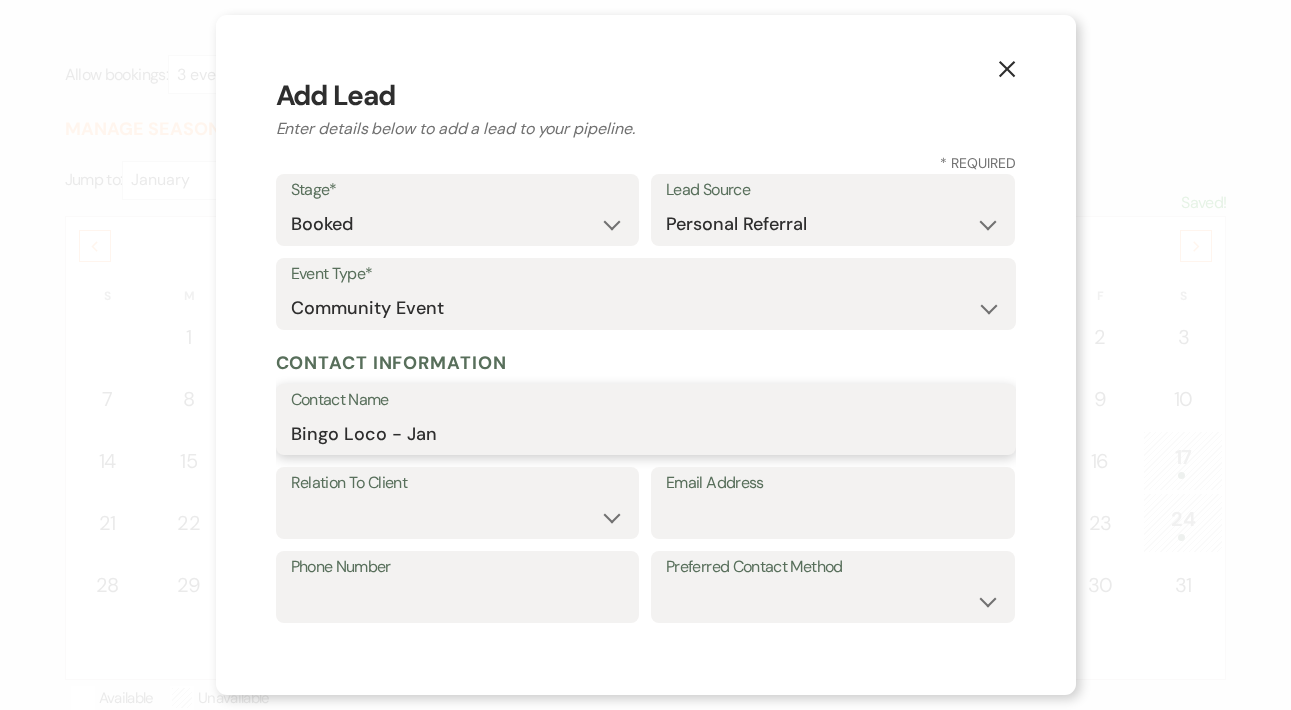 type on "Bingo Loco - Jan" 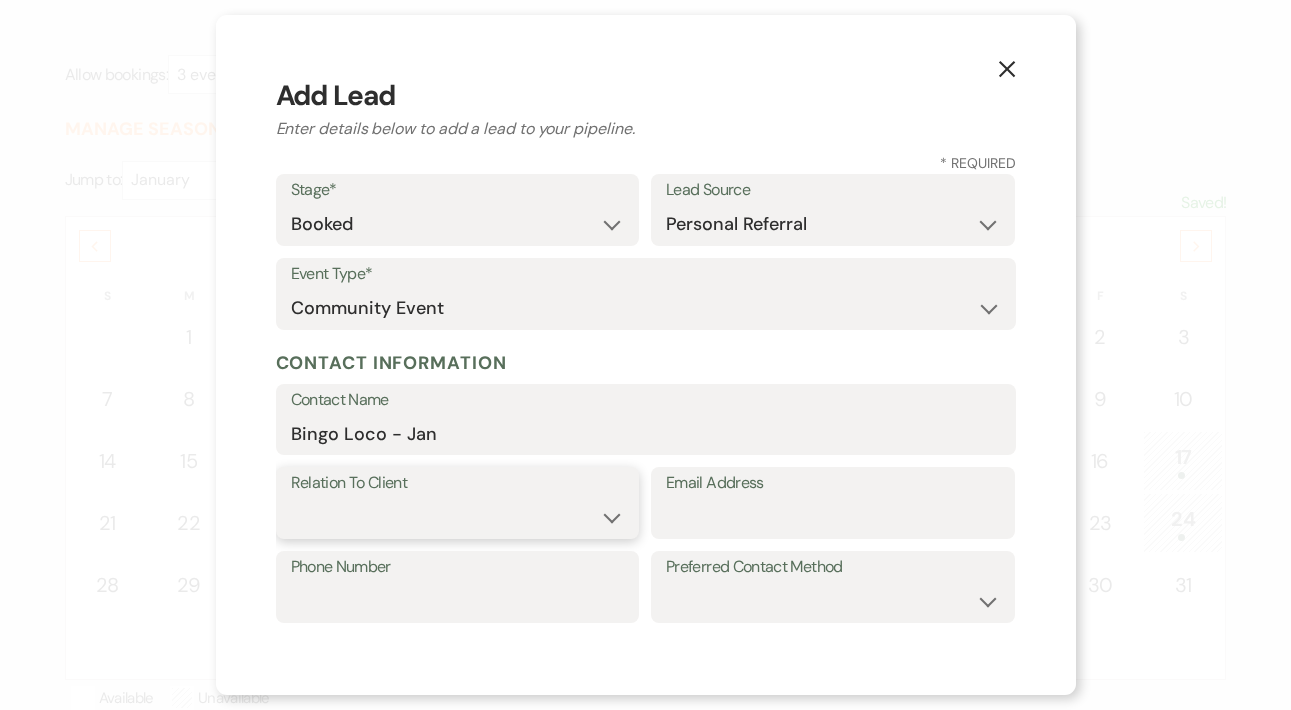 click on "Client Event Planner Parent of Client Family Member Friend Other" at bounding box center [458, 517] 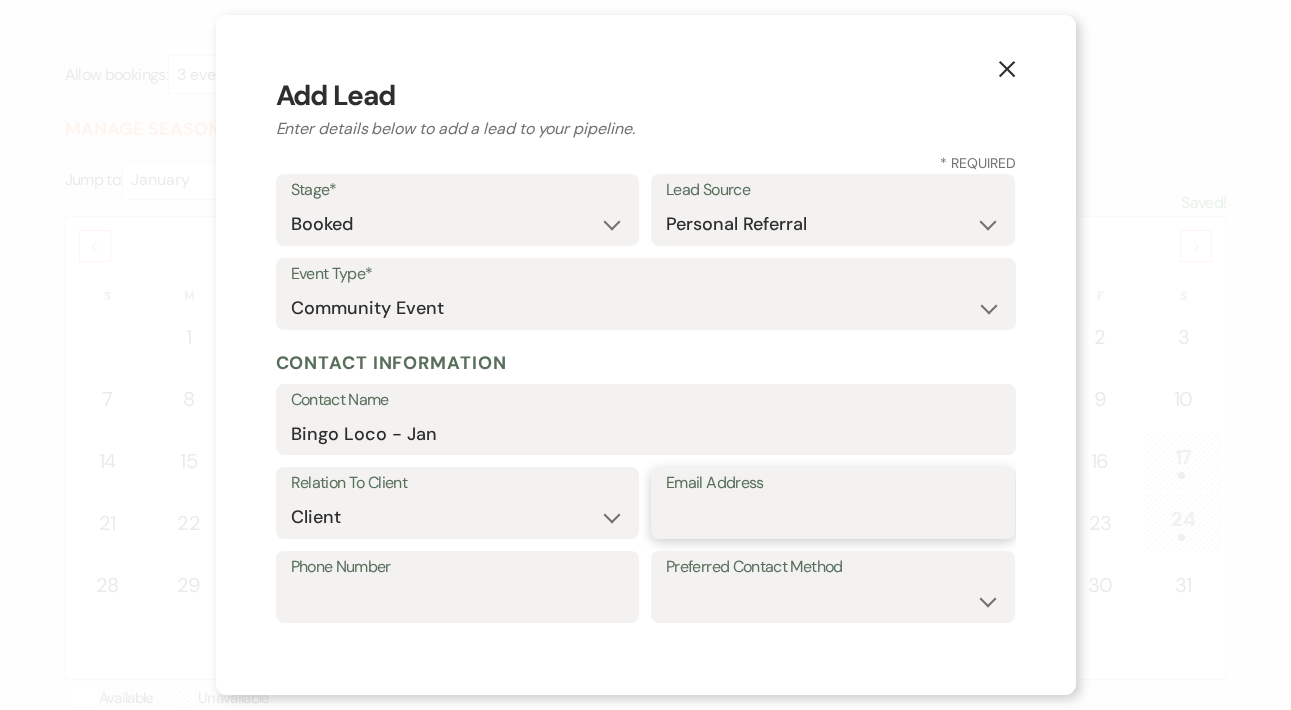 click on "Email Address" at bounding box center (833, 517) 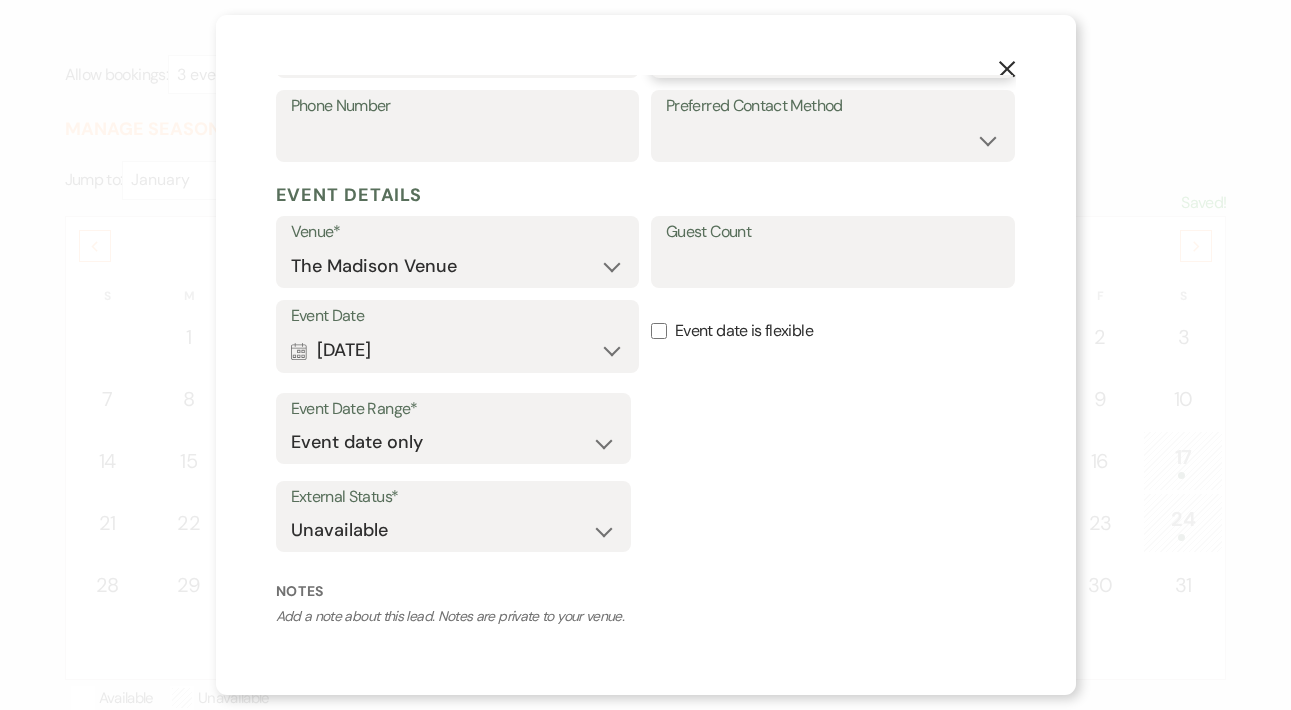 scroll, scrollTop: 462, scrollLeft: 0, axis: vertical 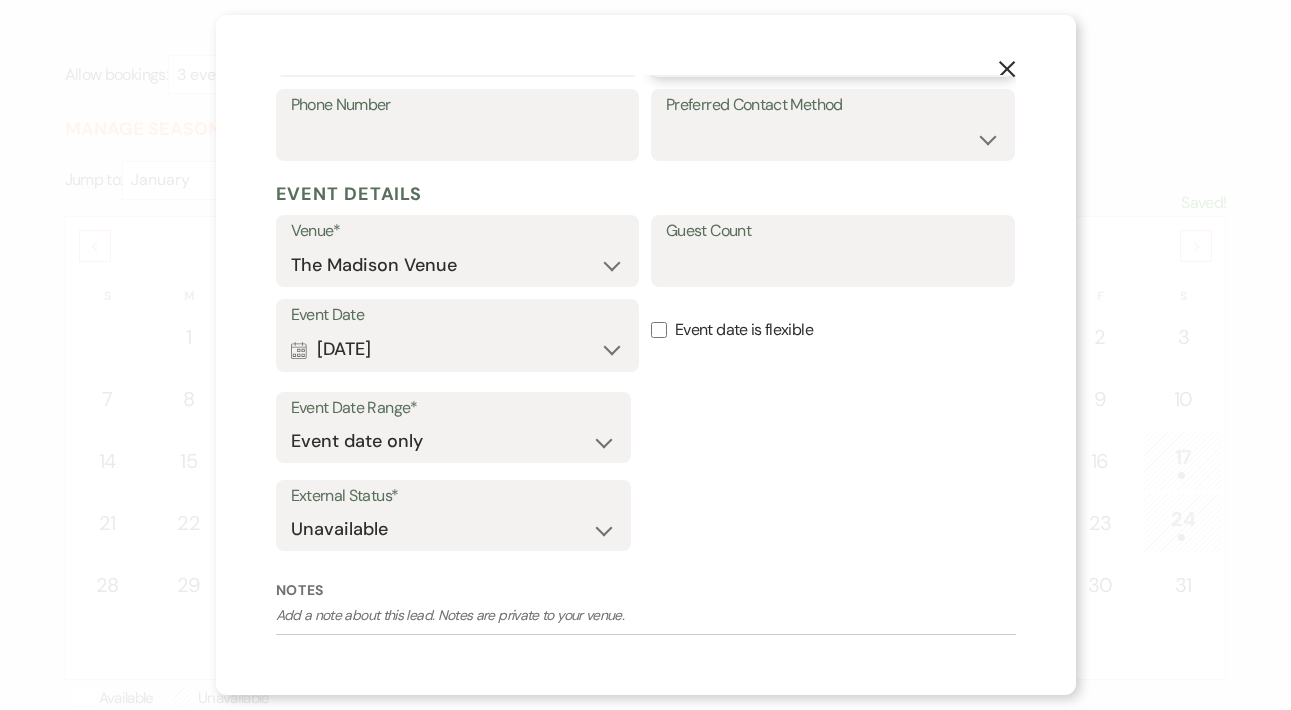 type on "anthony@themadisonvenue.com" 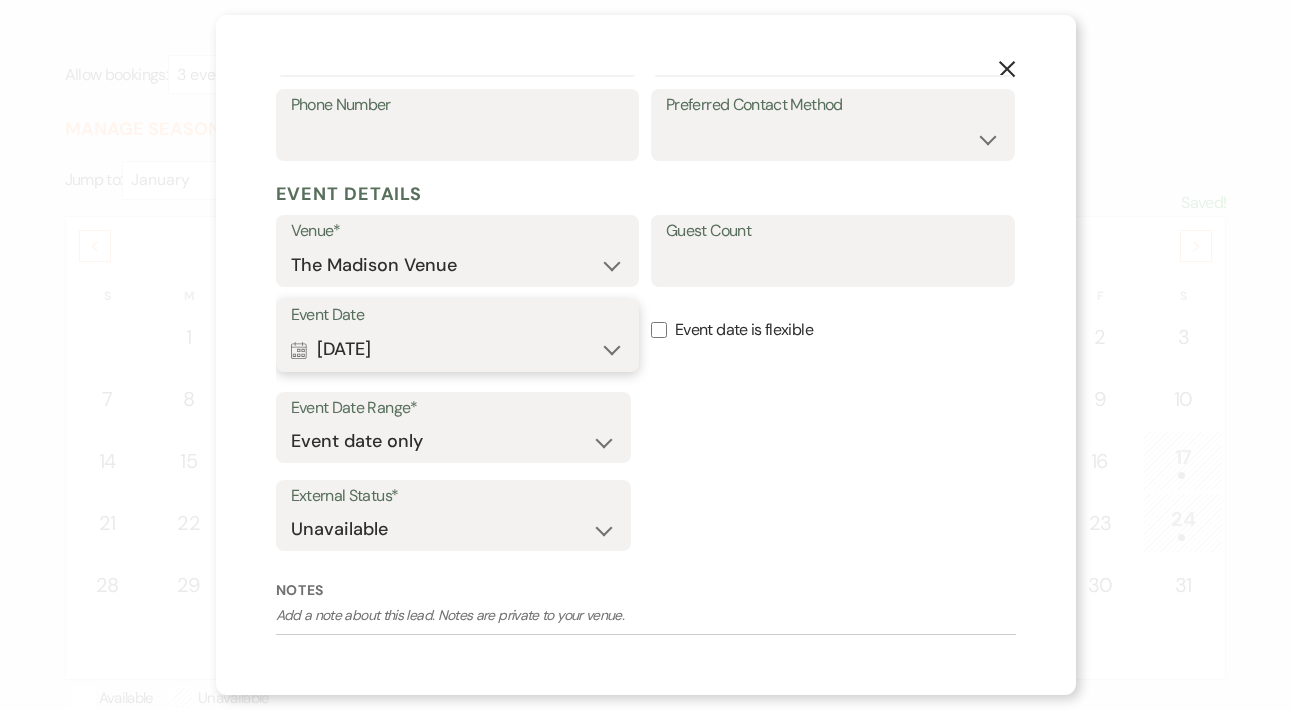click on "Calendar Jan 31, 2026 Expand" at bounding box center [458, 350] 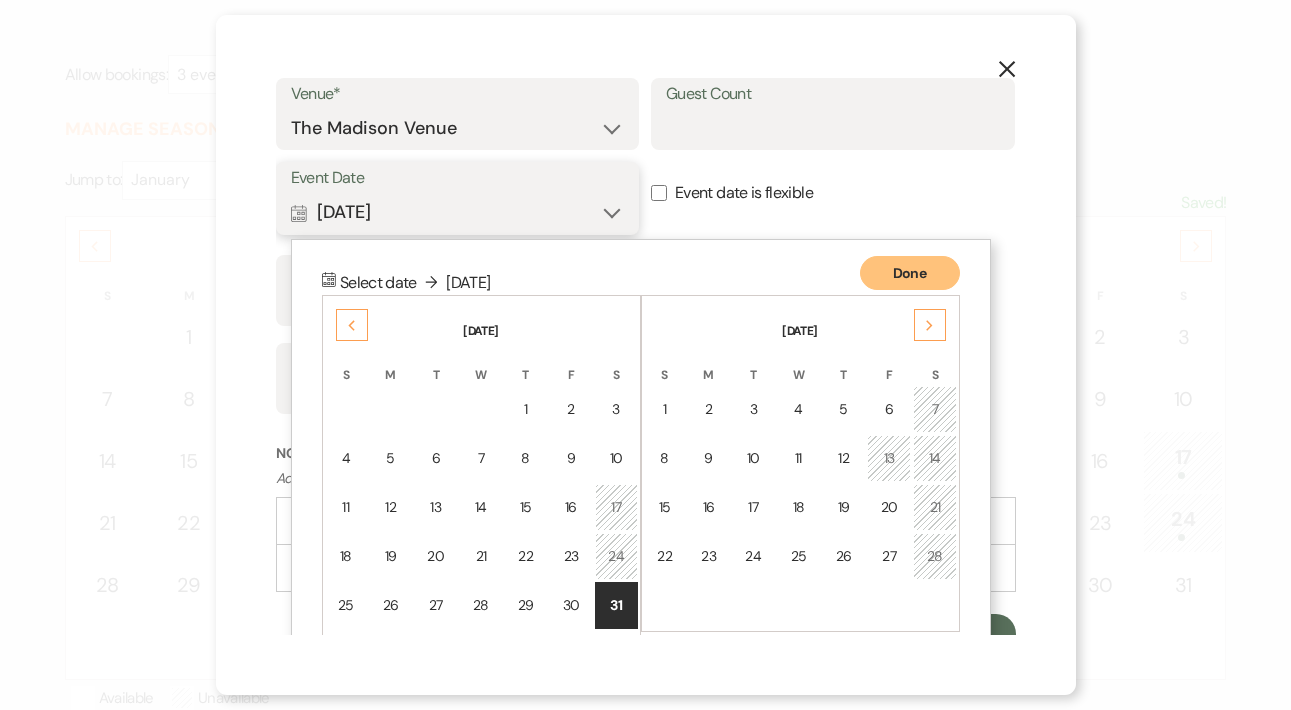 scroll, scrollTop: 676, scrollLeft: 0, axis: vertical 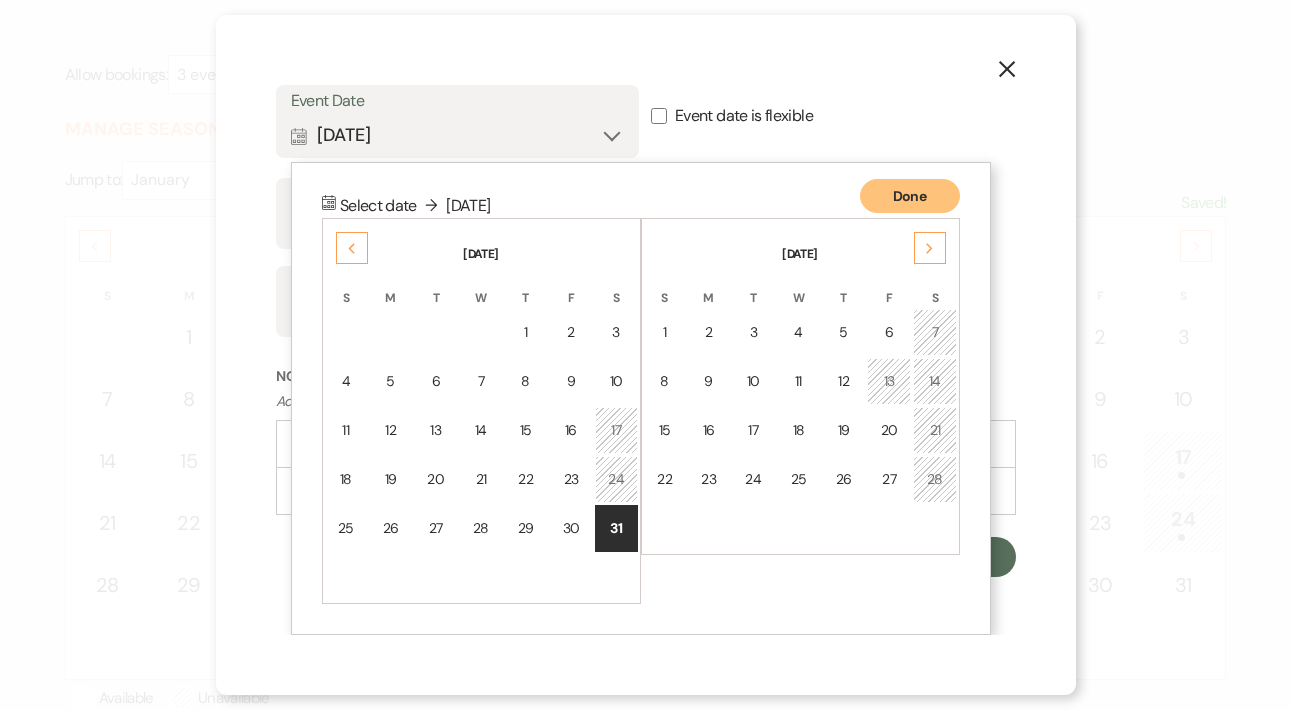 click on "24" at bounding box center (616, 479) 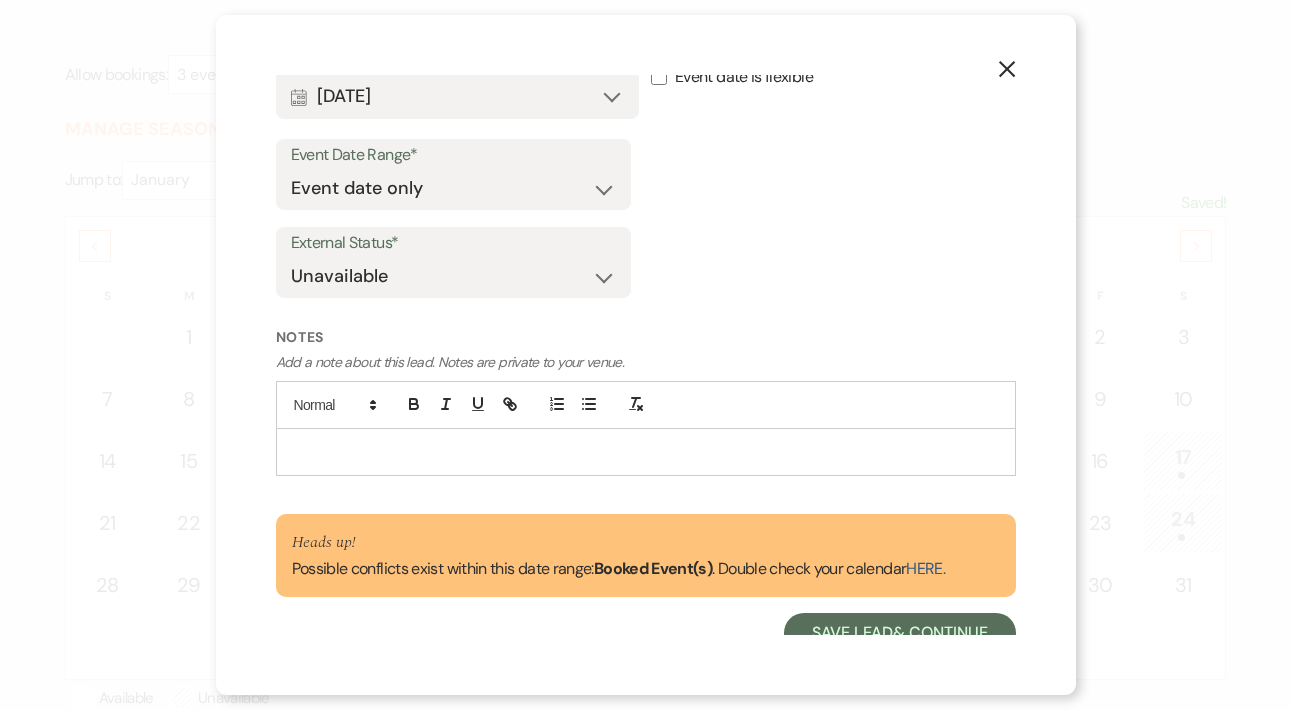scroll, scrollTop: 732, scrollLeft: 0, axis: vertical 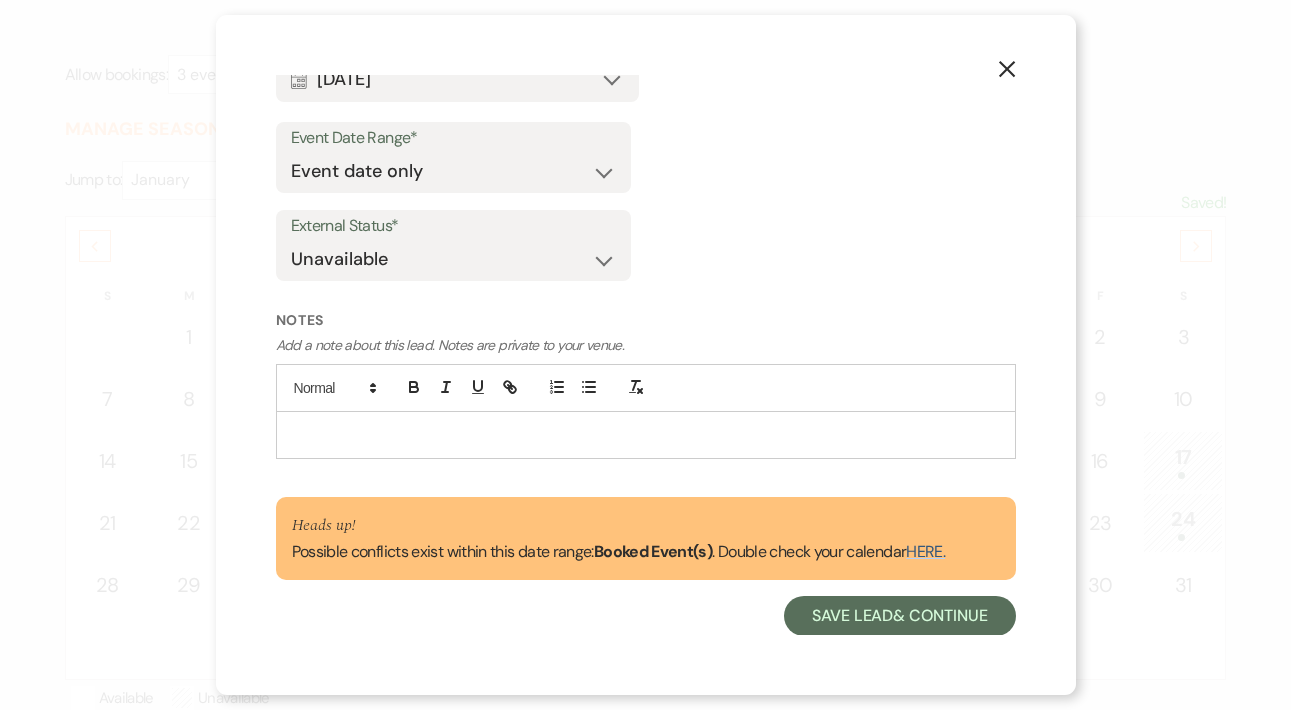 click on "X" 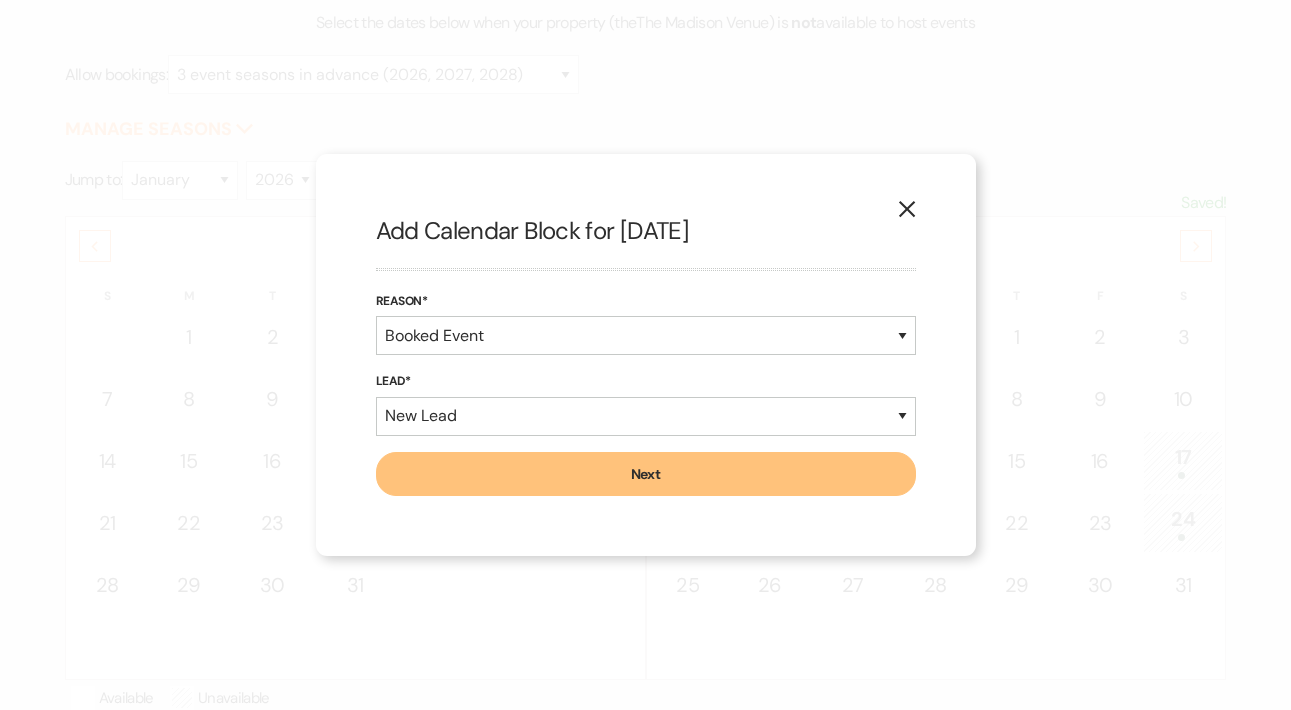 click 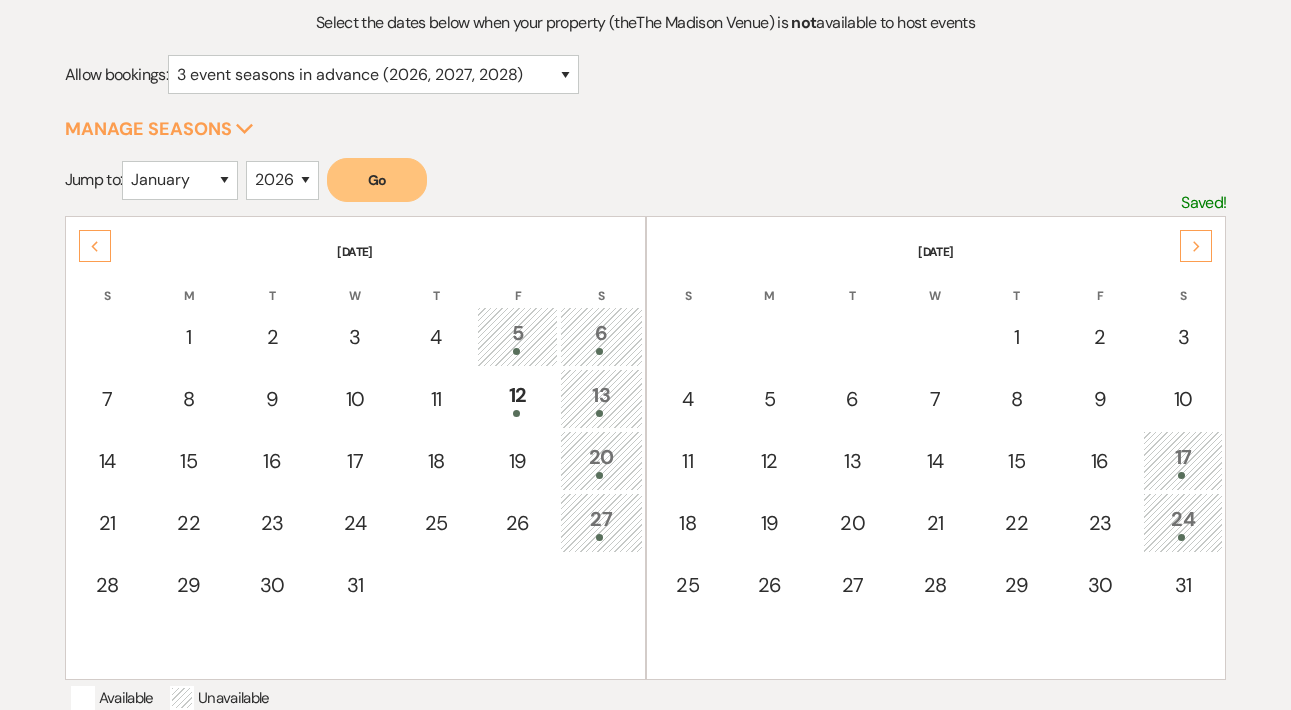 click on "24" at bounding box center (1183, 522) 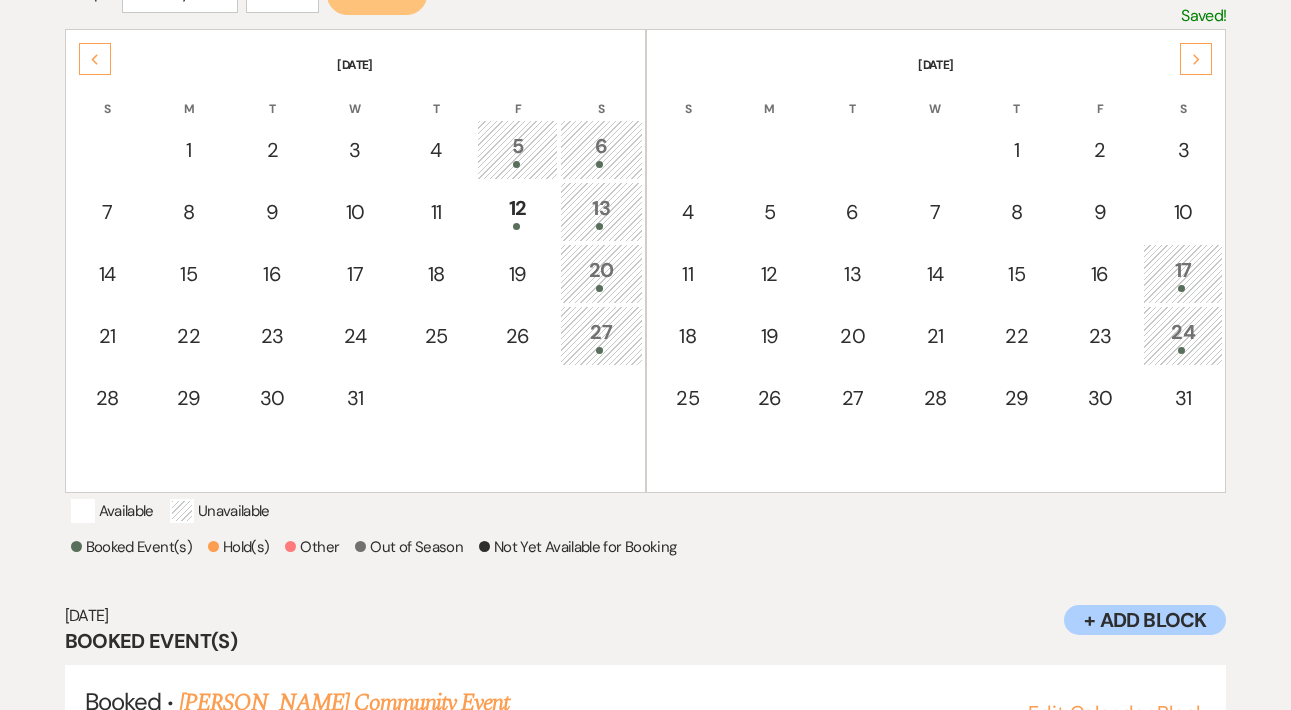 scroll, scrollTop: 533, scrollLeft: 0, axis: vertical 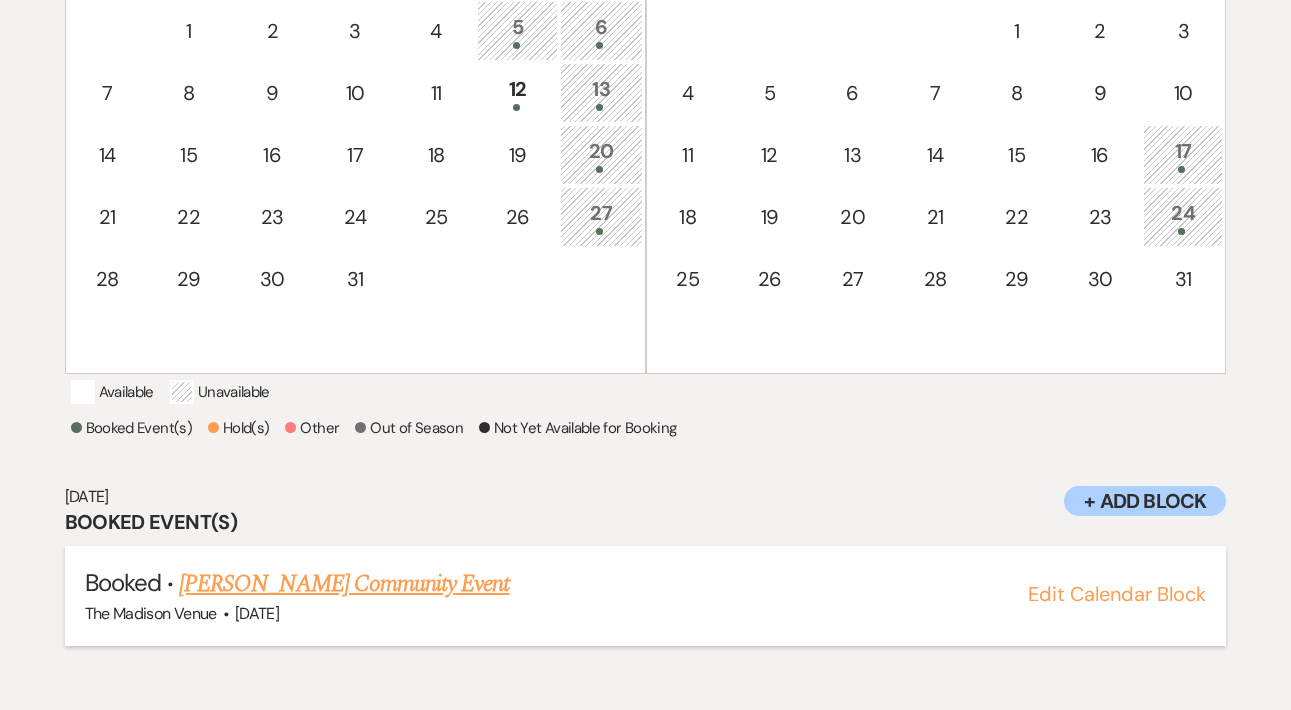 click on "Edit Calendar Block" at bounding box center (1117, 594) 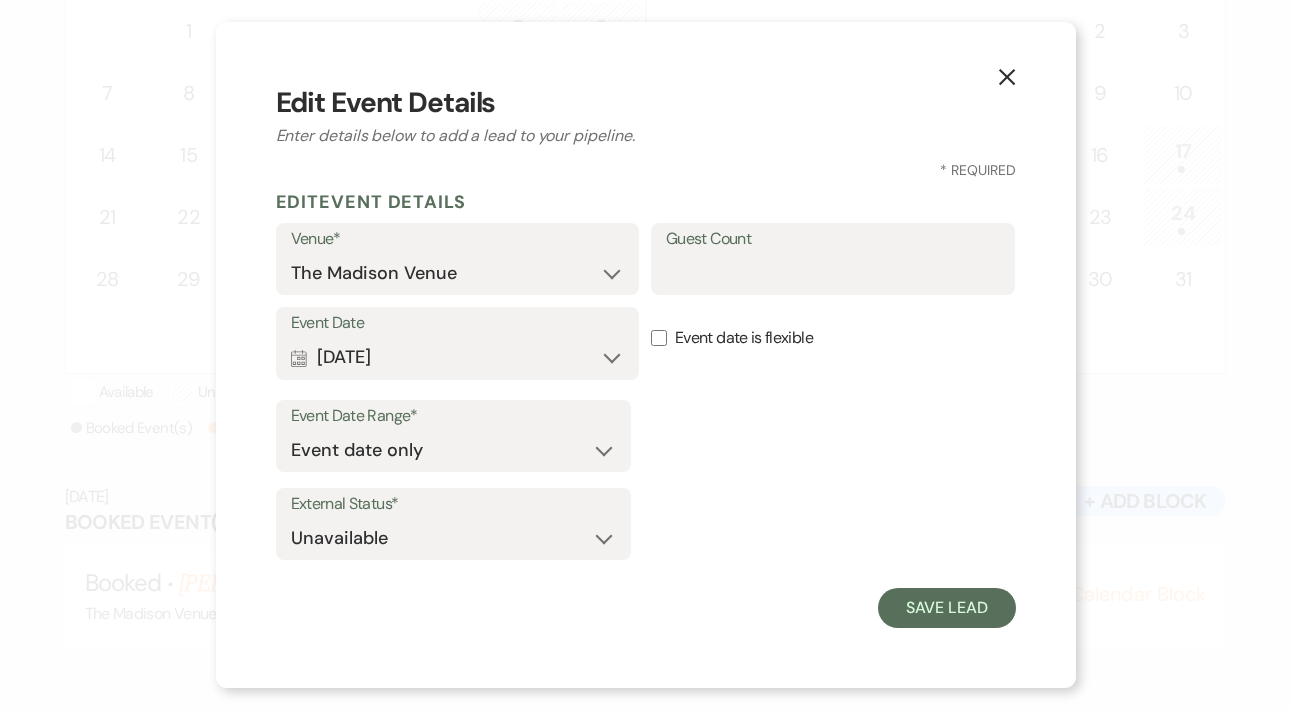 click 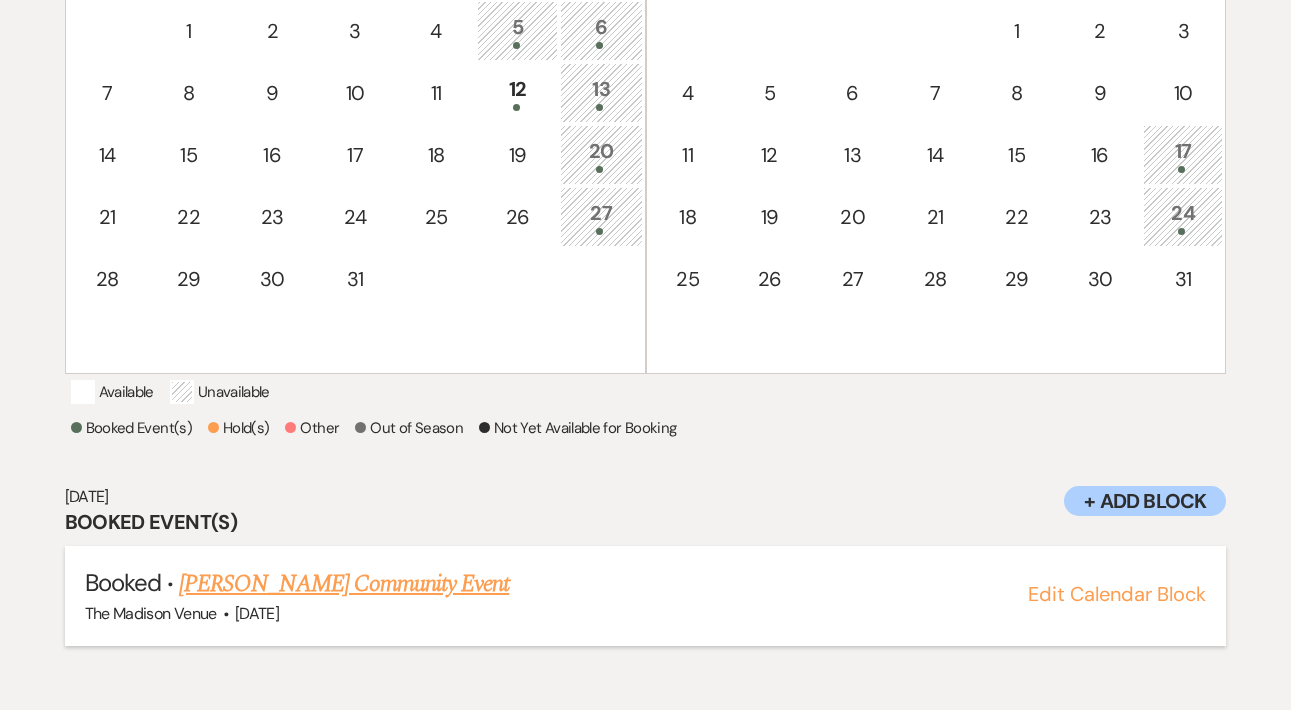 click on "Anthony Licursi's Community Event" at bounding box center [344, 584] 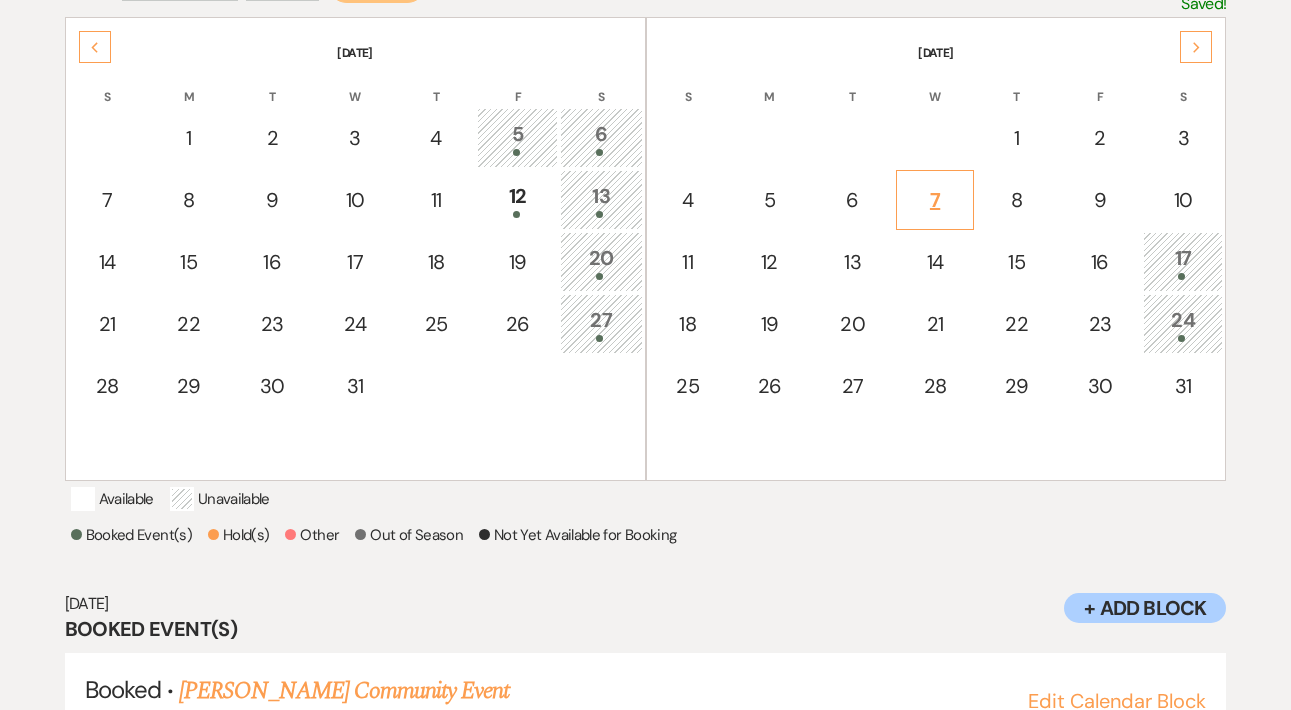 scroll, scrollTop: 397, scrollLeft: 0, axis: vertical 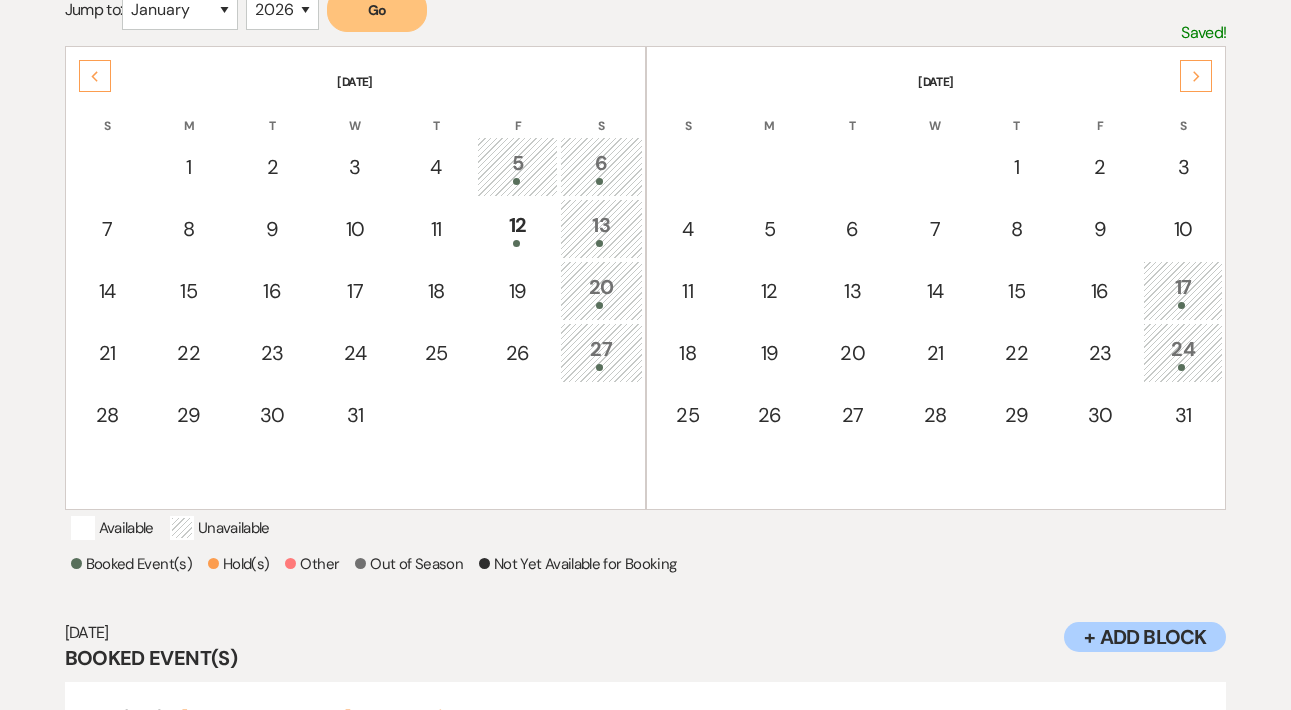 click on "Next" 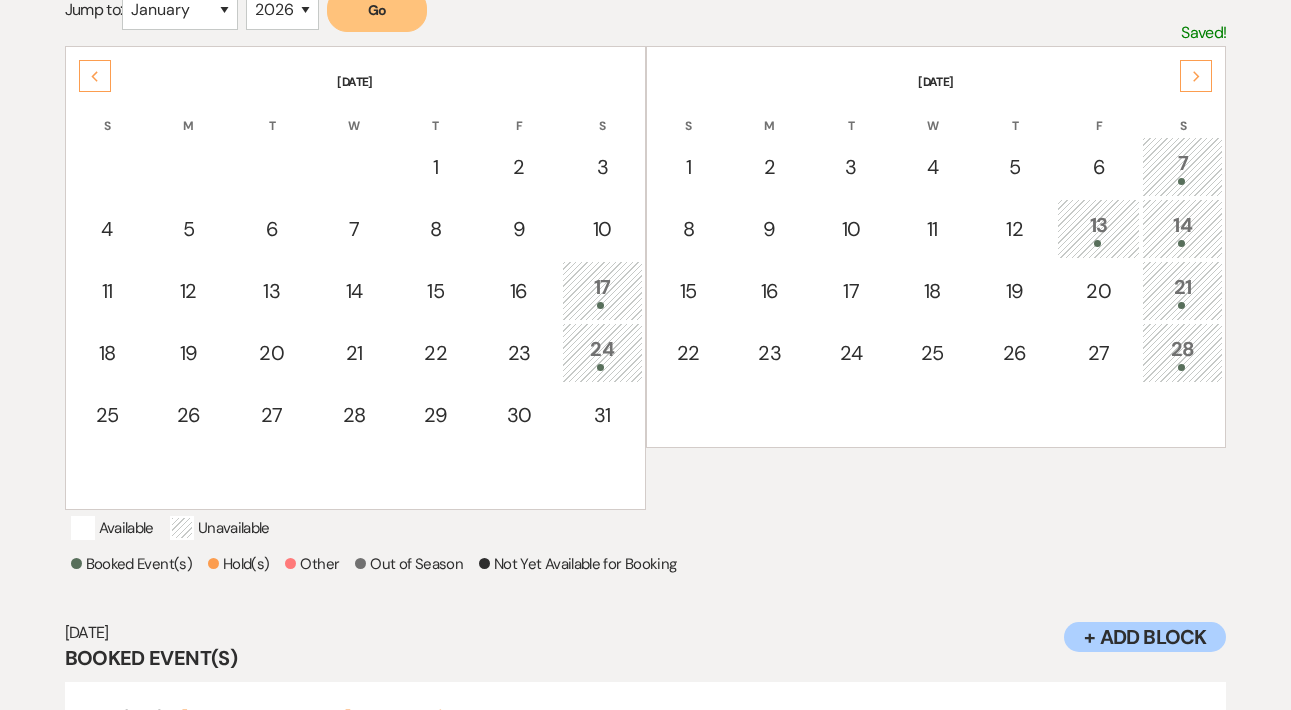 click on "13" at bounding box center [1098, 228] 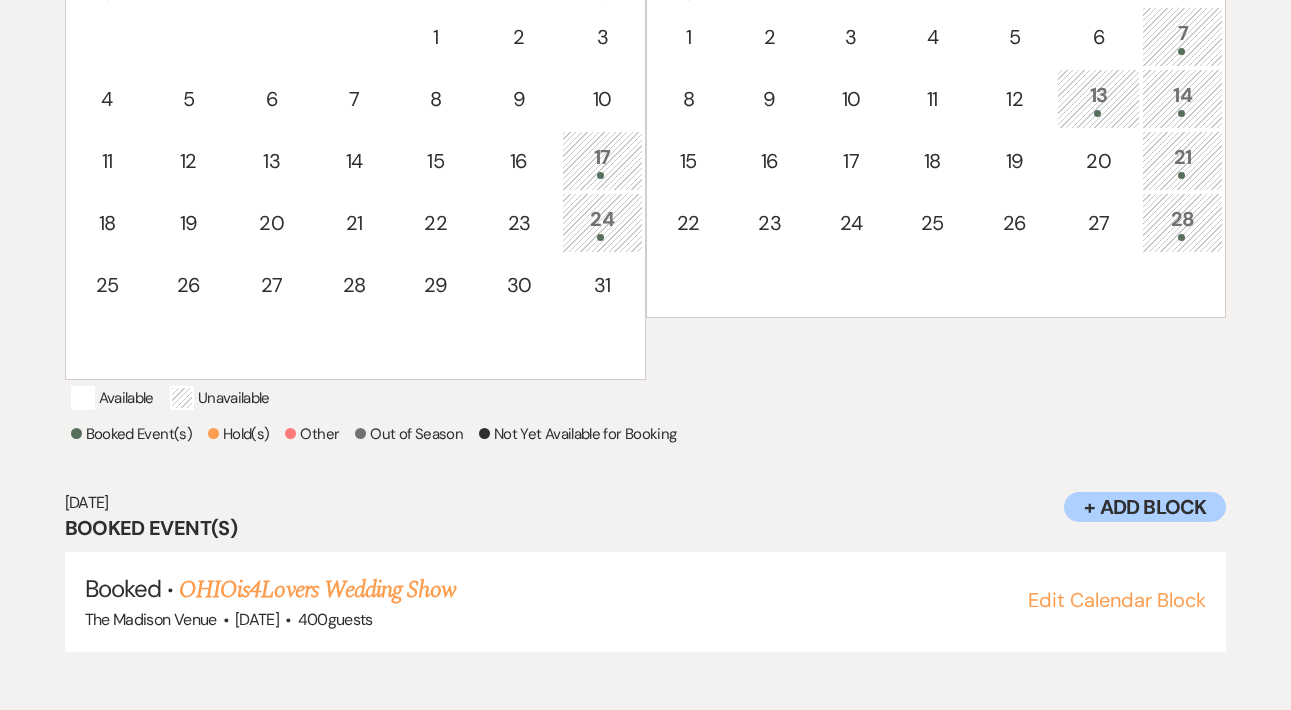 scroll, scrollTop: 533, scrollLeft: 0, axis: vertical 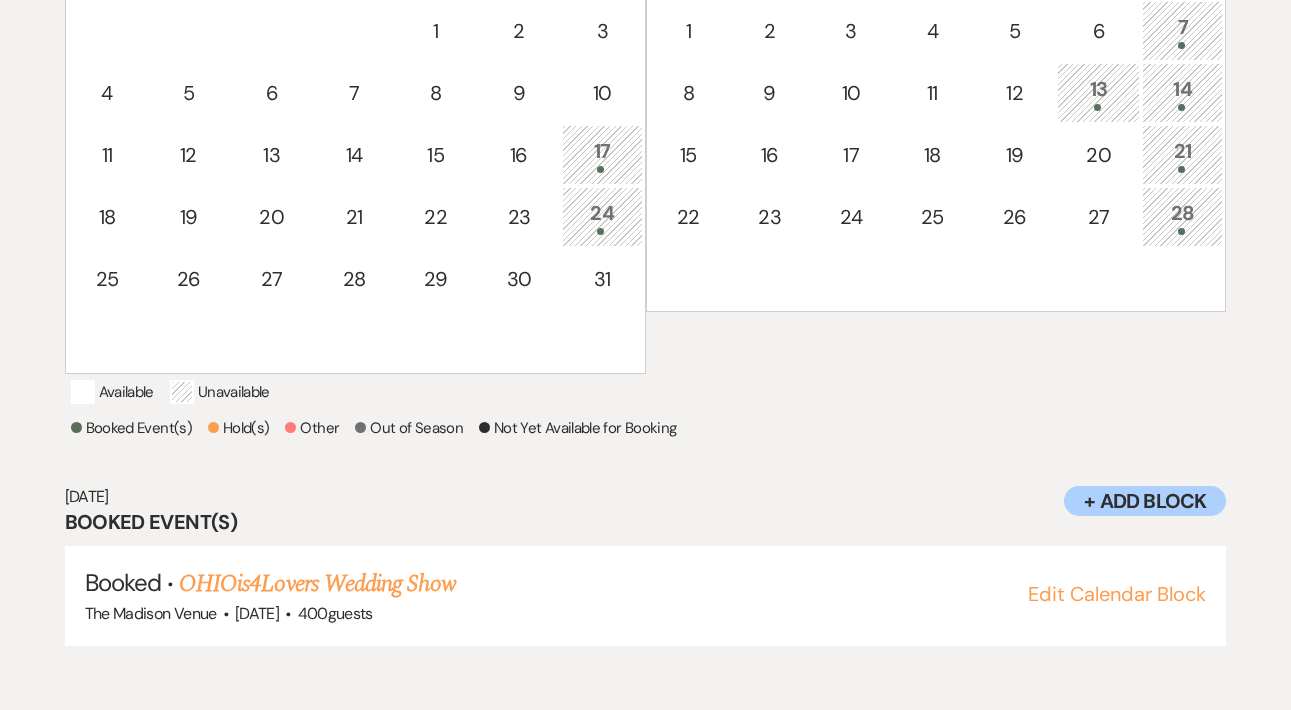 click on "14" at bounding box center [1182, 92] 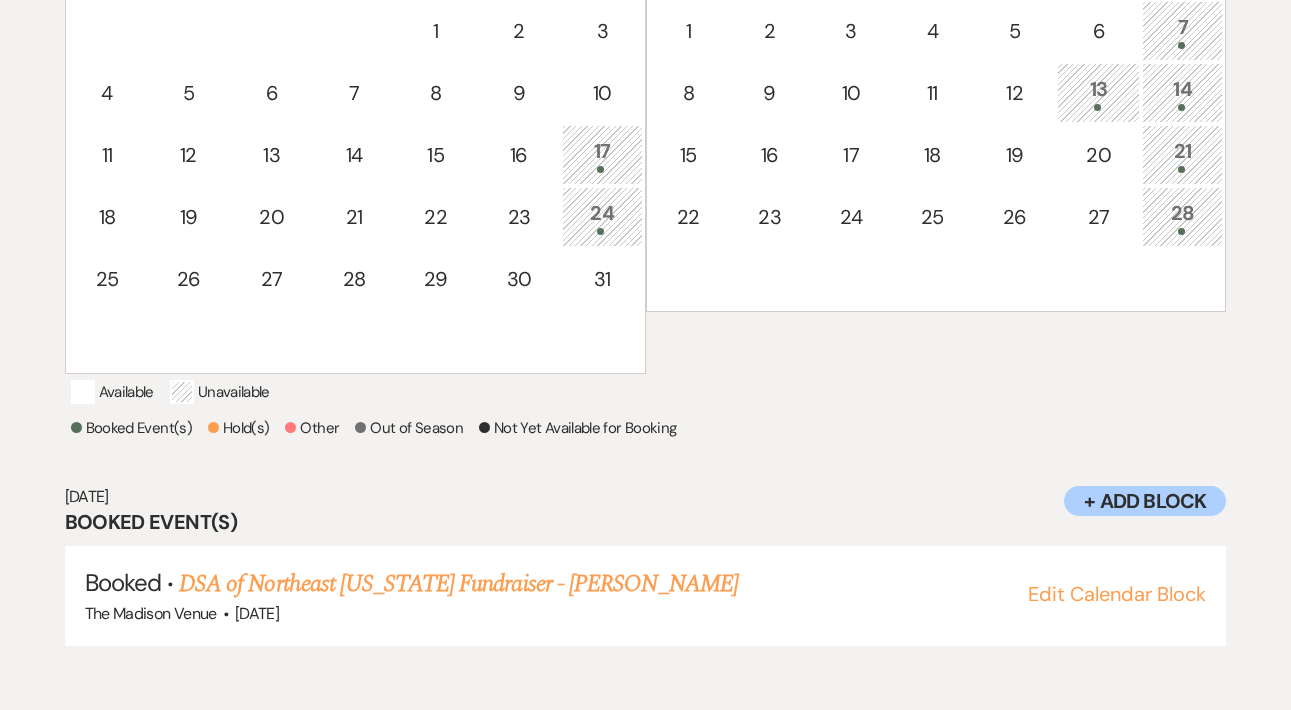 click on "28" at bounding box center (1182, 216) 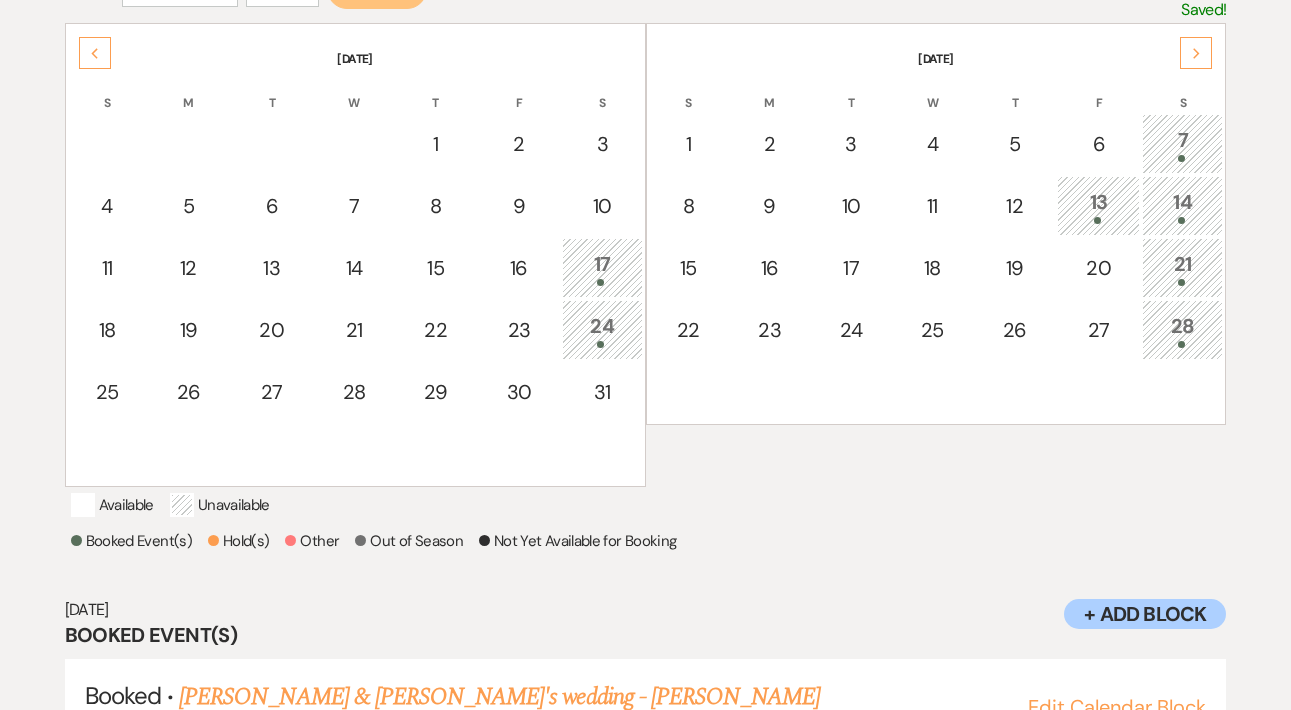 scroll, scrollTop: 418, scrollLeft: 0, axis: vertical 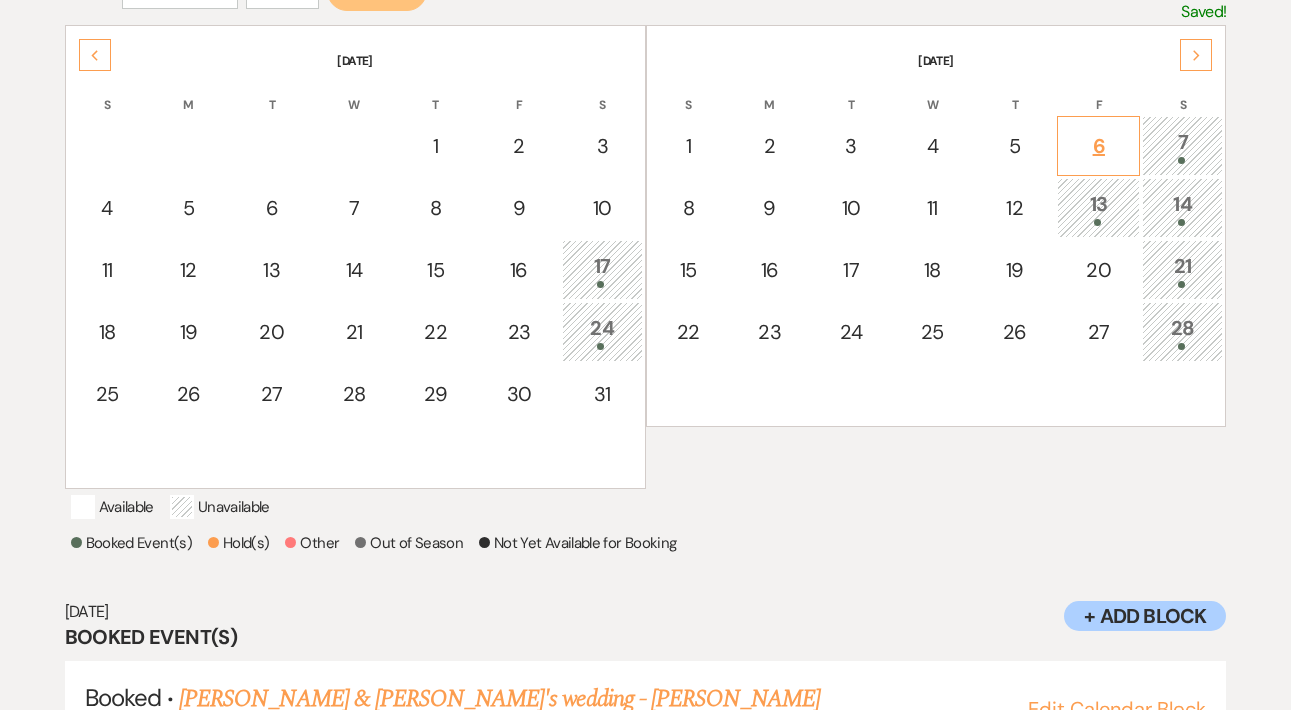 click on "6" at bounding box center (1098, 146) 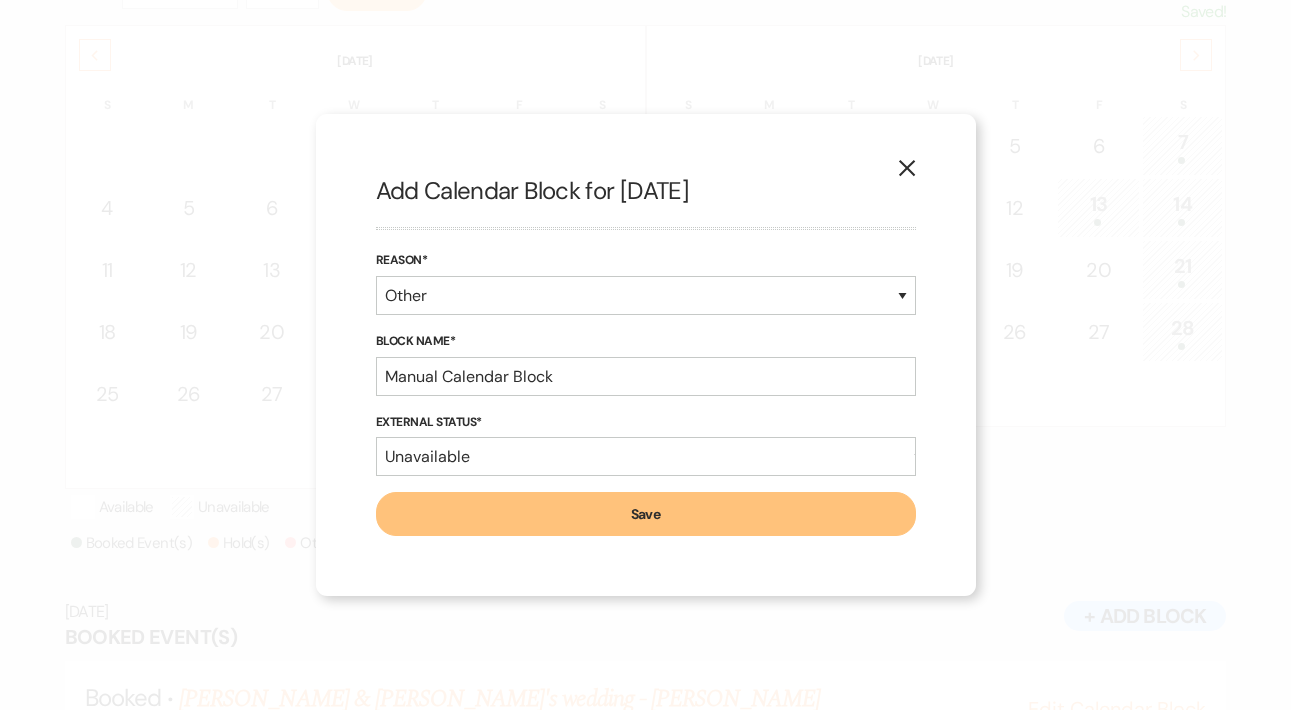 click on "X" at bounding box center [907, 167] 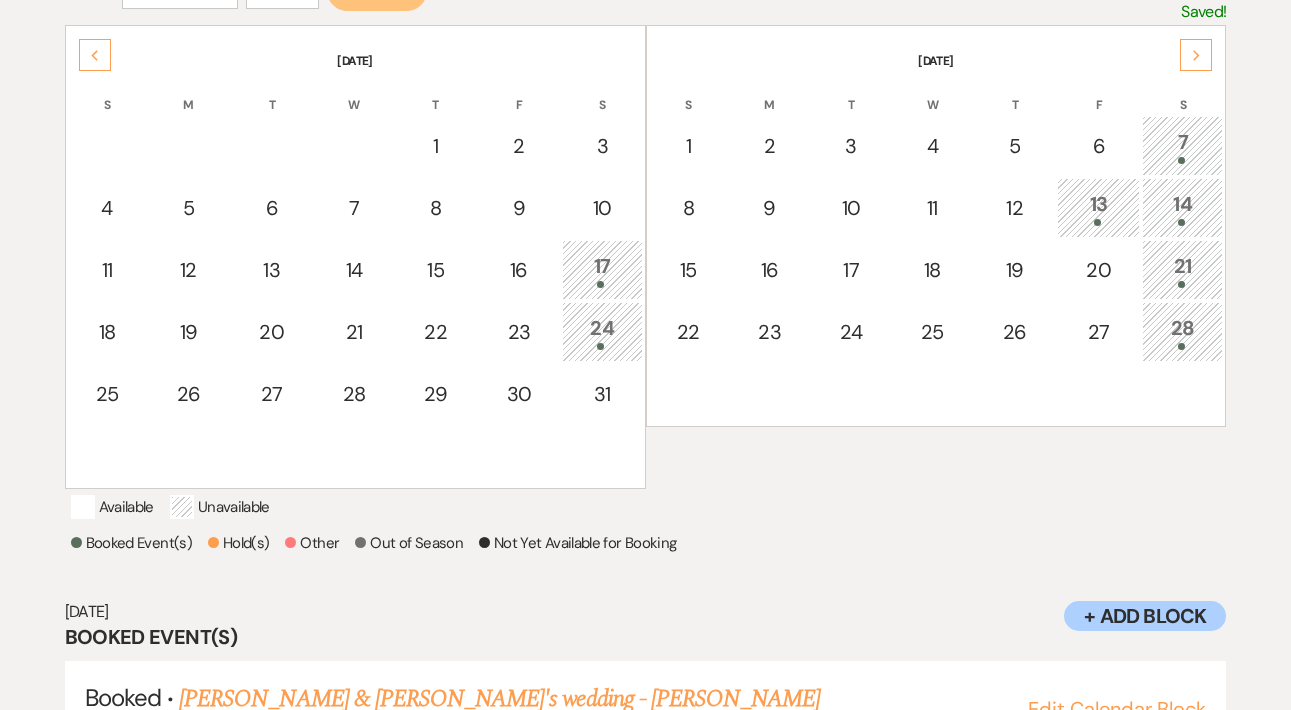 click on "7" at bounding box center [1182, 145] 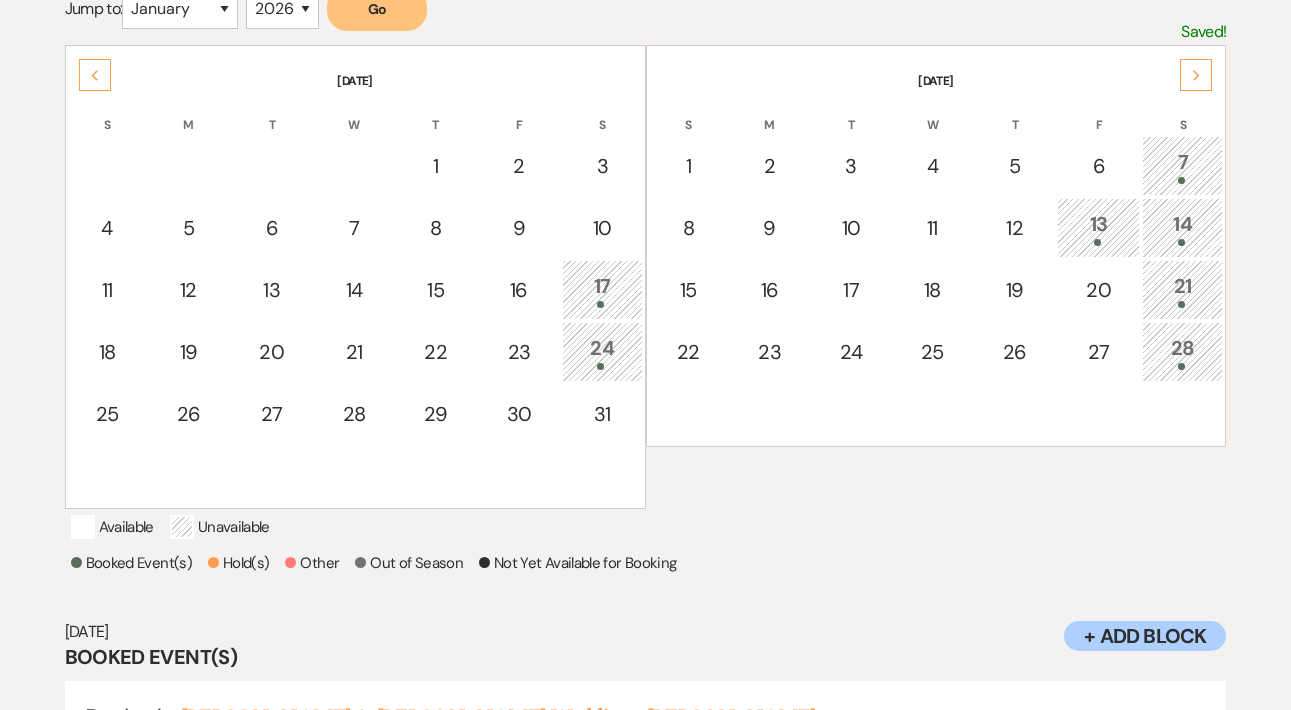 scroll, scrollTop: 396, scrollLeft: 0, axis: vertical 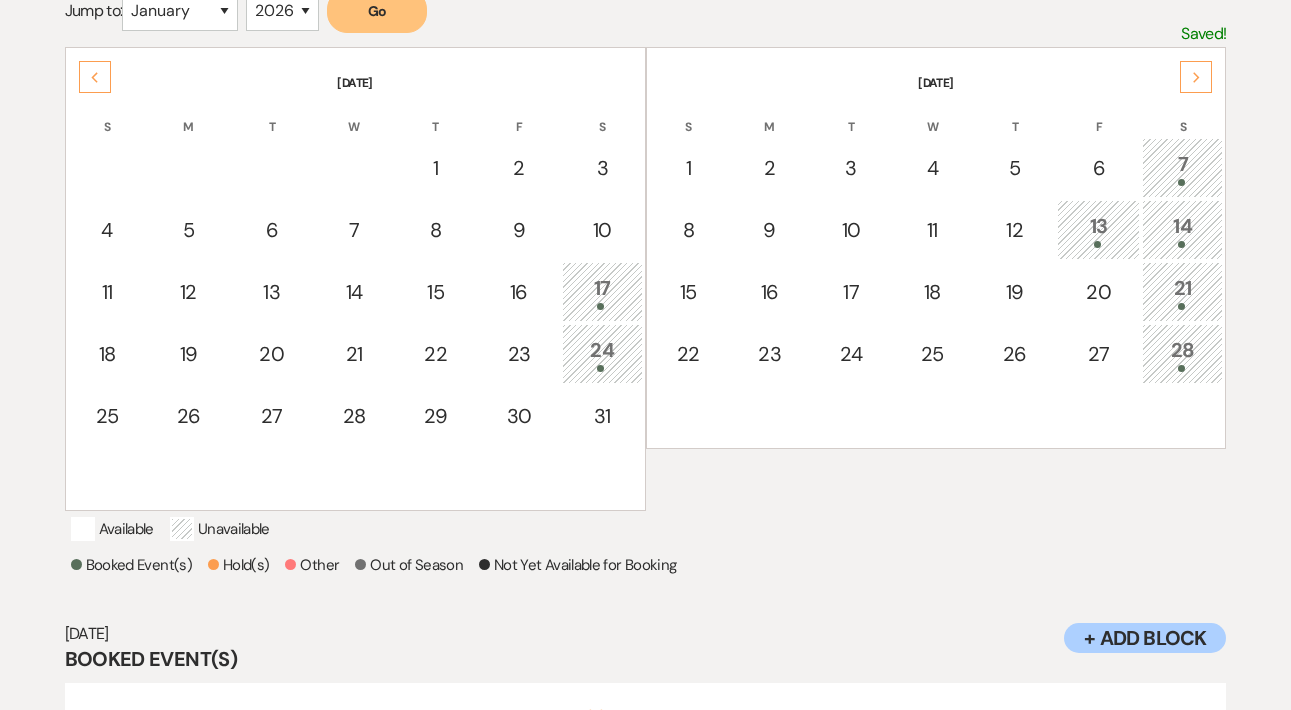click on "Next" 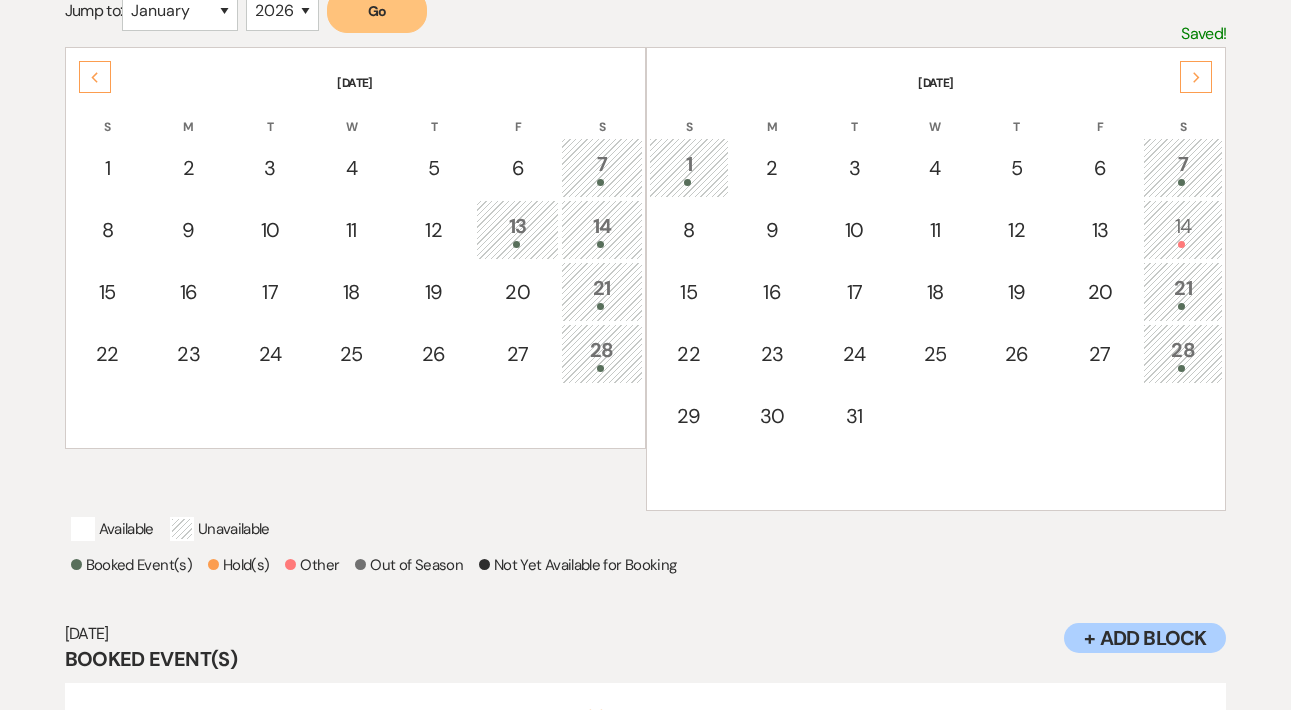 click at bounding box center (1181, 244) 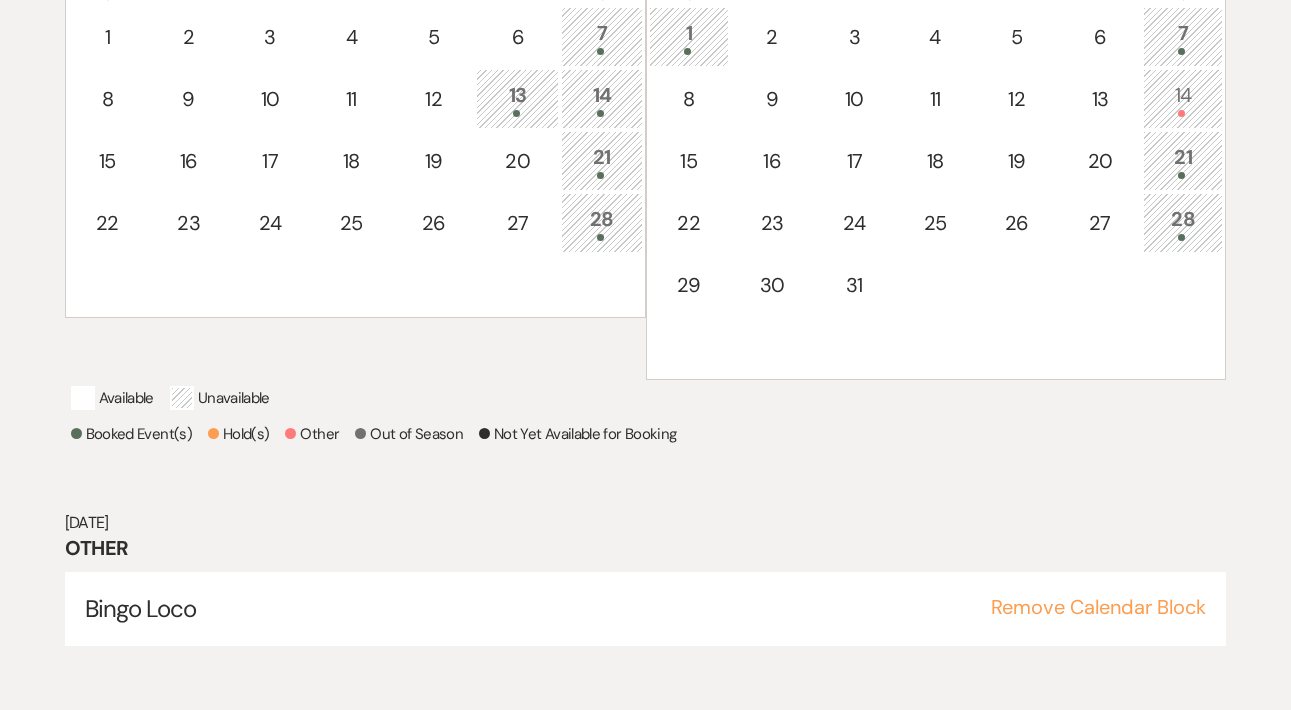scroll, scrollTop: 533, scrollLeft: 0, axis: vertical 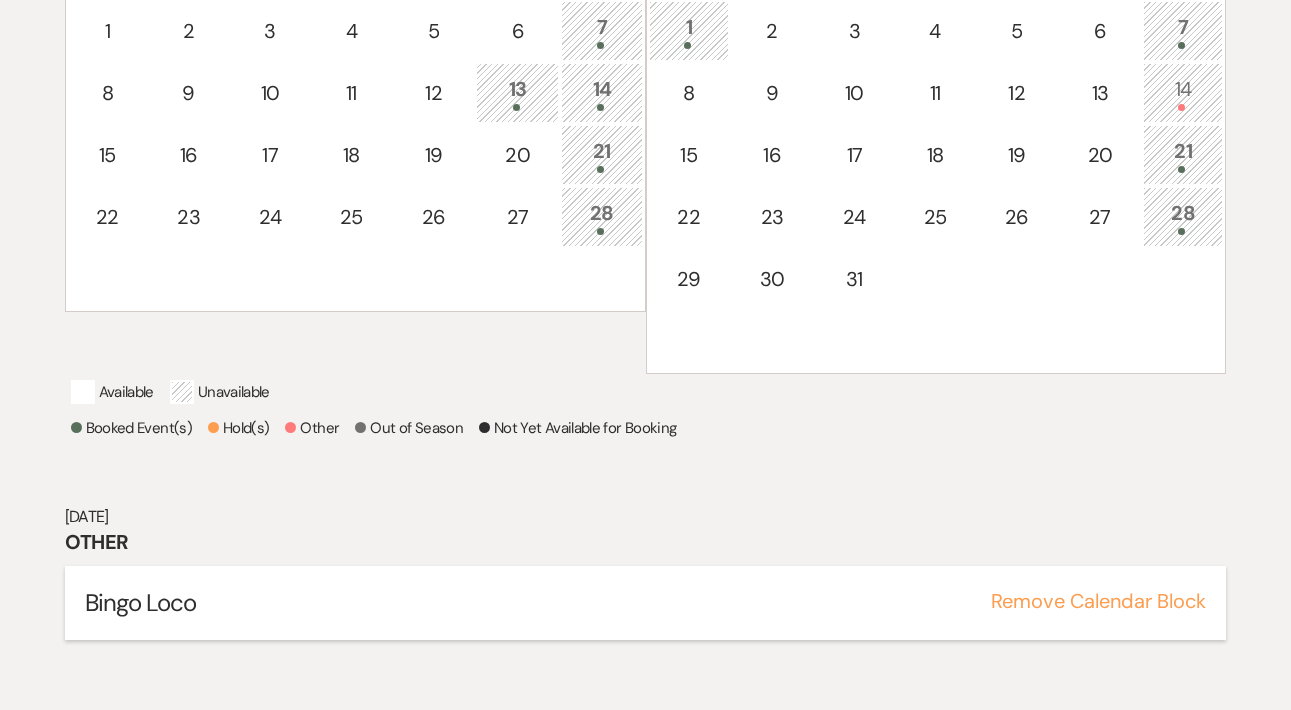 click on "Remove Calendar Block" at bounding box center [1098, 601] 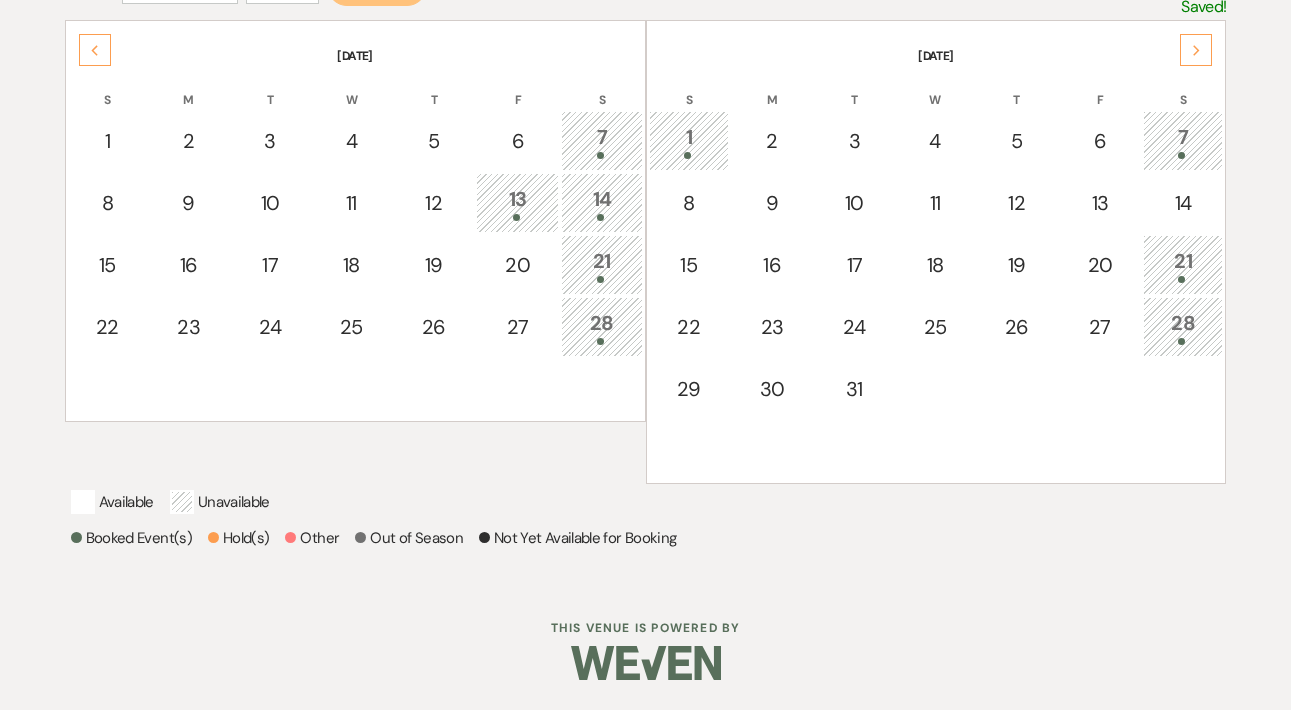 scroll, scrollTop: 448, scrollLeft: 0, axis: vertical 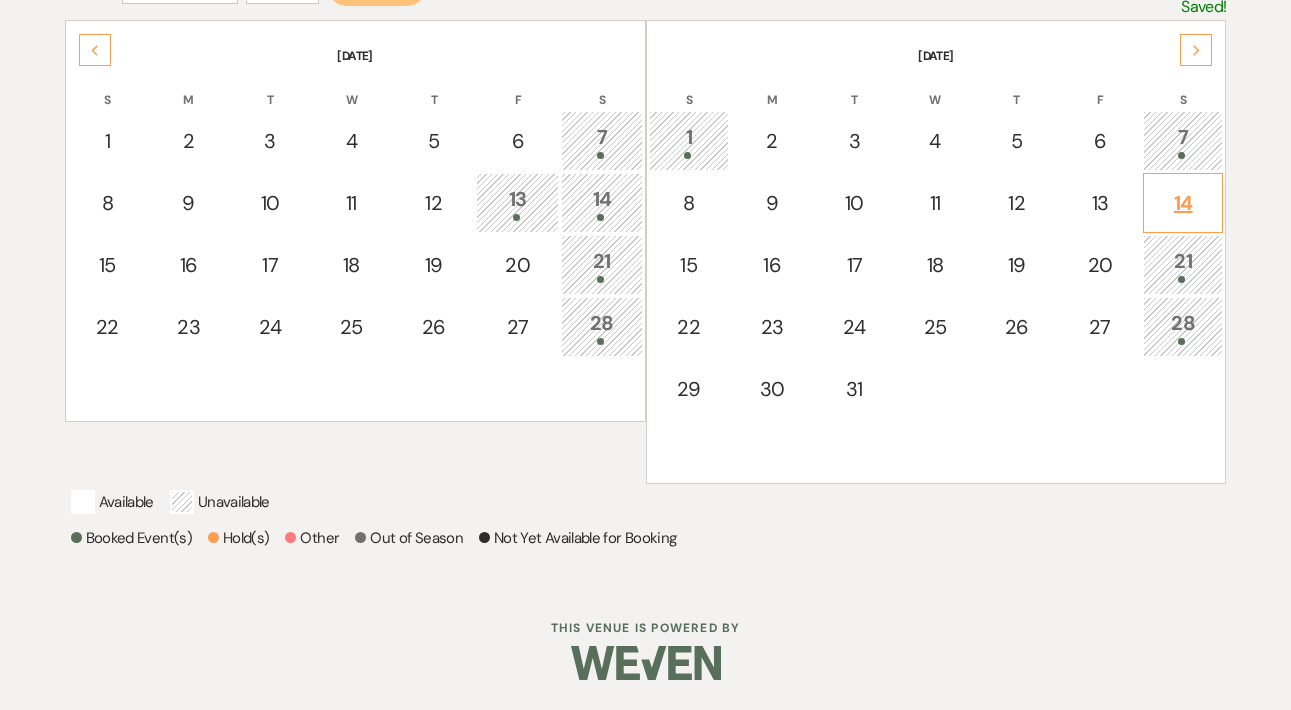 click on "14" at bounding box center (1183, 203) 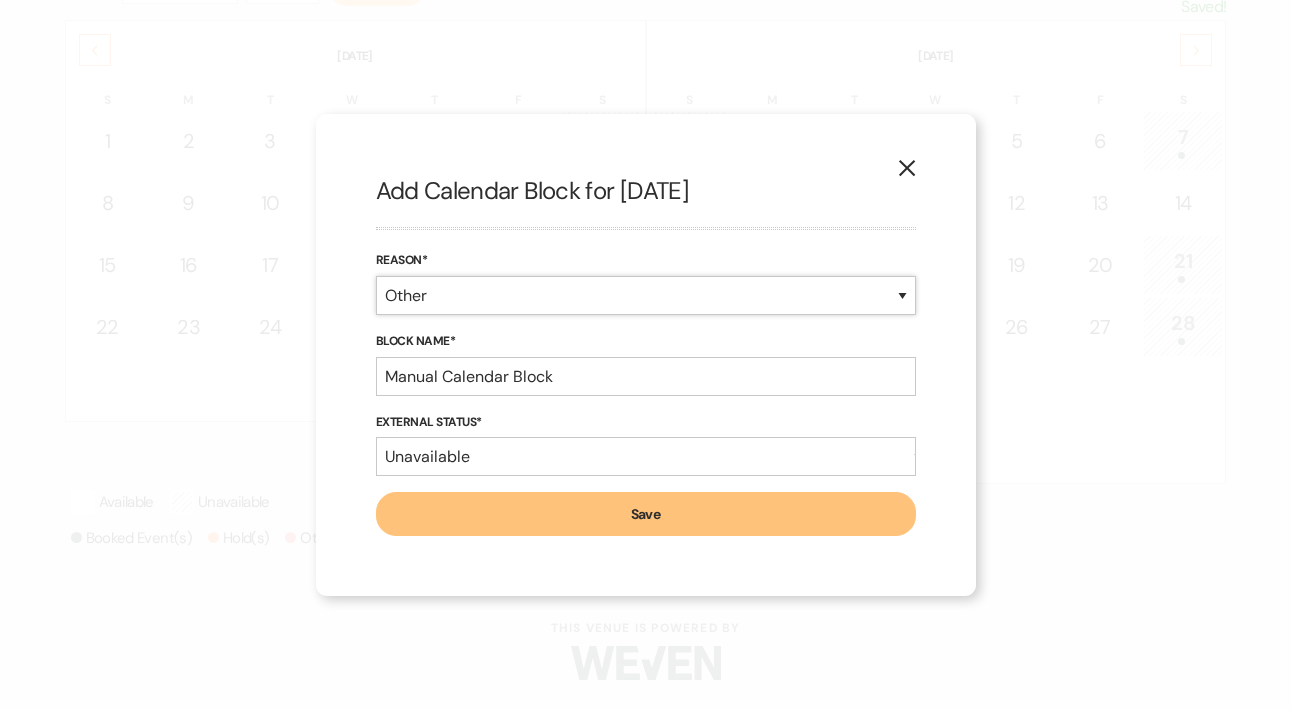 click on "Booked Event Hold Other" at bounding box center (646, 295) 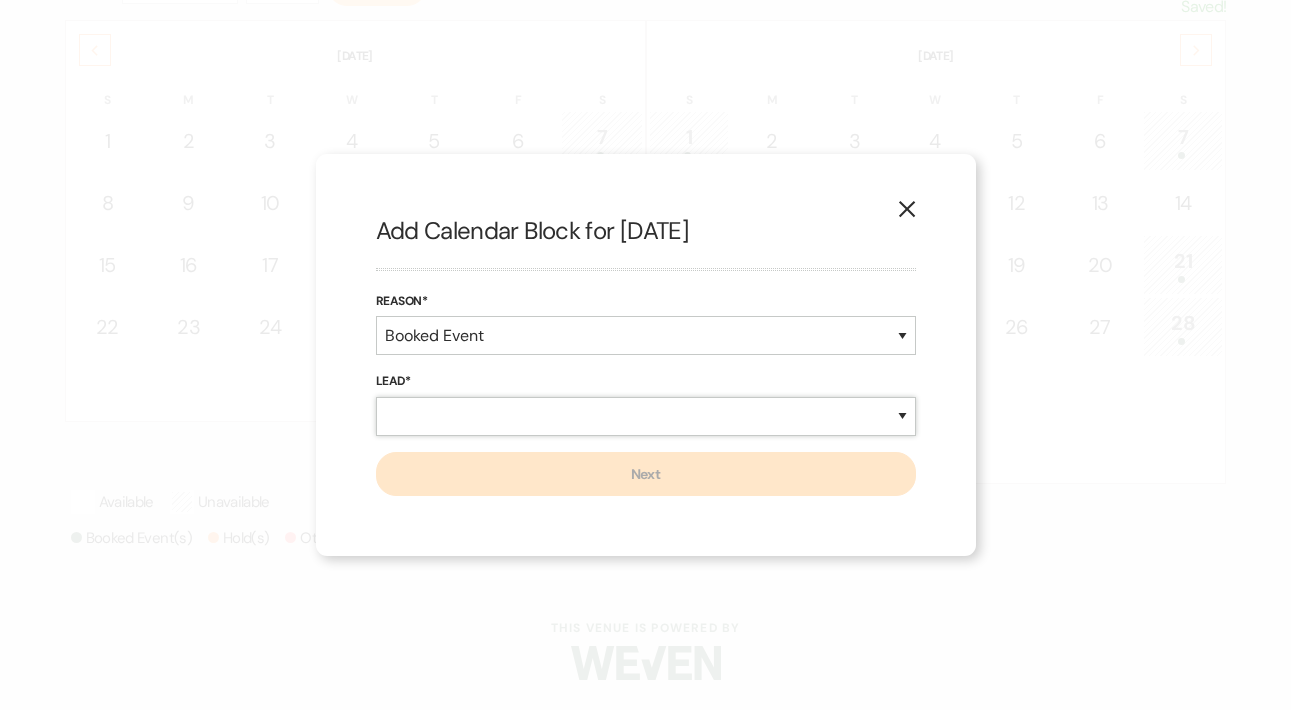 click on "New Lead Existing Lead" at bounding box center (646, 416) 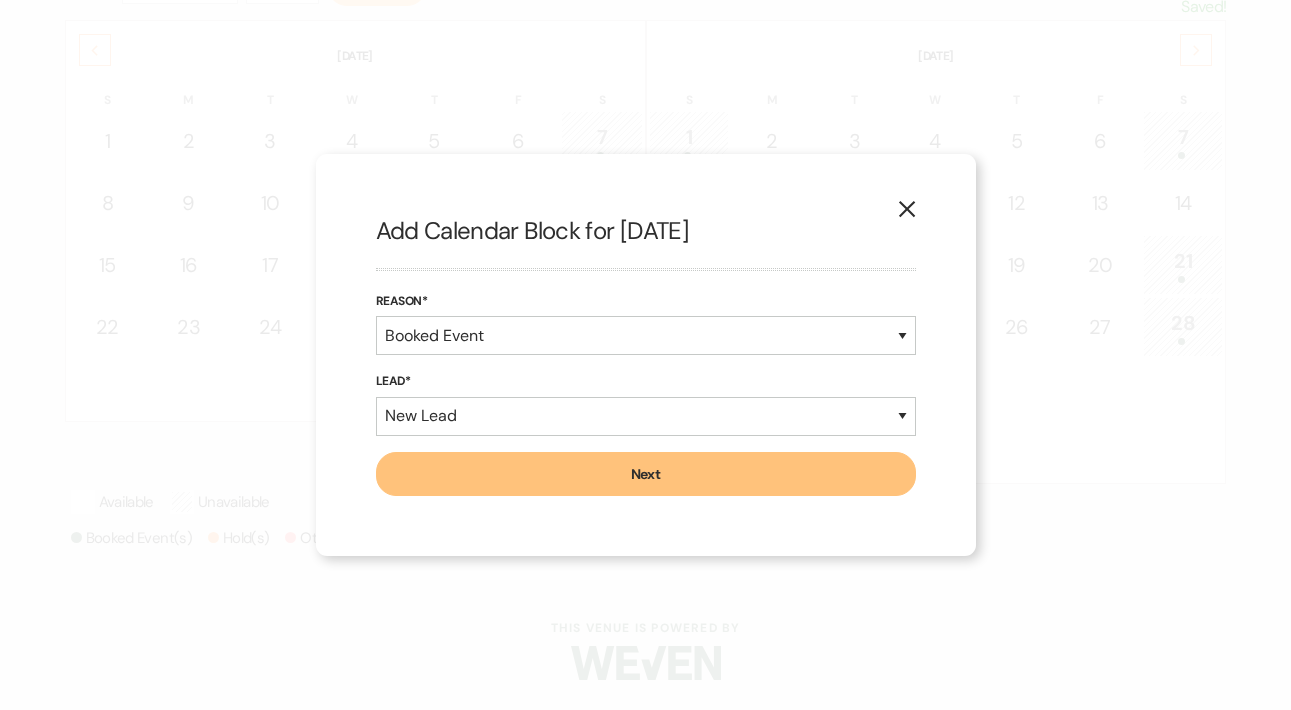 click on "Next" at bounding box center (646, 474) 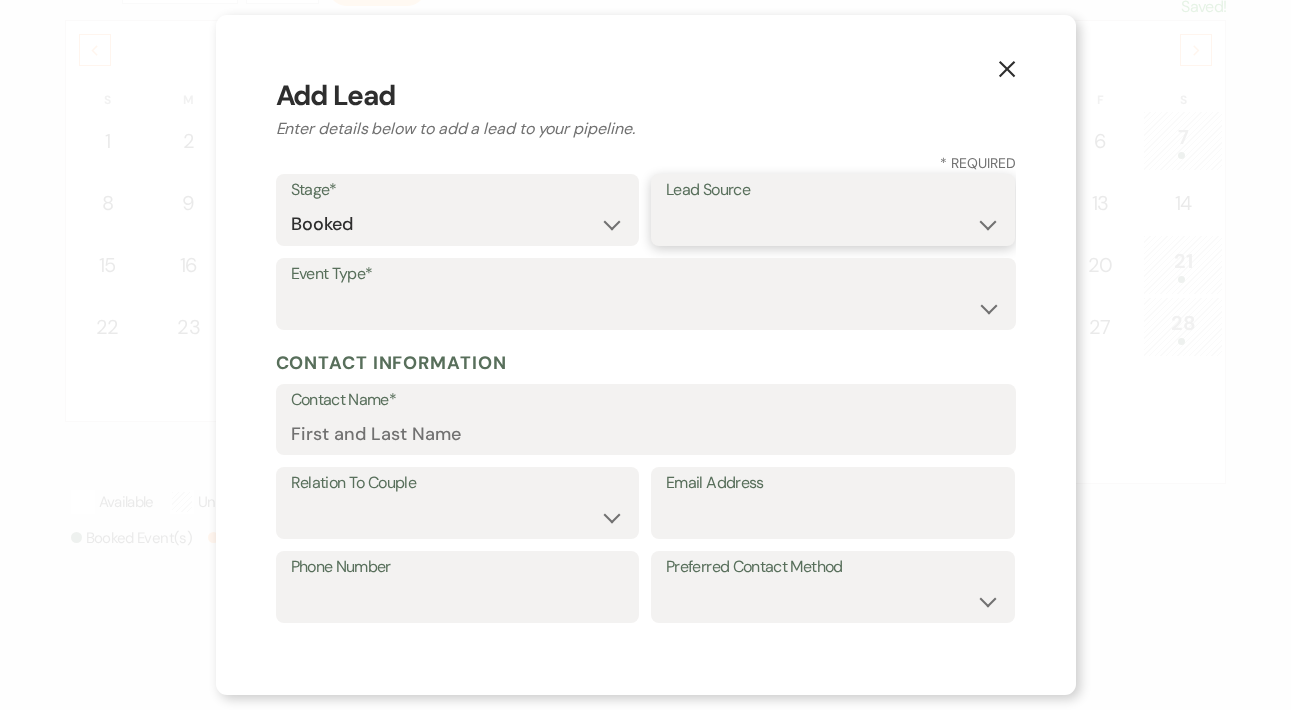 click on "Weven Venue Website Instagram Facebook Pinterest Google The Knot Wedding Wire Here Comes the Guide Wedding Spot Eventective Zola The Venue Report PartySlate VRBO / Homeaway Airbnb Wedding Show TikTok X / Twitter Phone Call Walk-in Vendor Referral Advertising Personal Referral Local Referral Other" at bounding box center [833, 224] 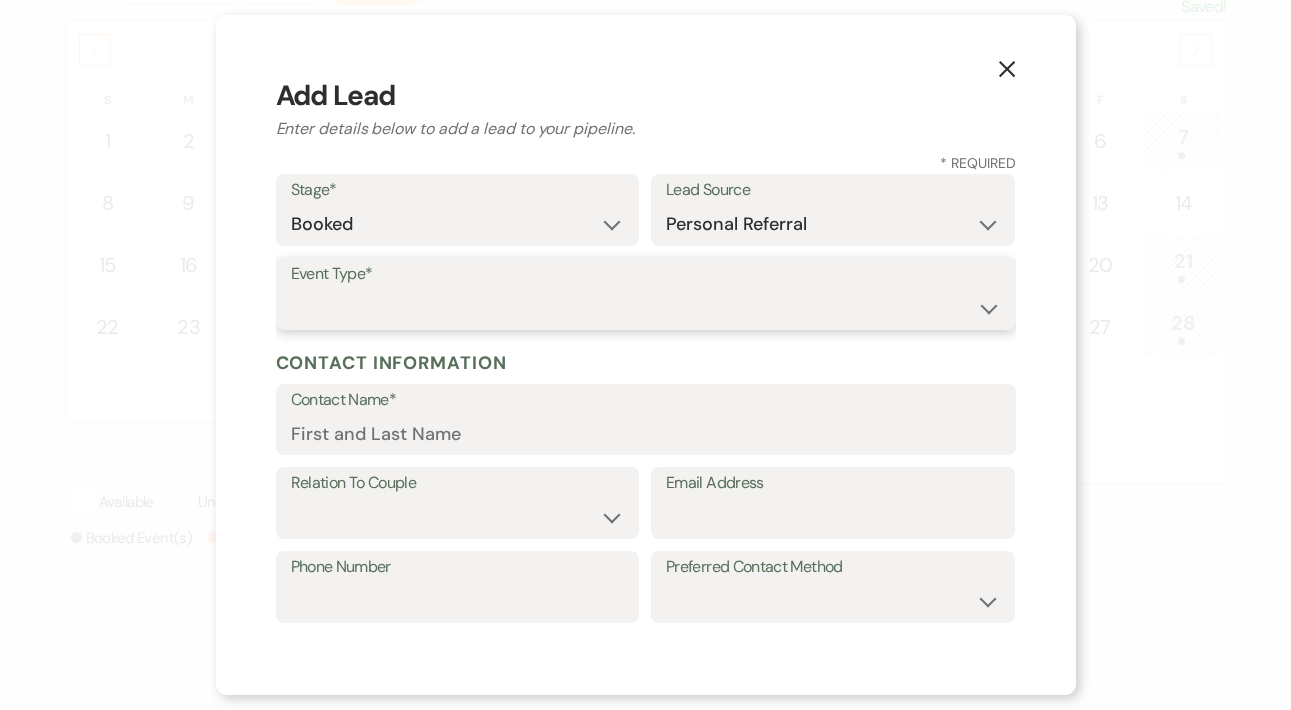 click on "Wedding Anniversary Party Baby Shower Bachelorette / Bachelor Party Birthday Party Bridal Shower Brunch Community Event Concert Corporate Event Elopement End of Life Celebration Engagement Party Fundraiser Graduation Party Micro Wedding Prom Quinceañera Rehearsal Dinner Religious Event Retreat Other" at bounding box center [646, 308] 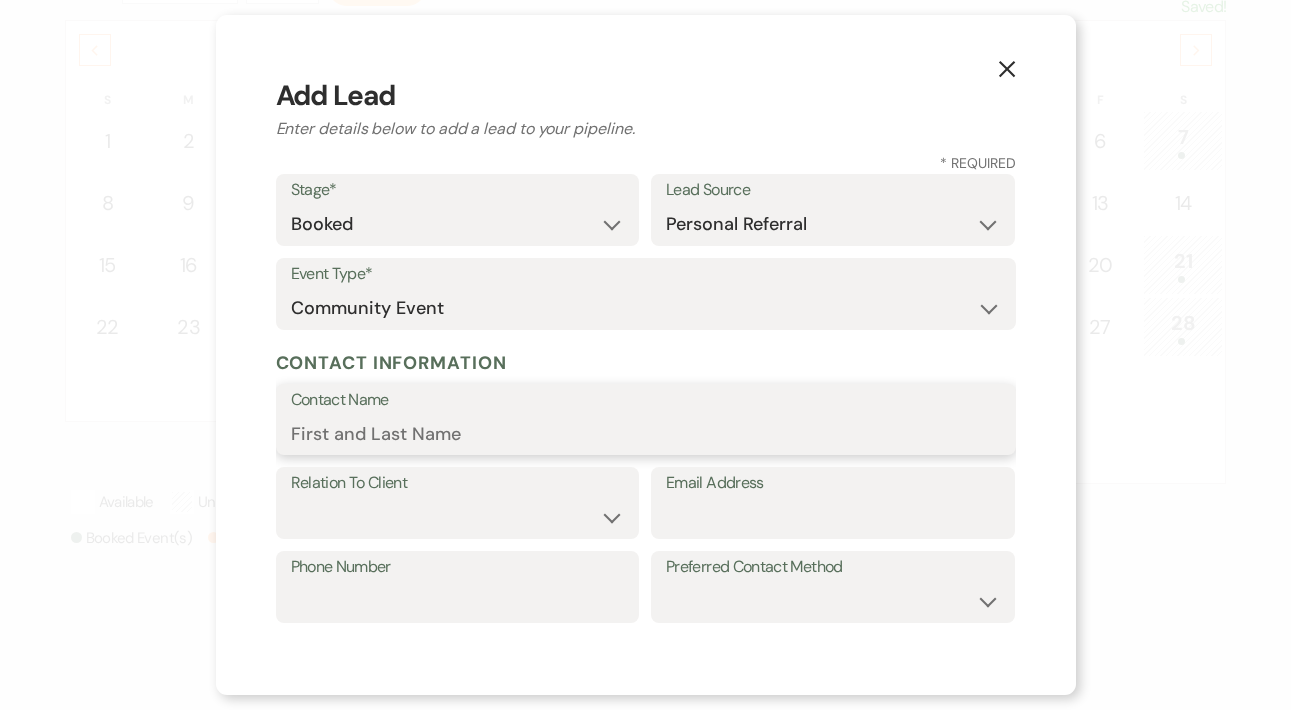 click on "Contact Name" at bounding box center [646, 433] 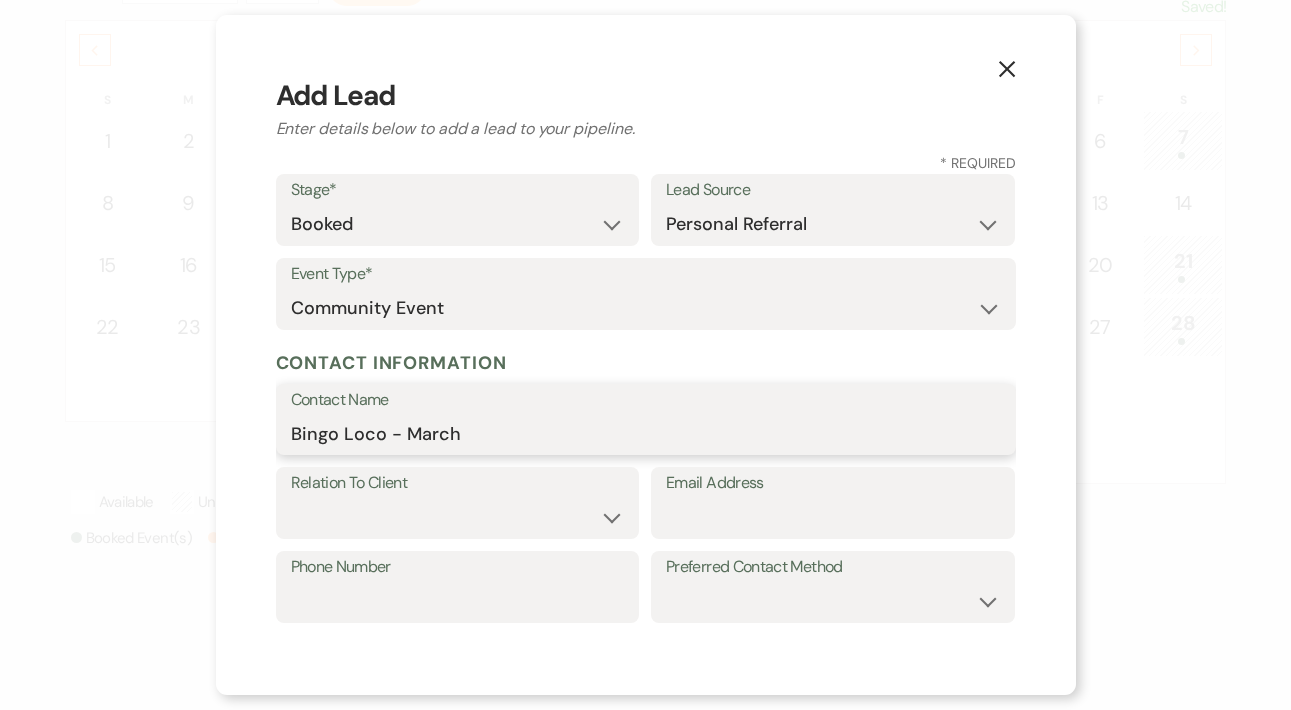 type on "Bingo Loco - March" 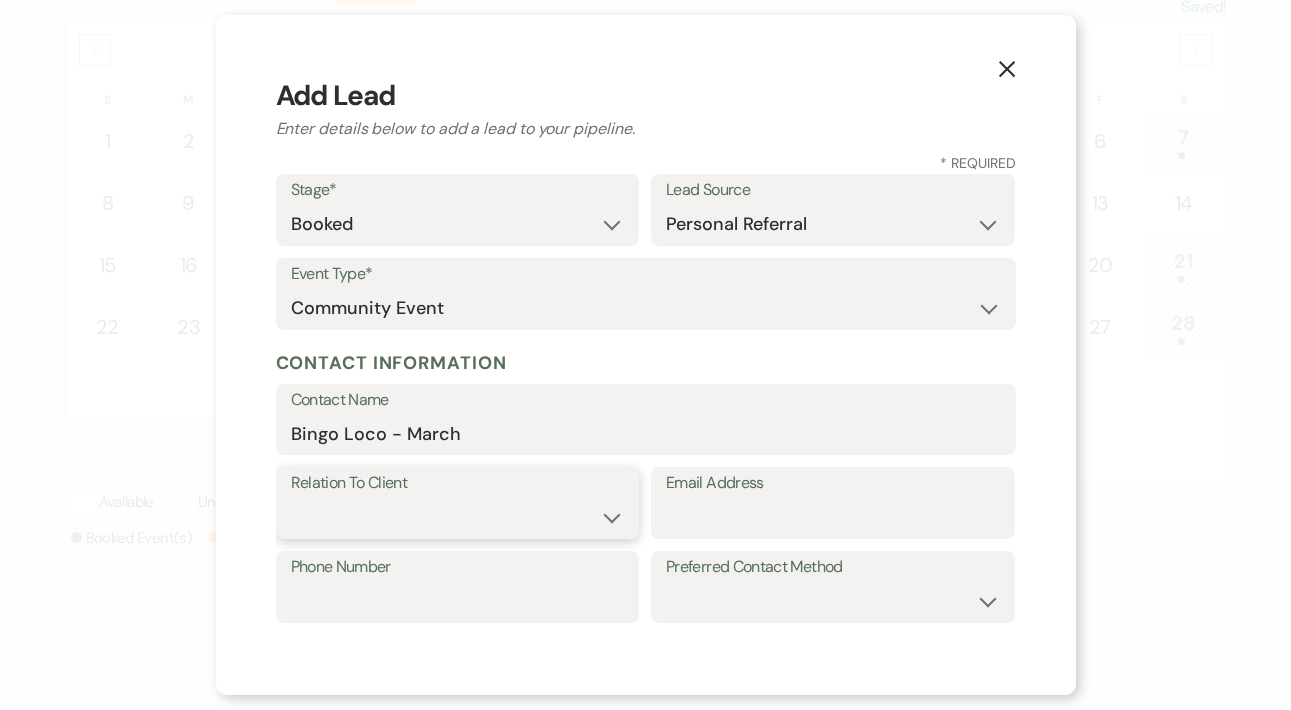 click on "Client Event Planner Parent of Client Family Member Friend Other" at bounding box center [458, 517] 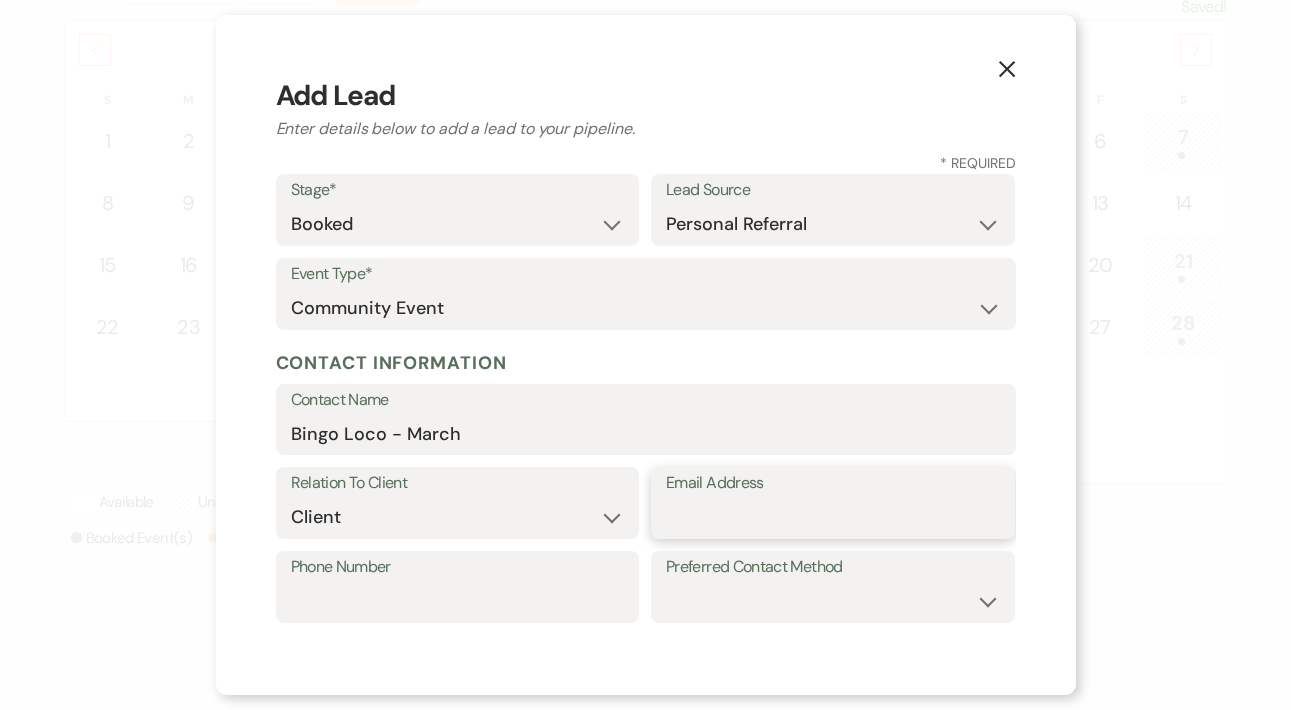 click on "Email Address" at bounding box center (833, 517) 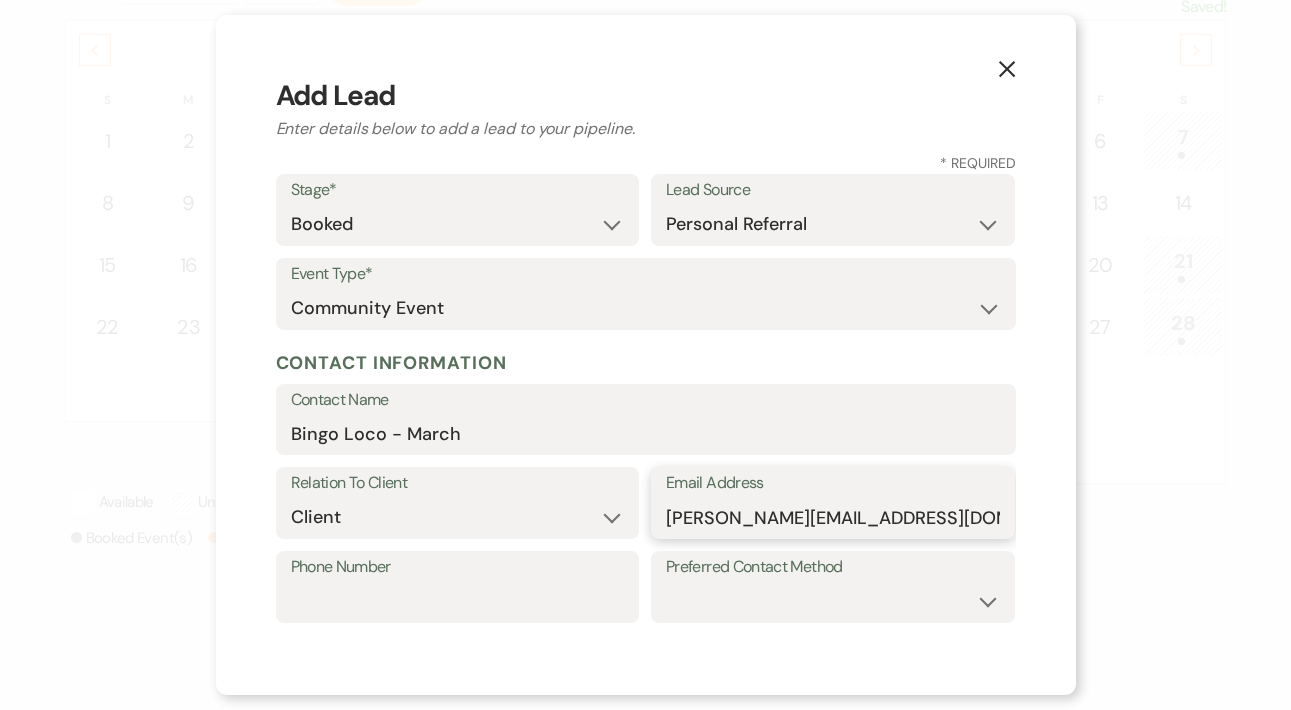 type on "anthony@themadisonvenue.com" 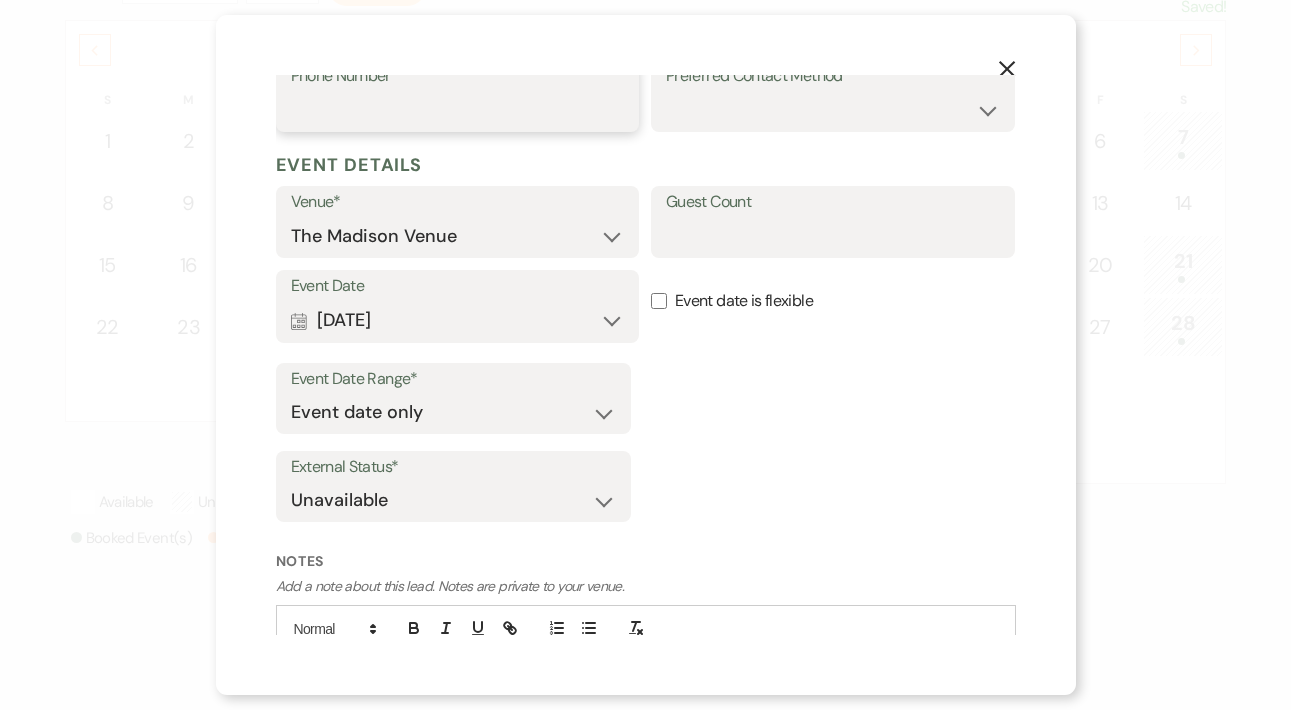 scroll, scrollTop: 617, scrollLeft: 0, axis: vertical 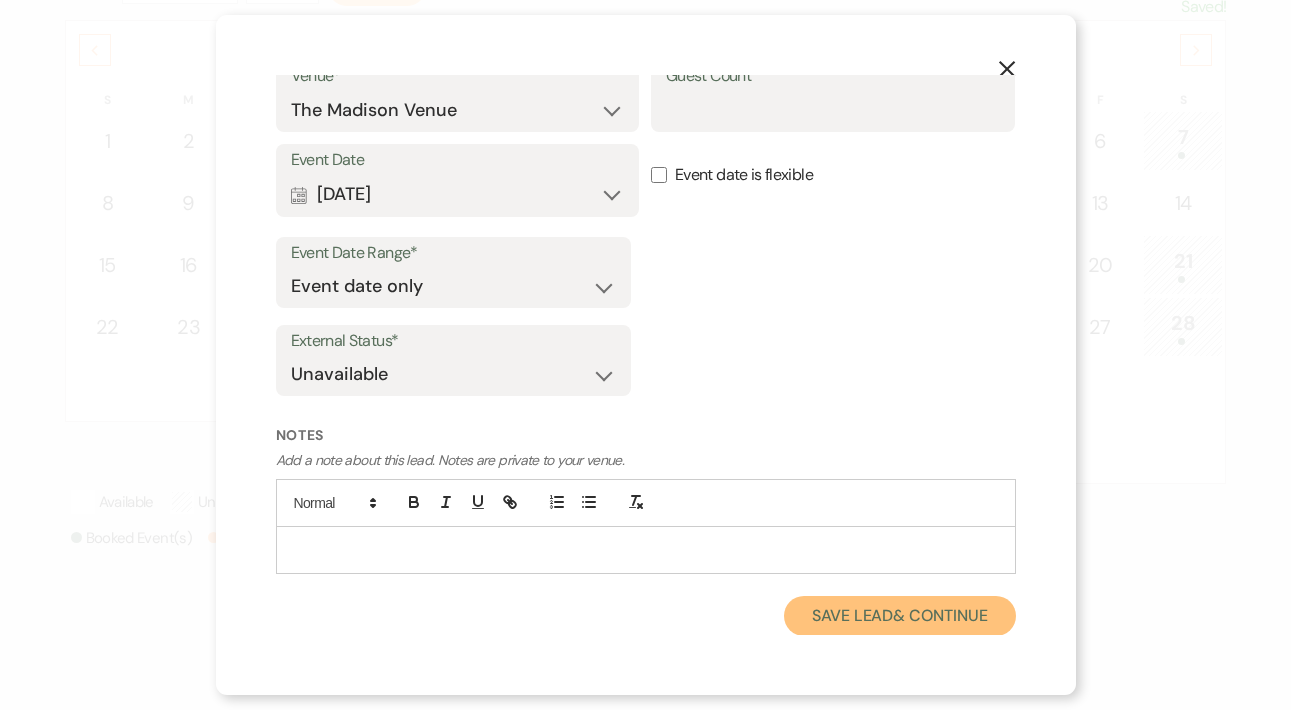 click on "Save Lead  & Continue" at bounding box center (899, 616) 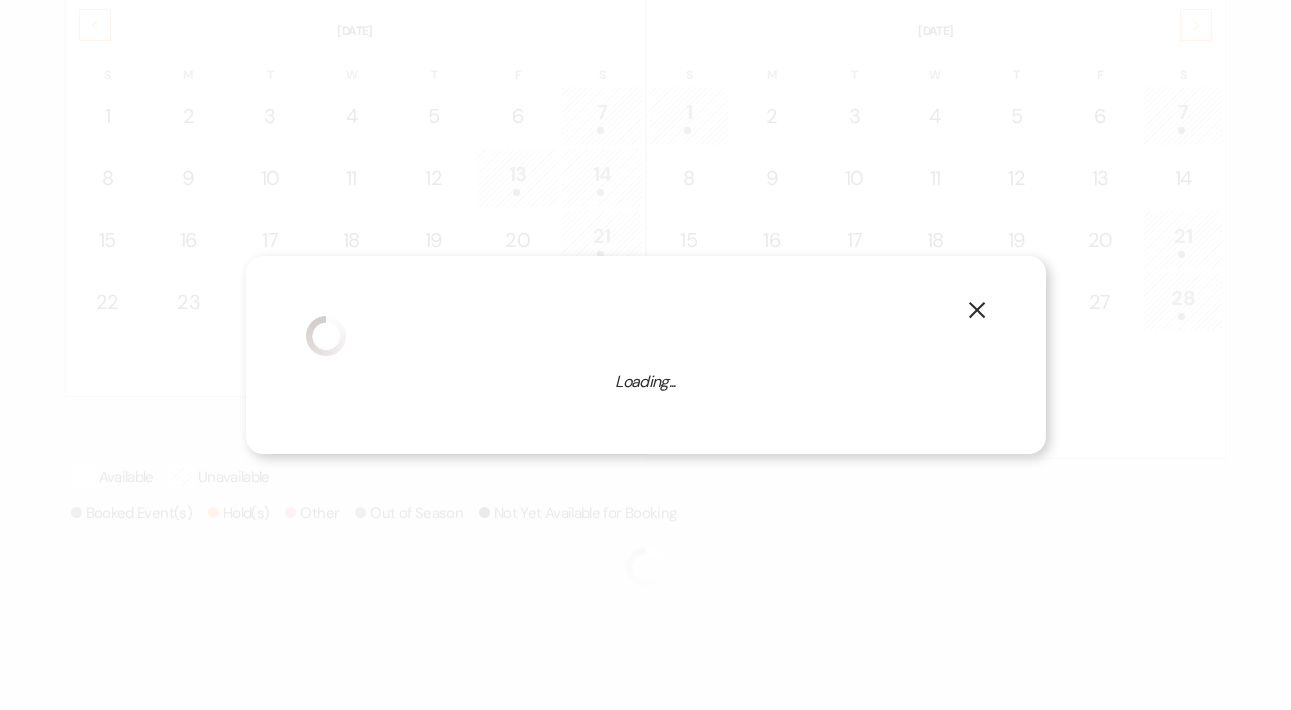 select on "7" 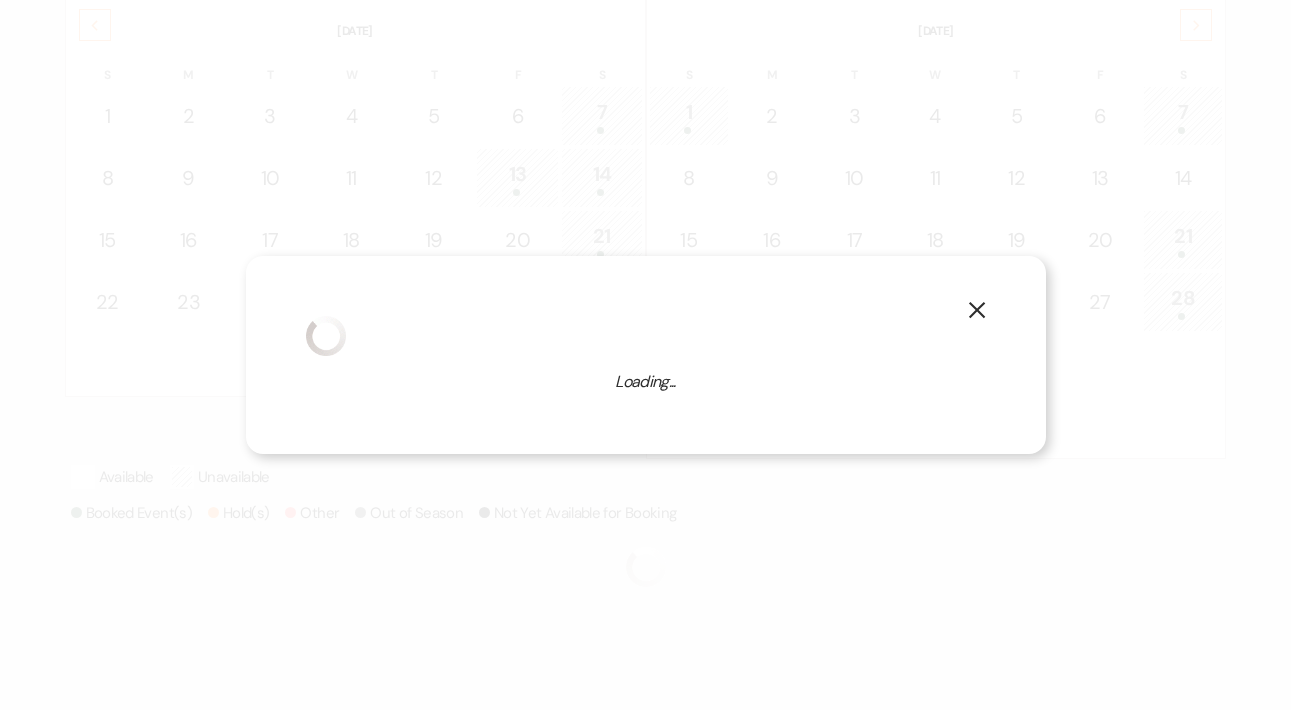select on "775" 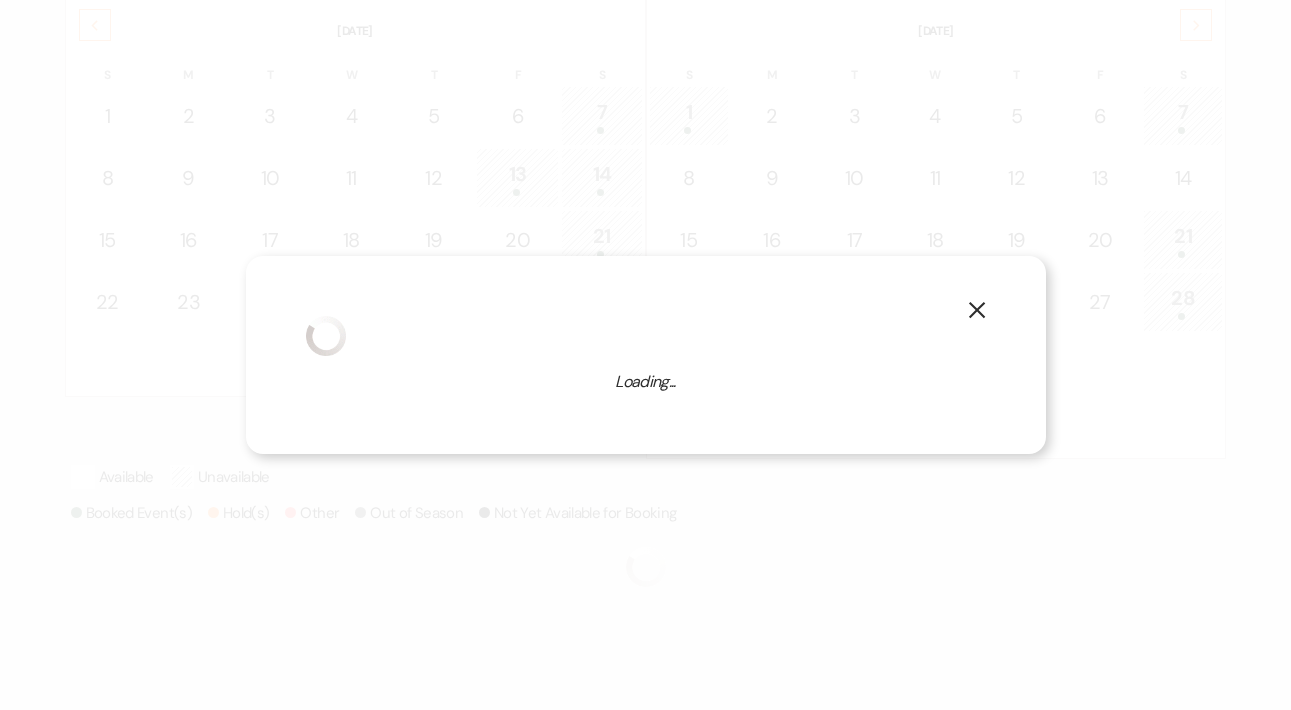 select on "false" 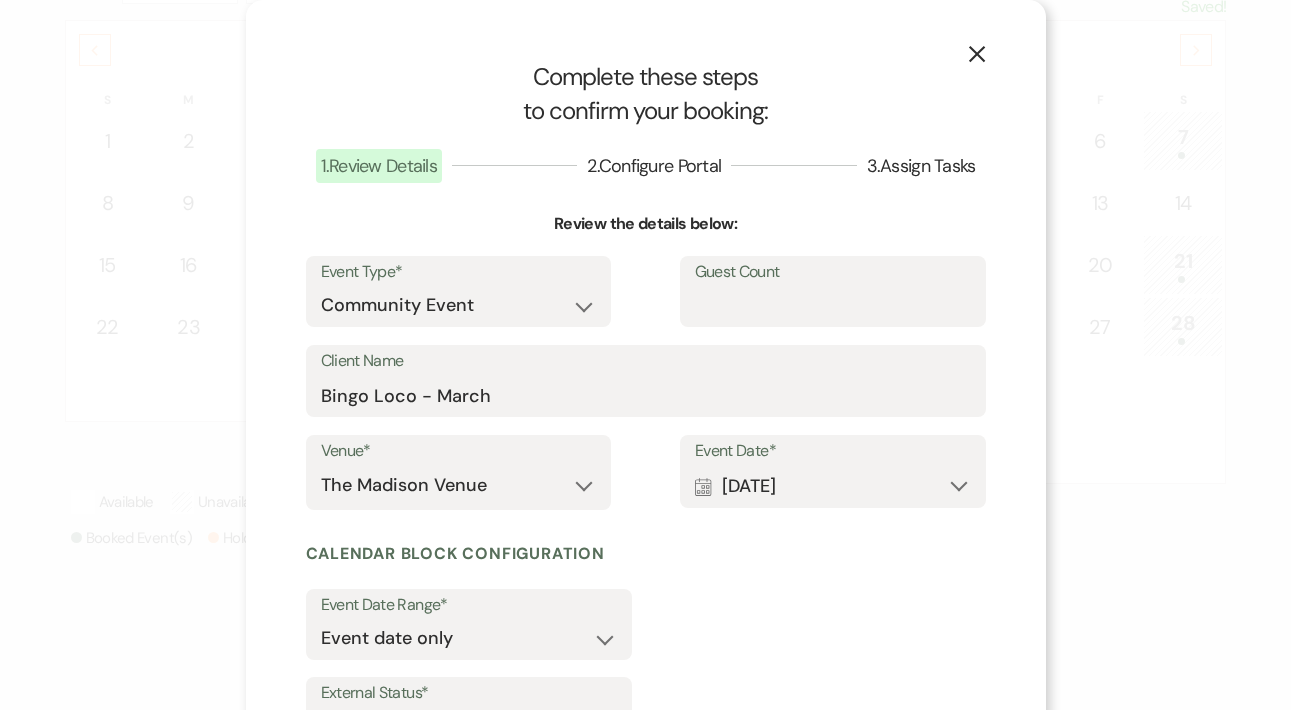 scroll, scrollTop: 172, scrollLeft: 0, axis: vertical 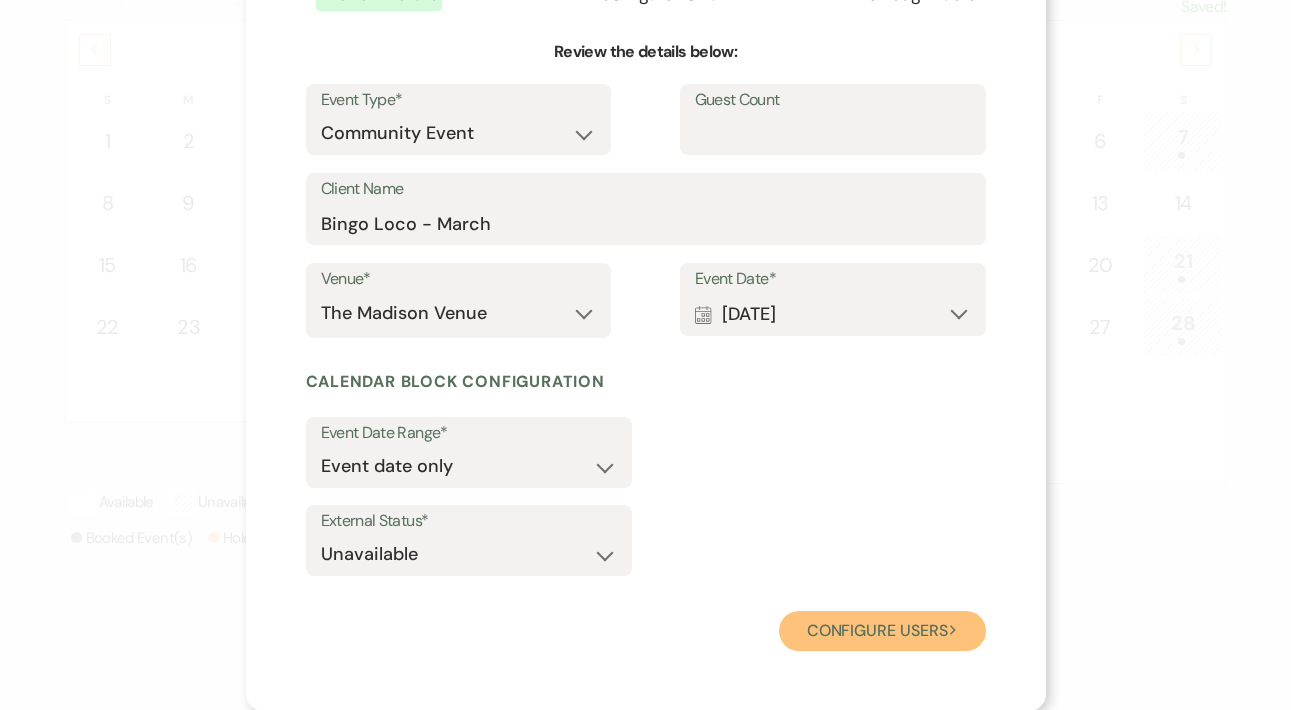click on "Configure users  Next" at bounding box center [882, 631] 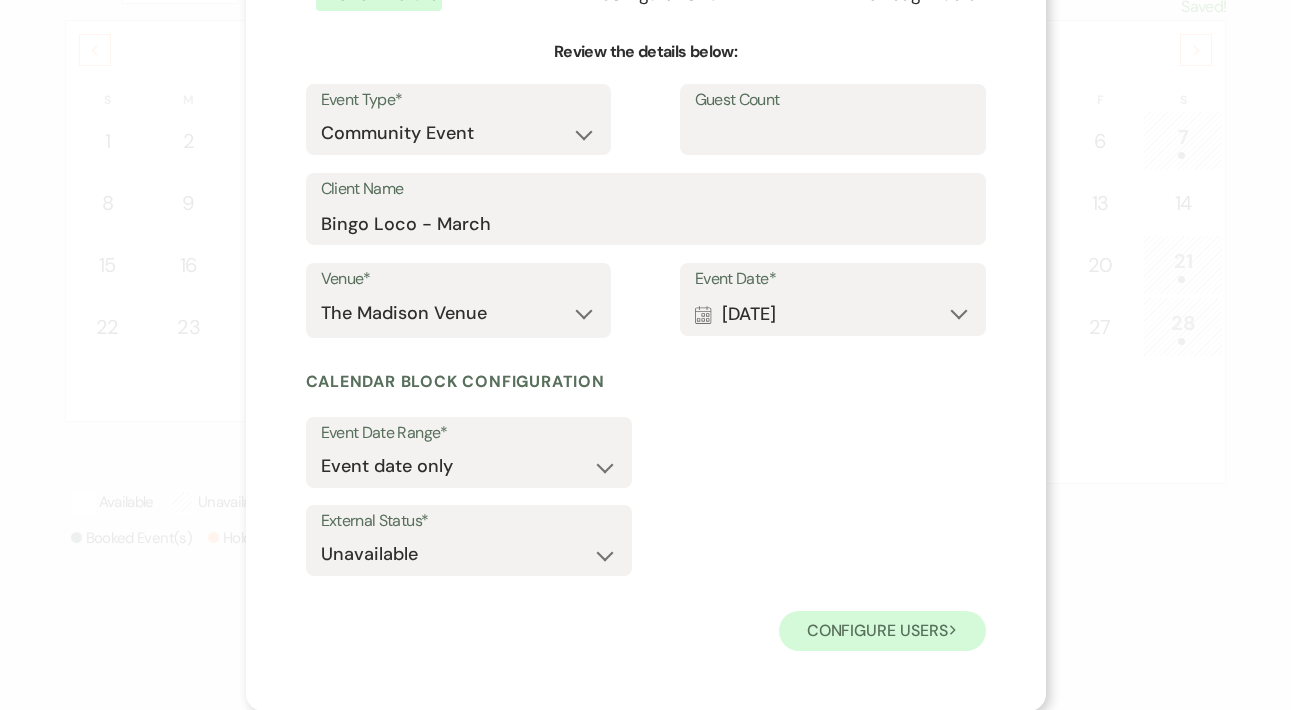 scroll, scrollTop: 95, scrollLeft: 0, axis: vertical 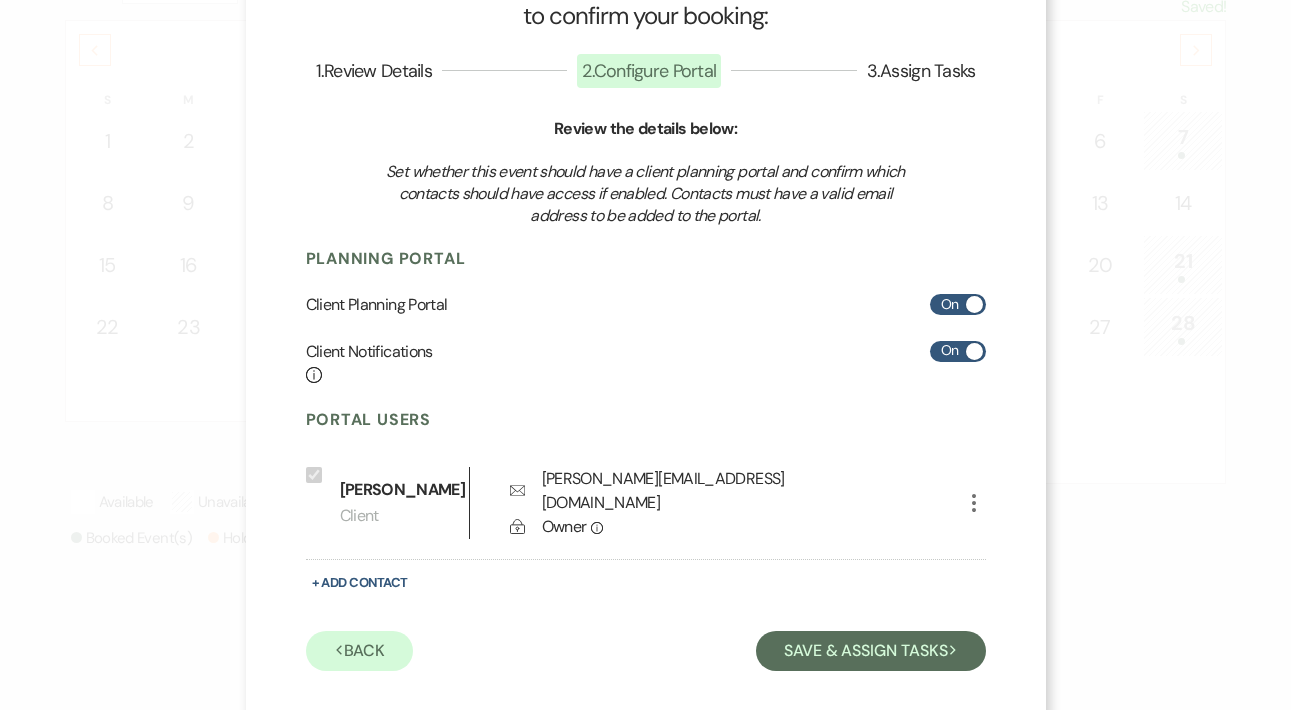click on "More" 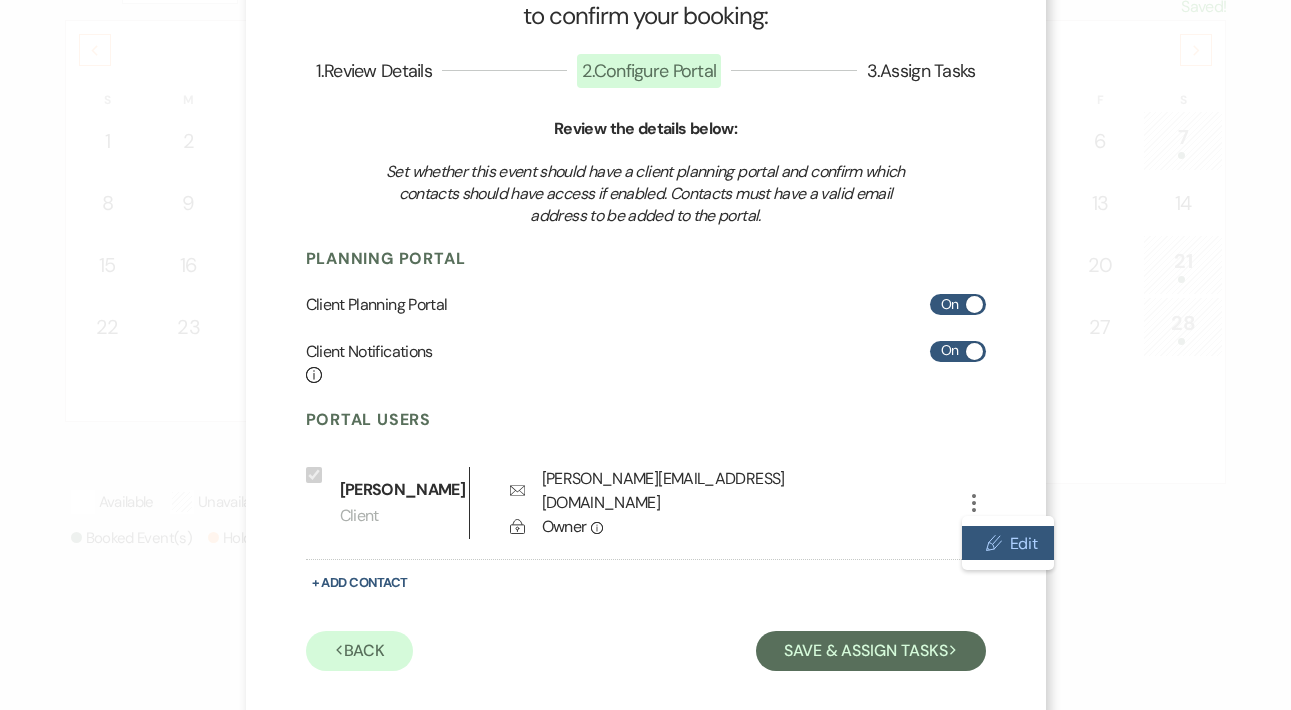 click 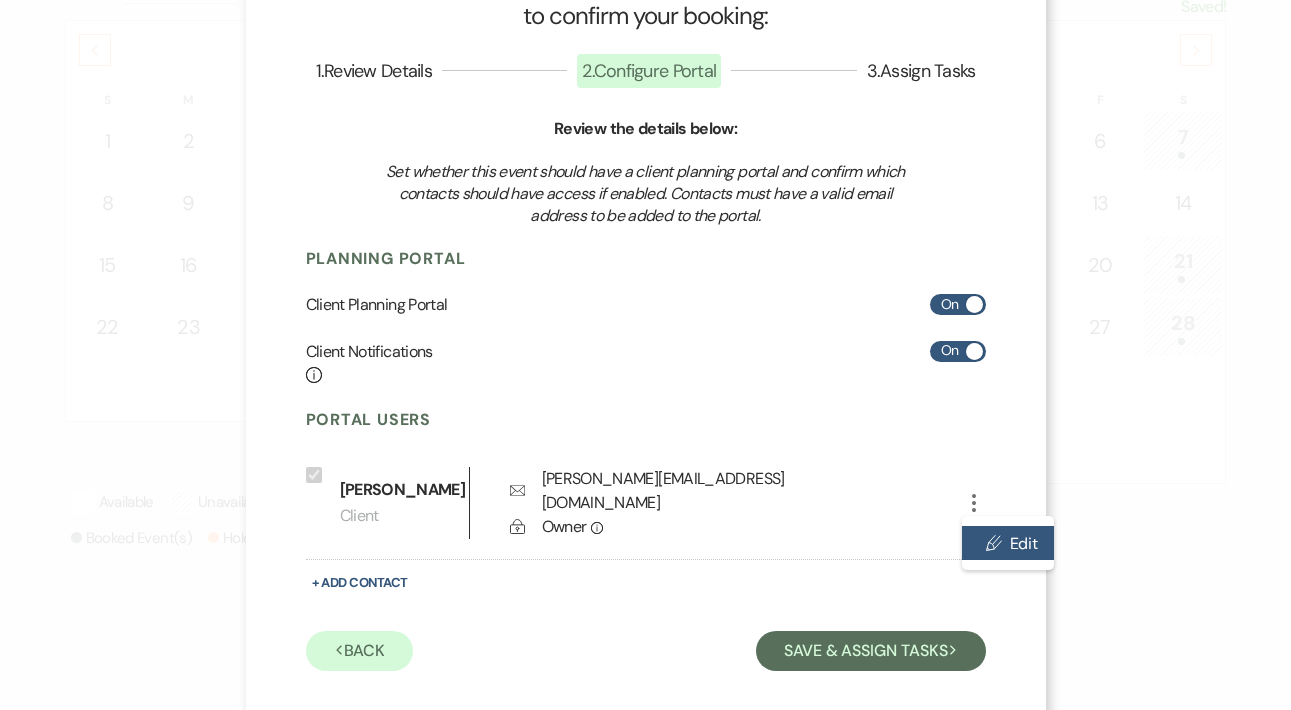 select on "1" 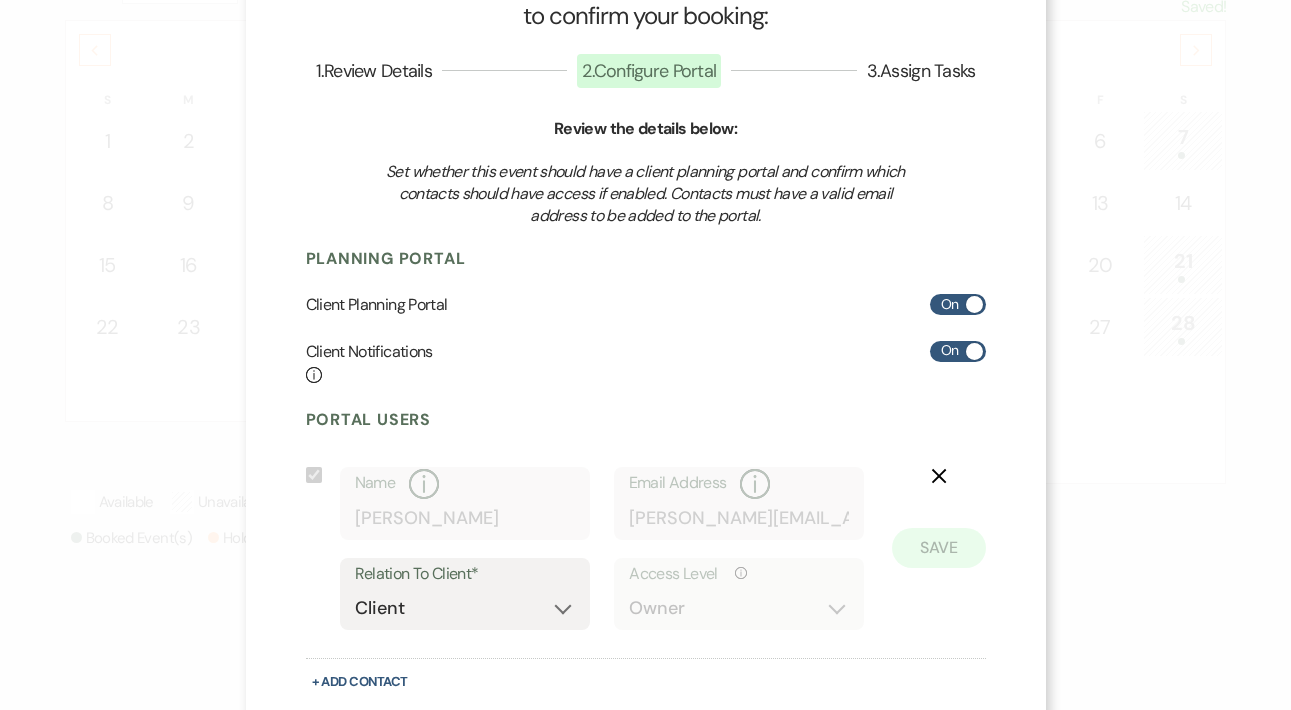 click 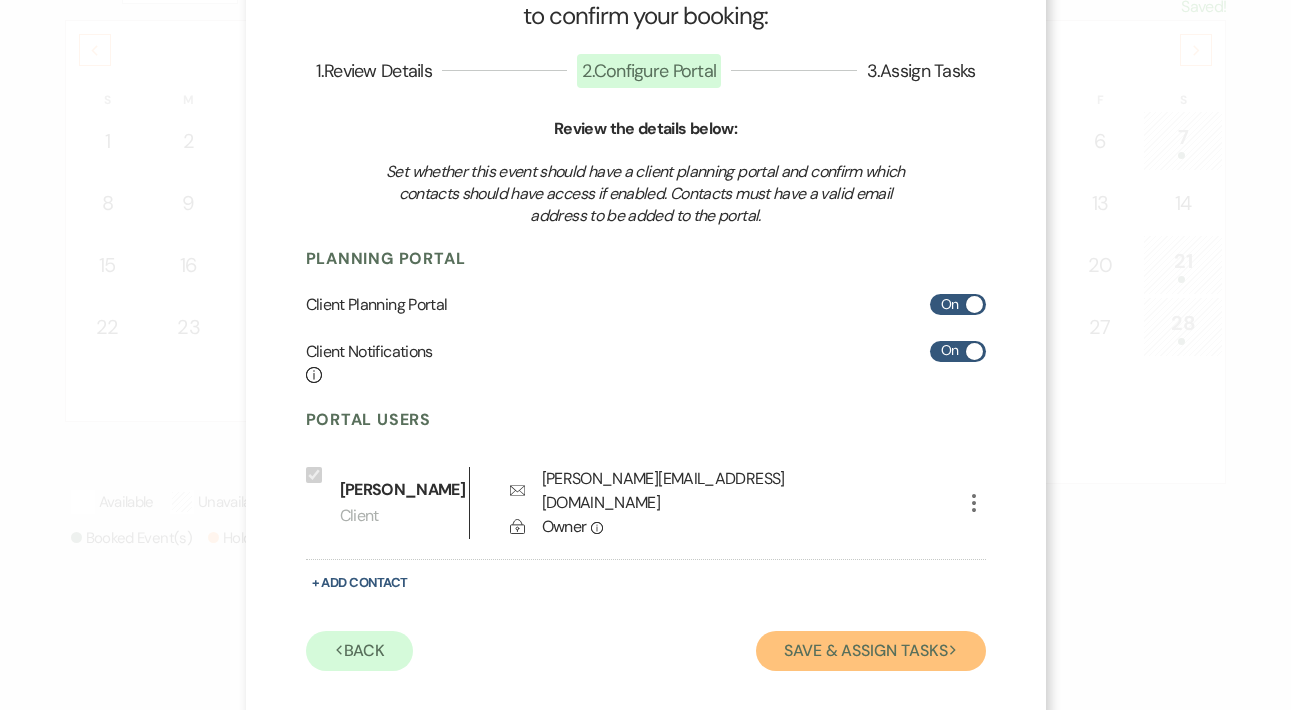 click on "Save & Assign Tasks  Next" at bounding box center (870, 651) 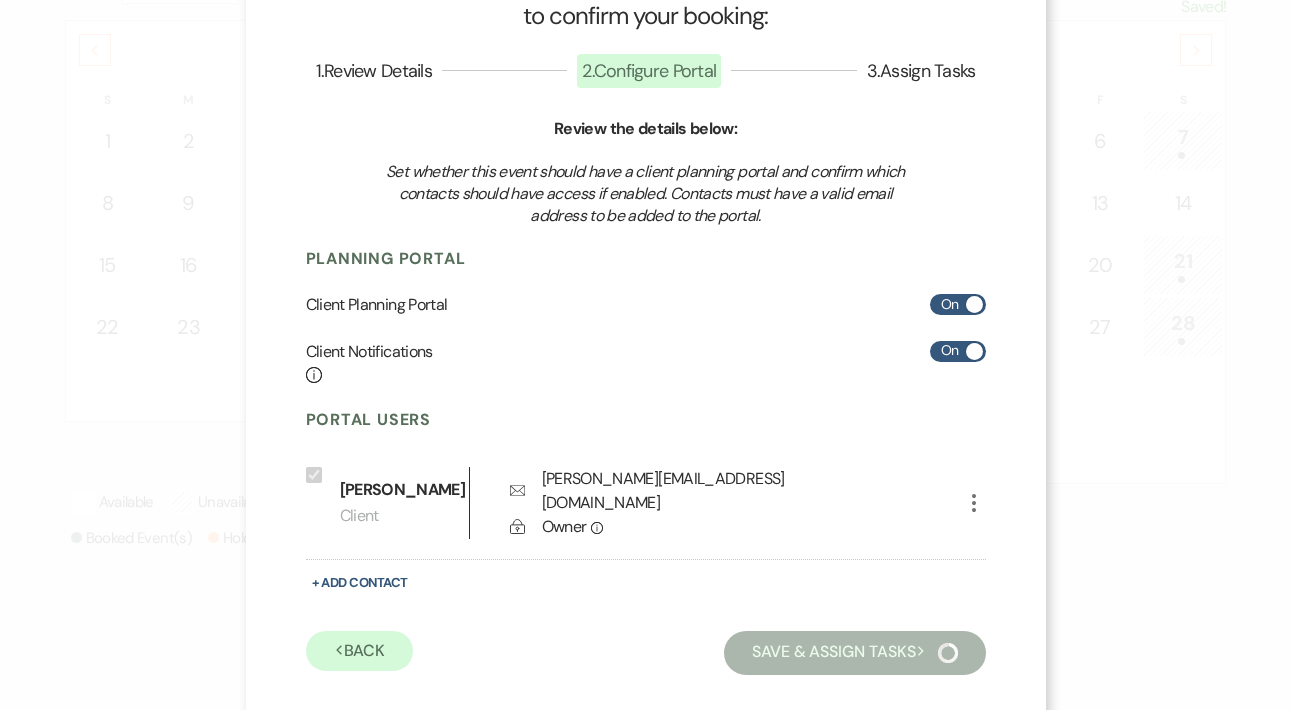 scroll, scrollTop: 76, scrollLeft: 0, axis: vertical 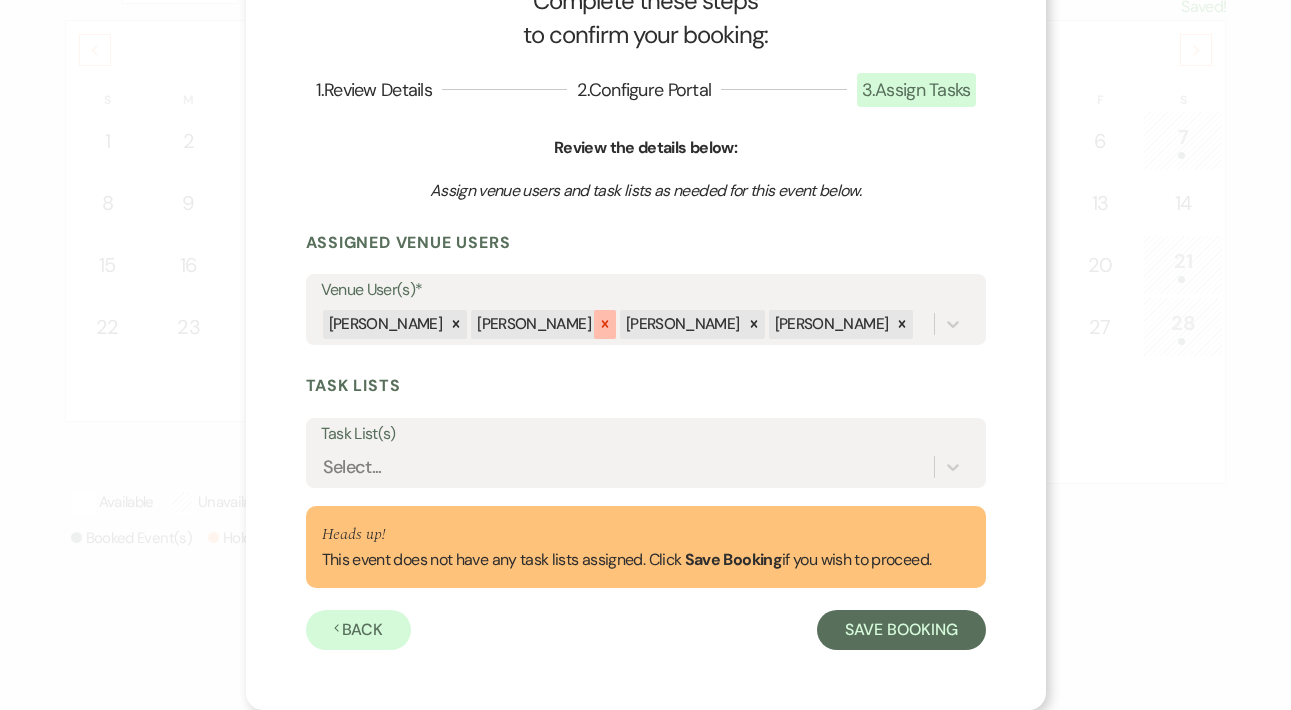 click 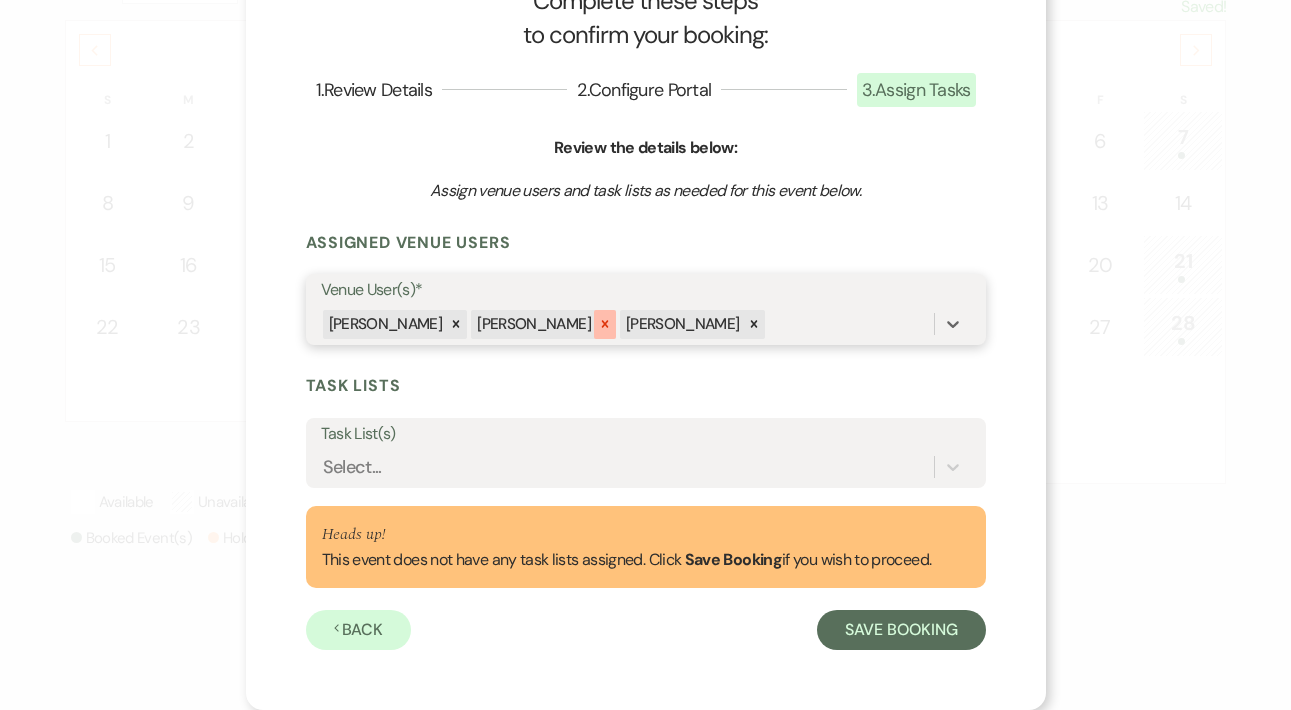 click 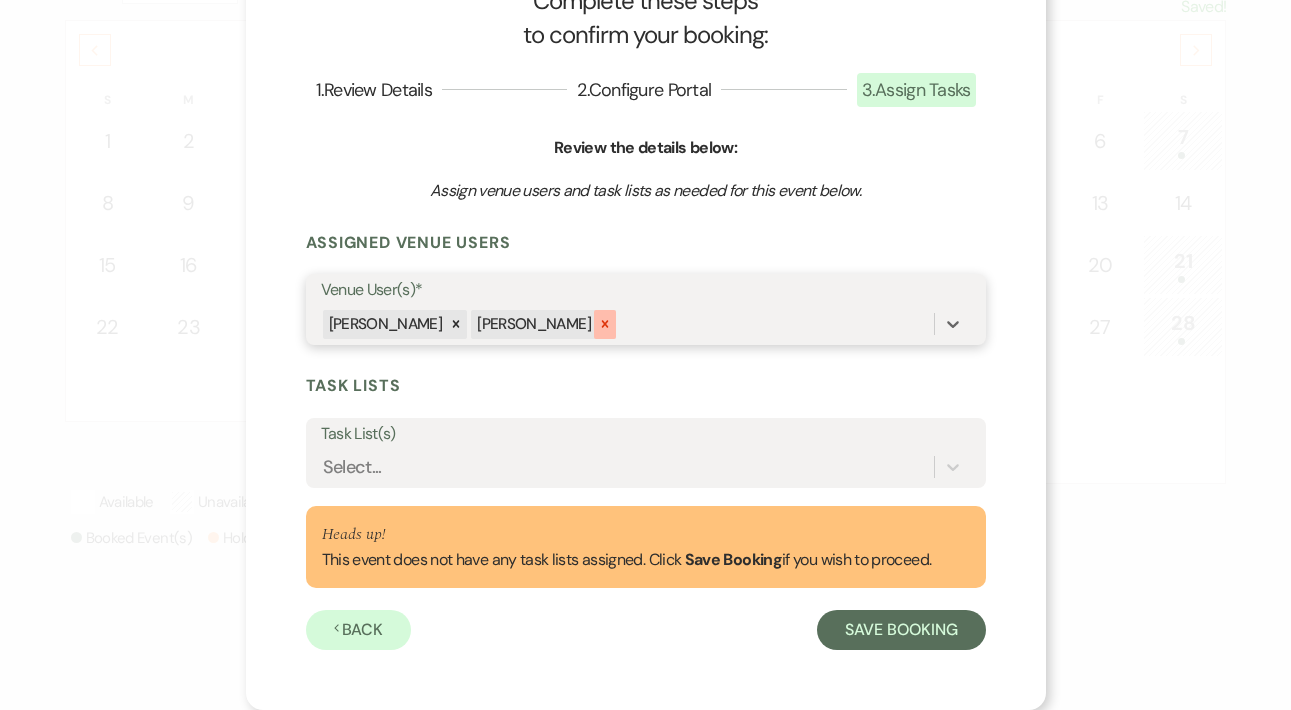 click 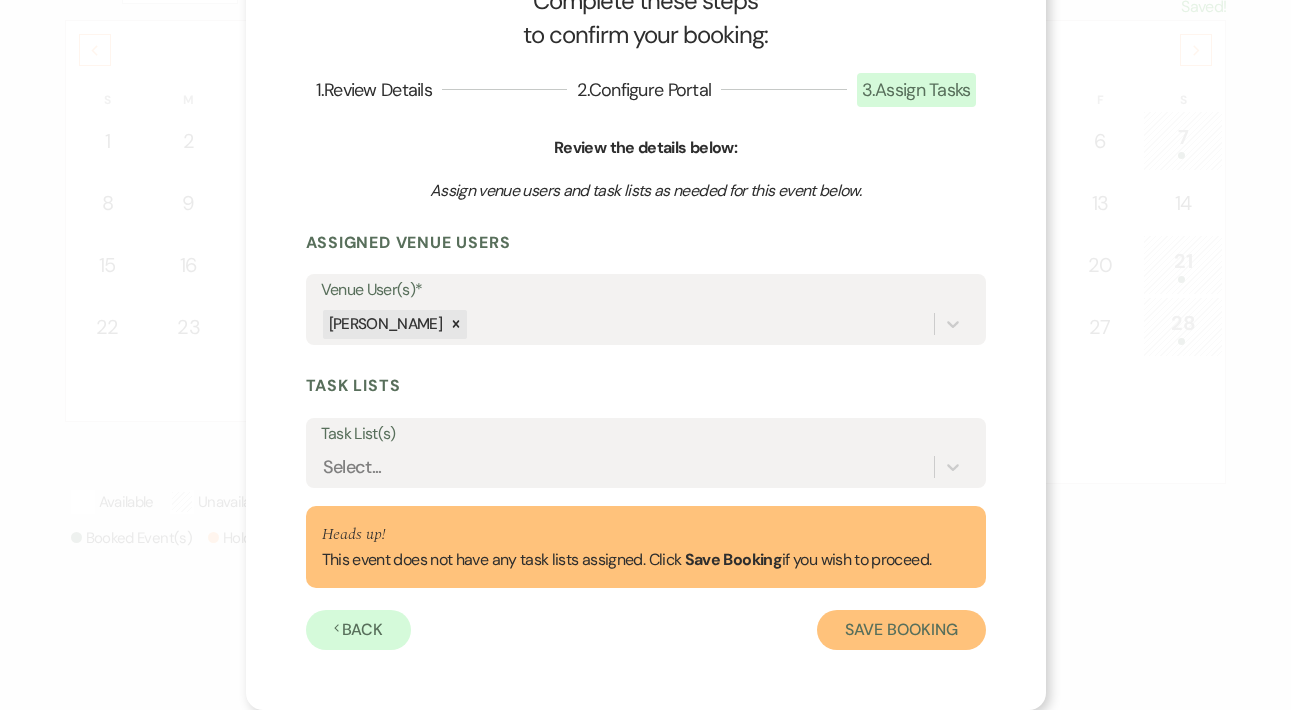 click on "Save Booking" at bounding box center [901, 630] 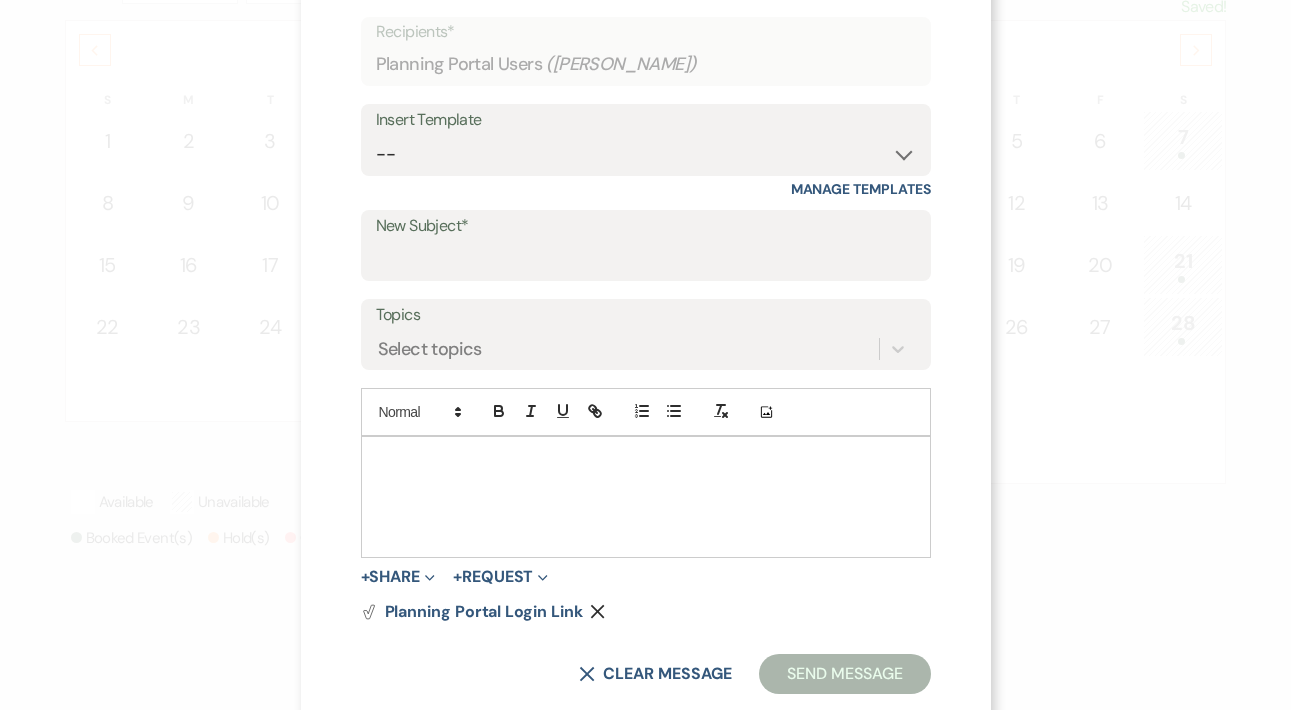 scroll, scrollTop: 0, scrollLeft: 0, axis: both 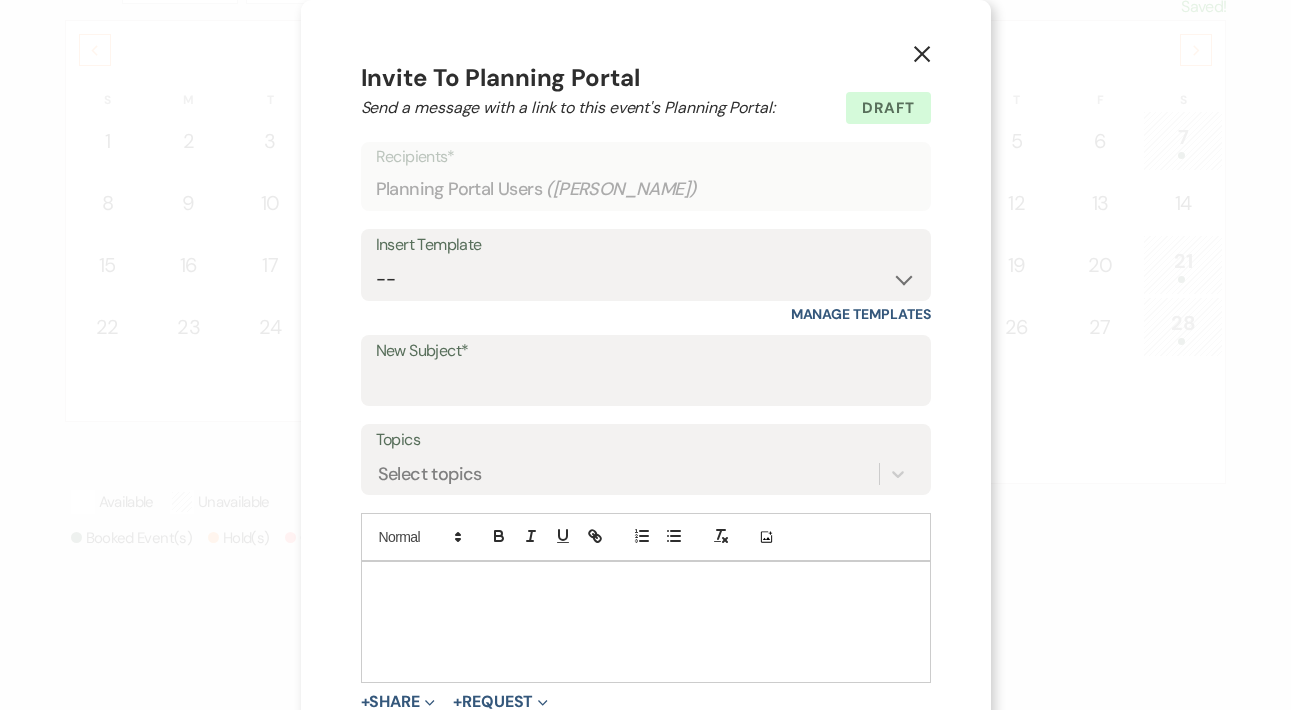 click 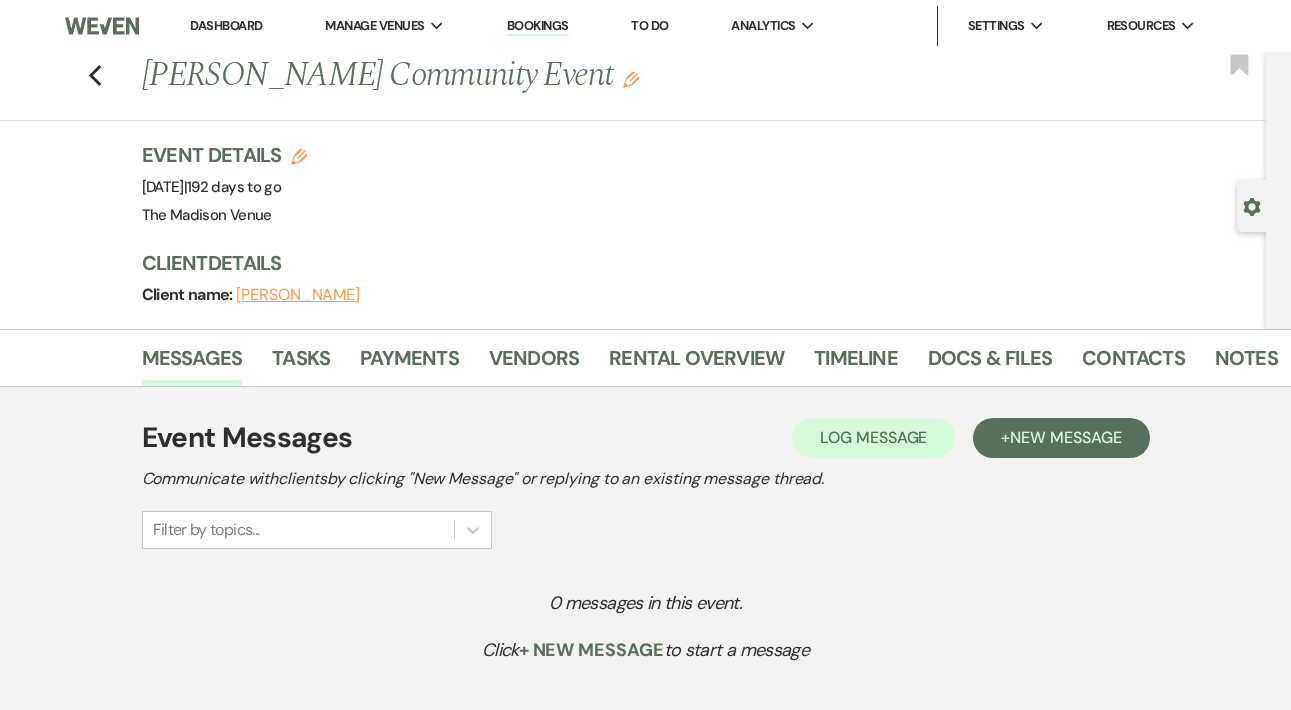 scroll, scrollTop: 0, scrollLeft: 0, axis: both 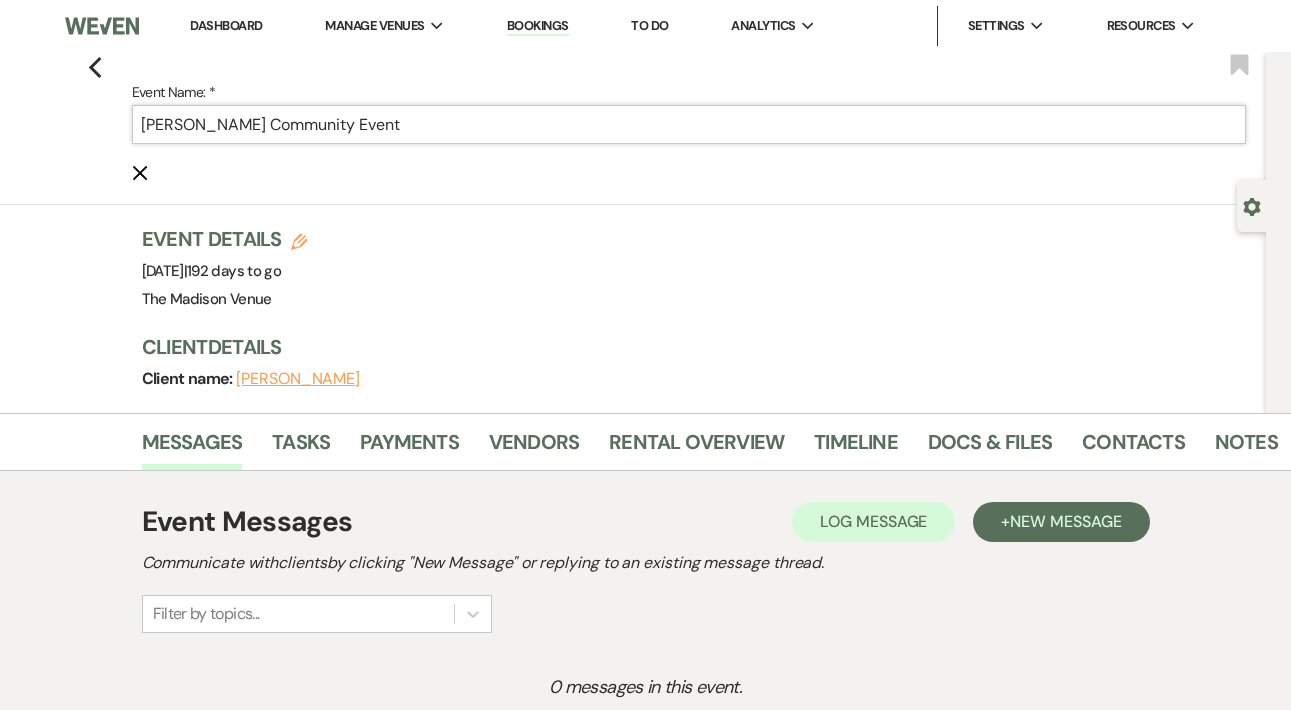click on "[PERSON_NAME] Community Event" at bounding box center [689, 124] 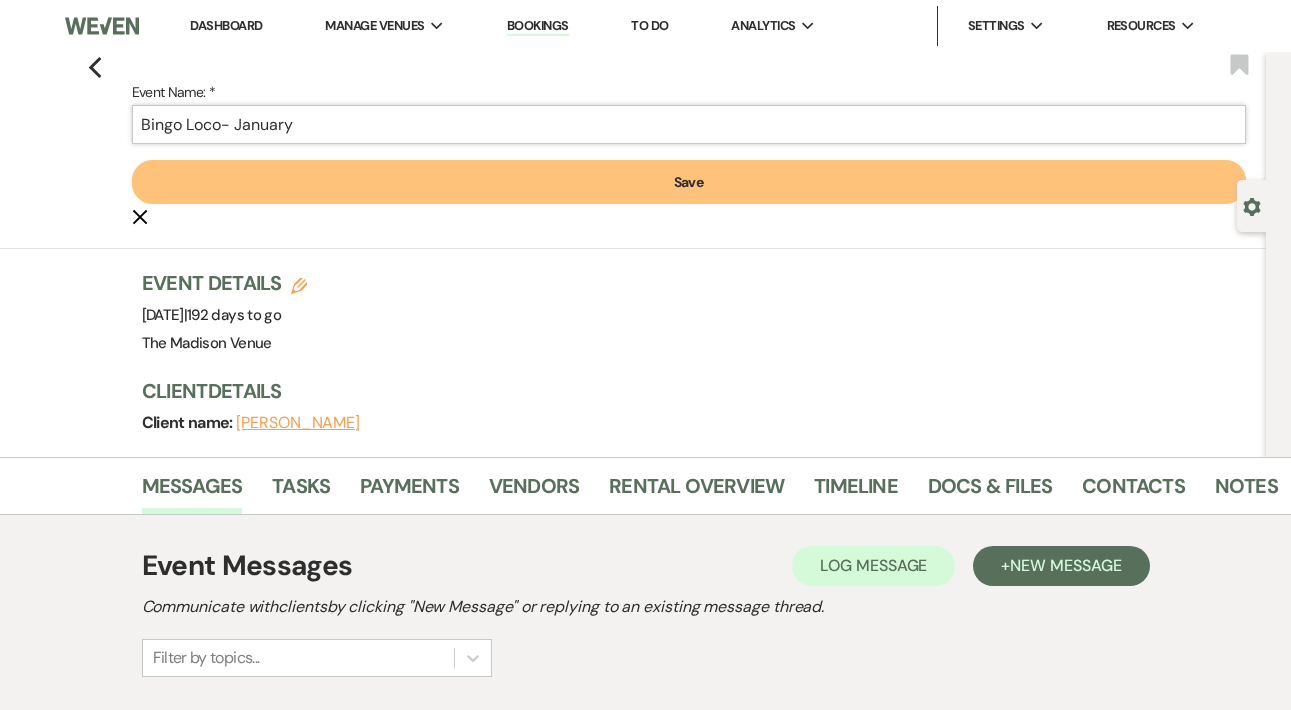 type on "Bingo Loco- January" 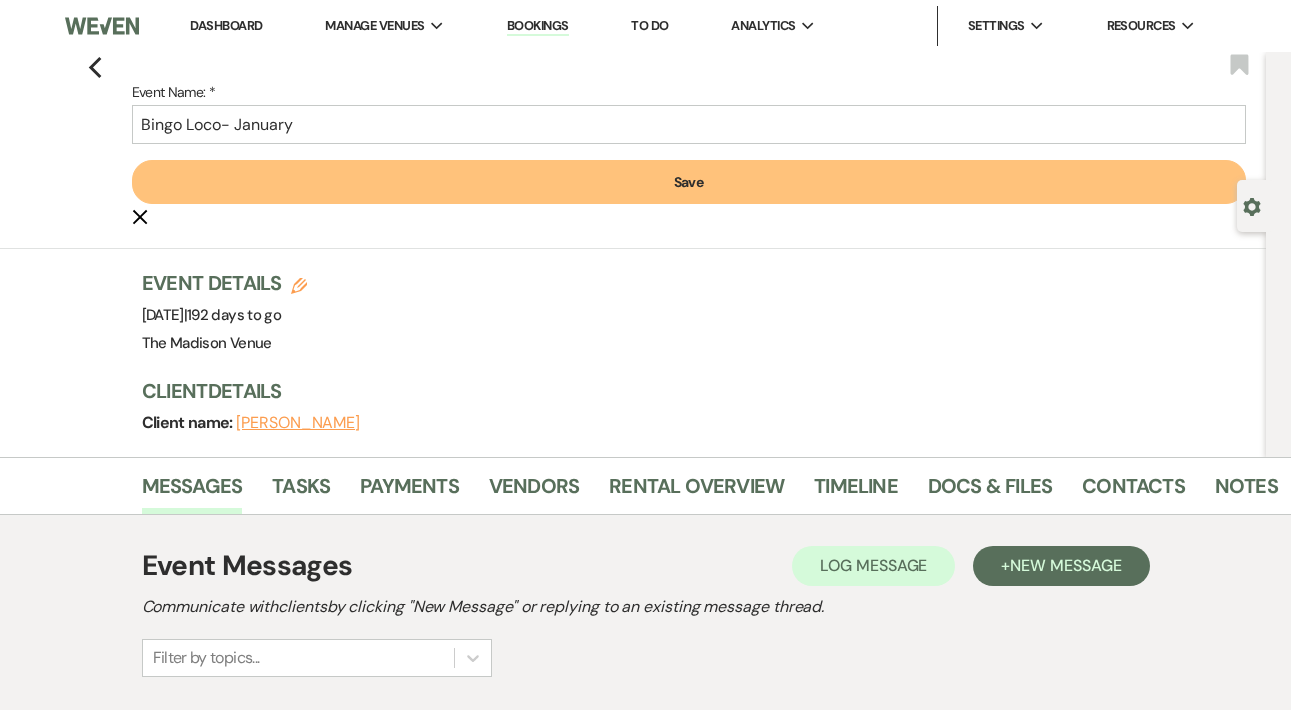 click on "Save" at bounding box center [689, 182] 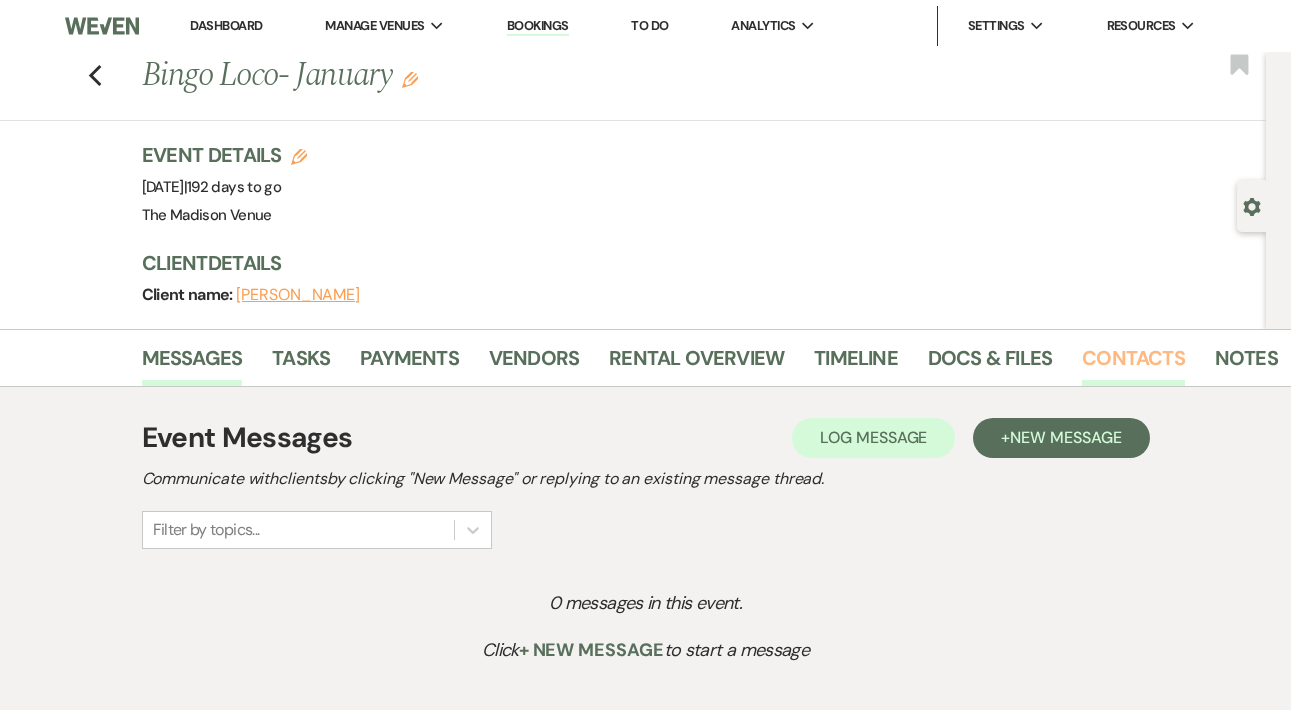 click on "Contacts" at bounding box center [1133, 364] 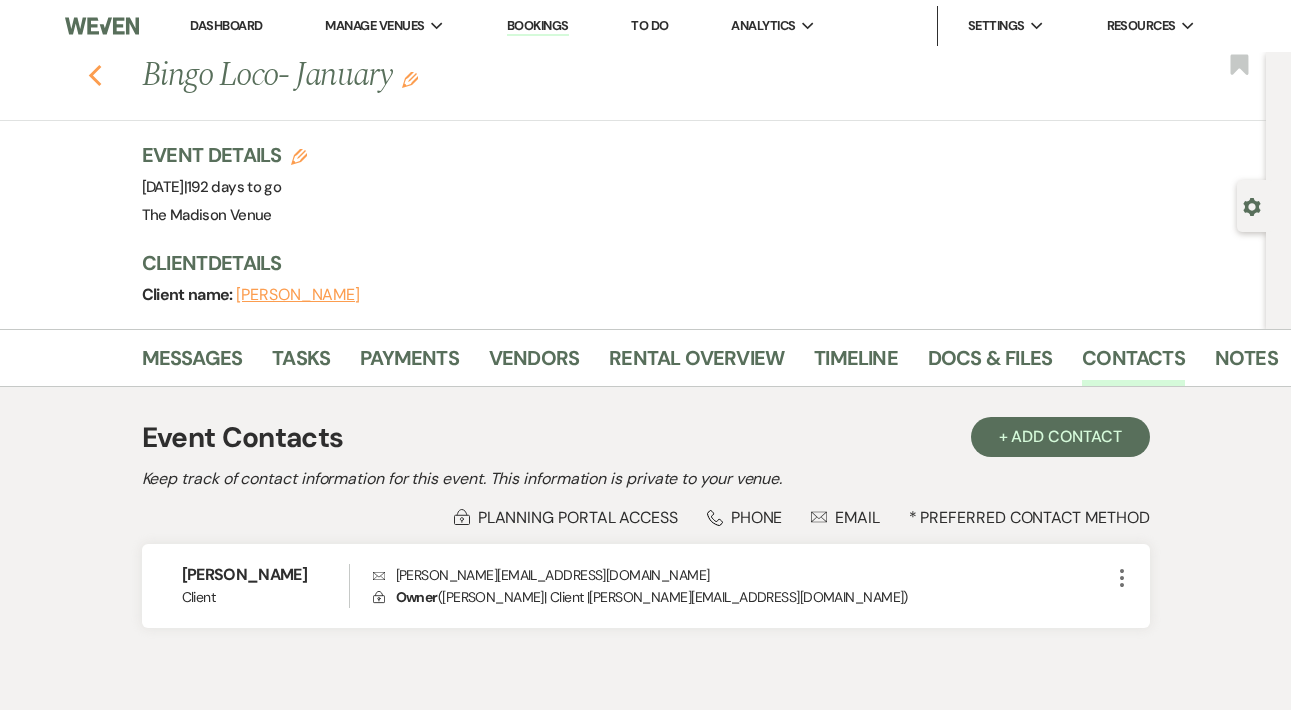 click on "Previous" 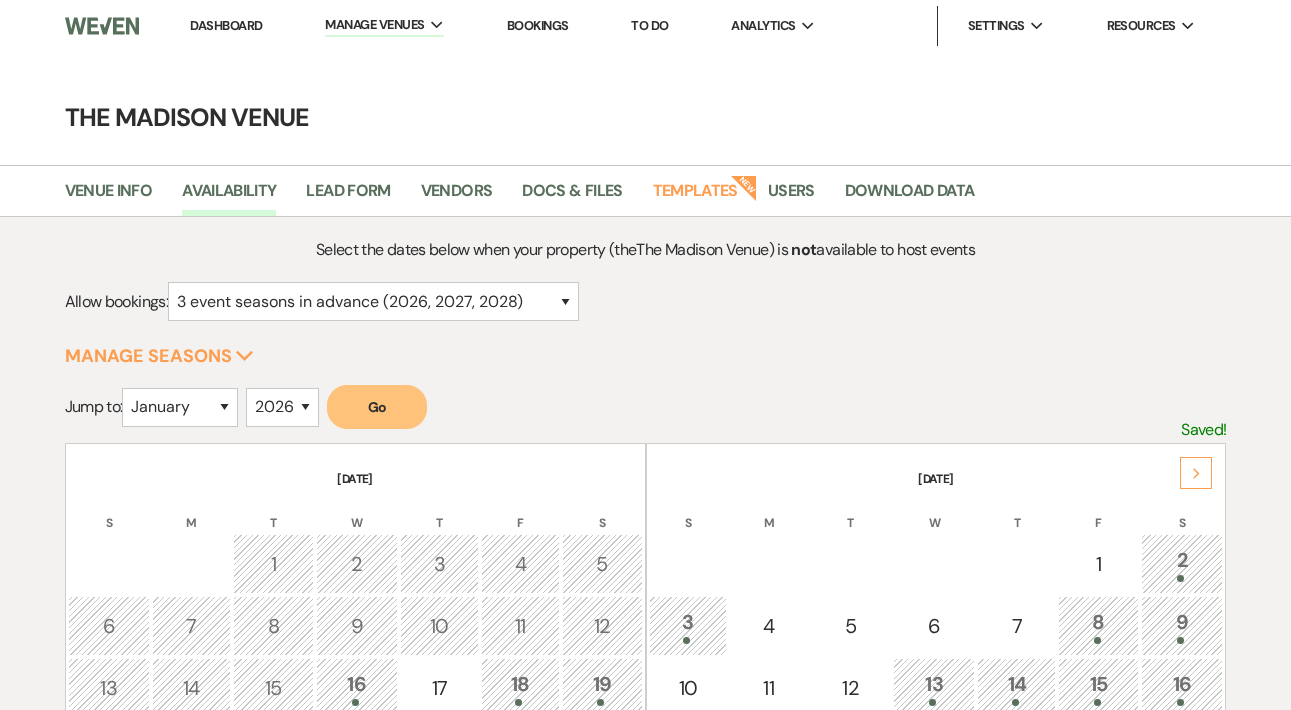 scroll, scrollTop: 448, scrollLeft: 0, axis: vertical 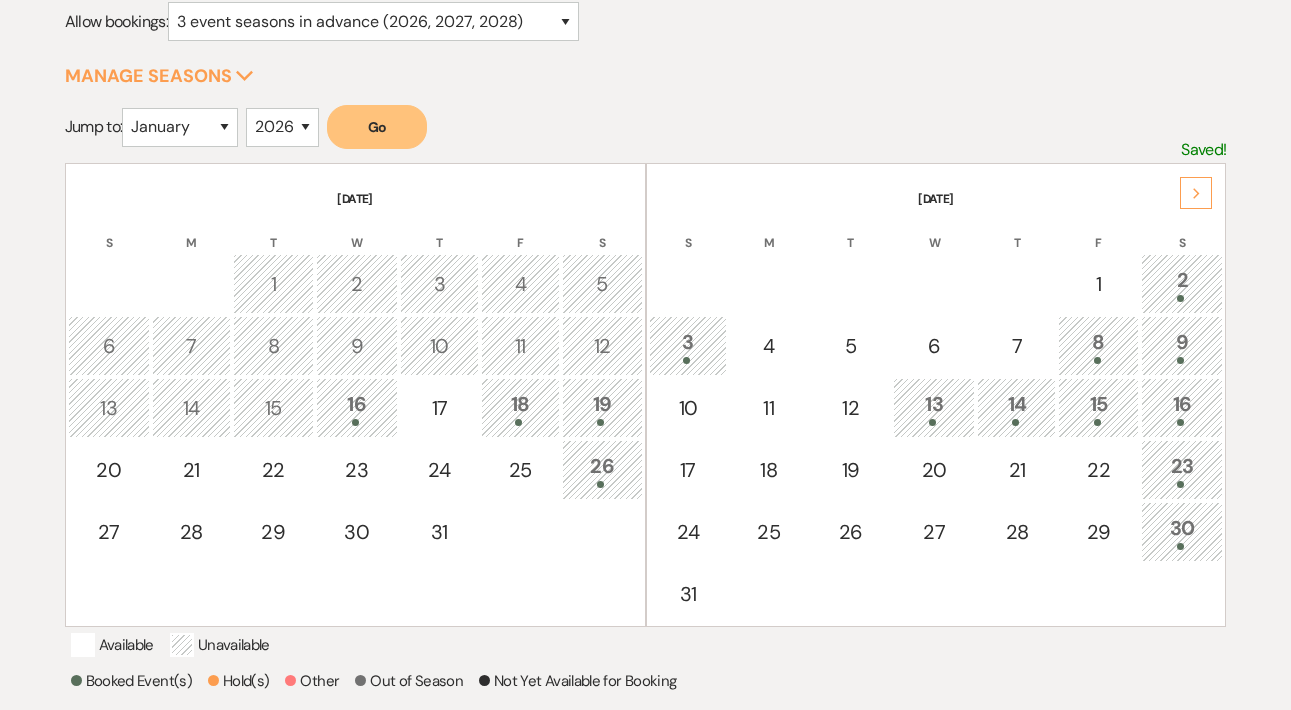 click on "Go" at bounding box center [377, 127] 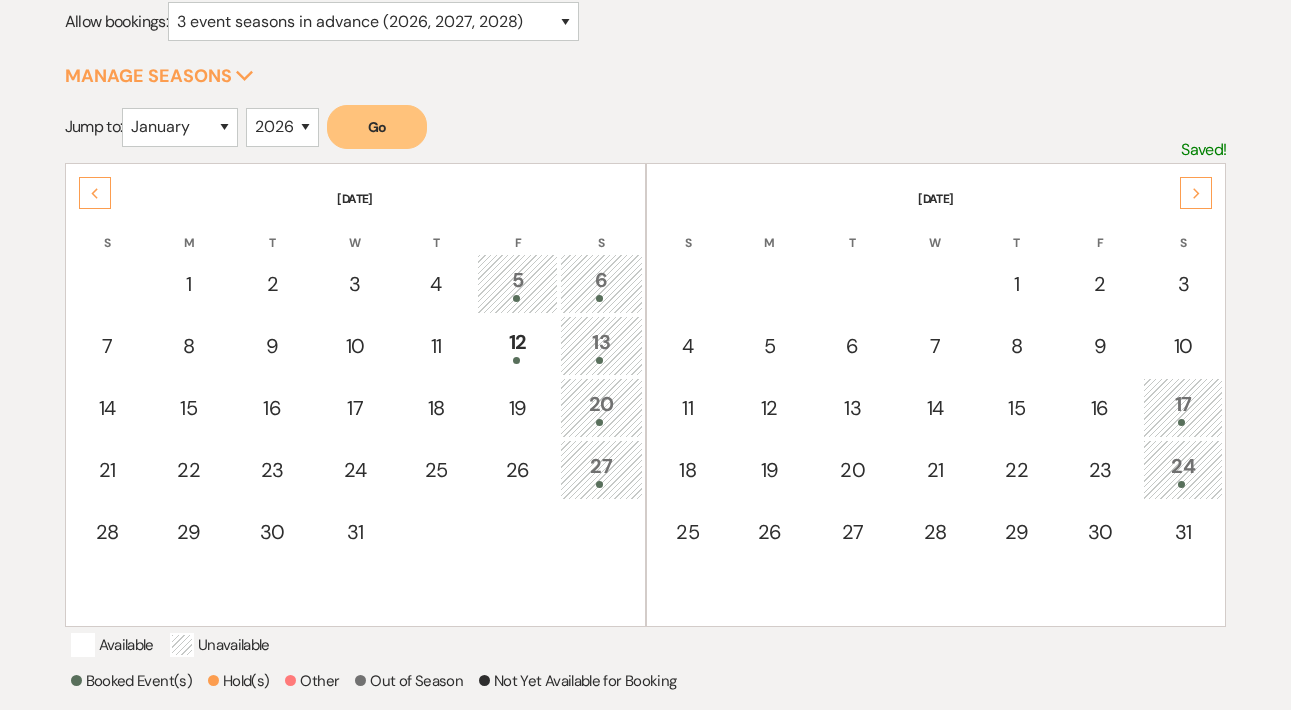 click on "Next" 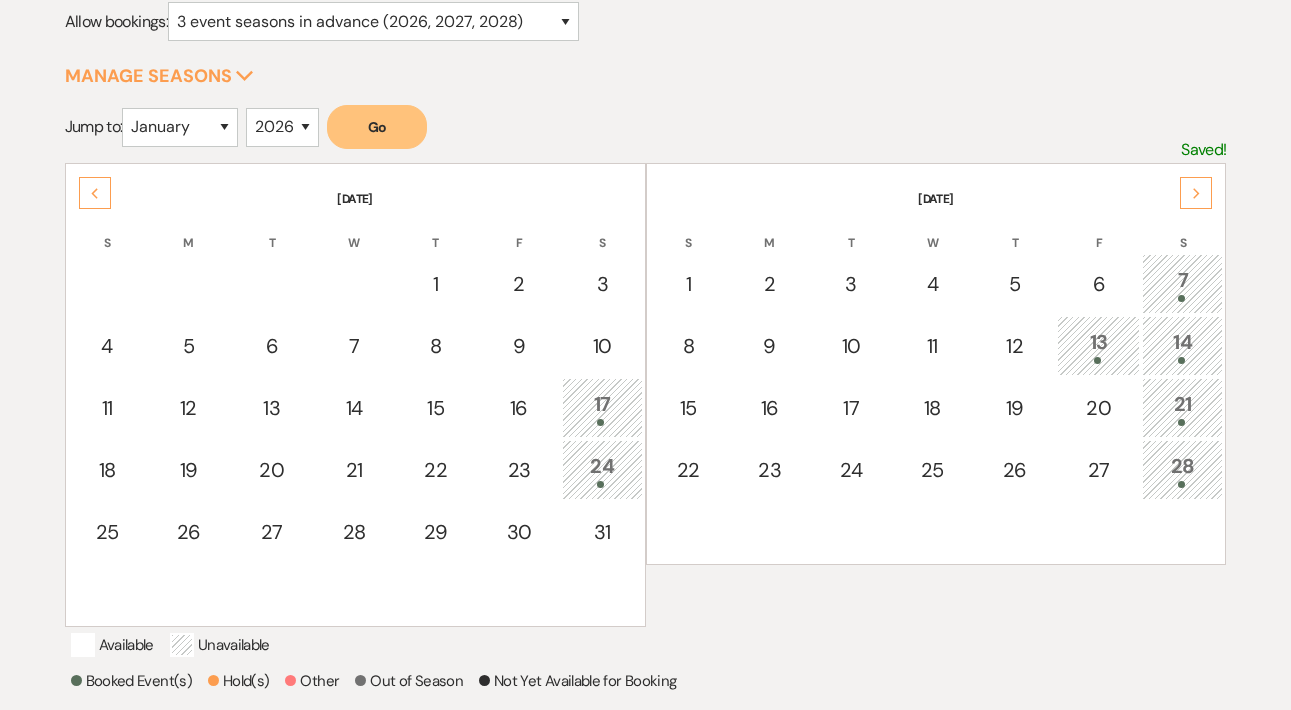 click on "Next" 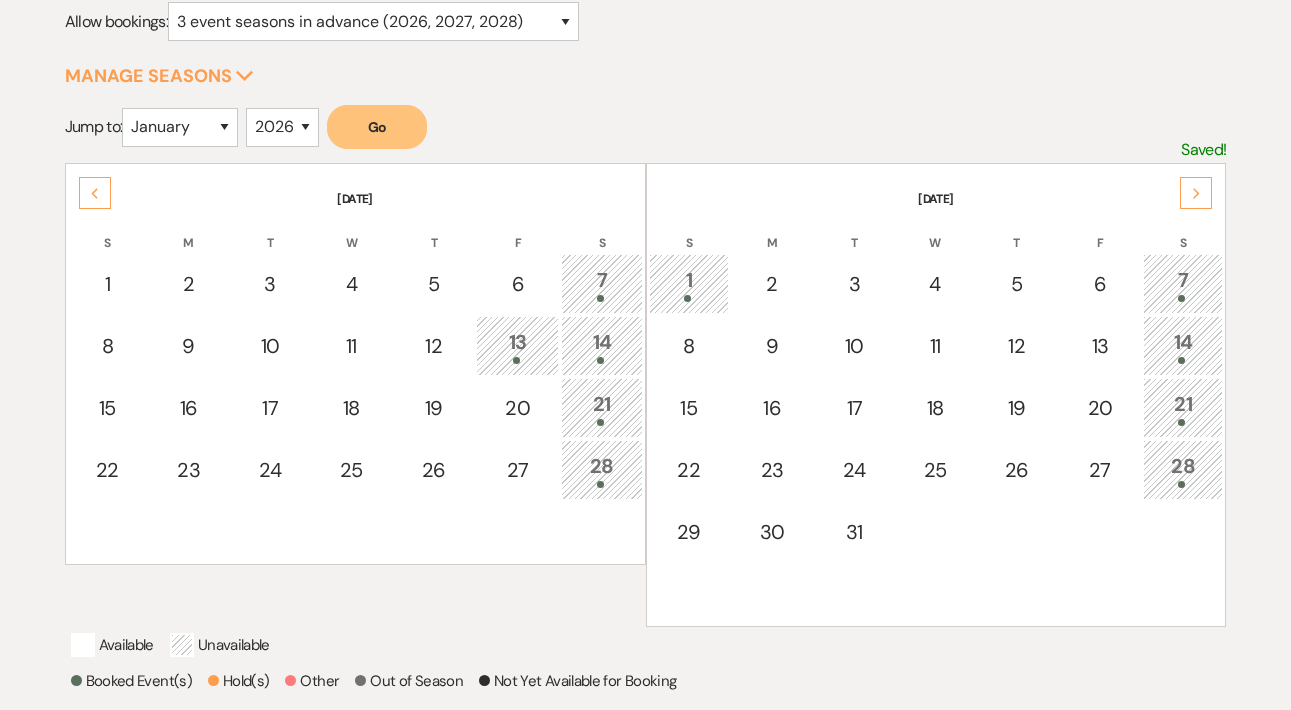 click on "14" at bounding box center [1183, 345] 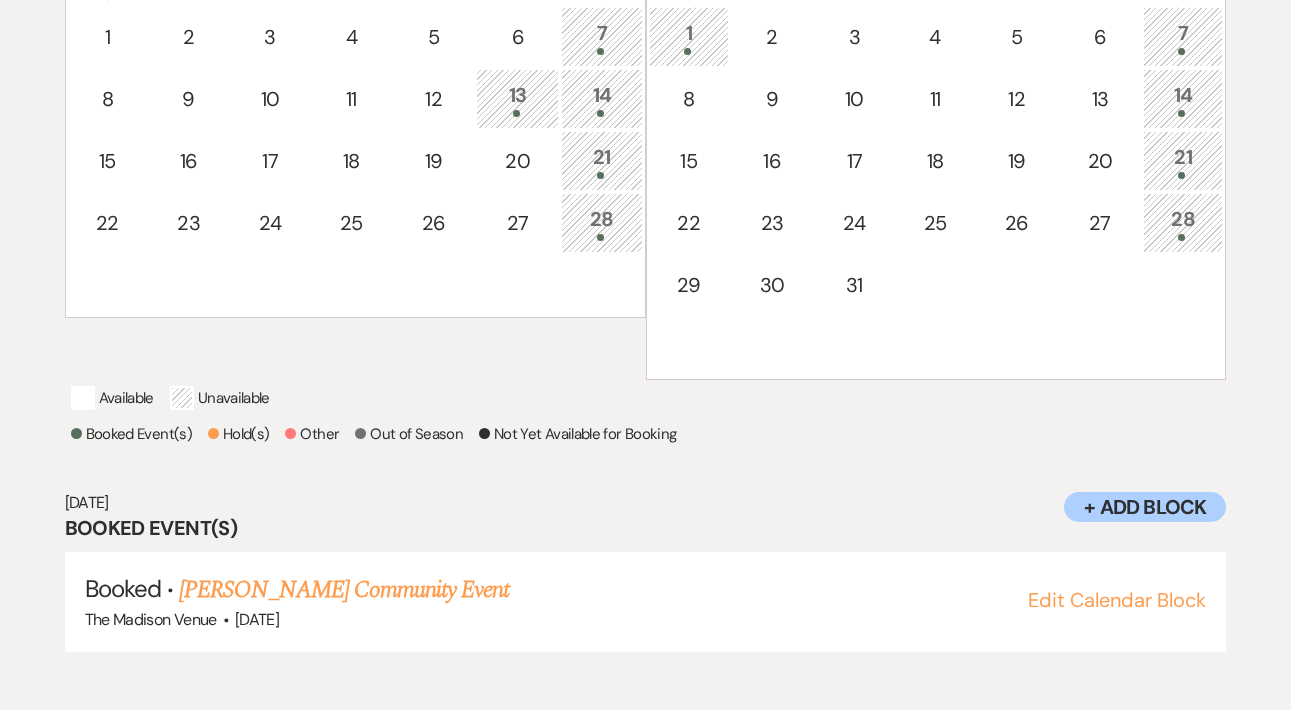 scroll, scrollTop: 533, scrollLeft: 0, axis: vertical 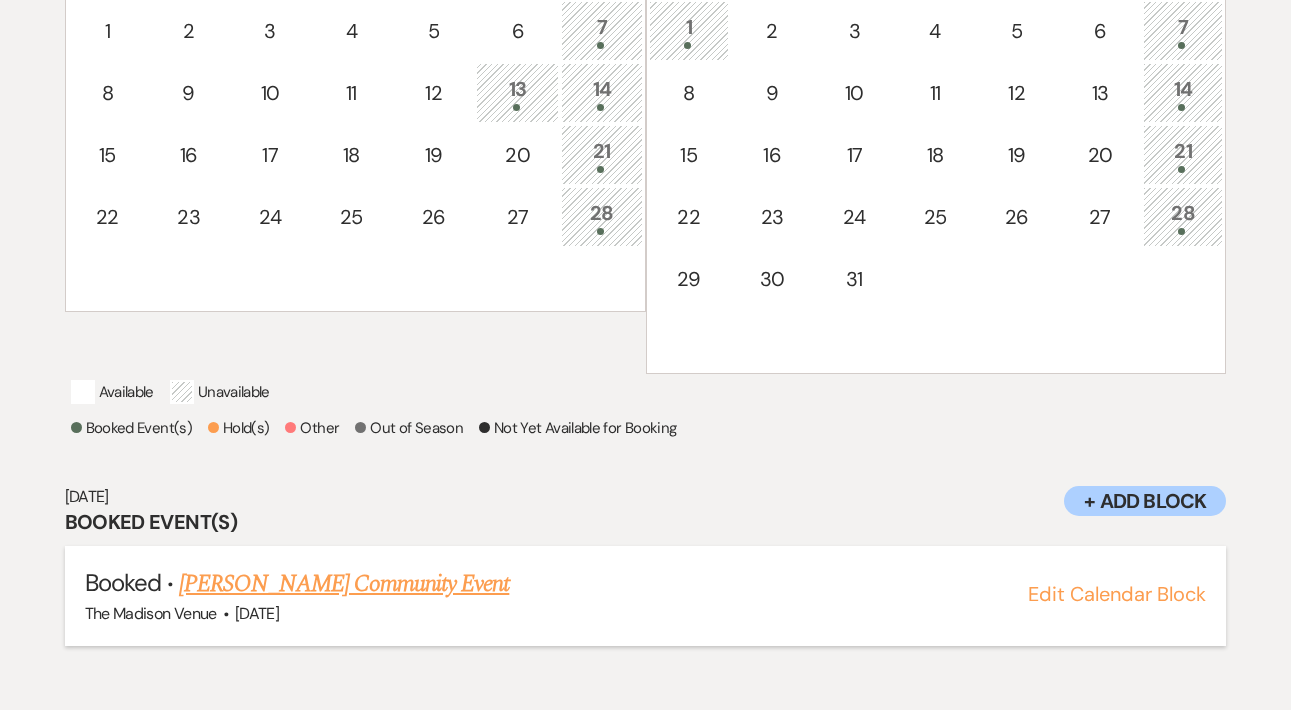 click on "[PERSON_NAME] Community Event" at bounding box center [344, 584] 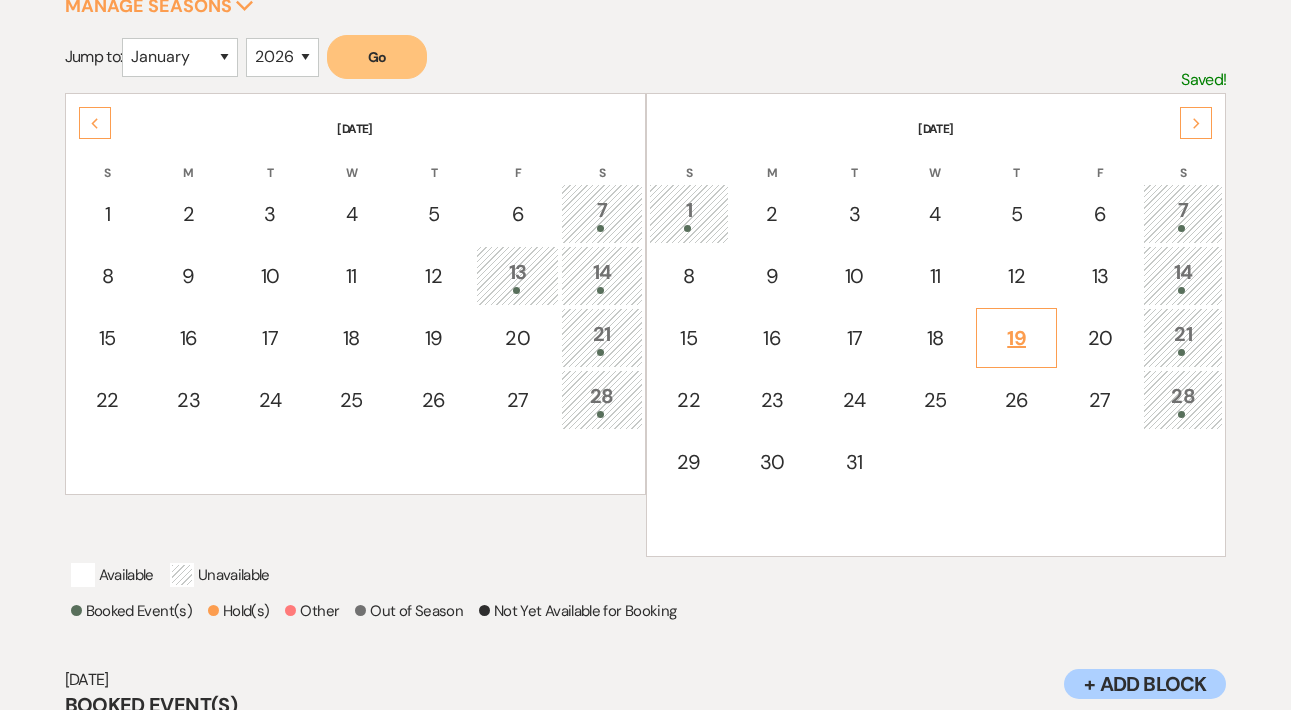 scroll, scrollTop: 348, scrollLeft: 0, axis: vertical 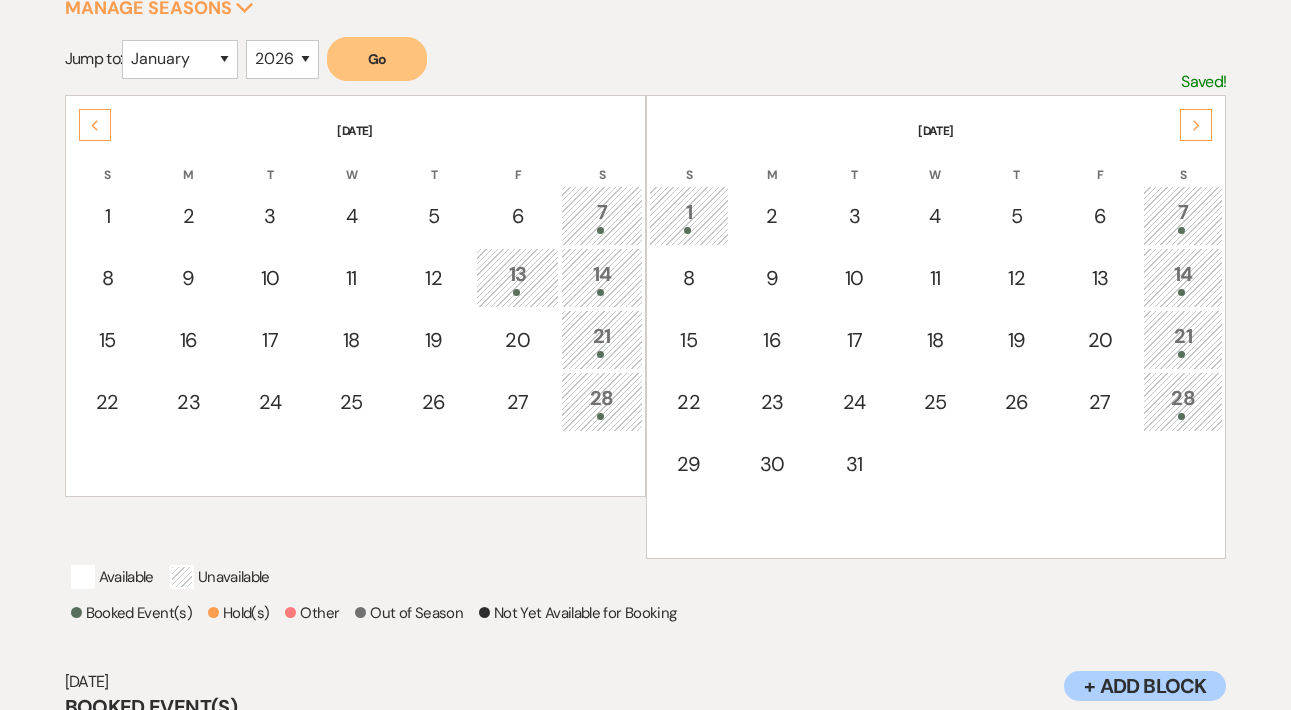 click on "Next" 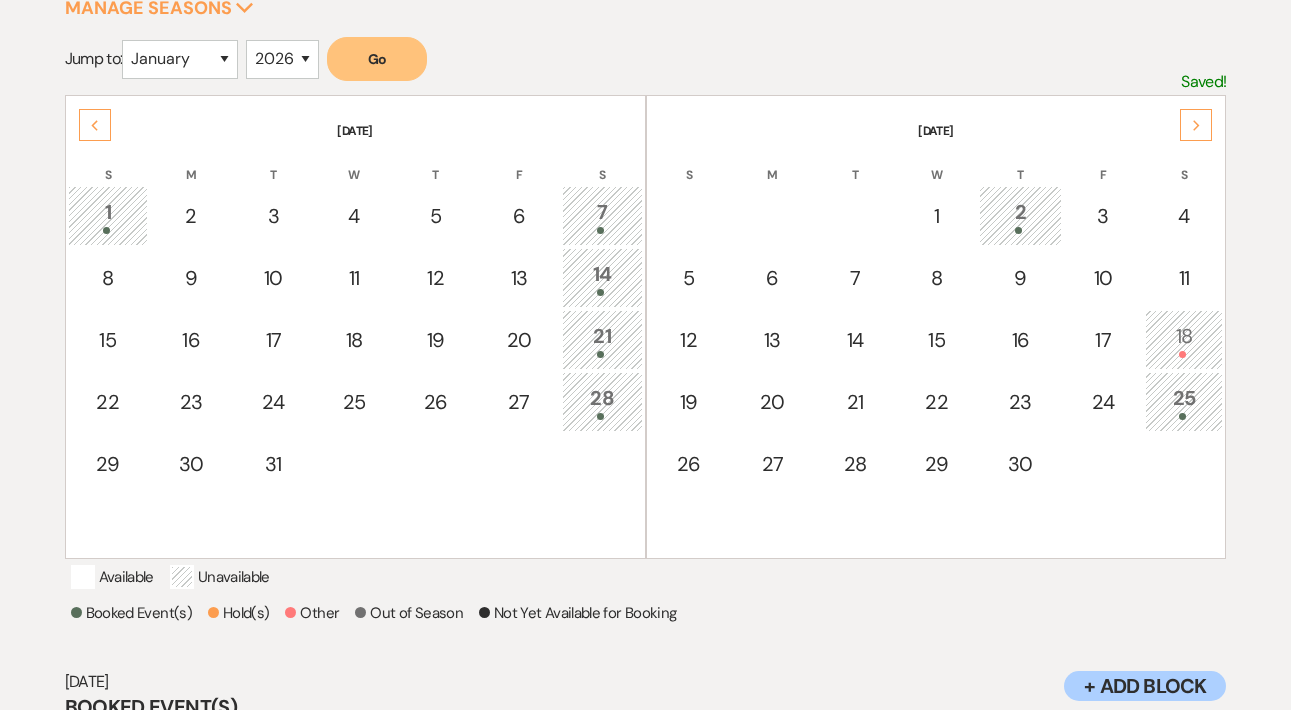 click on "18" at bounding box center (1184, 339) 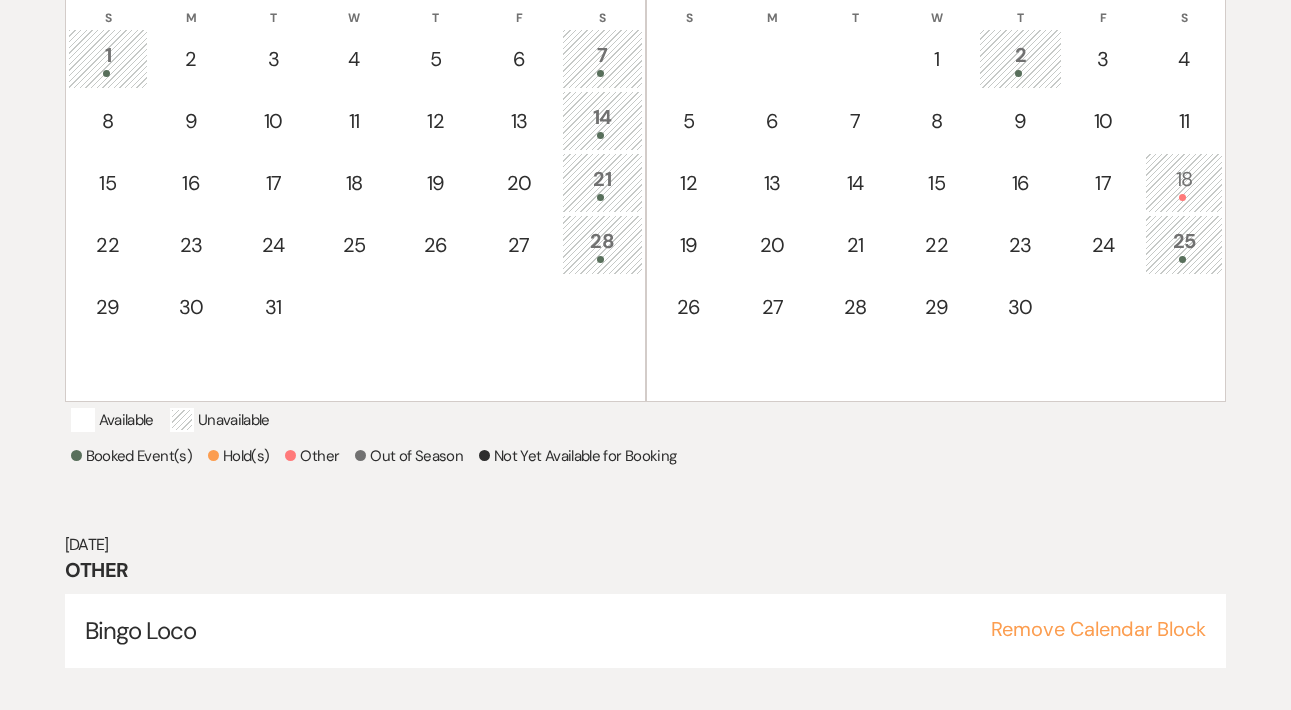 scroll, scrollTop: 533, scrollLeft: 0, axis: vertical 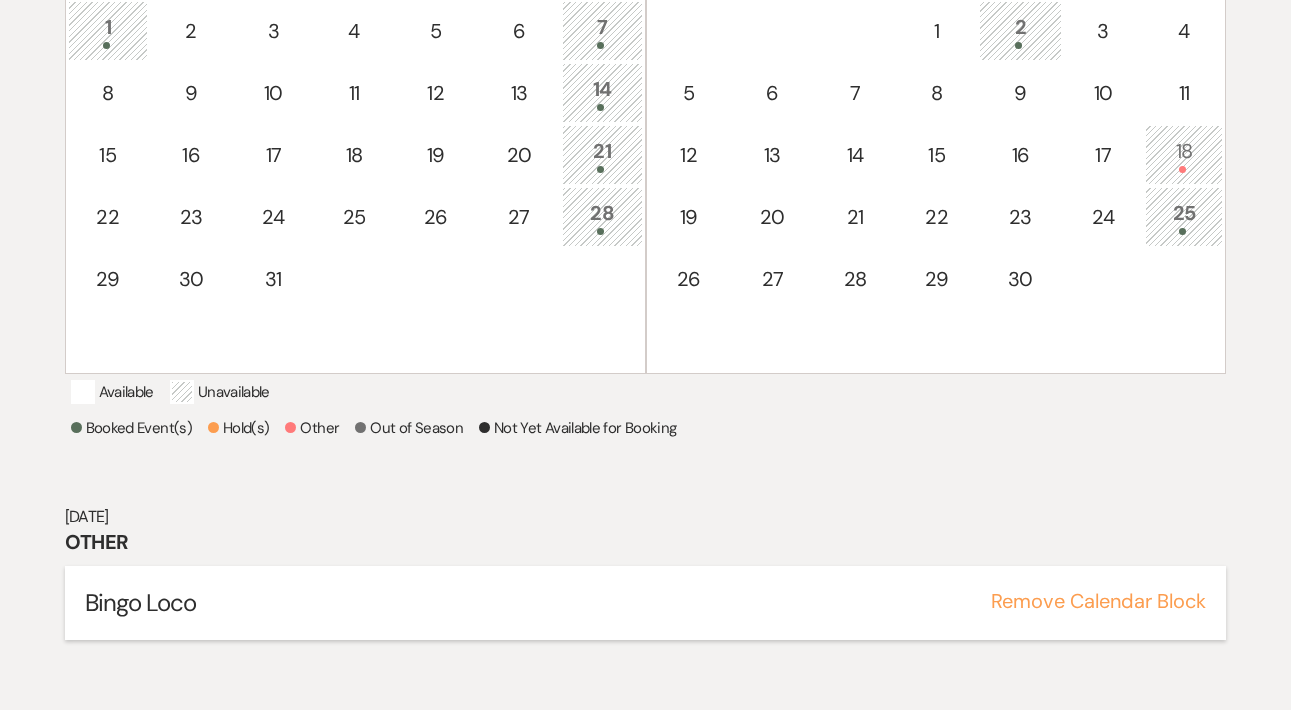 click on "Remove Calendar Block" at bounding box center (1098, 601) 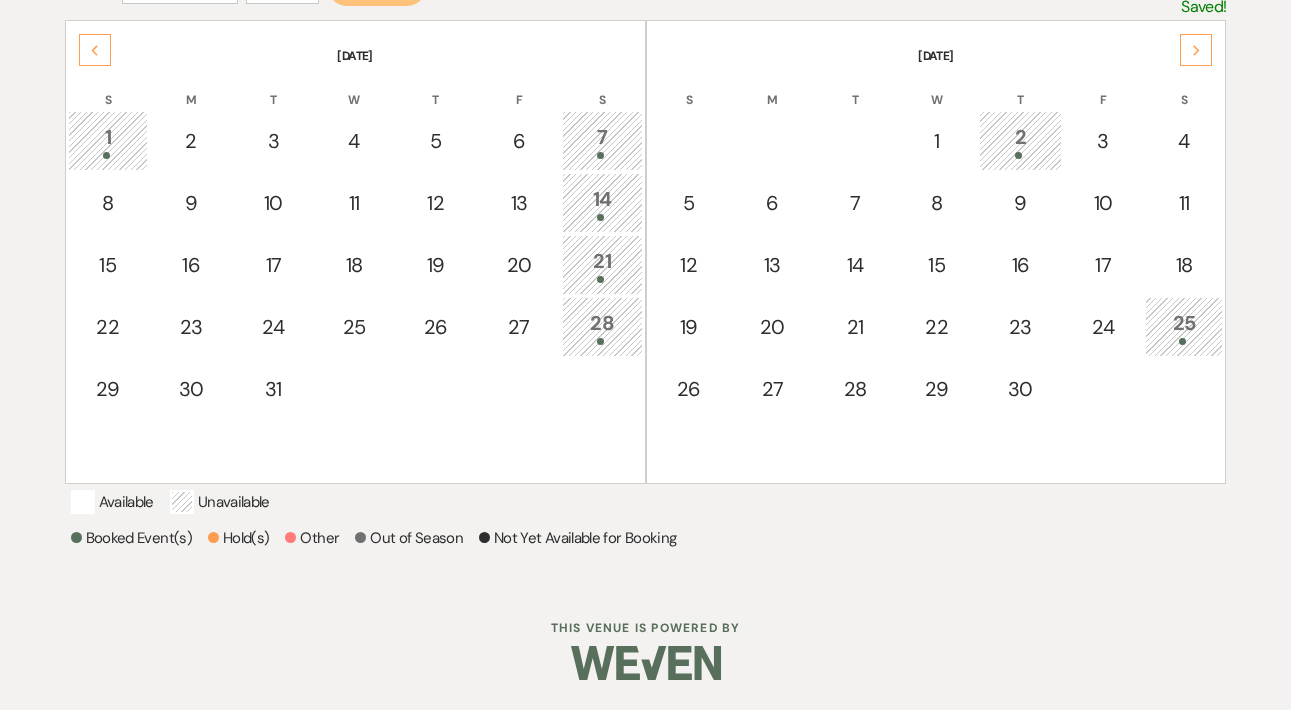 scroll, scrollTop: 448, scrollLeft: 0, axis: vertical 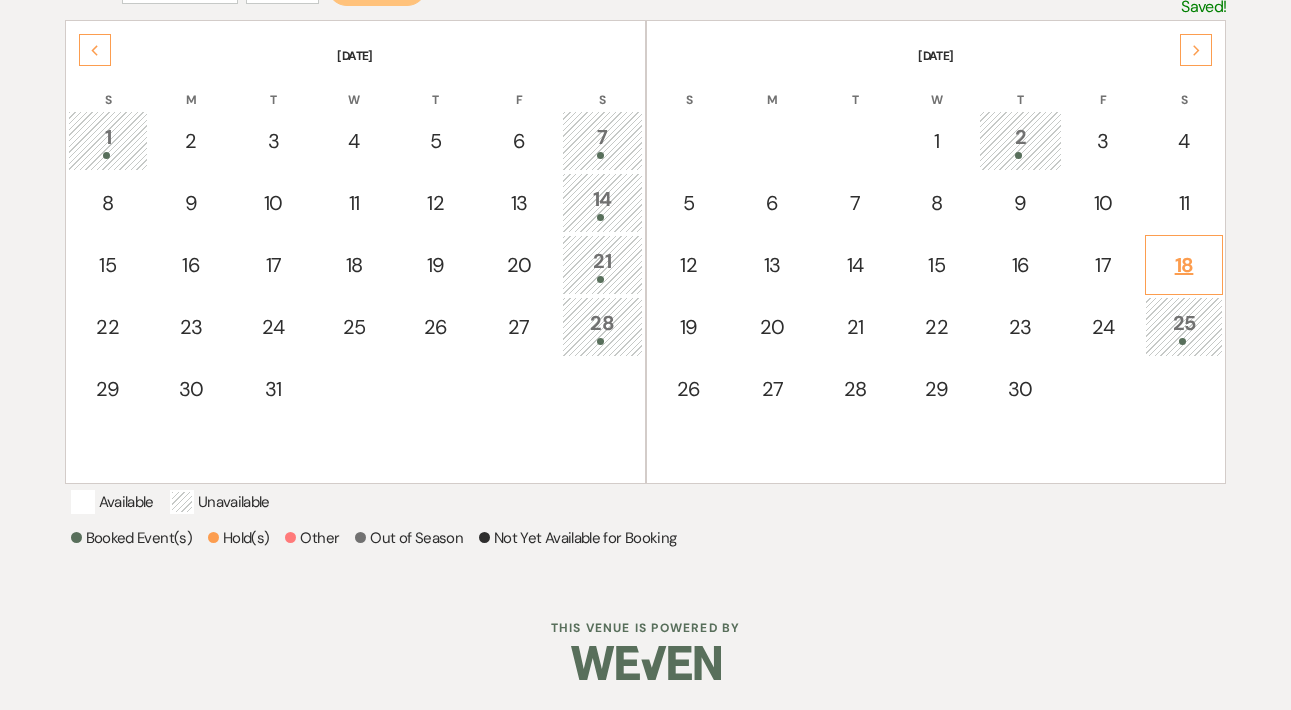 click on "18" at bounding box center (1184, 265) 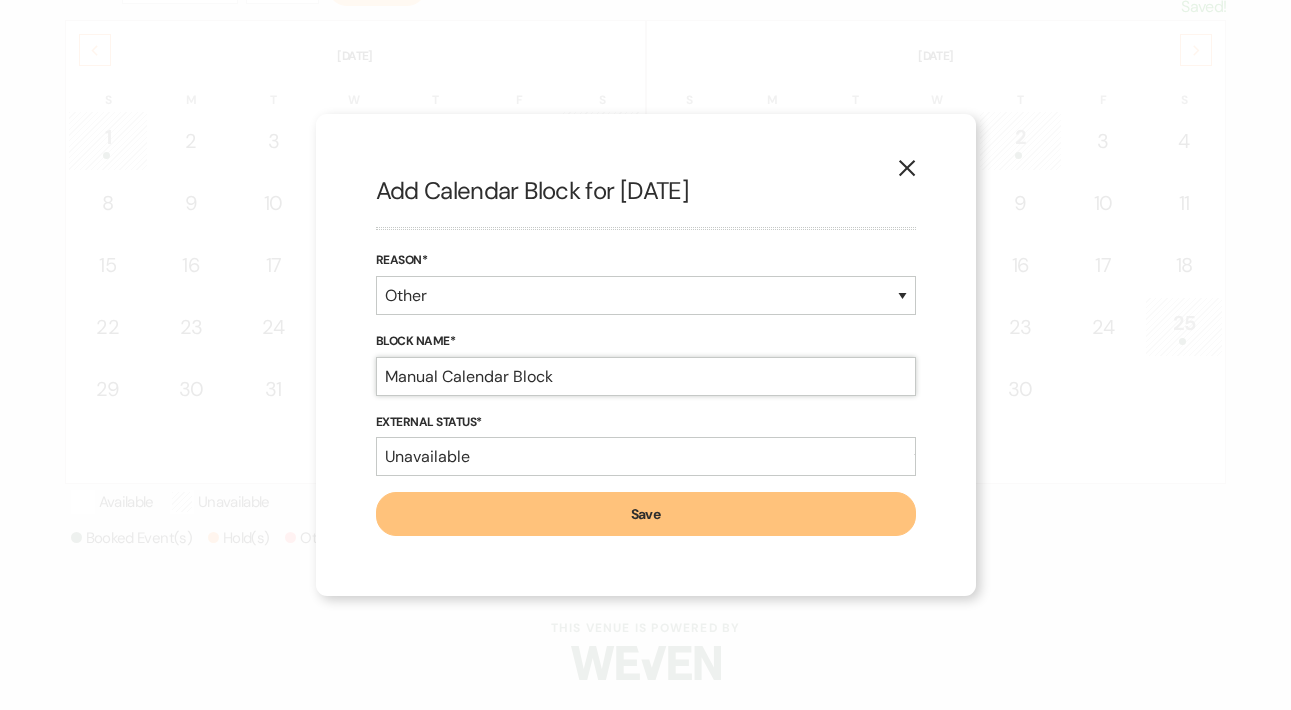 click on "Manual Calendar Block" at bounding box center [646, 376] 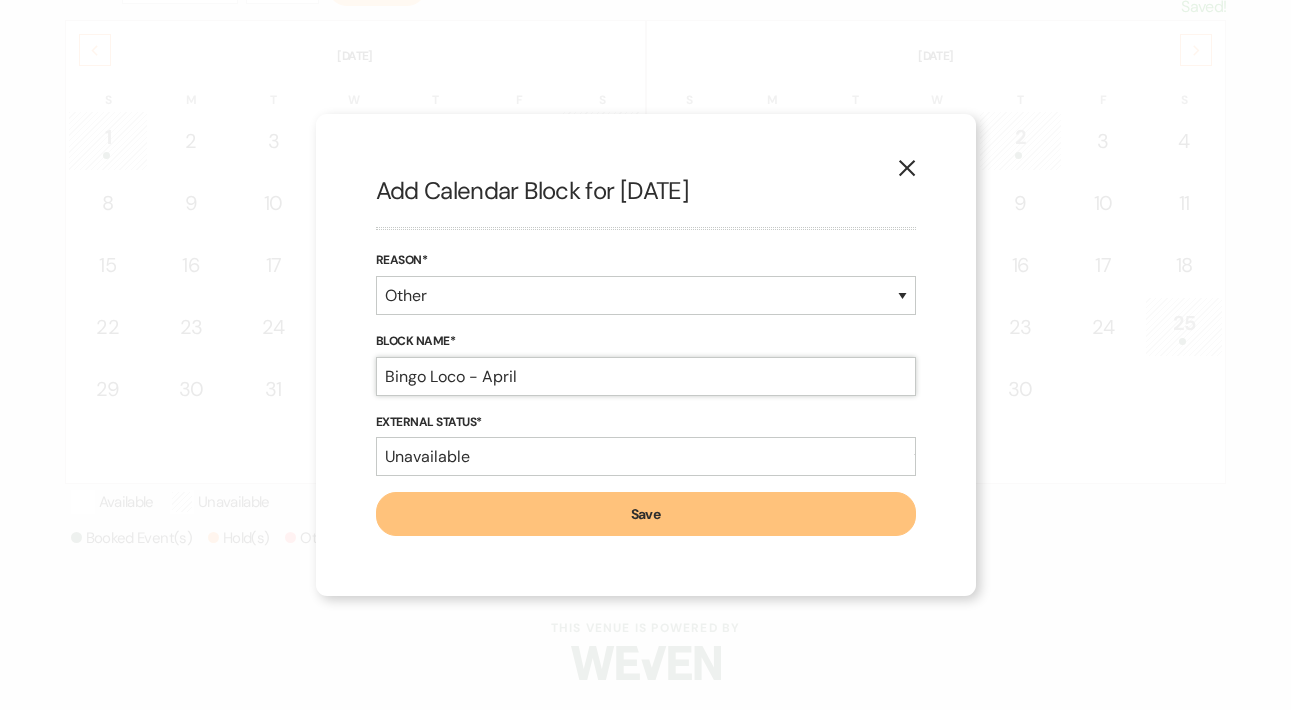 type on "Bingo Loco - April" 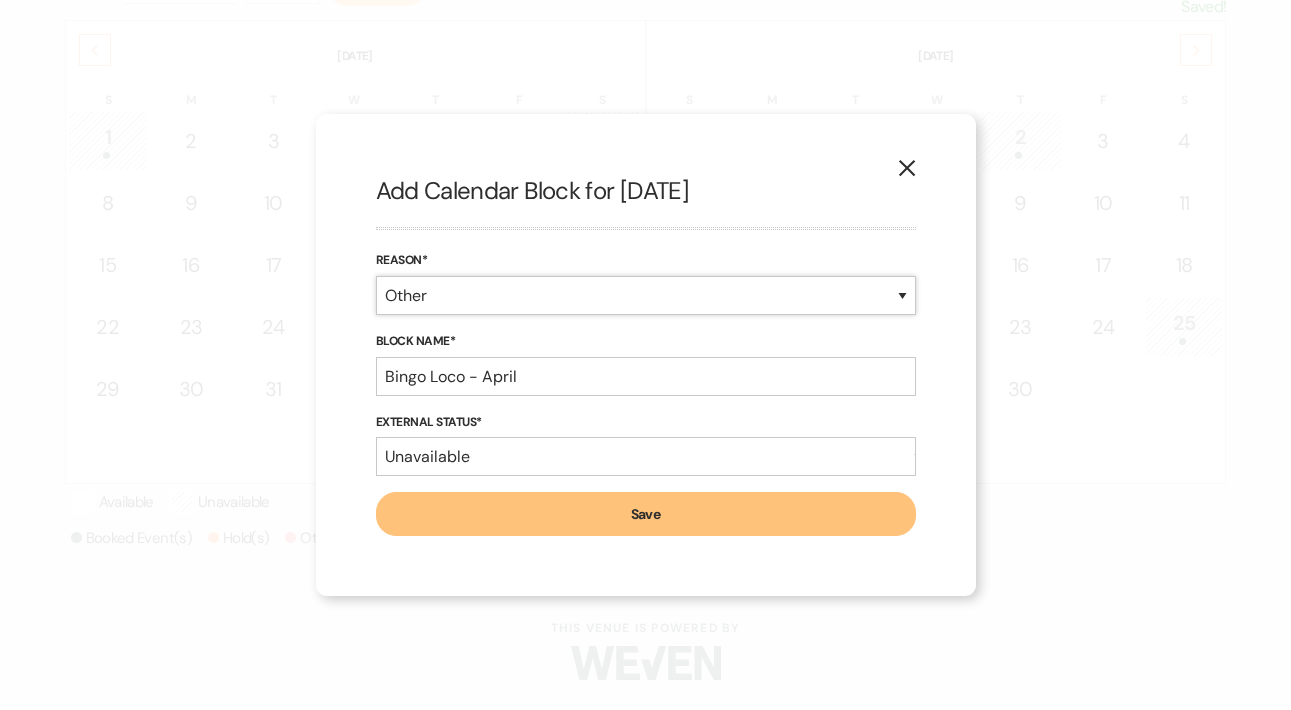 click on "Booked Event Hold Other" at bounding box center (646, 295) 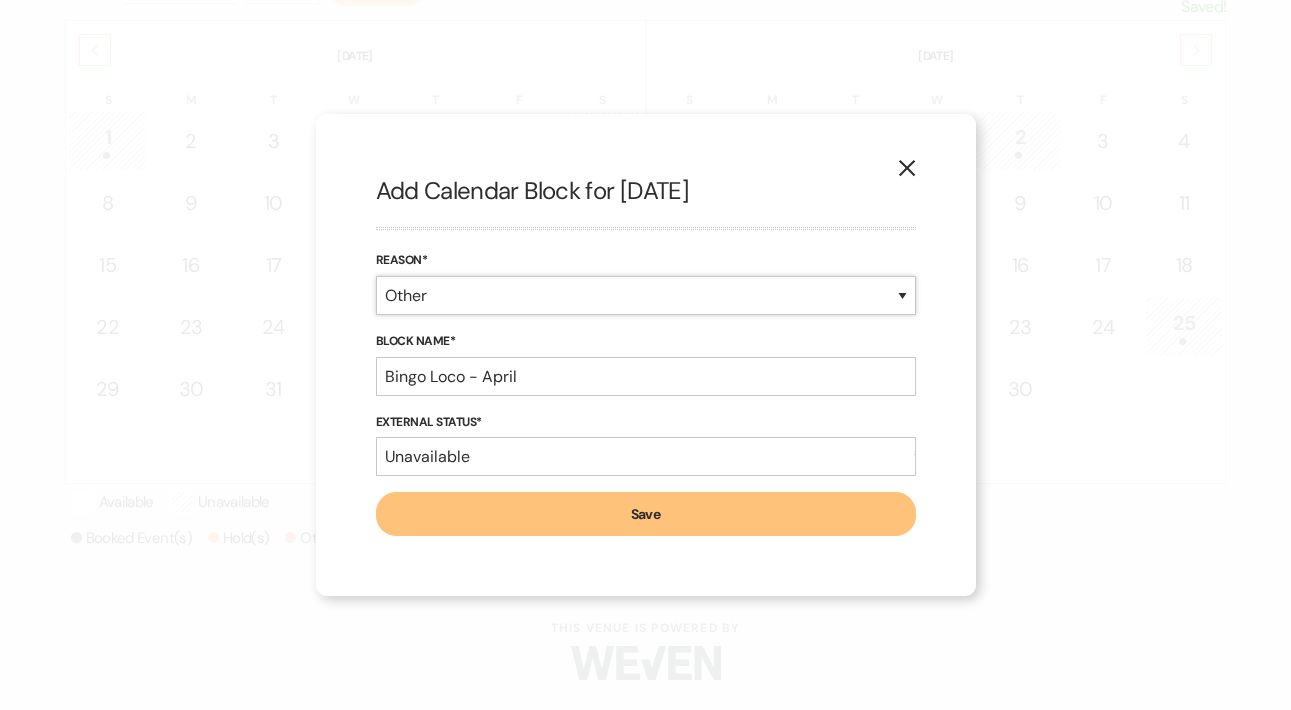 select on "bookedEvent" 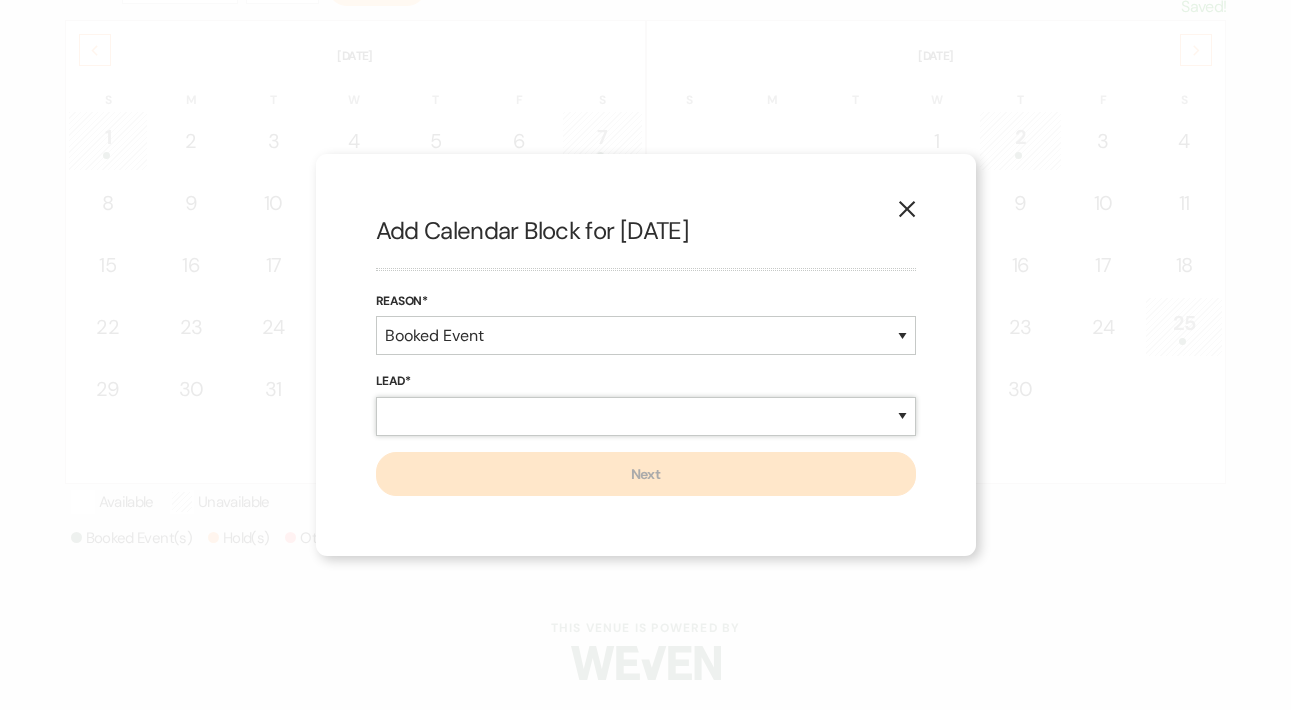 click on "New Lead Existing Lead" at bounding box center [646, 416] 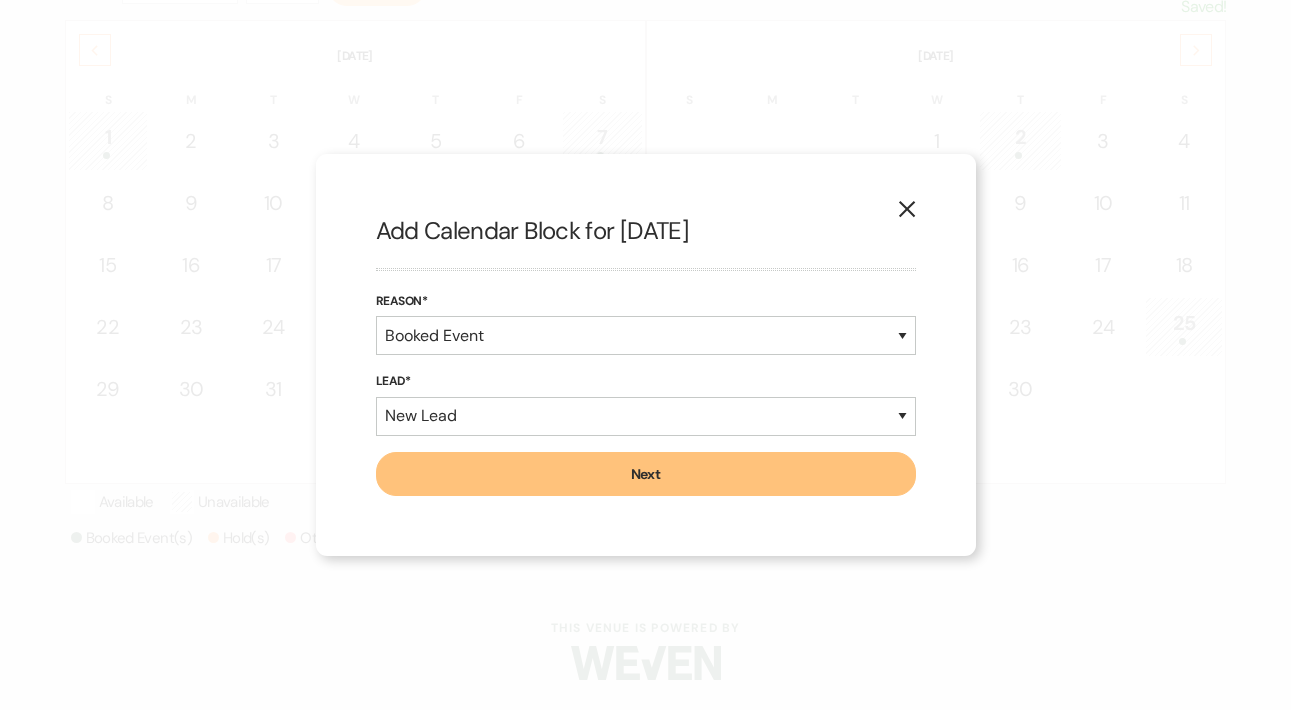 click on "Next" at bounding box center (646, 474) 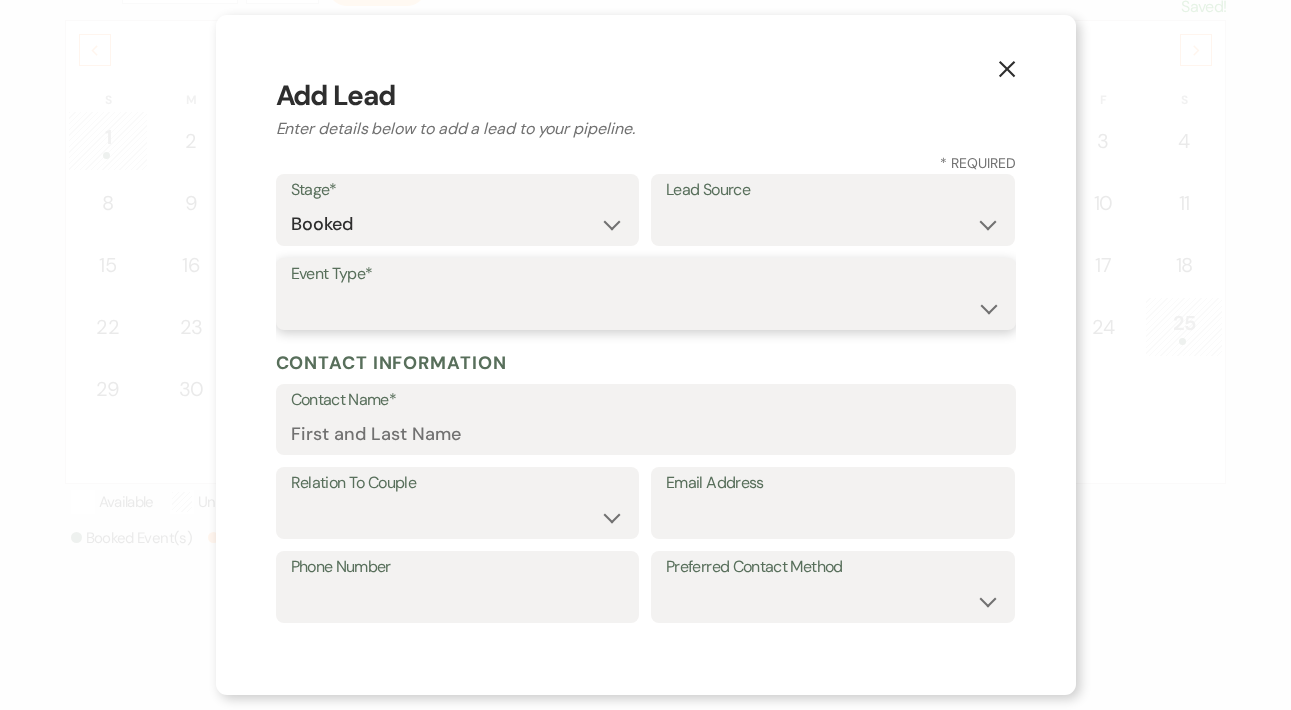 click on "Wedding Anniversary Party Baby Shower Bachelorette / Bachelor Party Birthday Party Bridal Shower Brunch Community Event Concert Corporate Event Elopement End of Life Celebration Engagement Party Fundraiser Graduation Party Micro Wedding Prom Quinceañera Rehearsal Dinner Religious Event Retreat Other" at bounding box center (646, 308) 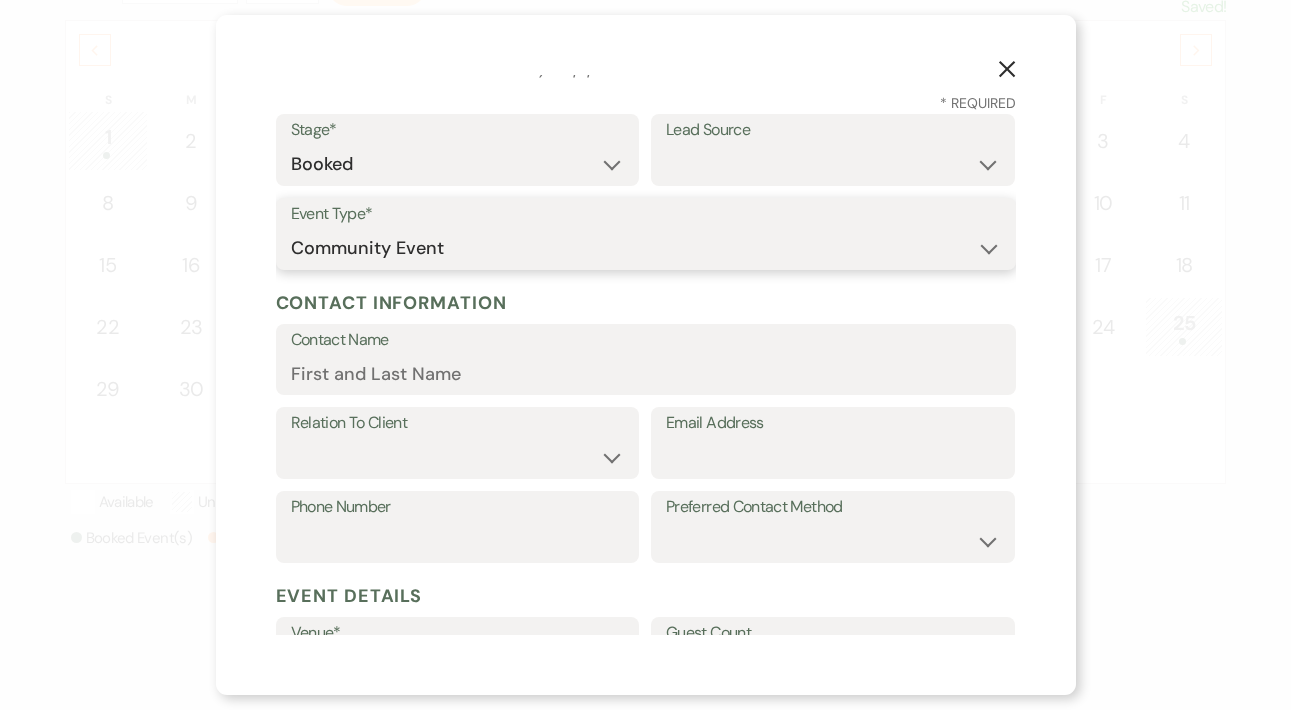 scroll, scrollTop: 72, scrollLeft: 0, axis: vertical 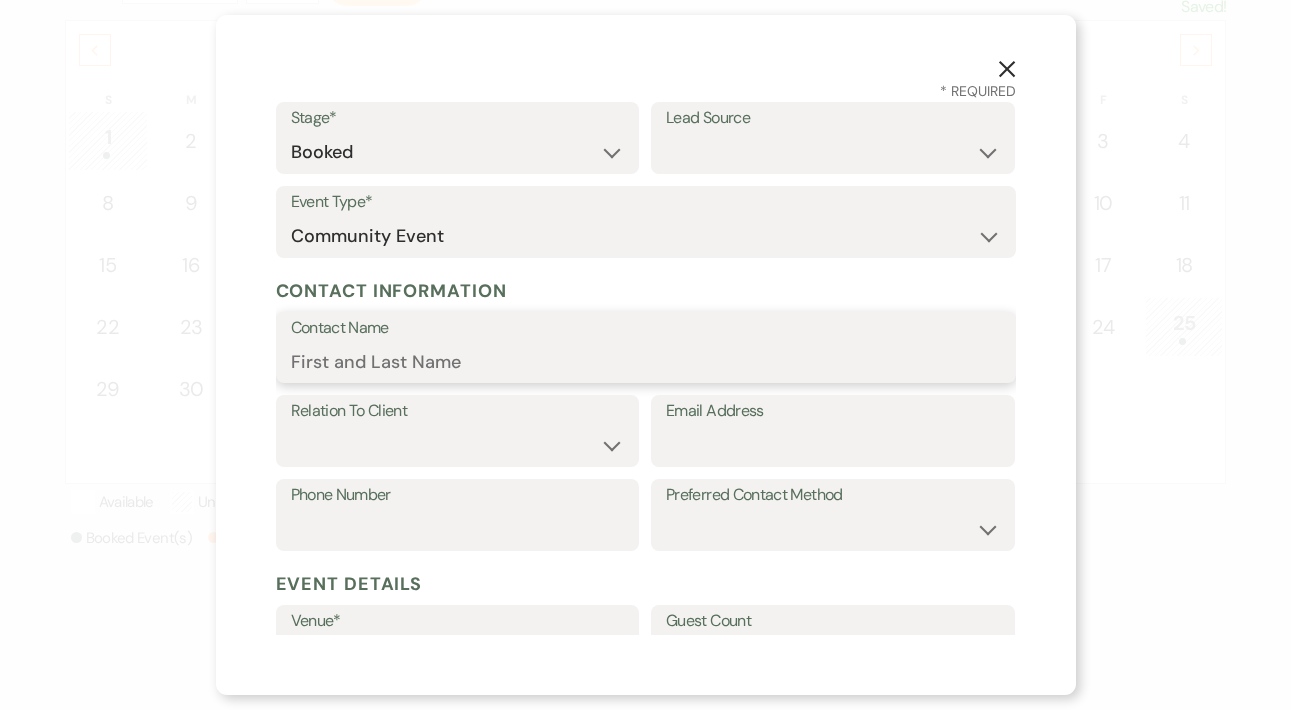 click on "Contact Name" at bounding box center [646, 361] 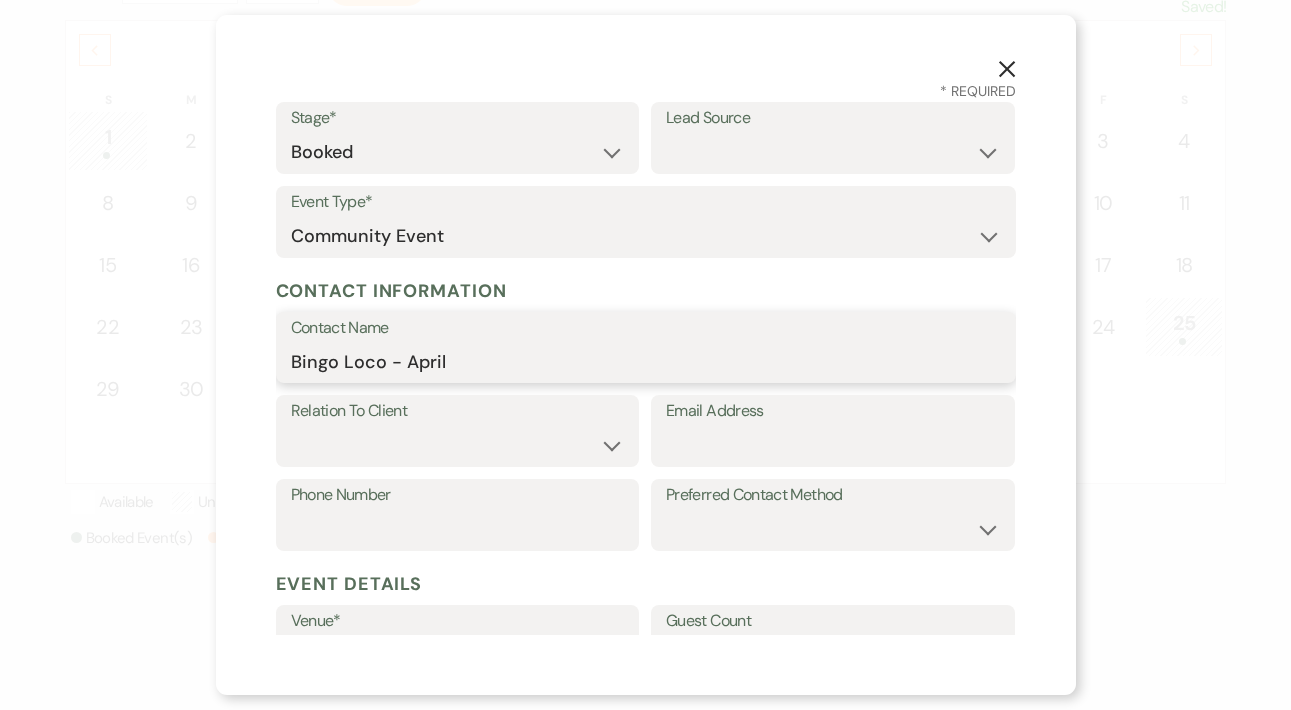 type on "Bingo Loco - April" 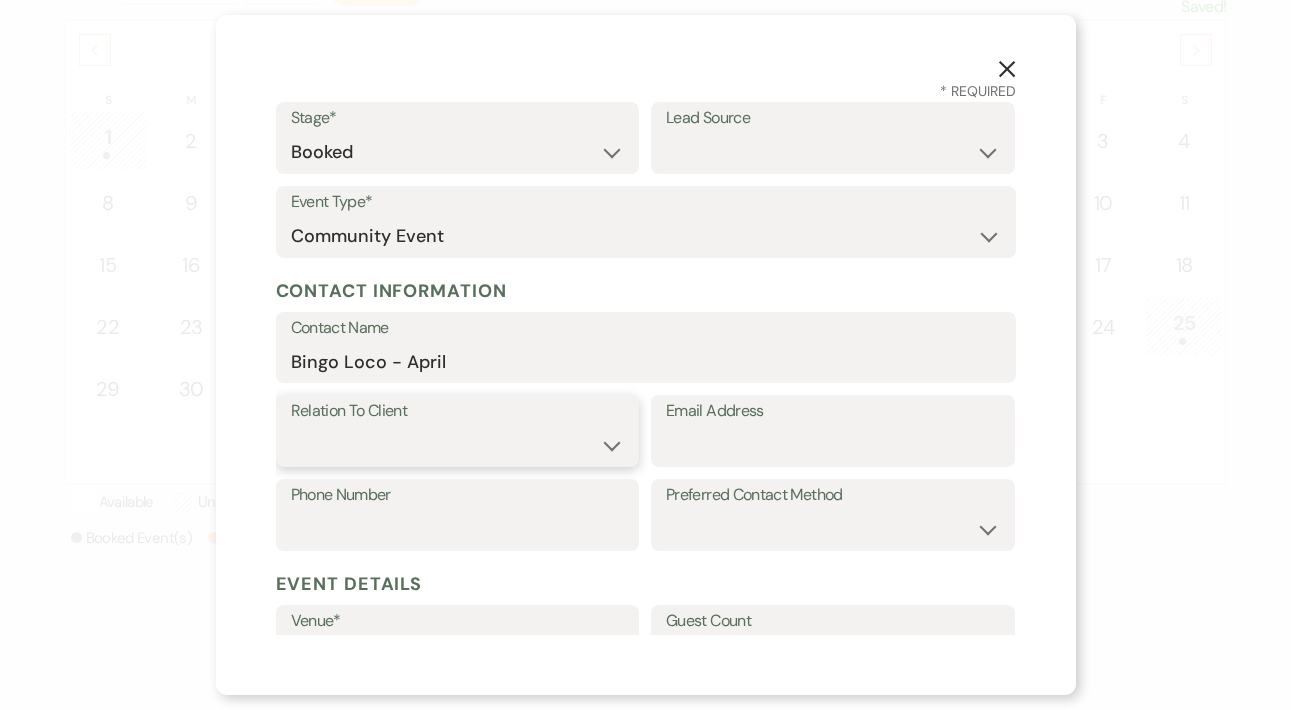 click on "Client Event Planner Parent of Client Family Member Friend Other" at bounding box center [458, 445] 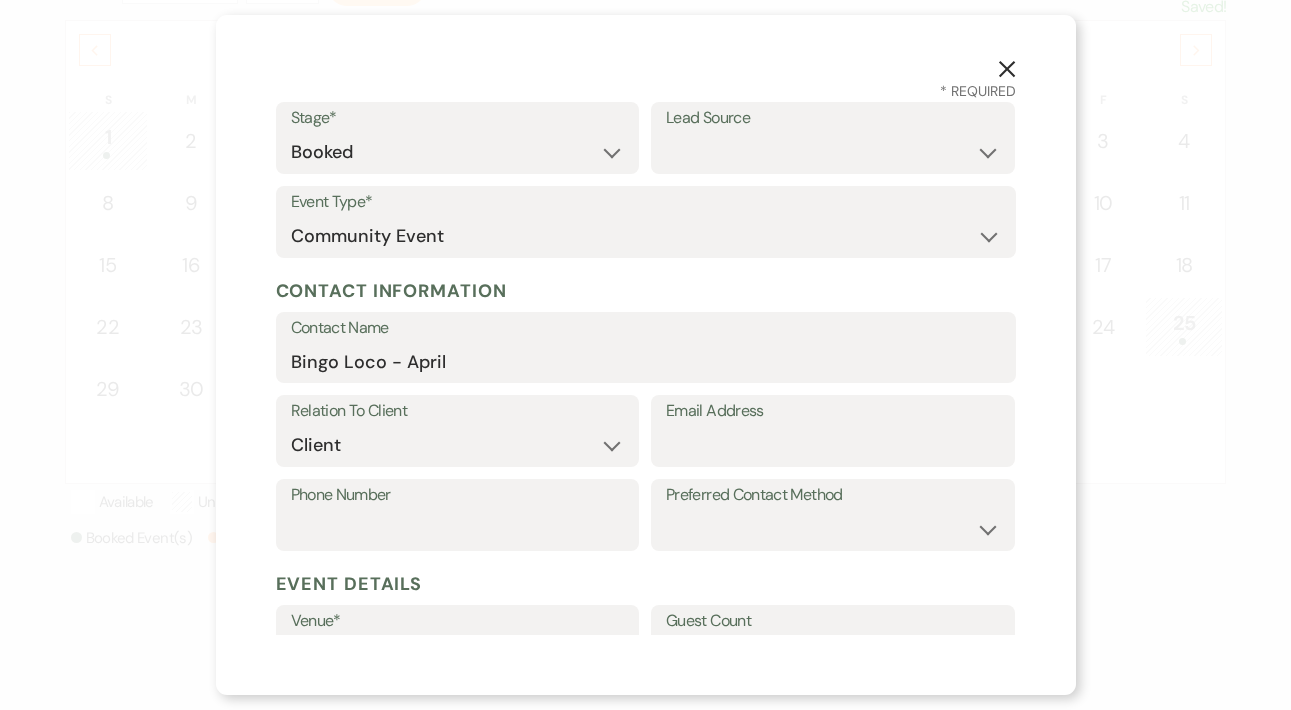 click on "Email Address" at bounding box center (833, 411) 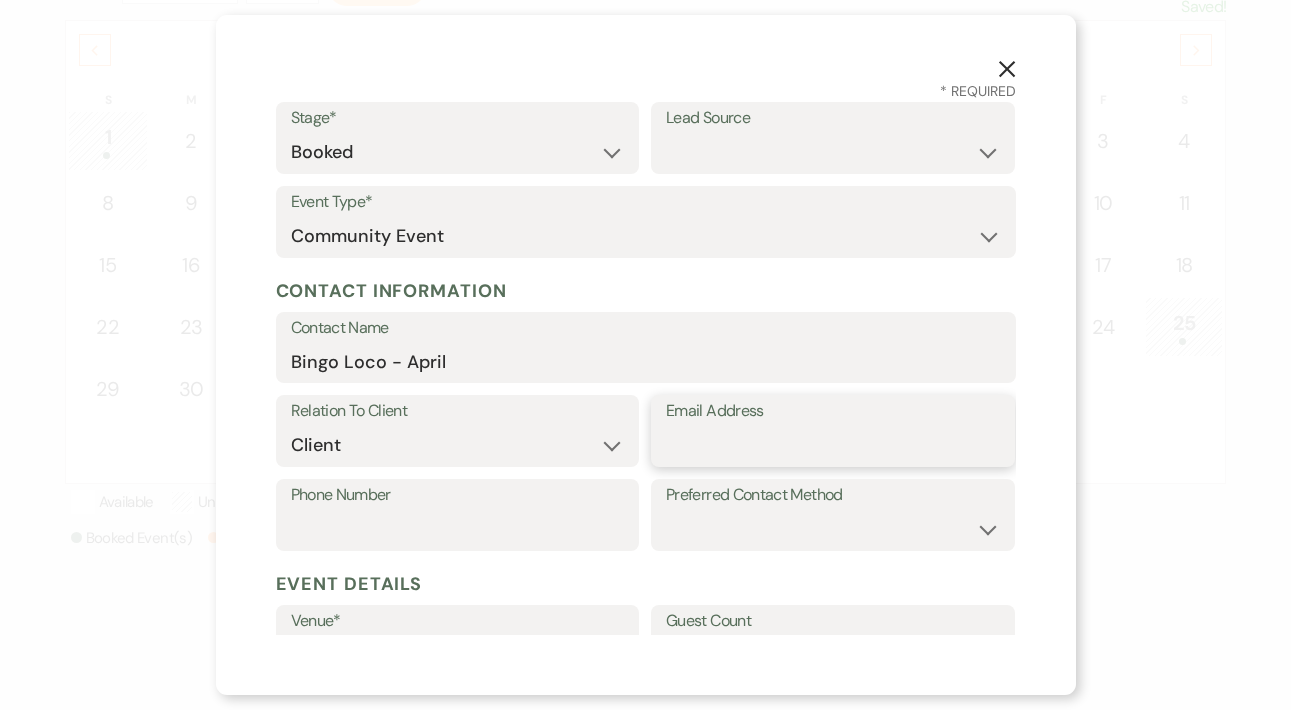click on "Email Address" at bounding box center [833, 445] 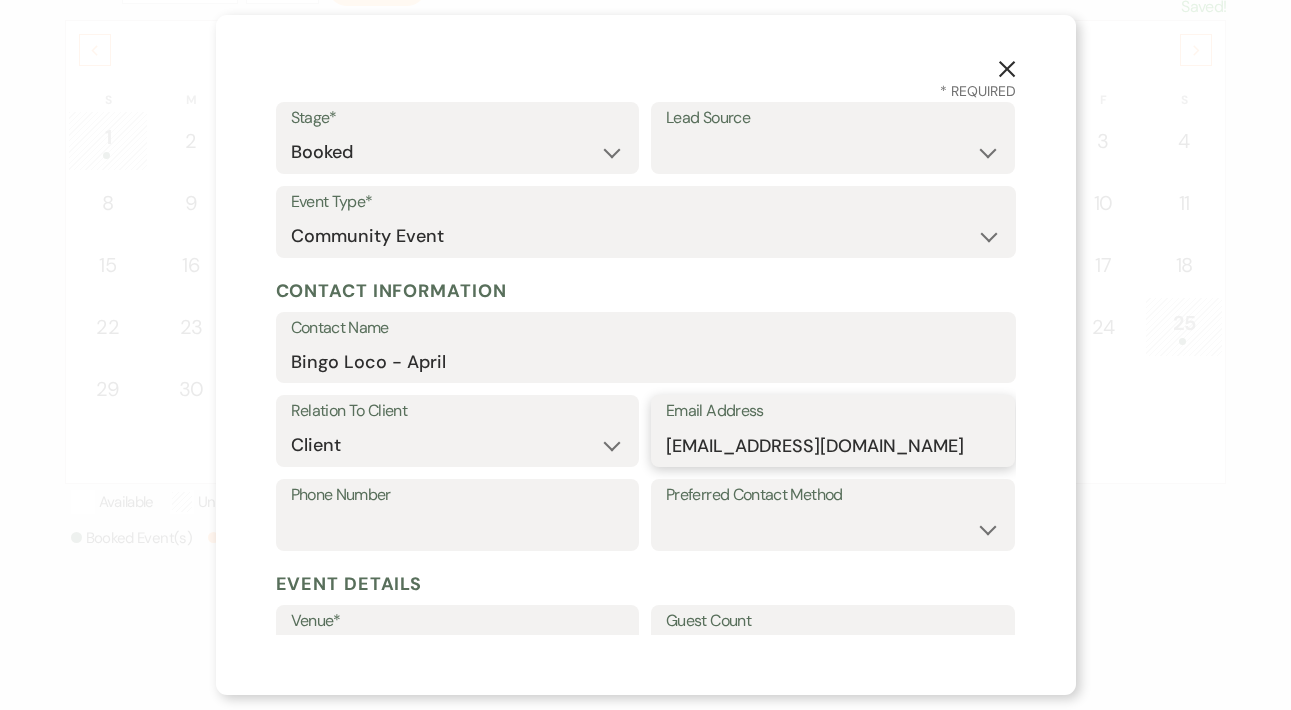 type on "anthonylicursi215@gmail.com" 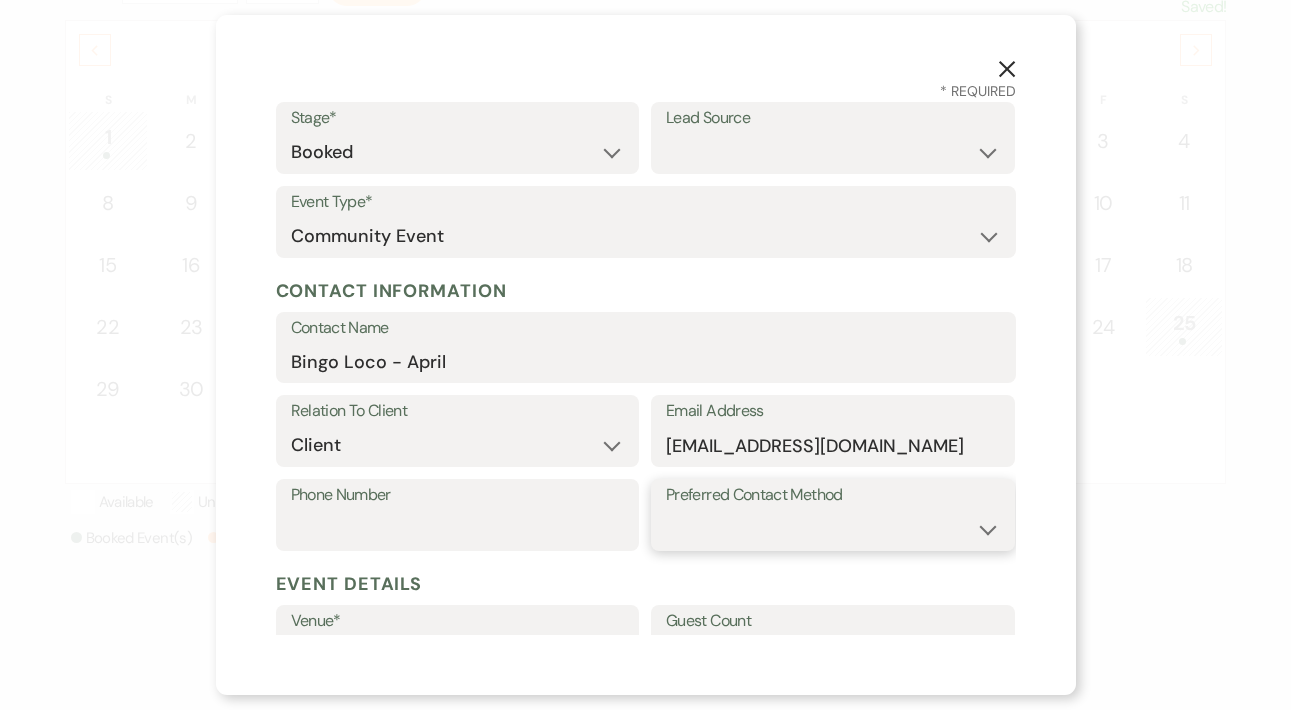 click on "Email Phone Text" at bounding box center [833, 529] 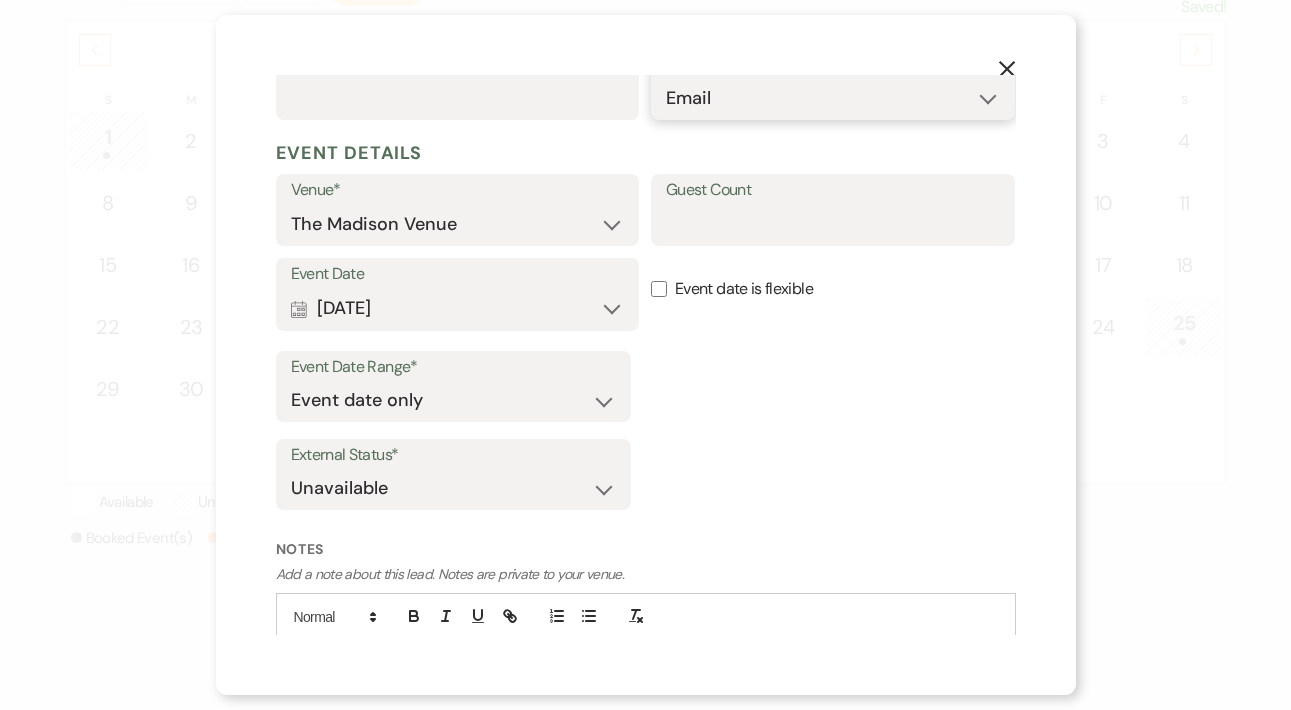scroll, scrollTop: 617, scrollLeft: 0, axis: vertical 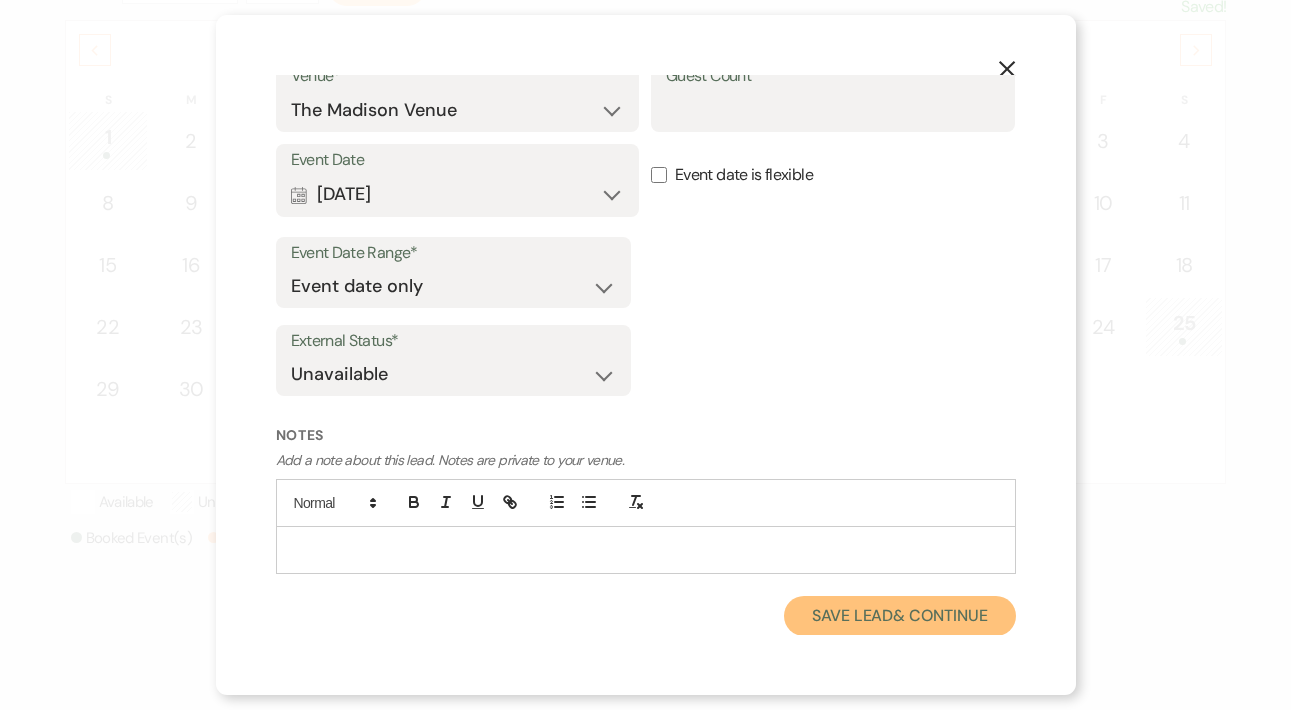 click on "Save Lead  & Continue" at bounding box center (899, 616) 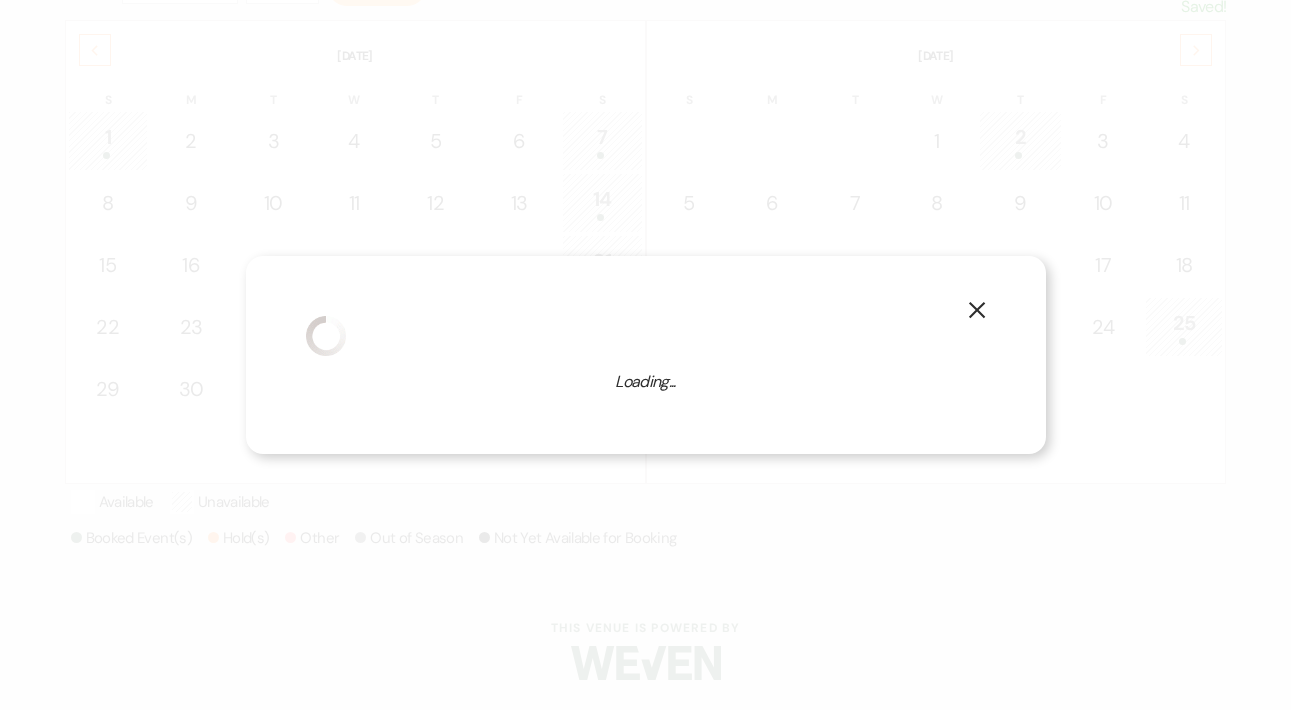select on "7" 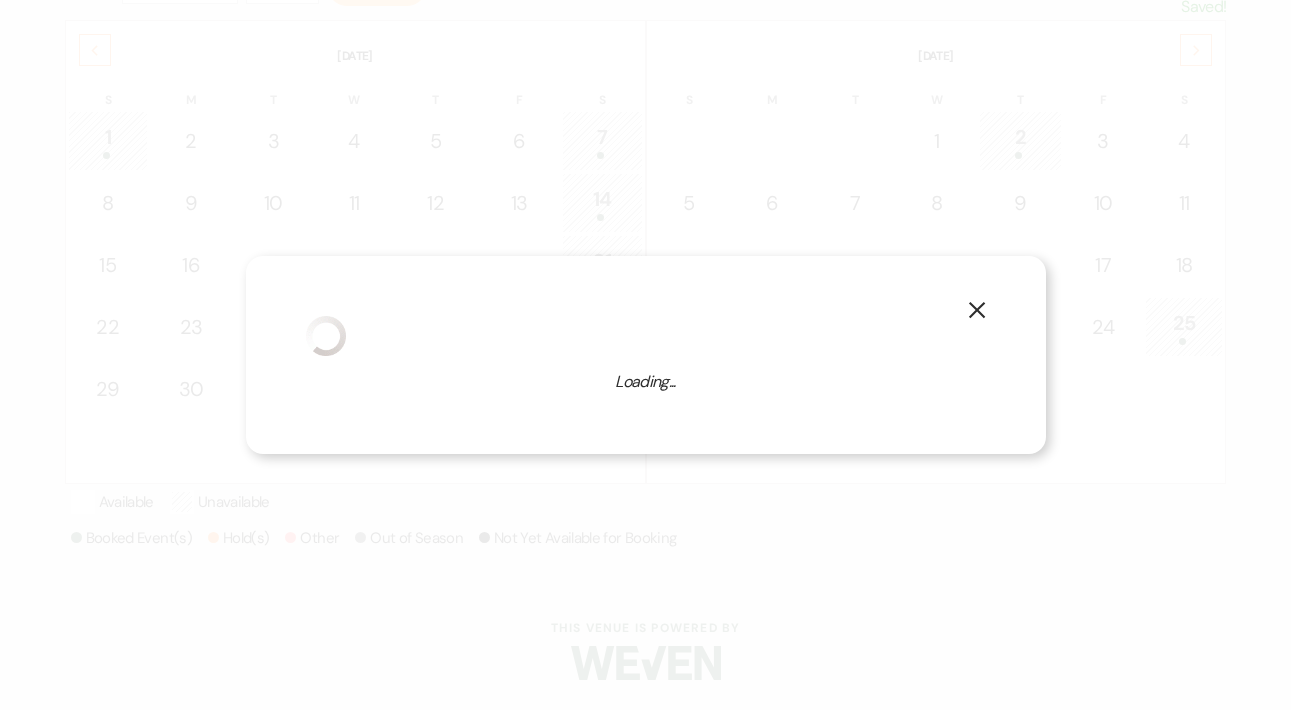 select on "775" 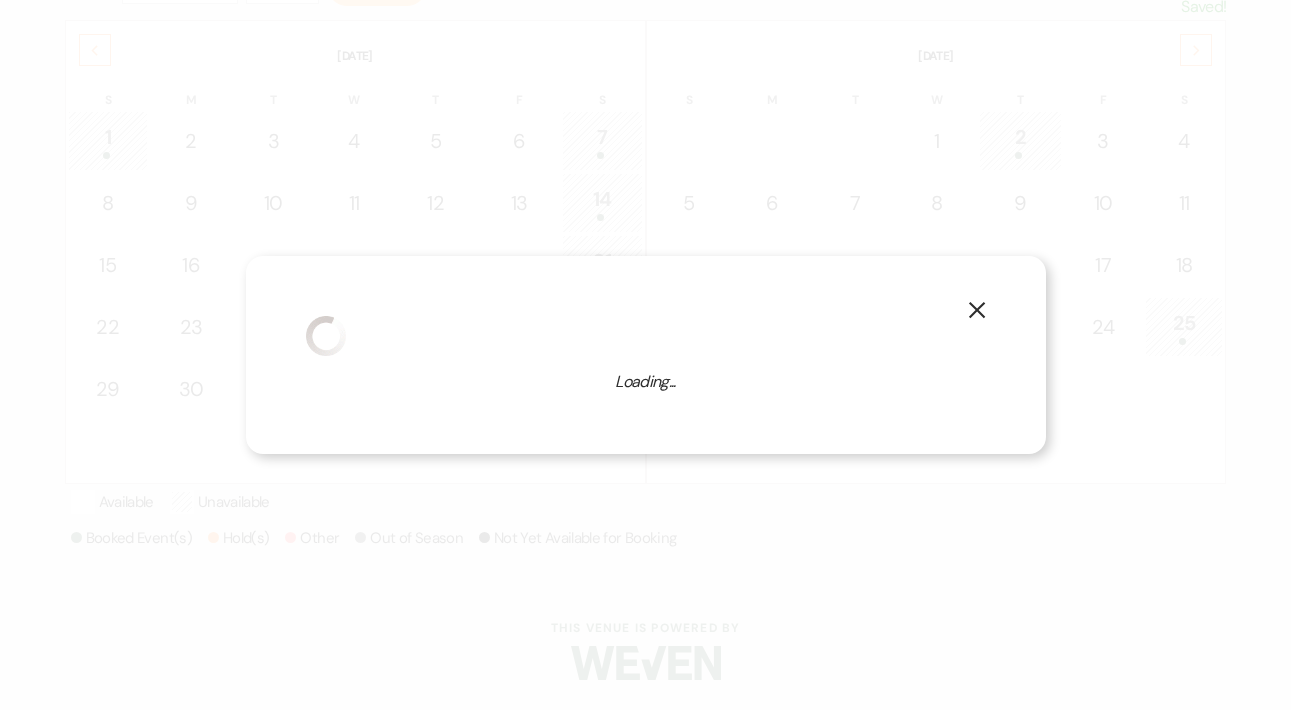 select on "false" 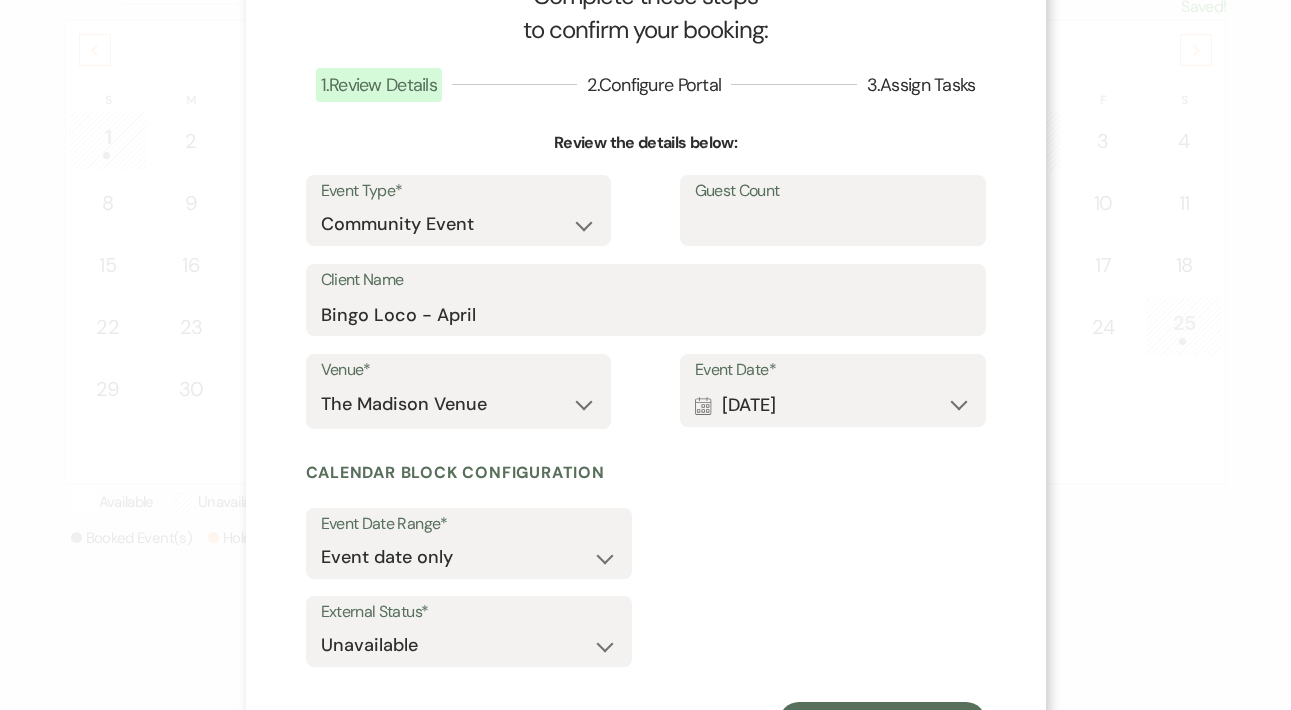 scroll, scrollTop: 172, scrollLeft: 0, axis: vertical 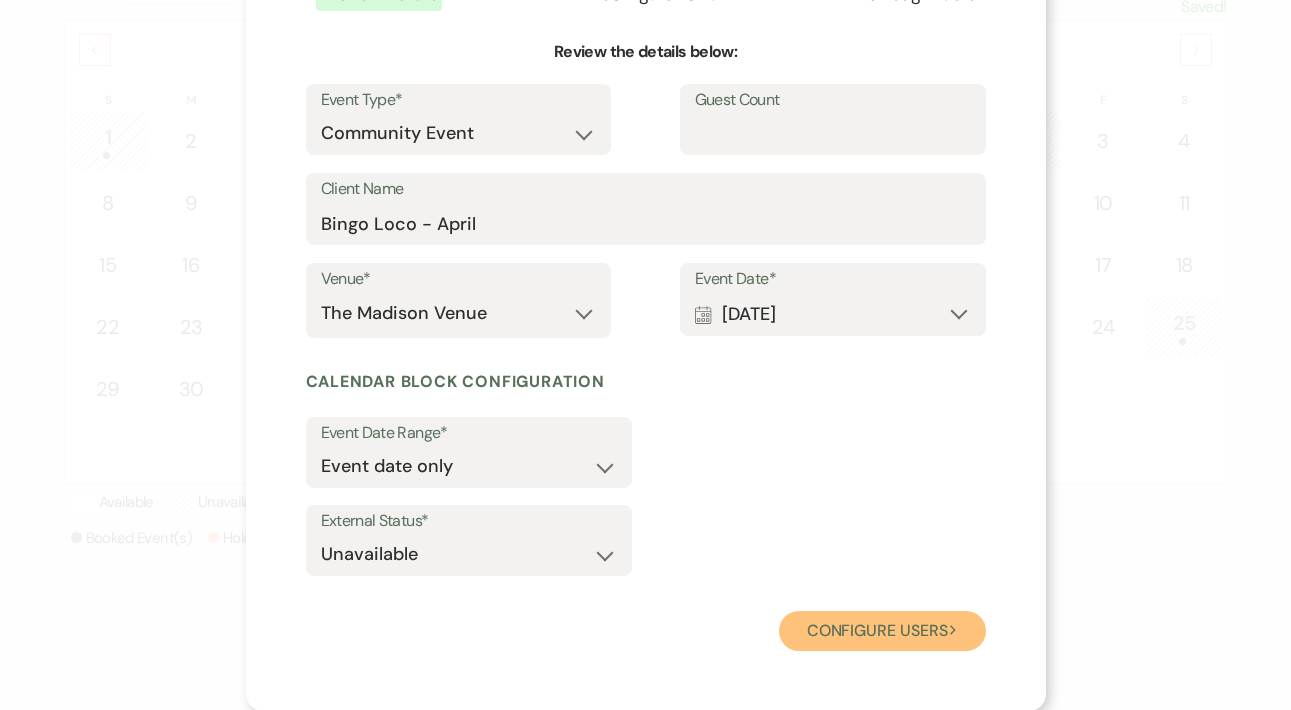 click on "Configure users  Next" at bounding box center (882, 631) 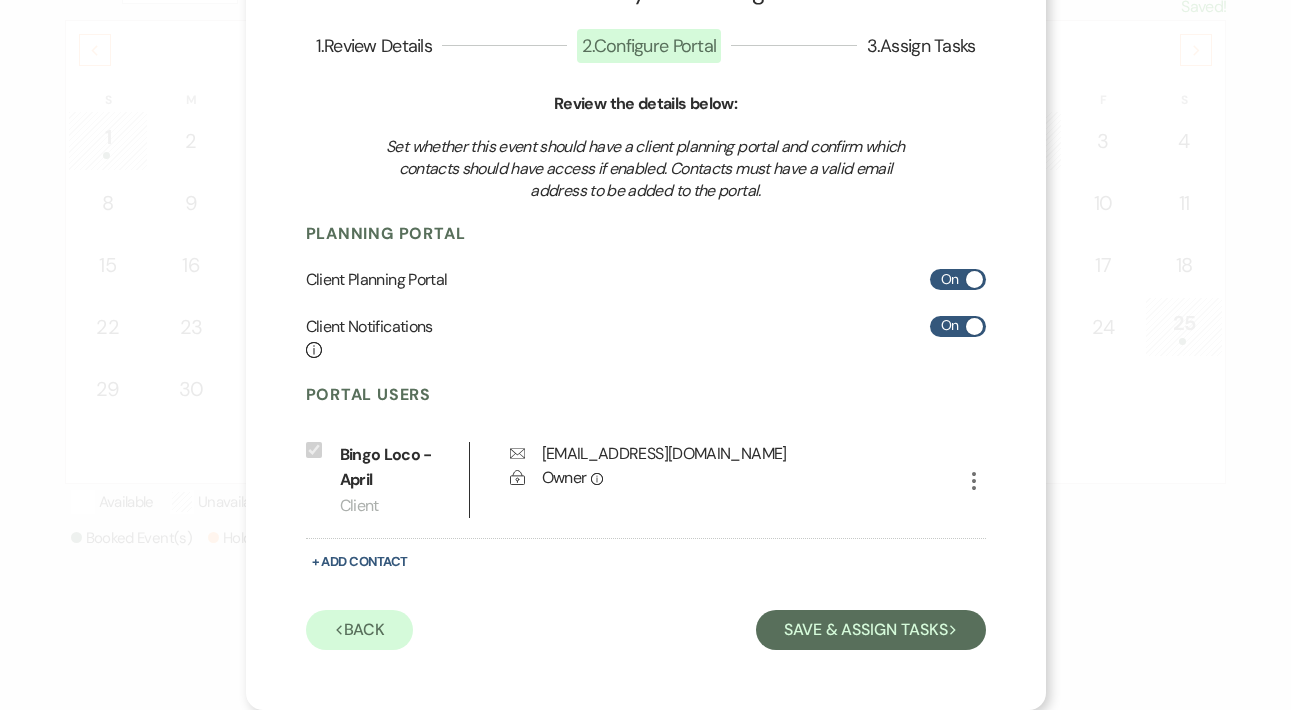 scroll, scrollTop: 121, scrollLeft: 0, axis: vertical 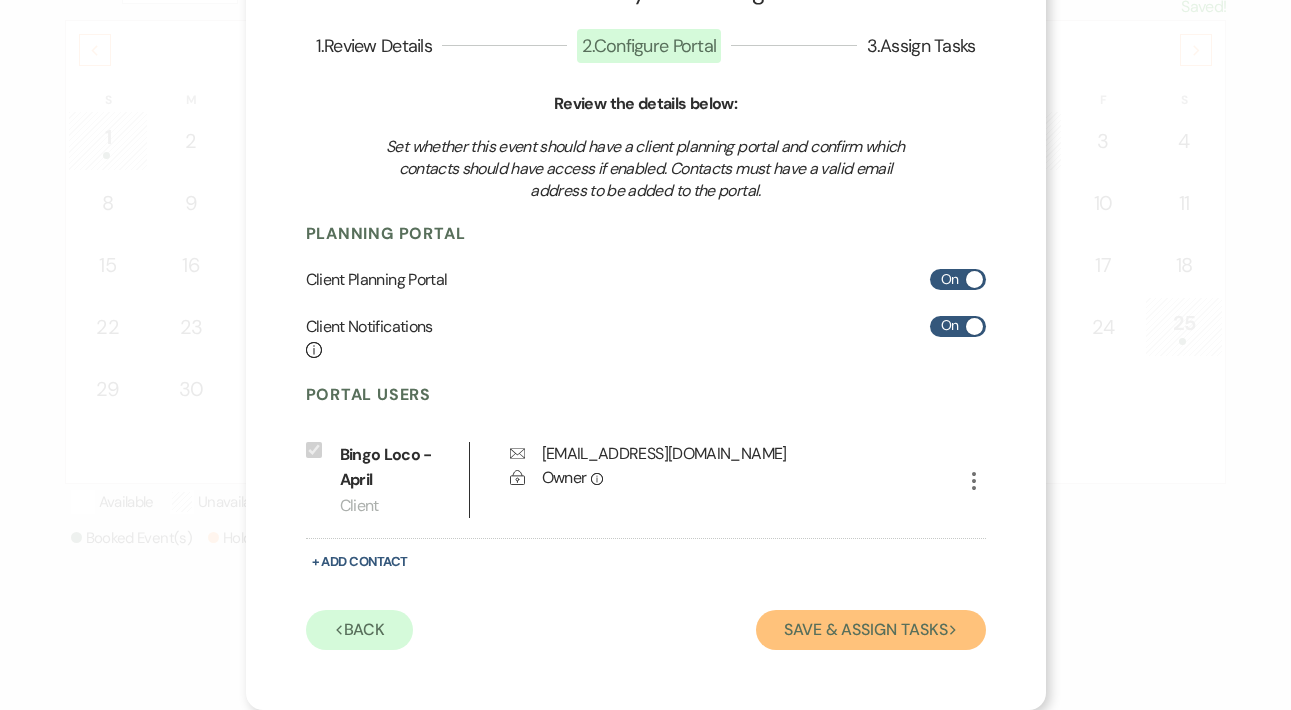 click on "Save & Assign Tasks  Next" at bounding box center (870, 630) 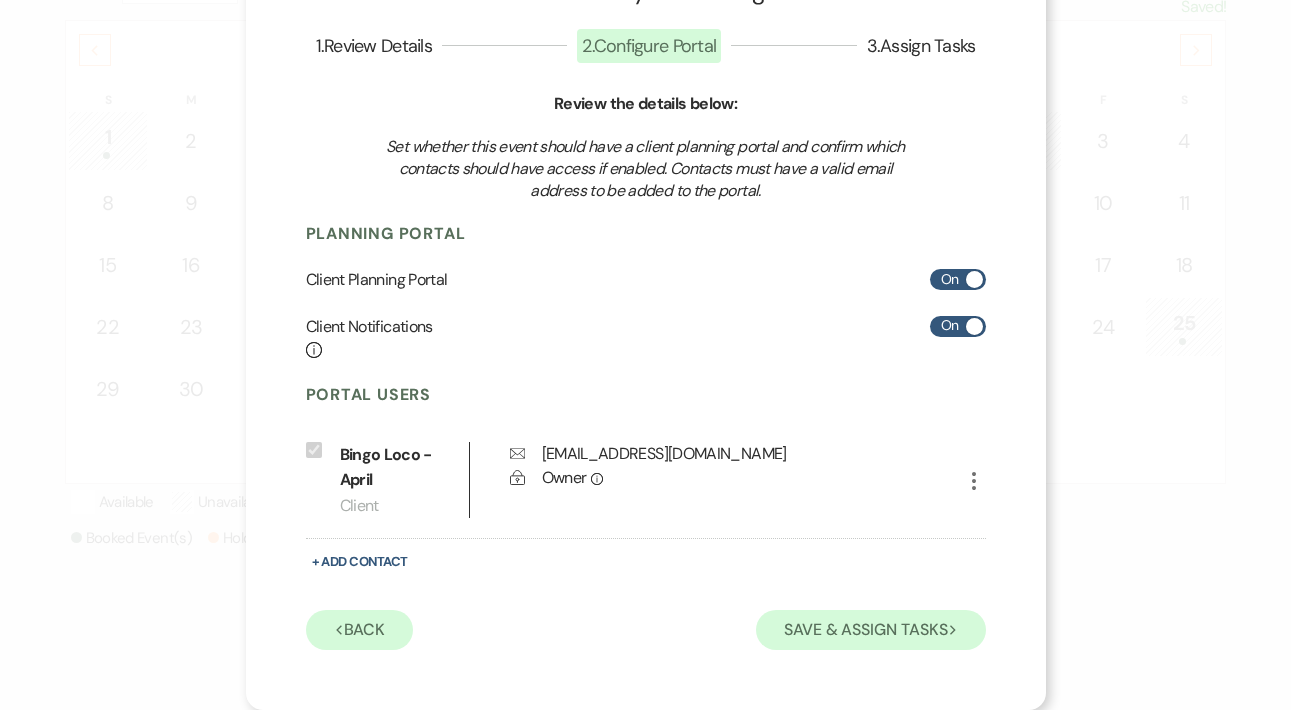 scroll, scrollTop: 76, scrollLeft: 0, axis: vertical 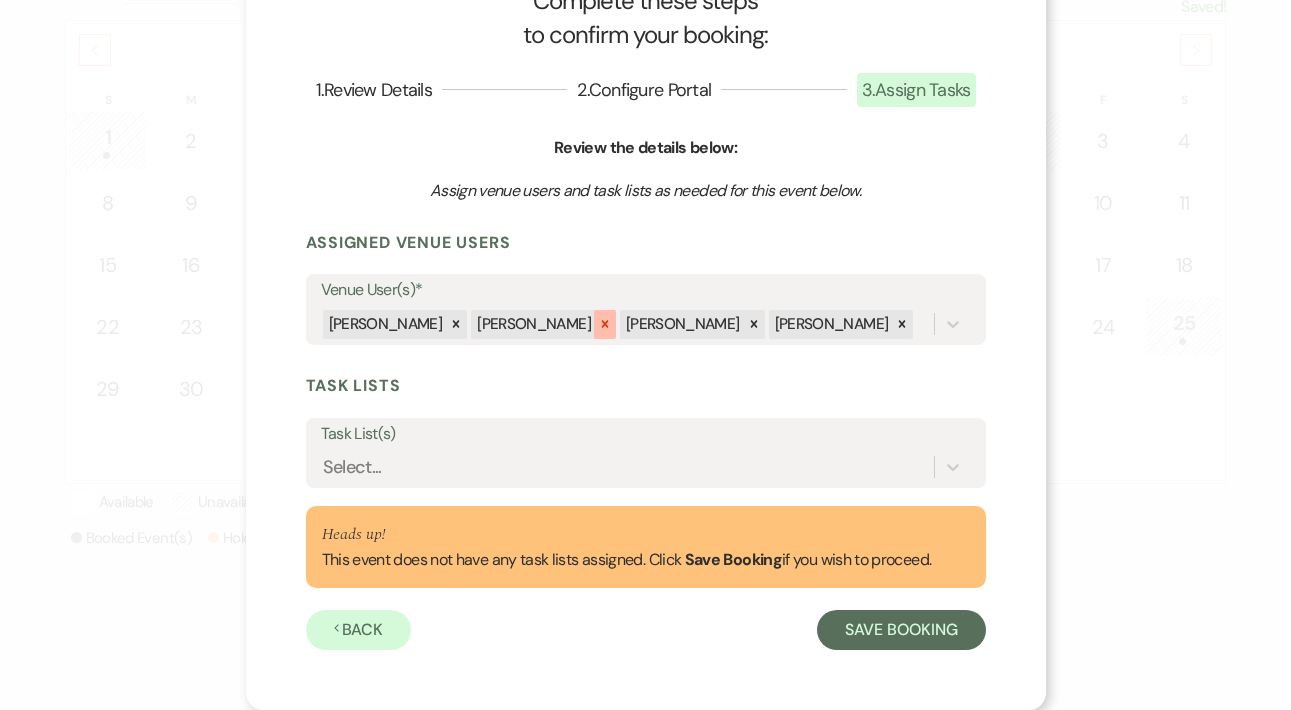 click 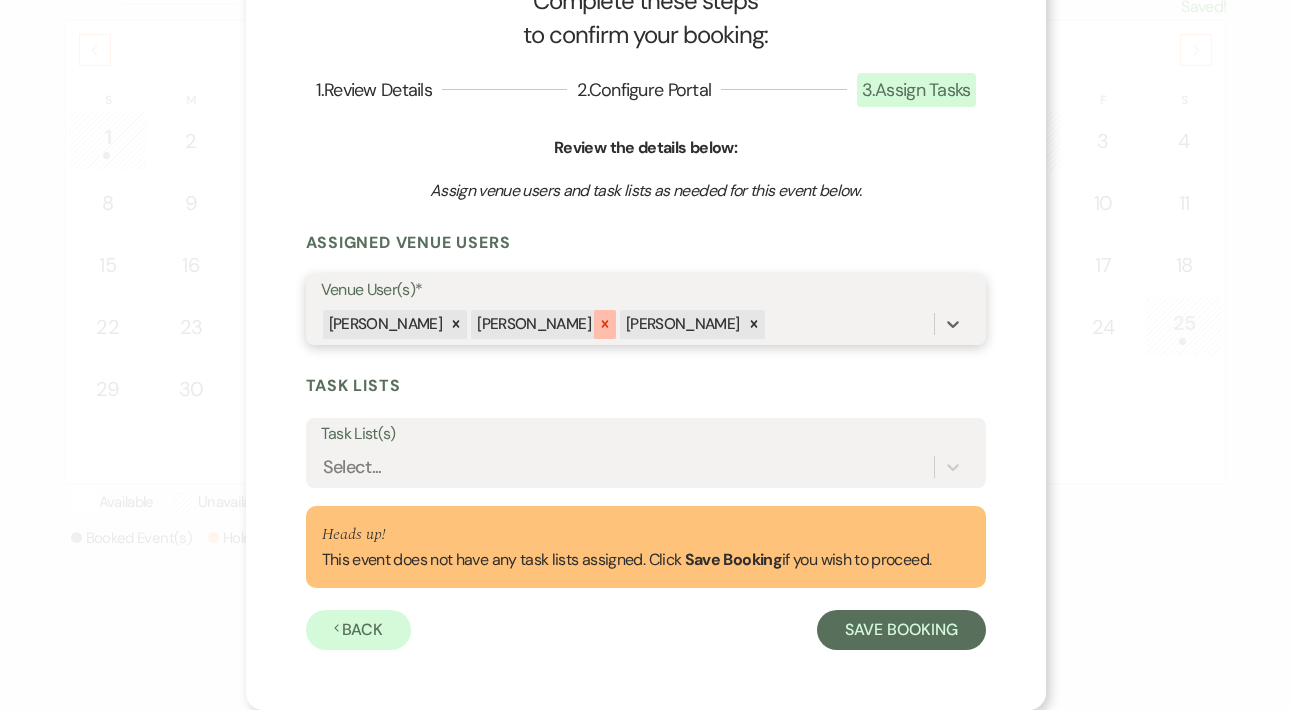 click 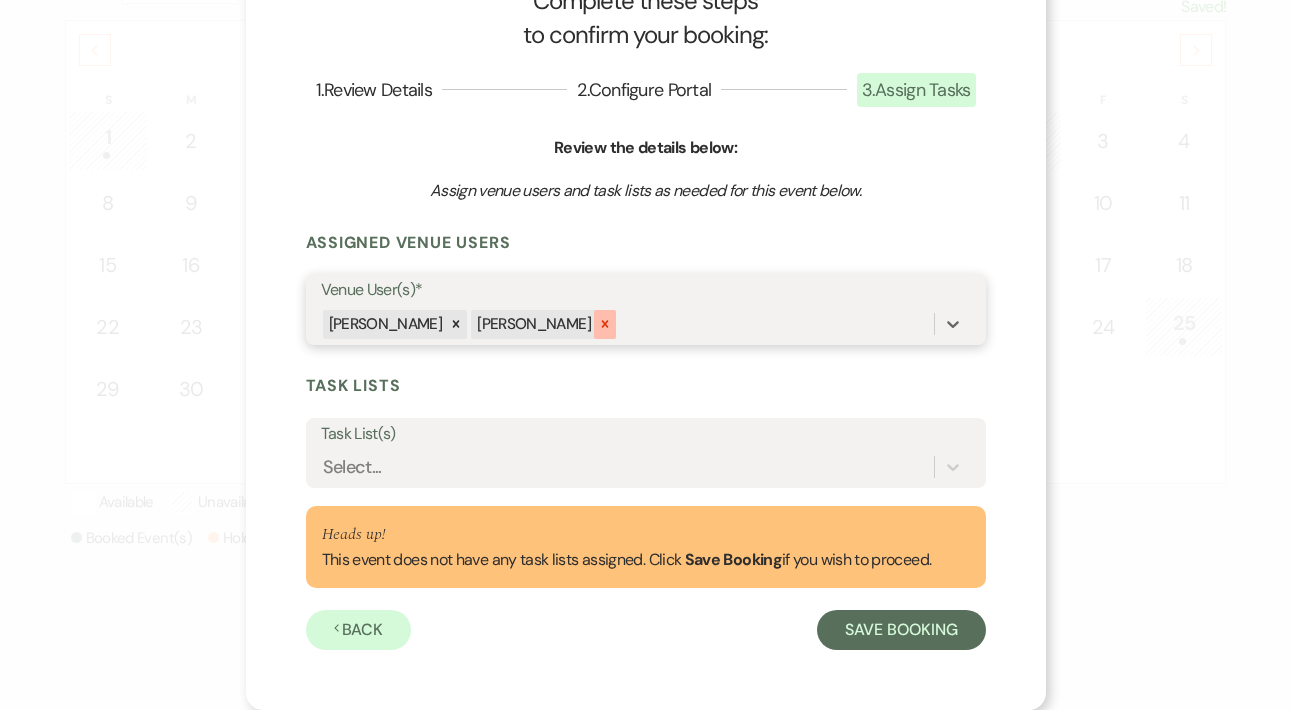 click 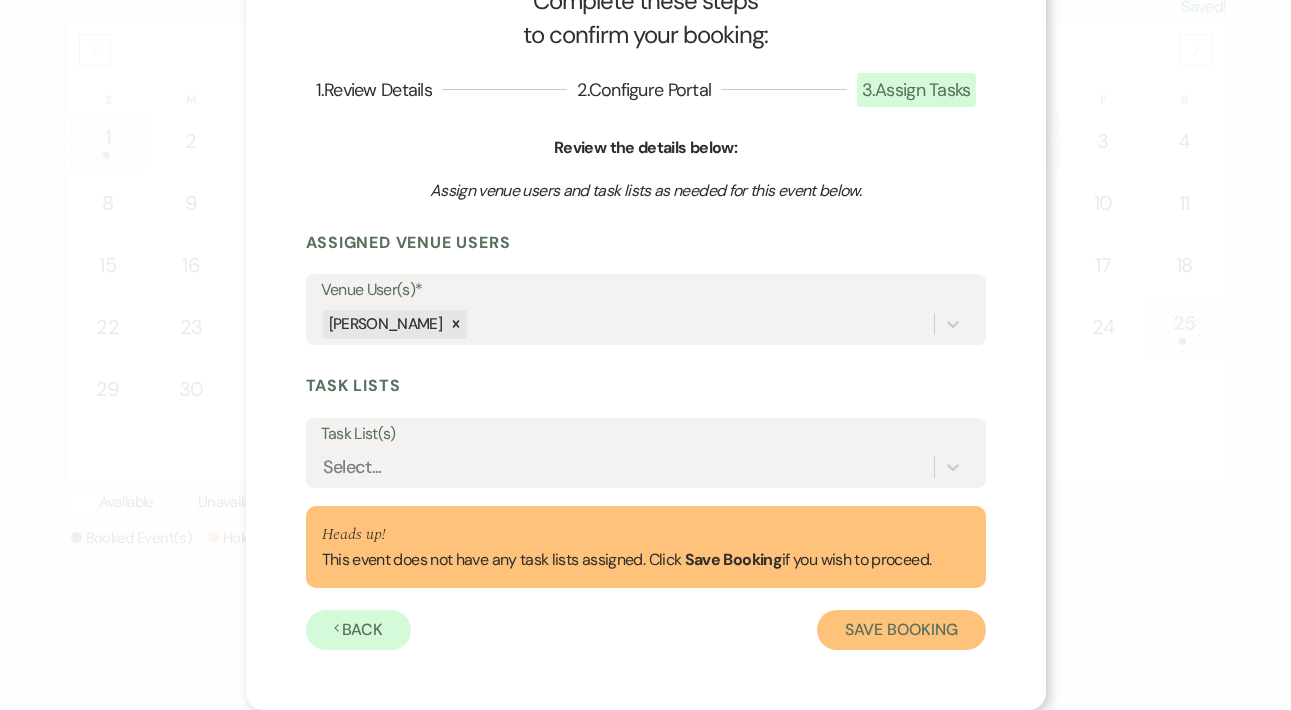 click on "Save Booking" at bounding box center (901, 630) 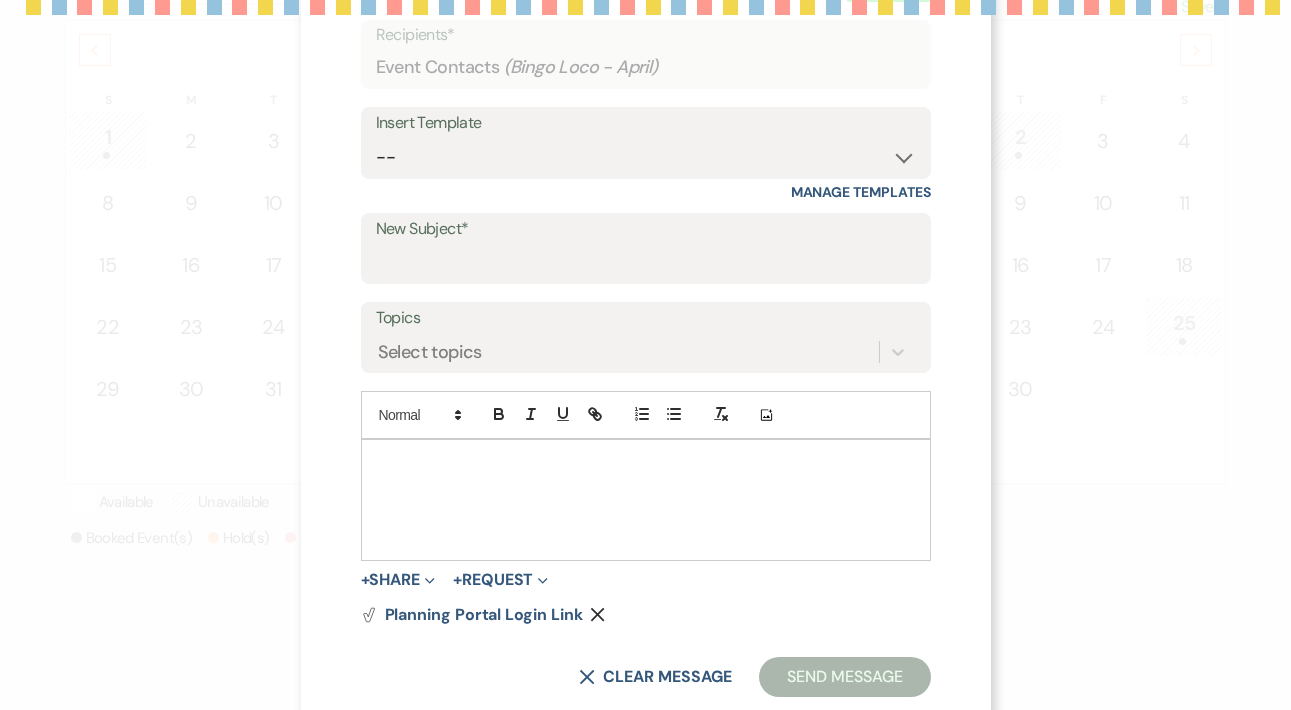 click on "Recipients* Event Contacts   ( Bingo Loco - April )" at bounding box center (646, 54) 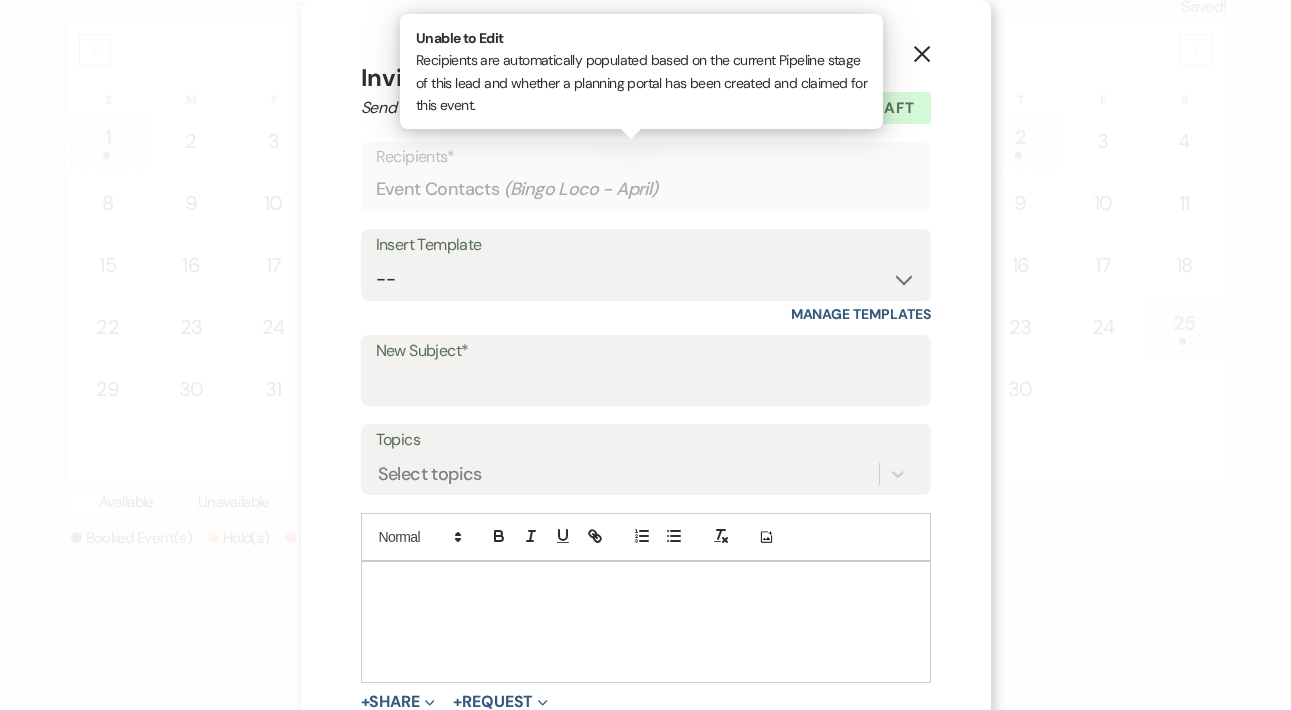 scroll, scrollTop: 1, scrollLeft: 0, axis: vertical 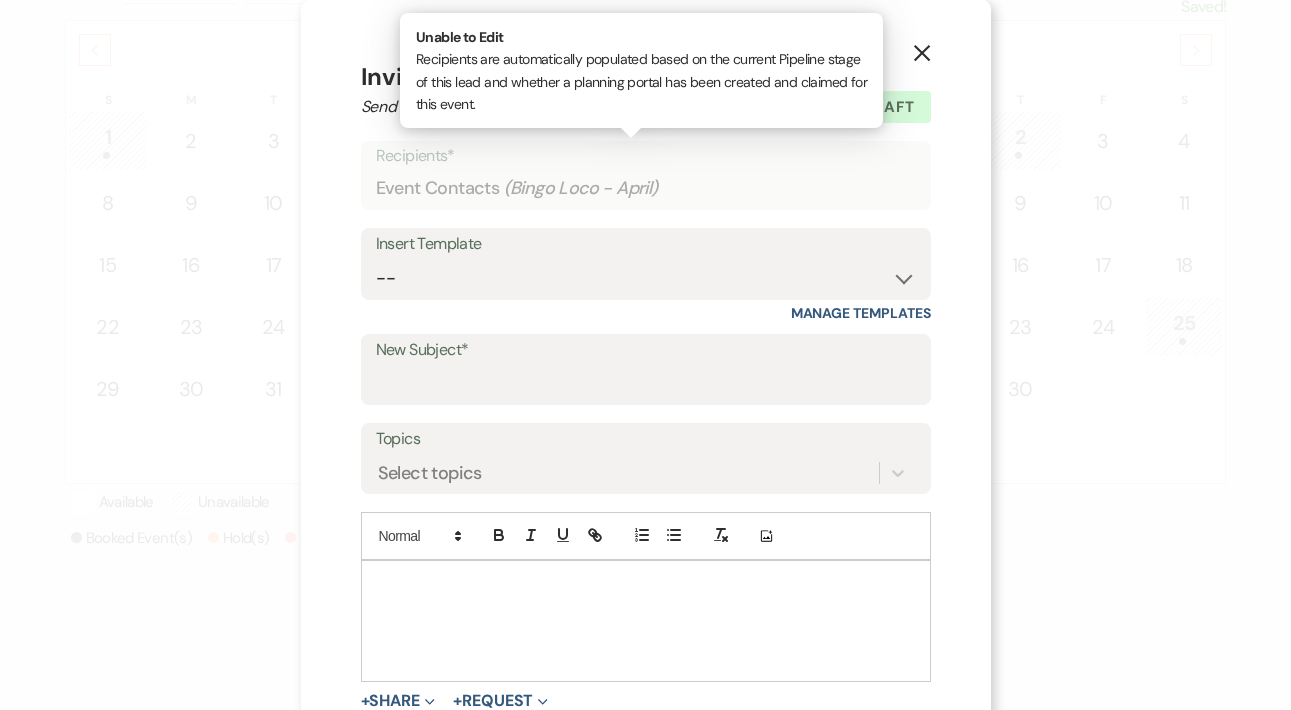 click on "X" at bounding box center [922, 52] 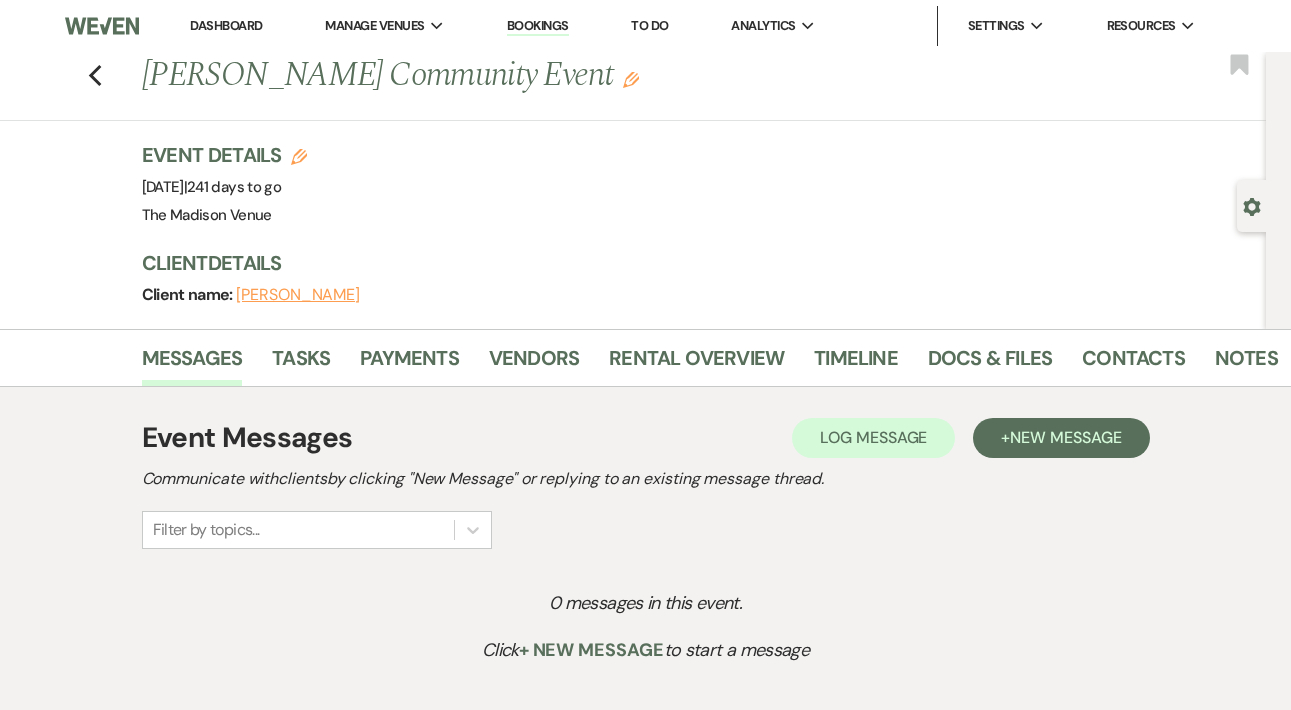 scroll, scrollTop: 0, scrollLeft: 0, axis: both 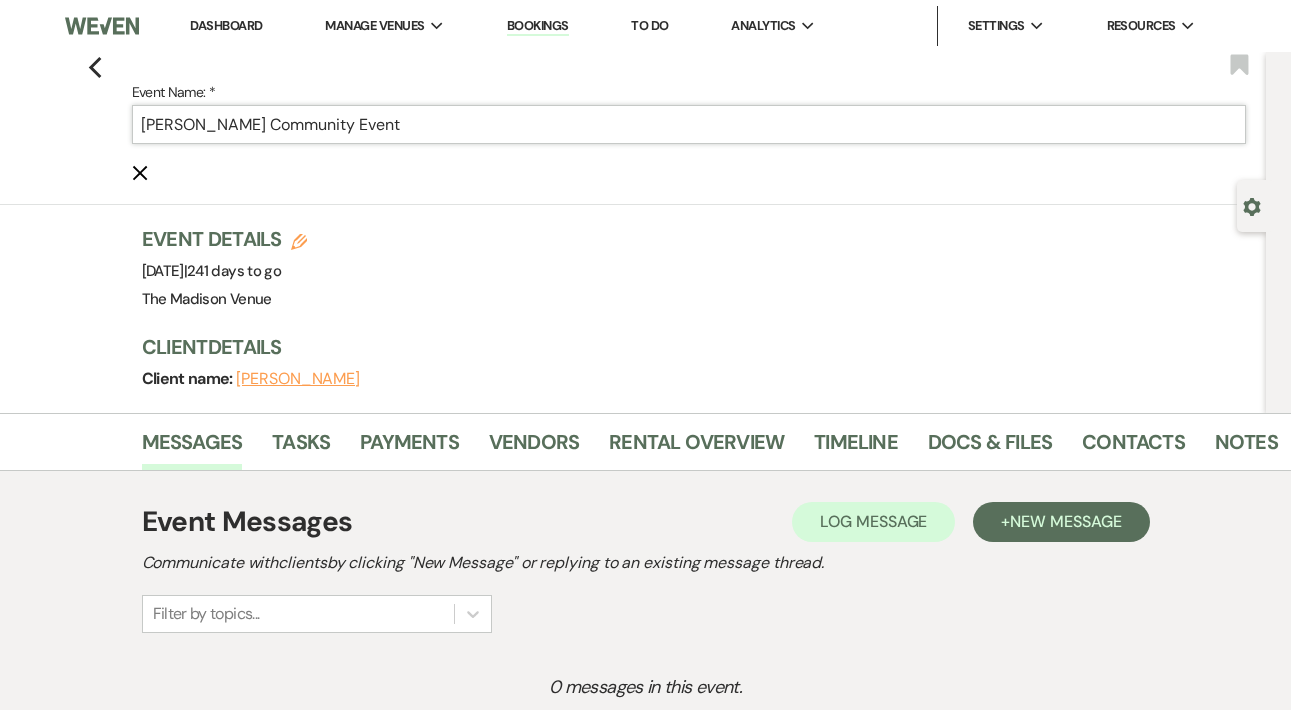 click on "[PERSON_NAME] Community Event" at bounding box center (689, 124) 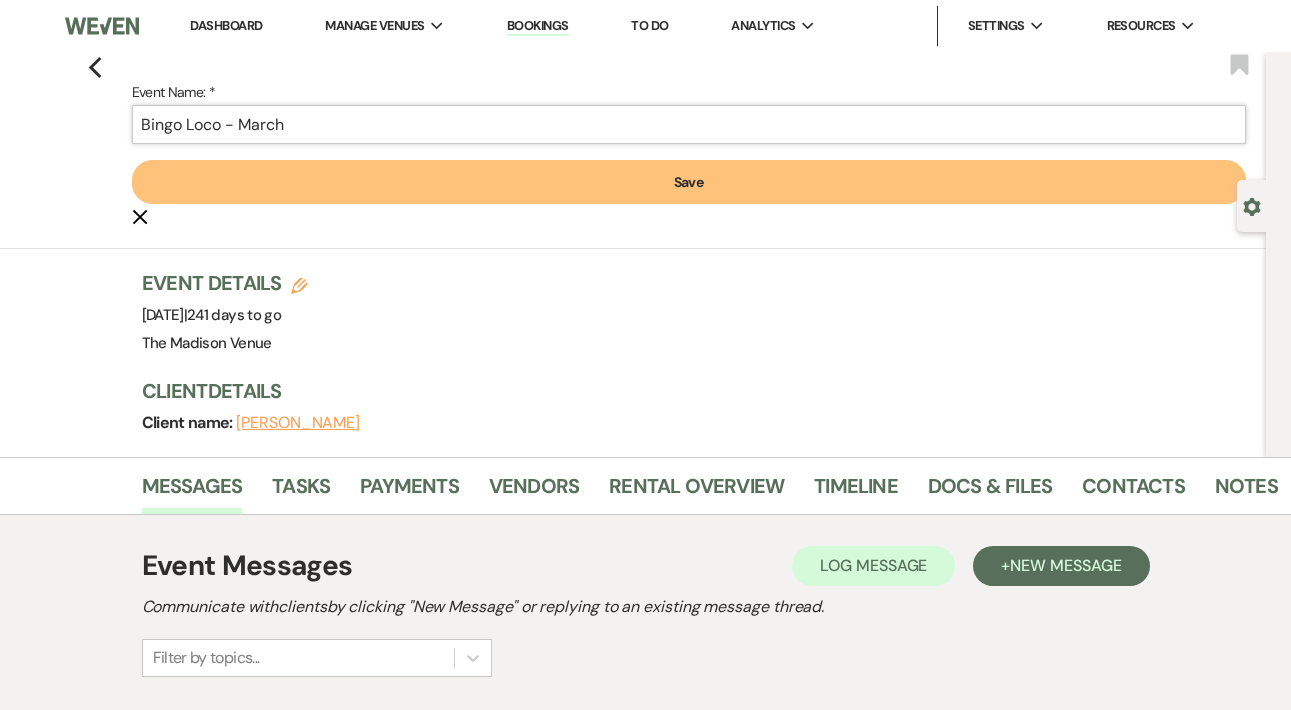 type on "Bingo Loco - March" 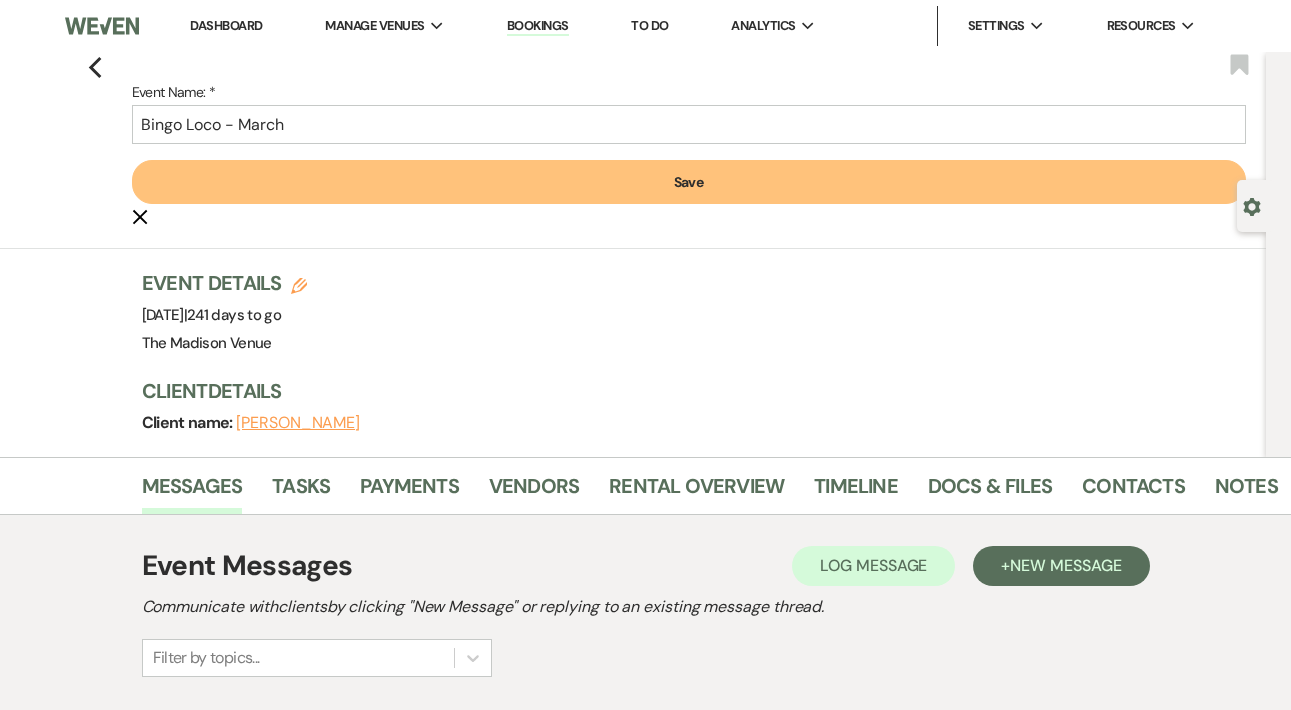click on "Save" at bounding box center (689, 182) 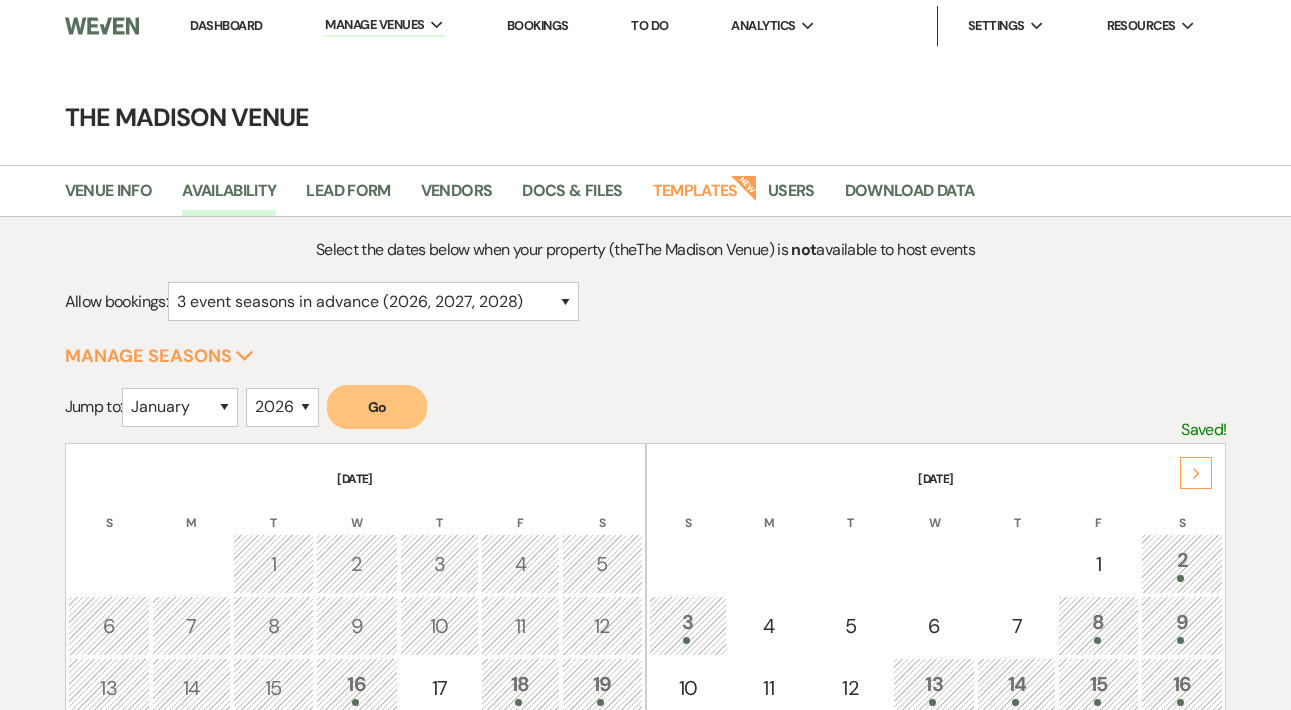 scroll, scrollTop: 448, scrollLeft: 0, axis: vertical 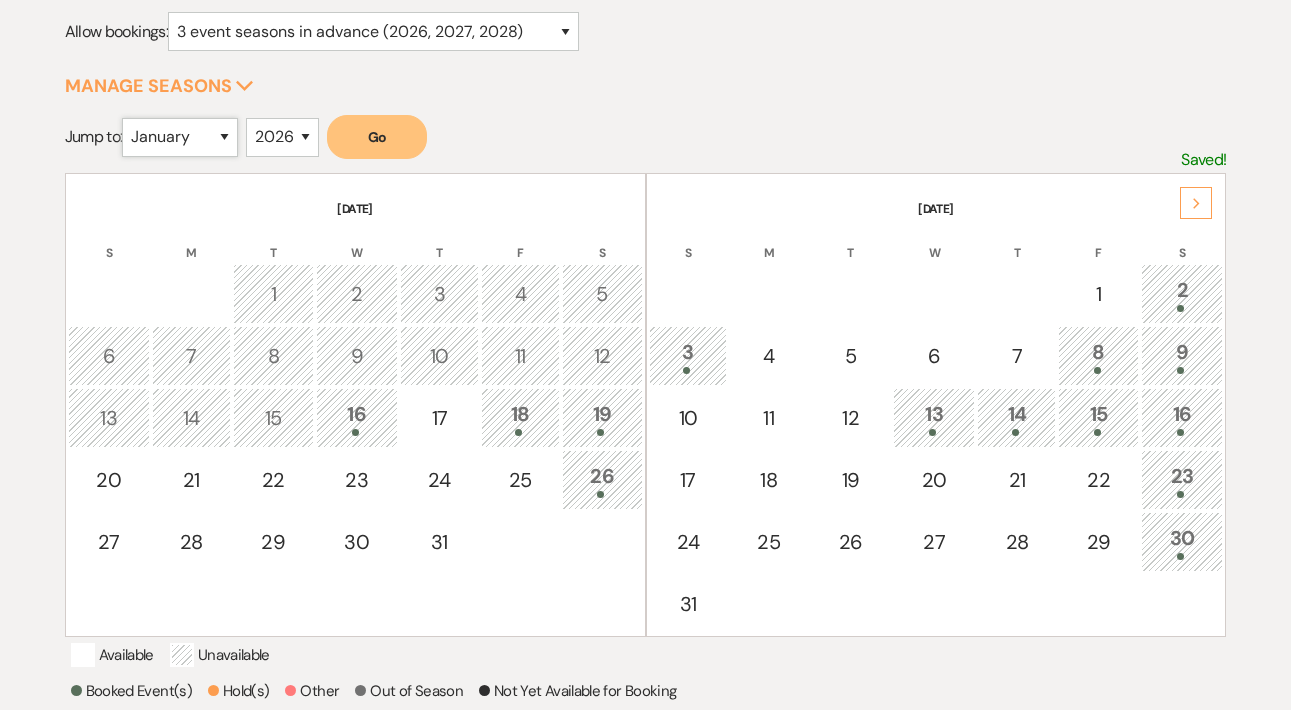click on "January February March April May June July August September October November December" at bounding box center (180, 137) 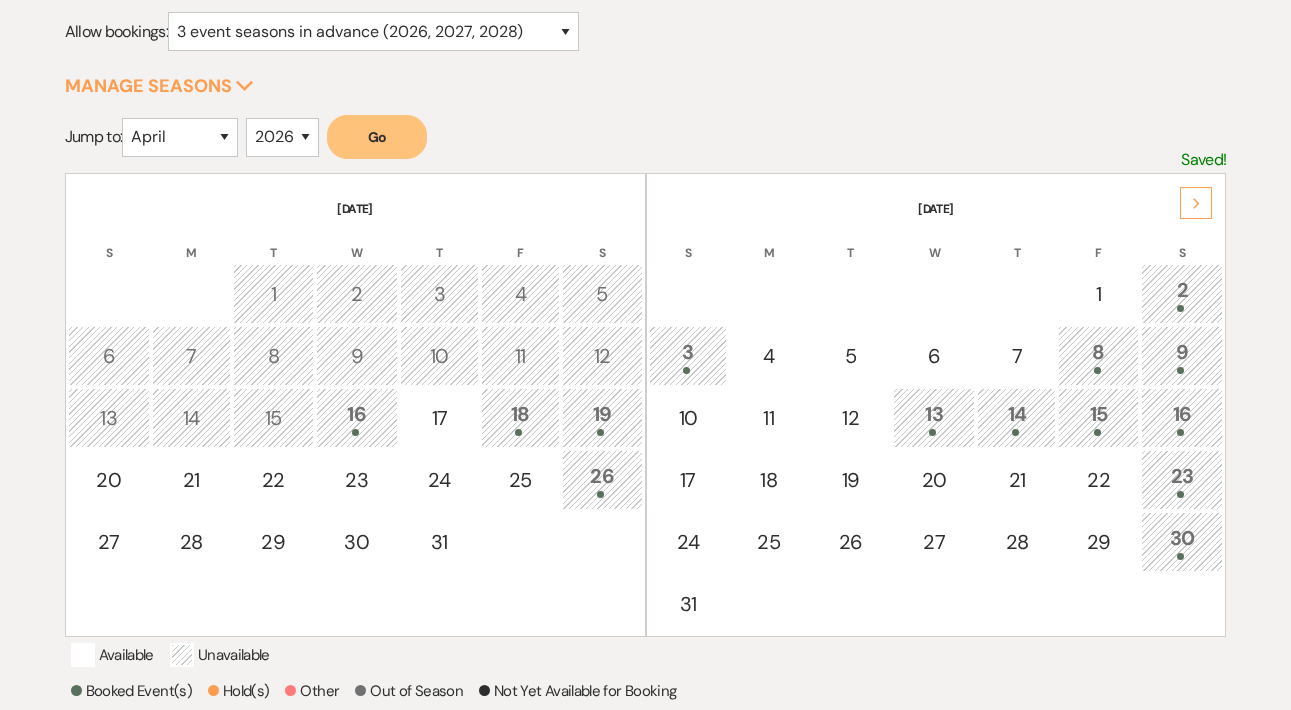 click on "Go" at bounding box center [377, 137] 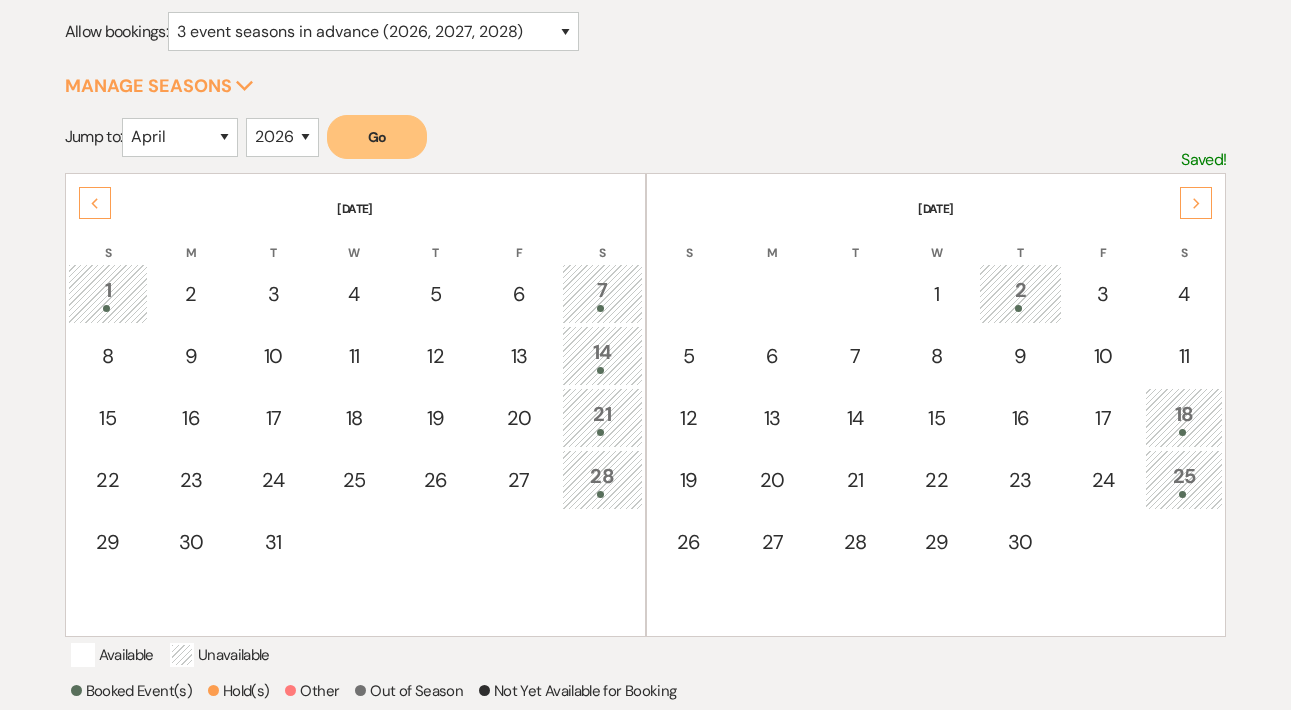 click on "Next" 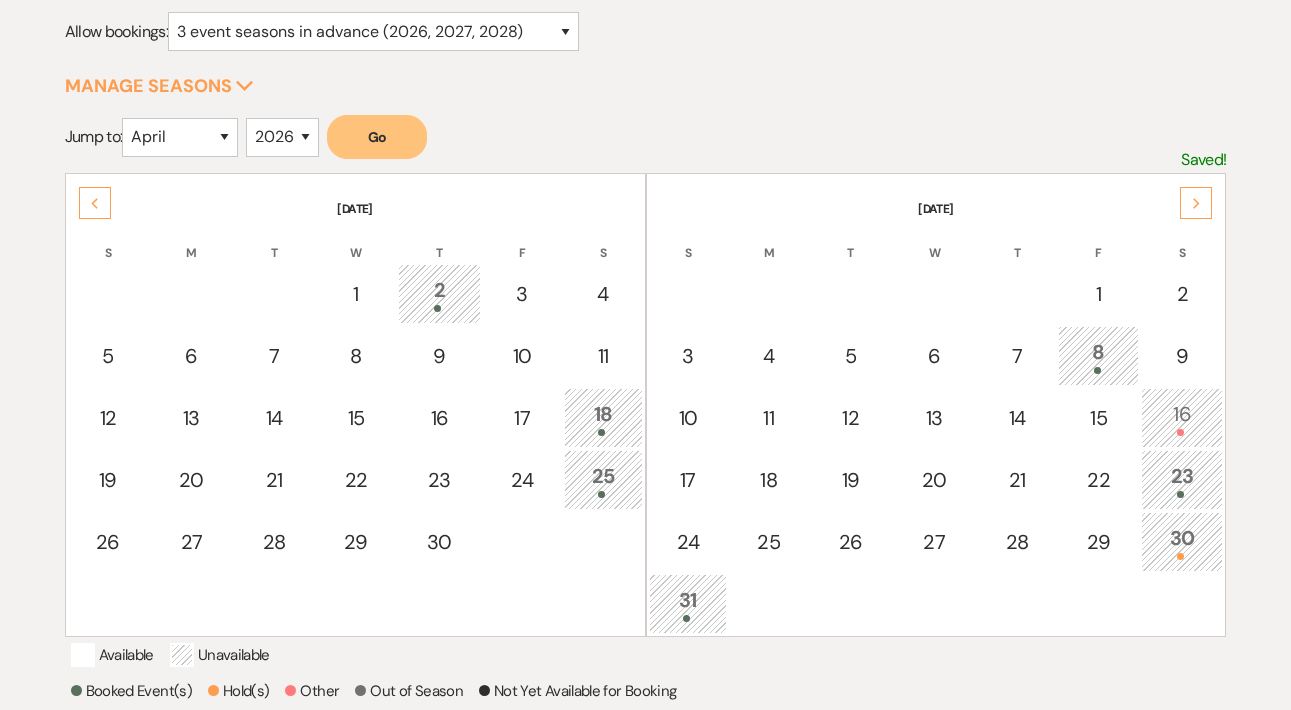click on "16" at bounding box center (1182, 417) 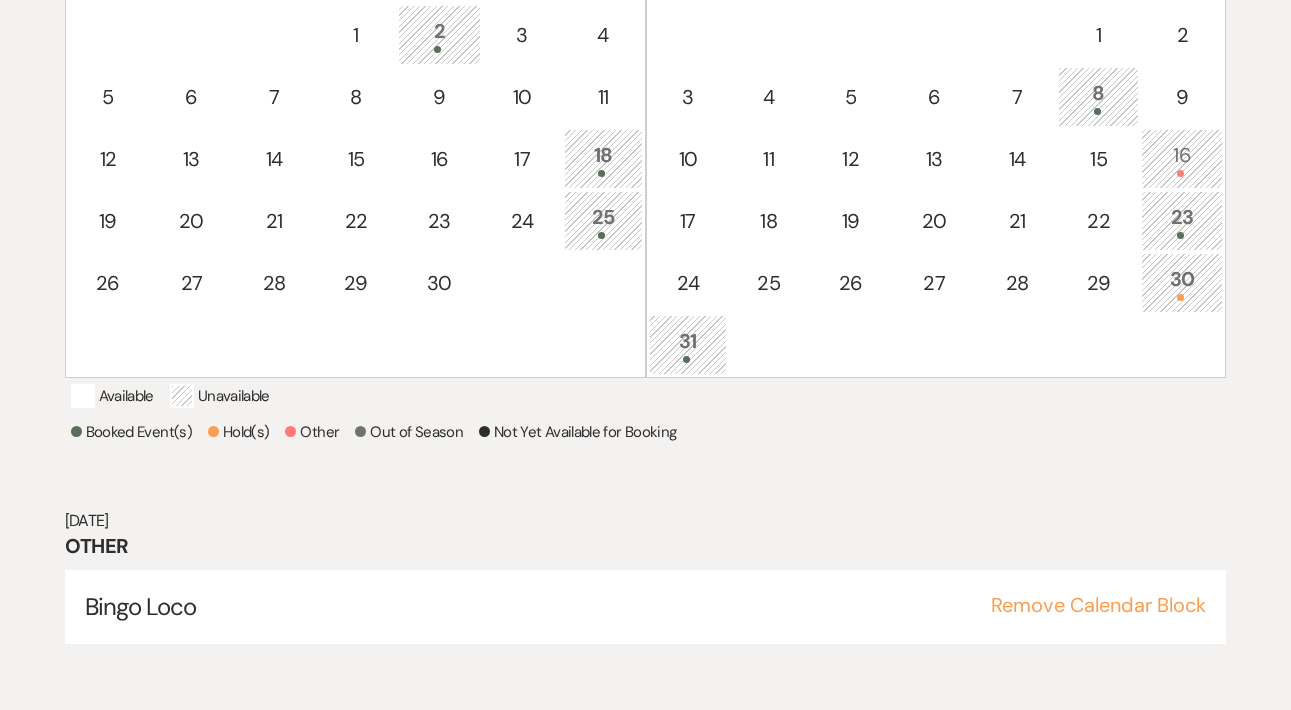 scroll, scrollTop: 533, scrollLeft: 0, axis: vertical 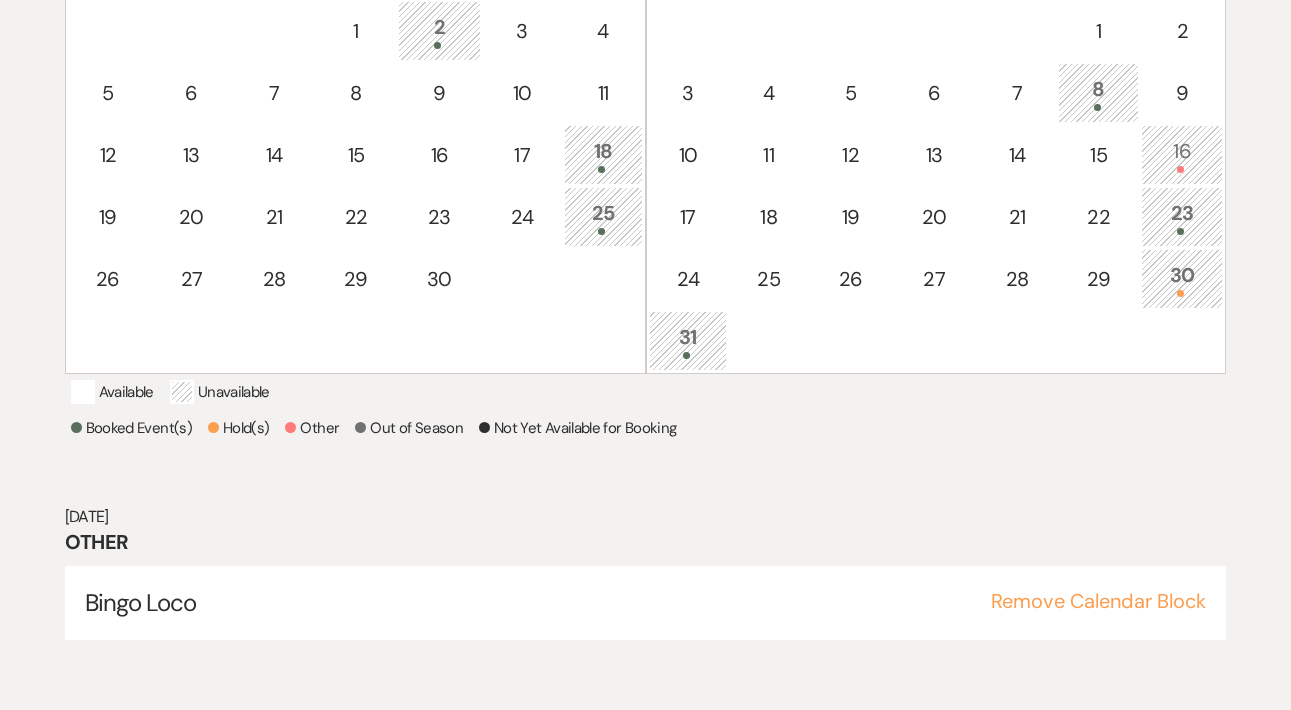 click on "30" at bounding box center [1182, 278] 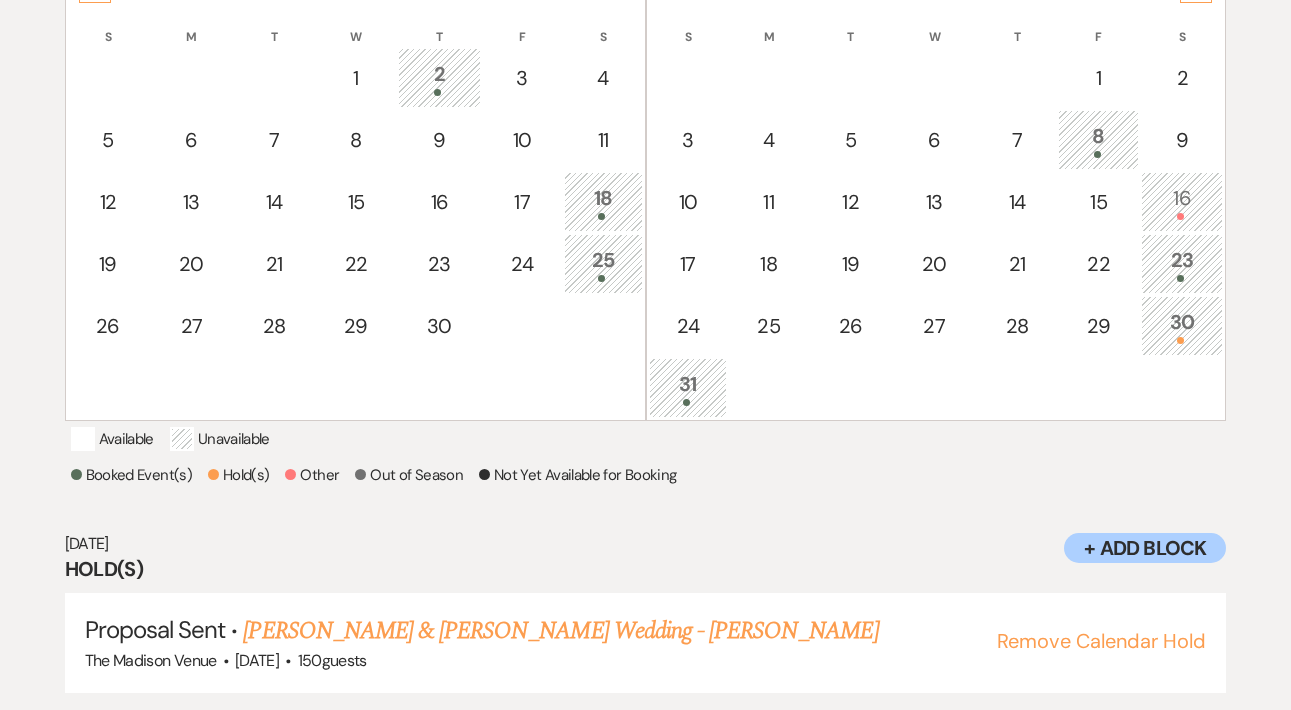 scroll, scrollTop: 483, scrollLeft: 0, axis: vertical 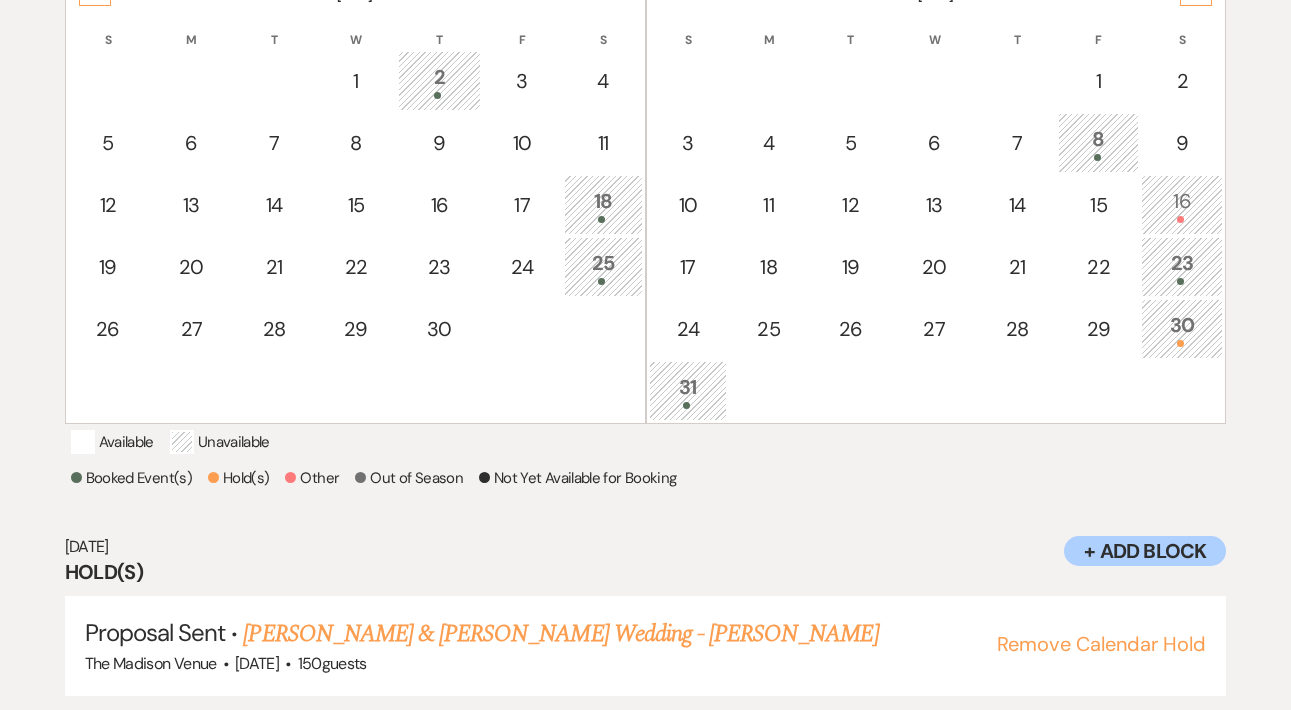 click on "16" at bounding box center (1182, 204) 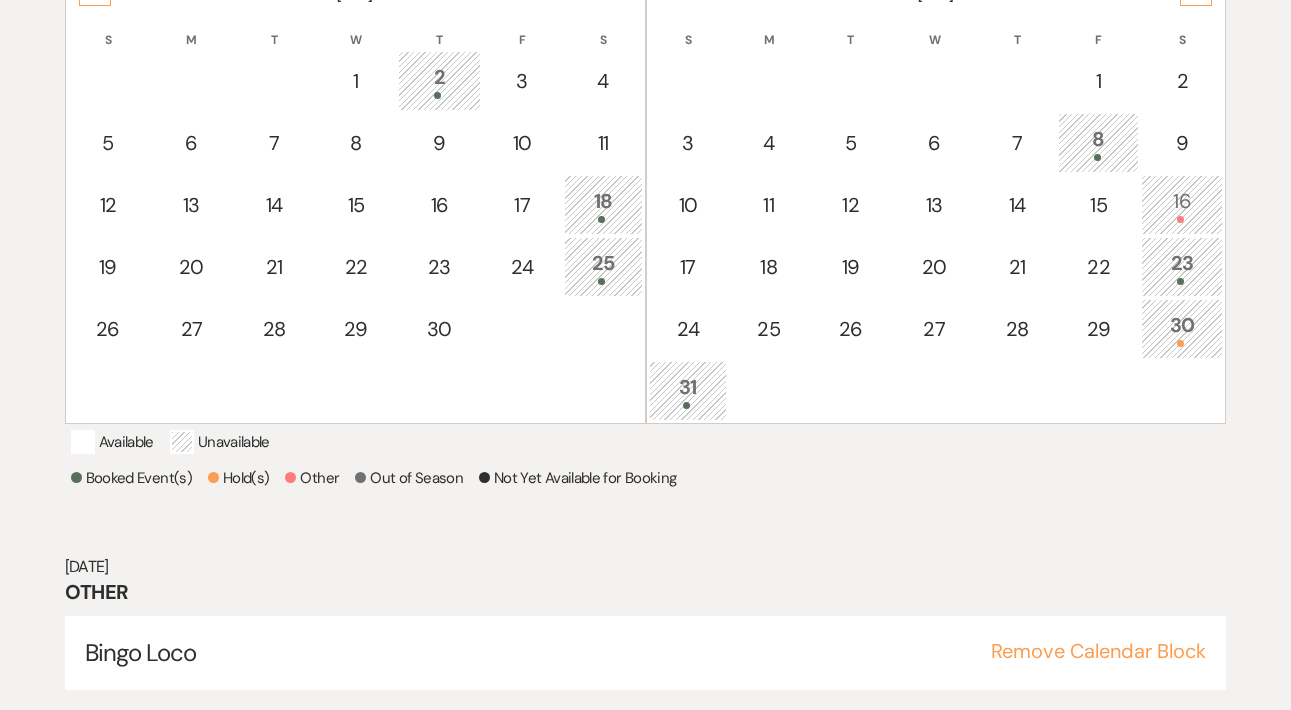 scroll, scrollTop: 533, scrollLeft: 0, axis: vertical 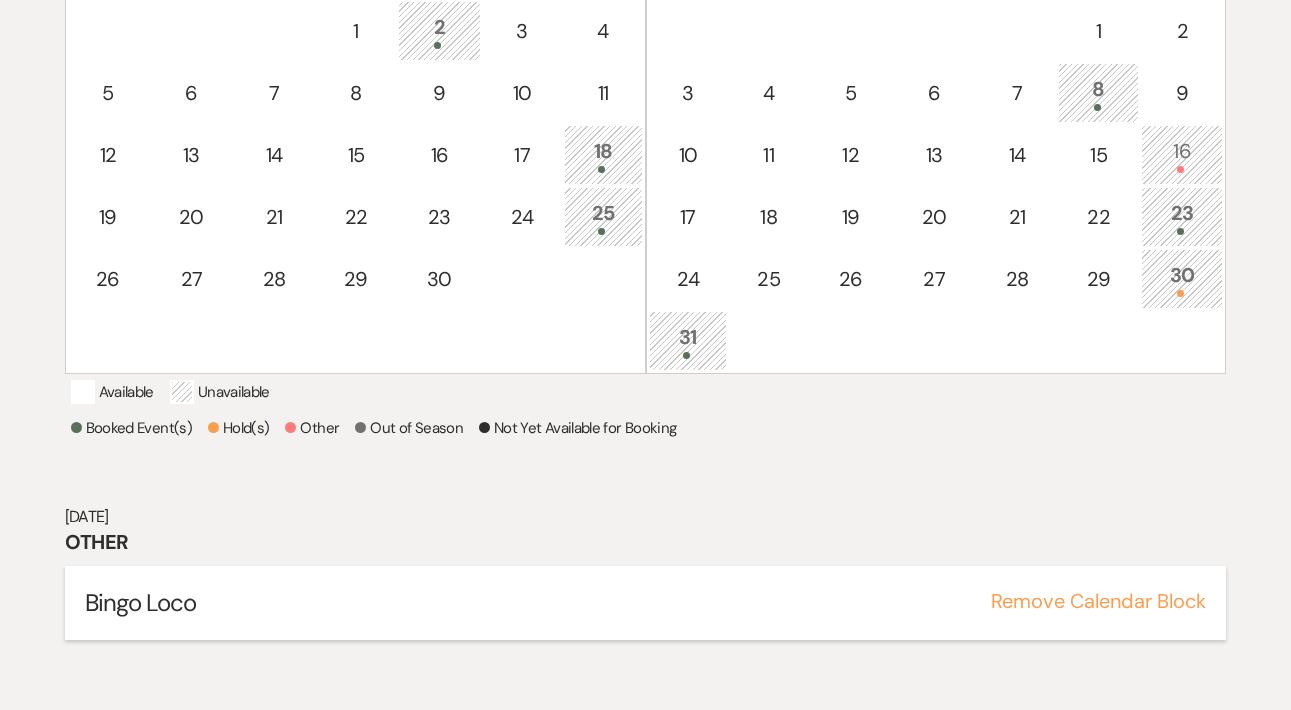 click on "Remove Calendar Block" at bounding box center [1098, 601] 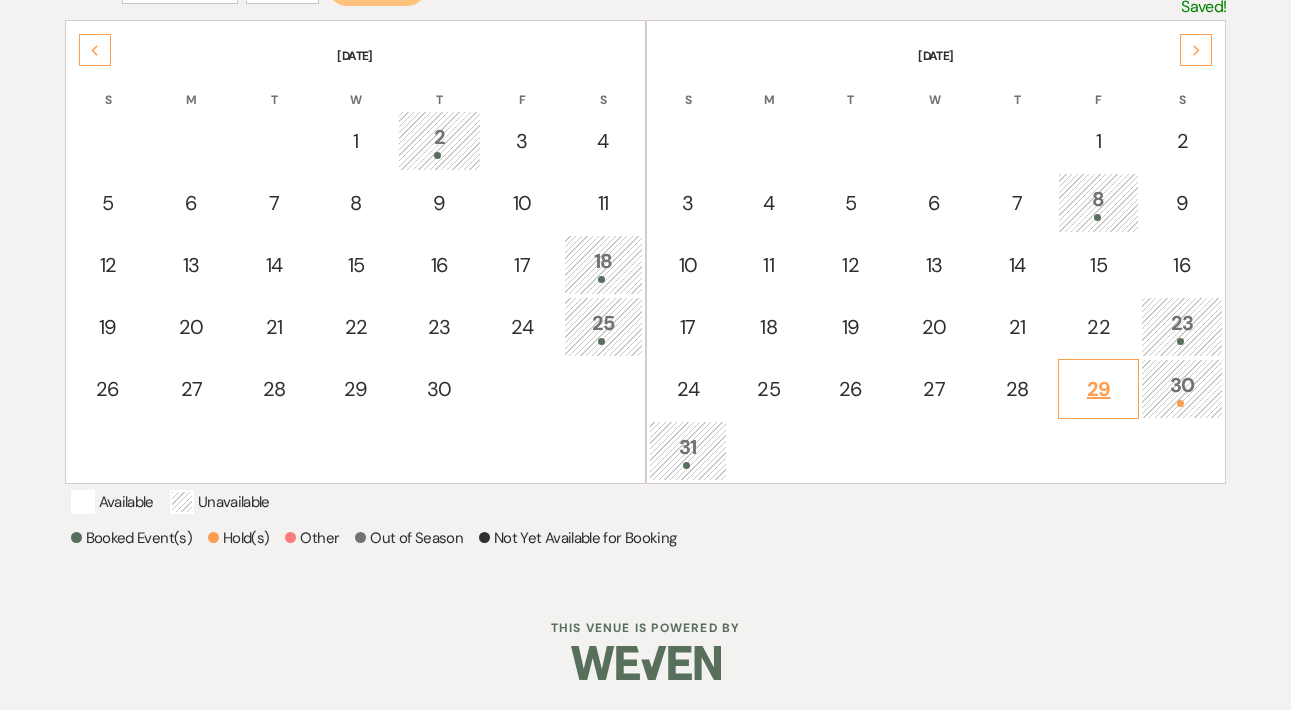 scroll, scrollTop: 448, scrollLeft: 0, axis: vertical 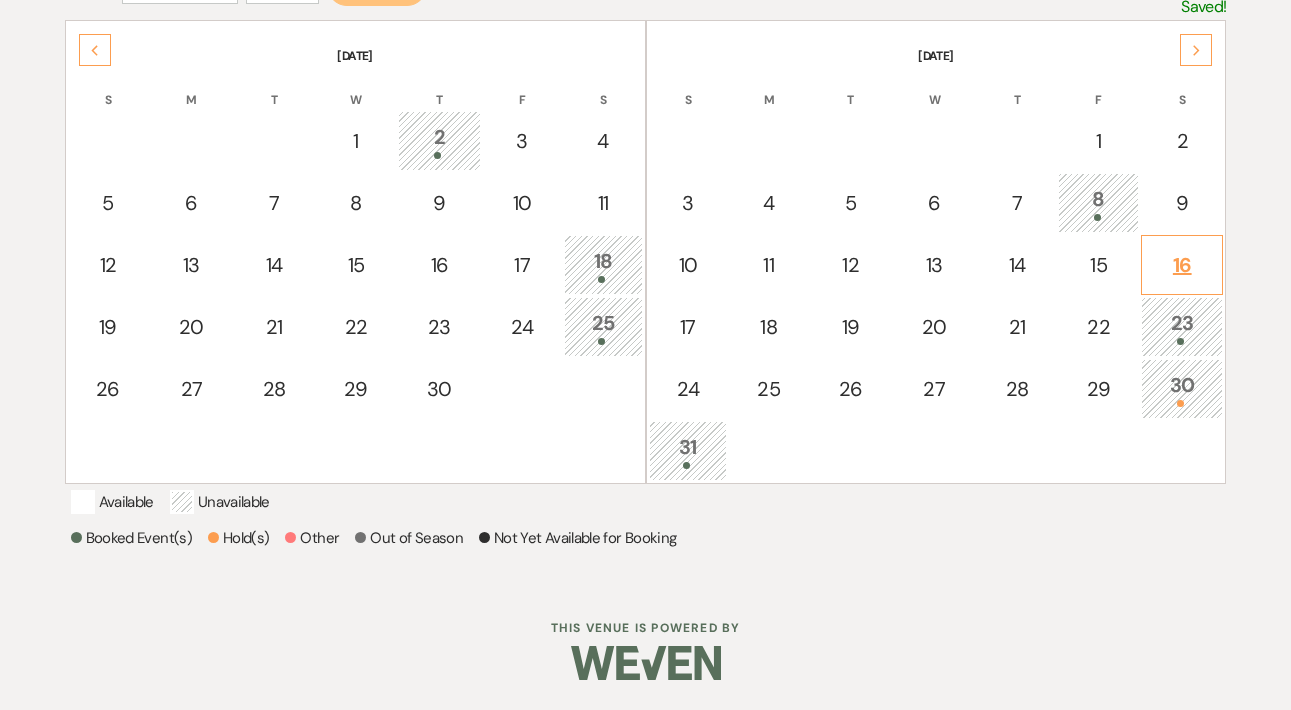 click on "16" at bounding box center [1182, 265] 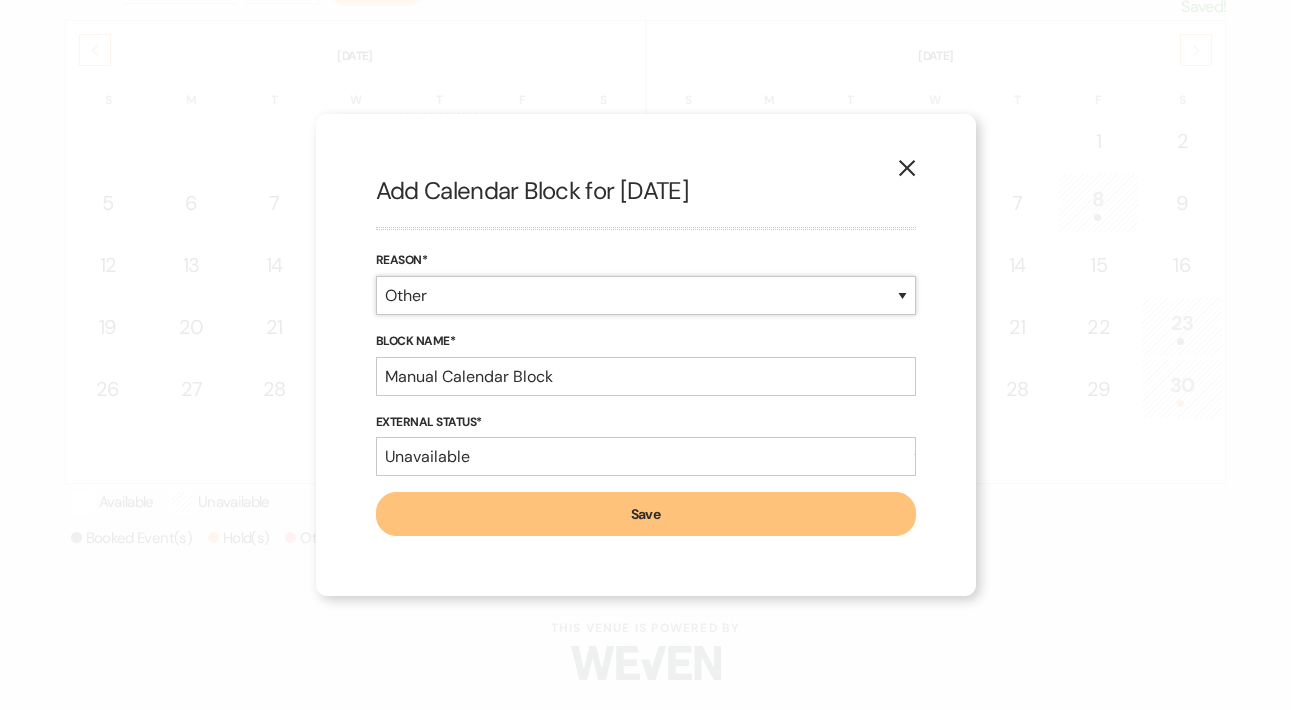 click on "Booked Event Hold Other" at bounding box center (646, 295) 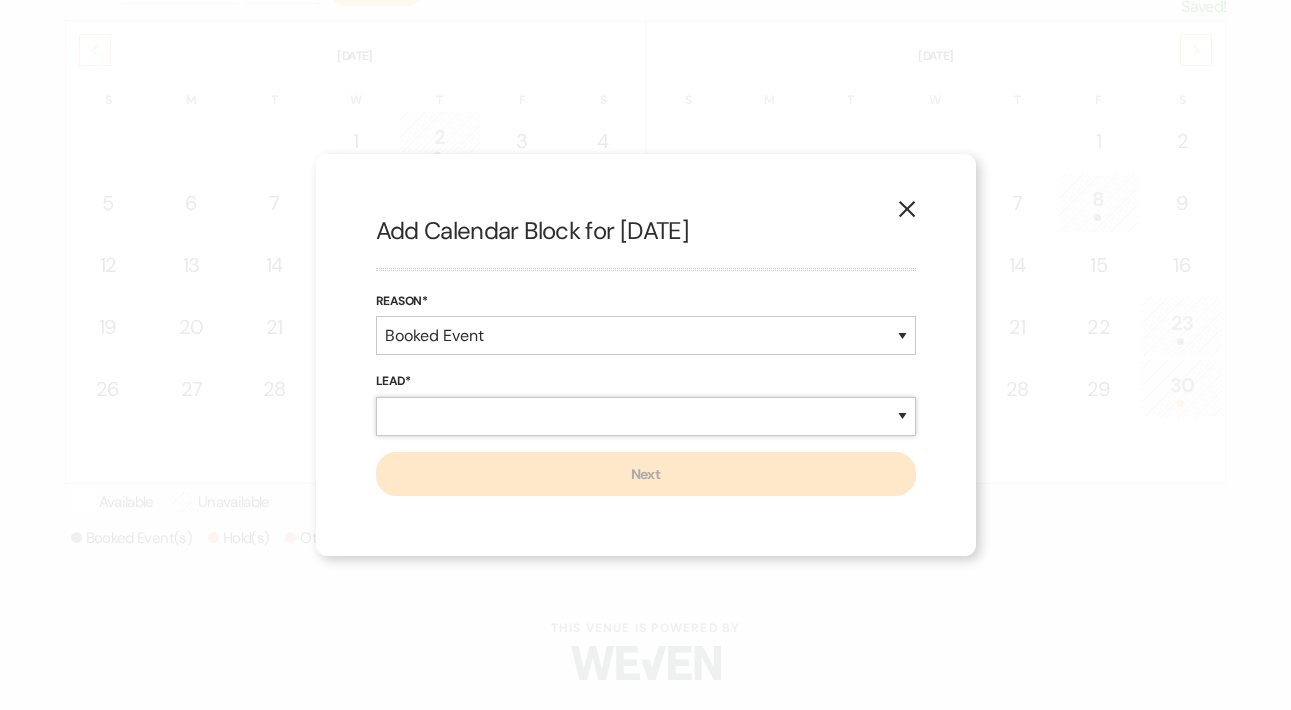 click on "New Lead Existing Lead" at bounding box center (646, 416) 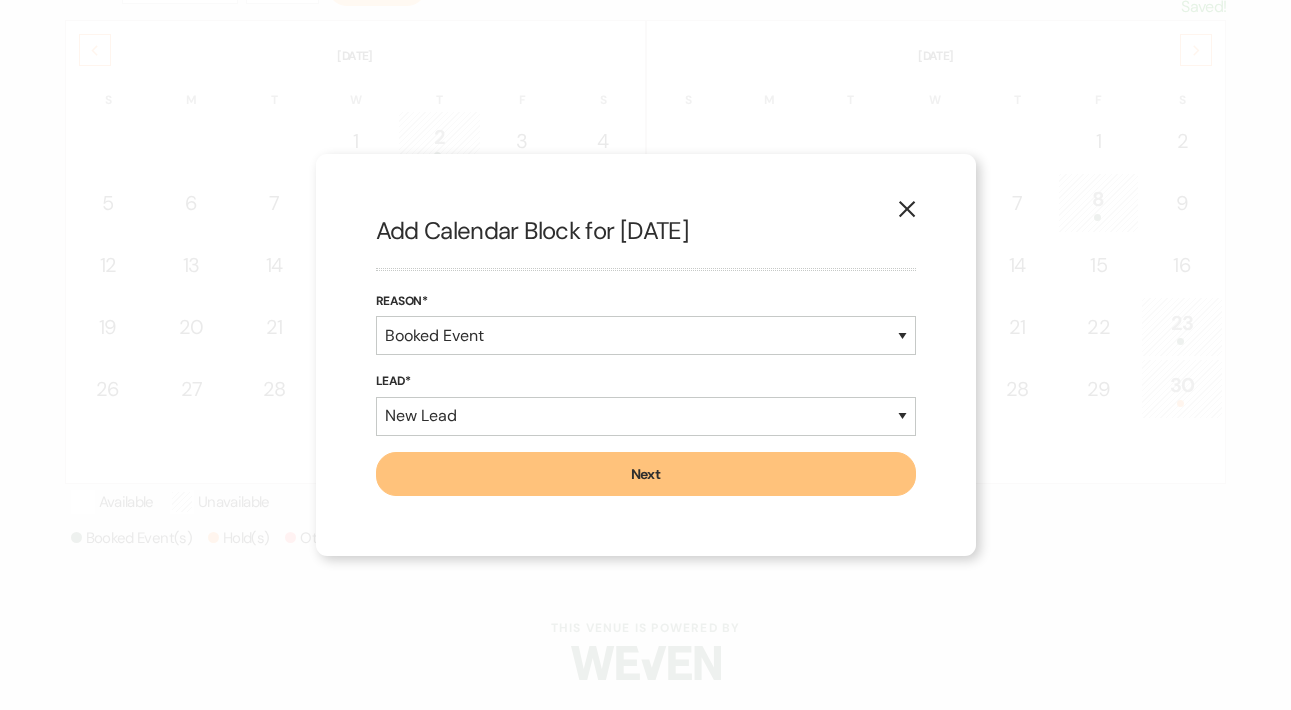 click on "Next" at bounding box center [646, 474] 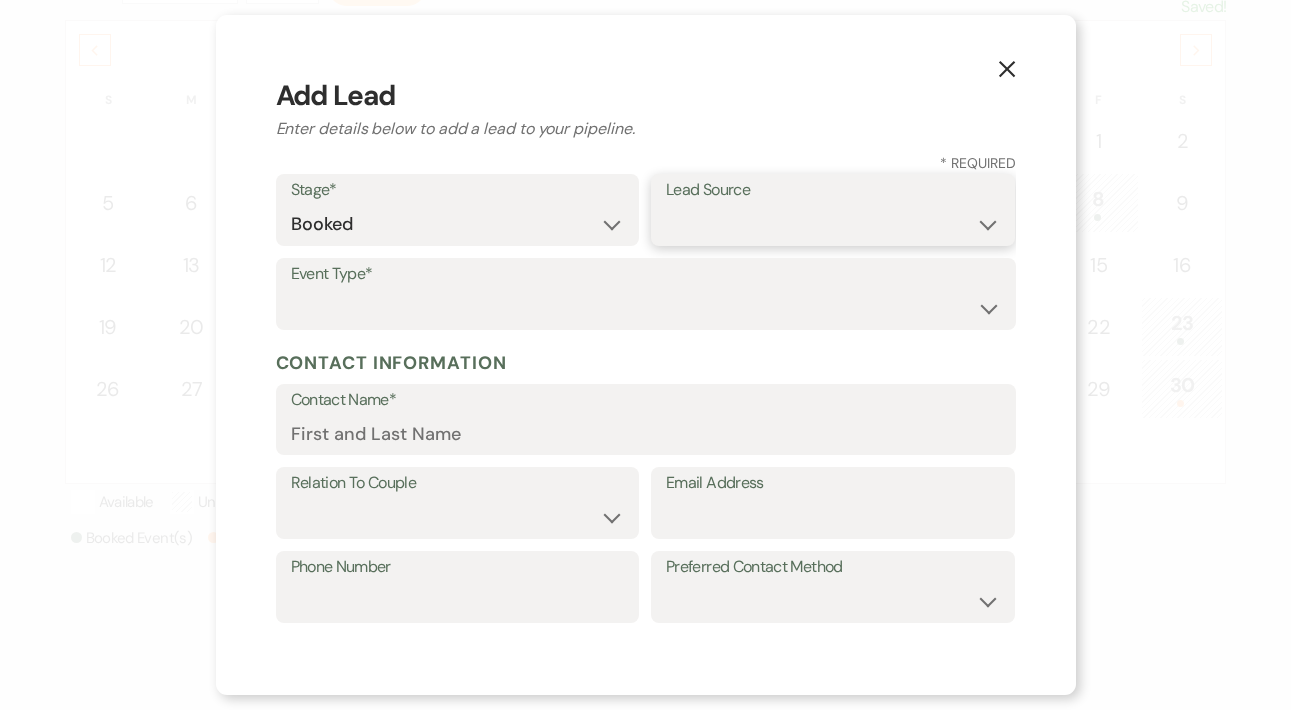 click on "Weven Venue Website Instagram Facebook Pinterest Google The Knot Wedding Wire Here Comes the Guide Wedding Spot Eventective Zola The Venue Report PartySlate VRBO / Homeaway Airbnb Wedding Show TikTok X / Twitter Phone Call Walk-in Vendor Referral Advertising Personal Referral Local Referral Other" at bounding box center (833, 224) 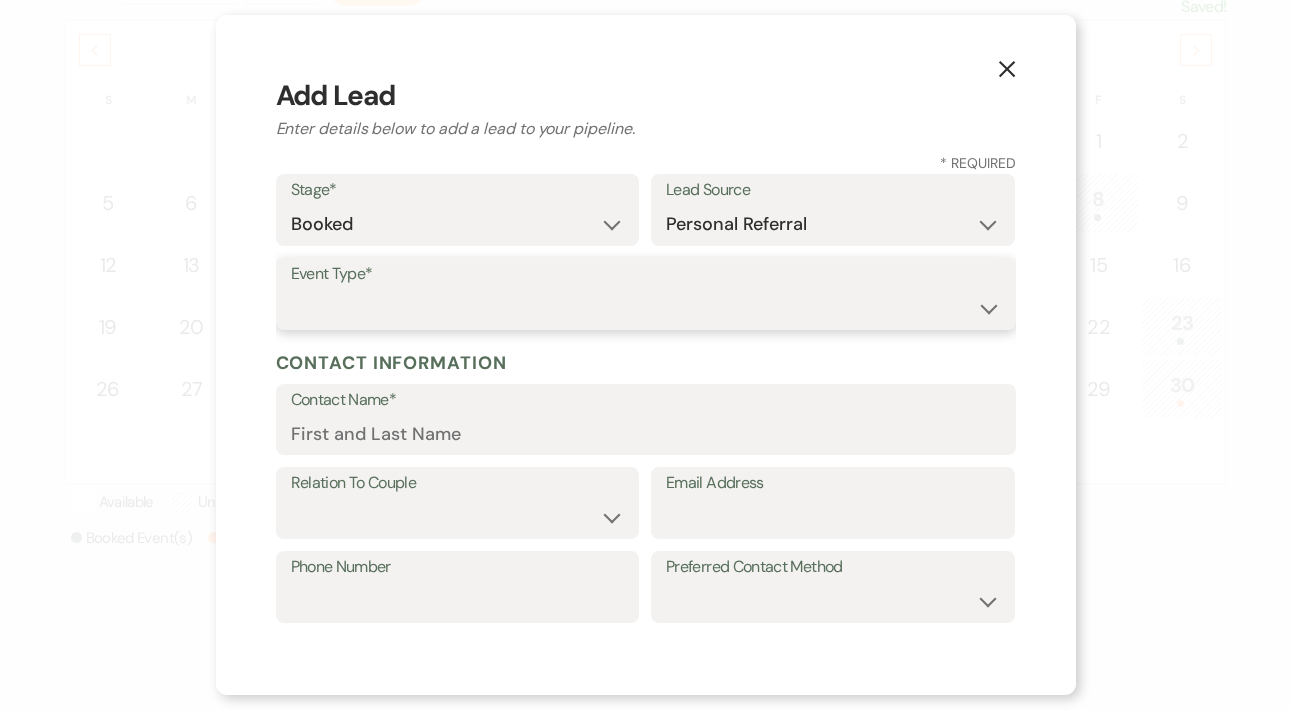 click on "Wedding Anniversary Party Baby Shower Bachelorette / Bachelor Party Birthday Party Bridal Shower Brunch Community Event Concert Corporate Event Elopement End of Life Celebration Engagement Party Fundraiser Graduation Party Micro Wedding Prom Quinceañera Rehearsal Dinner Religious Event Retreat Other" at bounding box center [646, 308] 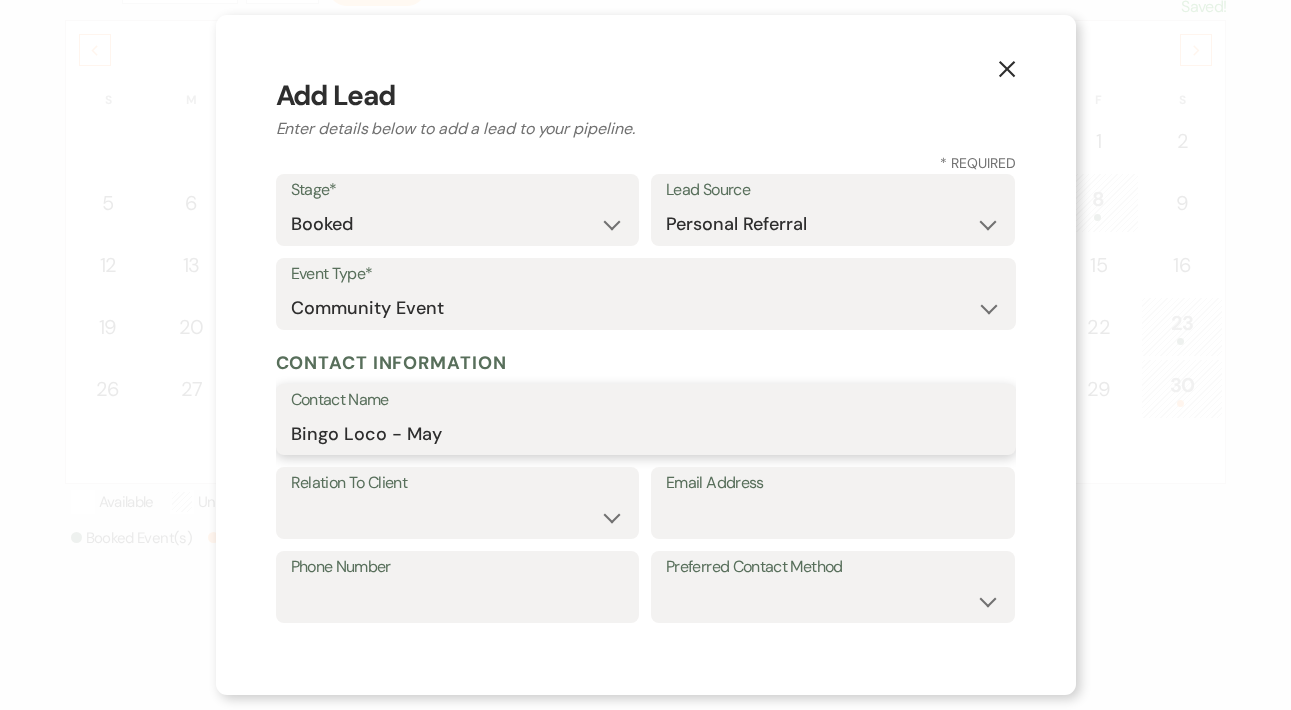 scroll, scrollTop: 89, scrollLeft: 0, axis: vertical 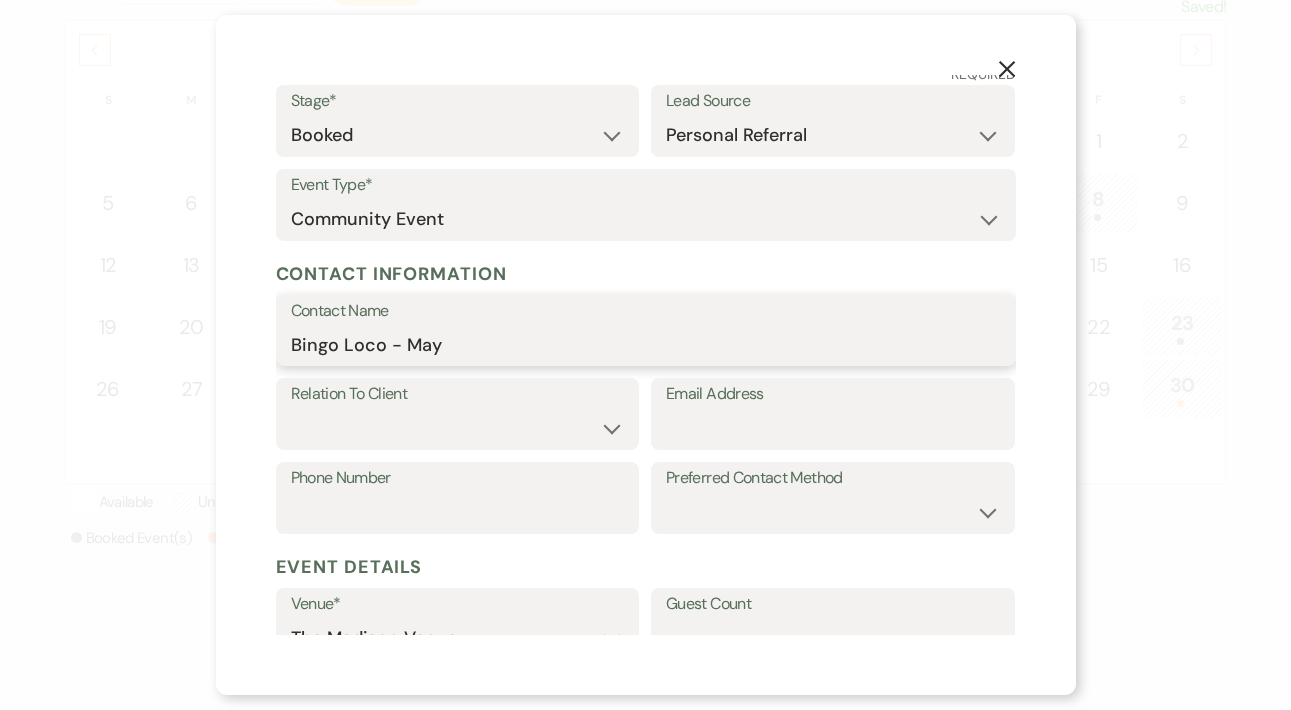 type on "Bingo Loco - May" 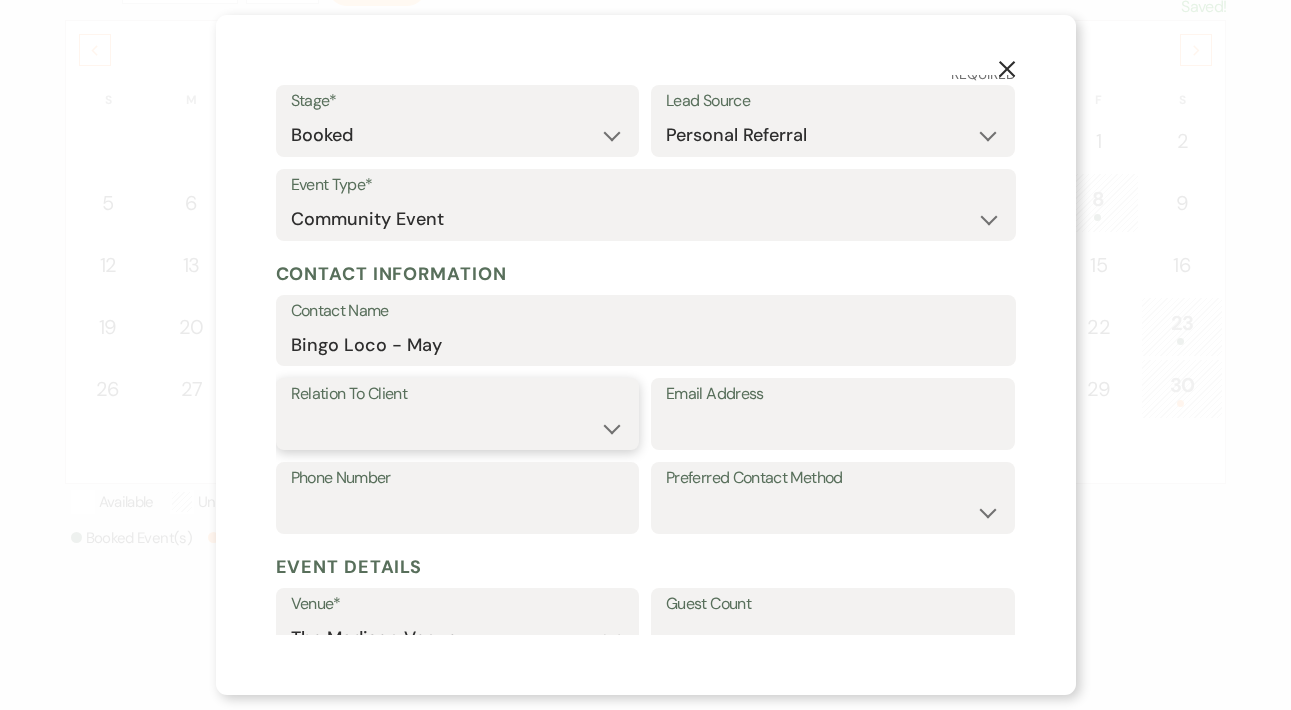 click on "Client Event Planner Parent of Client Family Member Friend Other" at bounding box center [458, 428] 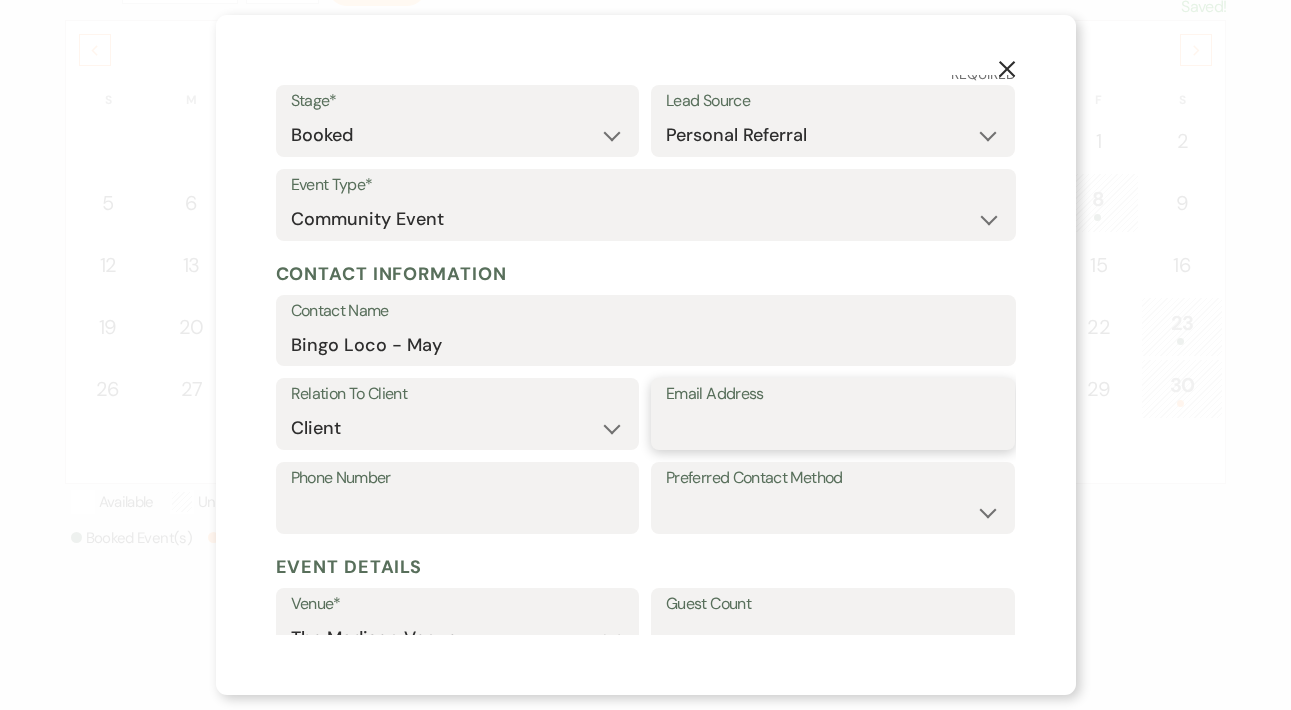click on "Email Address" at bounding box center [833, 428] 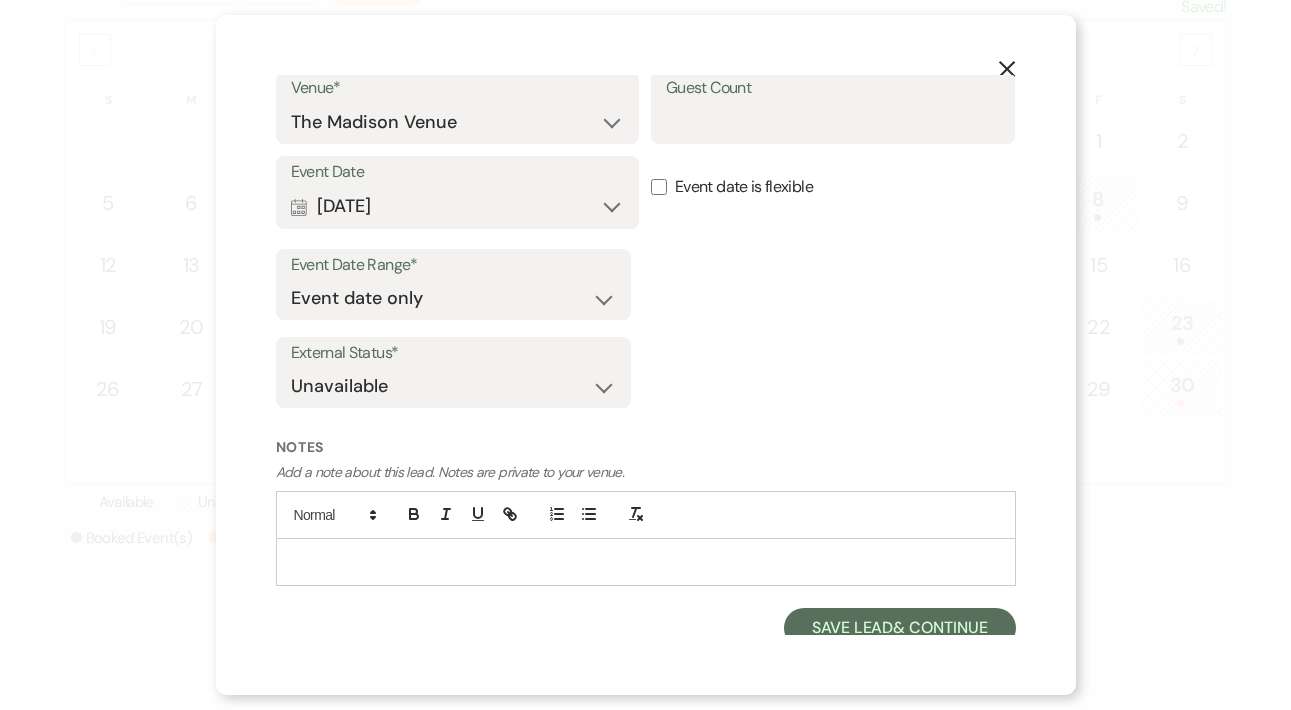 scroll, scrollTop: 617, scrollLeft: 0, axis: vertical 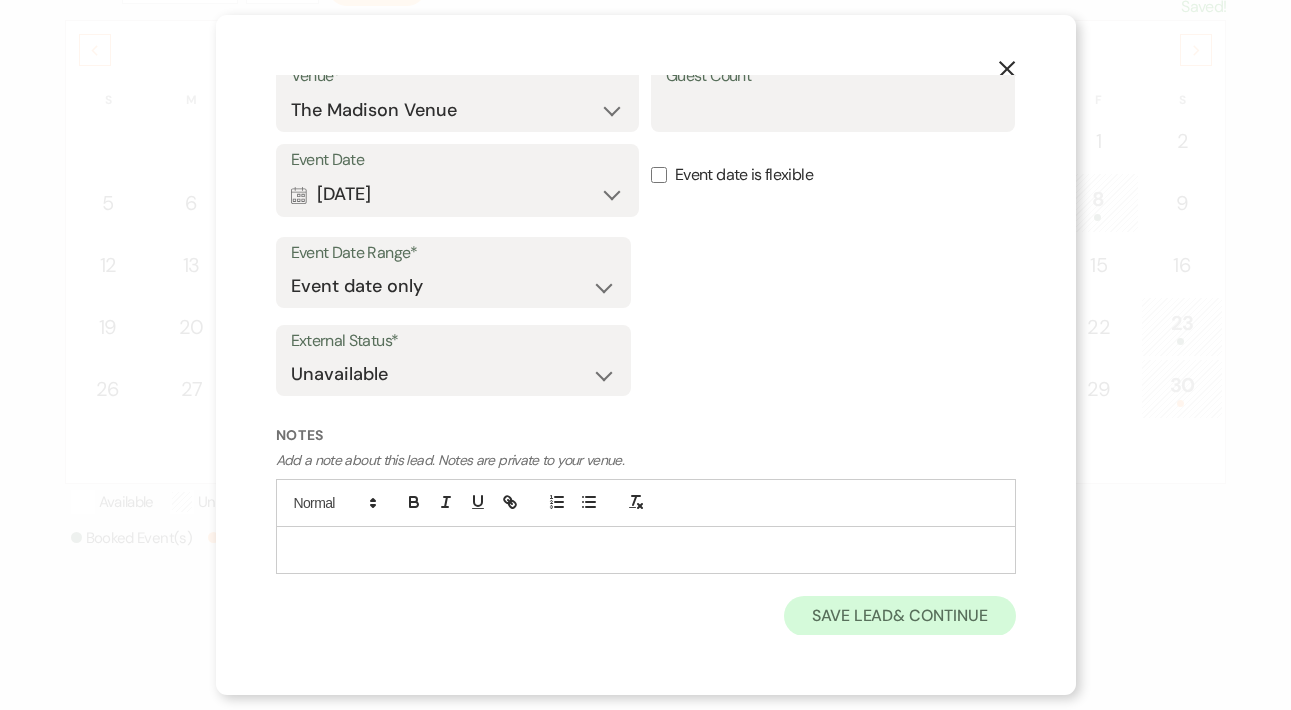 type on "[EMAIL_ADDRESS][DOMAIN_NAME]" 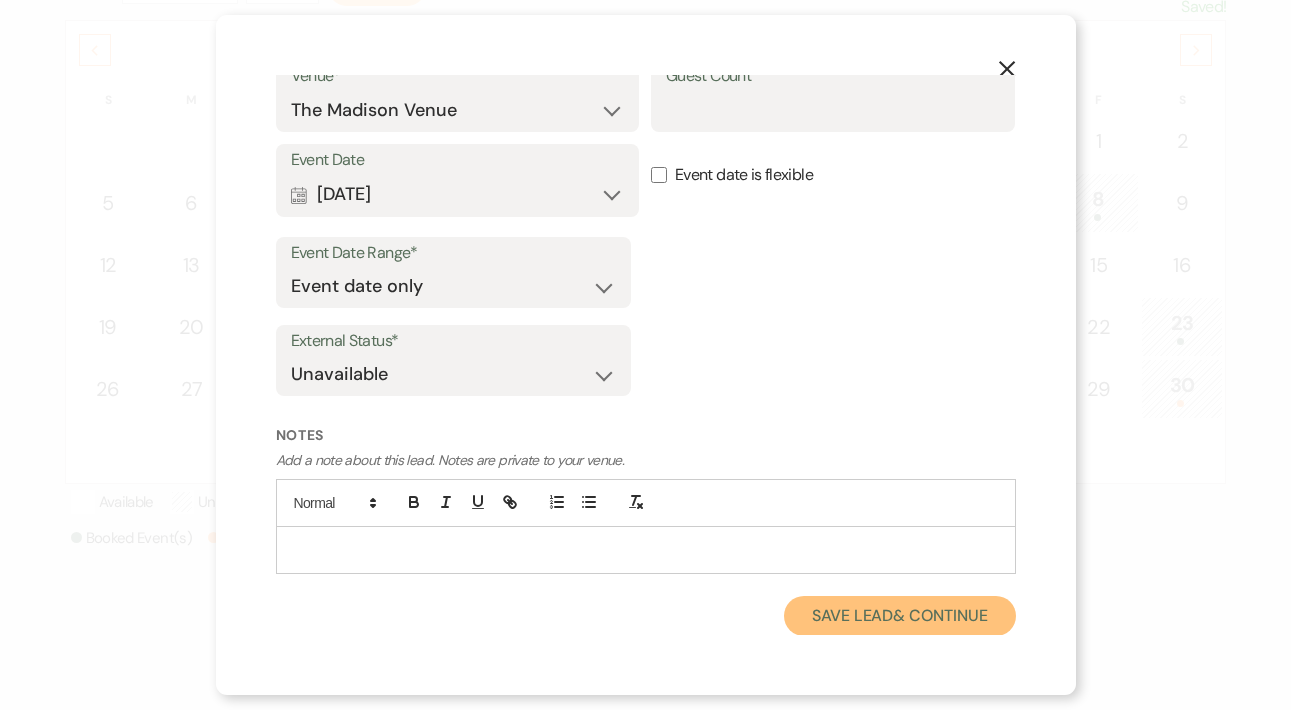 click on "Save Lead  & Continue" at bounding box center (899, 616) 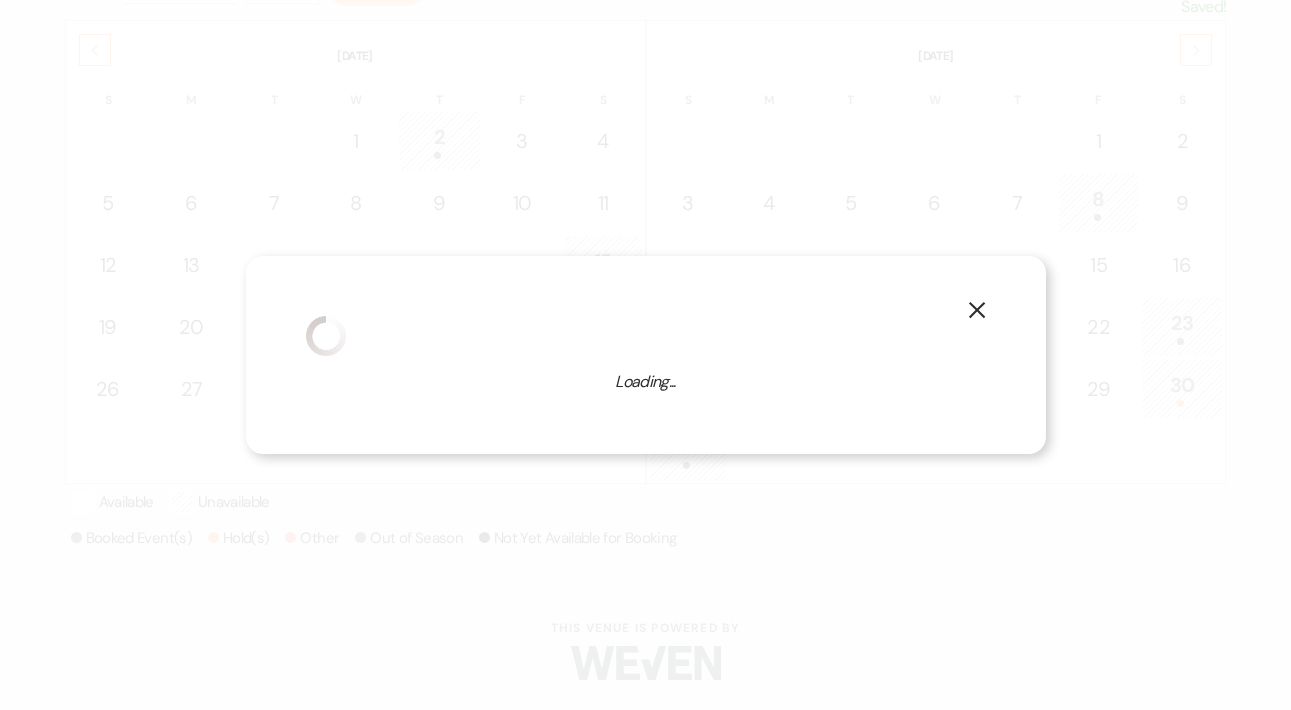 select on "7" 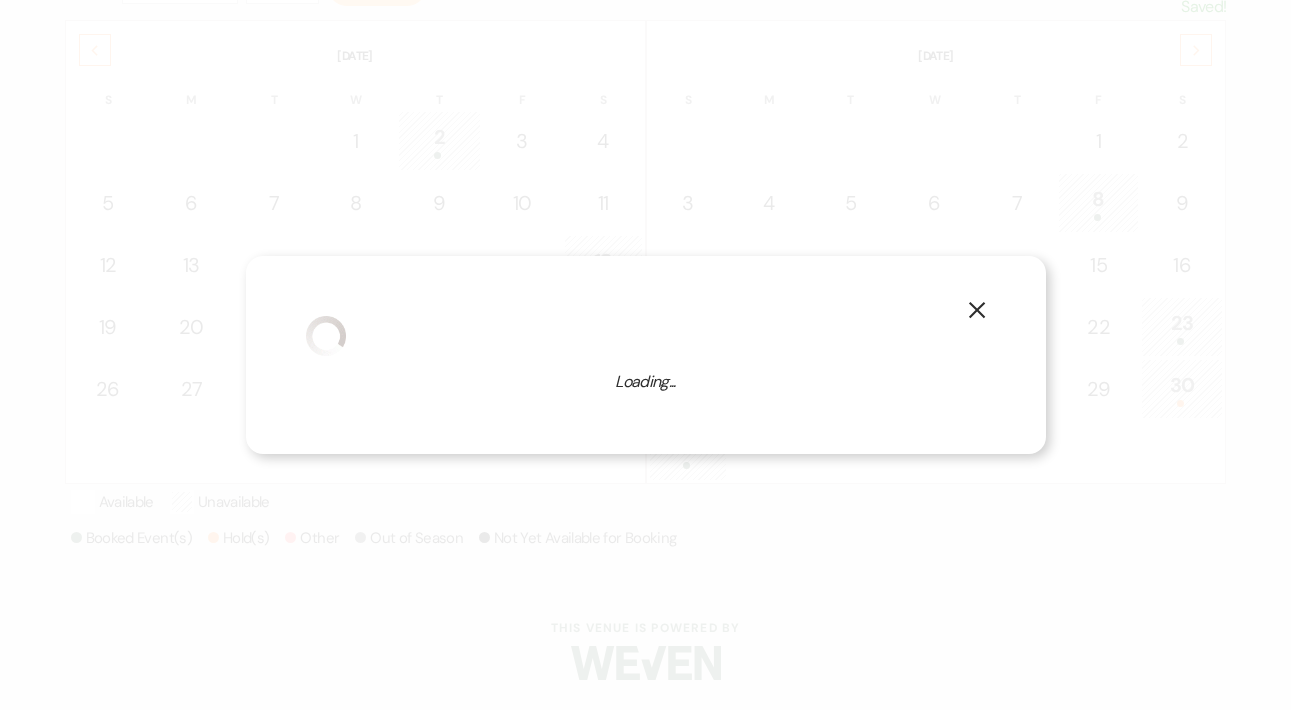 select on "775" 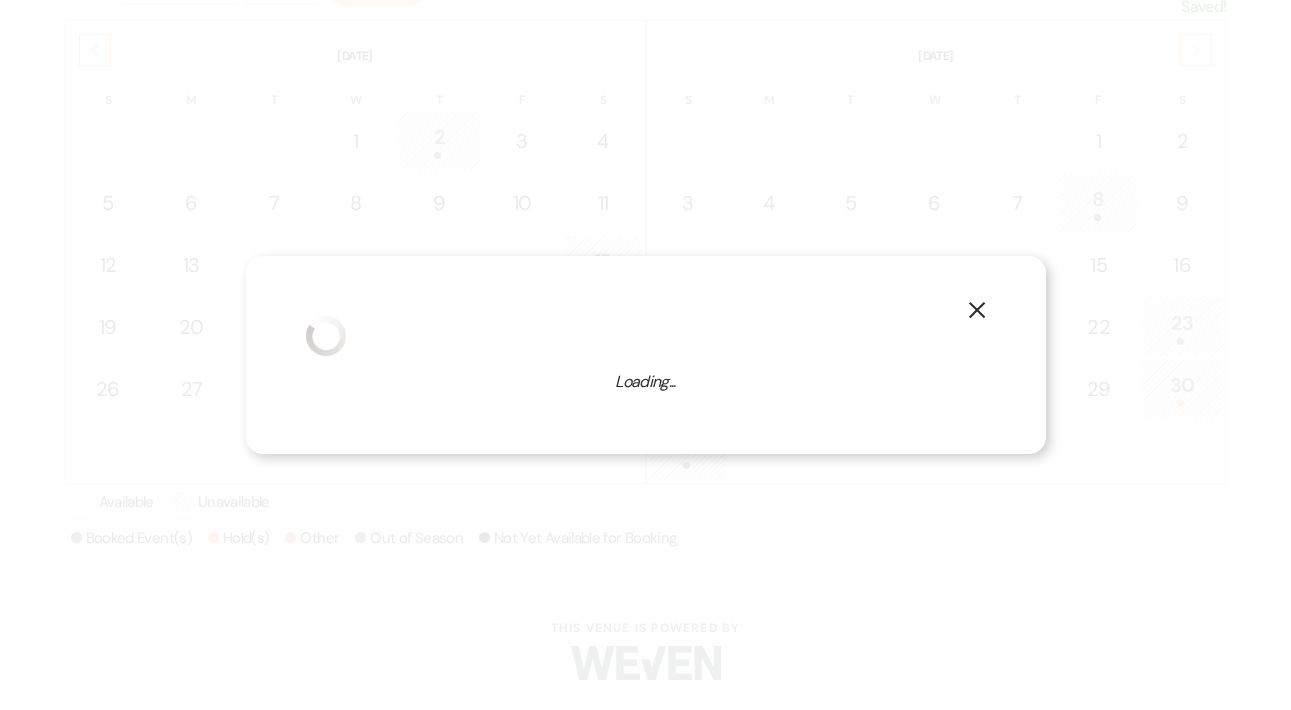 select on "false" 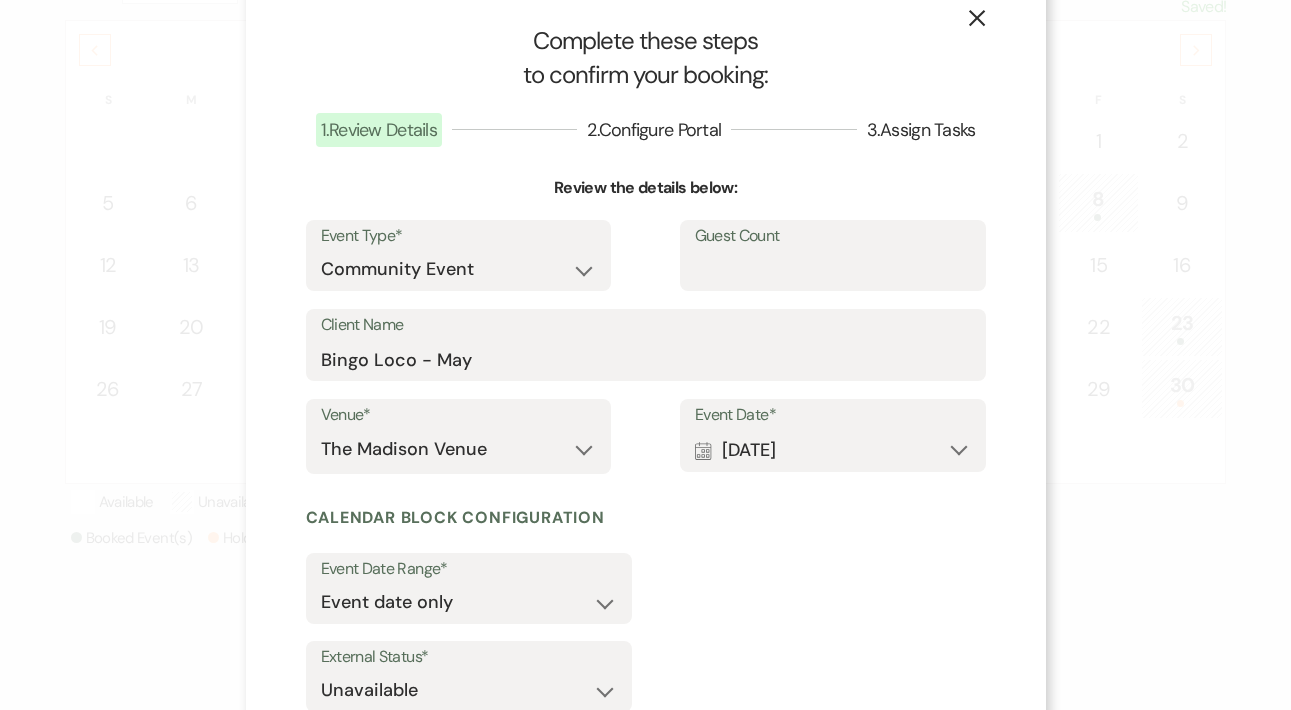 scroll, scrollTop: 172, scrollLeft: 0, axis: vertical 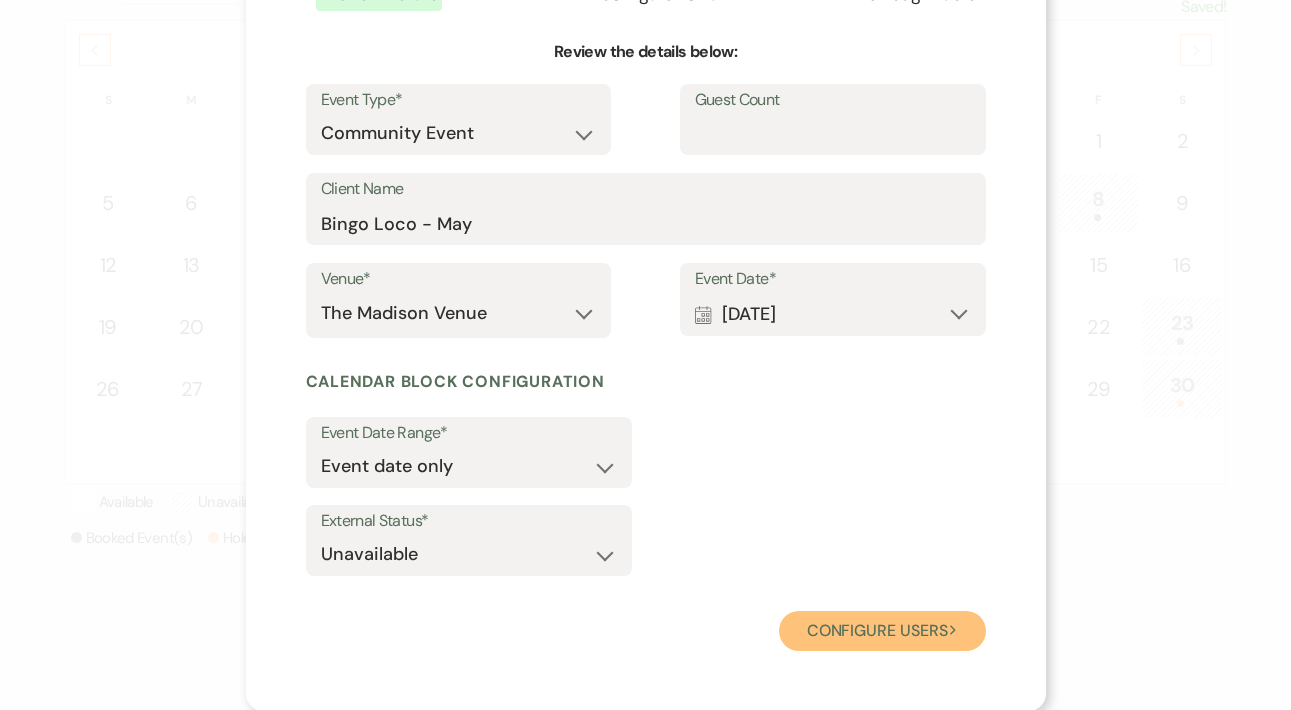 click on "Configure users  Next" at bounding box center [882, 631] 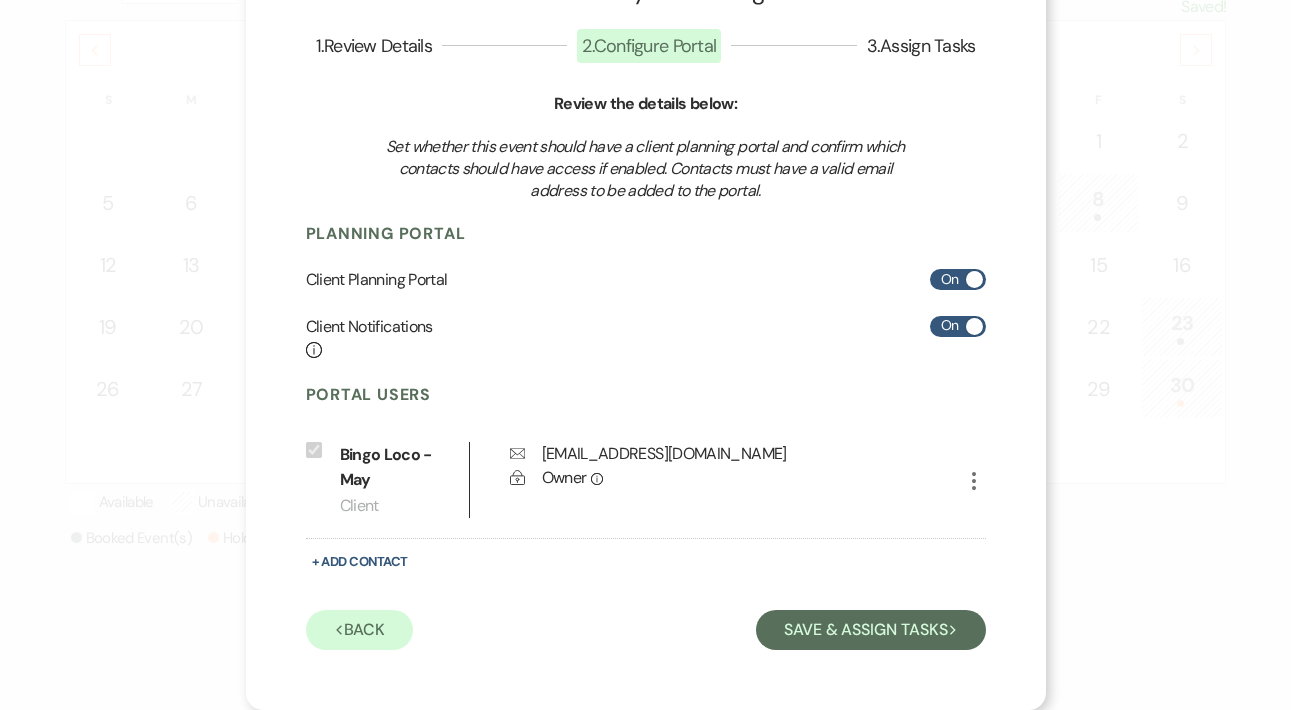scroll, scrollTop: 121, scrollLeft: 0, axis: vertical 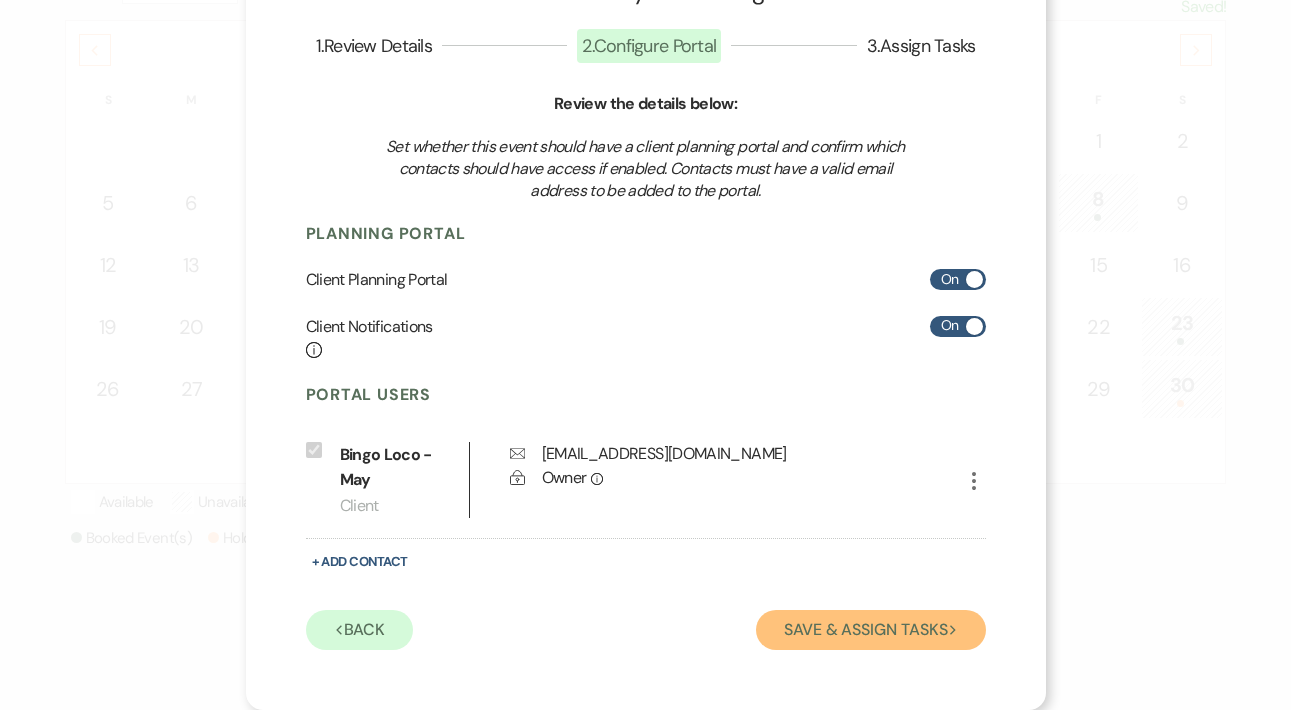 click on "Save & Assign Tasks  Next" at bounding box center [870, 630] 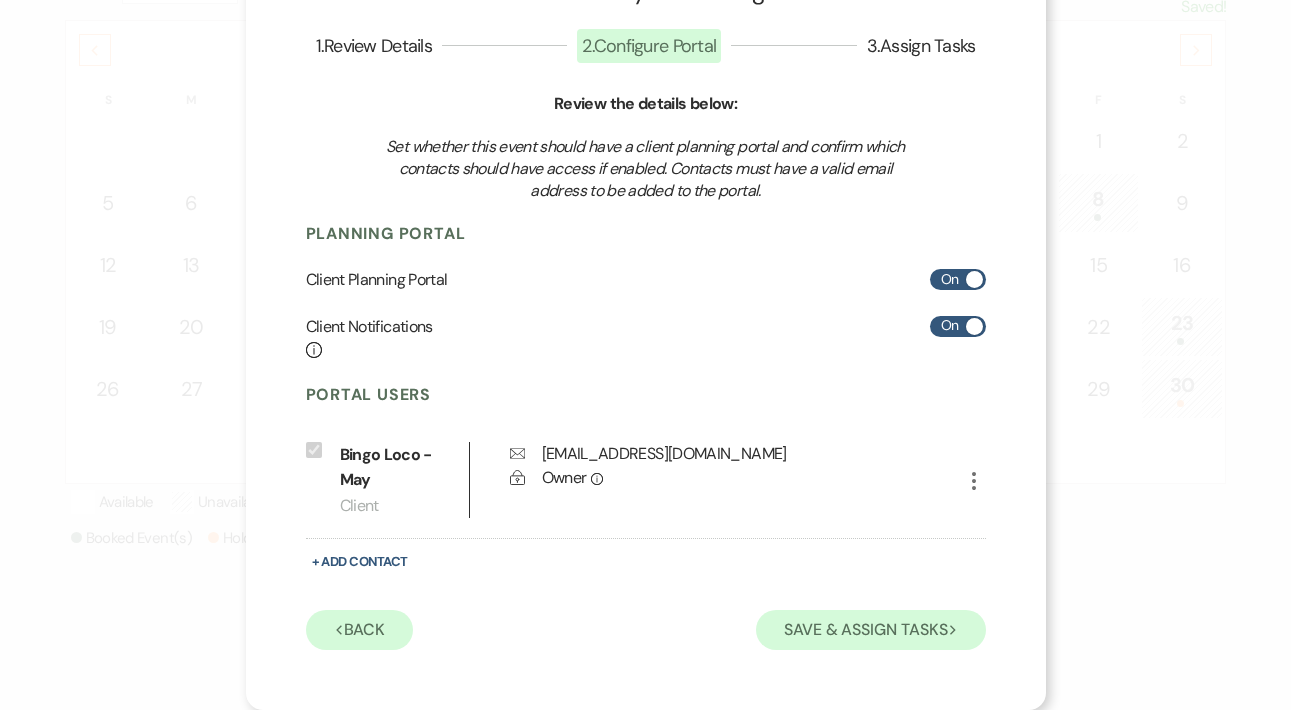 scroll, scrollTop: 76, scrollLeft: 0, axis: vertical 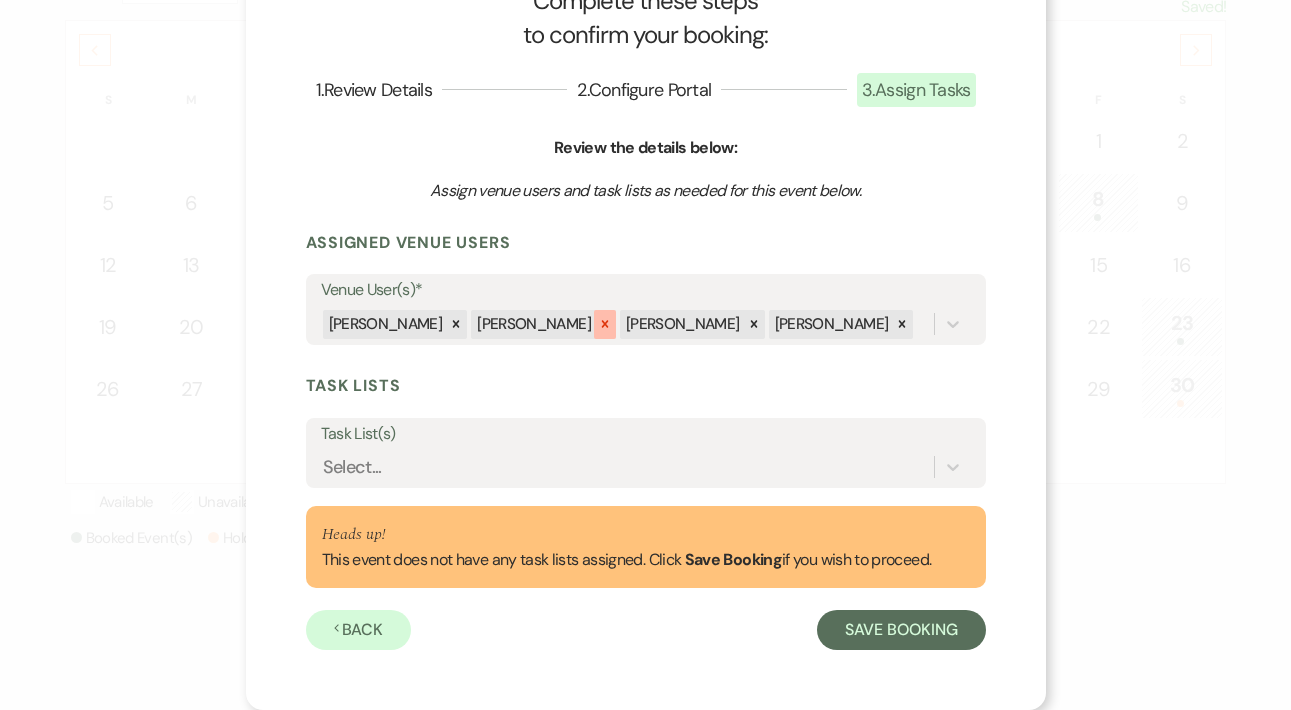 click 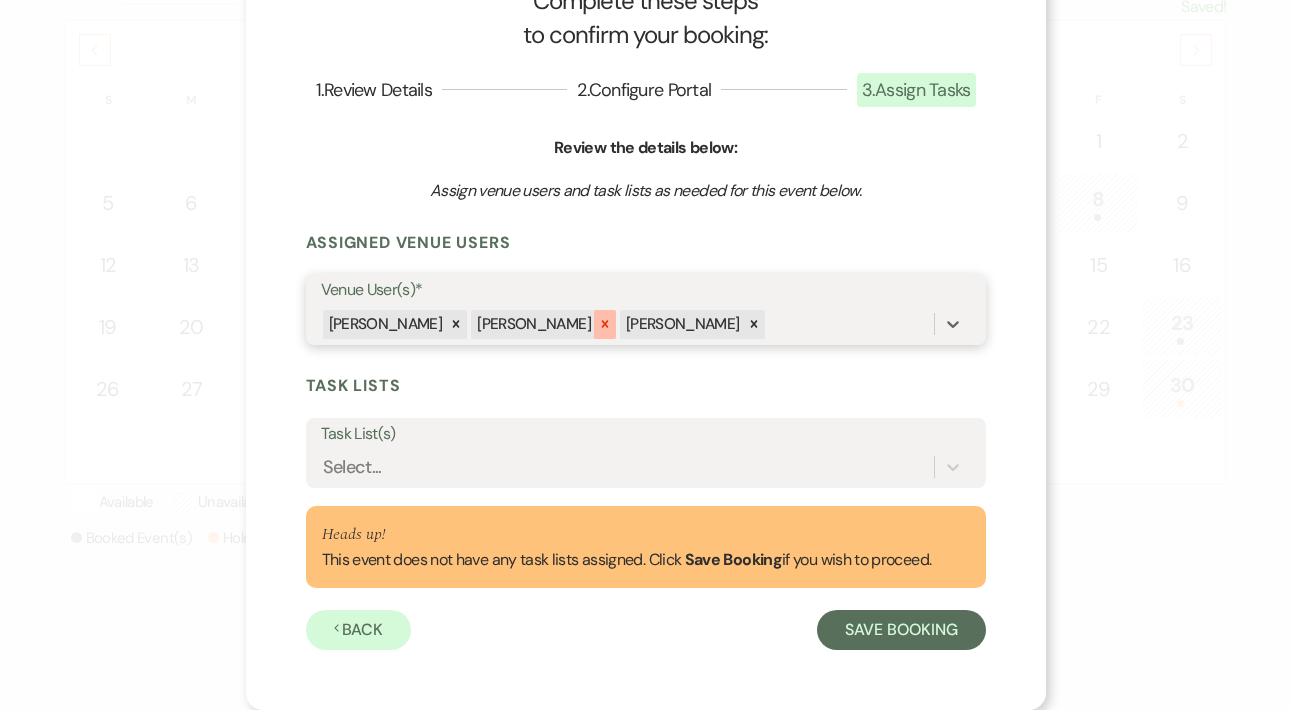 click 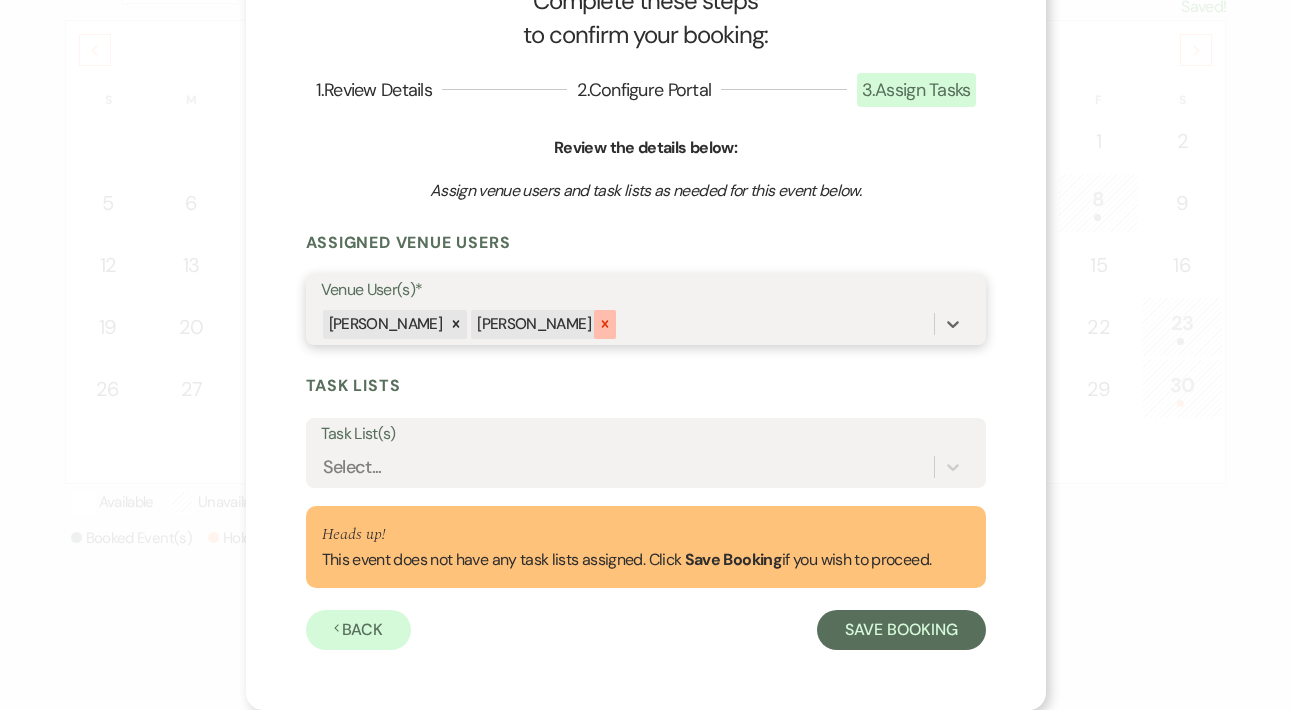click 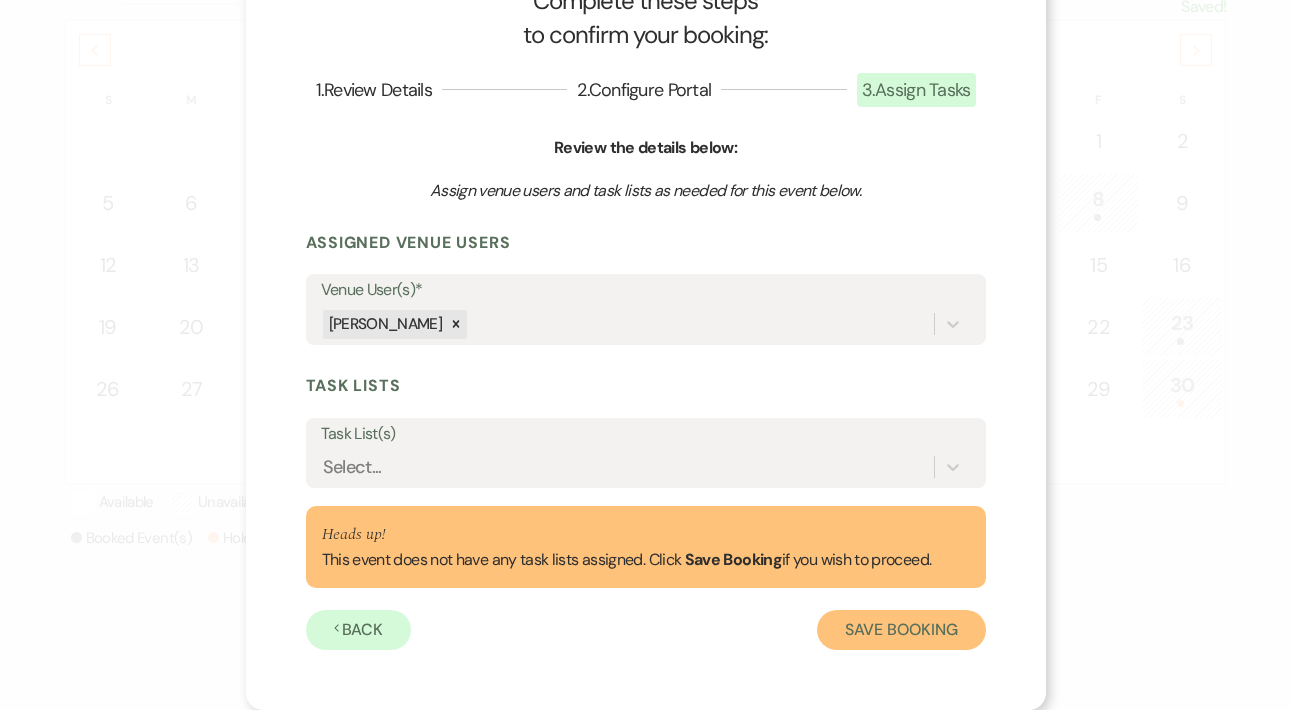 click on "Save Booking" at bounding box center (901, 630) 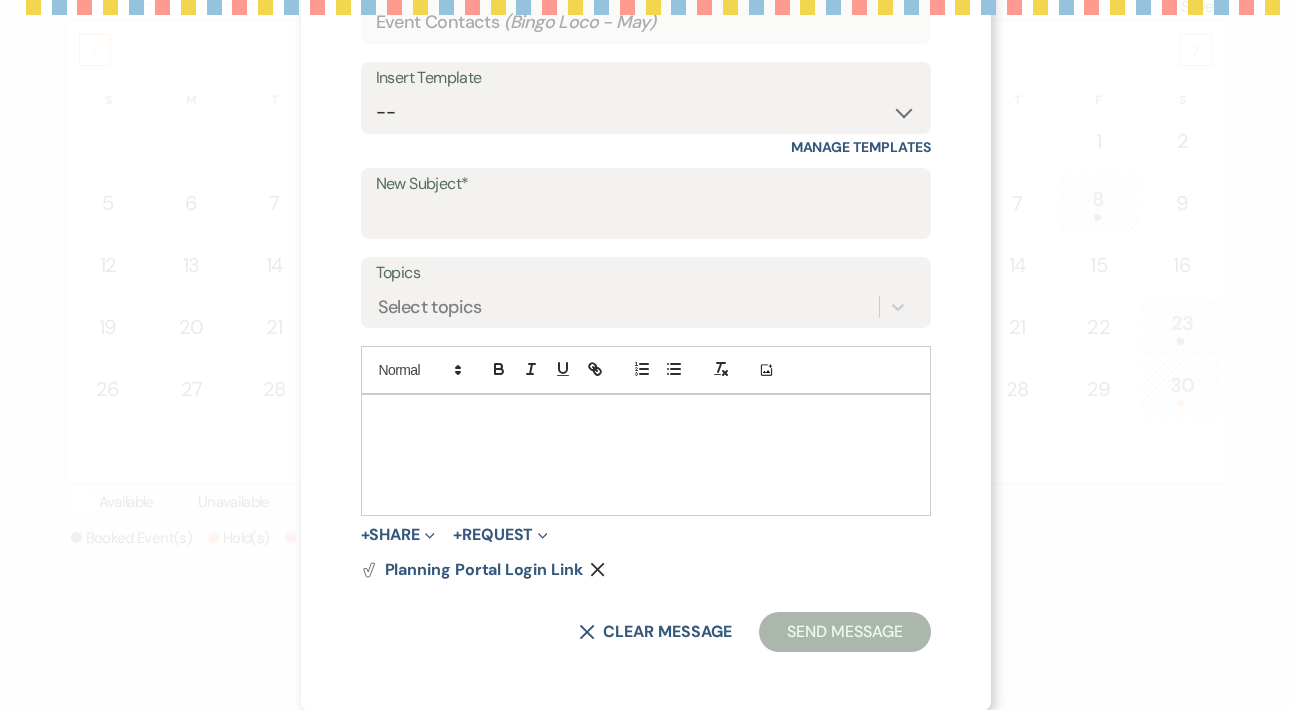 scroll, scrollTop: 0, scrollLeft: 0, axis: both 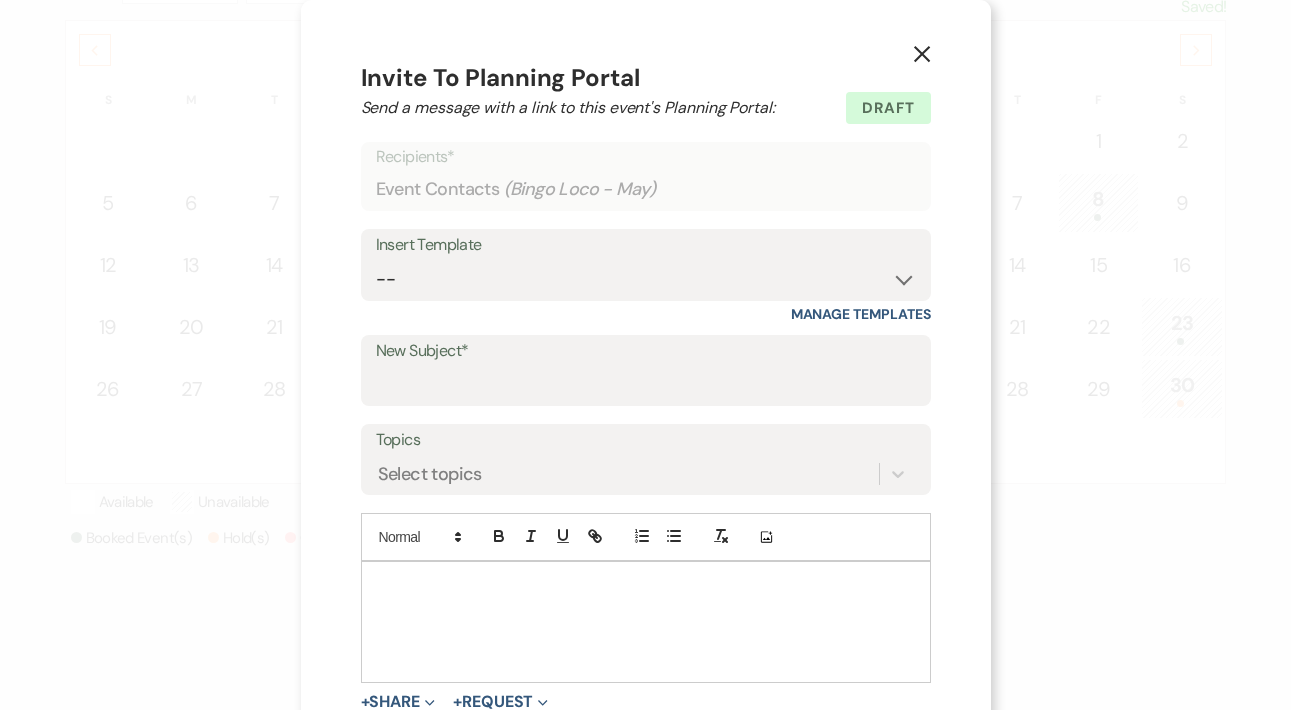 click on "X" 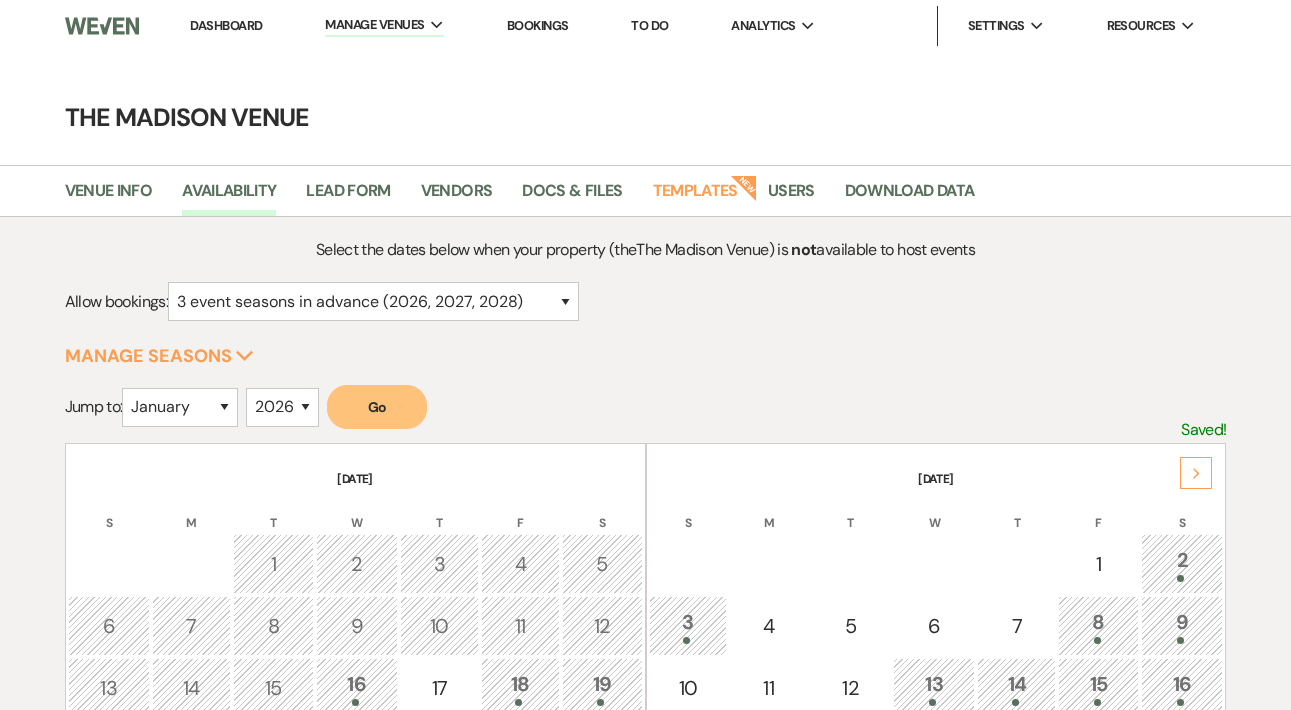 scroll, scrollTop: 448, scrollLeft: 0, axis: vertical 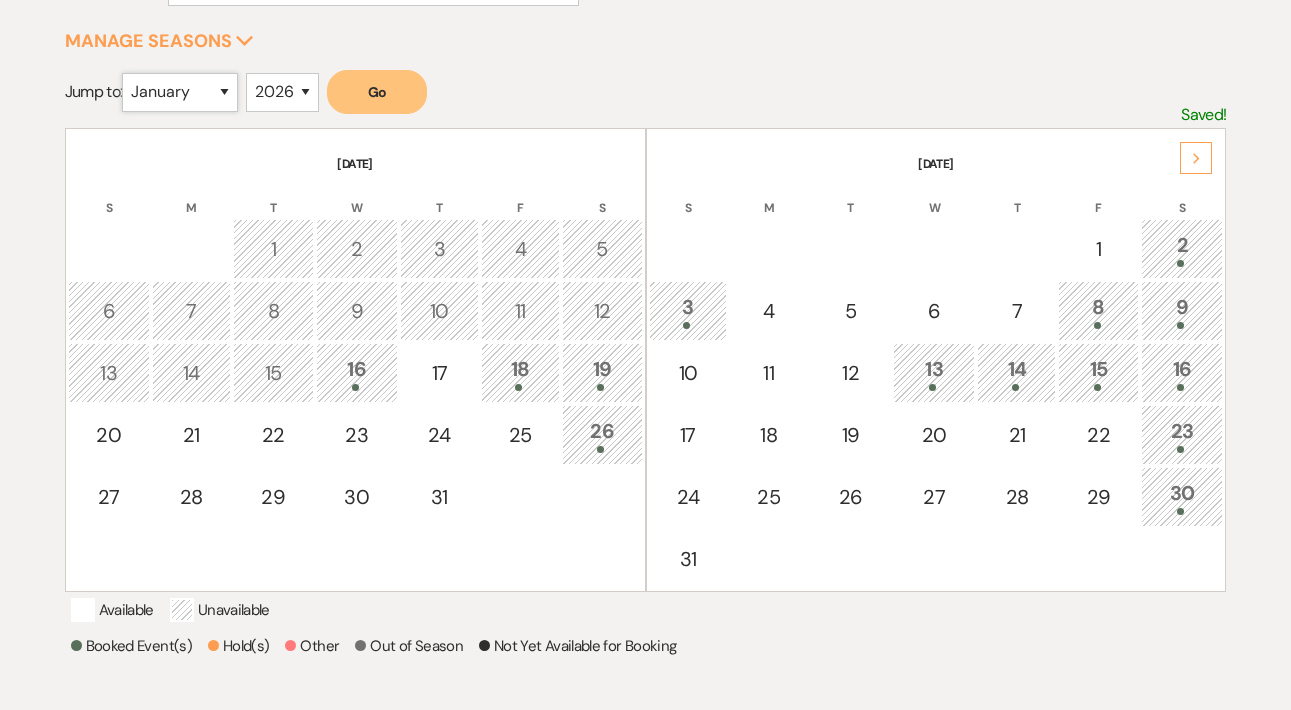 click on "January February March April May June July August September October November December" at bounding box center (180, 92) 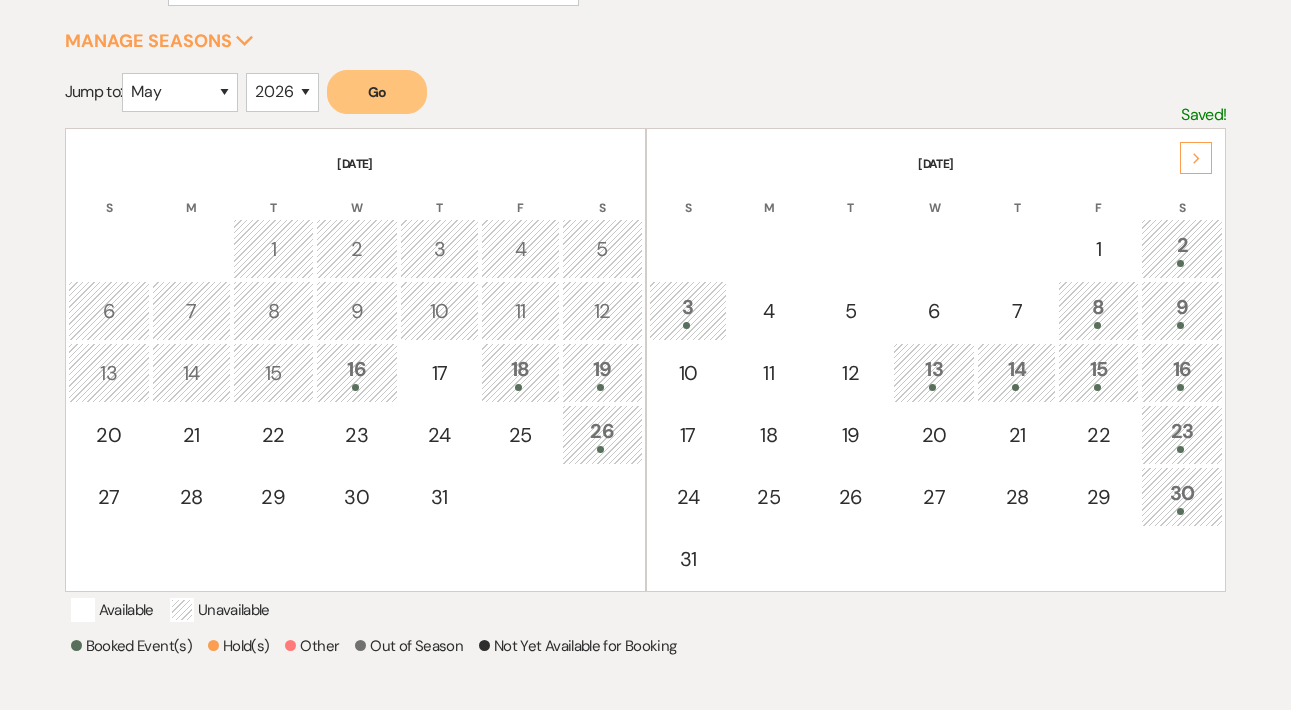 click on "Go" at bounding box center (377, 92) 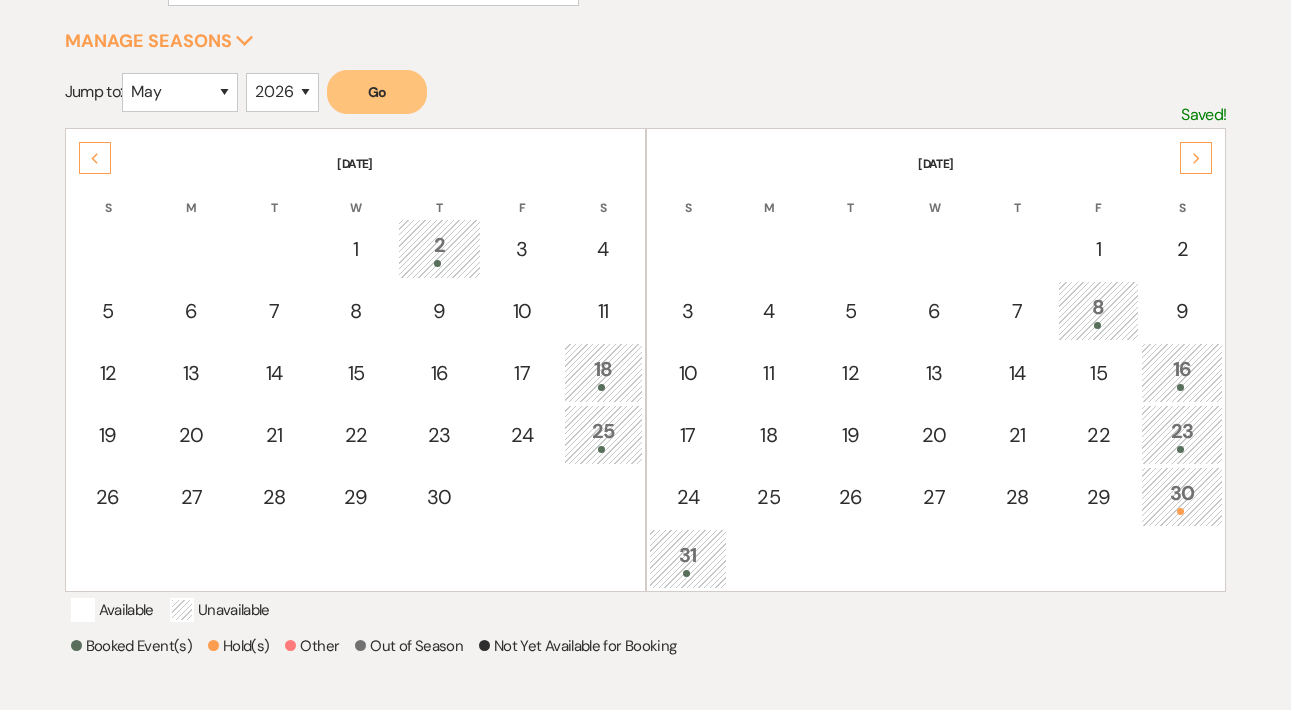 click on "Next" 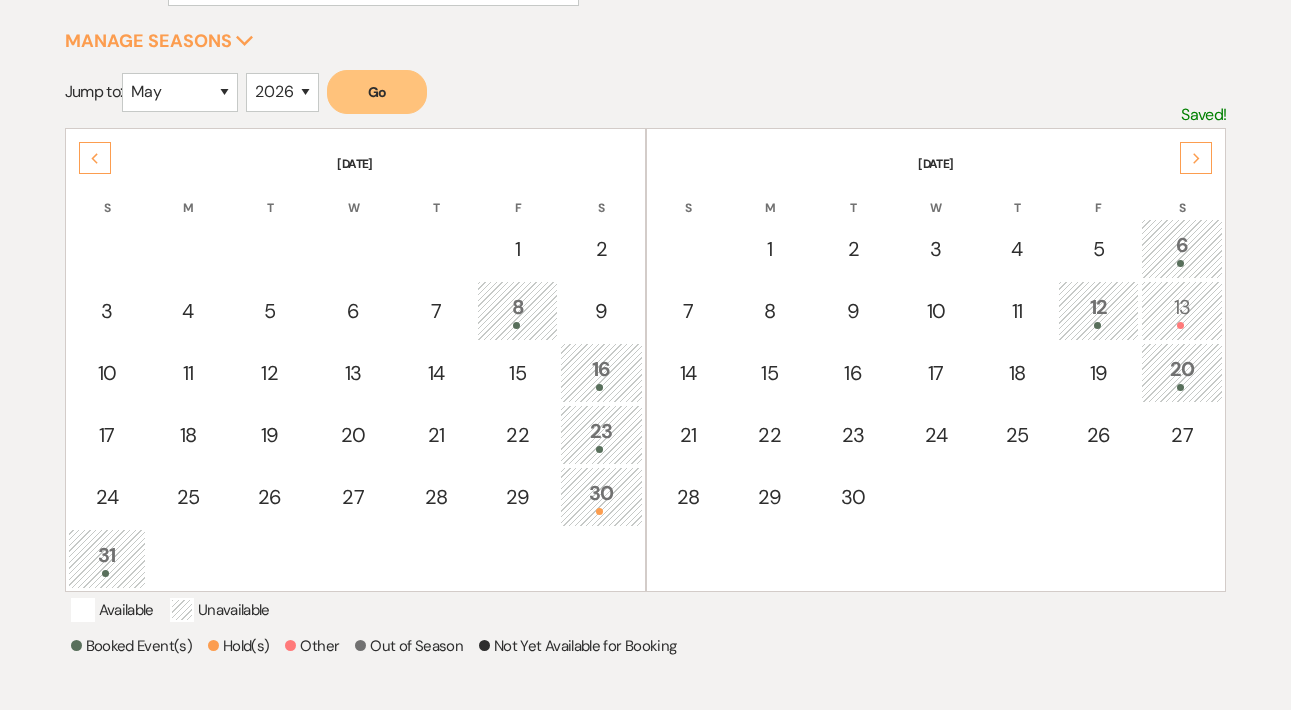 click on "13" at bounding box center [1182, 310] 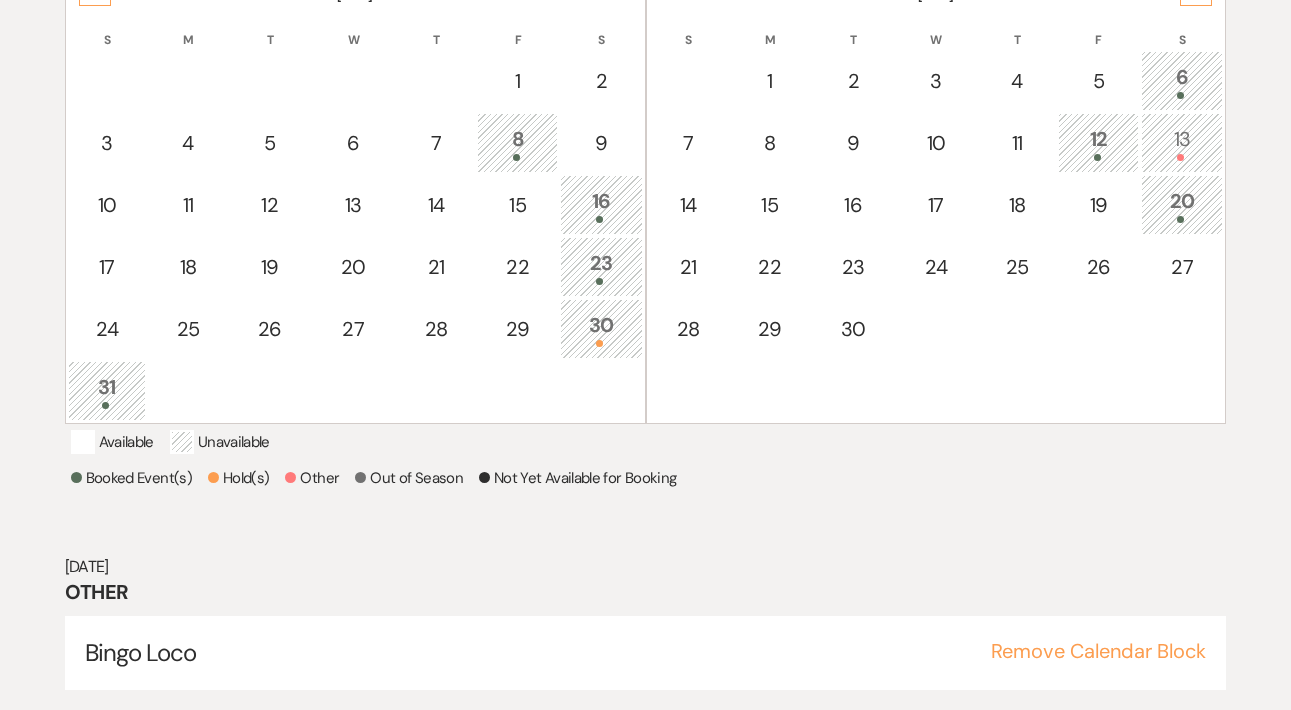 scroll, scrollTop: 533, scrollLeft: 0, axis: vertical 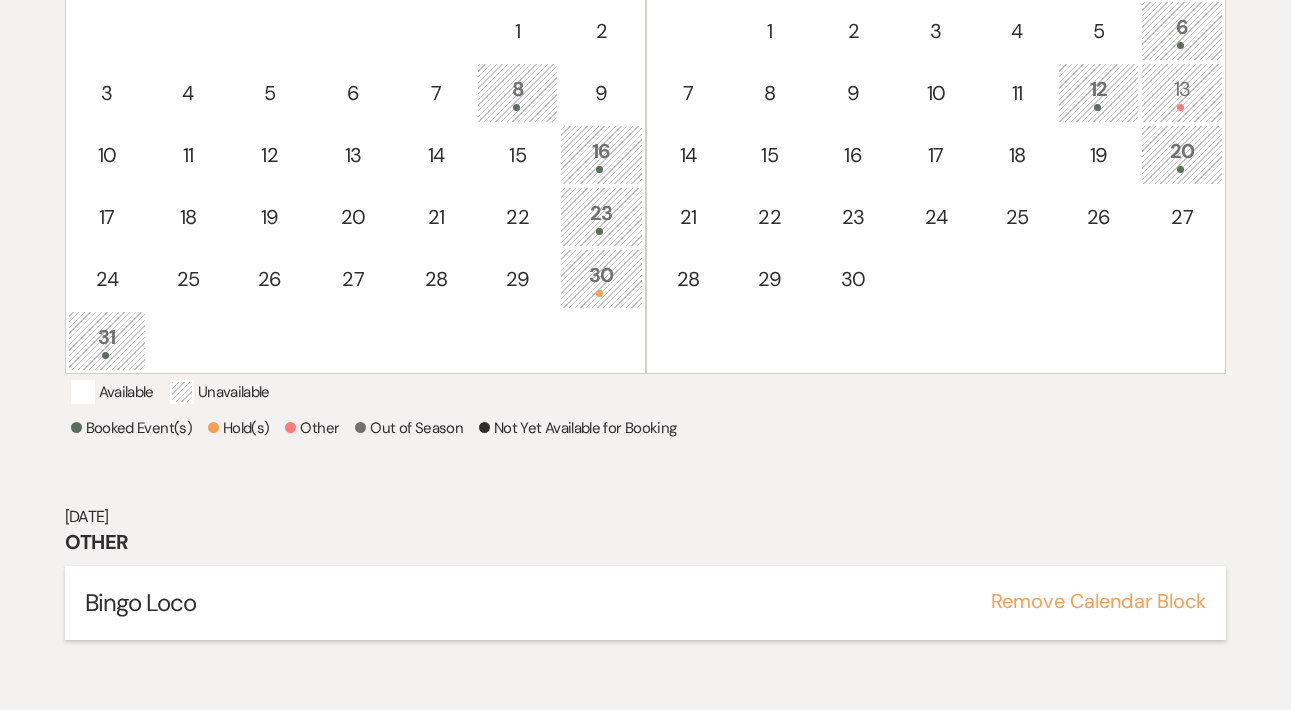 click on "Remove Calendar Block" at bounding box center (1098, 601) 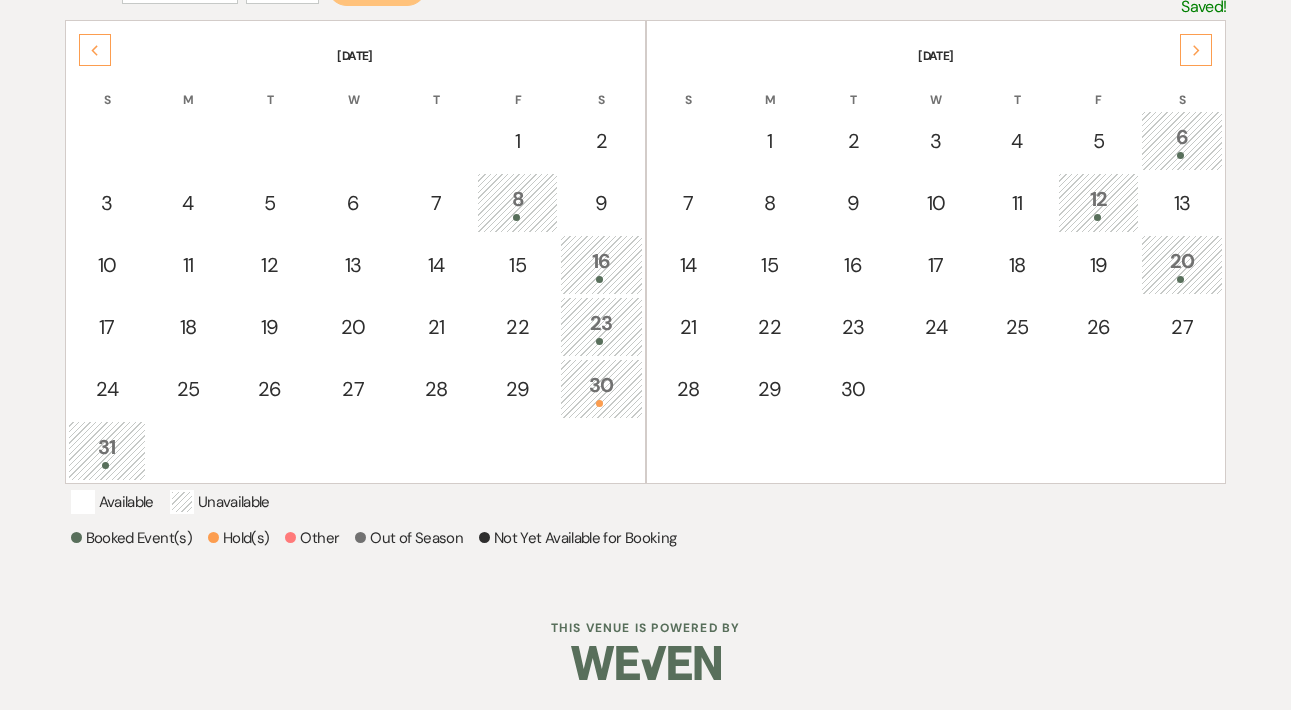 scroll, scrollTop: 448, scrollLeft: 0, axis: vertical 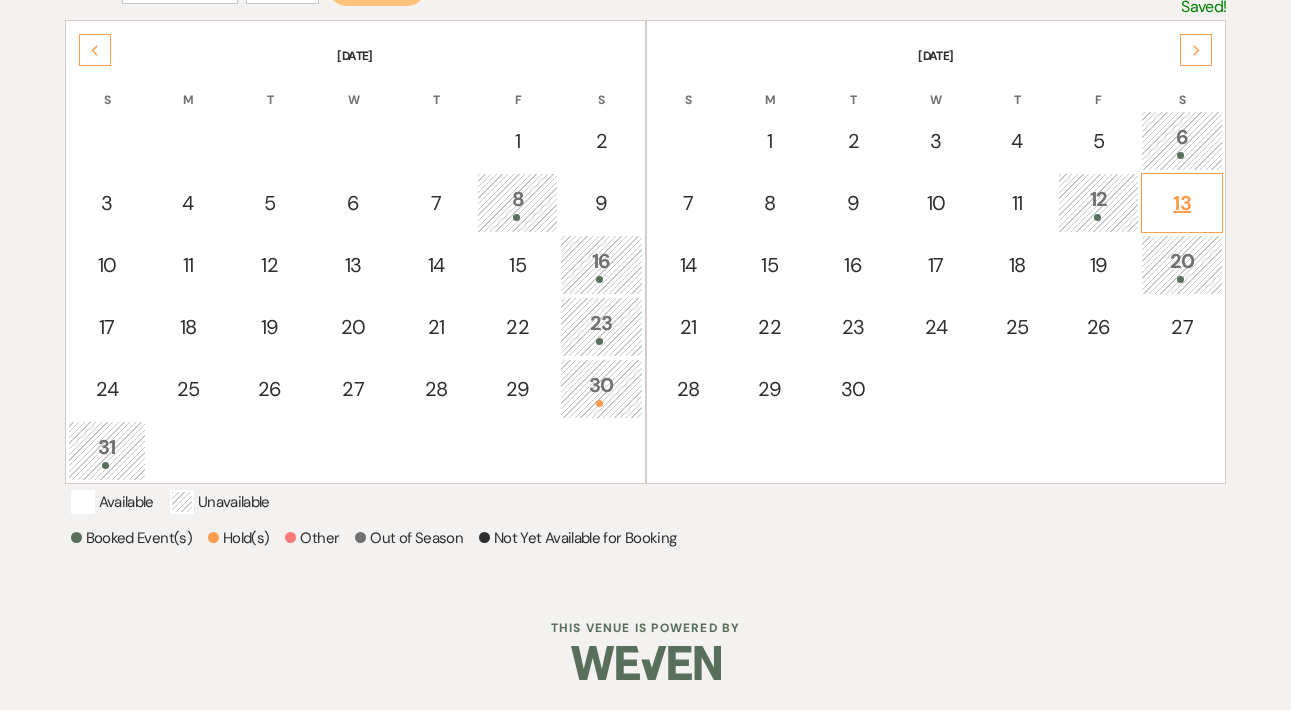 click on "13" at bounding box center [1182, 203] 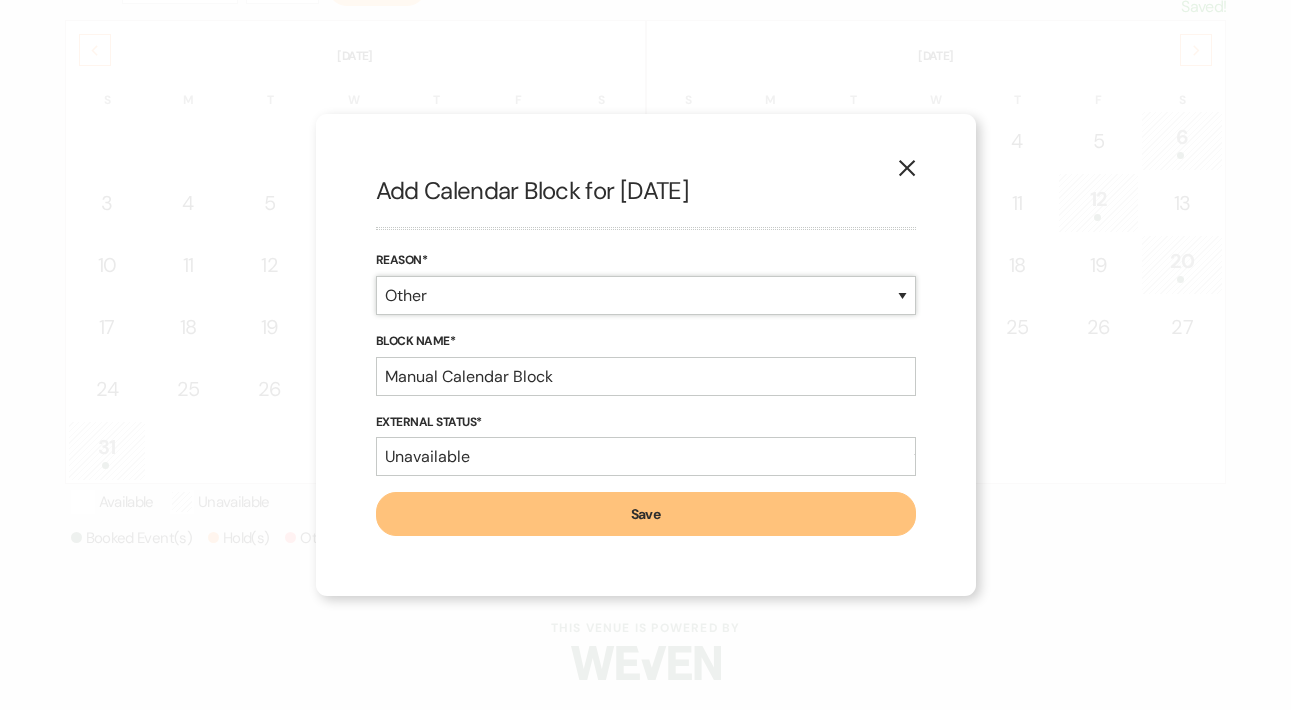 click on "Booked Event Hold Other" at bounding box center (646, 295) 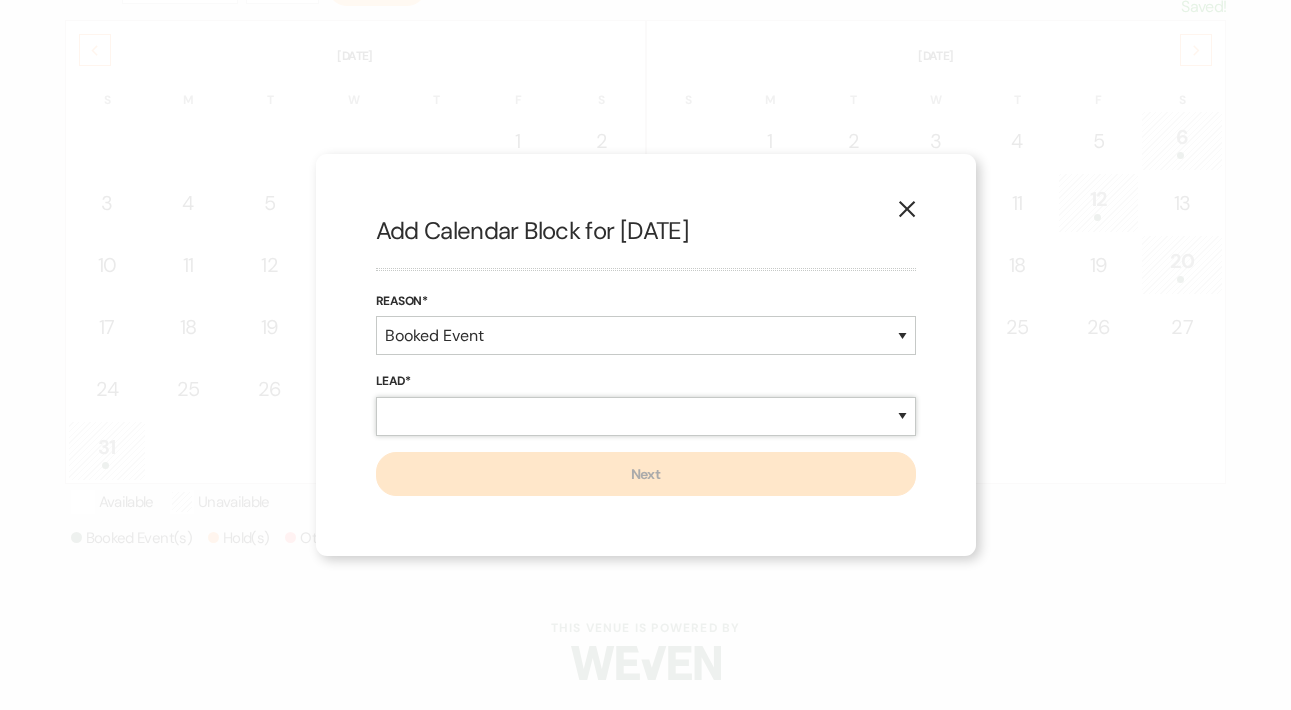 click on "New Lead Existing Lead" at bounding box center [646, 416] 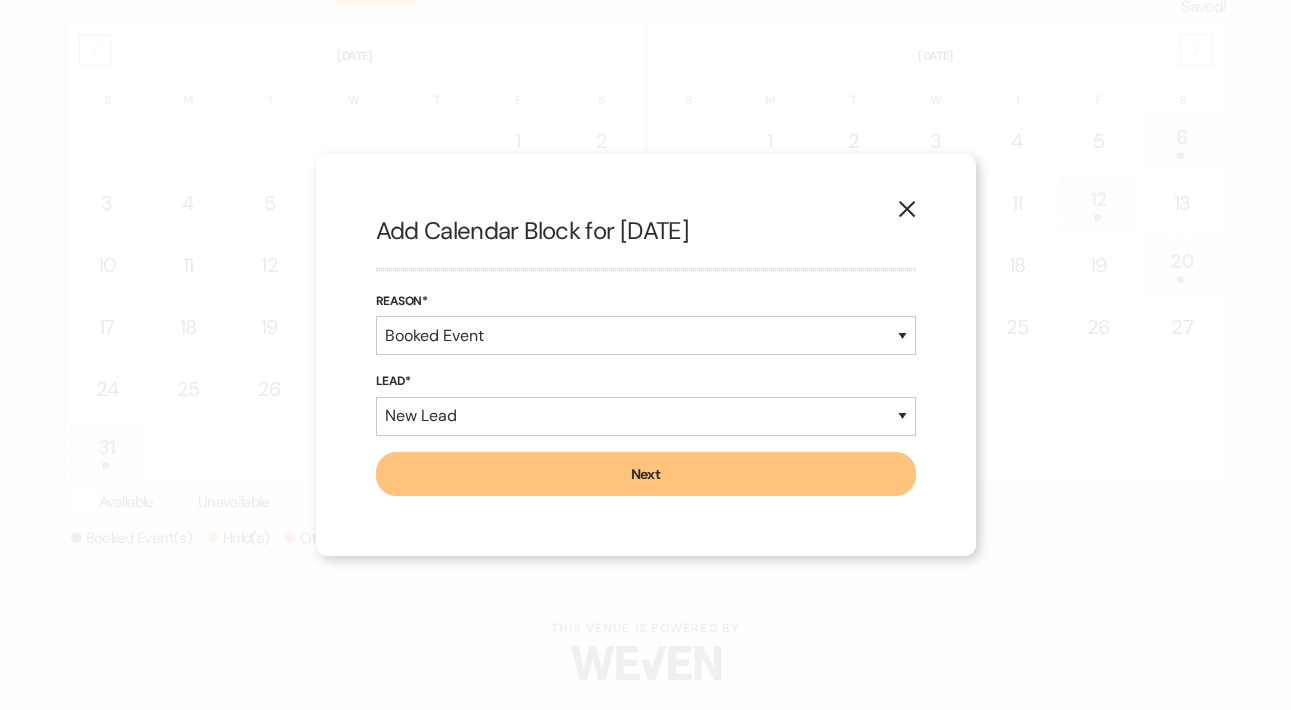 click on "Next" at bounding box center [646, 474] 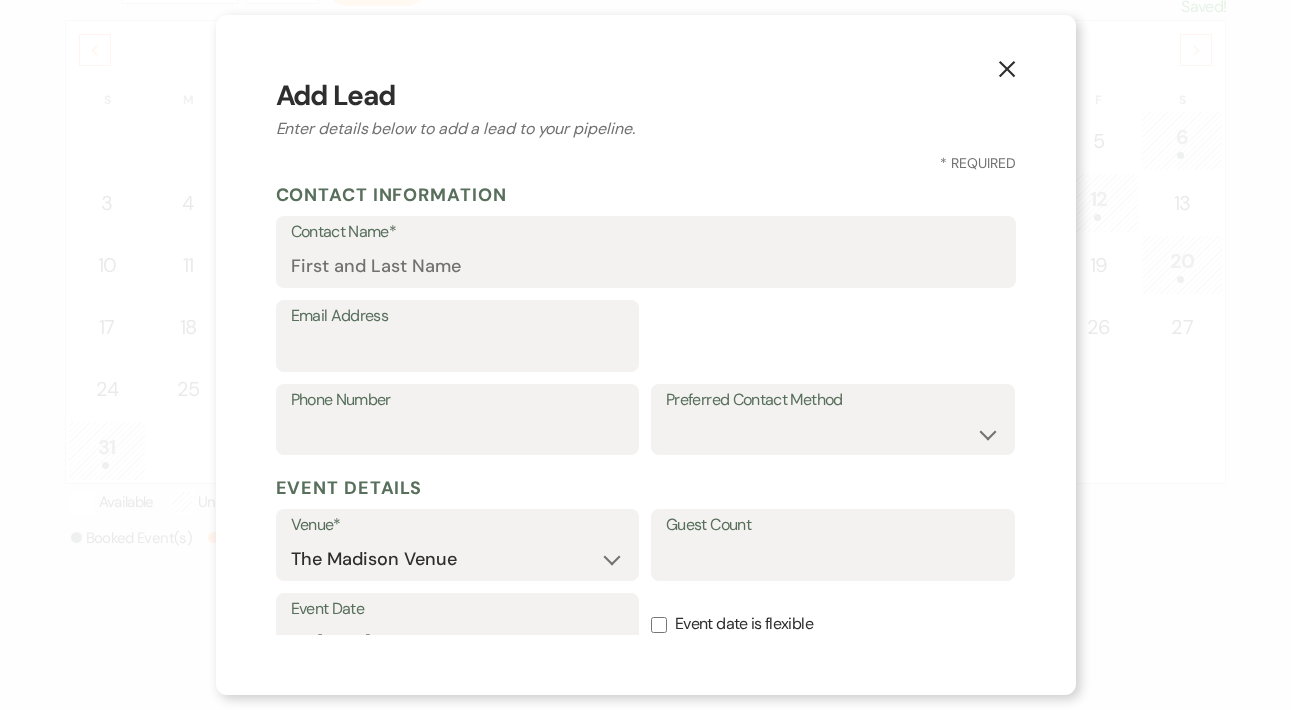 select on "7" 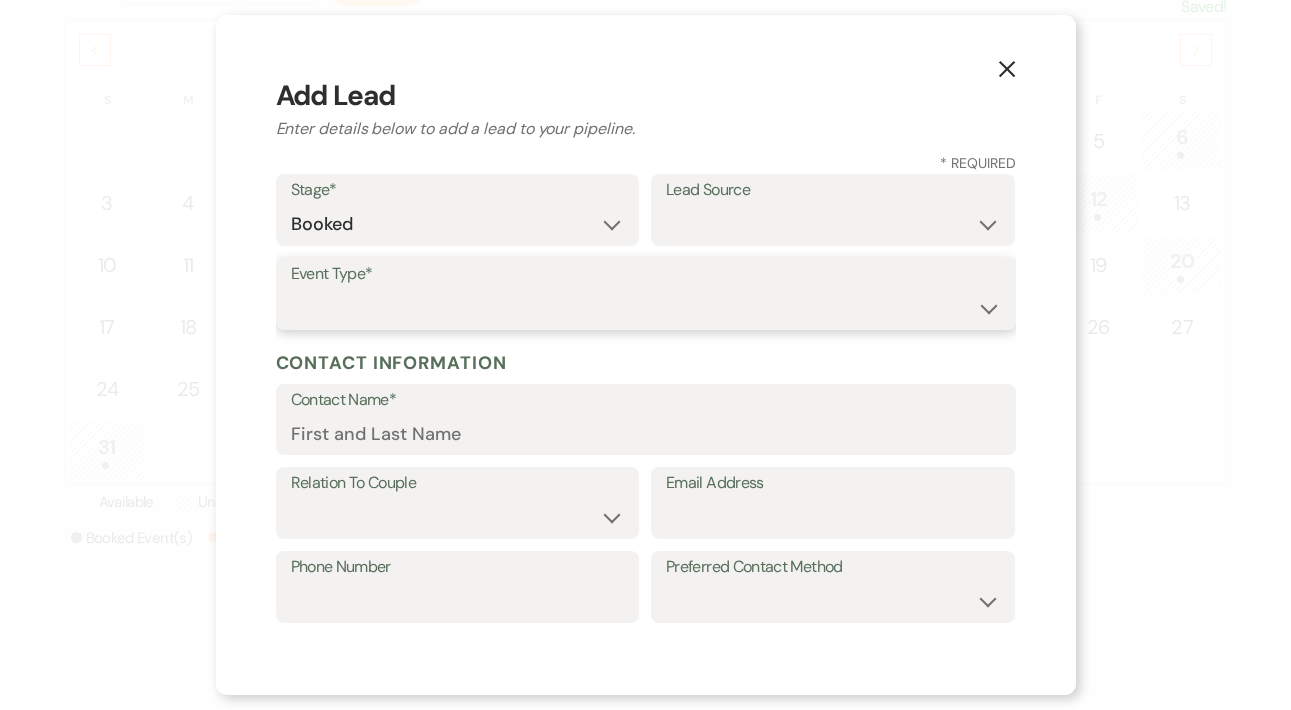 click on "Wedding Anniversary Party Baby Shower Bachelorette / Bachelor Party Birthday Party Bridal Shower Brunch Community Event Concert Corporate Event Elopement End of Life Celebration Engagement Party Fundraiser Graduation Party Micro Wedding Prom Quinceañera Rehearsal Dinner Religious Event Retreat Other" at bounding box center (646, 308) 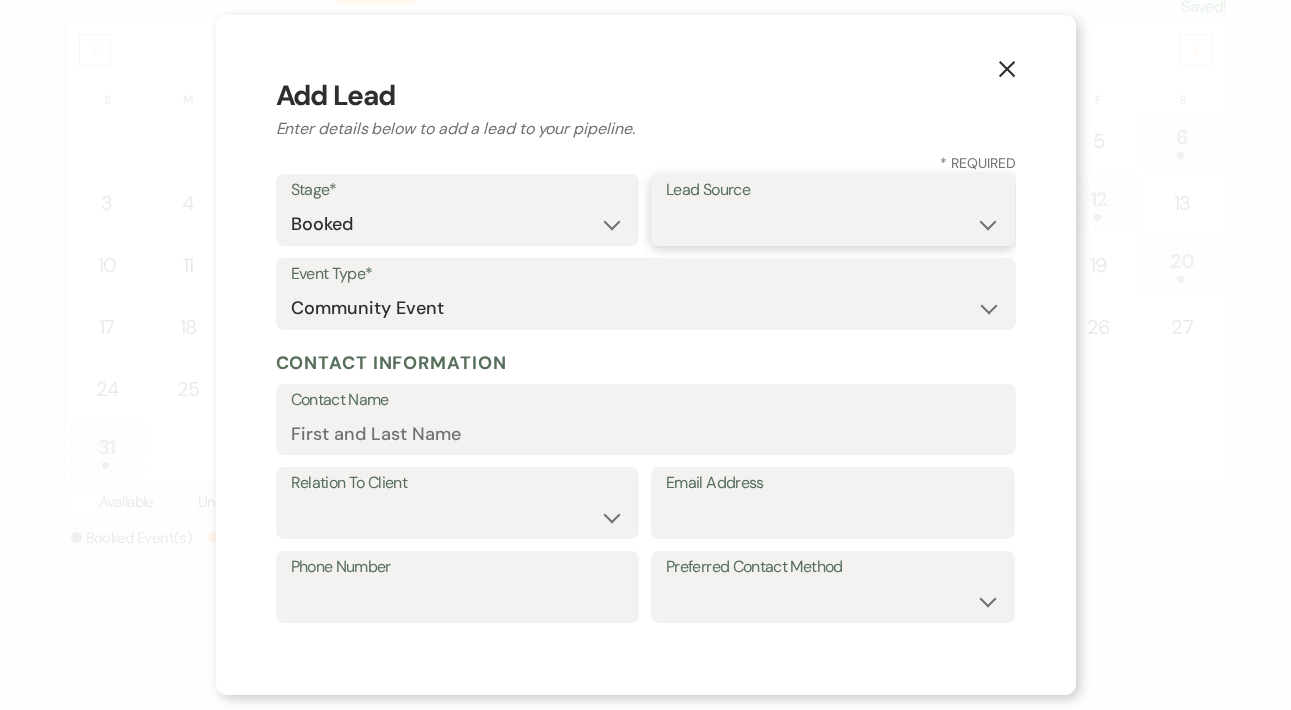 click on "Weven Venue Website Instagram Facebook Pinterest Google The Knot Wedding Wire Here Comes the Guide Wedding Spot Eventective Zola The Venue Report PartySlate VRBO / Homeaway Airbnb Wedding Show TikTok X / Twitter Phone Call Walk-in Vendor Referral Advertising Personal Referral Local Referral Other" at bounding box center (833, 224) 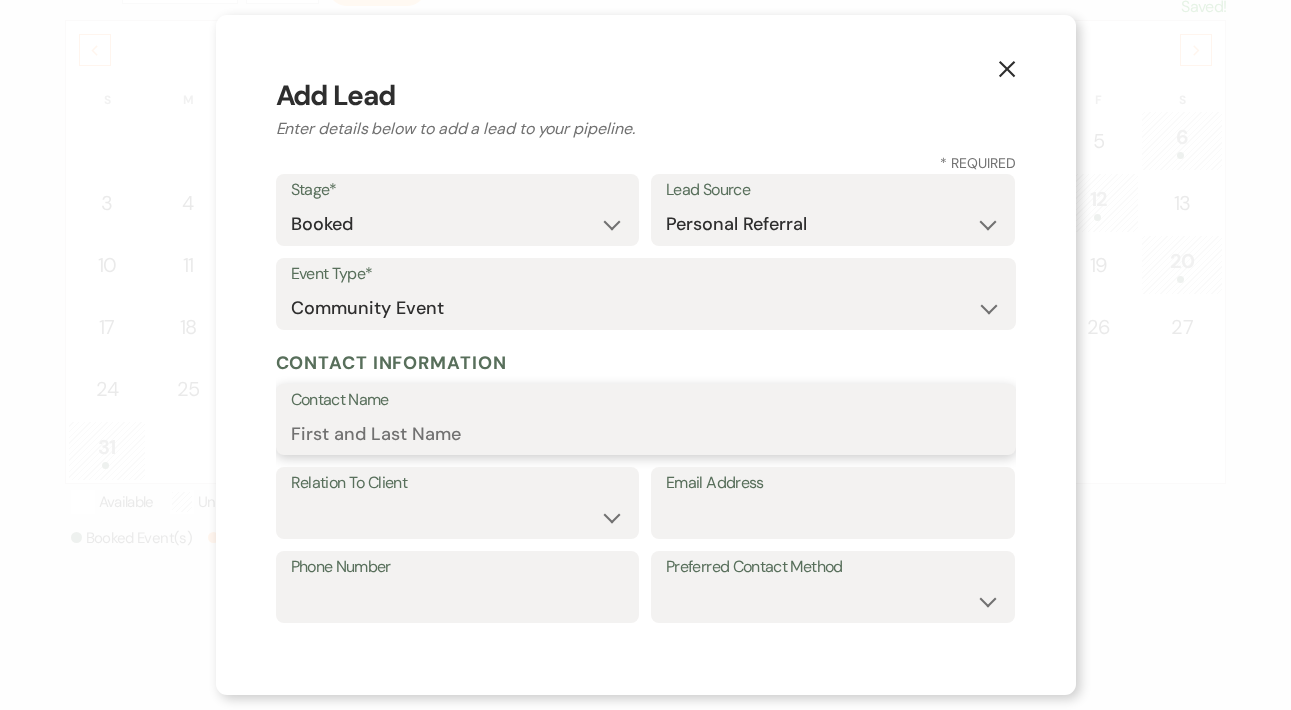 click on "Contact Name" at bounding box center [646, 433] 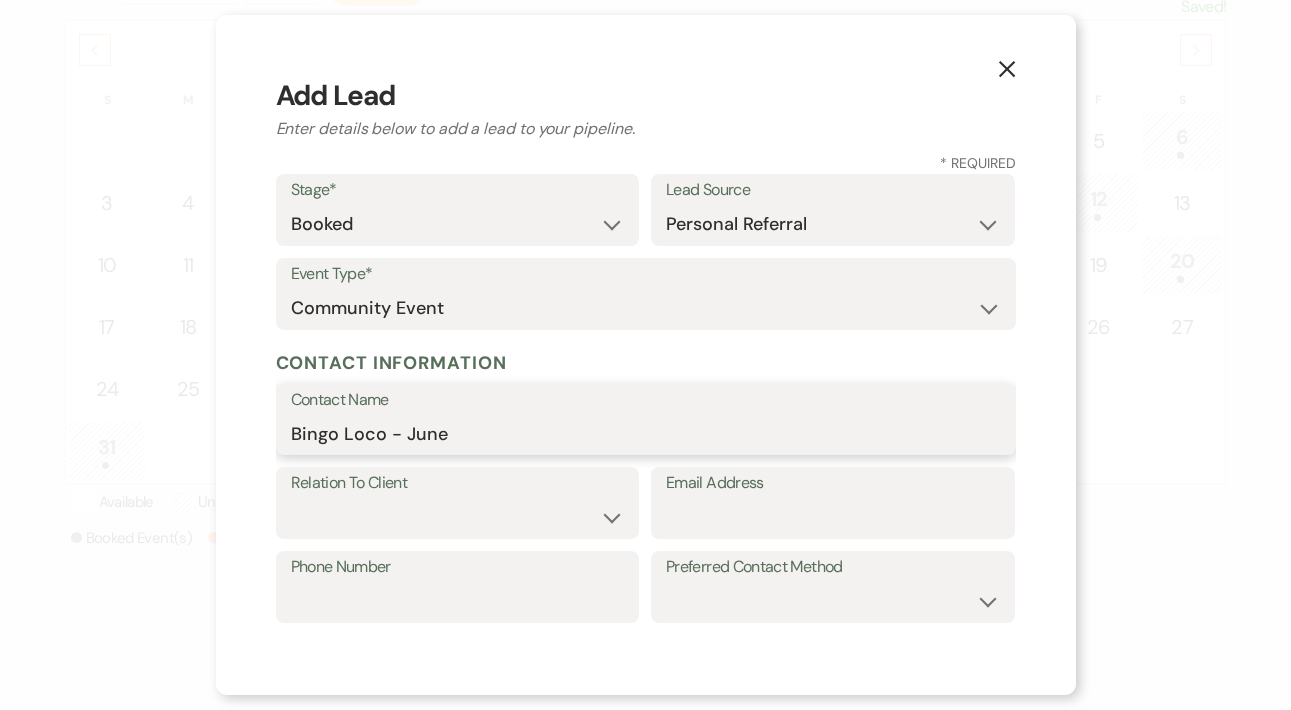 type on "Bingo Loco - June" 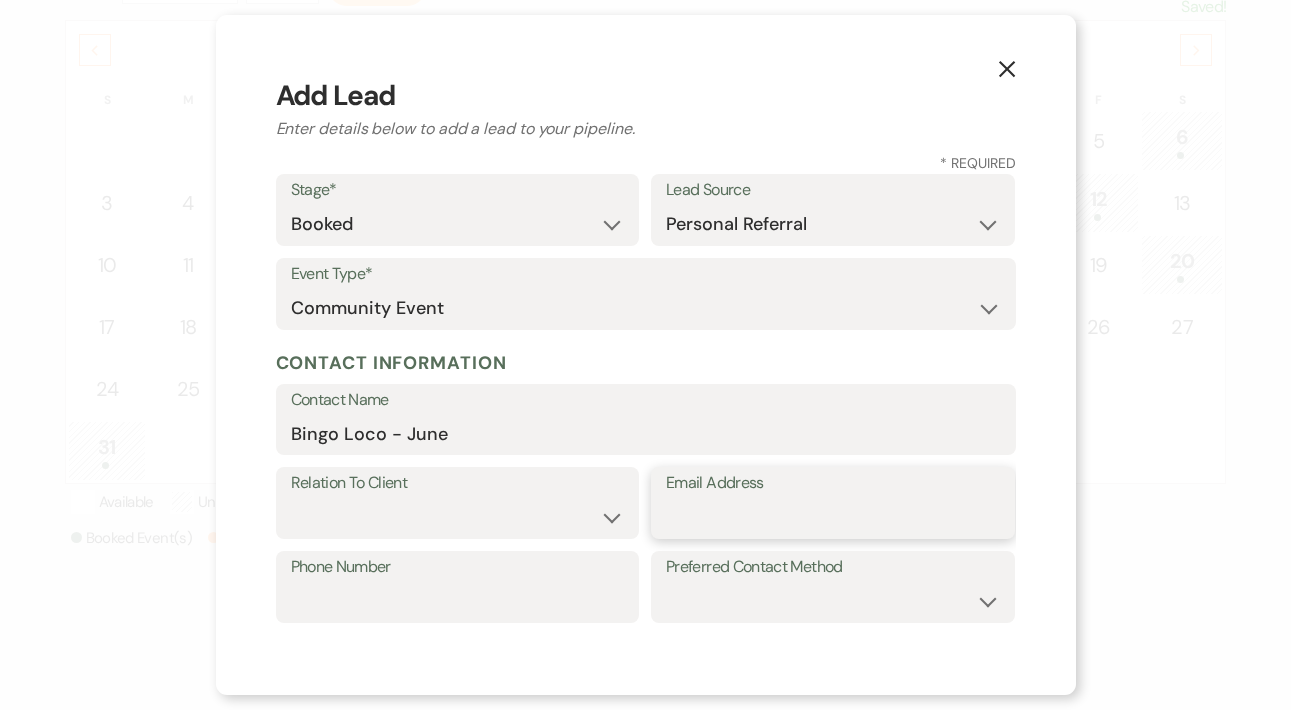 click on "Email Address" at bounding box center (833, 517) 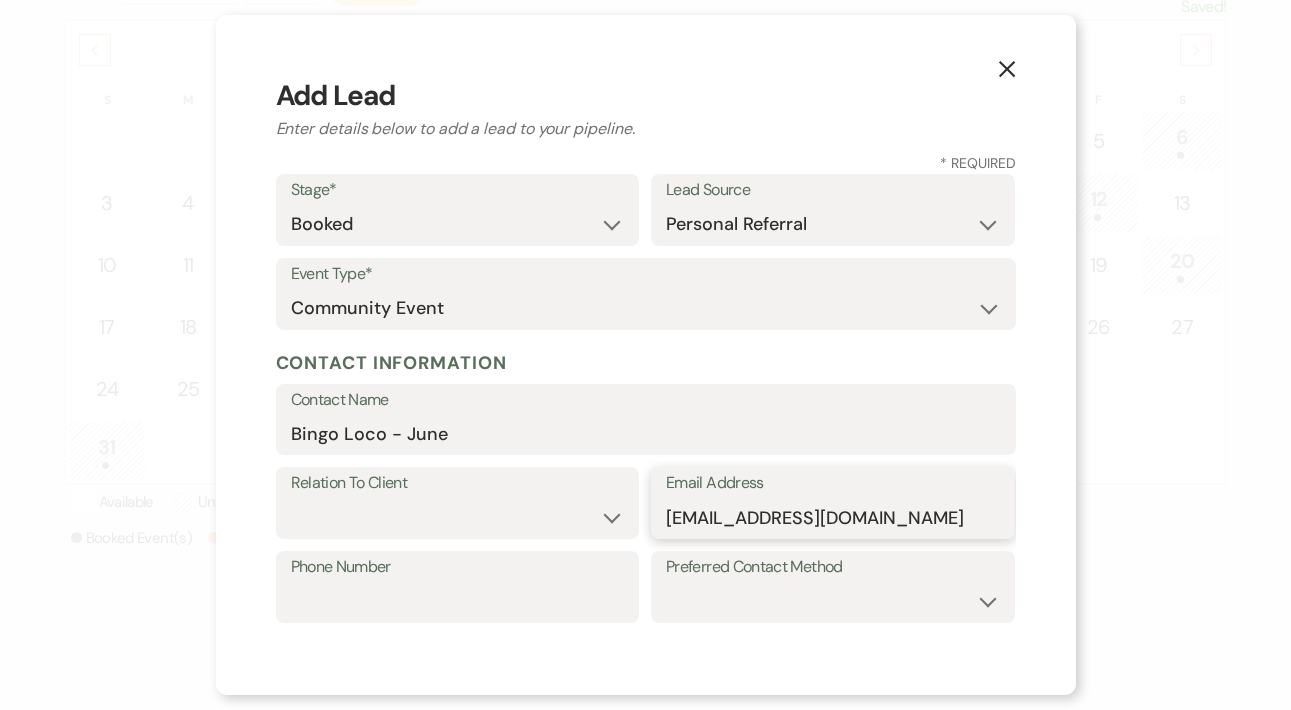 type on "[EMAIL_ADDRESS][DOMAIN_NAME]" 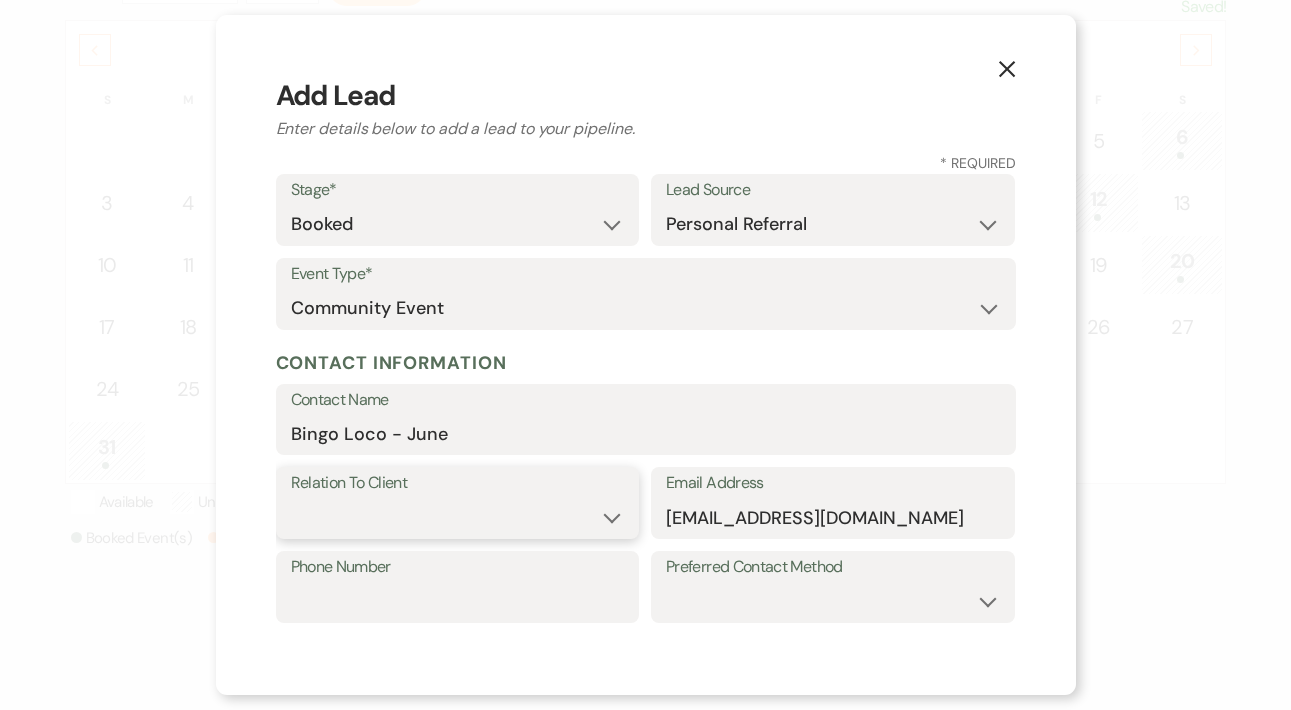 click on "Client Event Planner Parent of Client Family Member Friend Other" at bounding box center [458, 517] 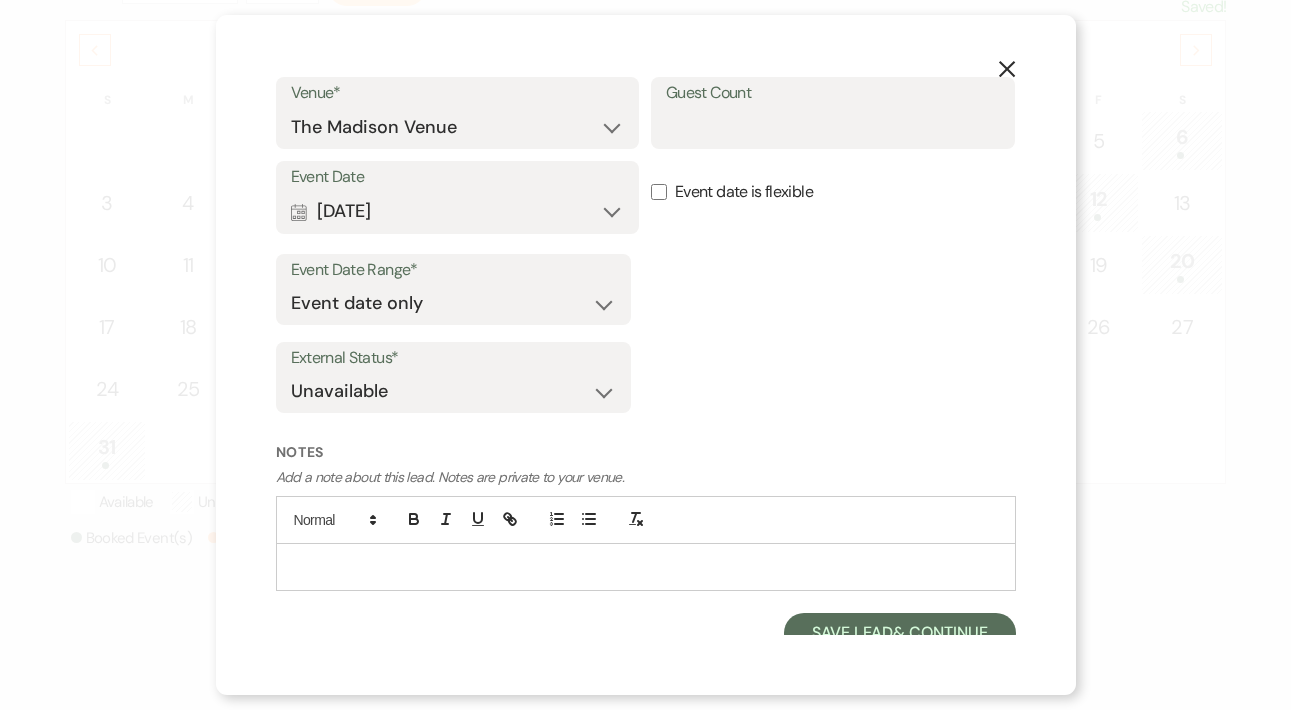 scroll, scrollTop: 601, scrollLeft: 0, axis: vertical 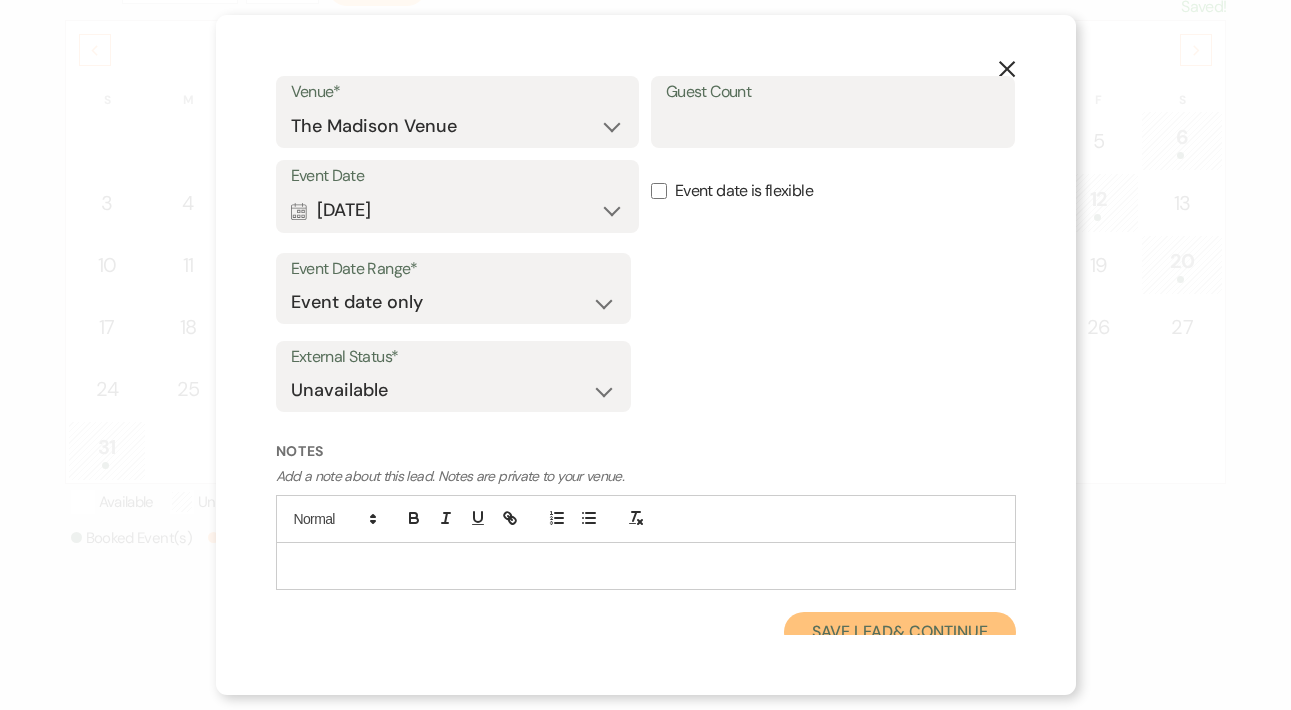 click on "Save Lead  & Continue" at bounding box center [899, 632] 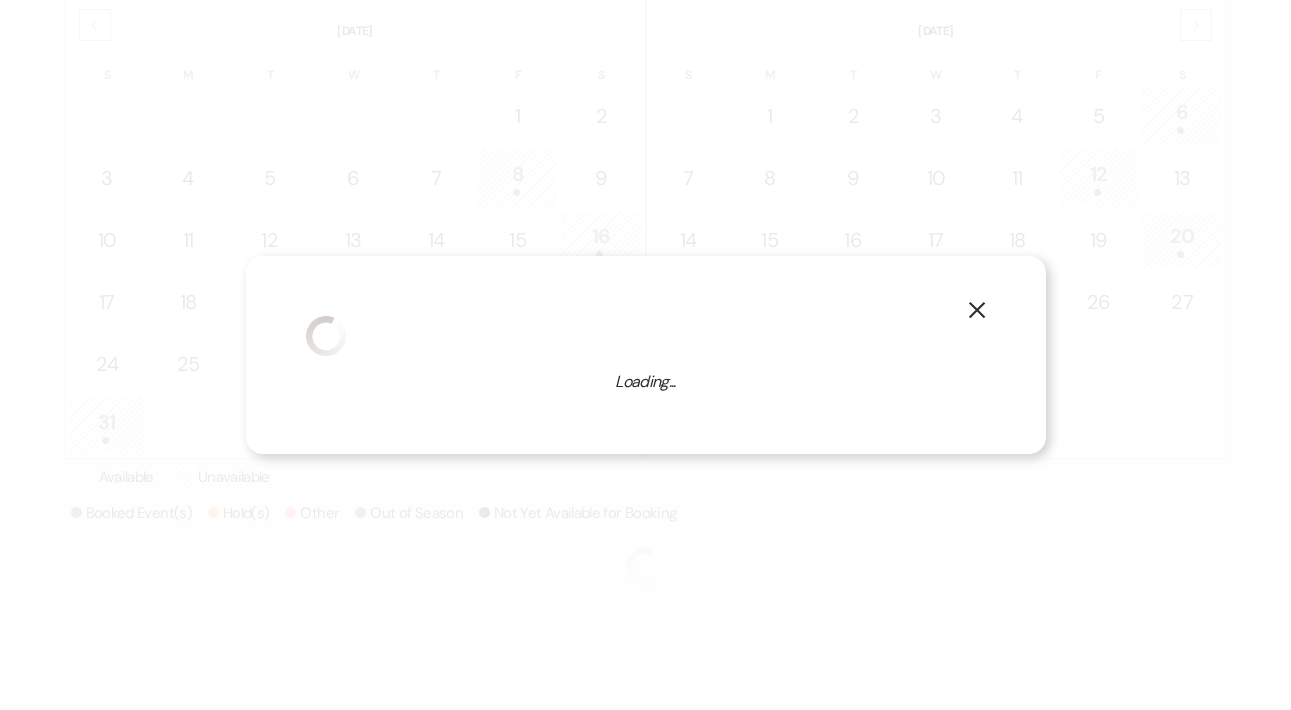 select on "7" 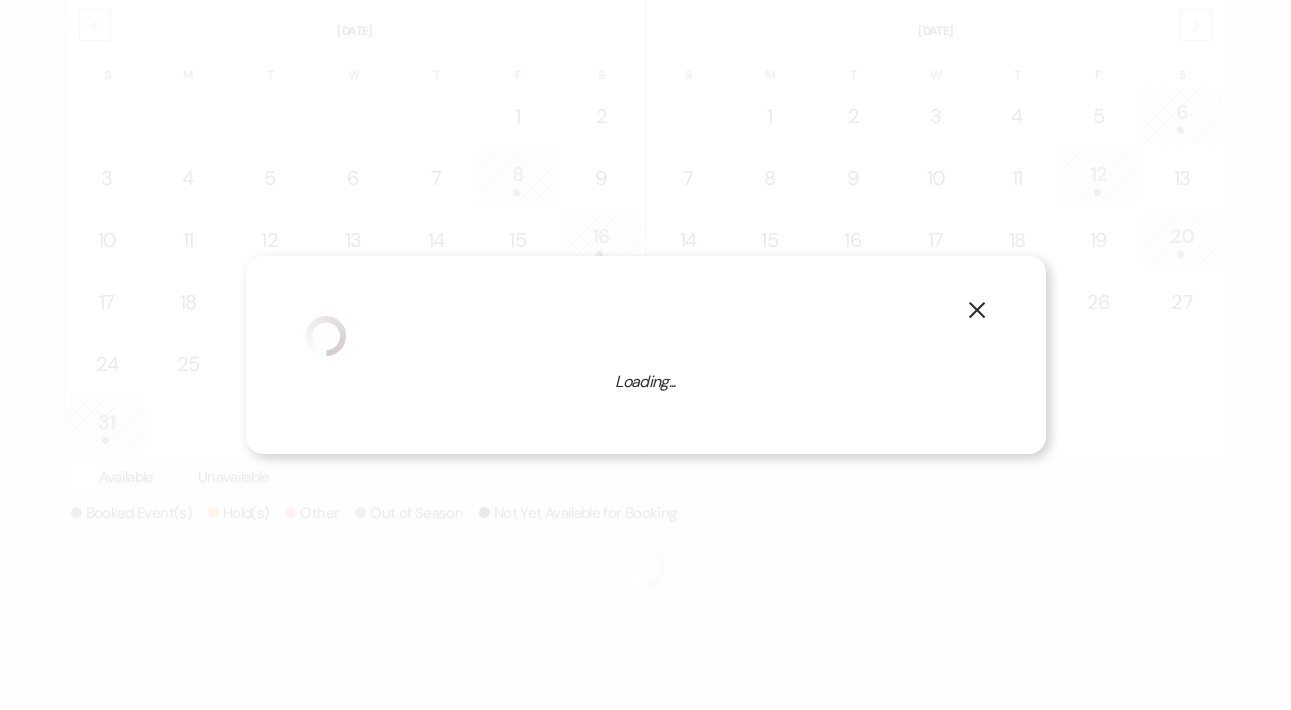select on "775" 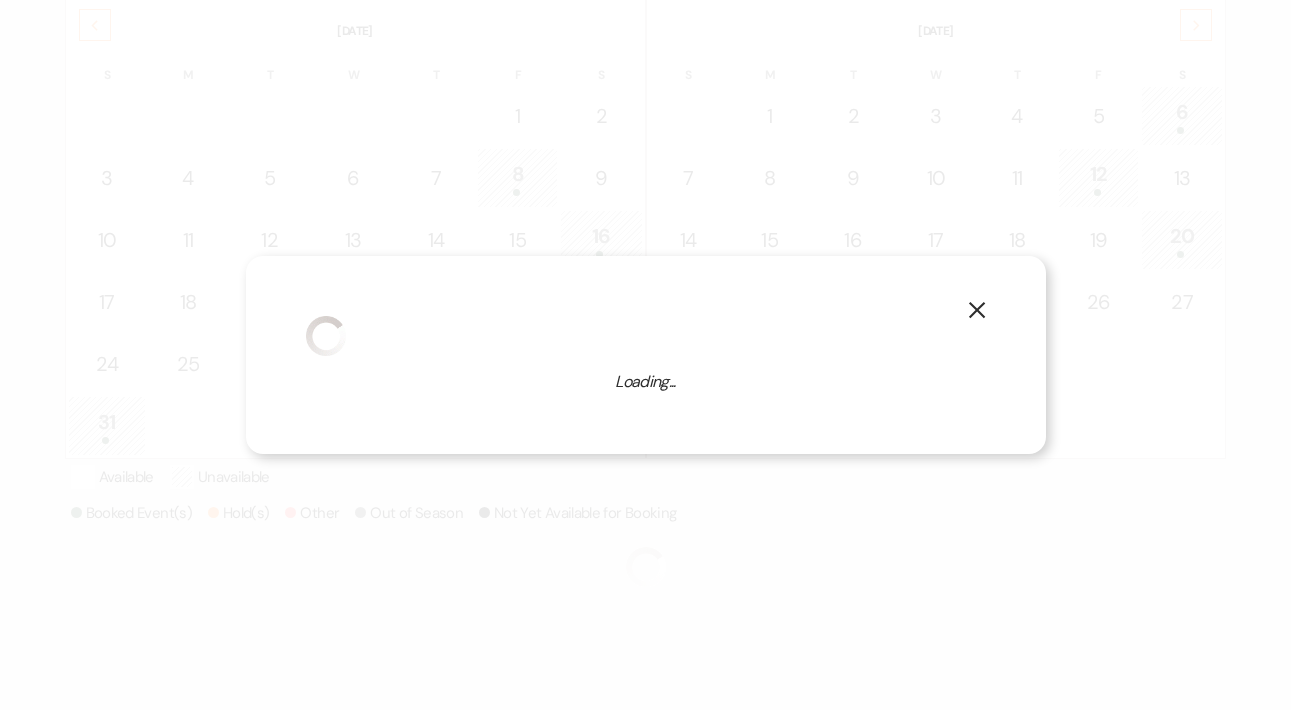 select on "false" 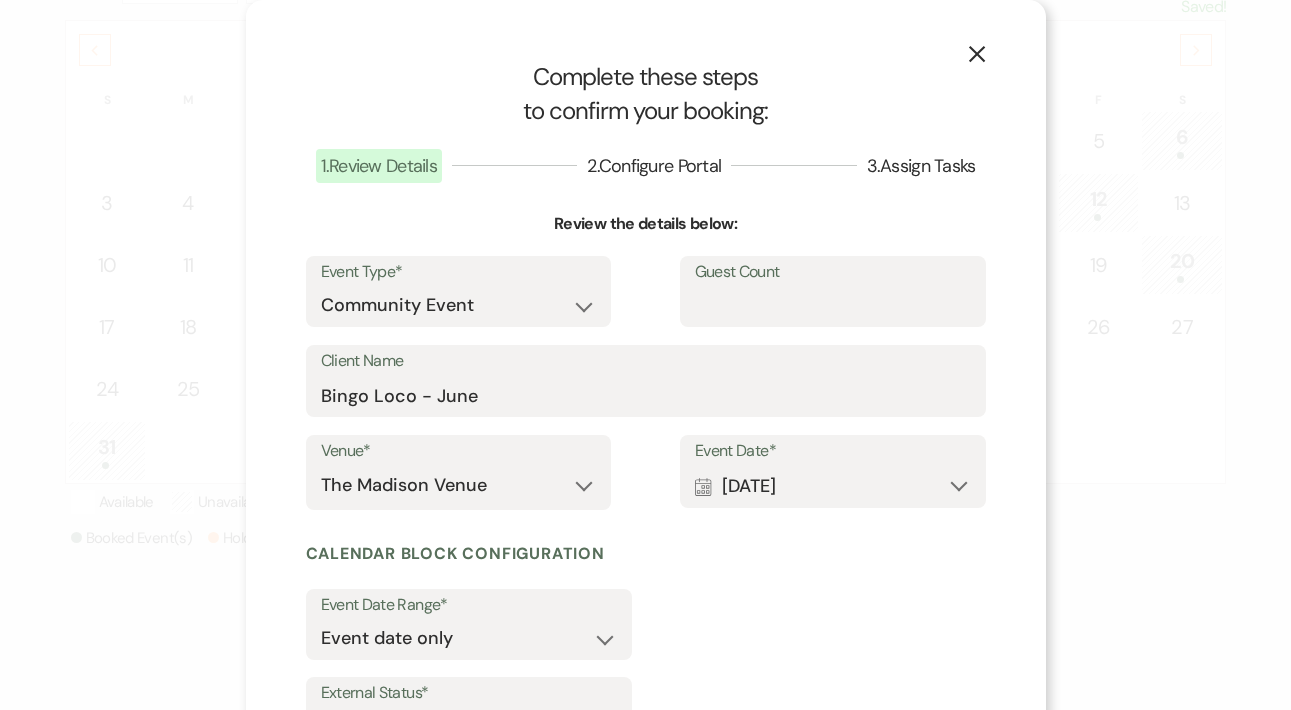 scroll, scrollTop: 172, scrollLeft: 0, axis: vertical 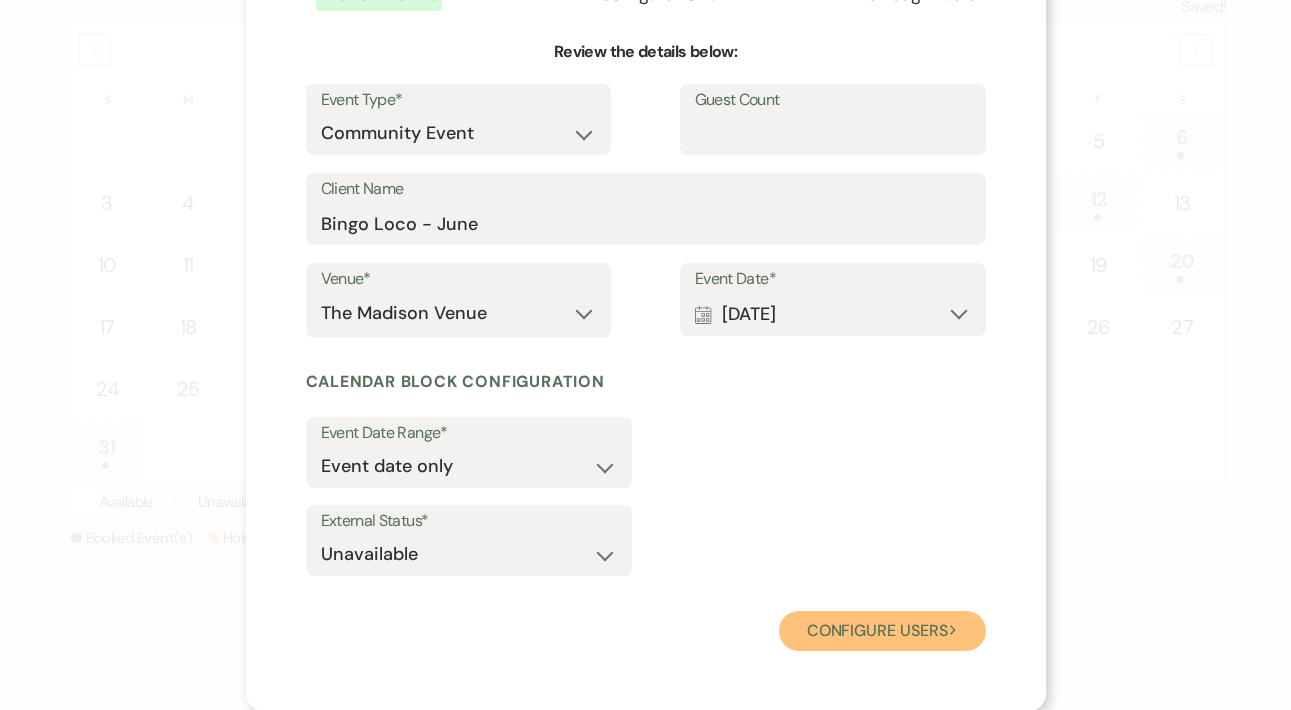 click on "Configure users  Next" at bounding box center (882, 631) 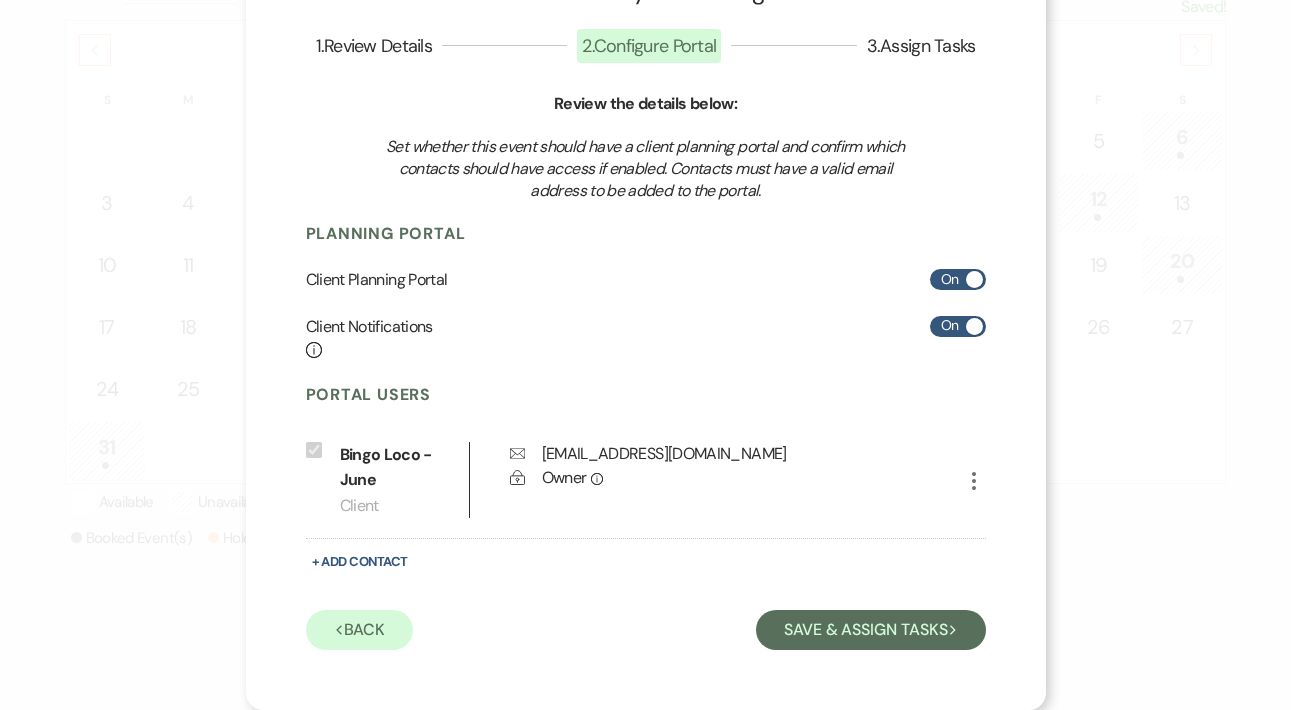 scroll, scrollTop: 121, scrollLeft: 0, axis: vertical 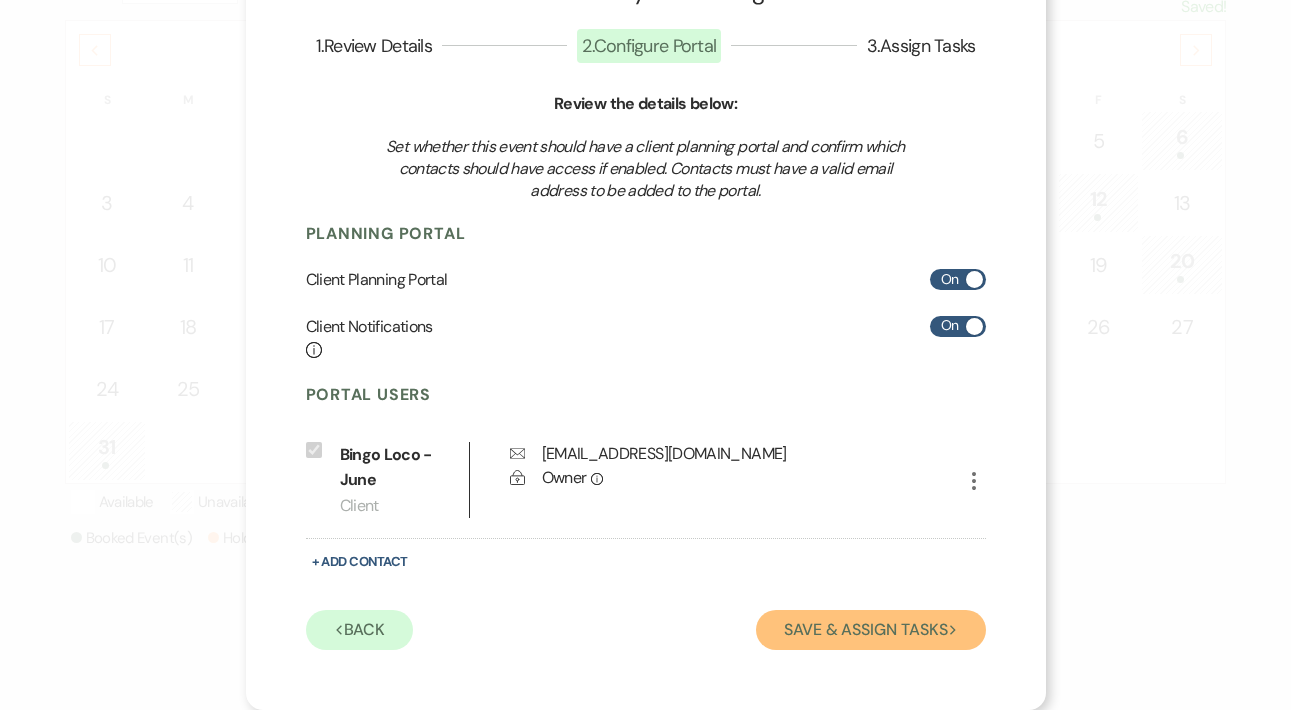 click on "Save & Assign Tasks  Next" at bounding box center [870, 630] 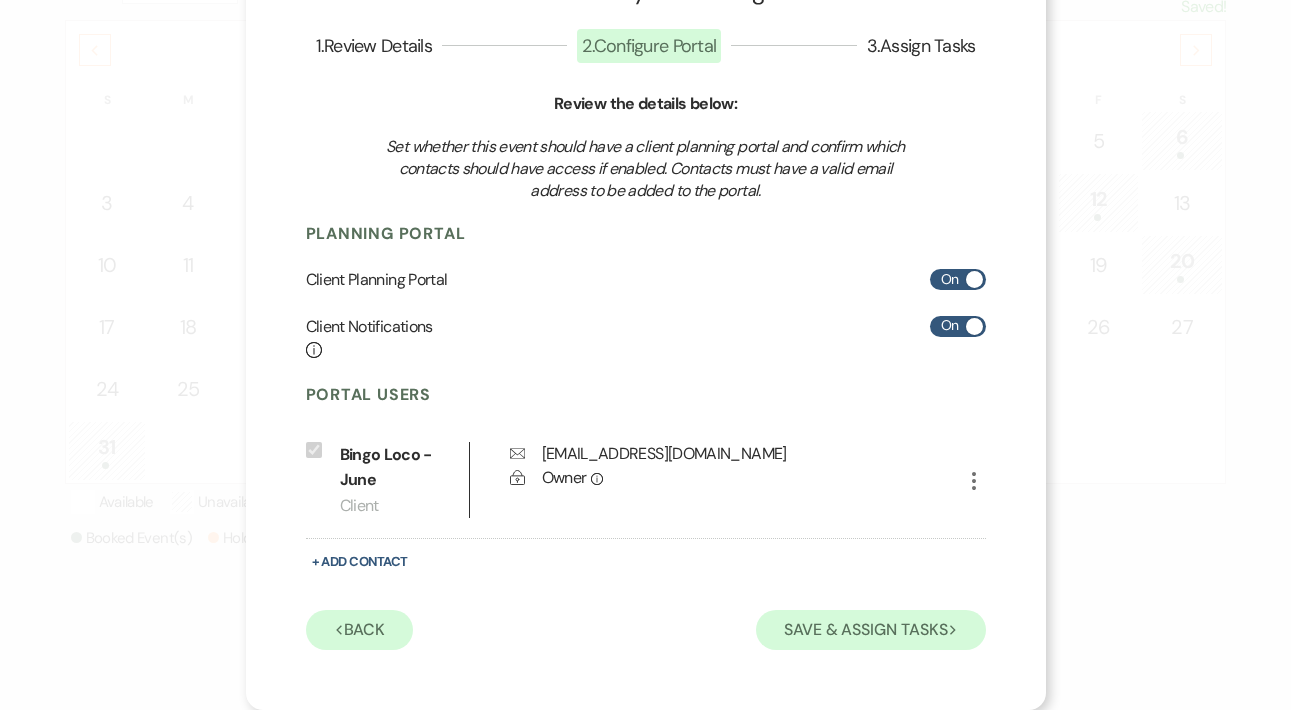 scroll, scrollTop: 76, scrollLeft: 0, axis: vertical 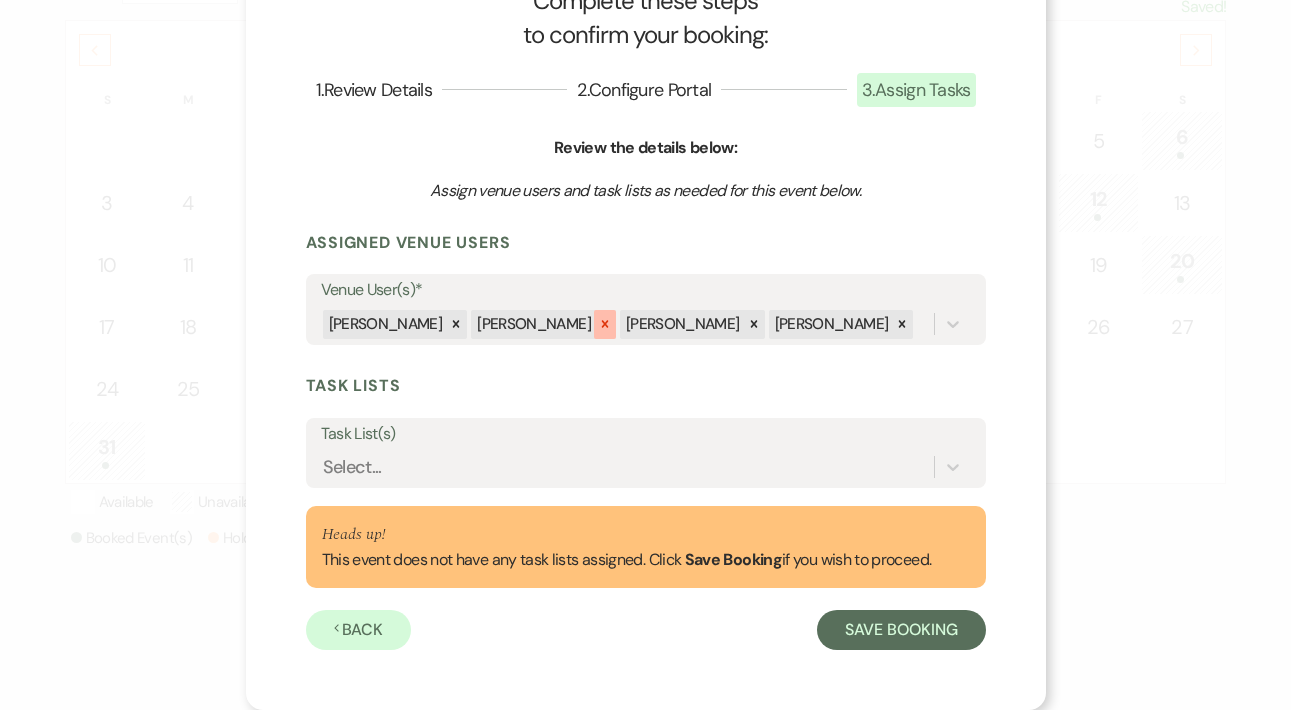 click 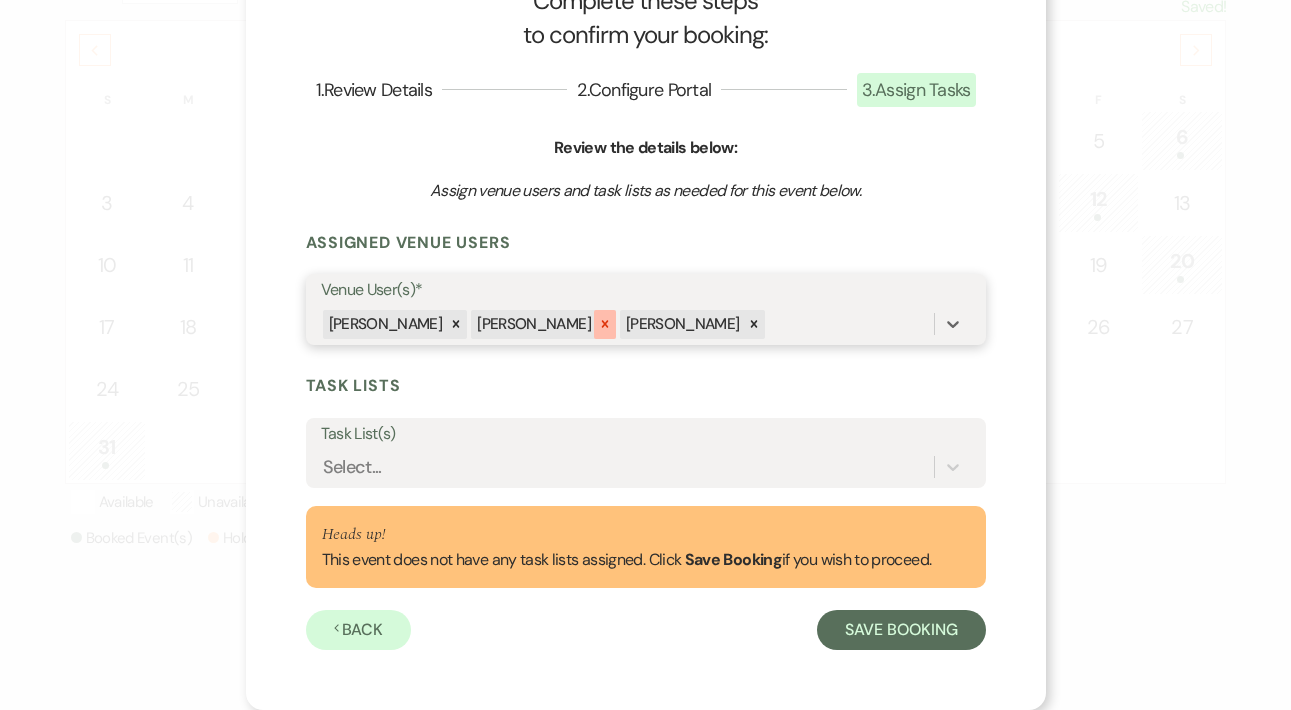 click 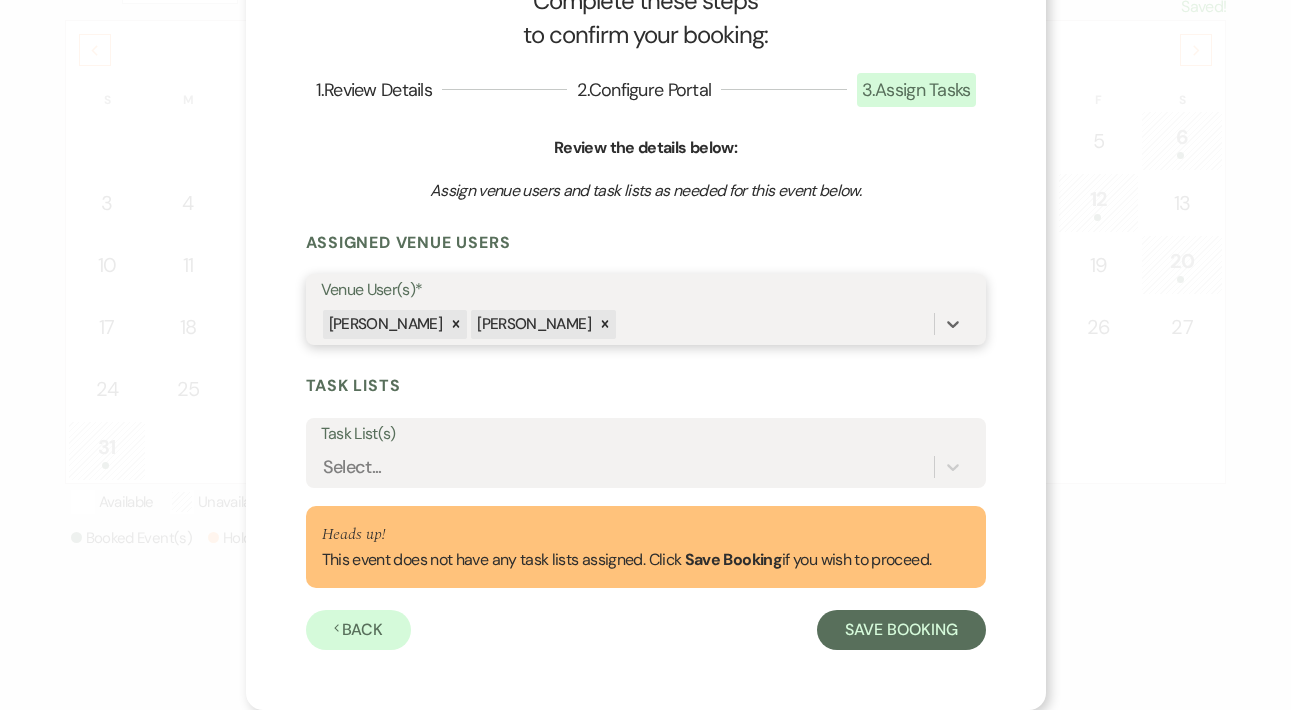 click 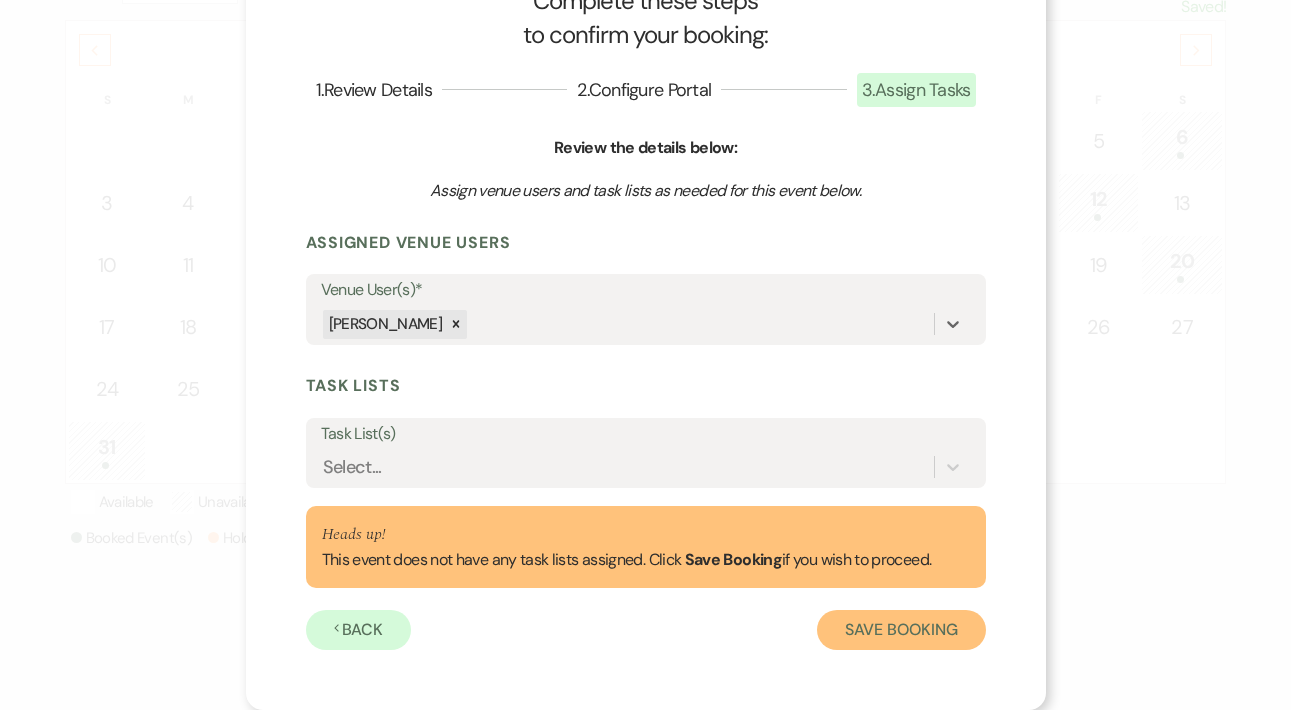 click on "Save Booking" at bounding box center (901, 630) 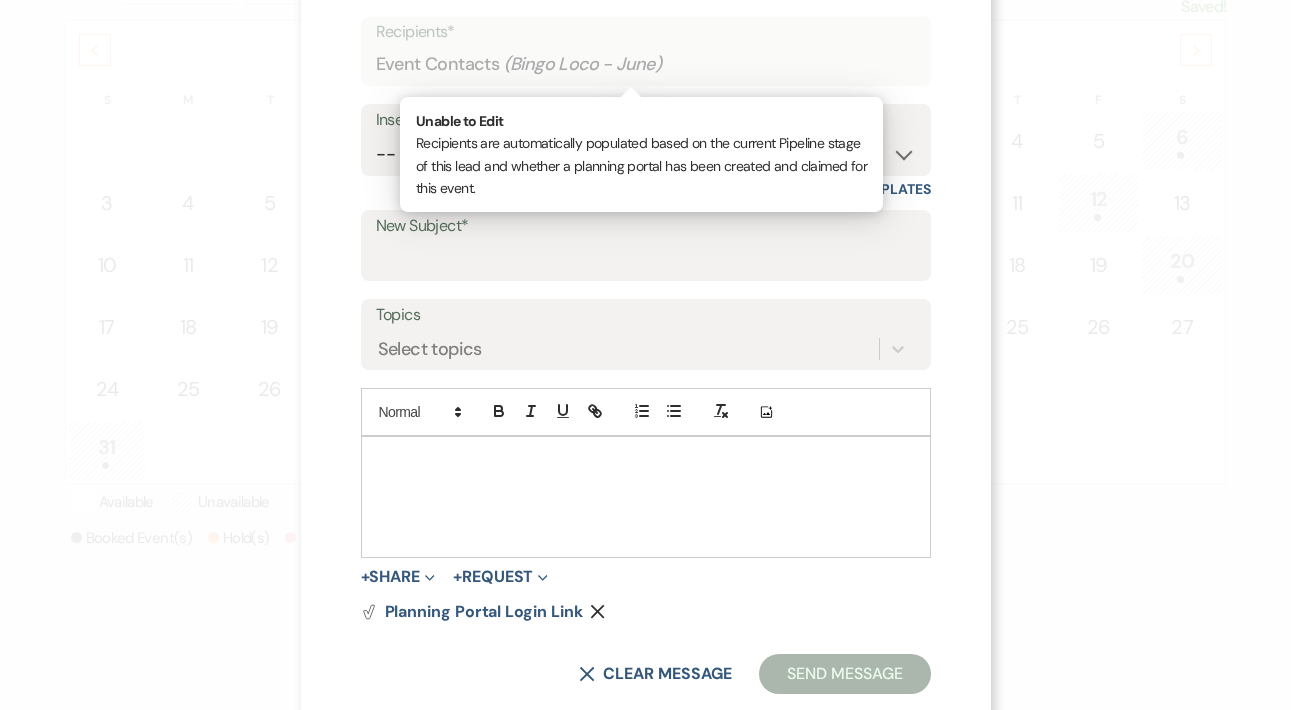 scroll, scrollTop: 0, scrollLeft: 0, axis: both 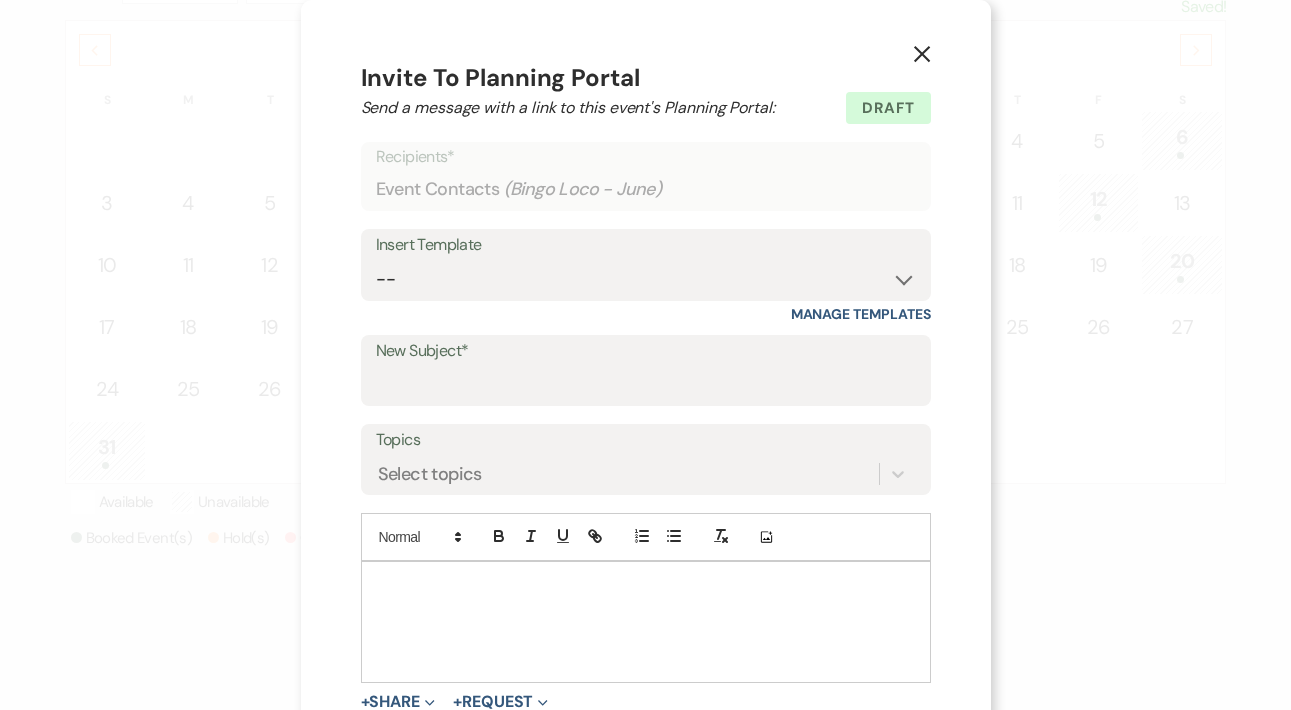 click on "X" 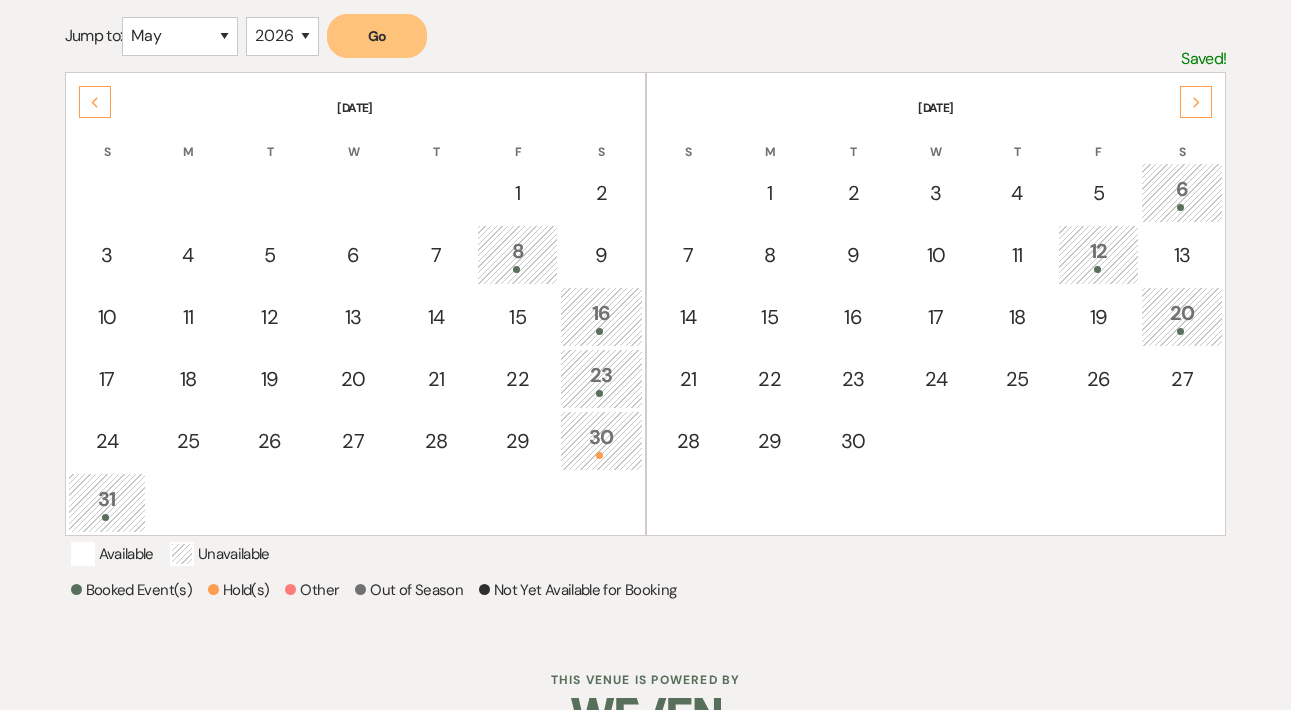 scroll, scrollTop: 356, scrollLeft: 0, axis: vertical 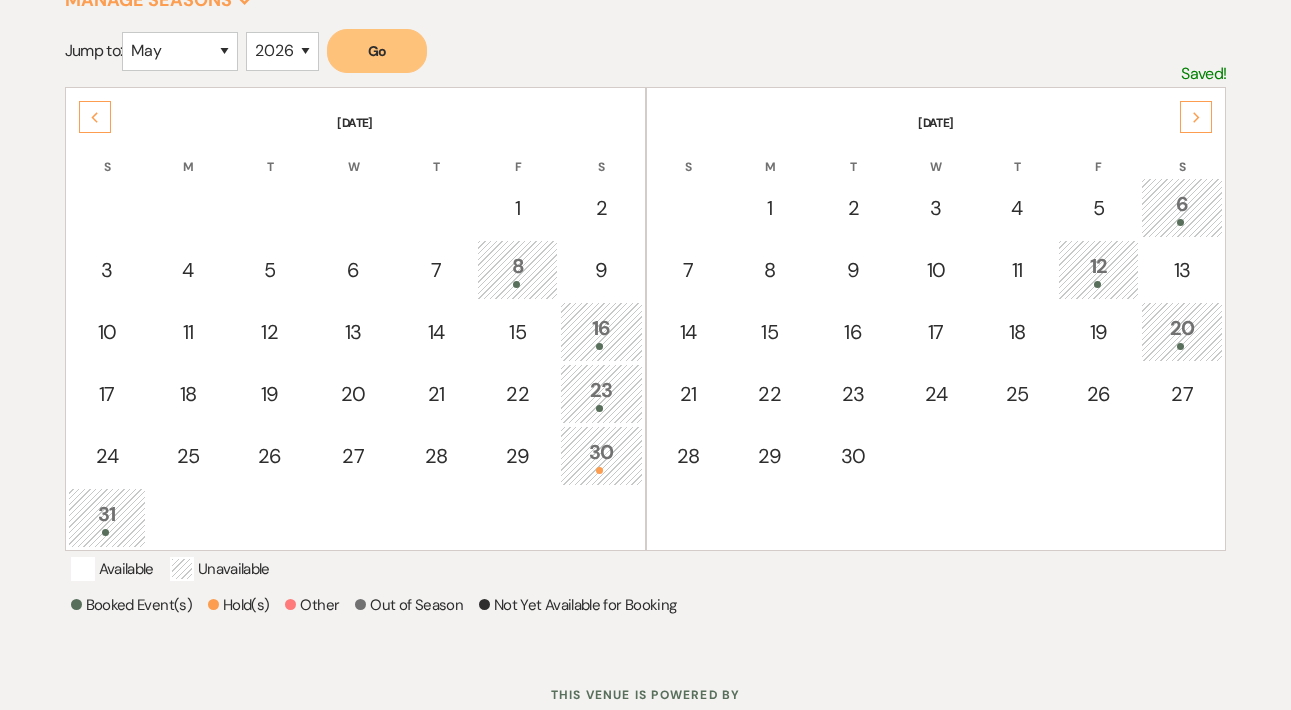 click on "Previous" 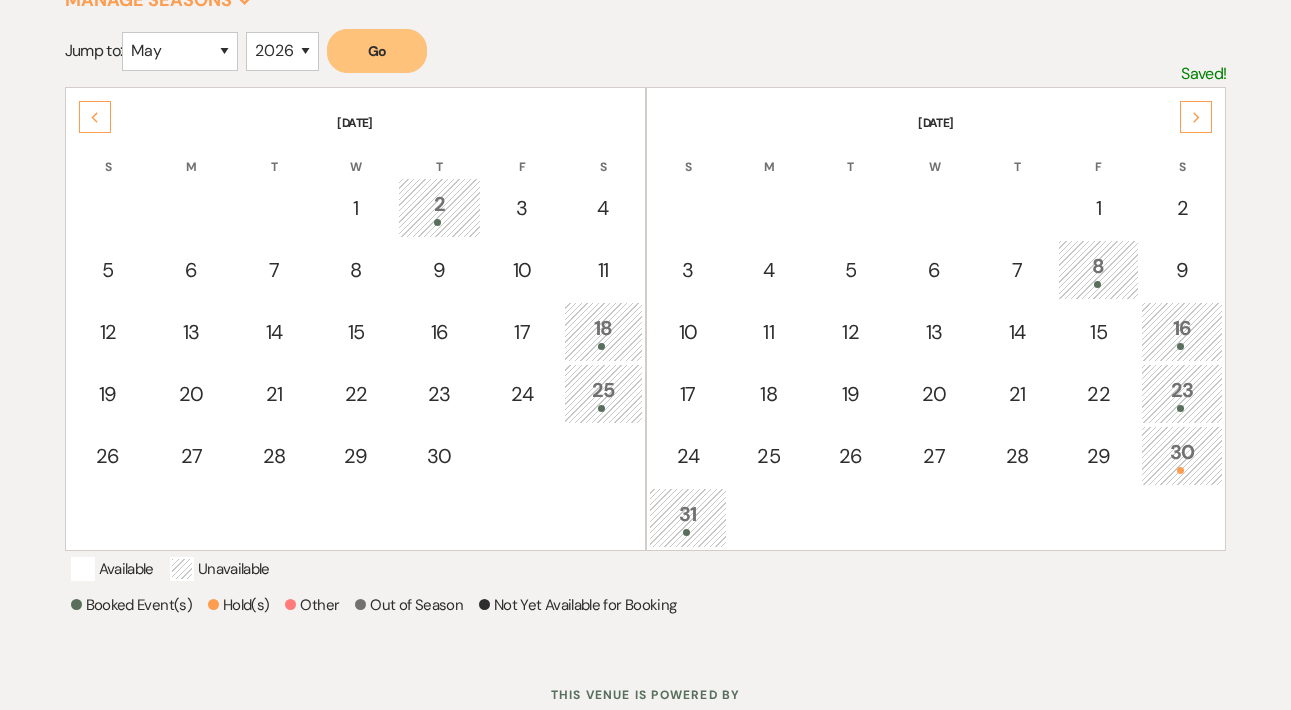 click on "Next" 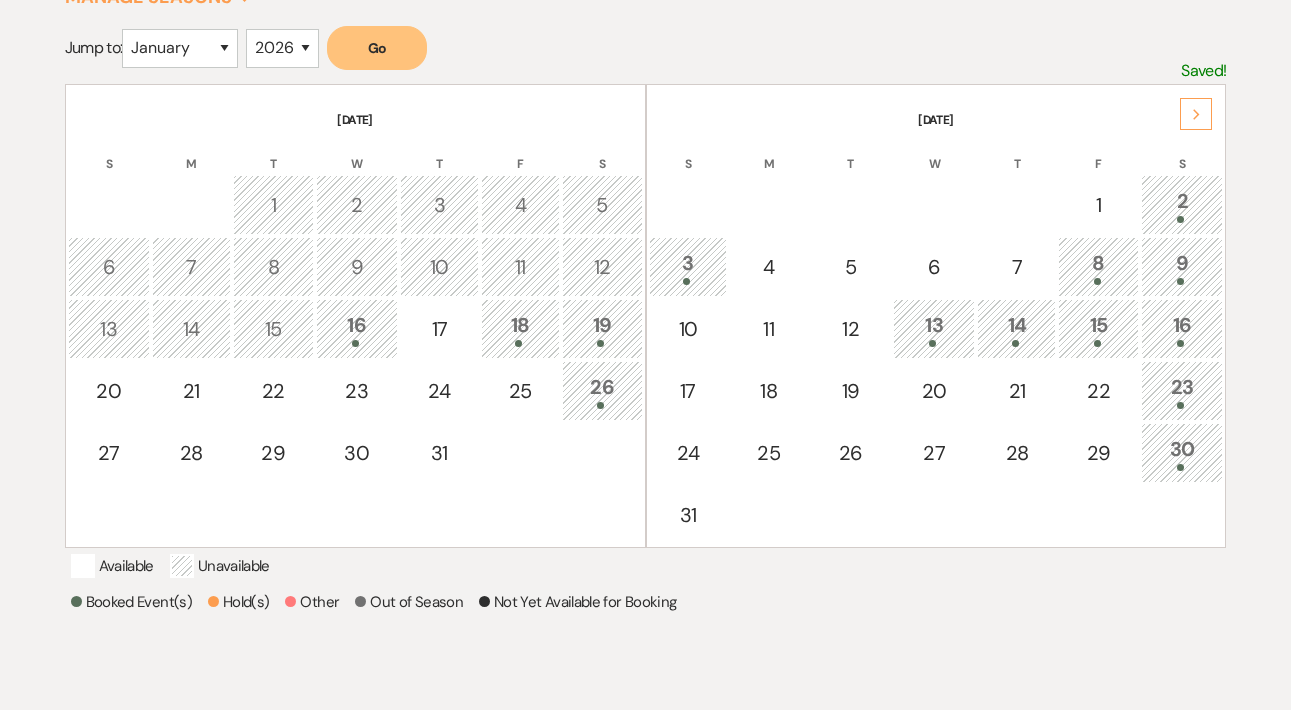 scroll, scrollTop: 359, scrollLeft: 0, axis: vertical 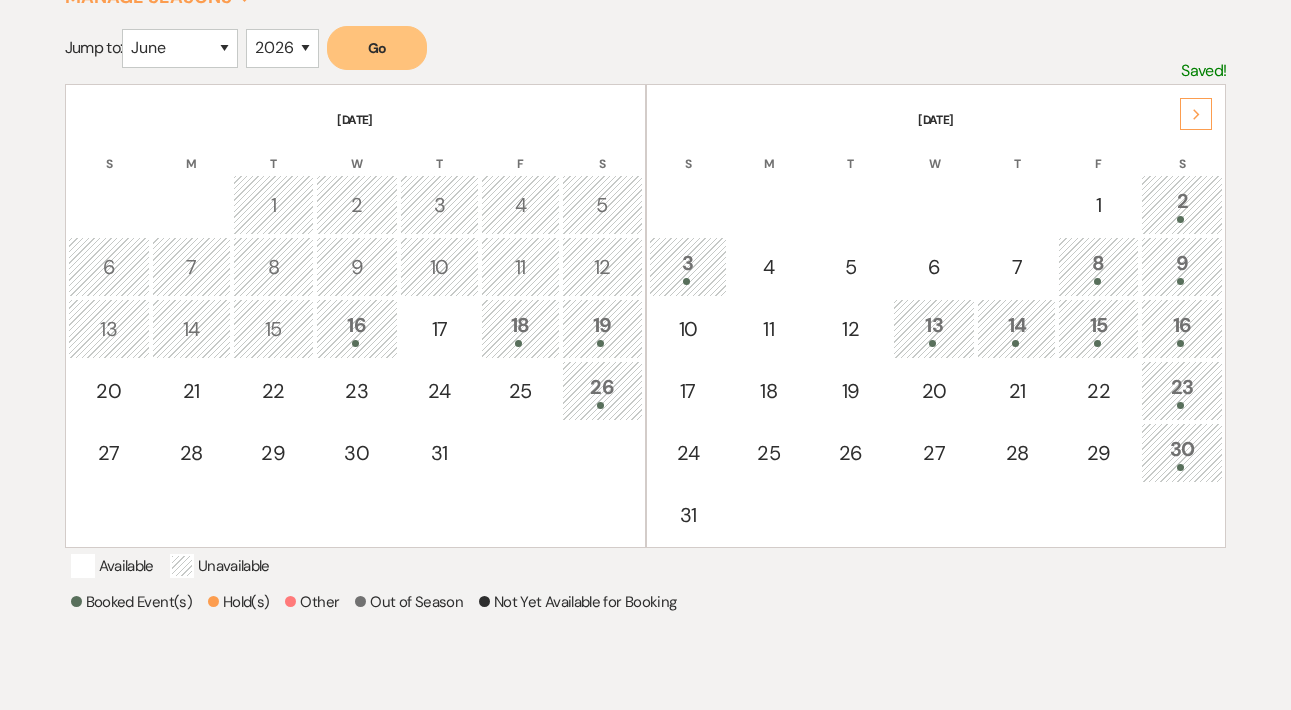 click on "Select the dates below when your property (the  The Madison Venue ) is   not  available to host events Allow bookings:  for just this event season (2026) for this event season and the next (2026 and 2027) 3 event seasons in advance (2026, 2027, 2028)   Manage Seasons   Expand Jump to:  January February March April May June July August September October November [DATE] 2026 2027 2028 2029 Go Saved! [DATE] S M T W T F S     1   2   3   4   5   6   7   8   9   10   11   12   13   14   15   16   17   18   19   20   21   22   23   24   25   26   27   28   29   30   31                     Next [DATE] S M T W T F S           1   2   3   4   5   6   7   8   9   10   11   12   13   14   15   16   17   18   19   20   21   22   23   24   25   26   27   28   29   30   31               Hold the Shift key to select a range of dates Available Unavailable Booked Event(s) Hold(s) Other Out of Season Not Yet Available for Booking" at bounding box center (646, 324) 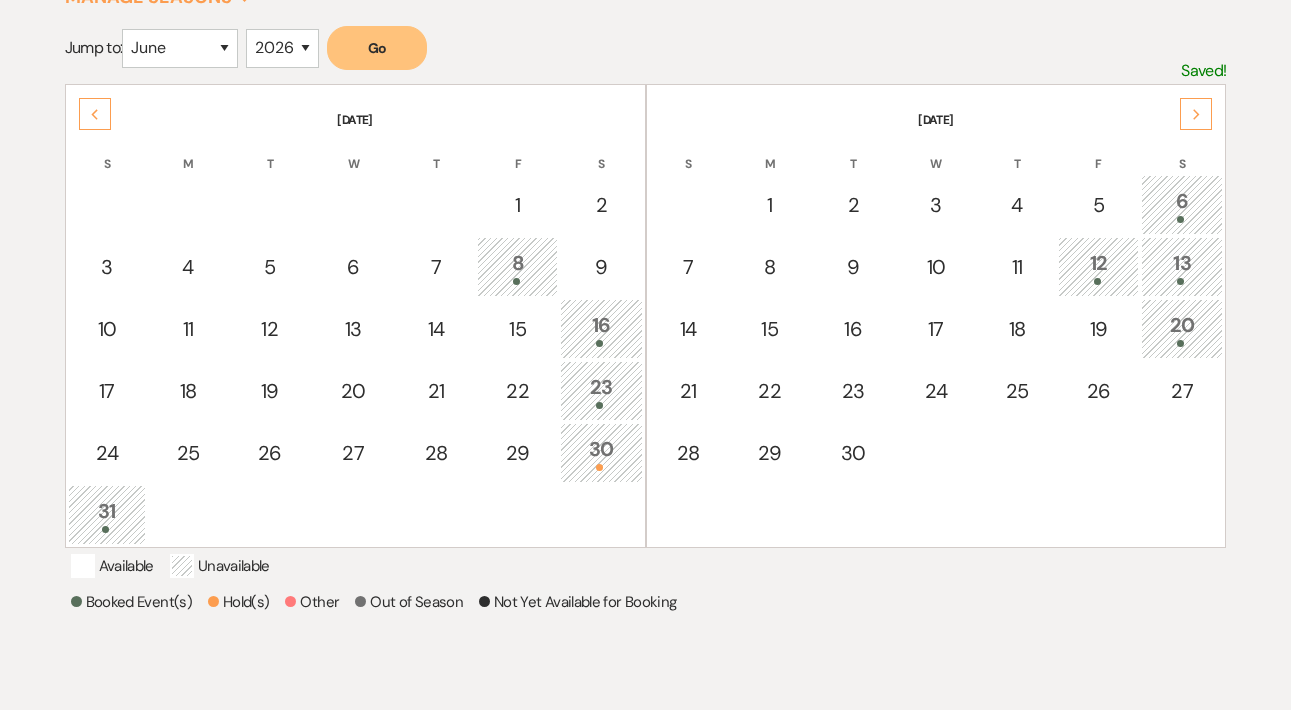 click 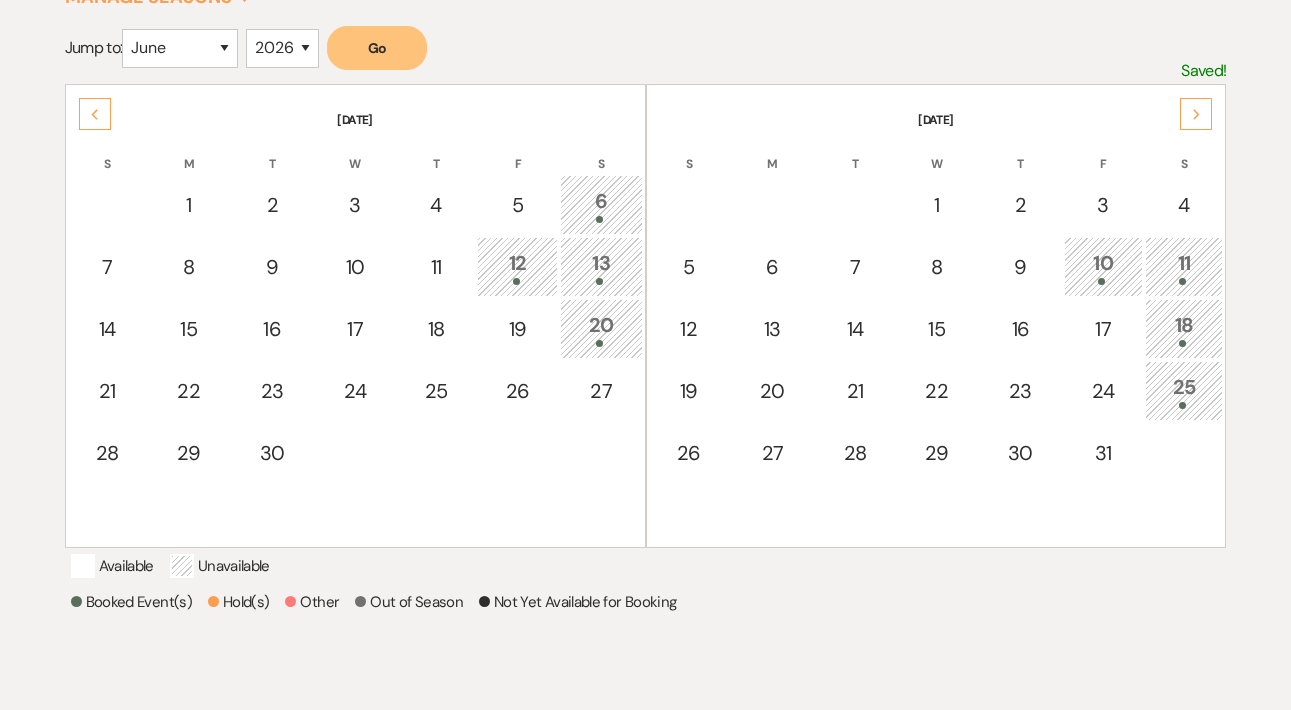 click 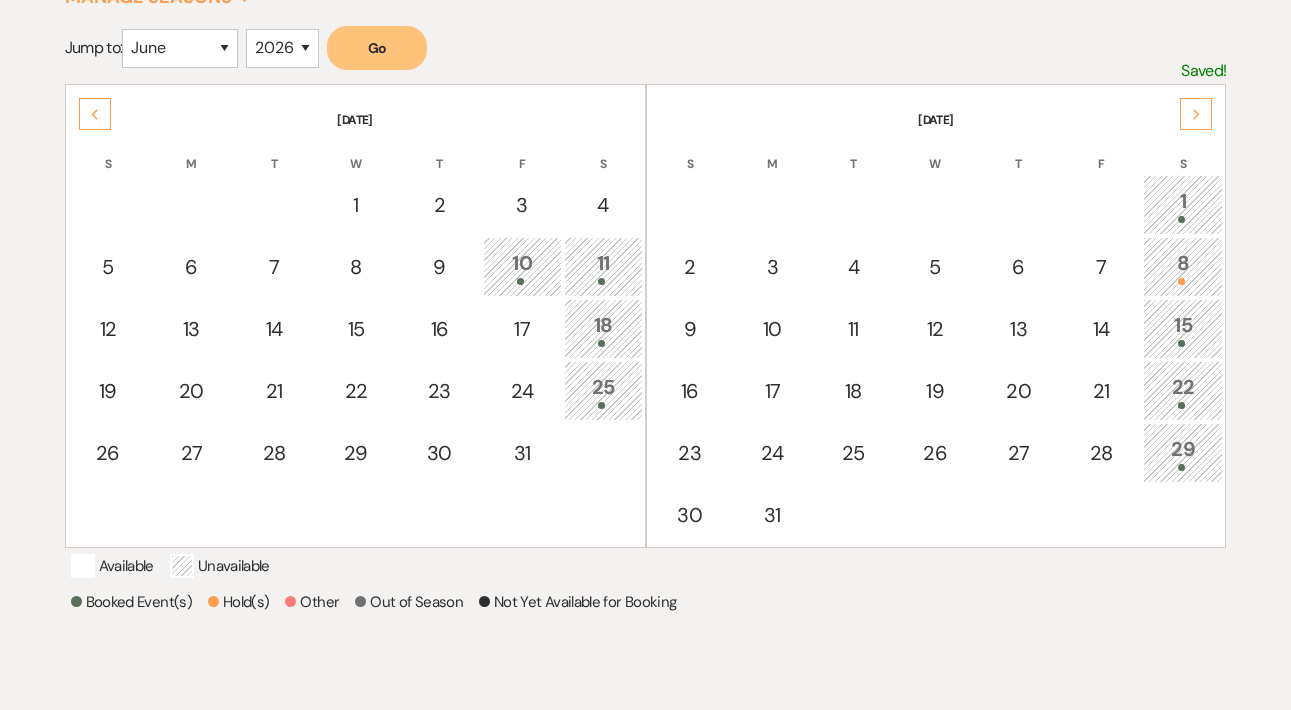 click 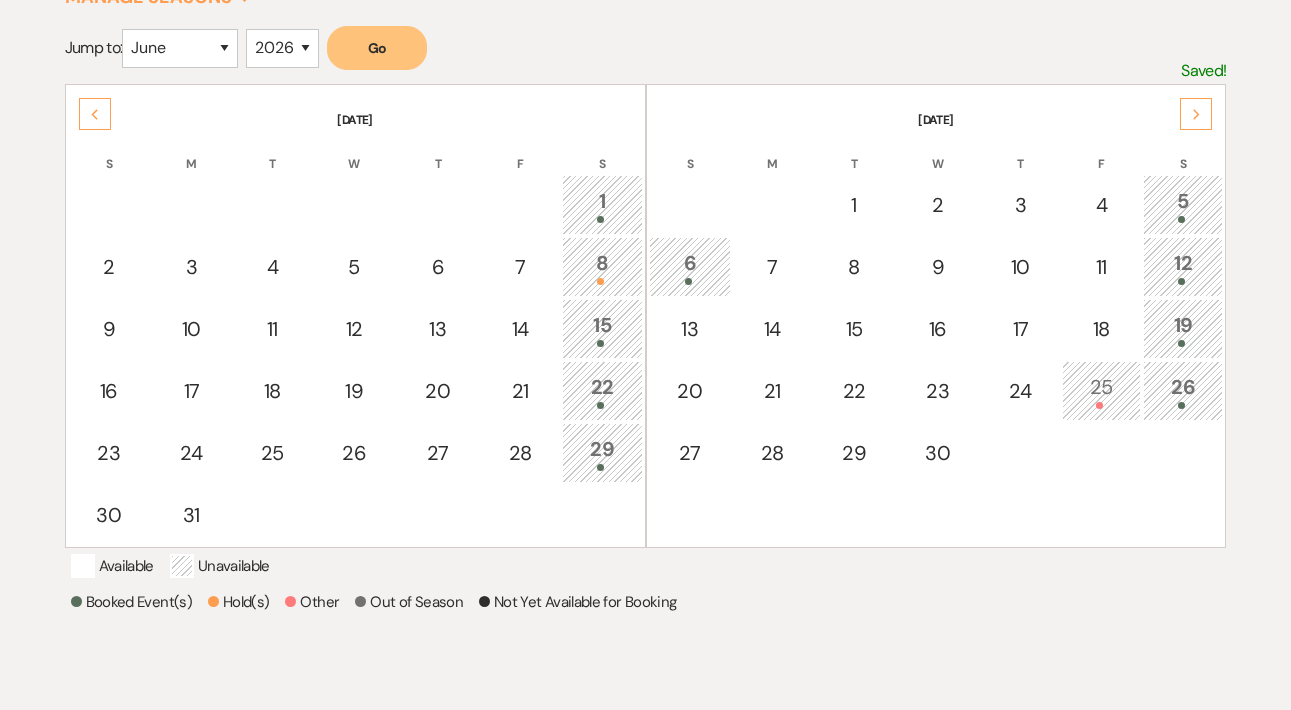 click on "25" at bounding box center [1101, 390] 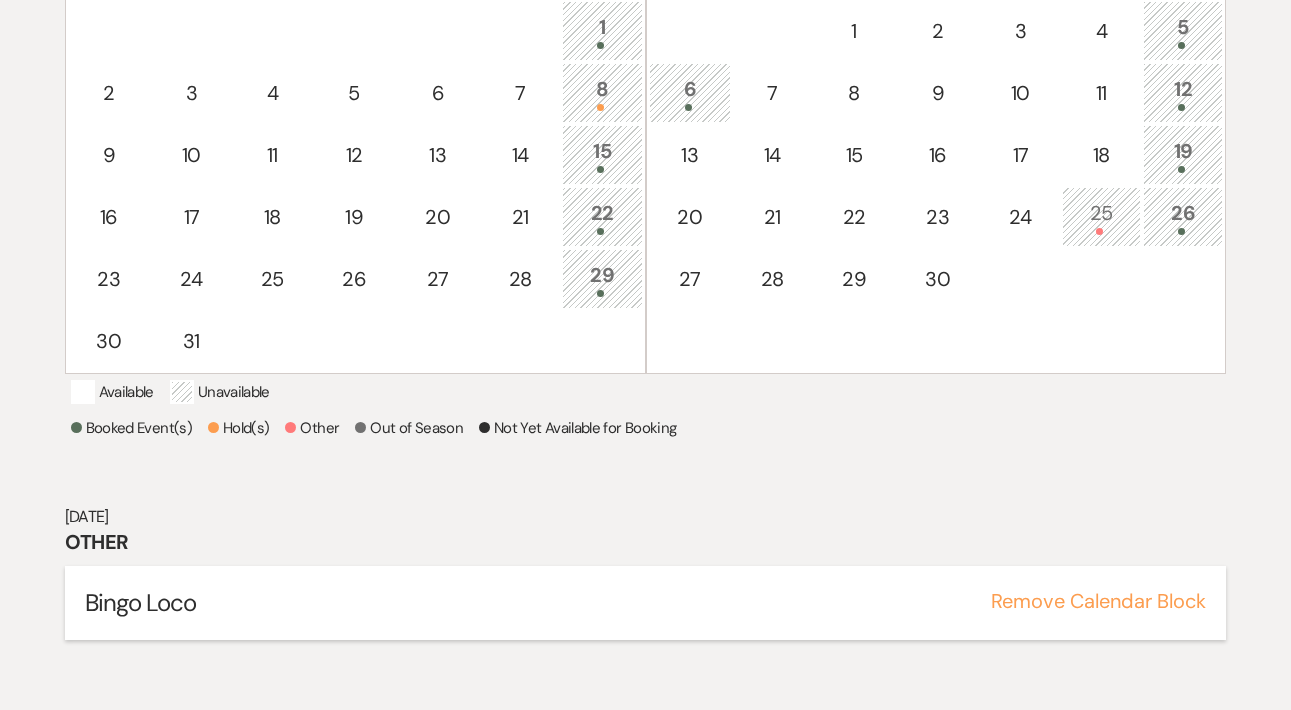 click on "Remove Calendar Block" at bounding box center (1098, 601) 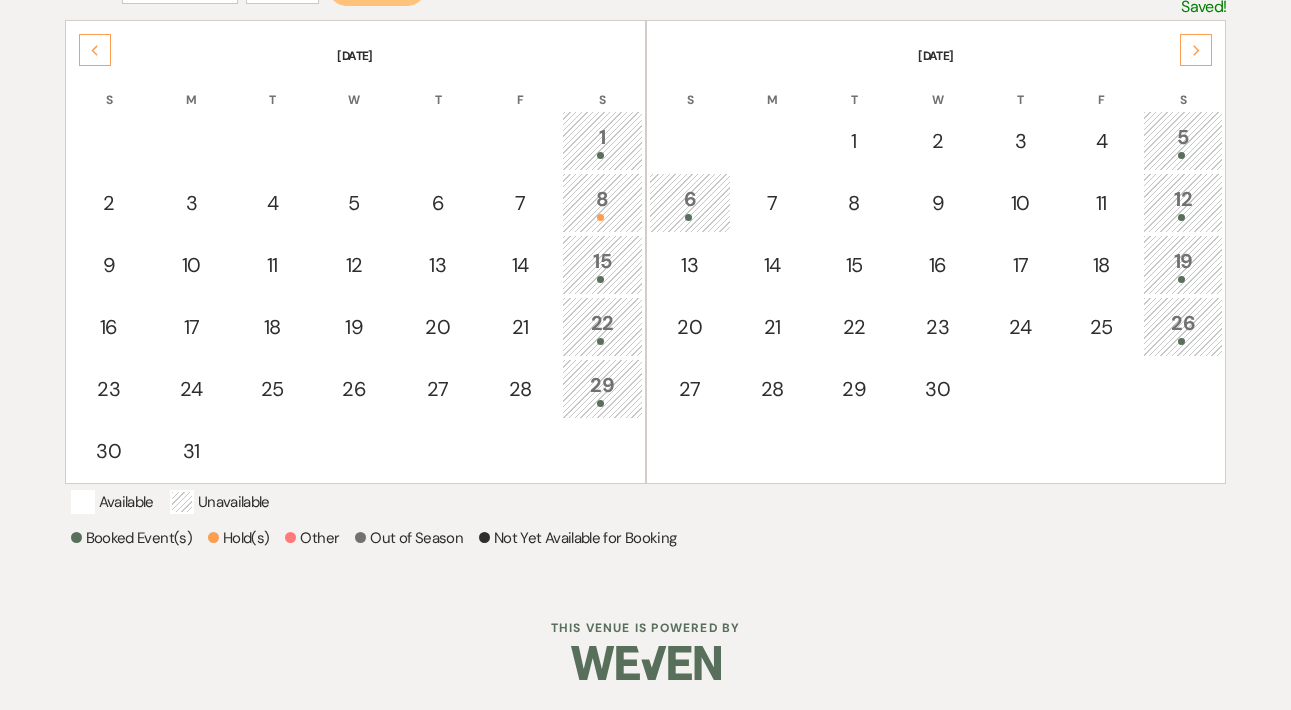 scroll, scrollTop: 448, scrollLeft: 0, axis: vertical 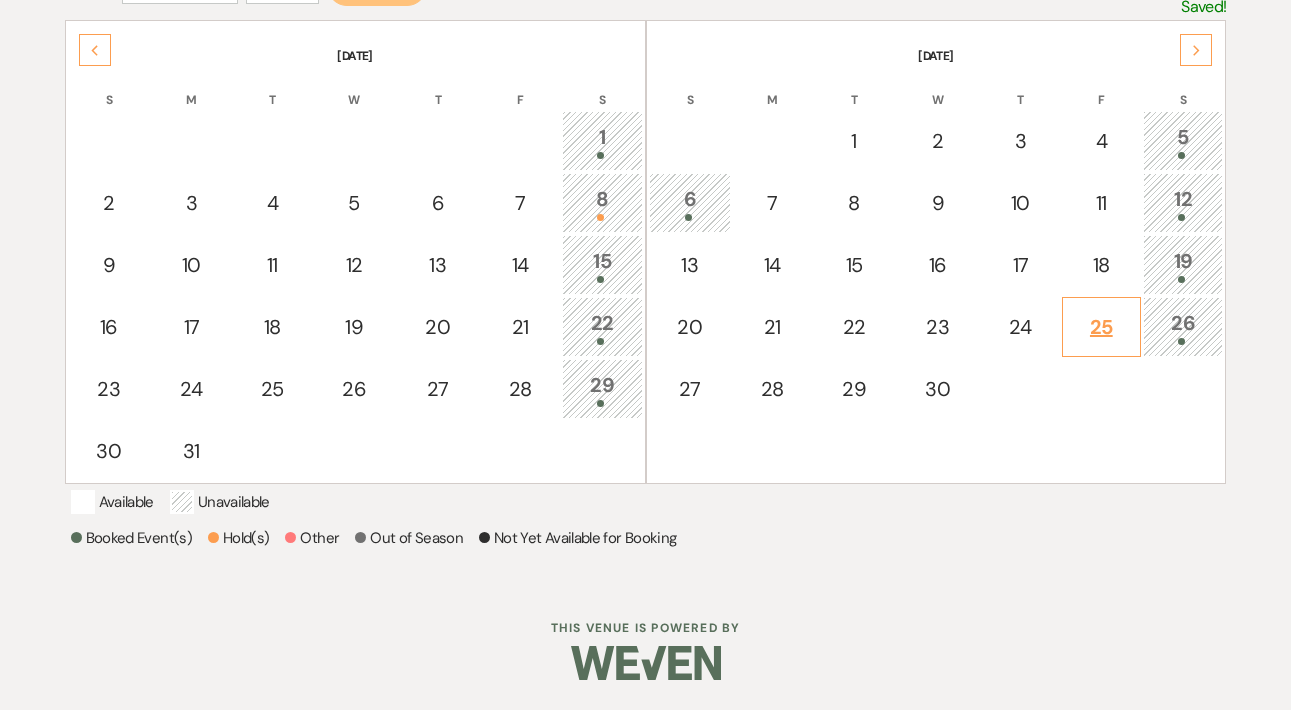 click on "25" at bounding box center (1101, 327) 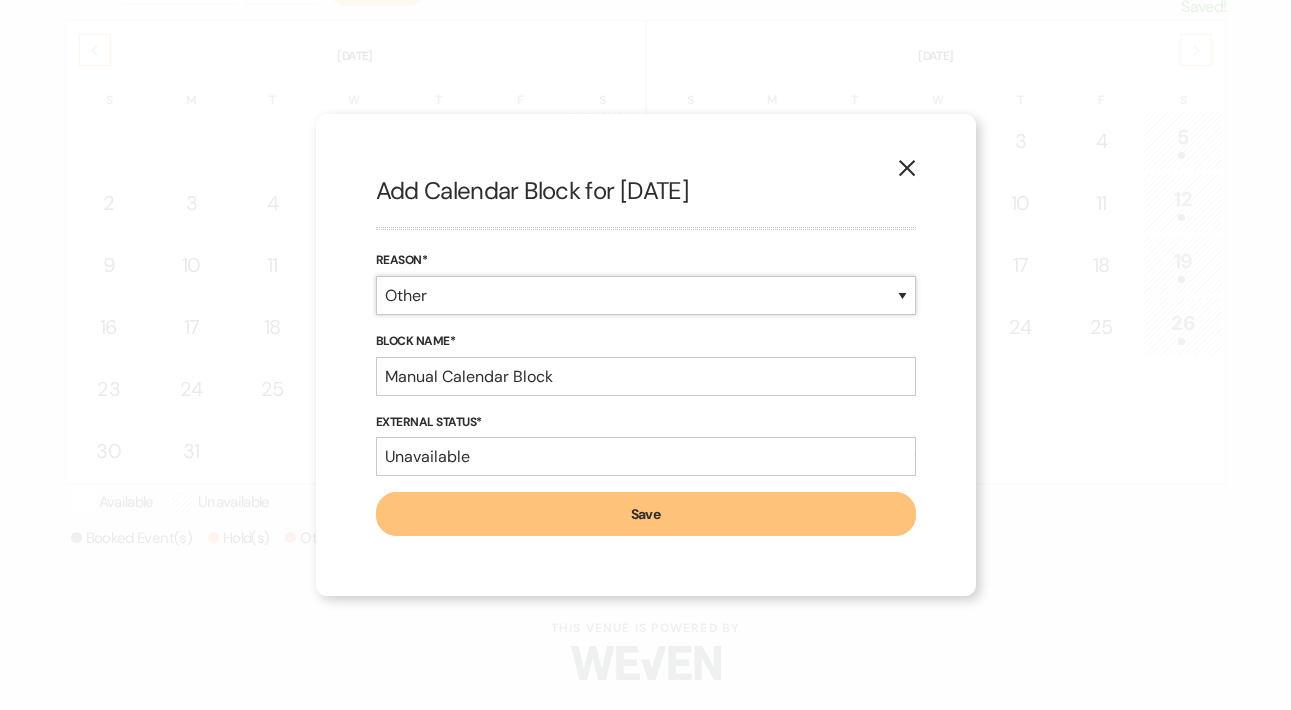 click on "Booked Event Hold Other" at bounding box center (646, 295) 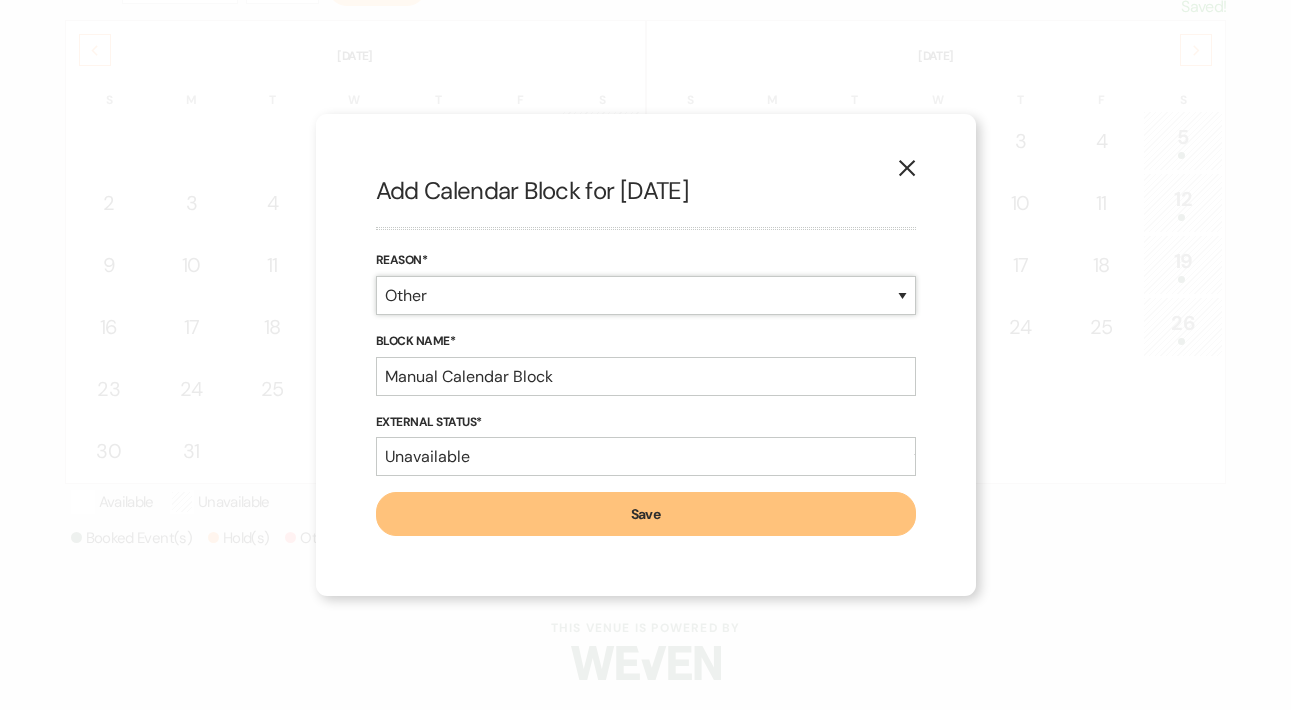 select on "bookedEvent" 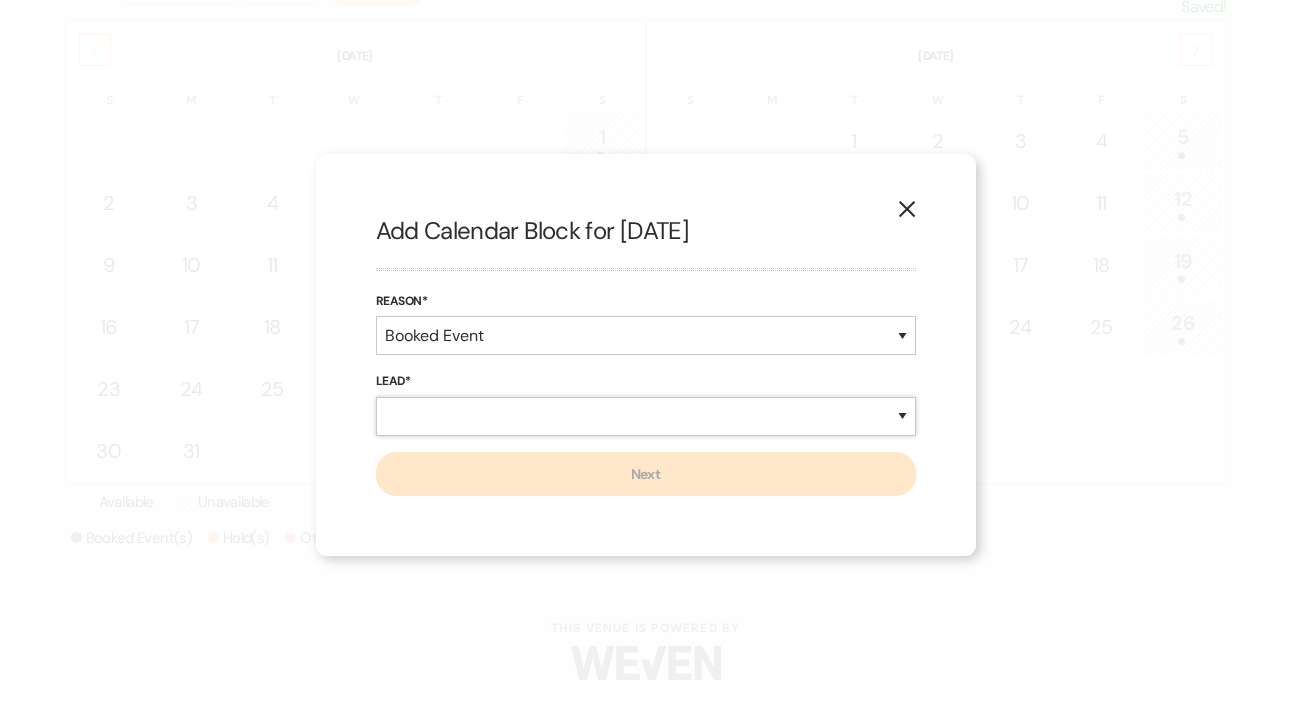click on "New Lead Existing Lead" at bounding box center (646, 416) 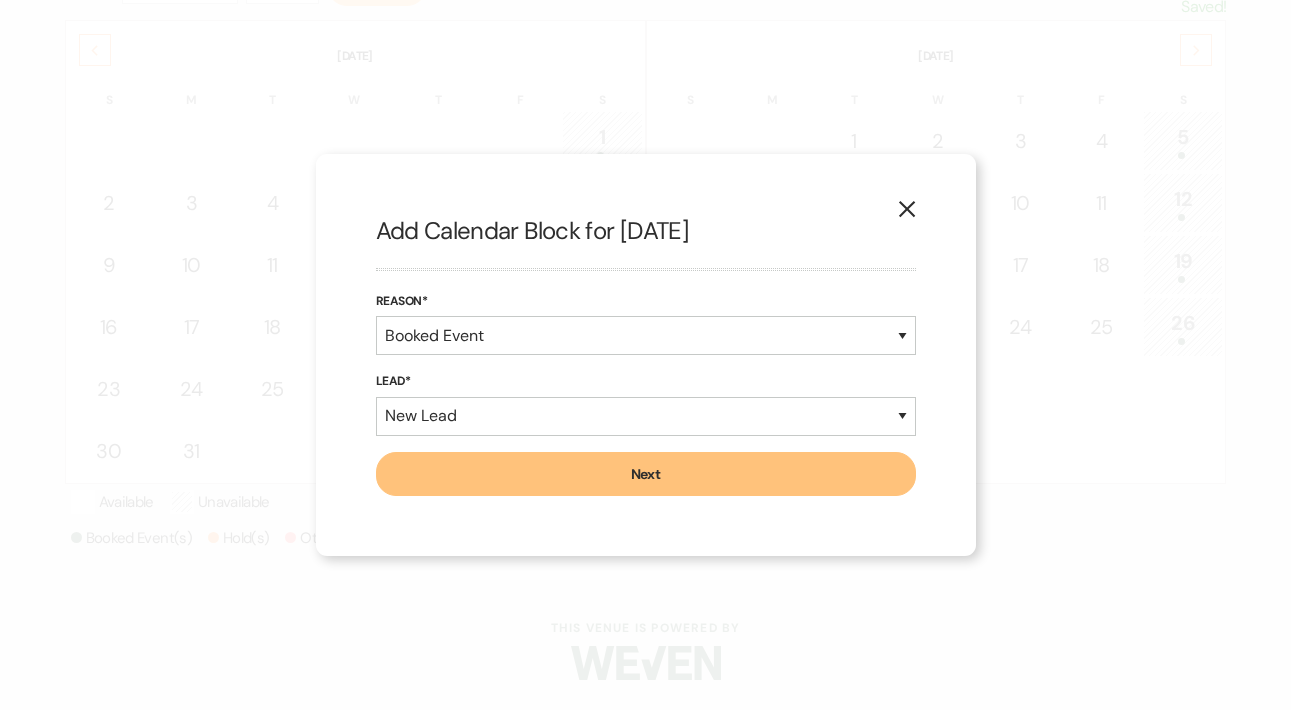 click on "Next" at bounding box center [646, 474] 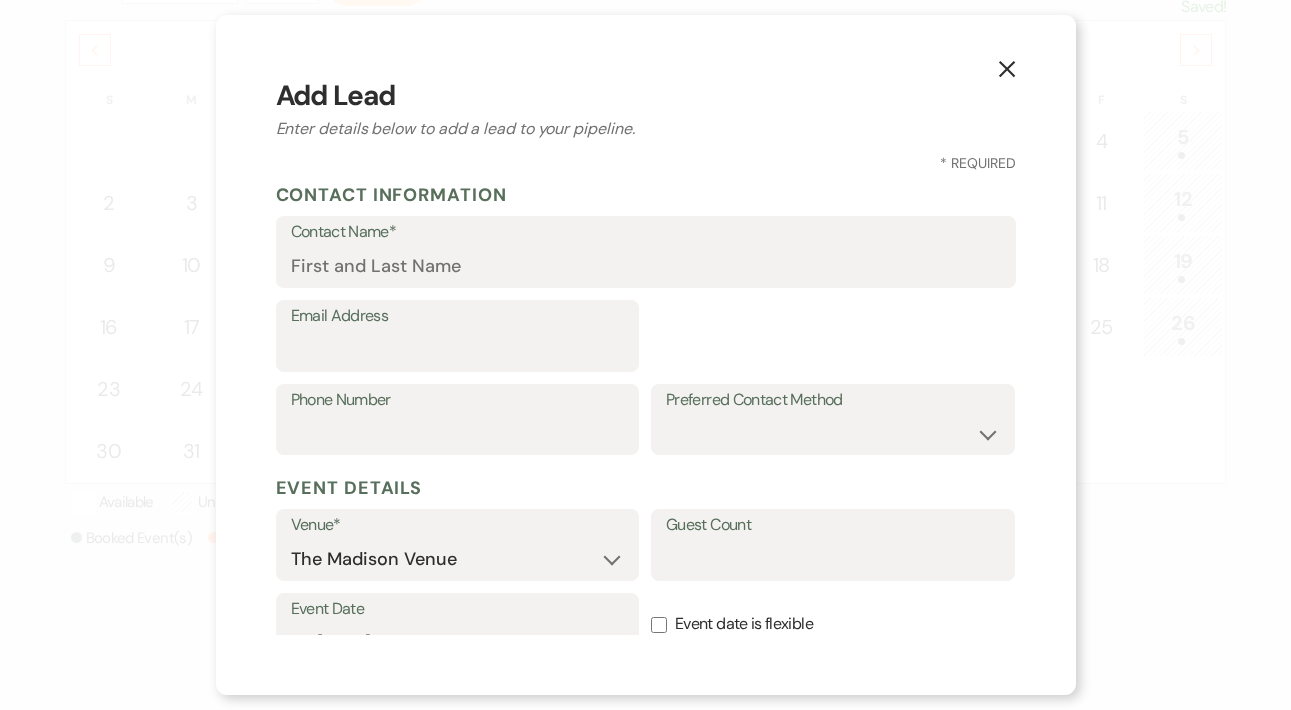select on "7" 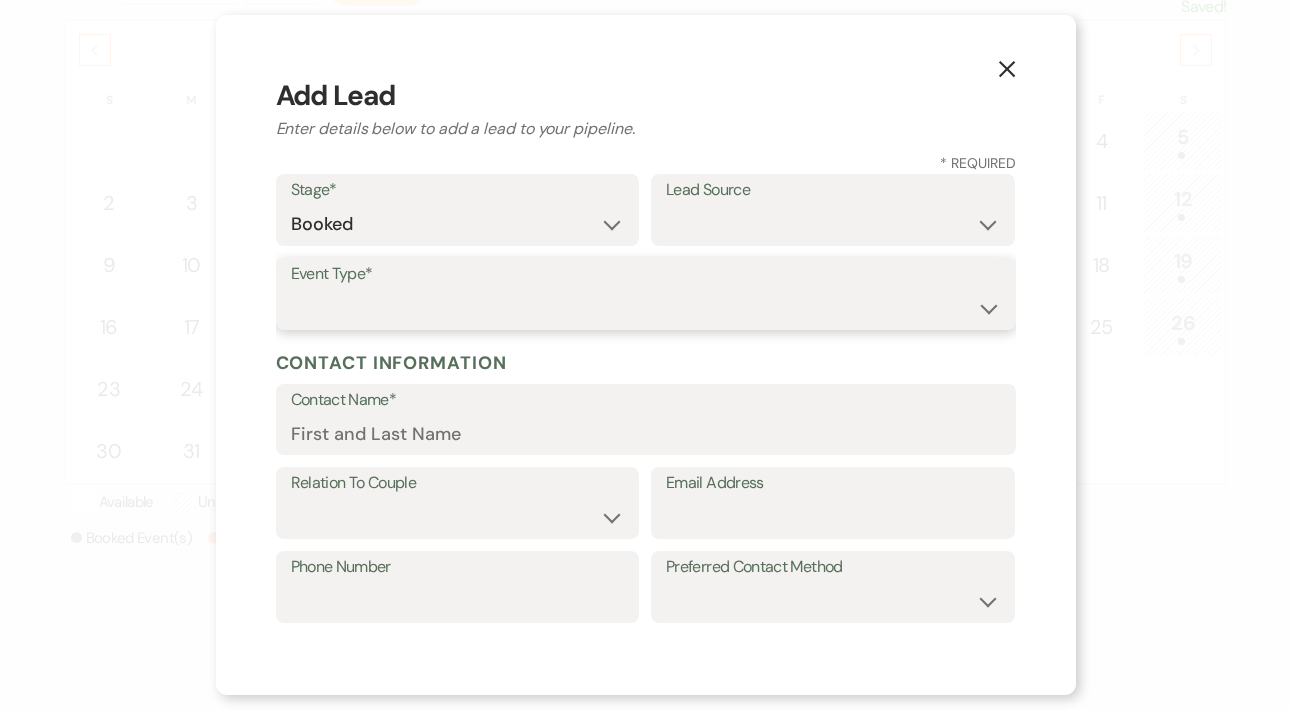 click on "Wedding Anniversary Party Baby Shower Bachelorette / Bachelor Party Birthday Party Bridal Shower Brunch Community Event Concert Corporate Event Elopement End of Life Celebration Engagement Party Fundraiser Graduation Party Micro Wedding Prom Quinceañera Rehearsal Dinner Religious Event Retreat Other" at bounding box center [646, 308] 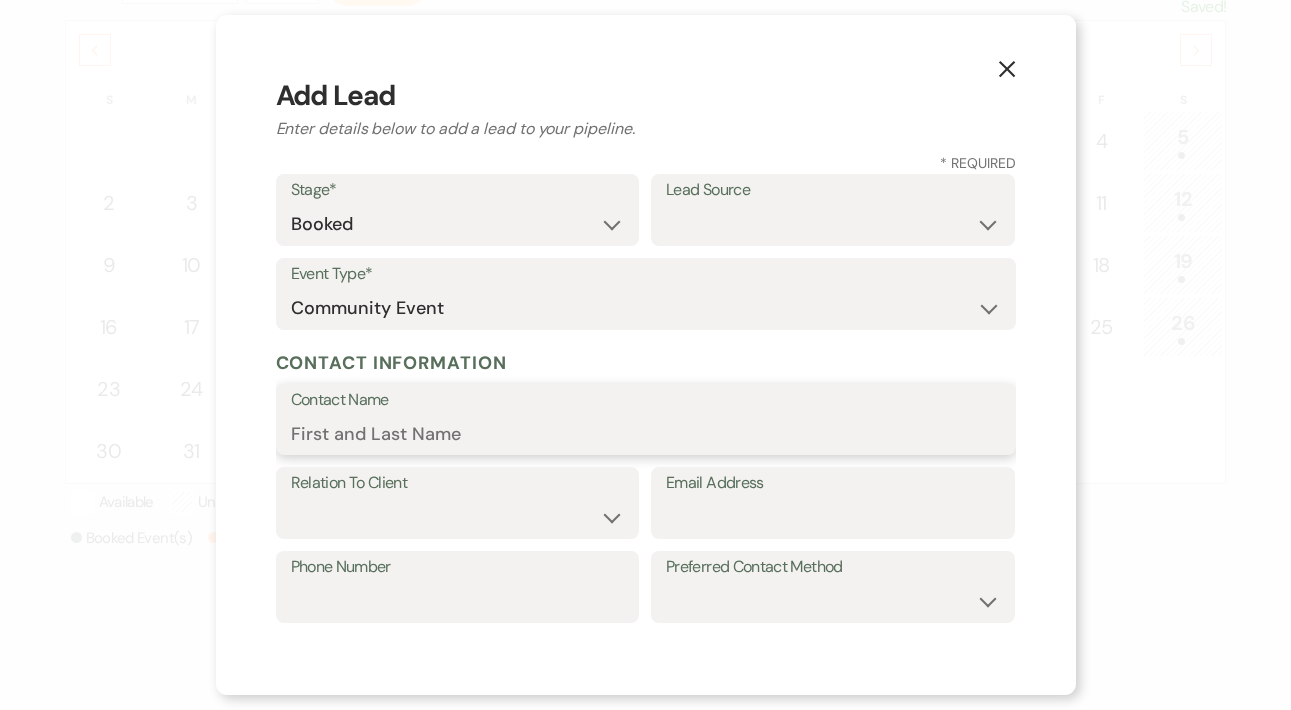 click on "Contact Name" at bounding box center (646, 433) 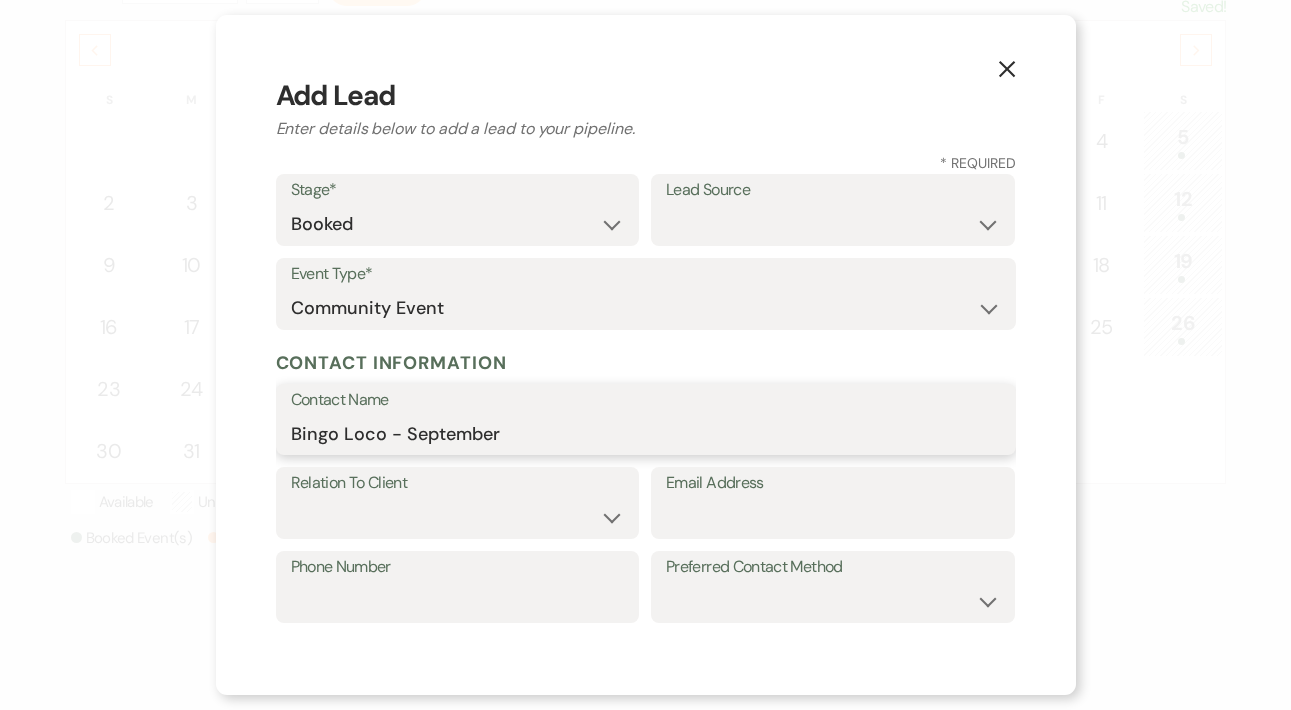type on "Bingo Loco - September" 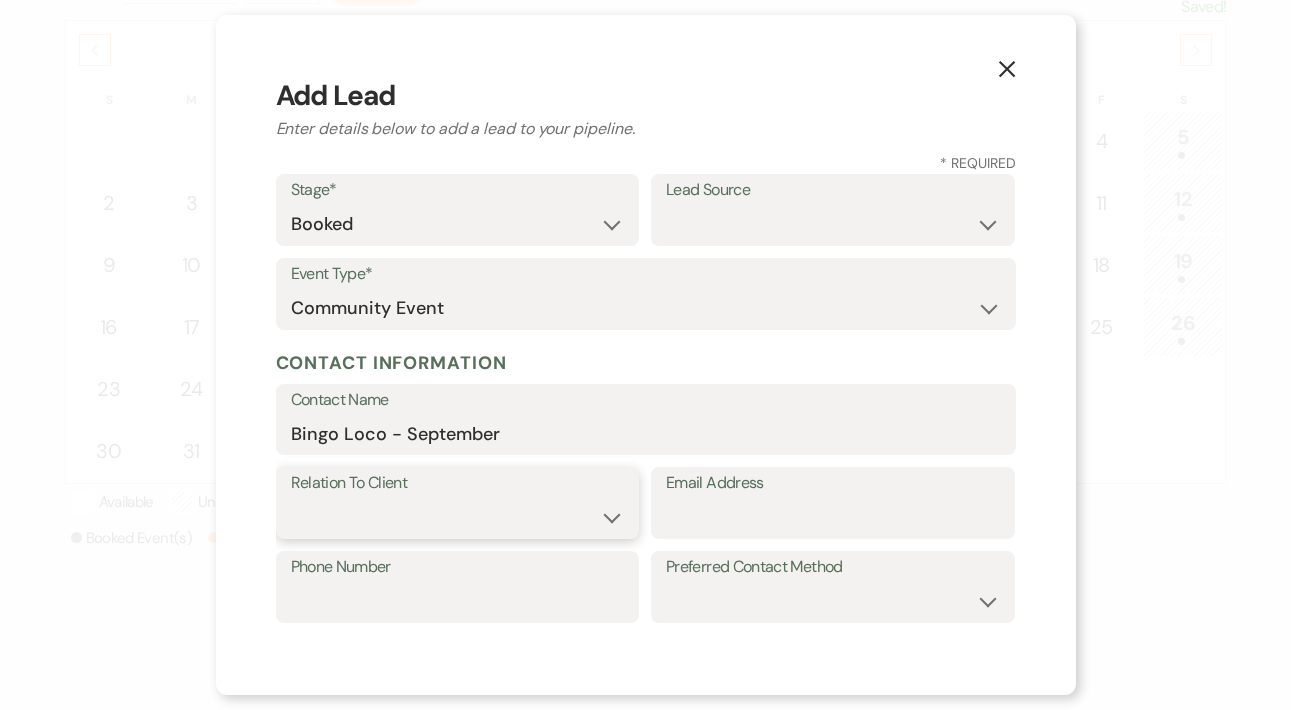 click on "Client Event Planner Parent of Client Family Member Friend Other" at bounding box center [458, 517] 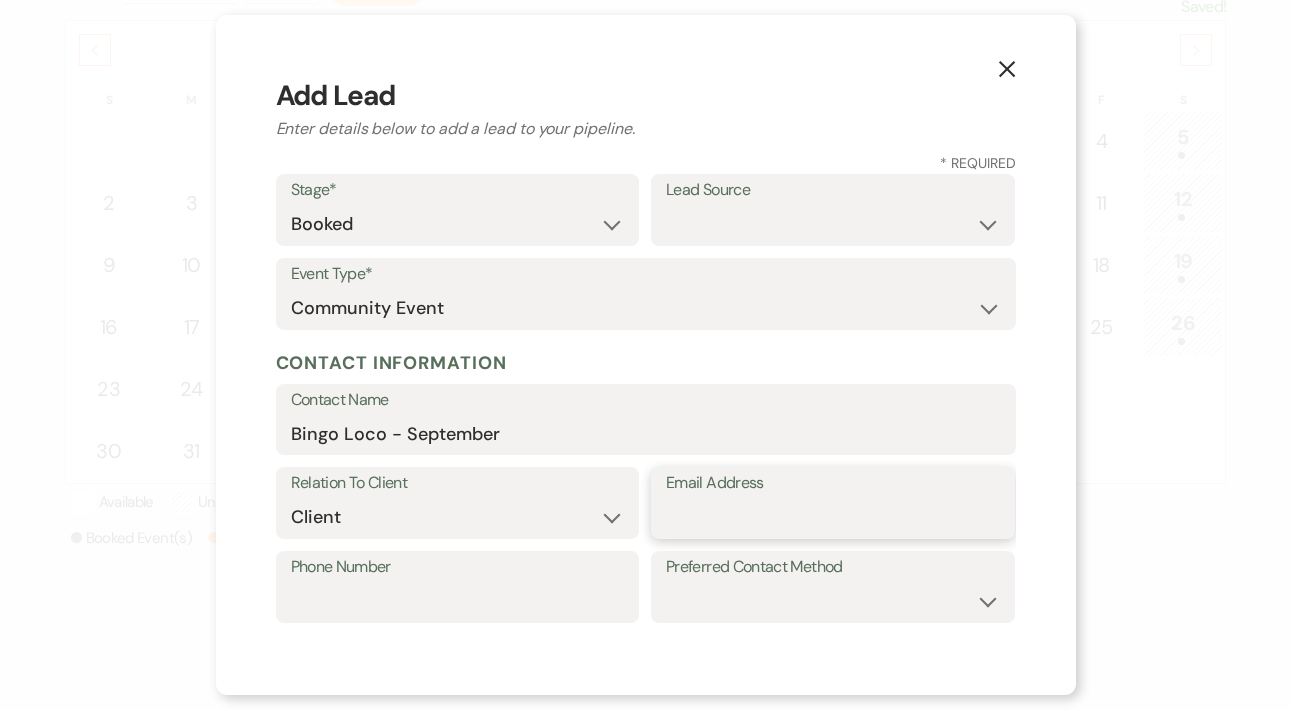 click on "Email Address" at bounding box center (833, 517) 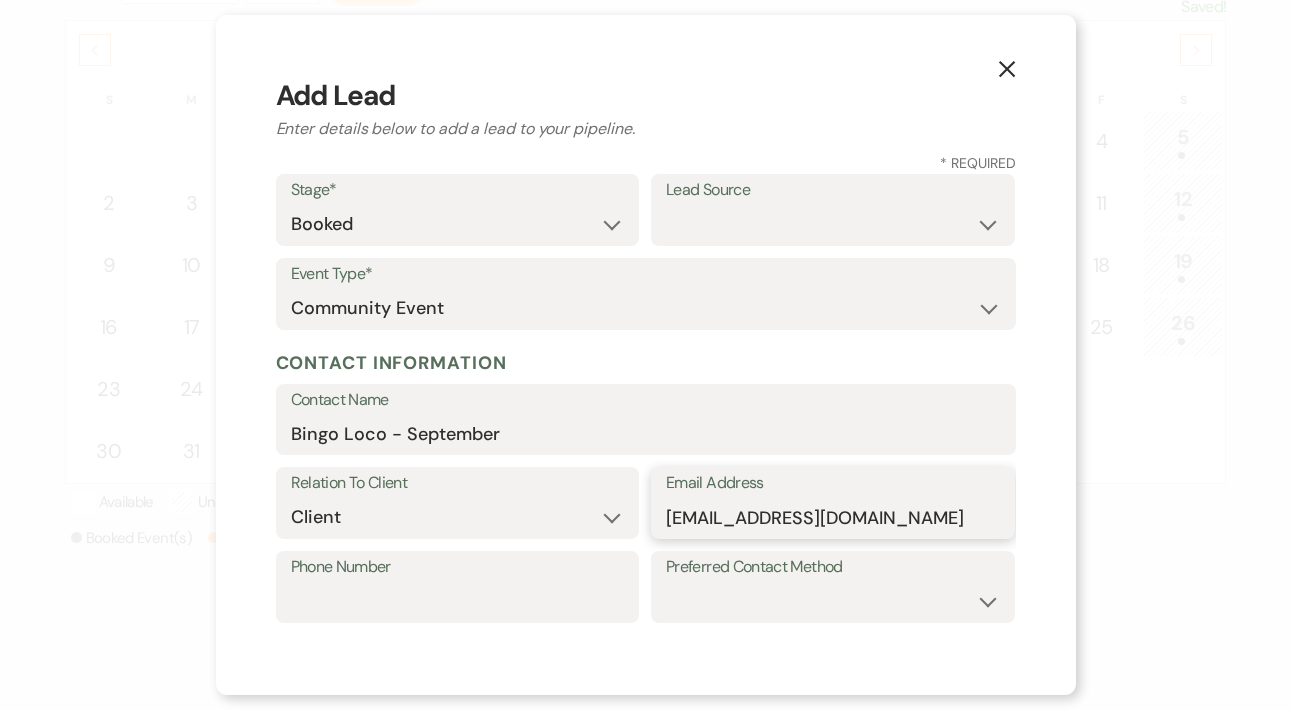 type on "[EMAIL_ADDRESS][DOMAIN_NAME]" 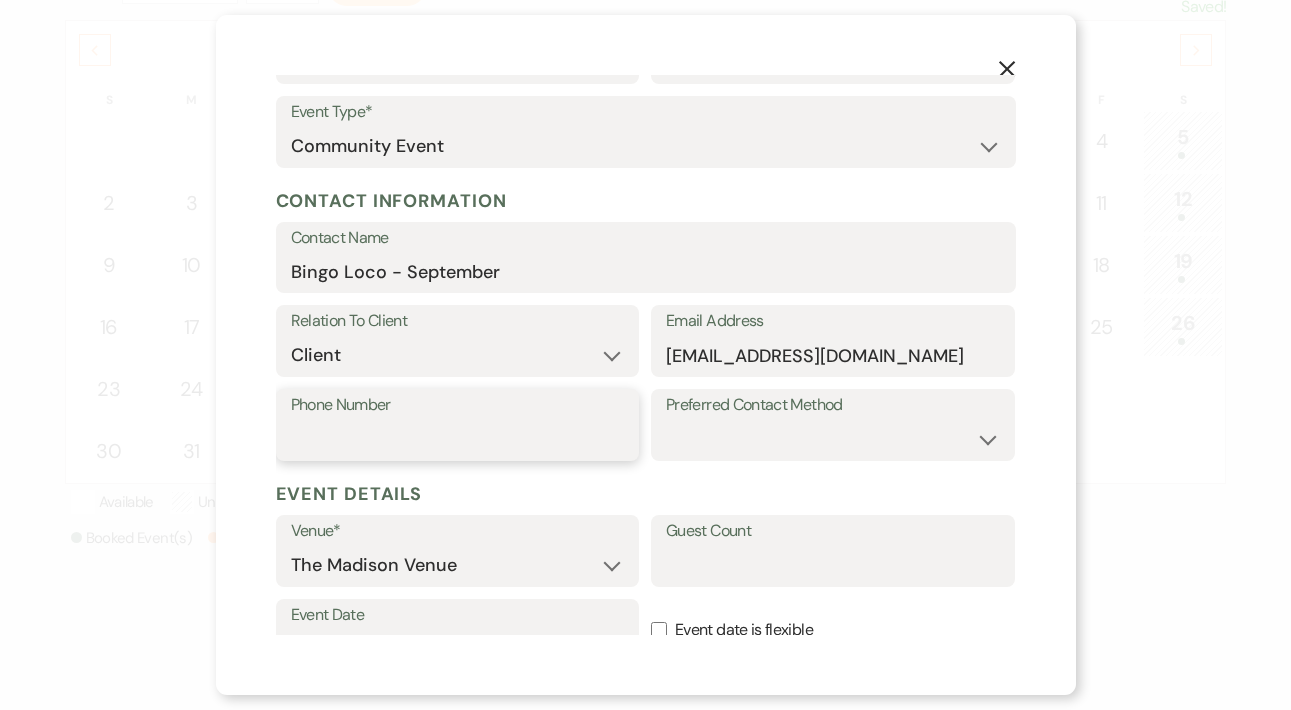 scroll, scrollTop: 174, scrollLeft: 0, axis: vertical 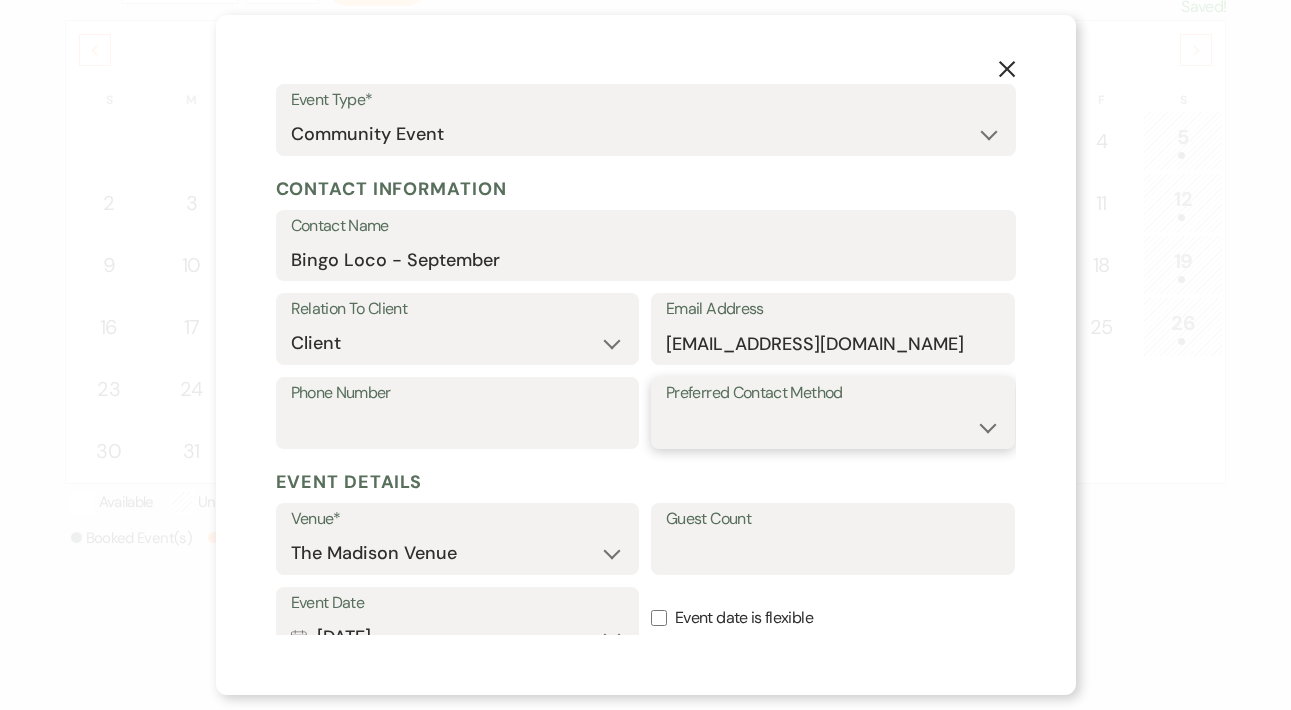 click on "Email Phone Text" at bounding box center (833, 427) 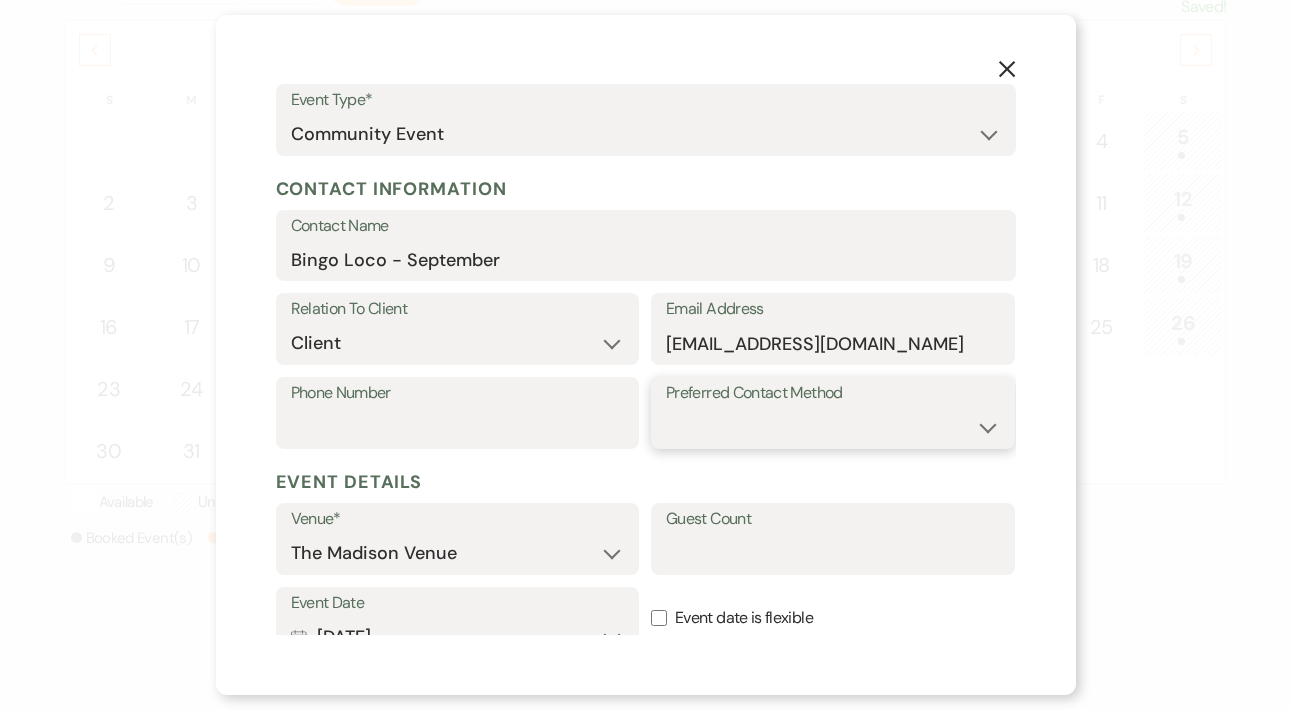 select on "email" 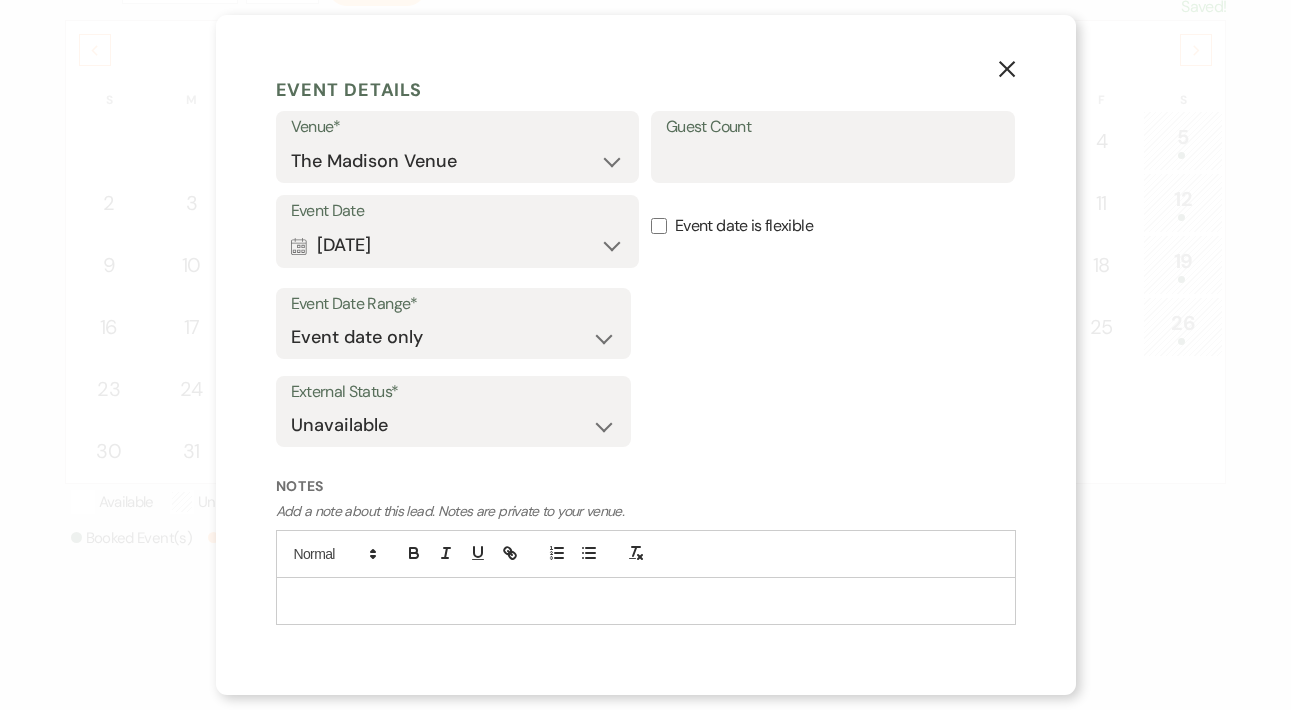 scroll, scrollTop: 617, scrollLeft: 0, axis: vertical 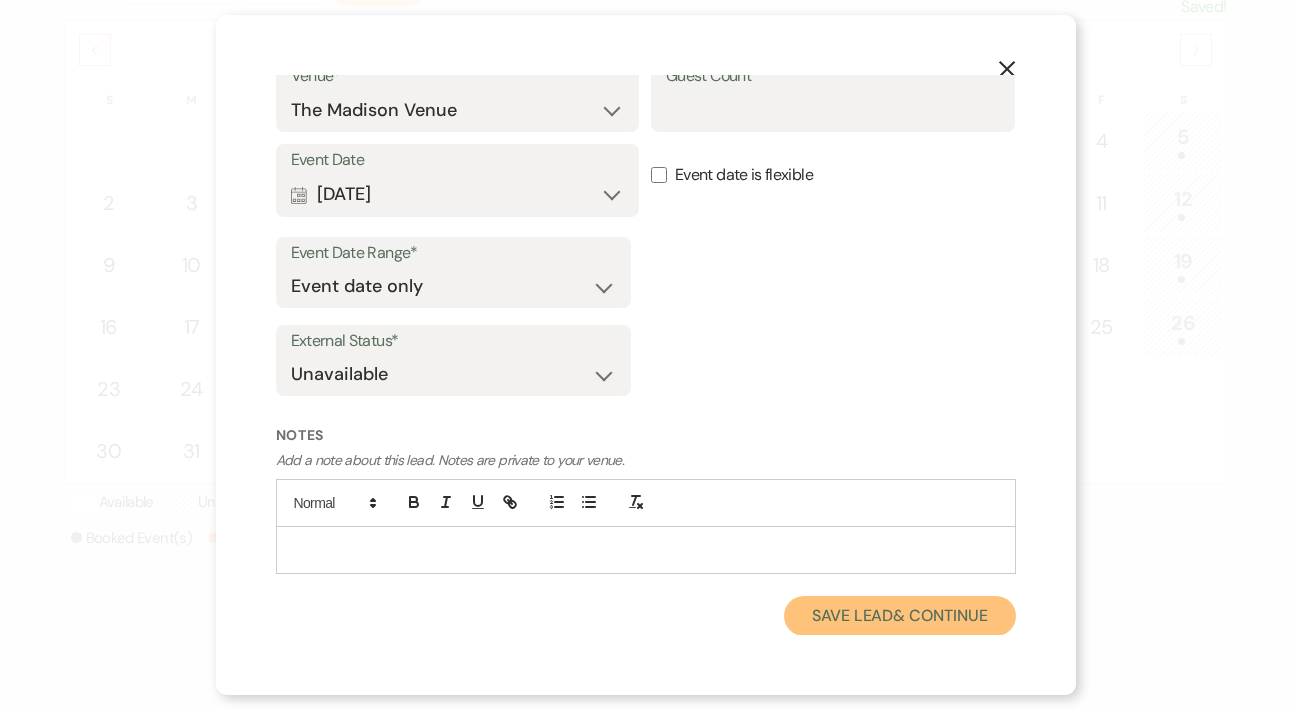 click on "Save Lead  & Continue" at bounding box center (899, 616) 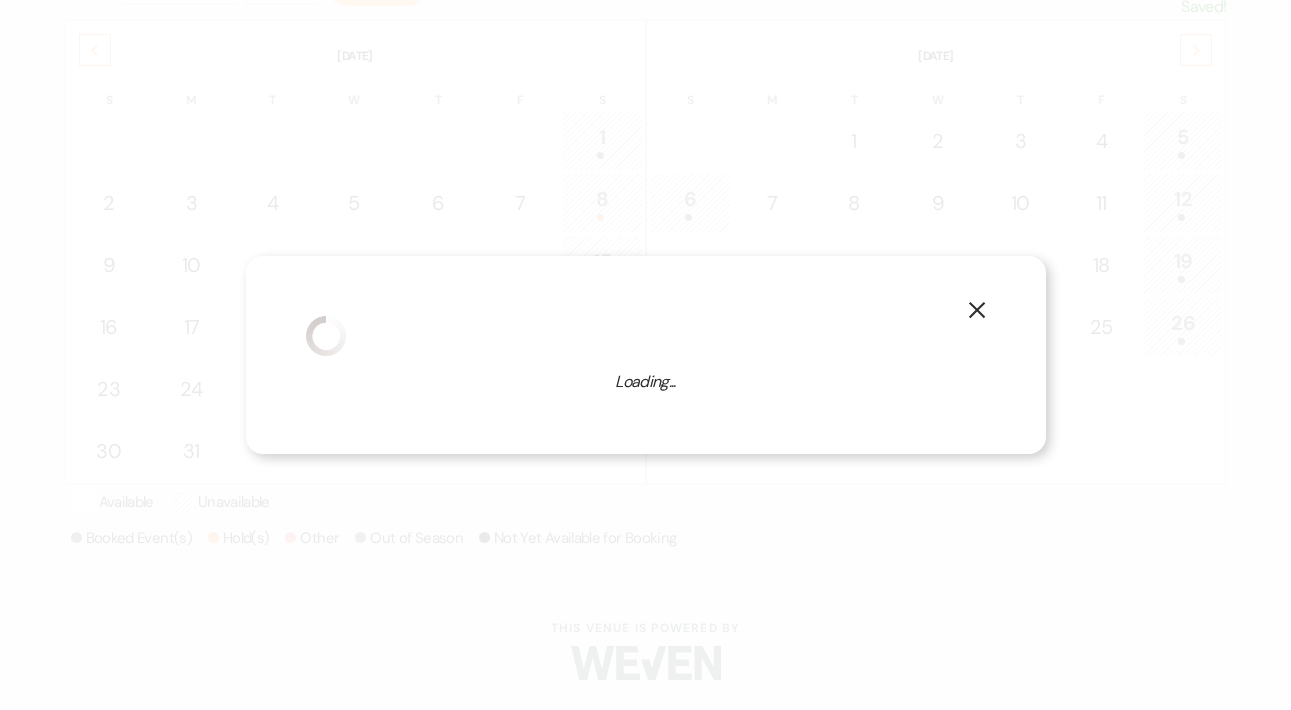 select on "7" 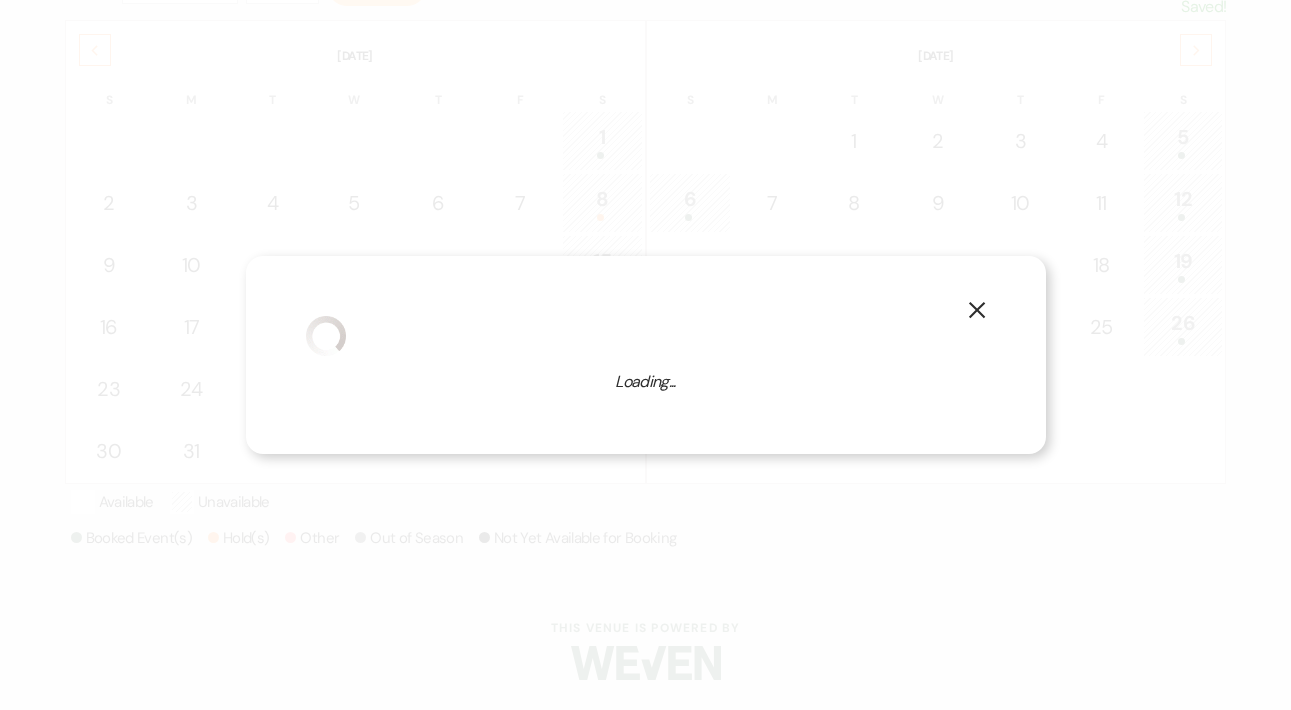select on "775" 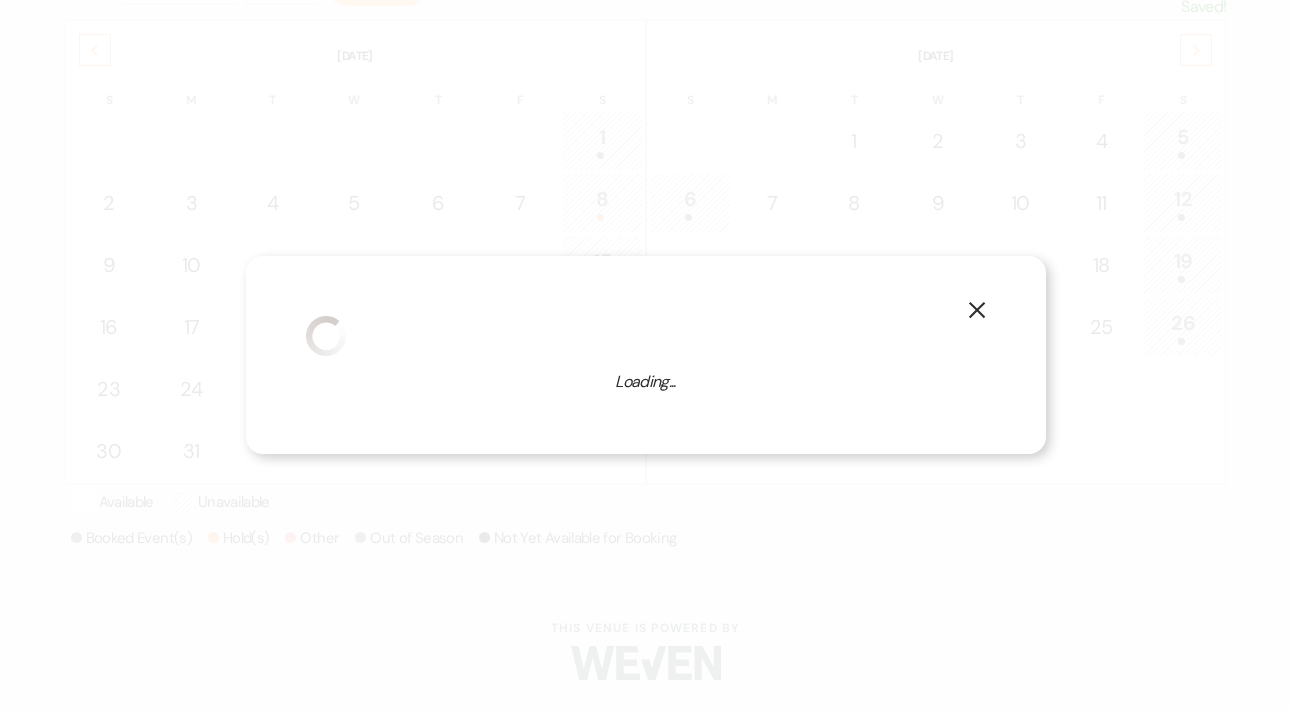 select on "false" 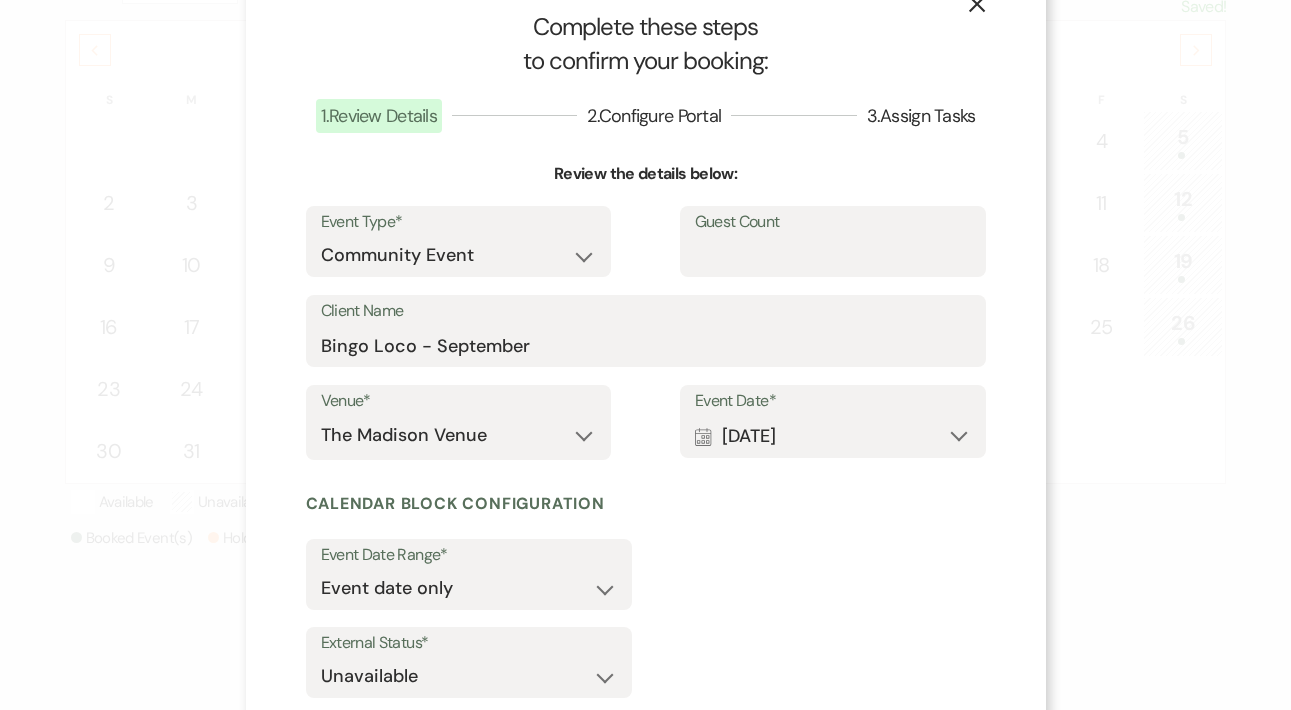 scroll, scrollTop: 172, scrollLeft: 0, axis: vertical 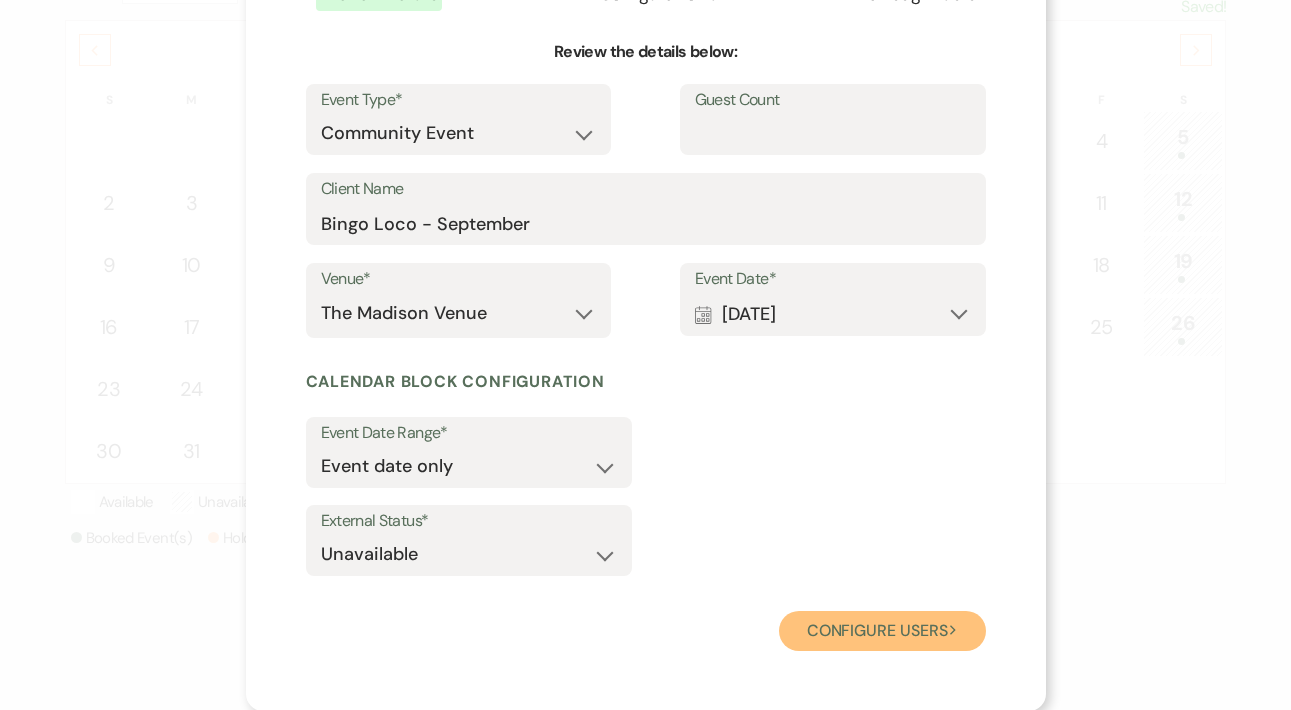 click on "Configure users  Next" at bounding box center (882, 631) 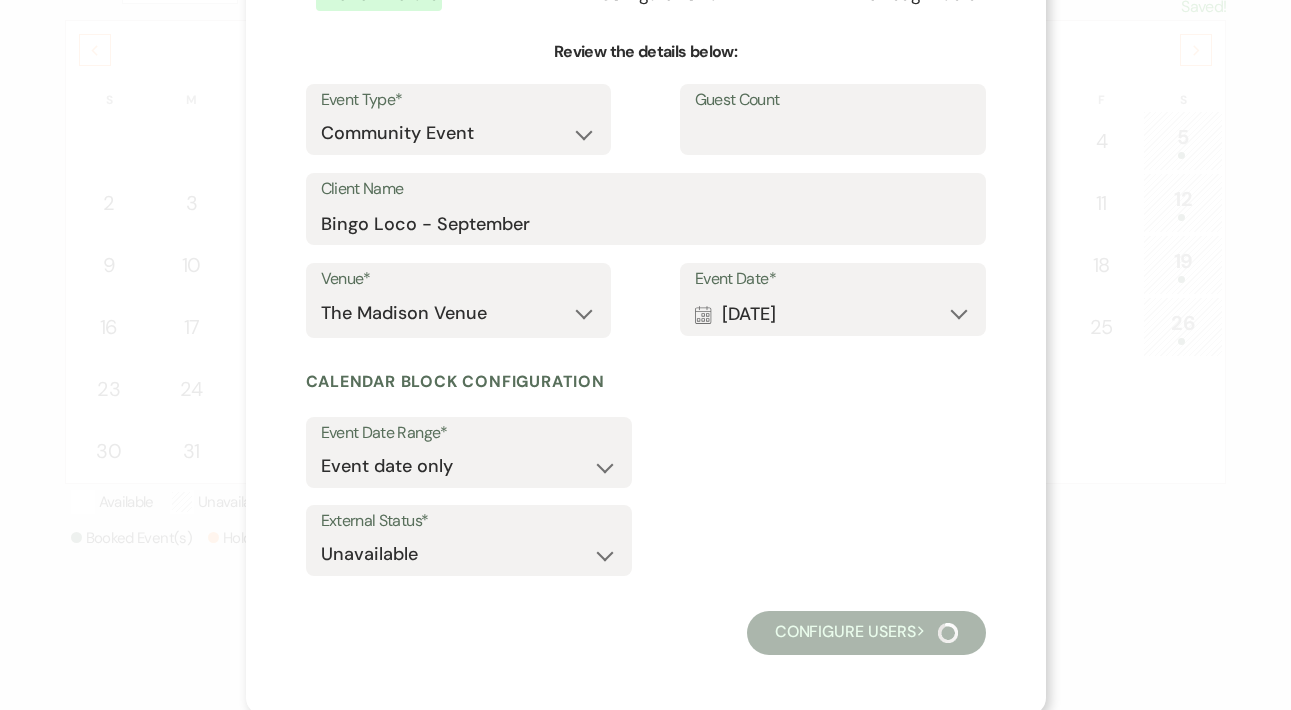 scroll, scrollTop: 121, scrollLeft: 0, axis: vertical 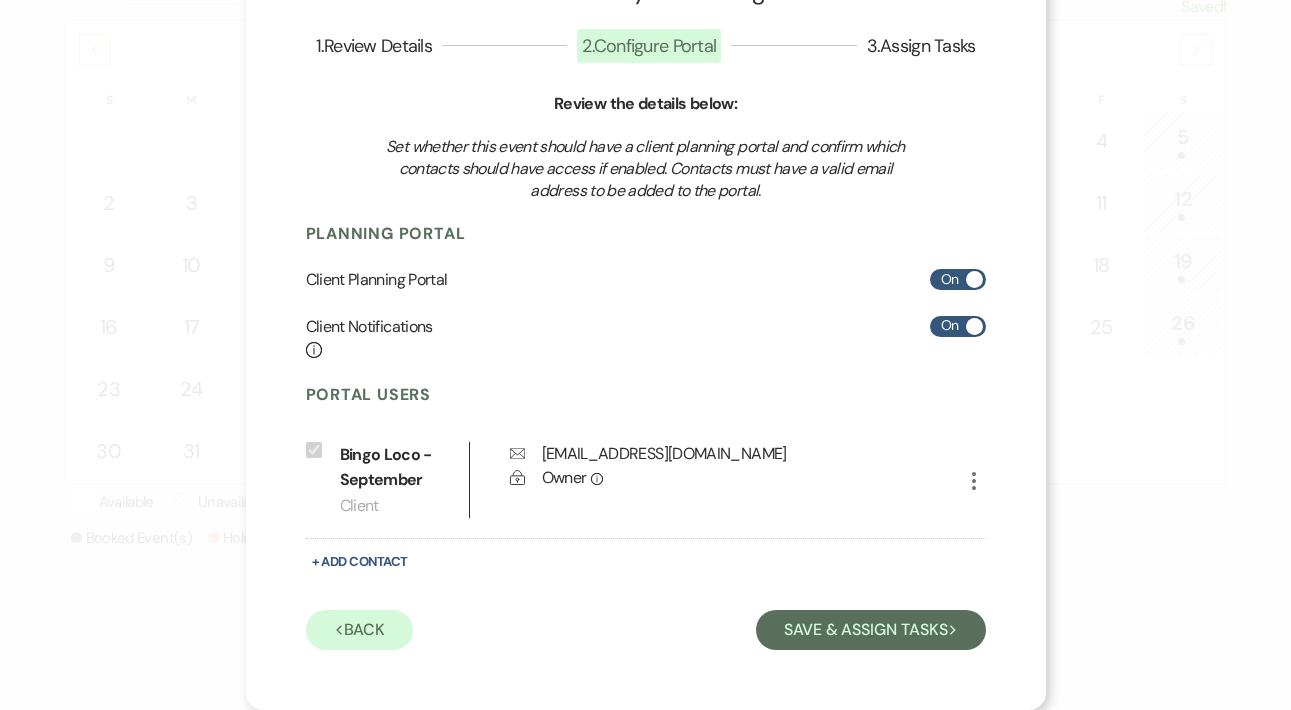 click at bounding box center [974, 279] 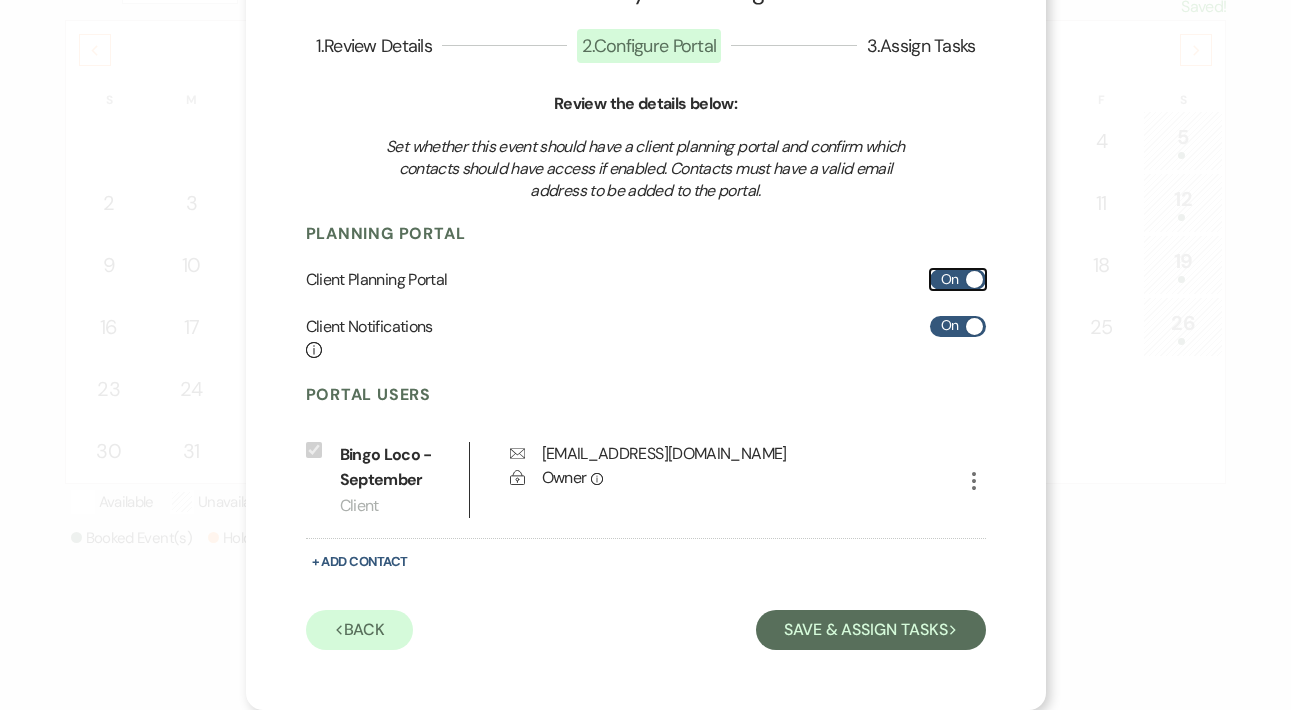 click on "On" at bounding box center (958, 279) 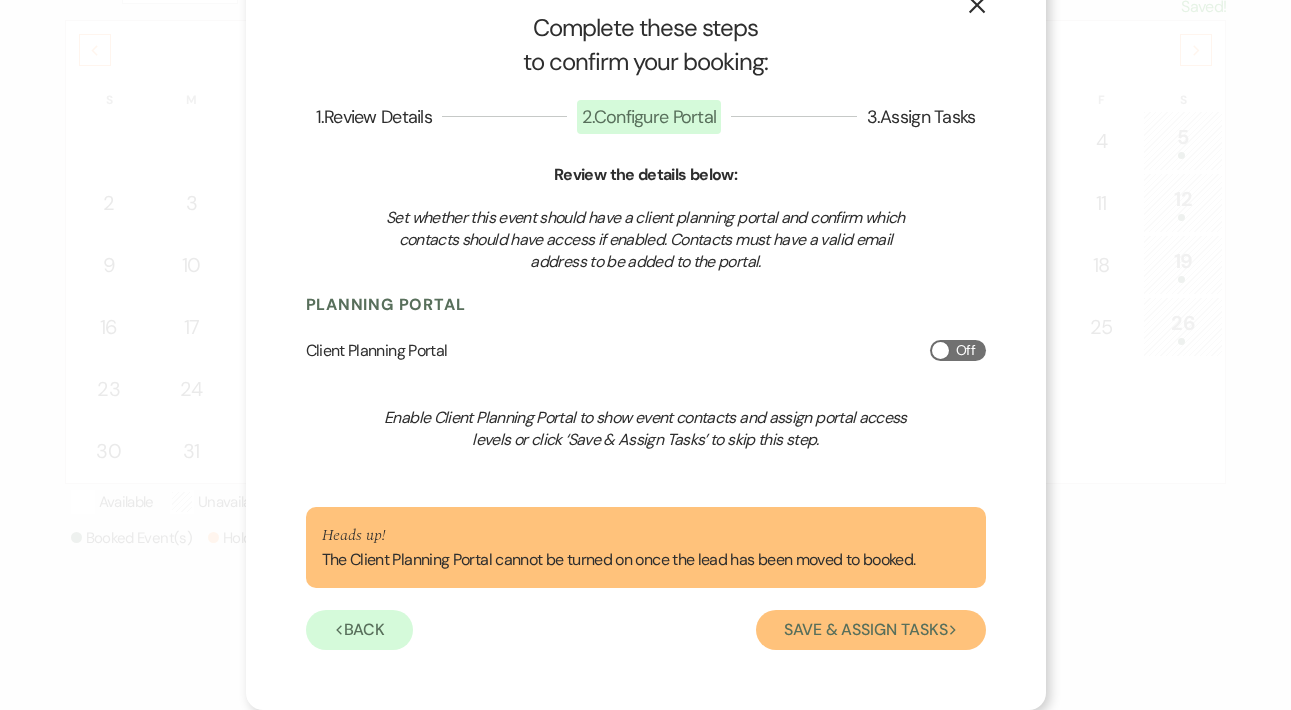 click on "Save & Assign Tasks  Next" at bounding box center [870, 630] 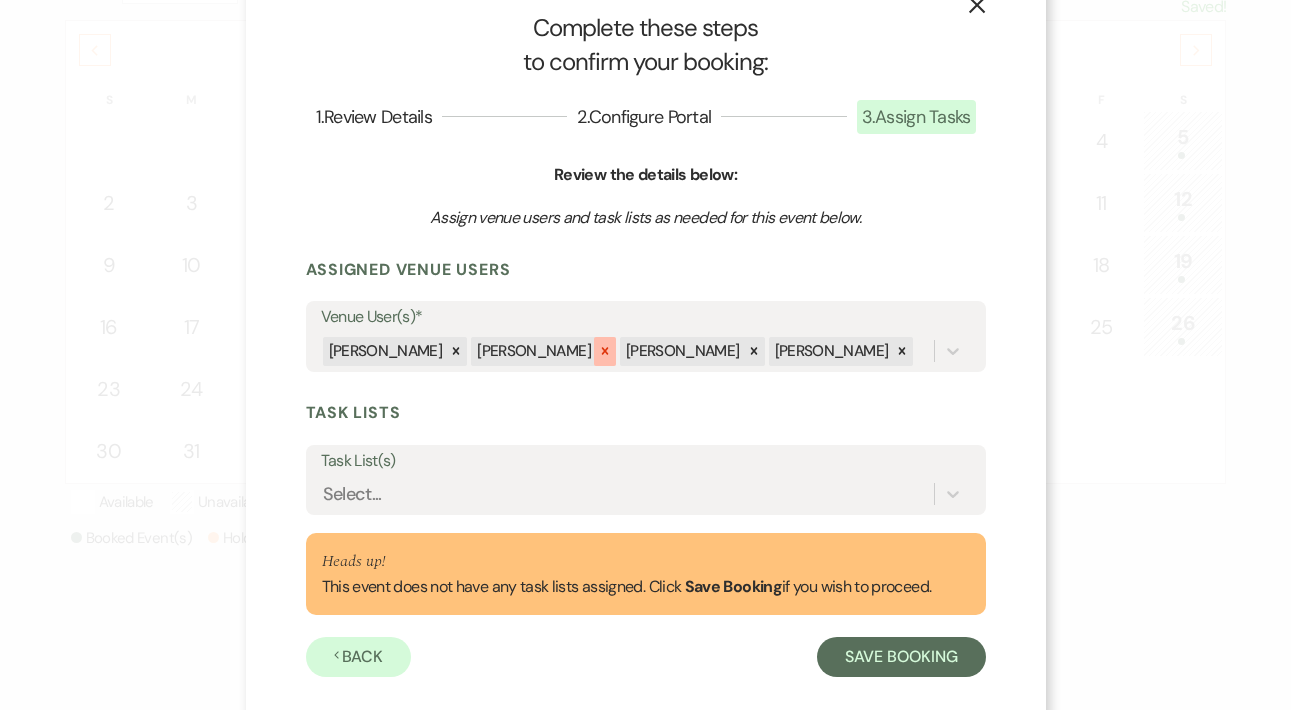 click 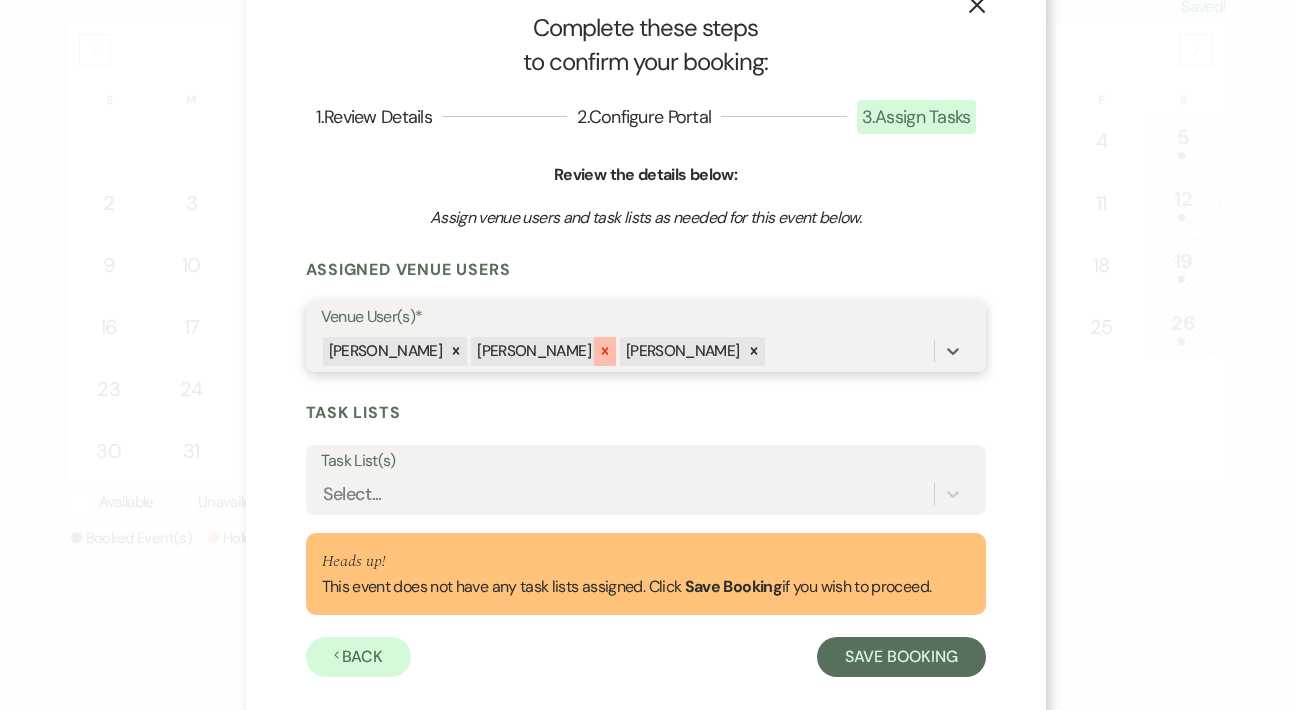 click 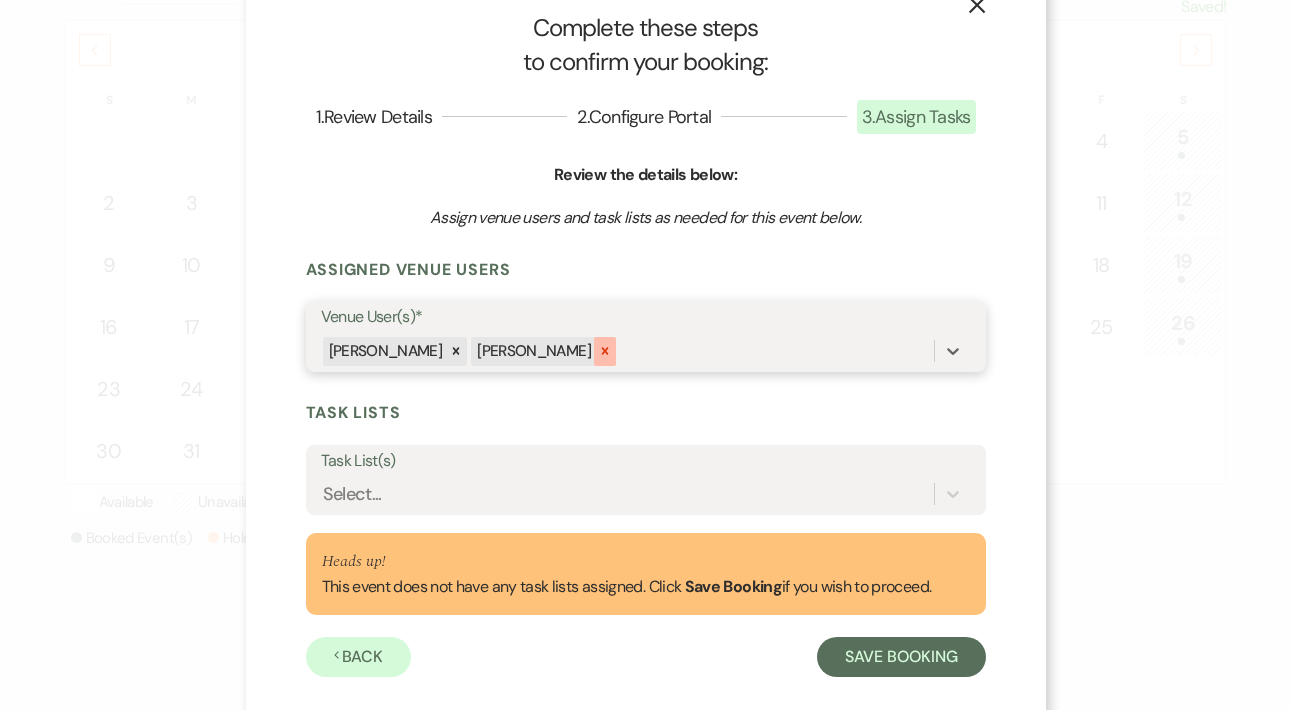 click 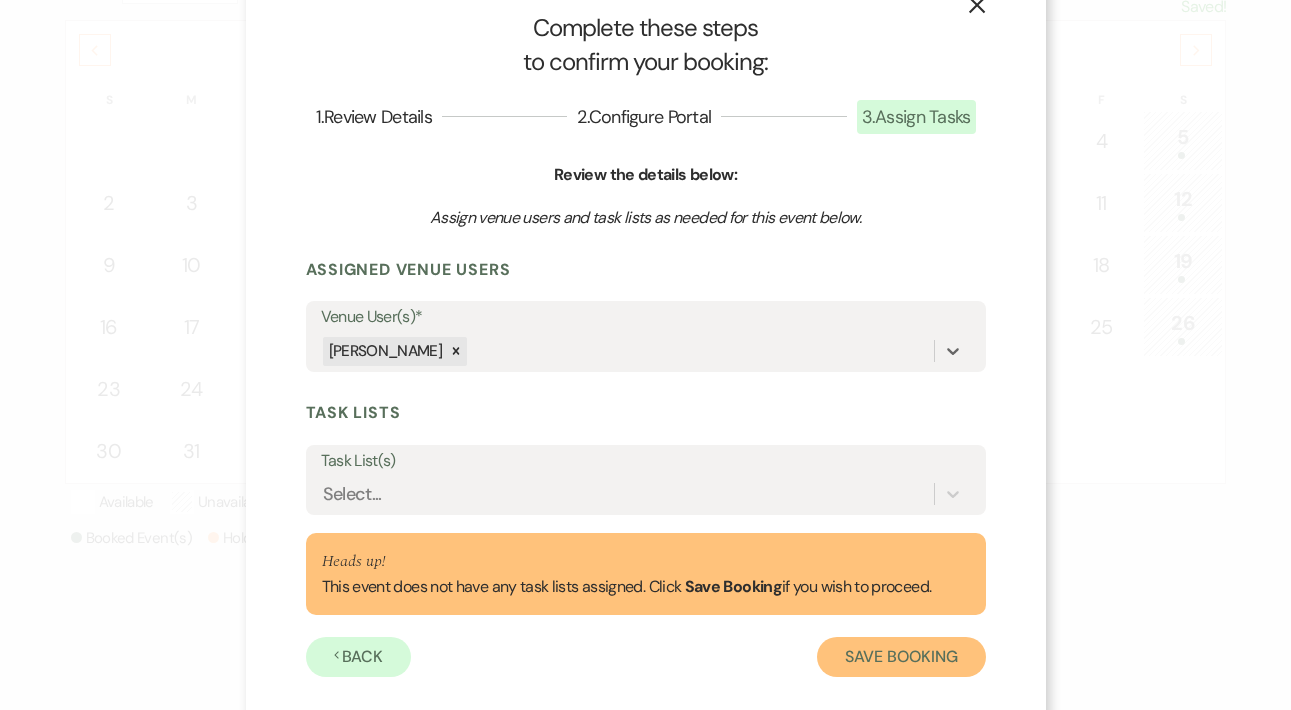 click on "Save Booking" at bounding box center [901, 657] 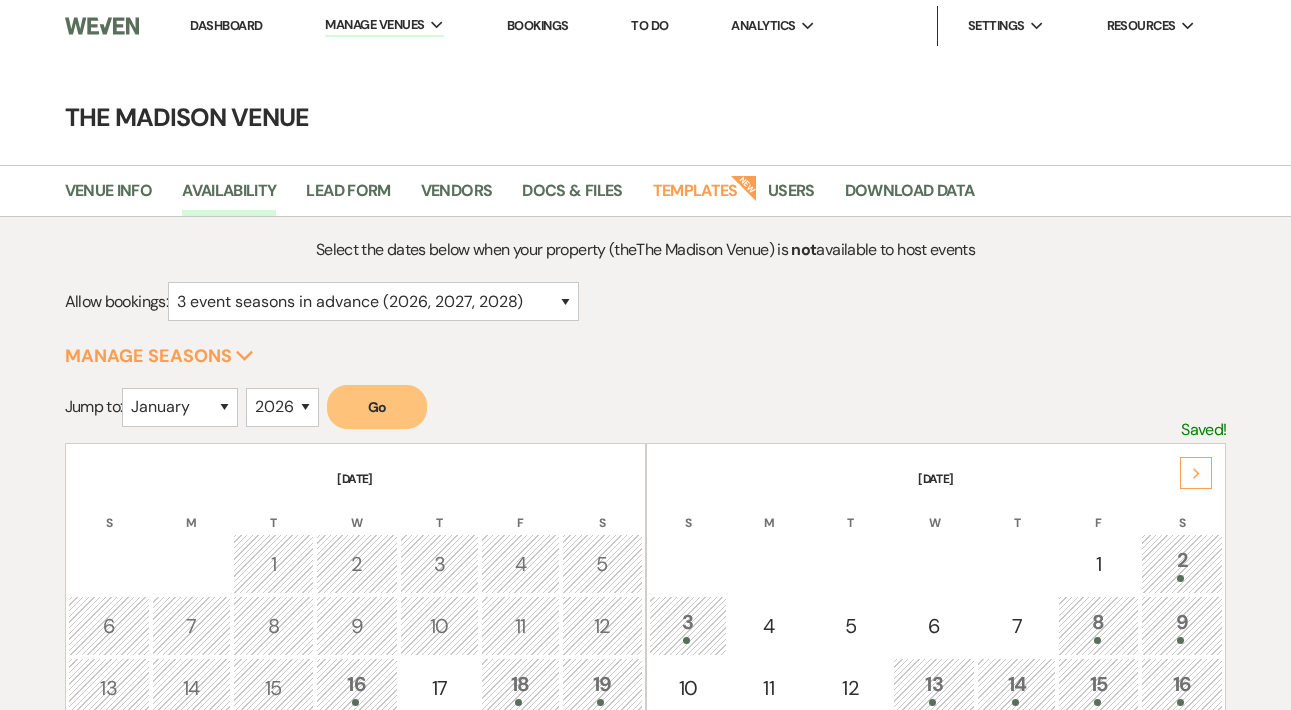 scroll, scrollTop: 320, scrollLeft: 0, axis: vertical 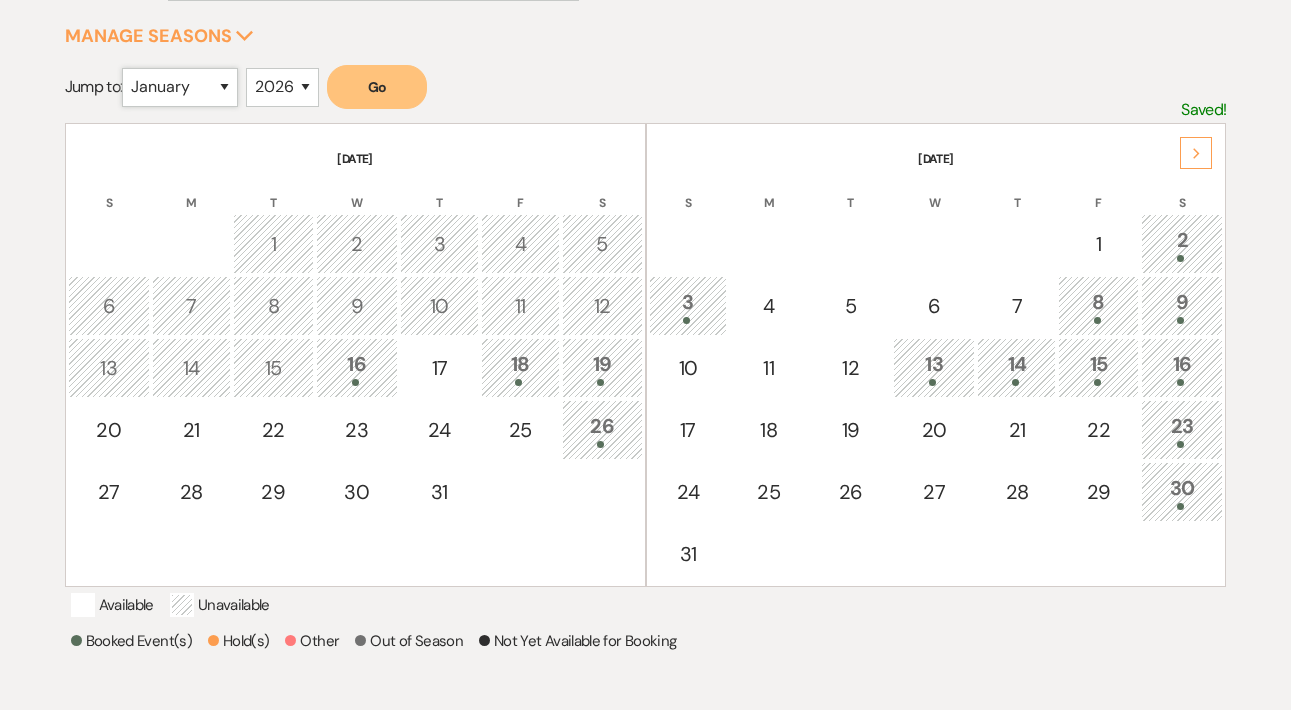 click on "January February March April May June July August September October November December" at bounding box center (180, 87) 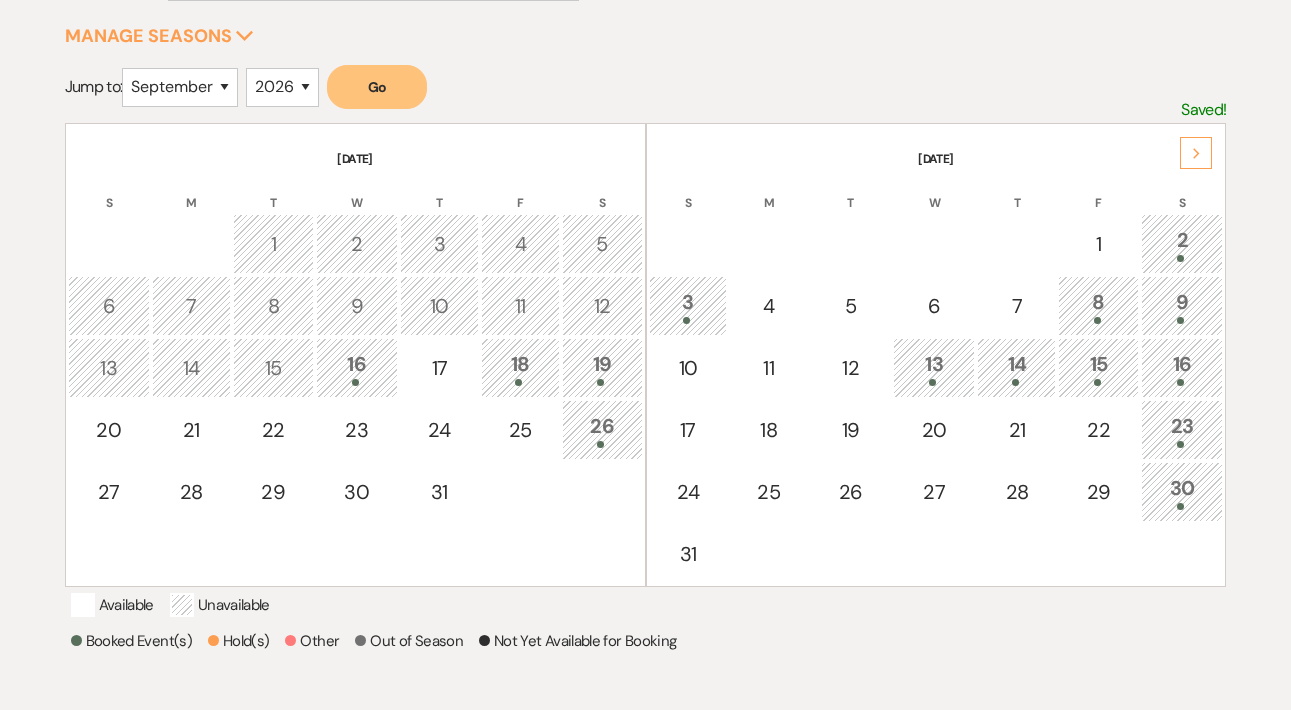 click on "Go" at bounding box center (377, 87) 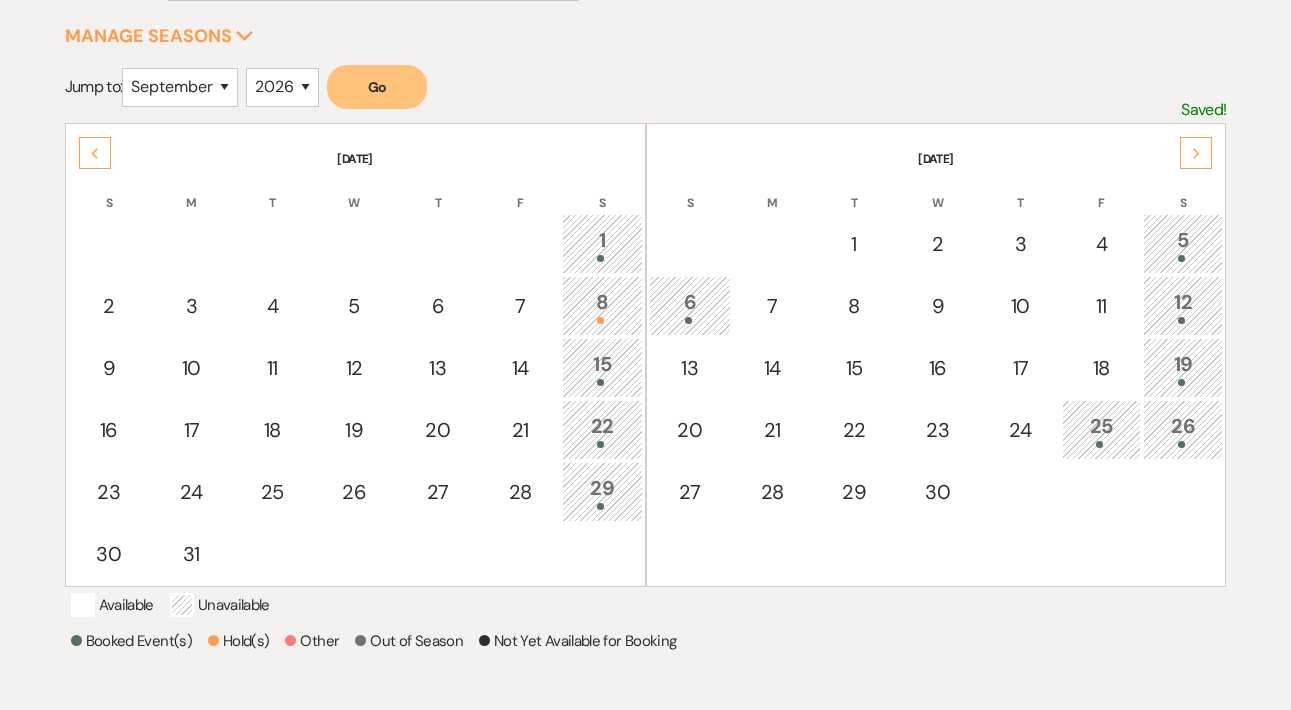 click on "Next" 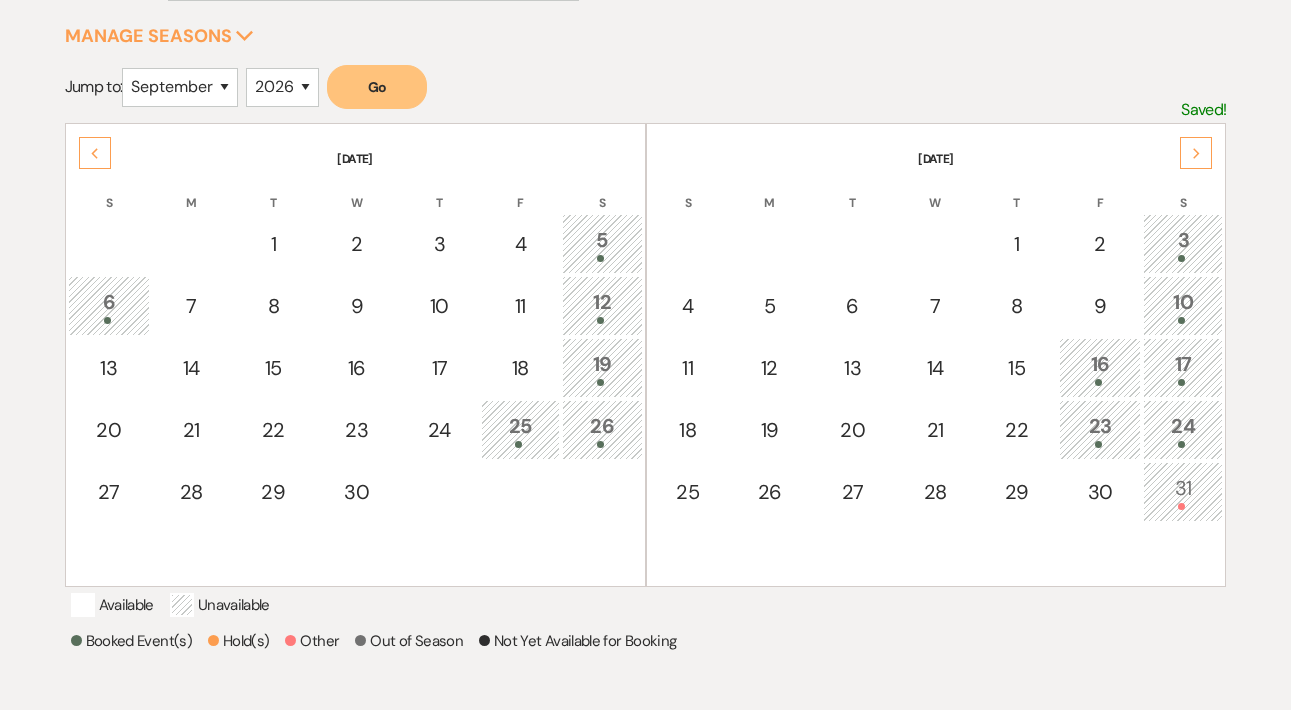 click on "31" at bounding box center [1183, 491] 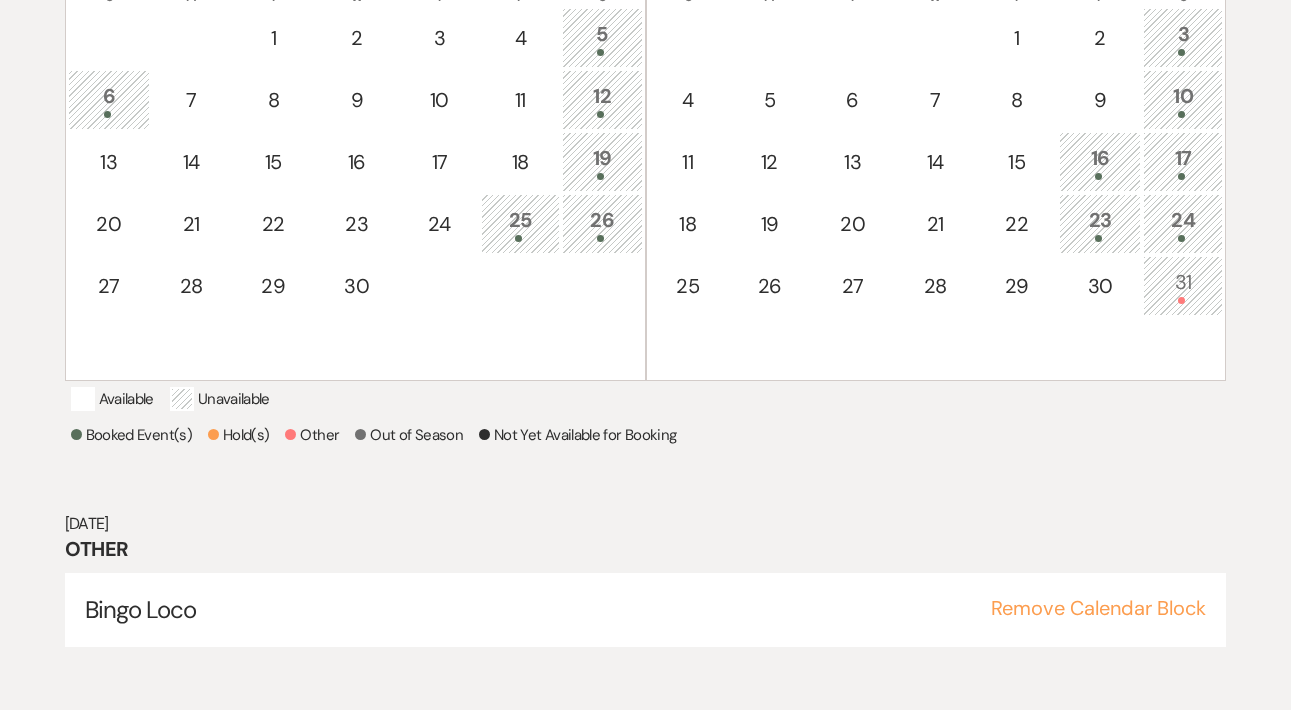 scroll, scrollTop: 533, scrollLeft: 0, axis: vertical 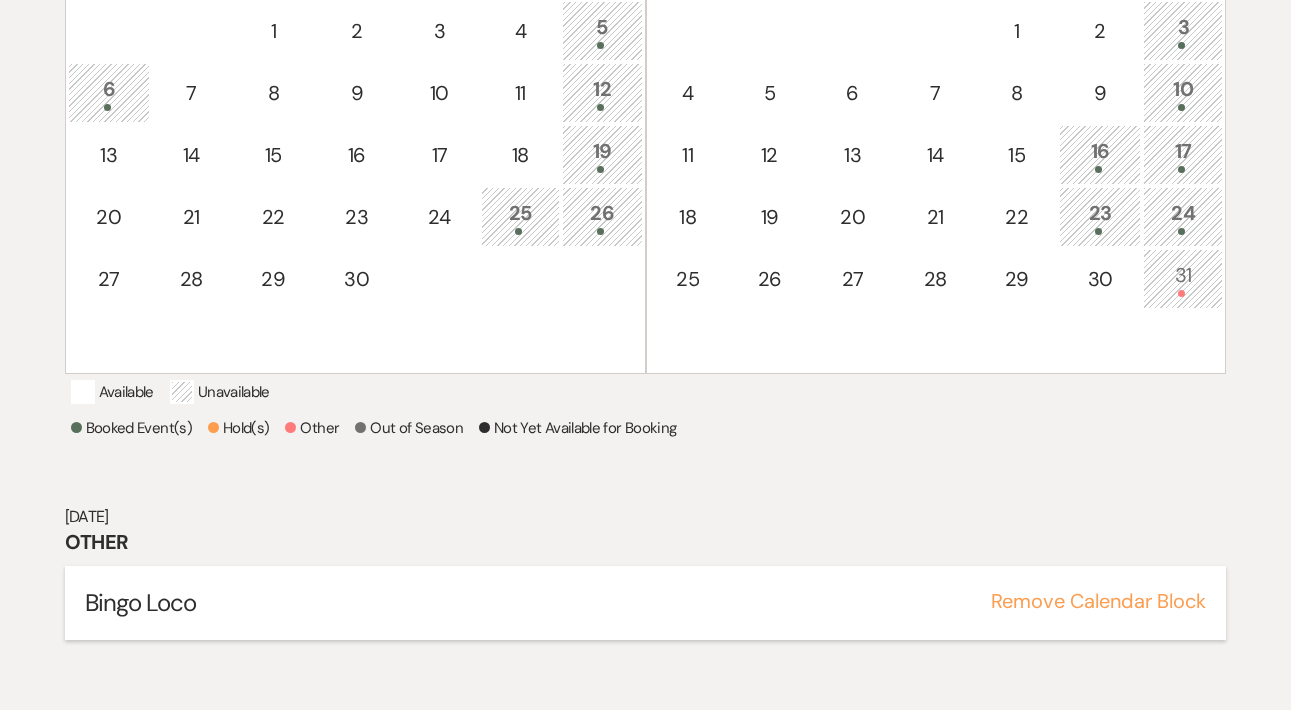 click on "Bingo Loco Remove Calendar Block" at bounding box center (646, 603) 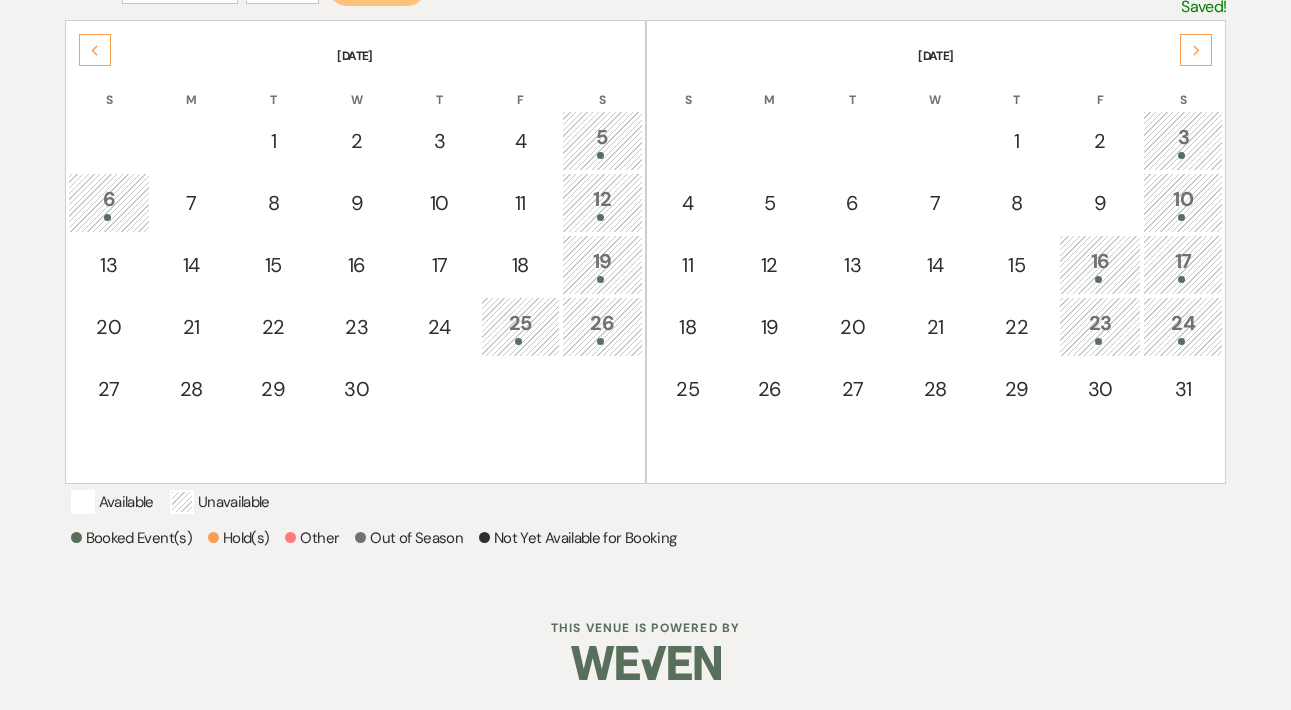 scroll, scrollTop: 448, scrollLeft: 0, axis: vertical 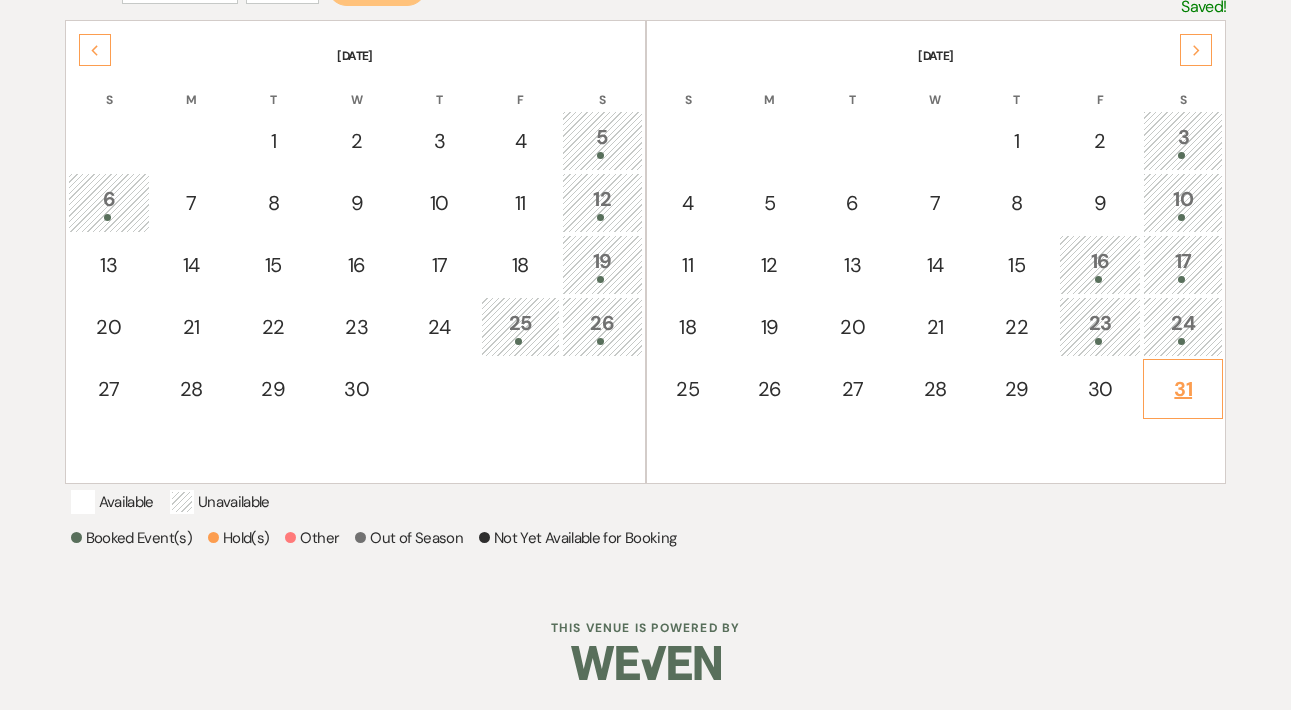 click on "31" at bounding box center (1183, 389) 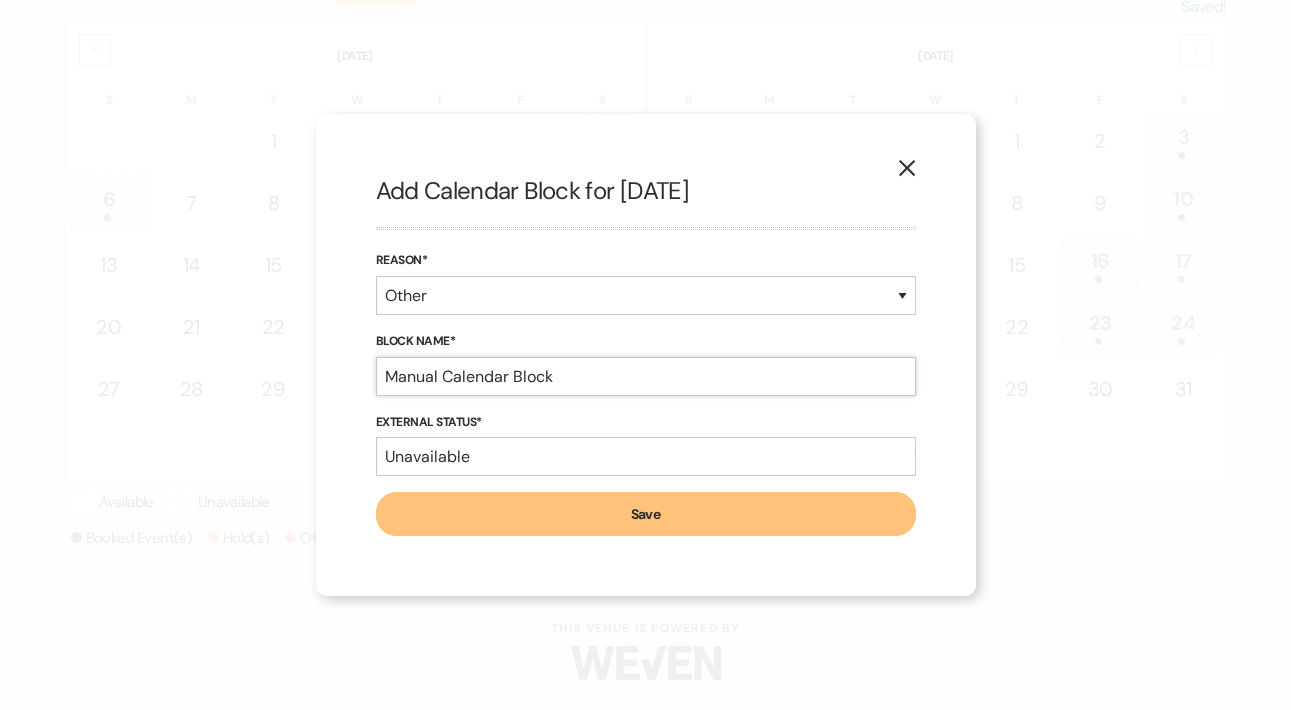 click on "Manual Calendar Block" at bounding box center (646, 376) 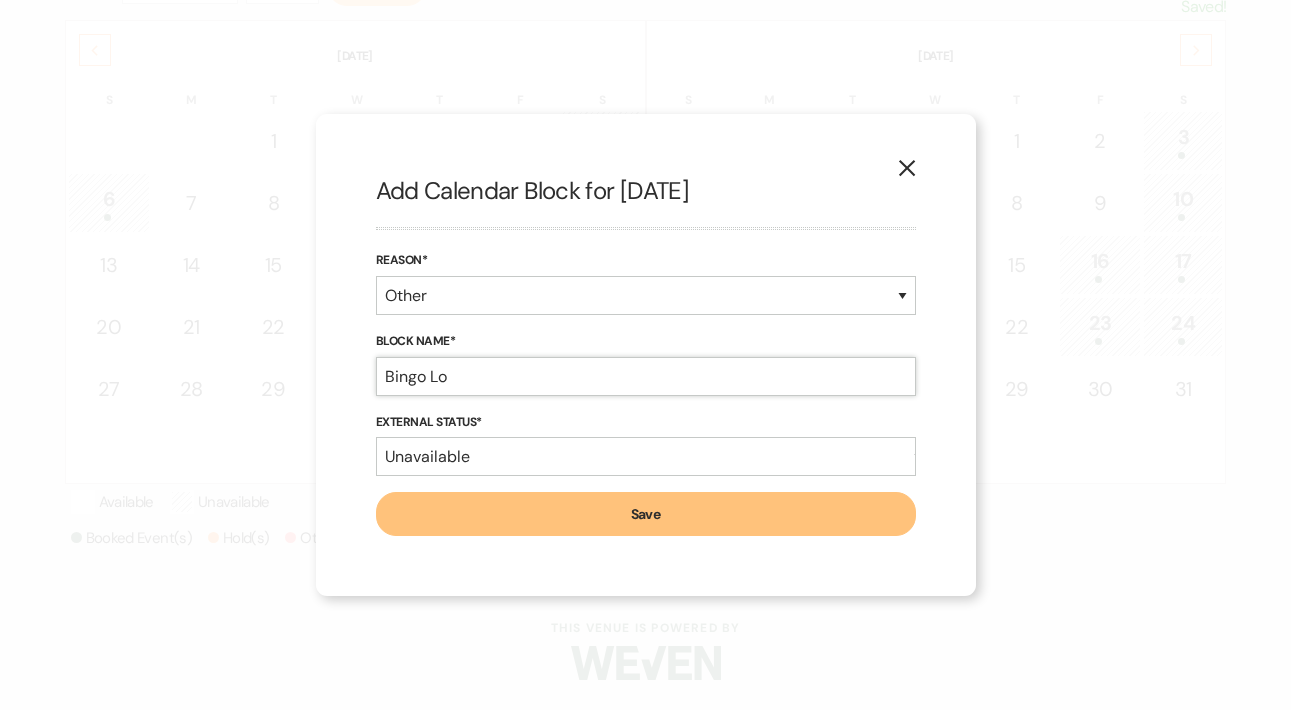 type on "Bingo Lo" 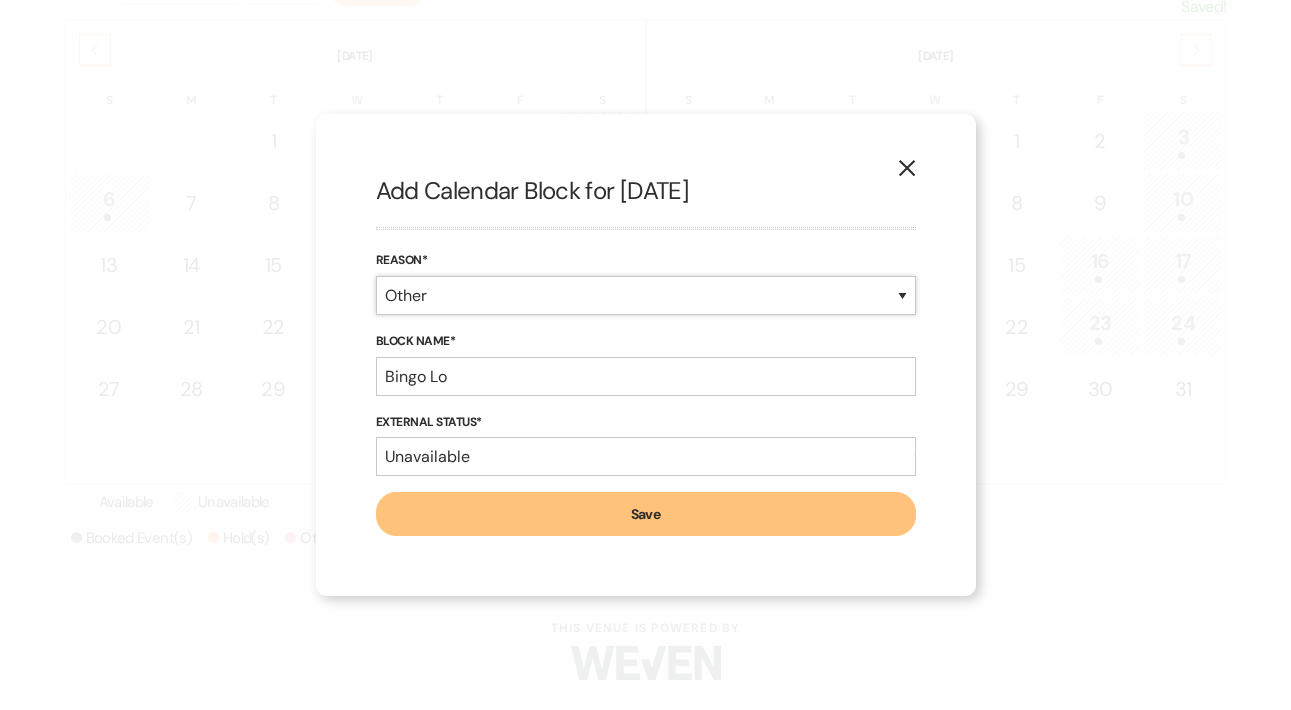 click on "Booked Event Hold Other" at bounding box center [646, 295] 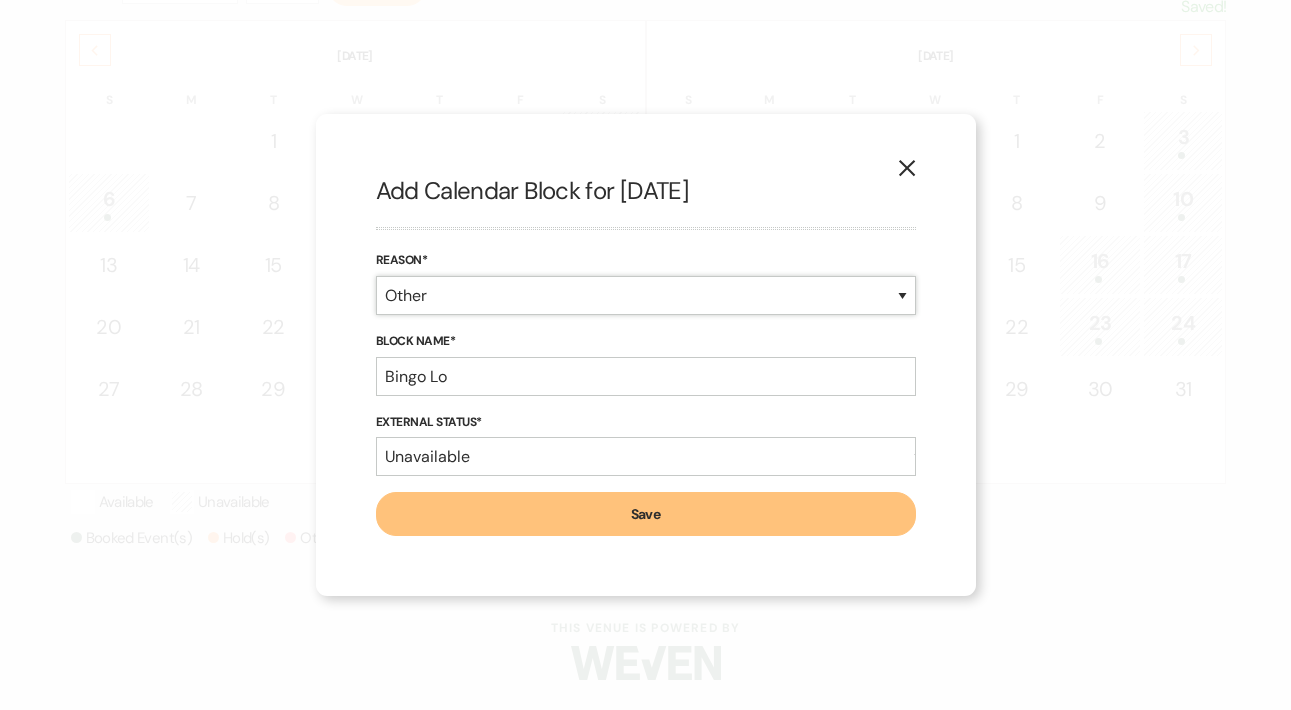 select on "bookedEvent" 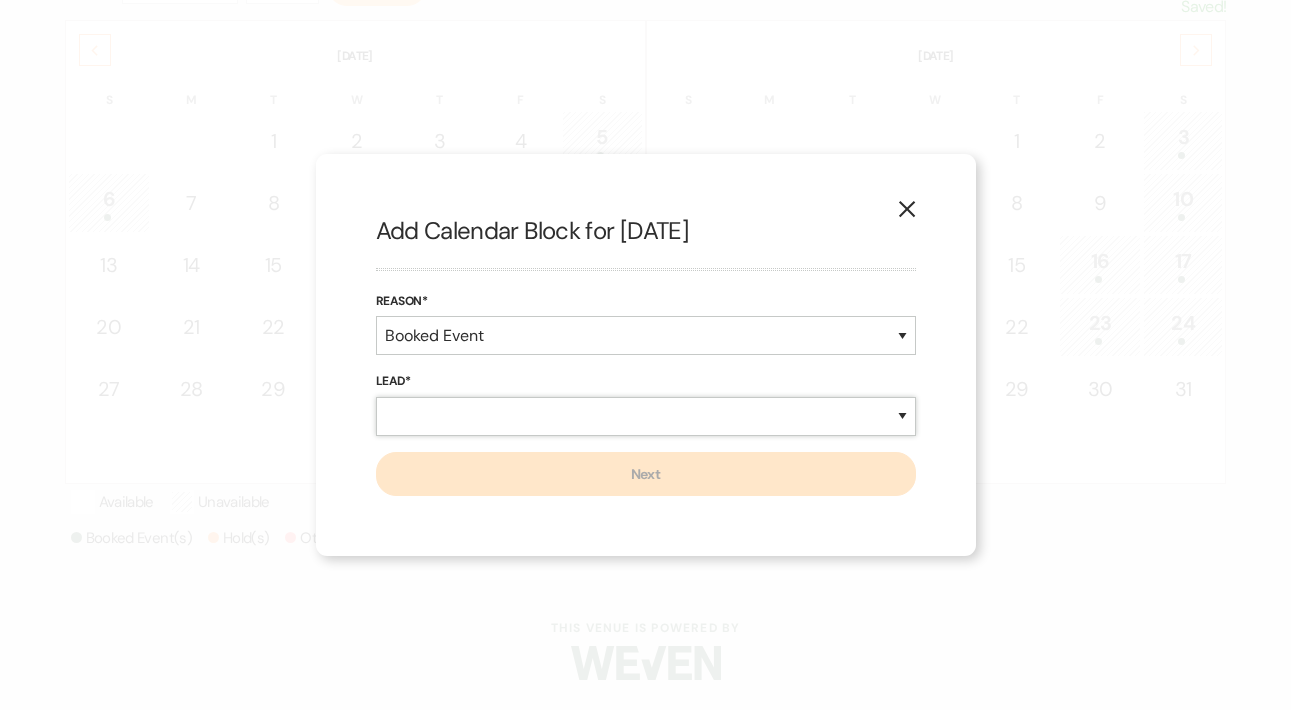 click on "New Lead Existing Lead" at bounding box center (646, 416) 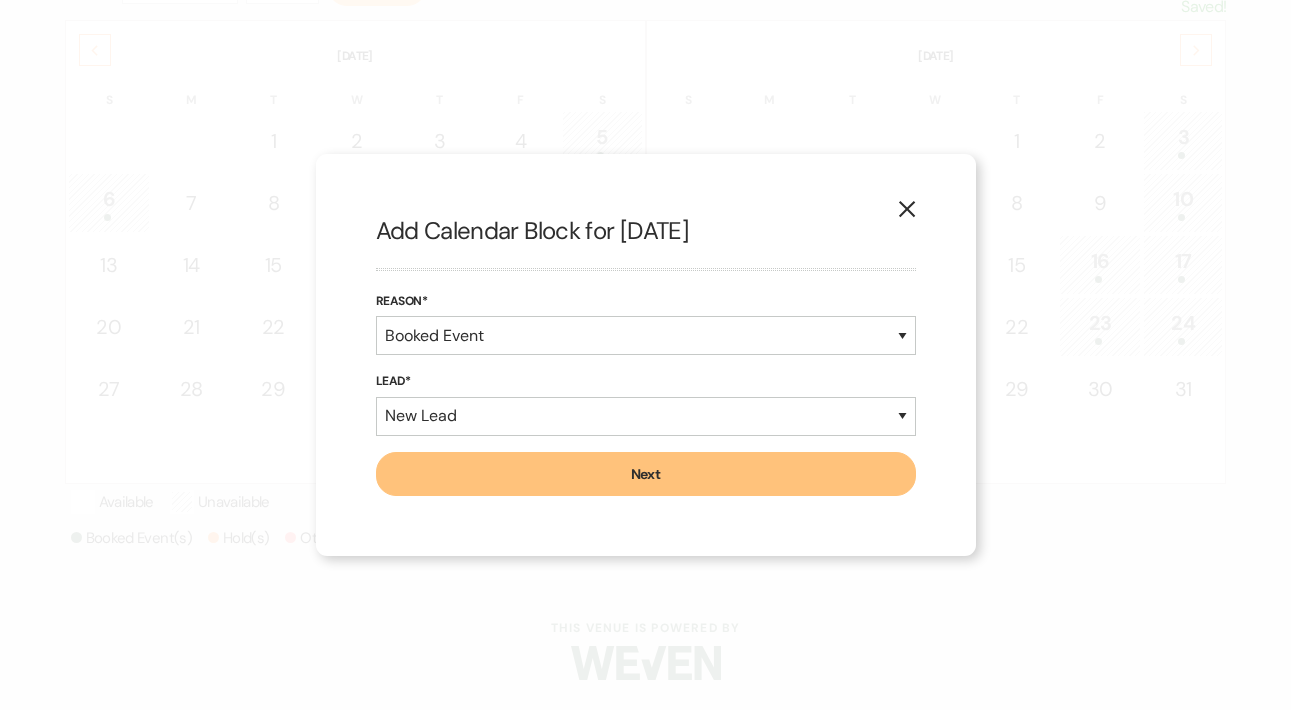 click on "Next" at bounding box center (646, 474) 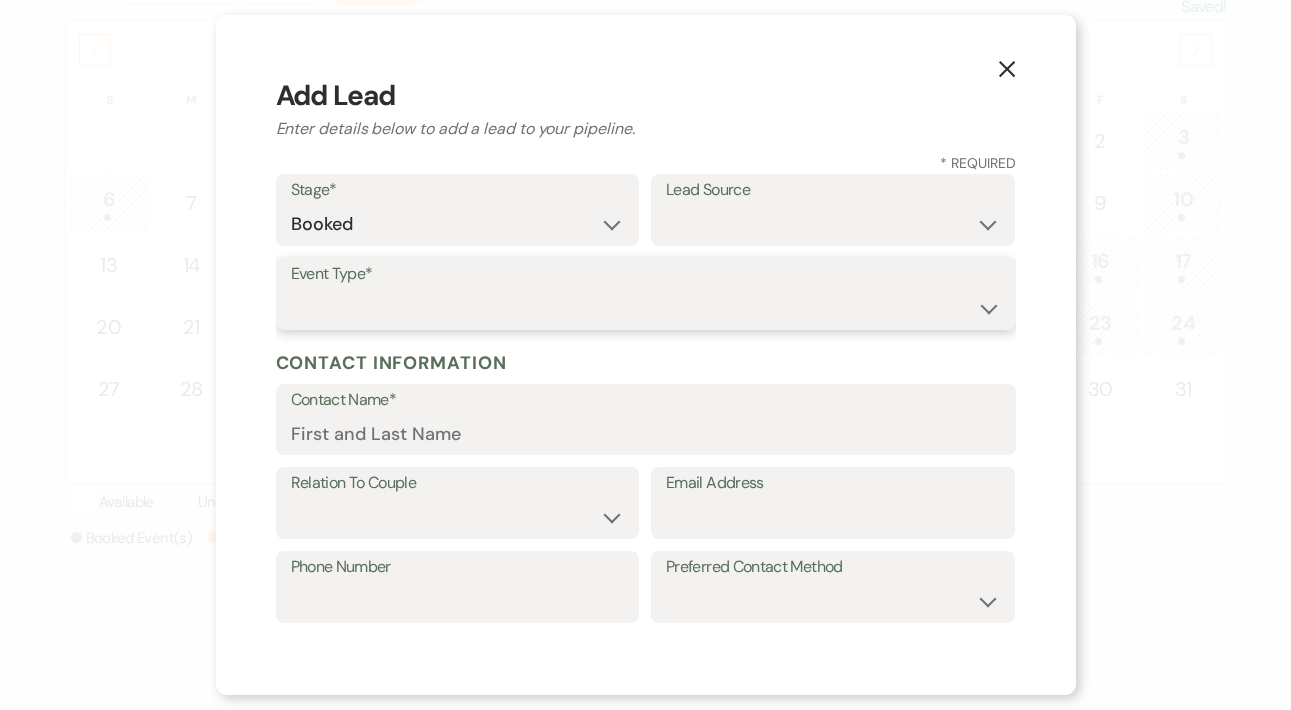 click on "Wedding Anniversary Party Baby Shower Bachelorette / Bachelor Party Birthday Party Bridal Shower Brunch Community Event Concert Corporate Event Elopement End of Life Celebration Engagement Party Fundraiser Graduation Party Micro Wedding Prom Quinceañera Rehearsal Dinner Religious Event Retreat Other" at bounding box center [646, 308] 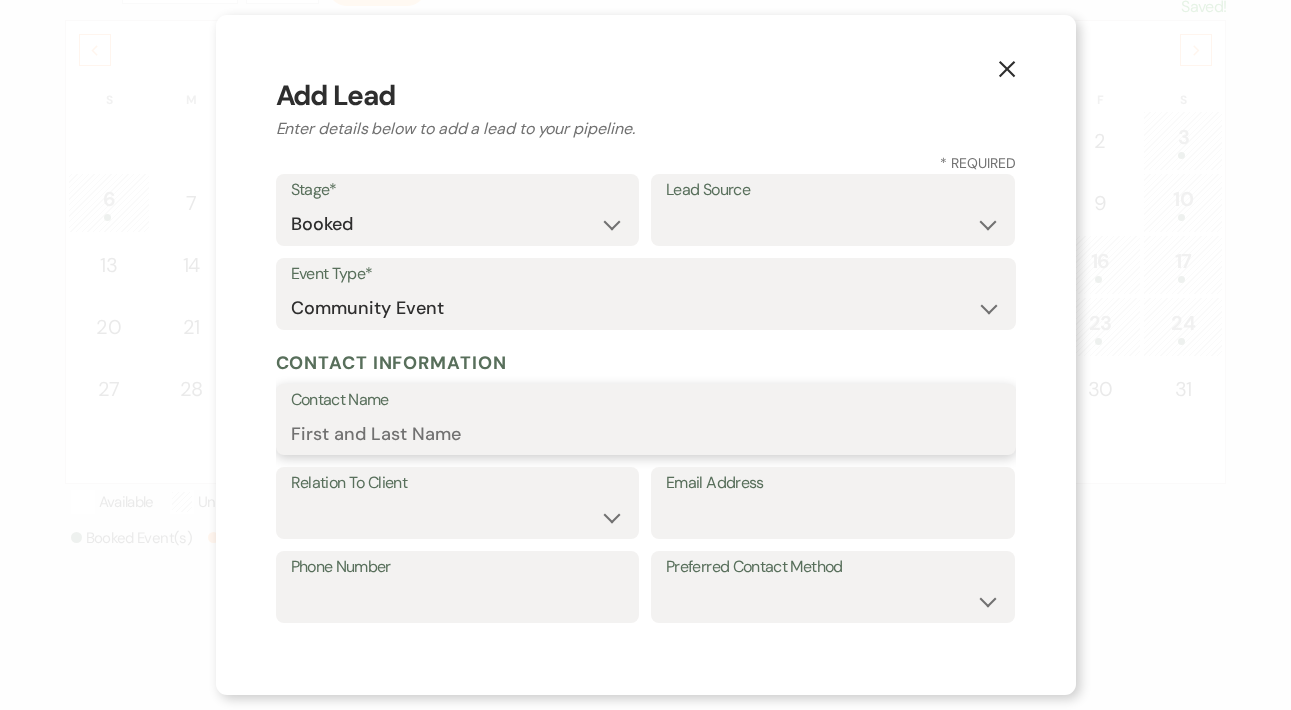 click on "Contact Name" at bounding box center (646, 433) 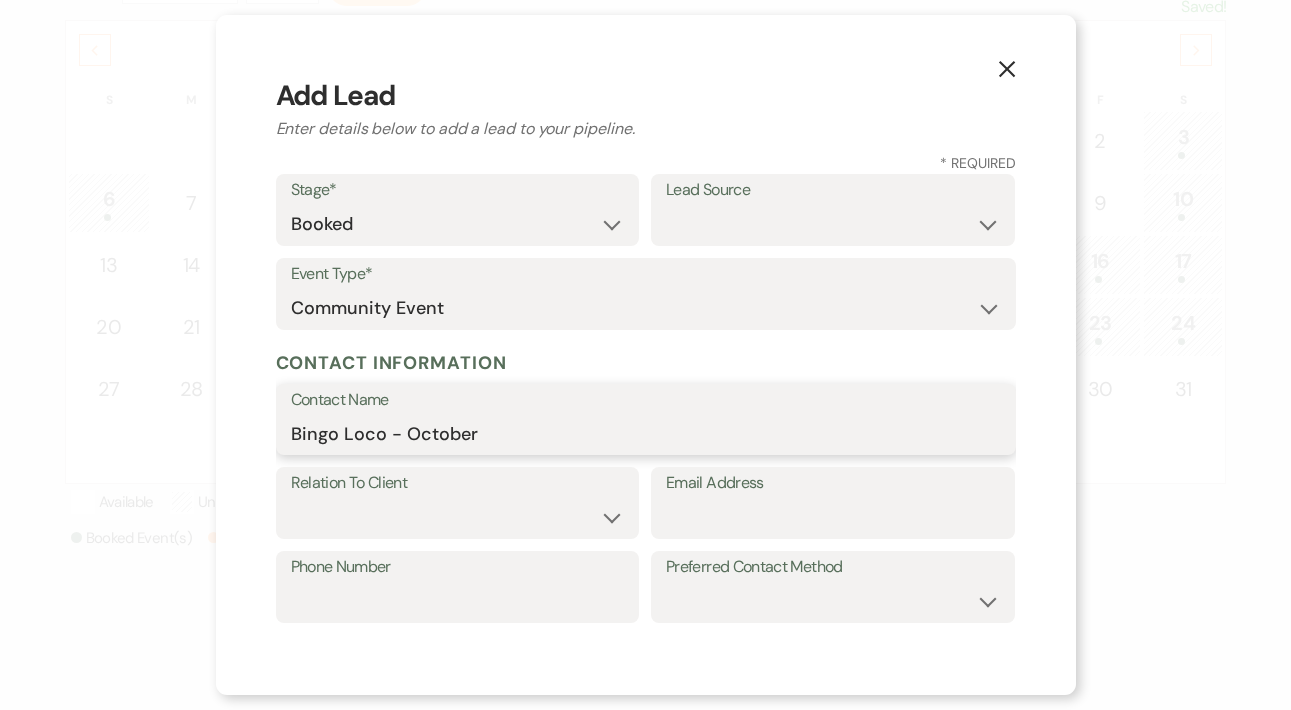type on "Bingo Loco - October" 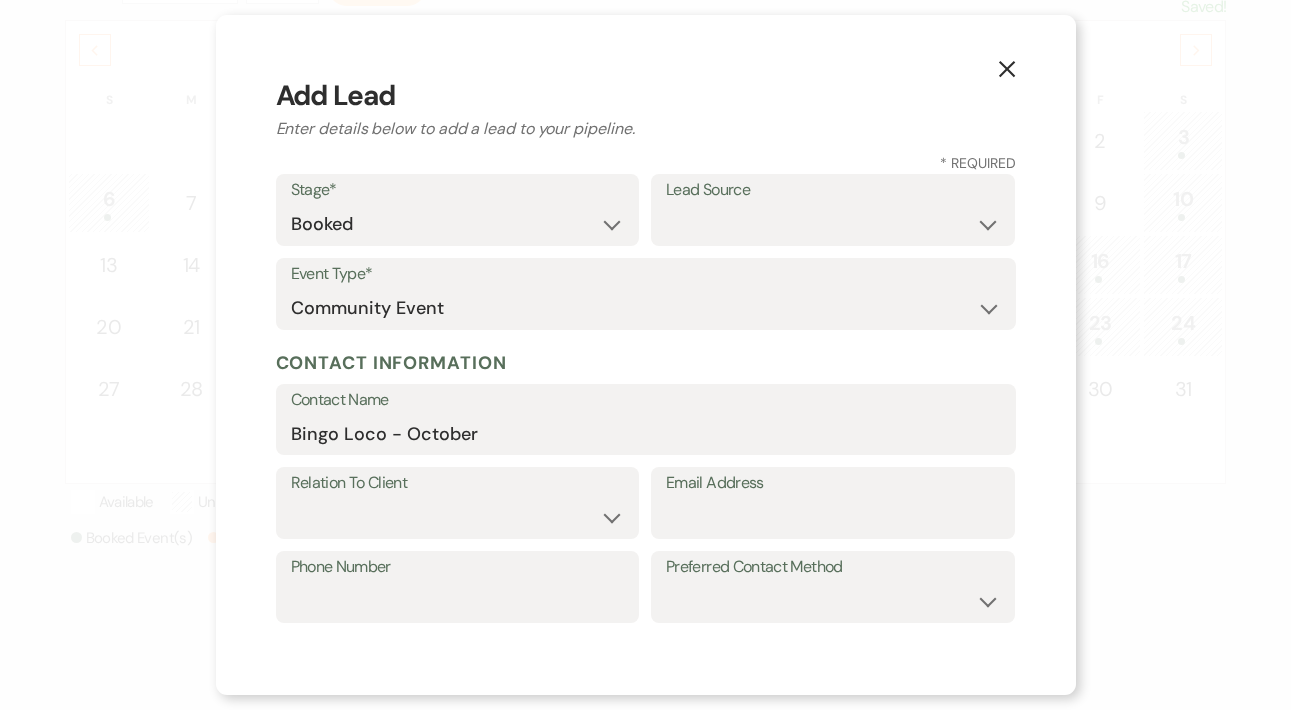click on "Email Address" at bounding box center (833, 503) 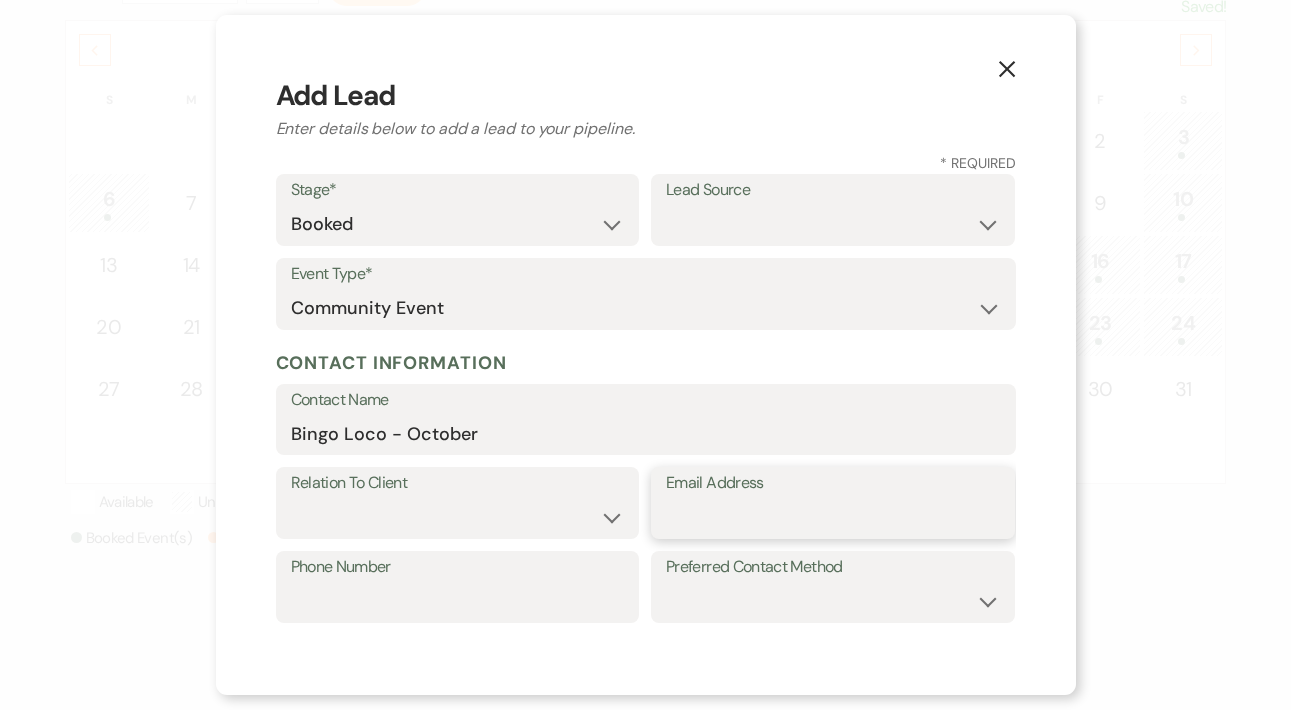 click on "Email Address" at bounding box center (833, 517) 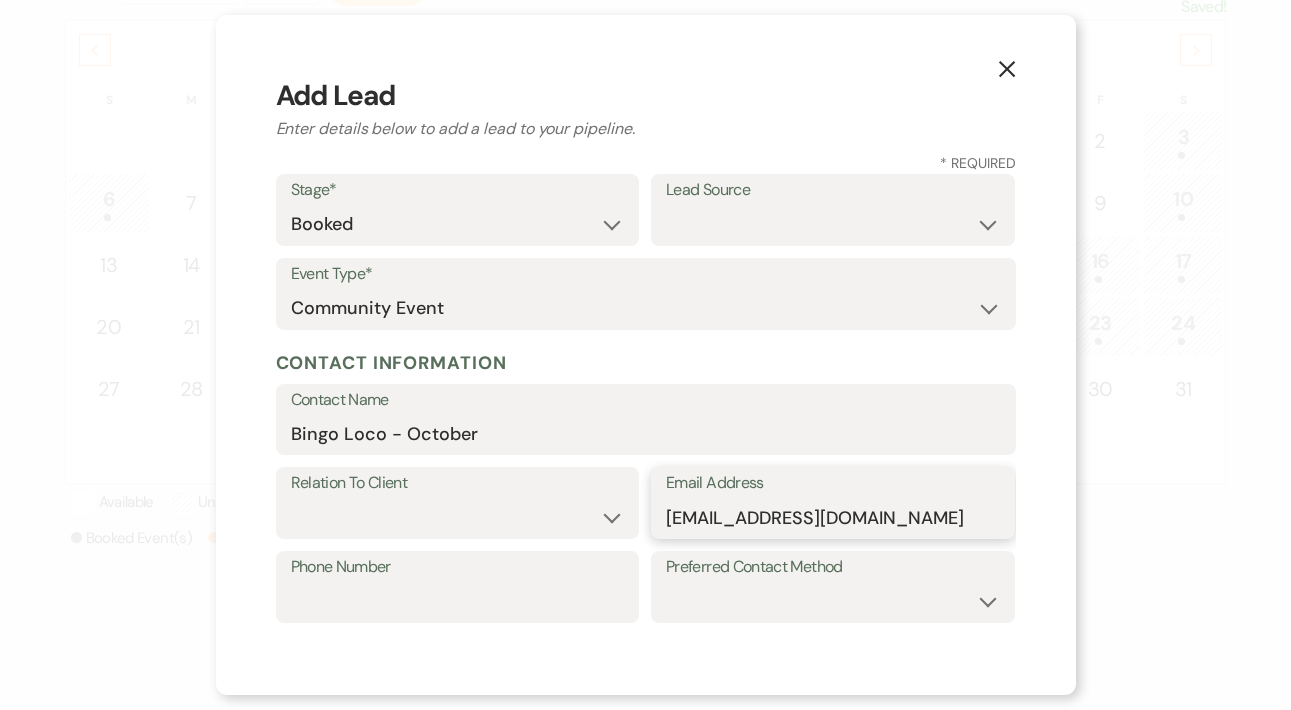 type on "anthonylicursi215@gmail.com" 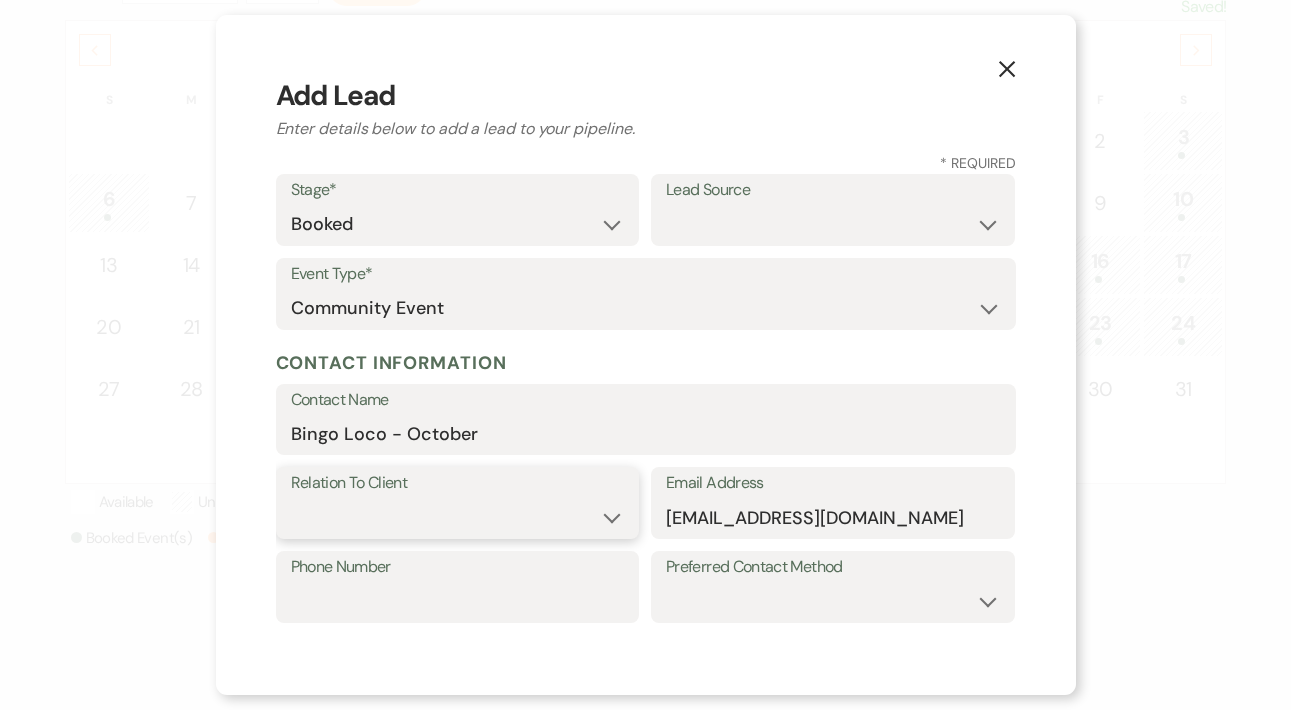 click on "Client Event Planner Parent of Client Family Member Friend Other" at bounding box center [458, 517] 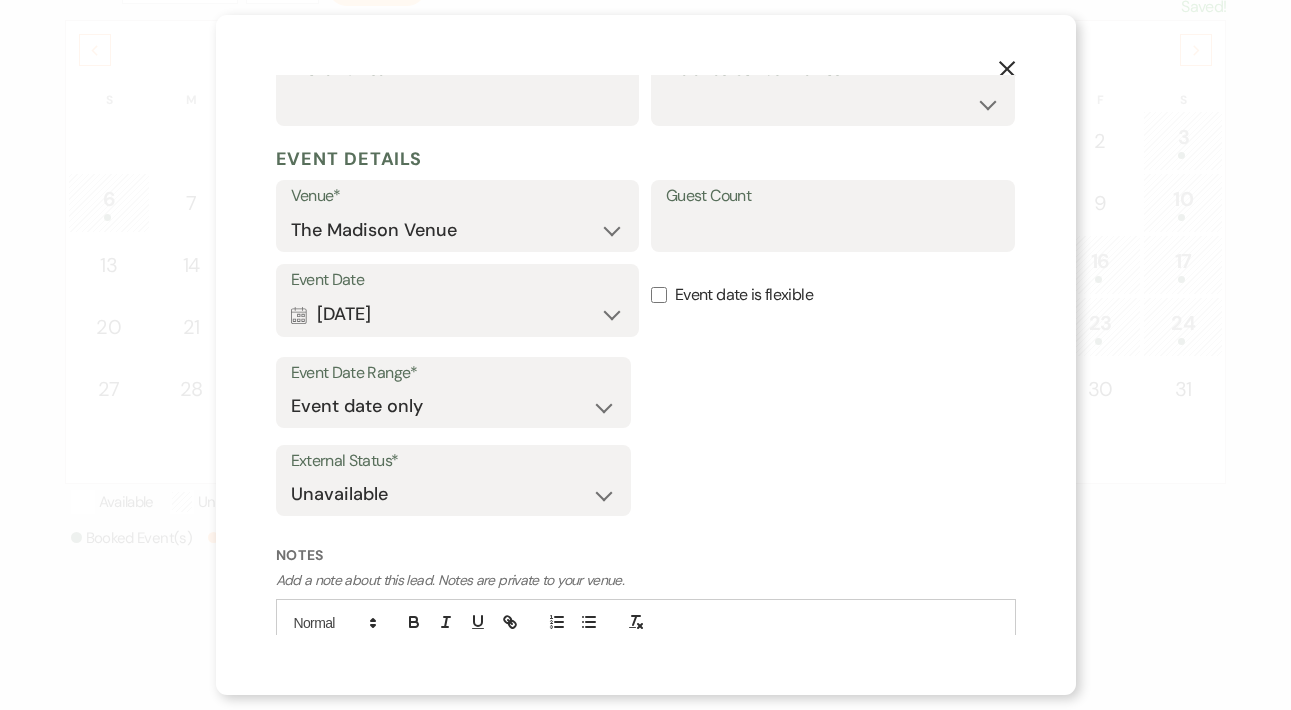 scroll, scrollTop: 617, scrollLeft: 0, axis: vertical 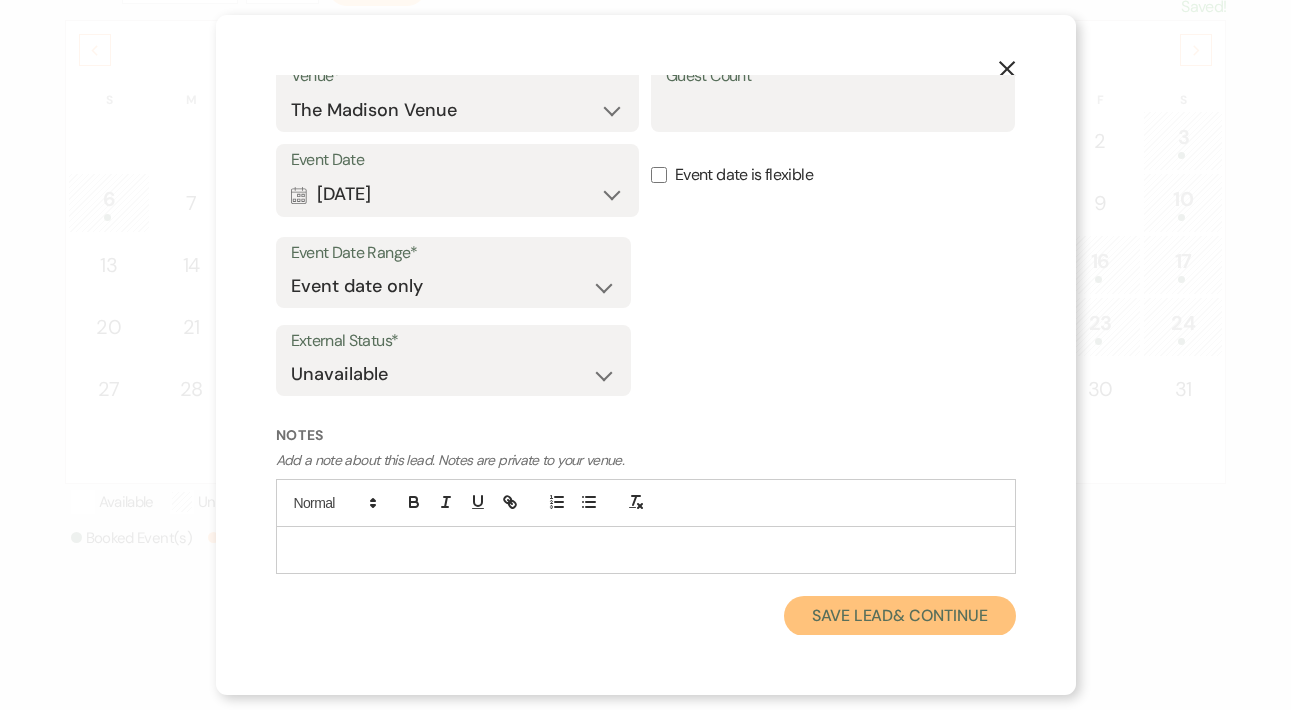 click on "Save Lead  & Continue" at bounding box center (899, 616) 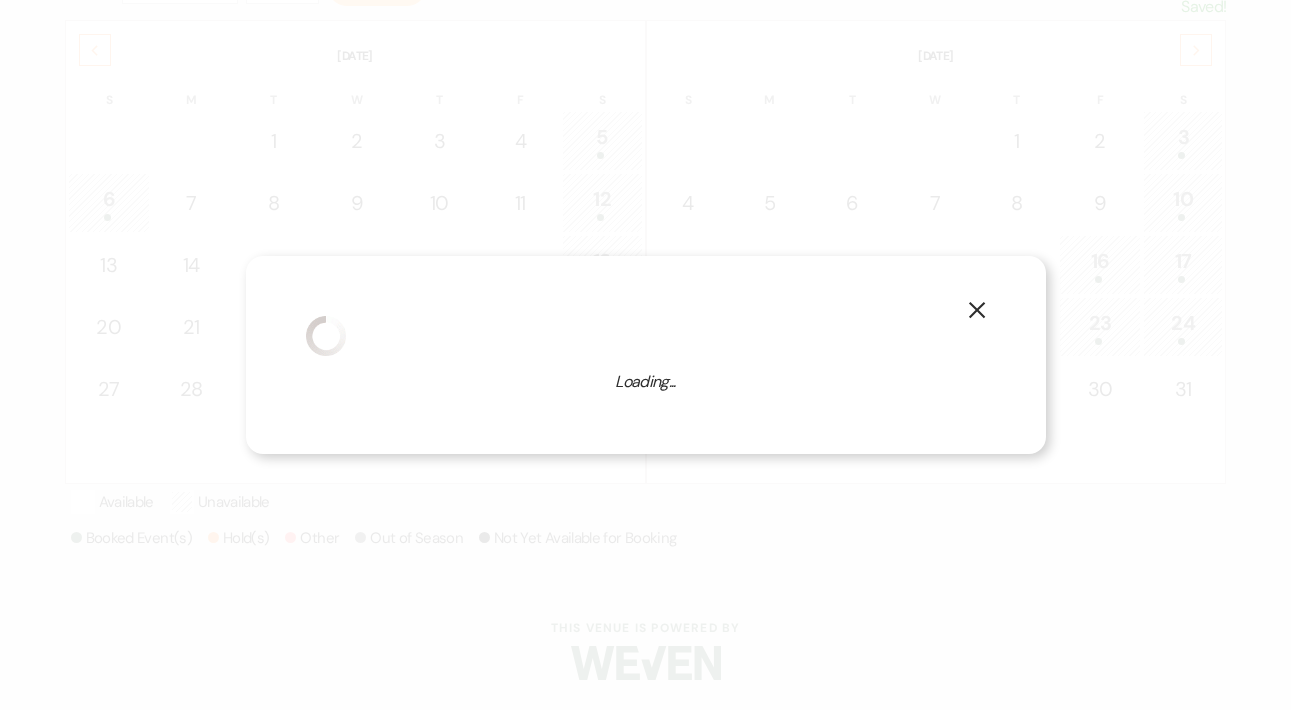 select on "7" 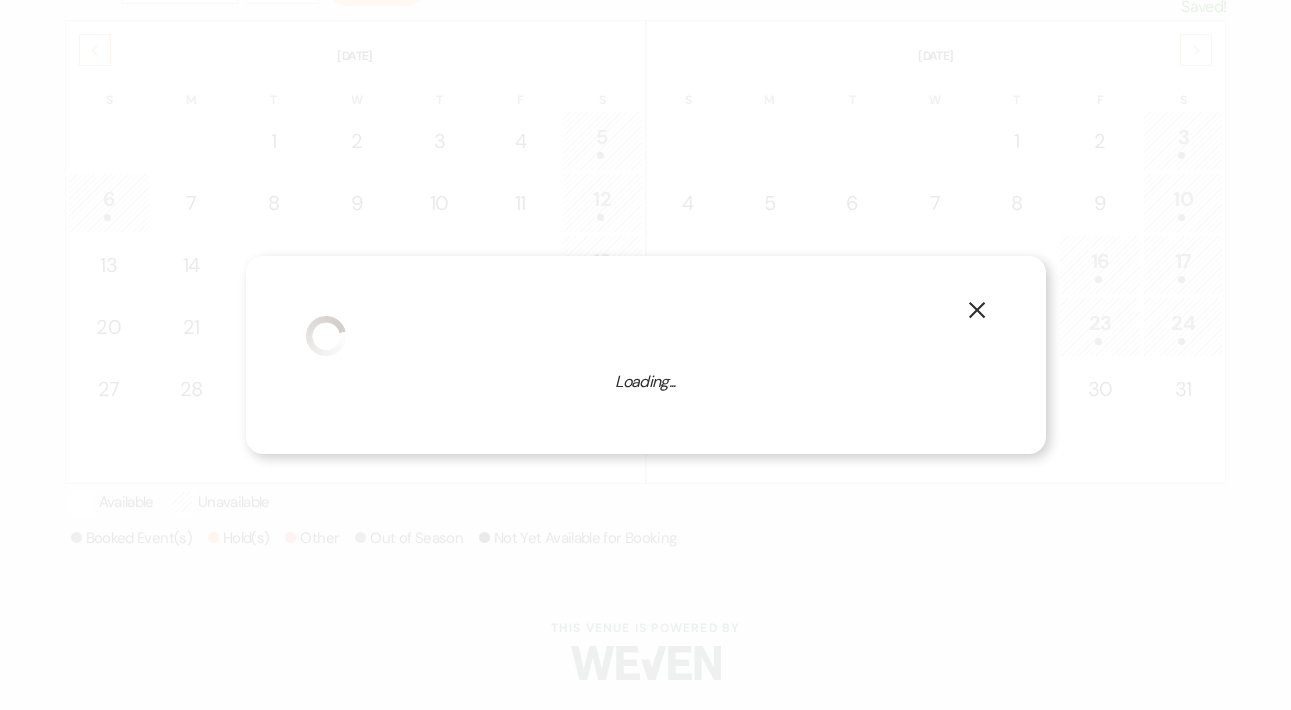 select on "775" 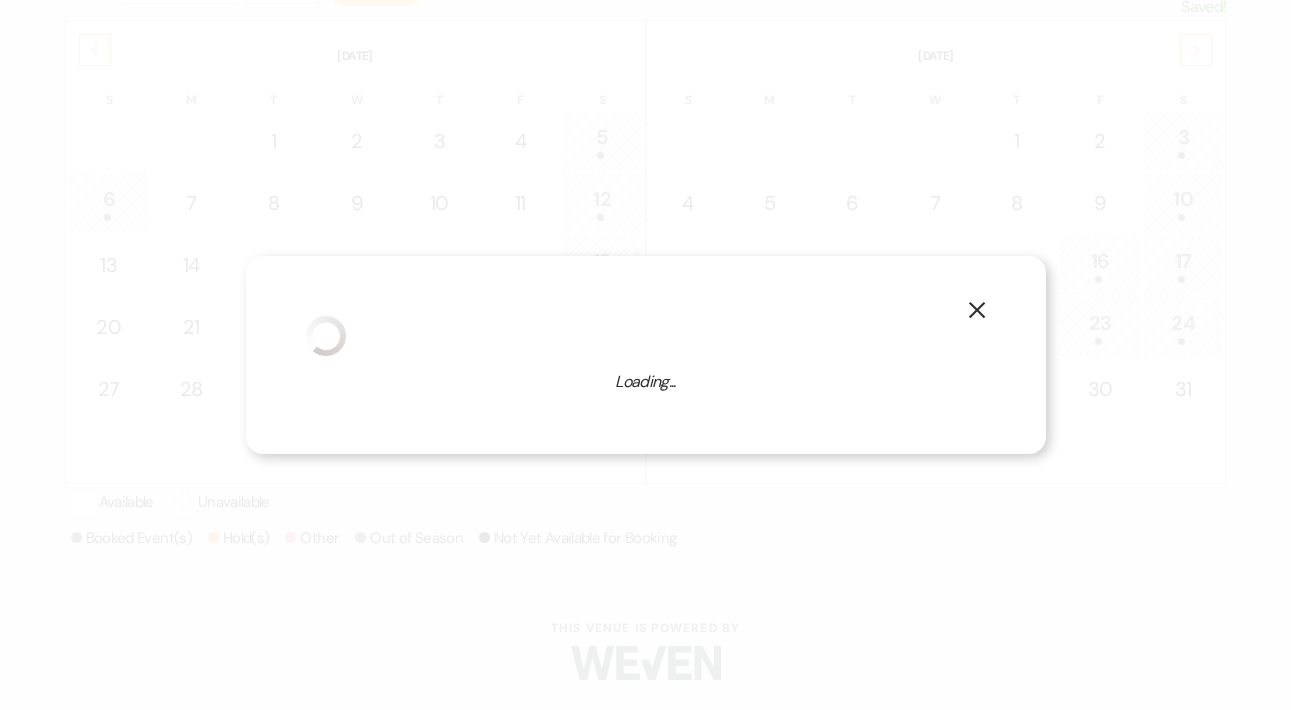 select on "false" 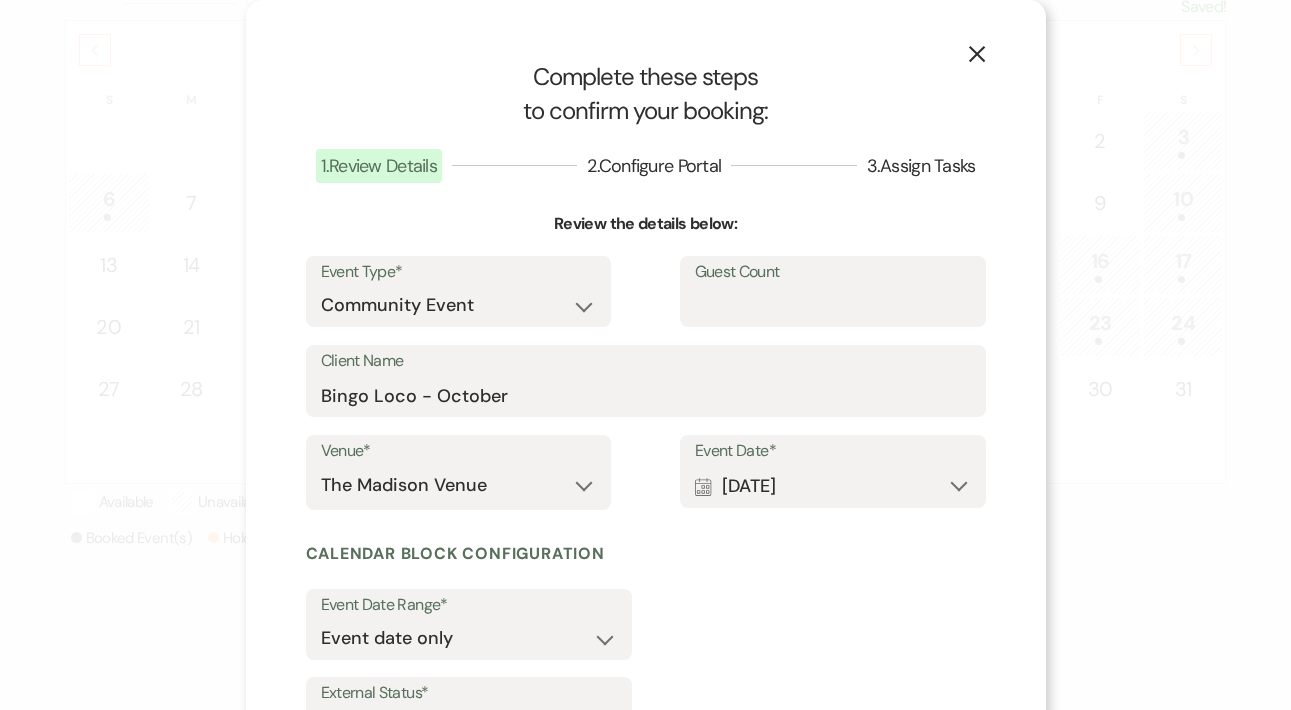 scroll, scrollTop: 172, scrollLeft: 0, axis: vertical 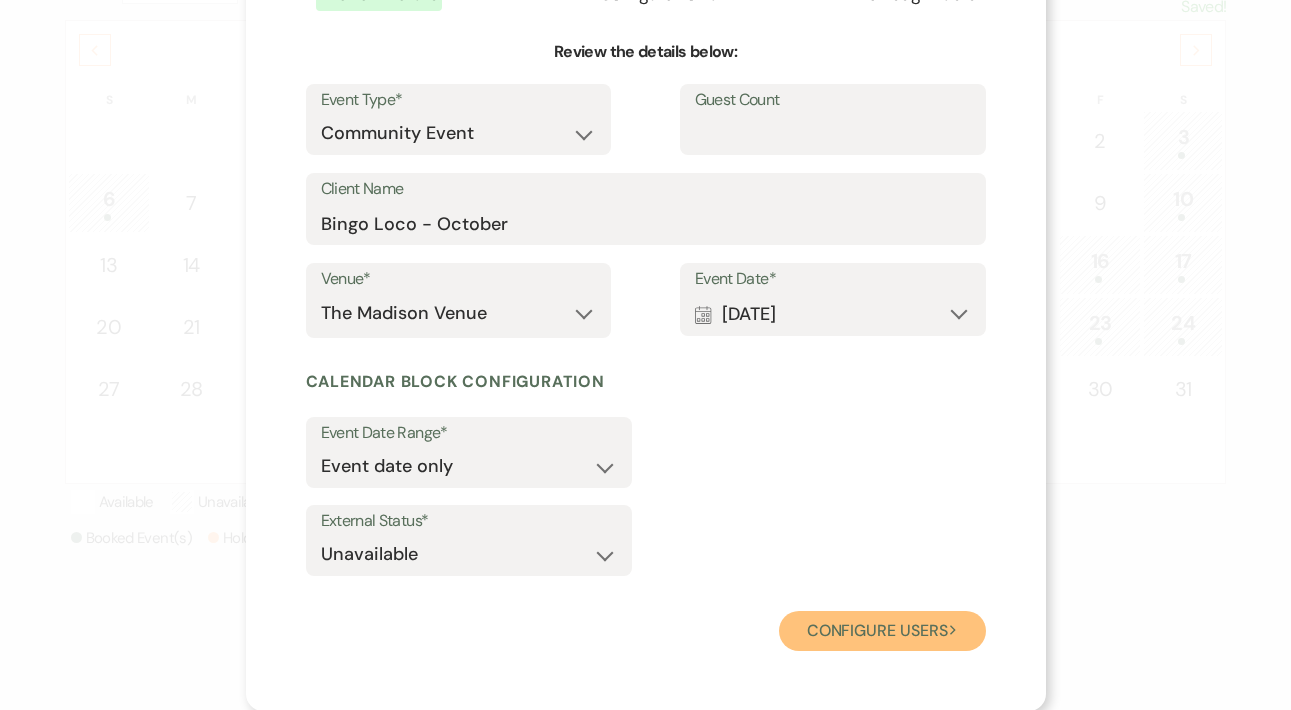 click on "Configure users  Next" at bounding box center (882, 631) 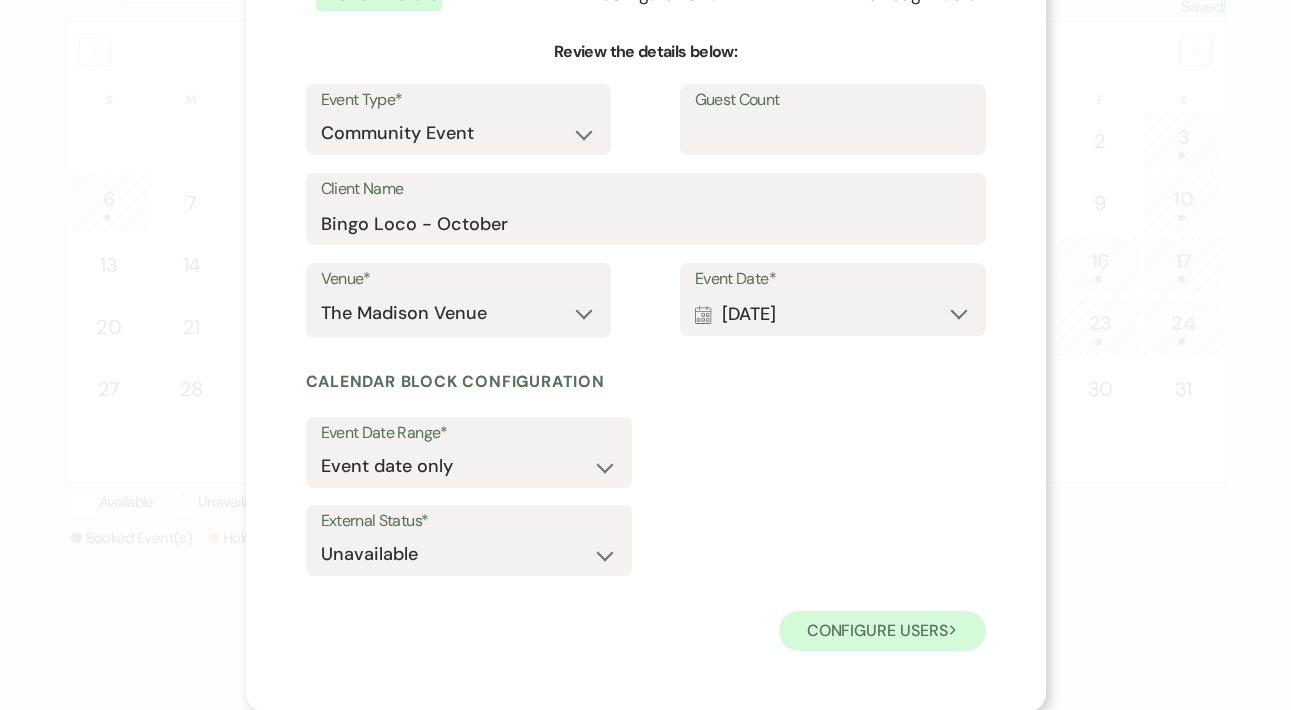 scroll, scrollTop: 121, scrollLeft: 0, axis: vertical 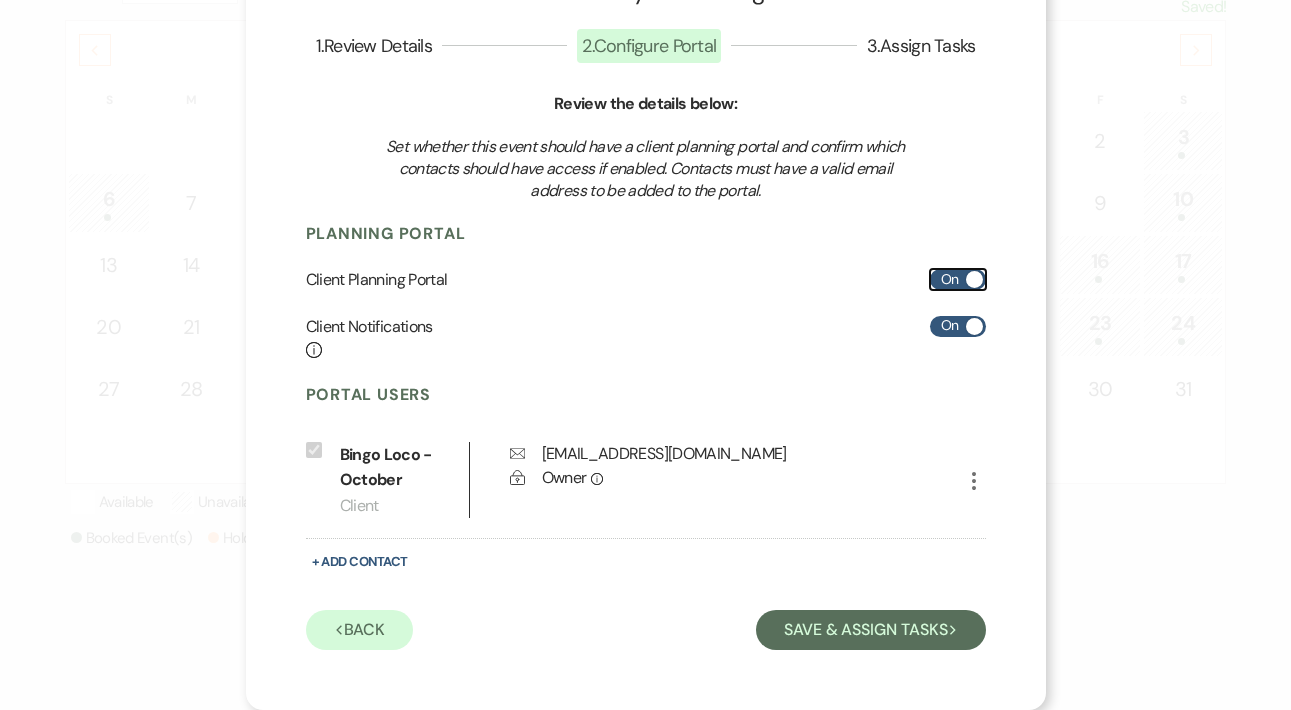 click on "On" at bounding box center [958, 279] 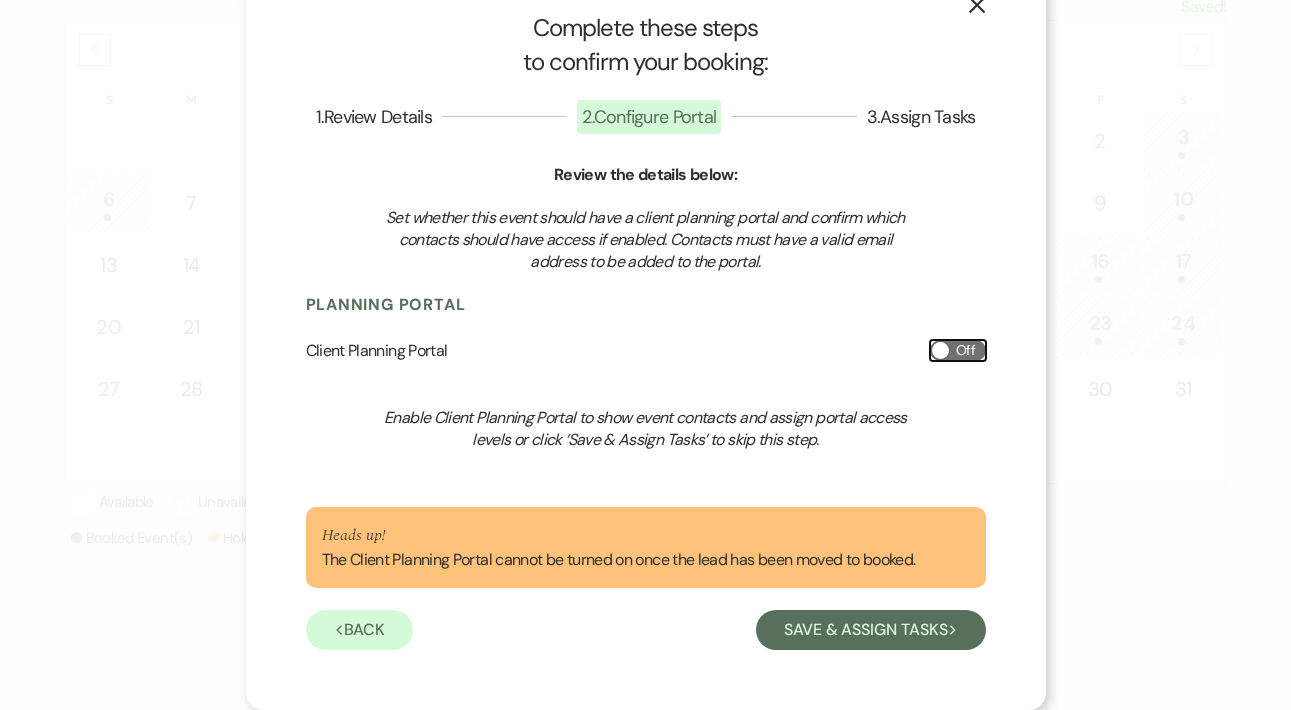 scroll, scrollTop: 49, scrollLeft: 0, axis: vertical 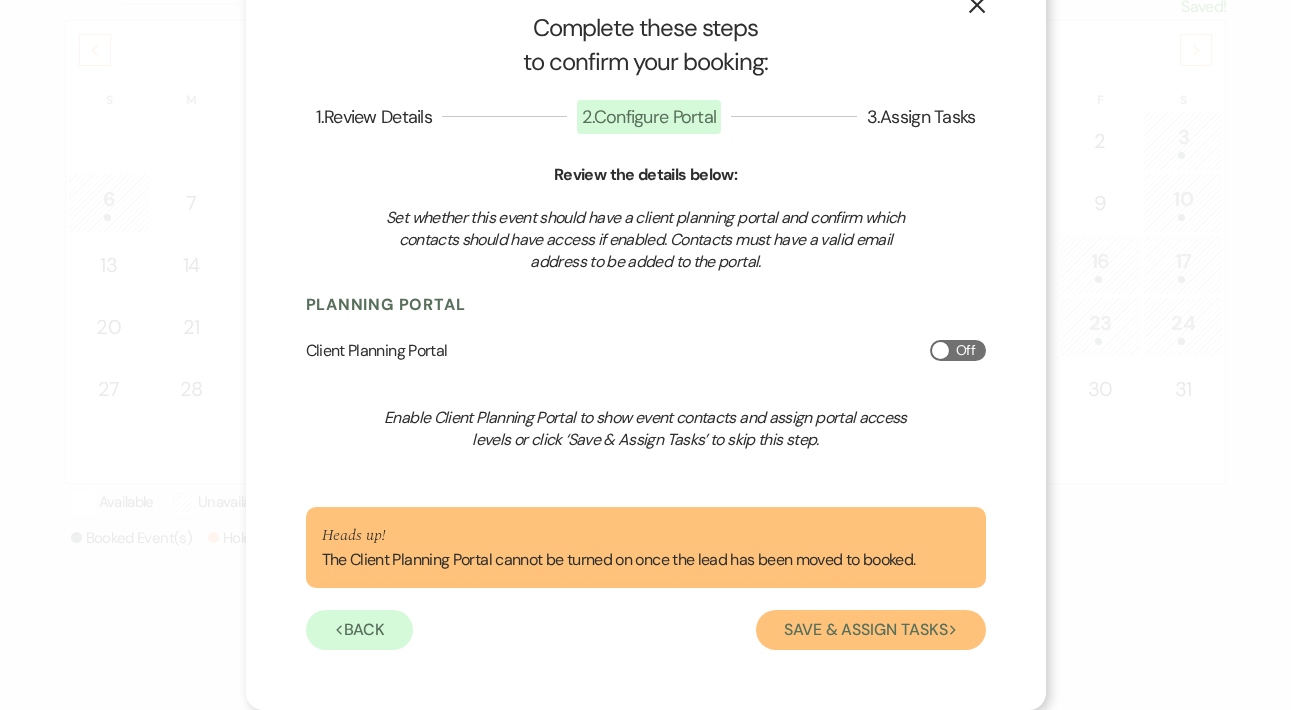 click on "Save & Assign Tasks  Next" at bounding box center [870, 630] 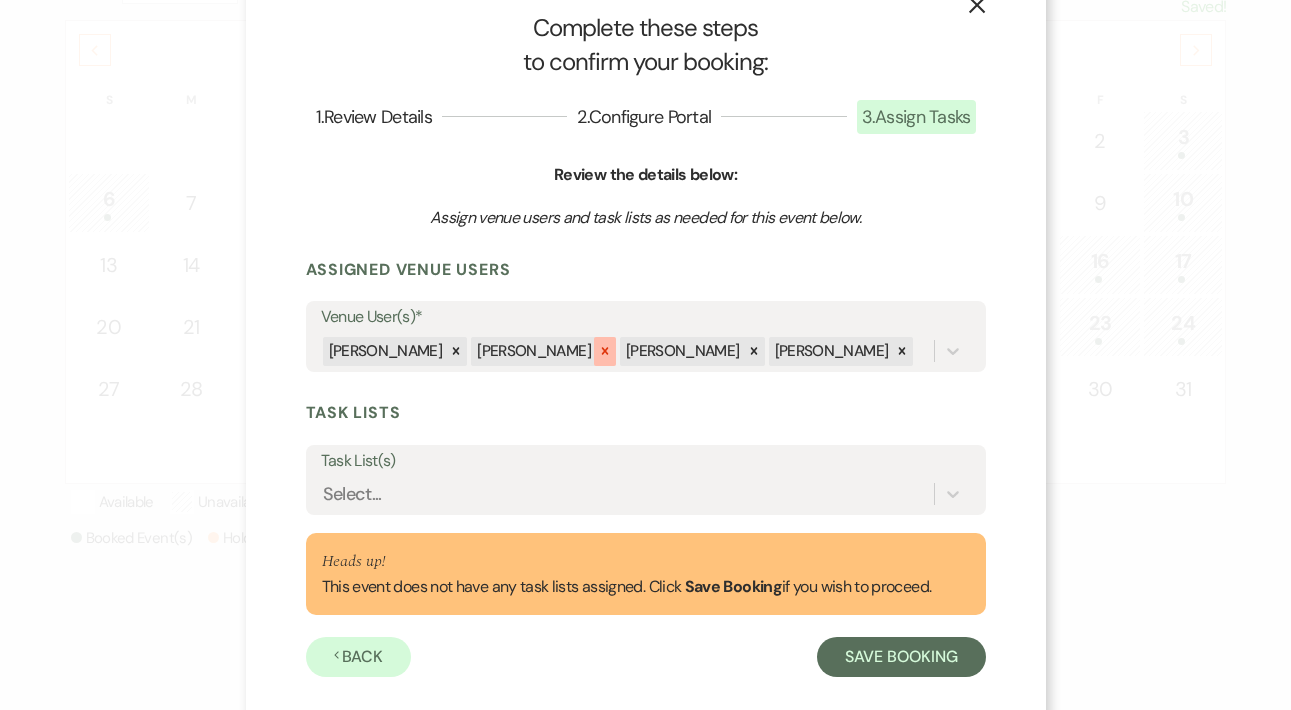 click 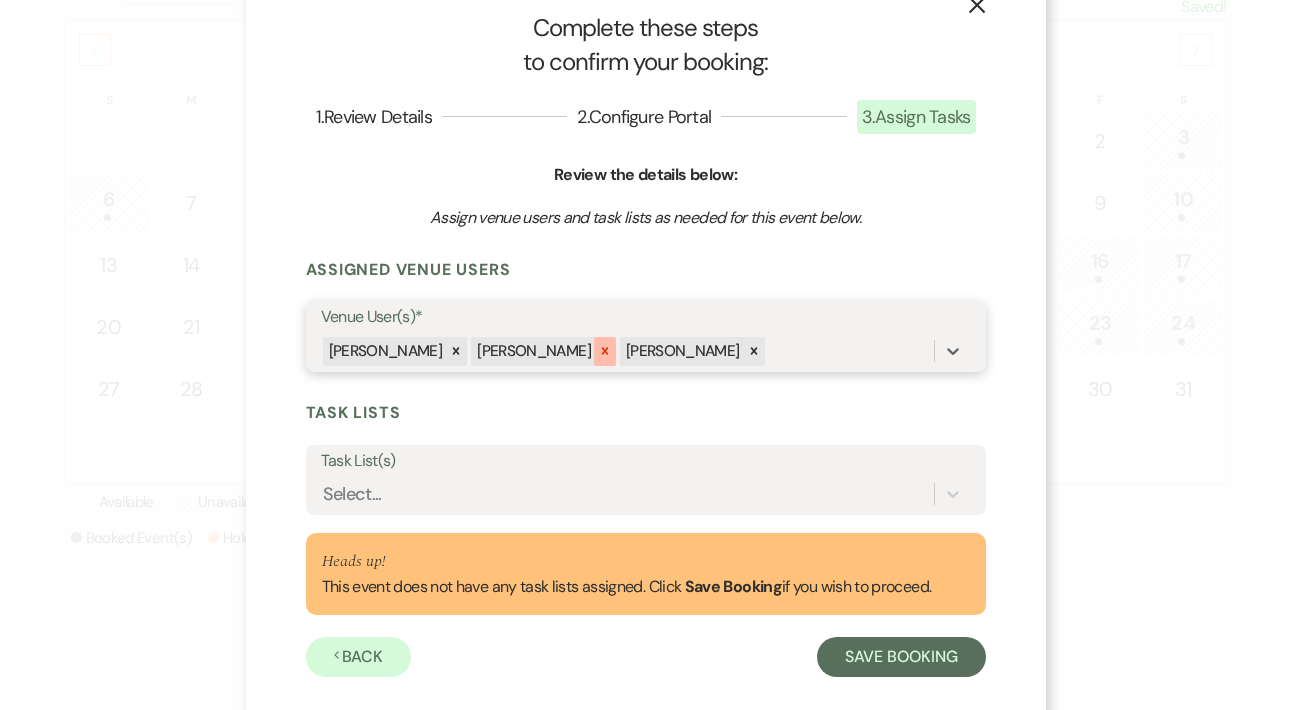 click 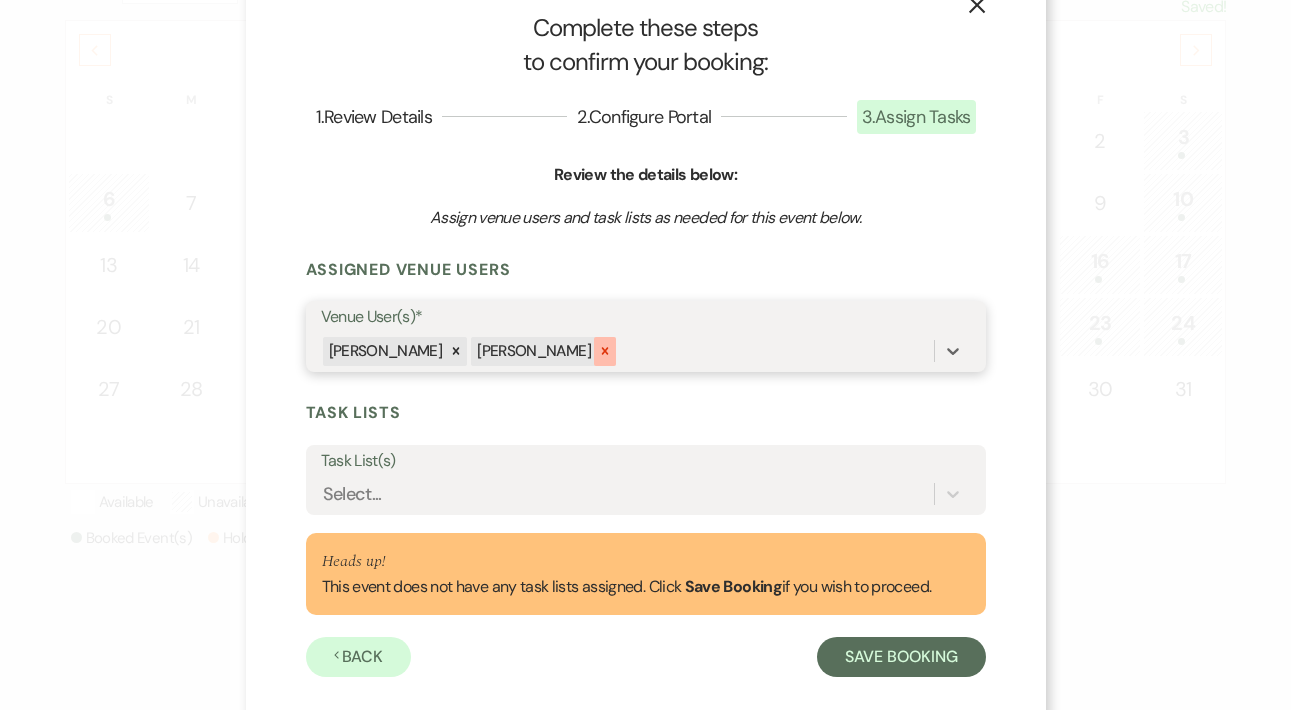 click 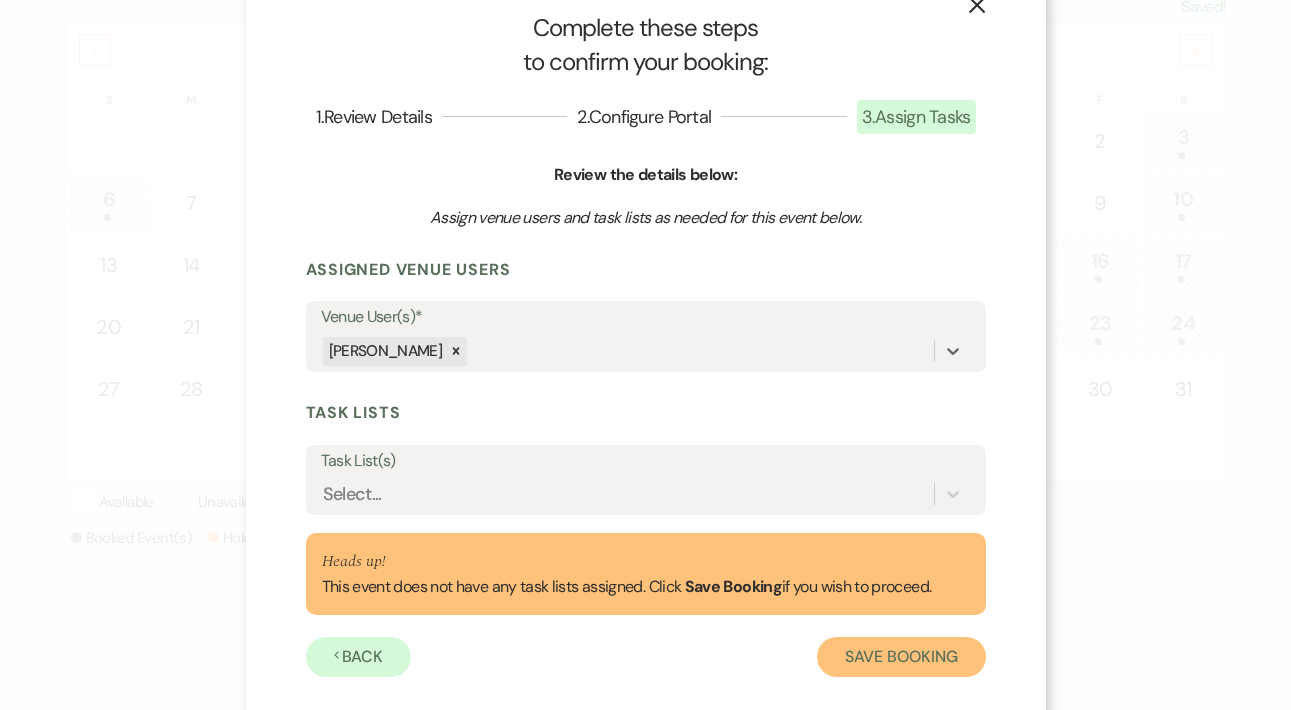 click on "Save Booking" at bounding box center [901, 657] 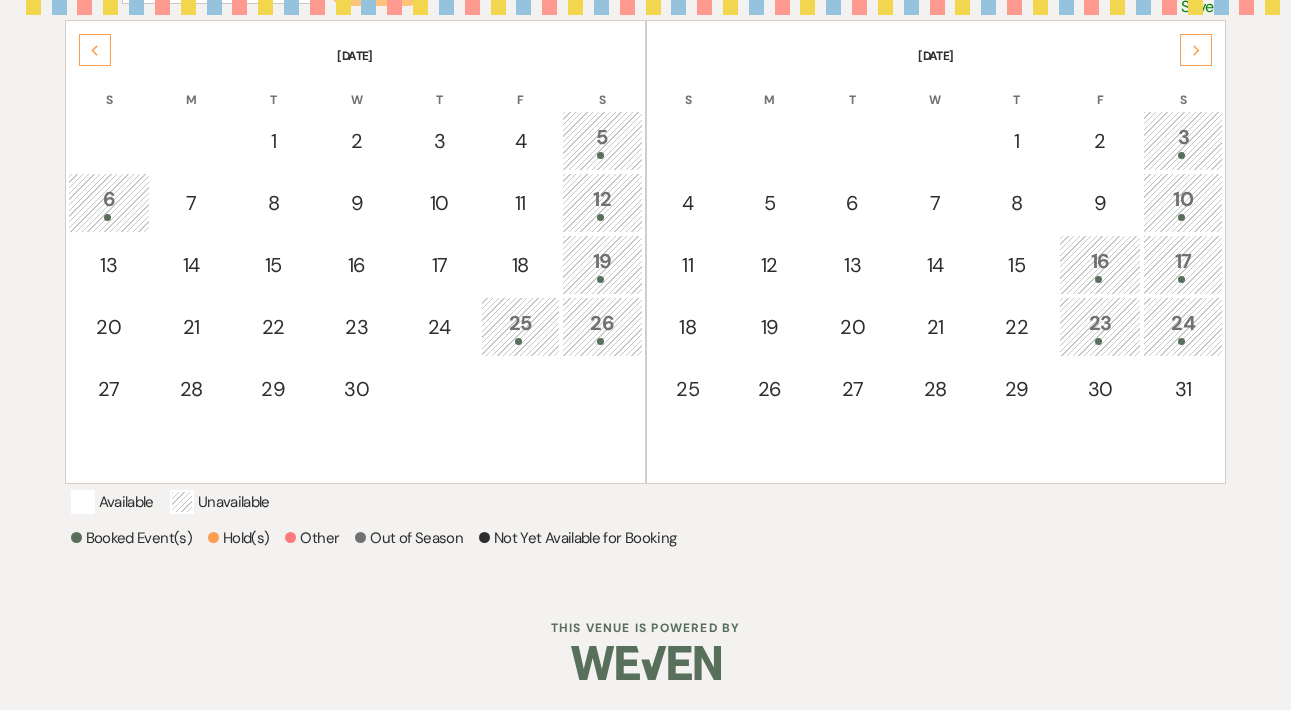 click on "Next" 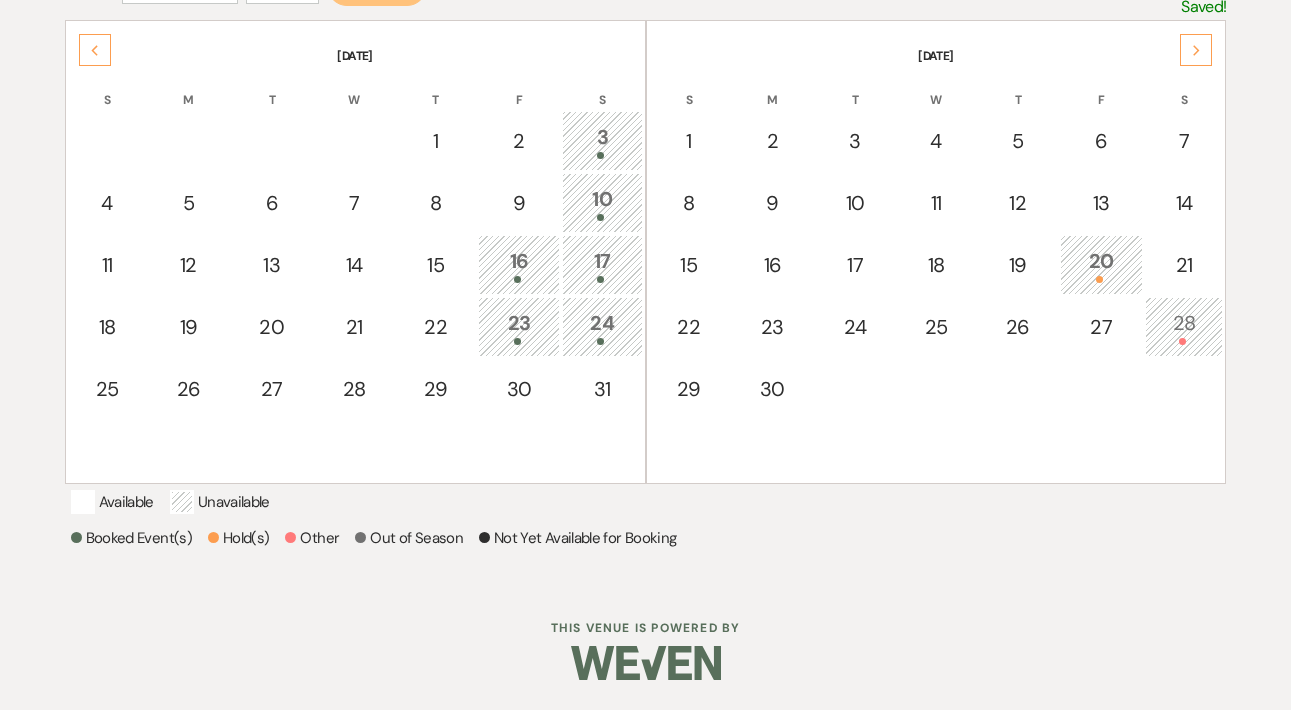 click on "28" at bounding box center [1184, 326] 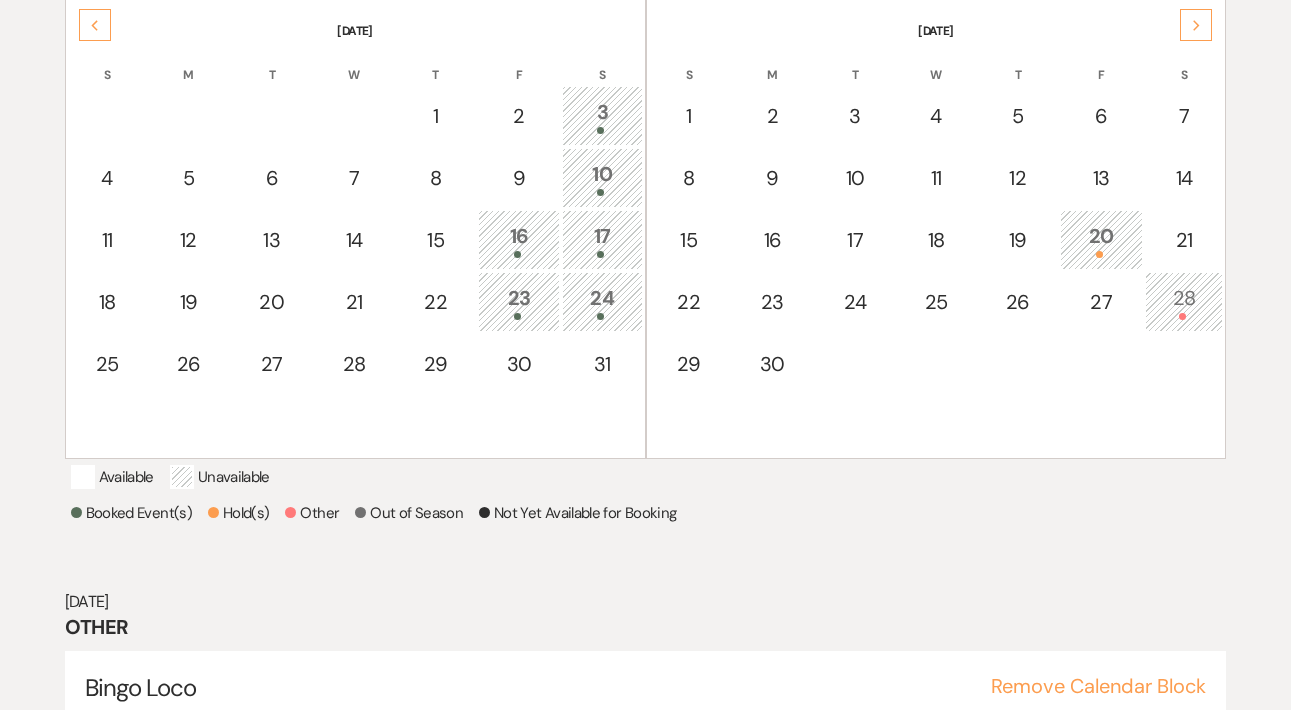 scroll, scrollTop: 533, scrollLeft: 0, axis: vertical 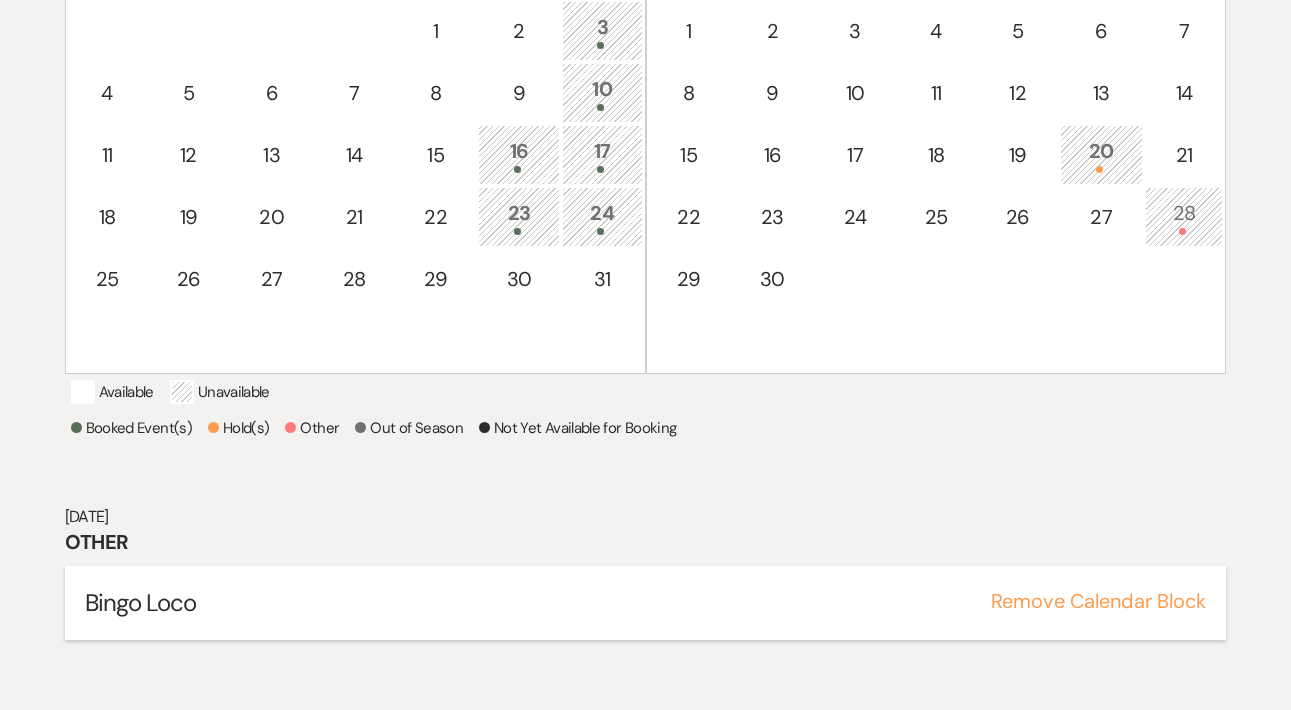 click on "Remove Calendar Block" at bounding box center [1098, 601] 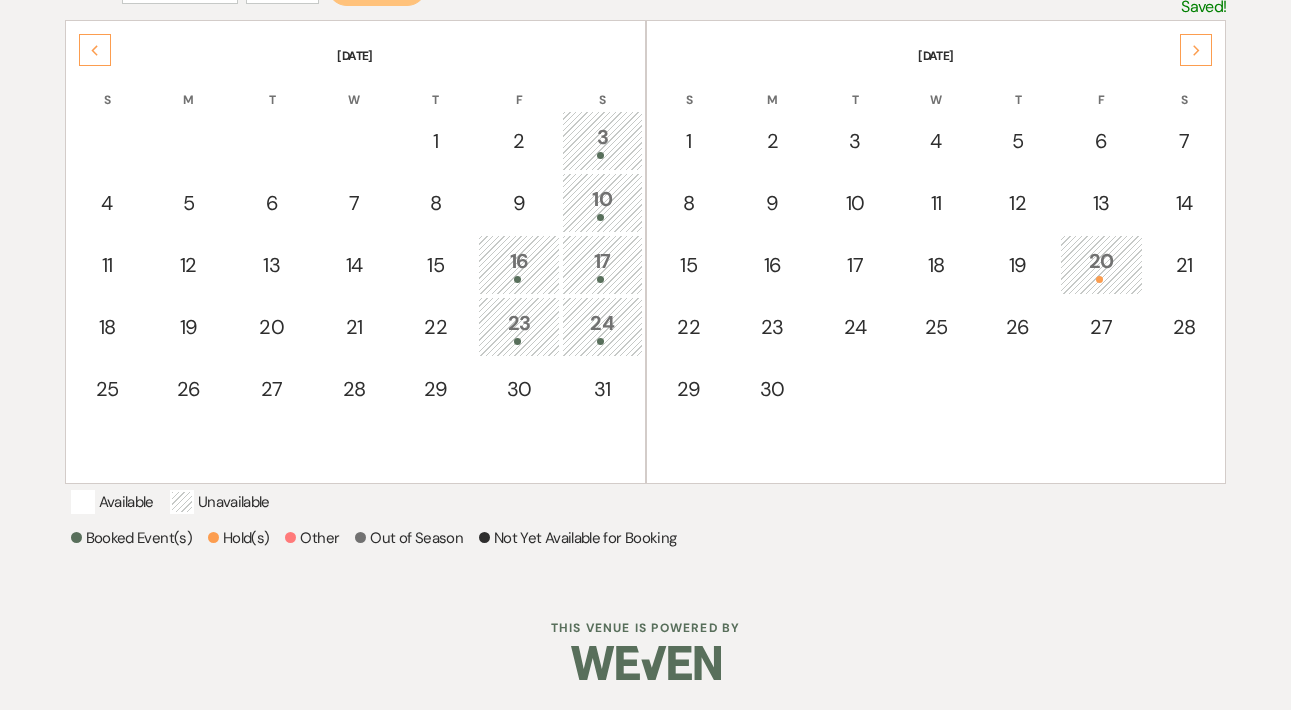 scroll, scrollTop: 448, scrollLeft: 0, axis: vertical 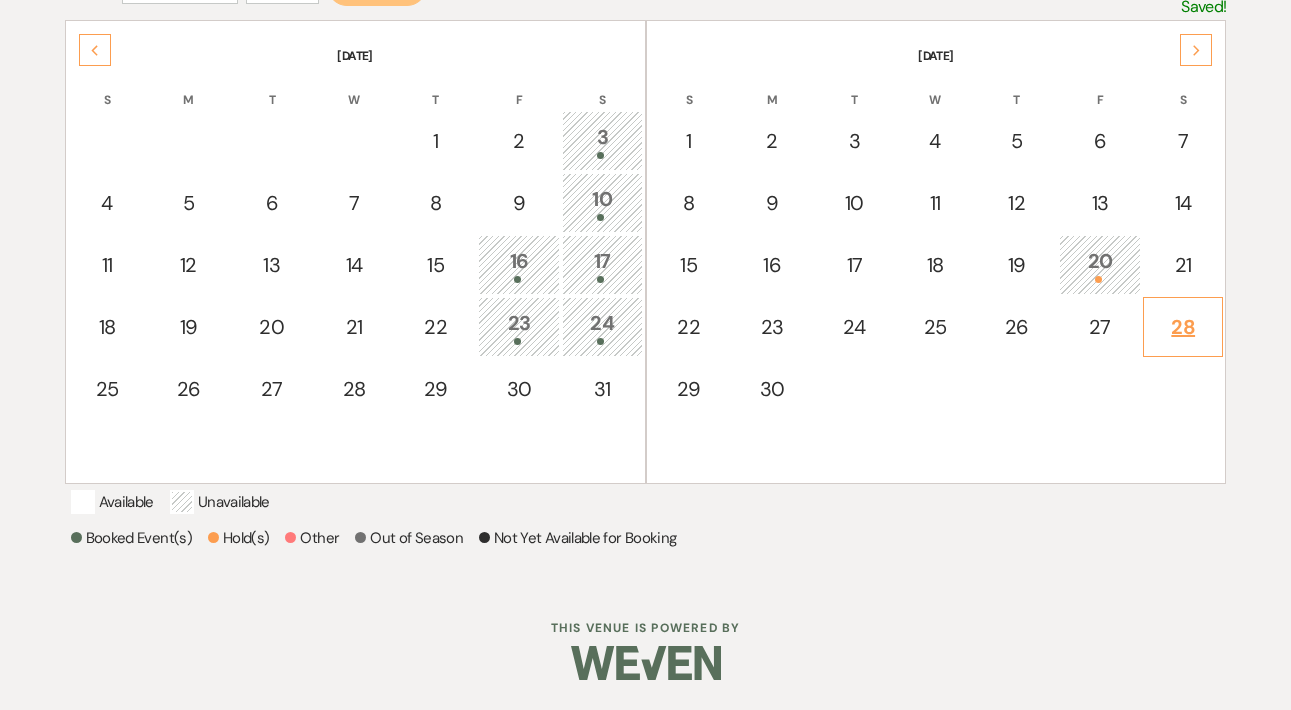 click on "28" at bounding box center (1183, 327) 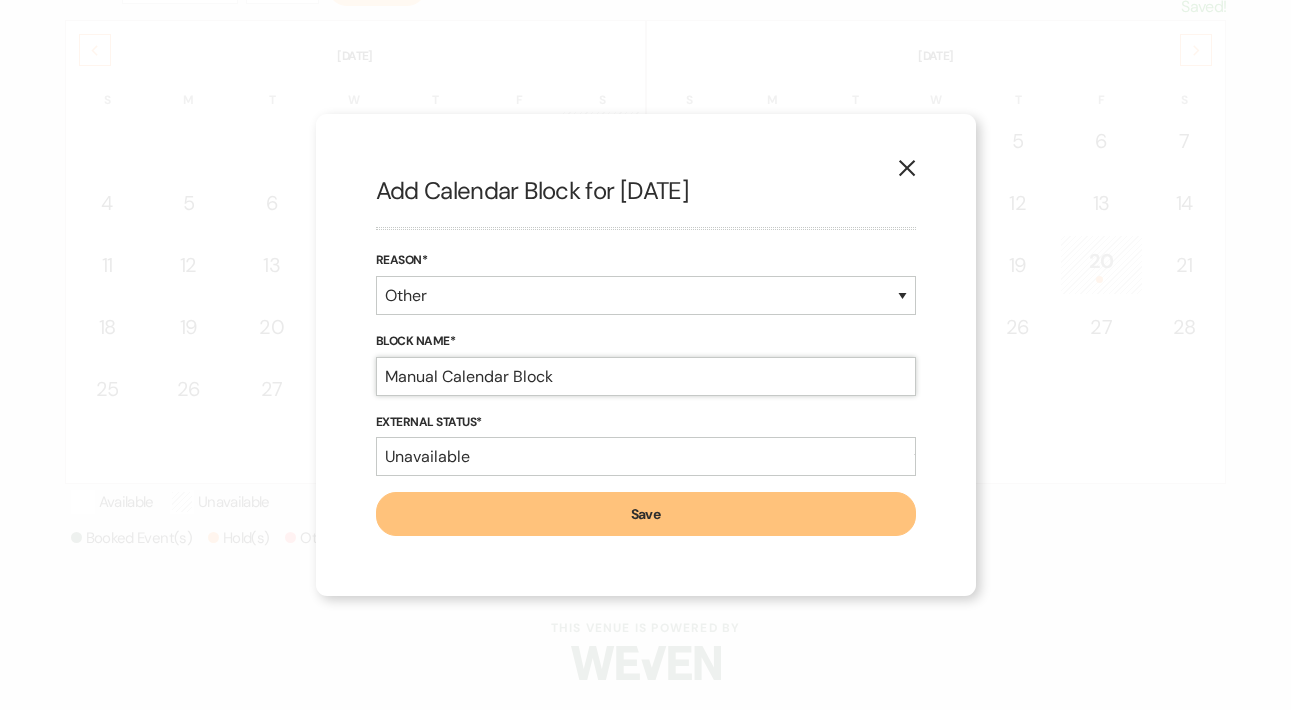 click on "Manual Calendar Block" at bounding box center (646, 376) 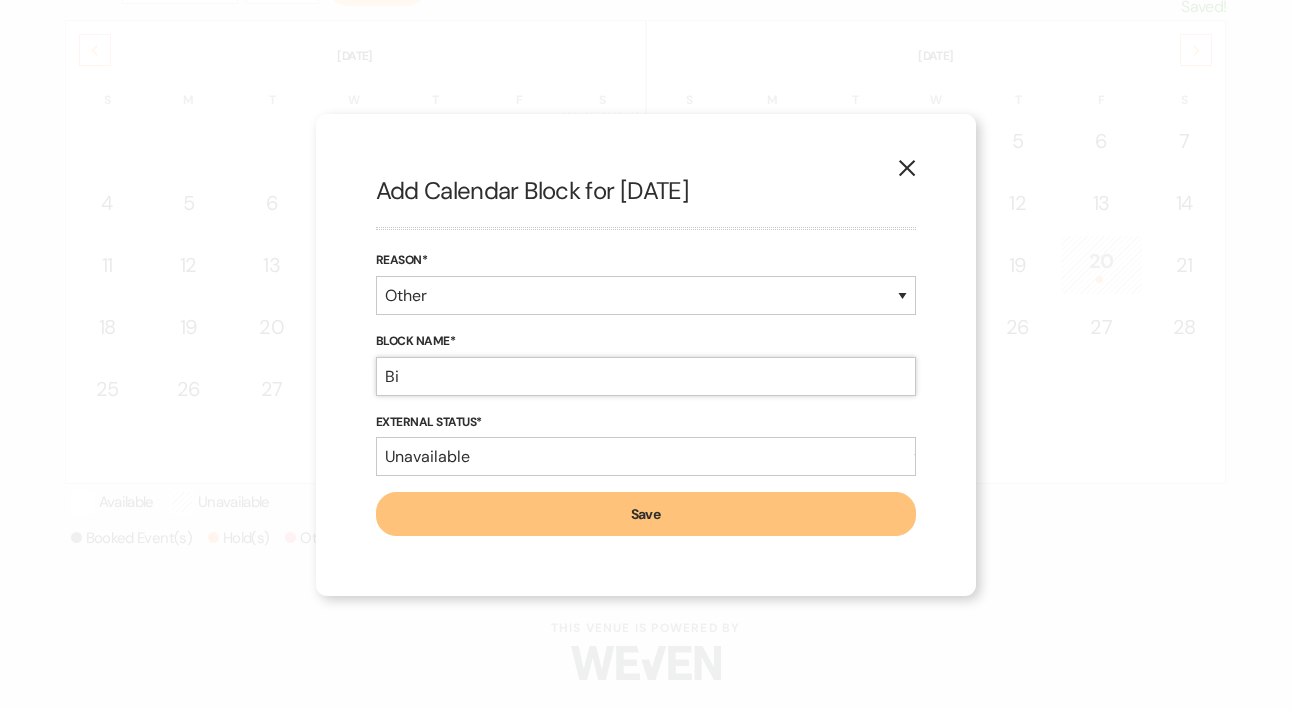 type on "Bi" 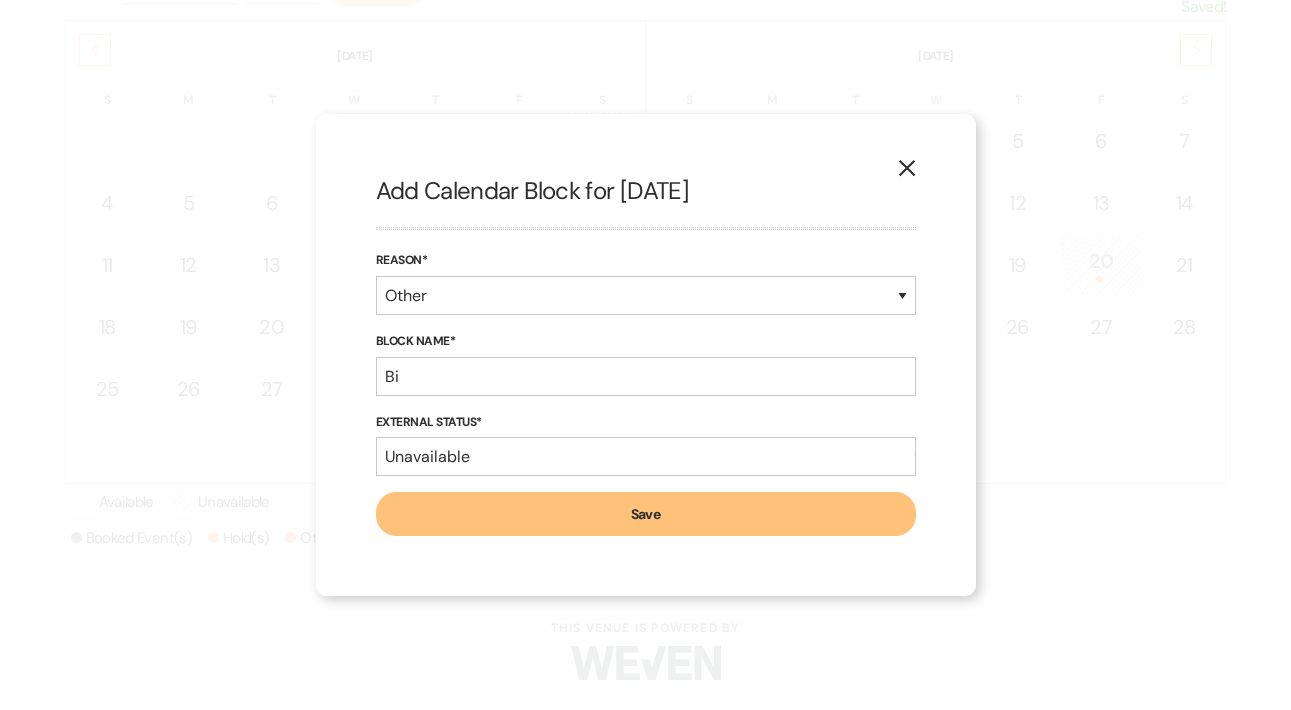 click on "Reason*" at bounding box center (646, 261) 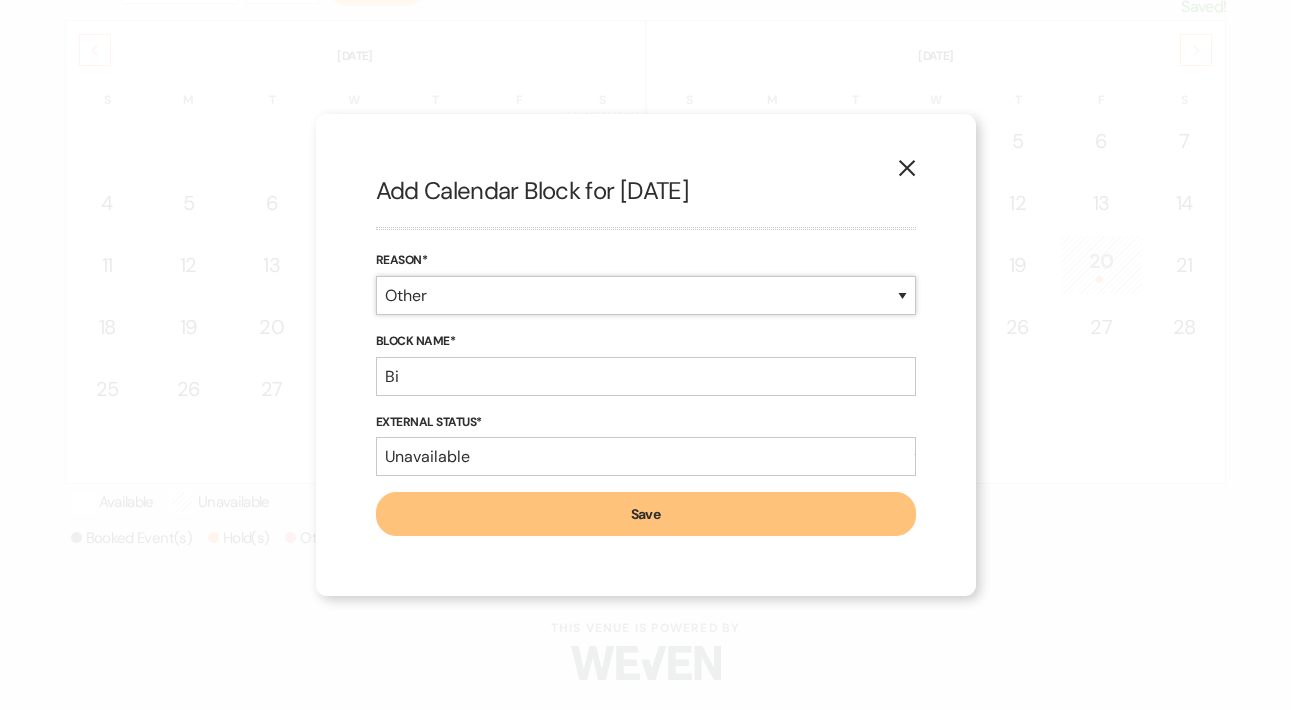 click on "Booked Event Hold Other" at bounding box center [646, 295] 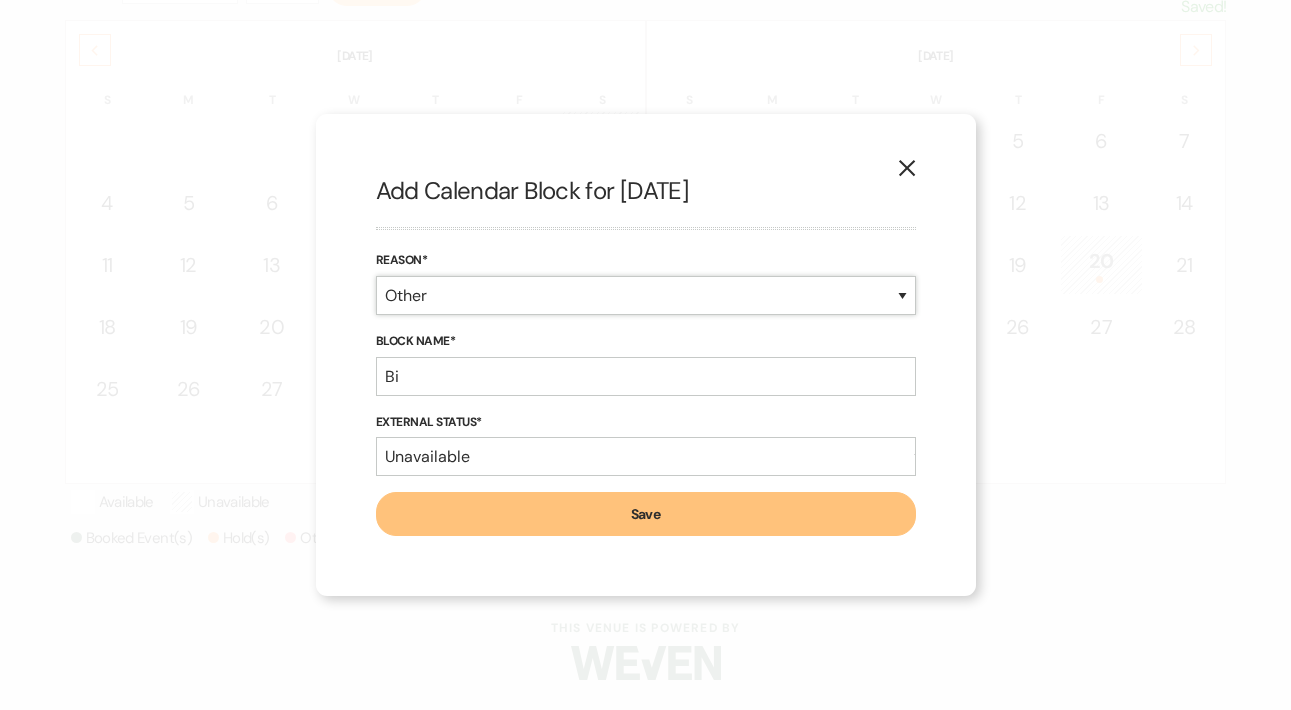 select on "bookedEvent" 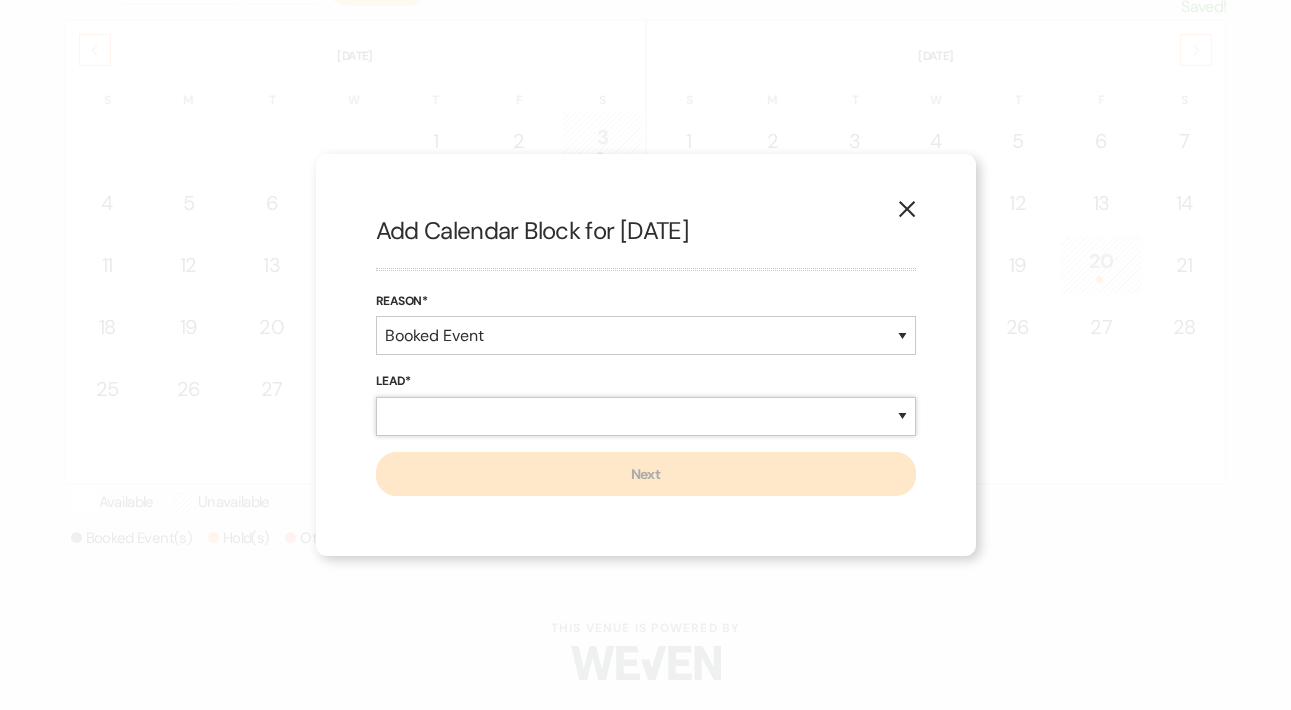 click on "New Lead Existing Lead" at bounding box center (646, 416) 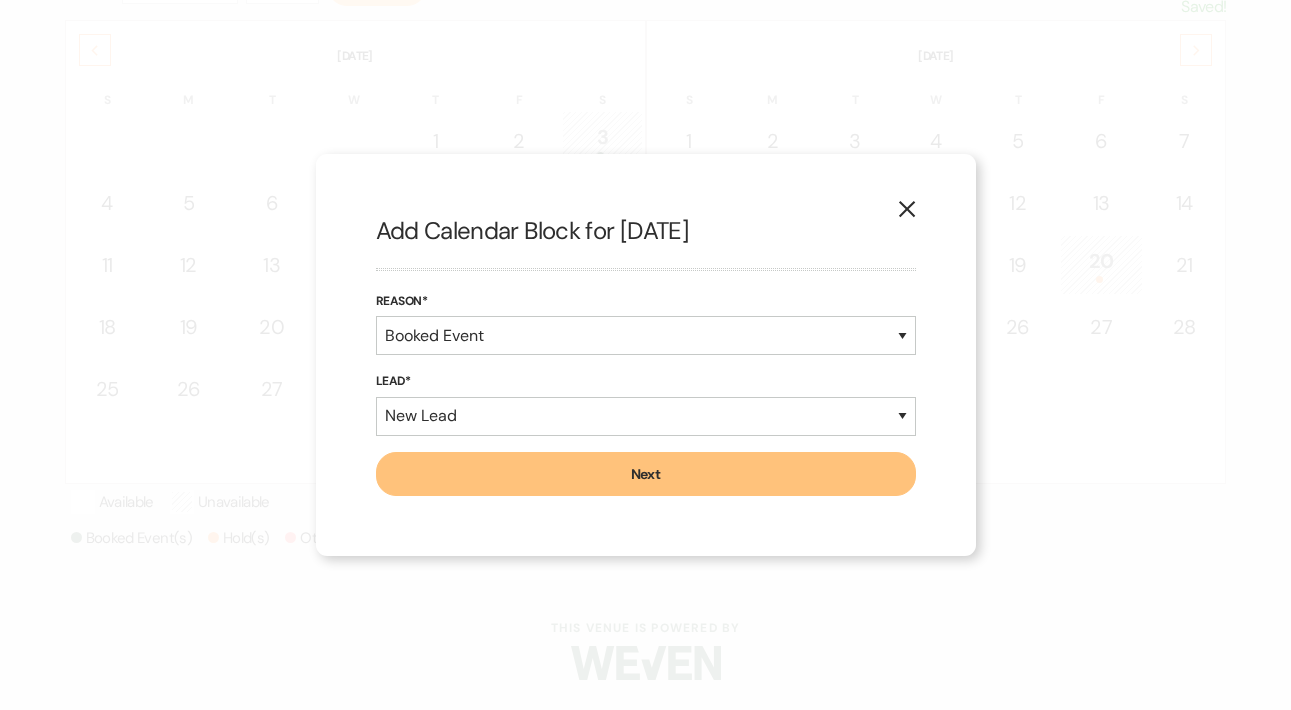 click on "Next" at bounding box center [646, 474] 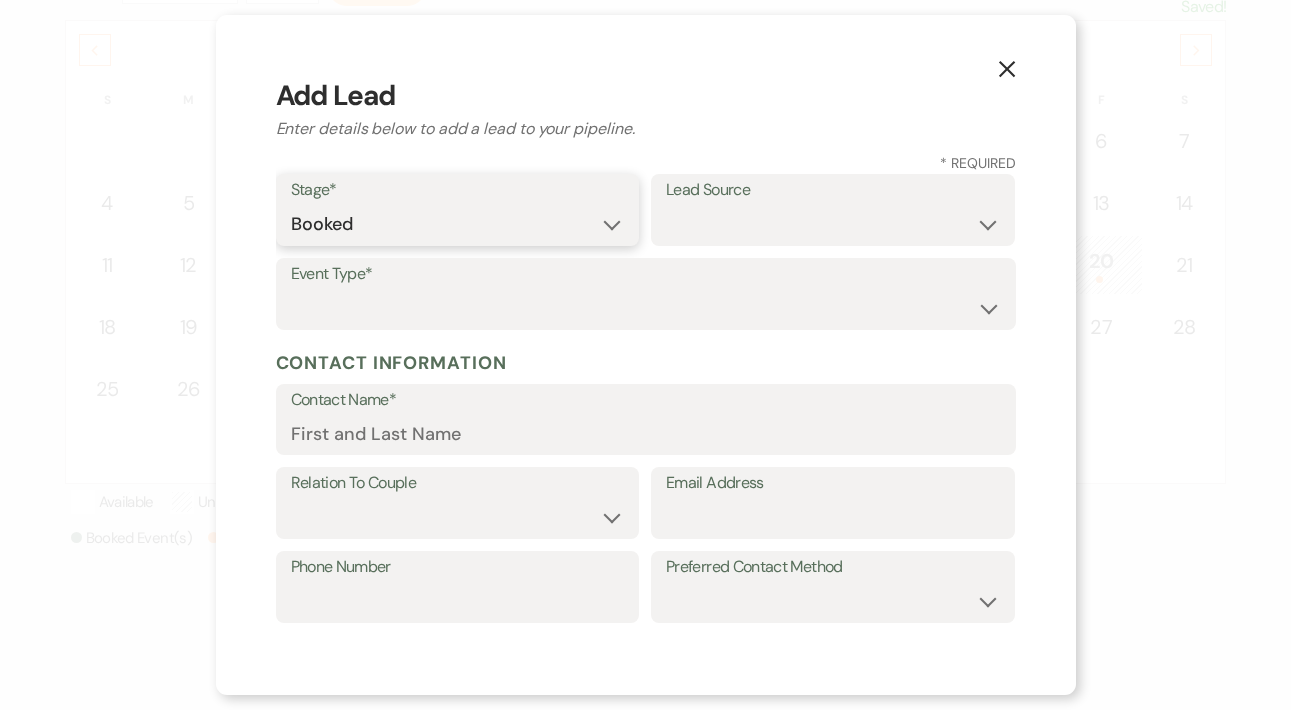 click on "Inquiry Follow Up Tour Requested Tour Confirmed Toured Proposal Sent Booked Lost" at bounding box center [458, 224] 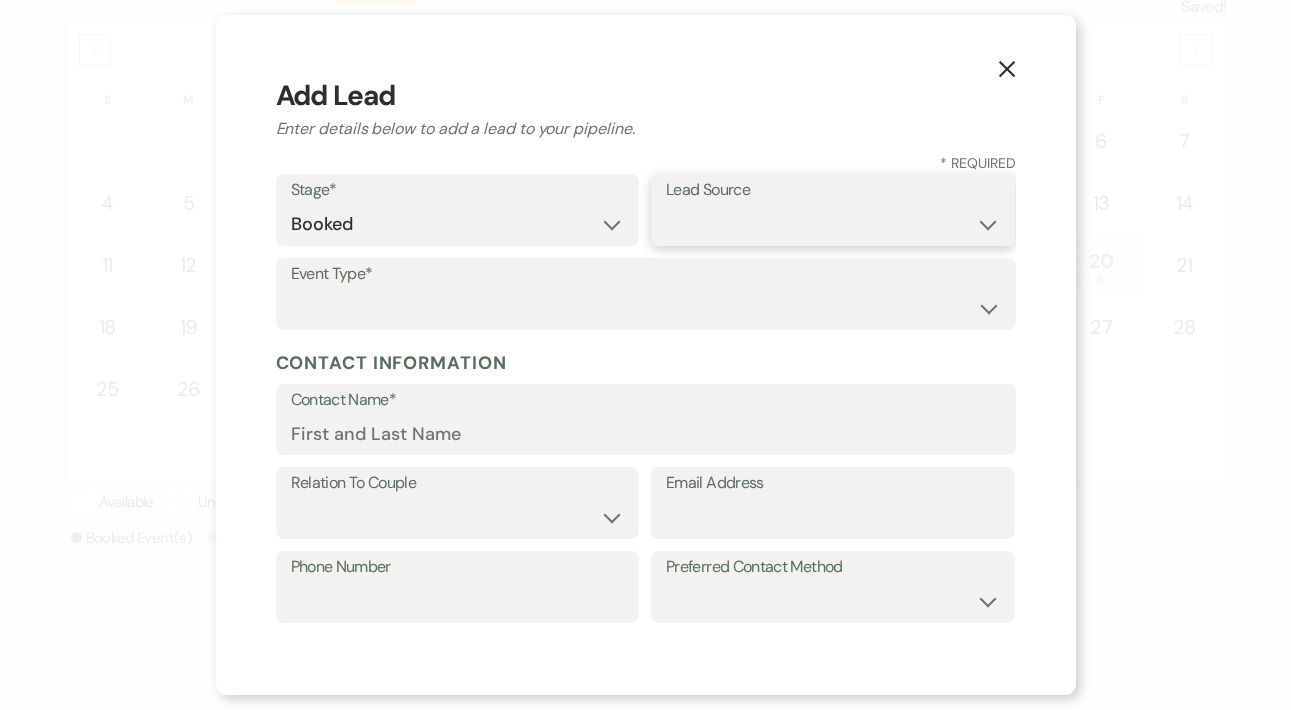 click on "Weven Venue Website Instagram Facebook Pinterest Google The Knot Wedding Wire Here Comes the Guide Wedding Spot Eventective Zola The Venue Report PartySlate VRBO / Homeaway Airbnb Wedding Show TikTok X / Twitter Phone Call Walk-in Vendor Referral Advertising Personal Referral Local Referral Other" at bounding box center (833, 224) 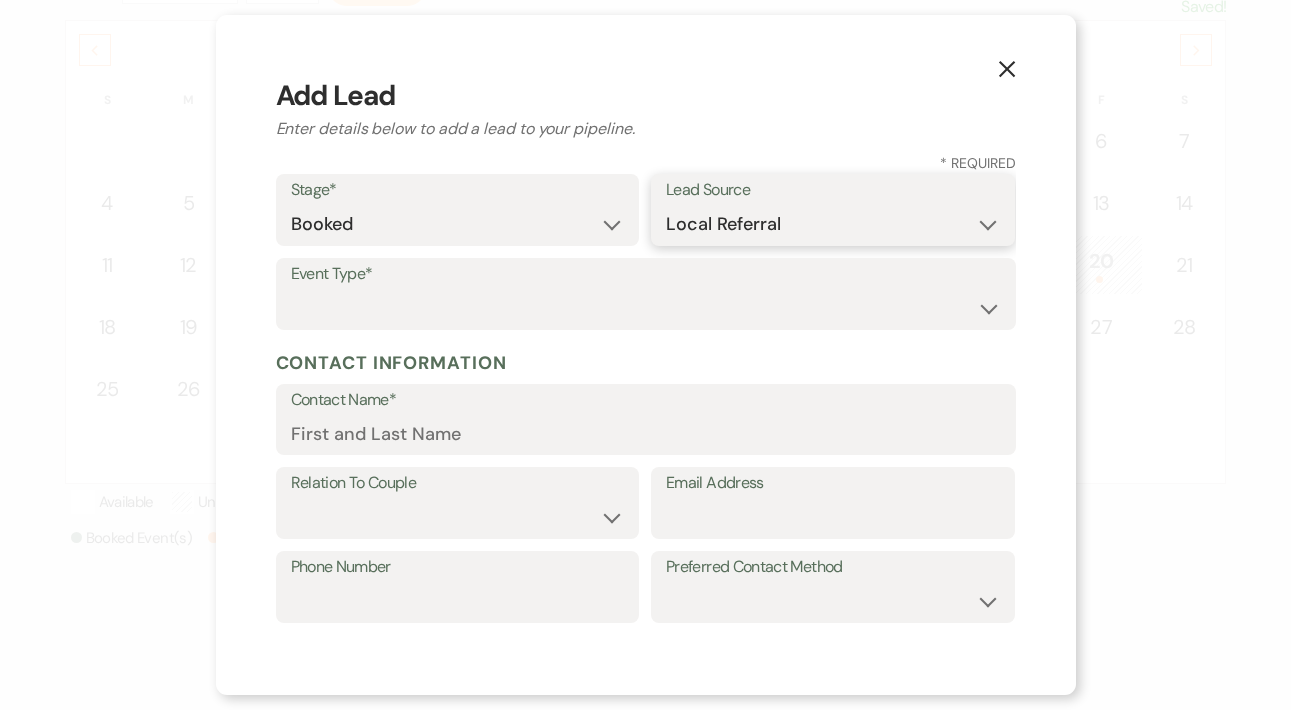 click on "Weven Venue Website Instagram Facebook Pinterest Google The Knot Wedding Wire Here Comes the Guide Wedding Spot Eventective Zola The Venue Report PartySlate VRBO / Homeaway Airbnb Wedding Show TikTok X / Twitter Phone Call Walk-in Vendor Referral Advertising Personal Referral Local Referral Other" at bounding box center (833, 224) 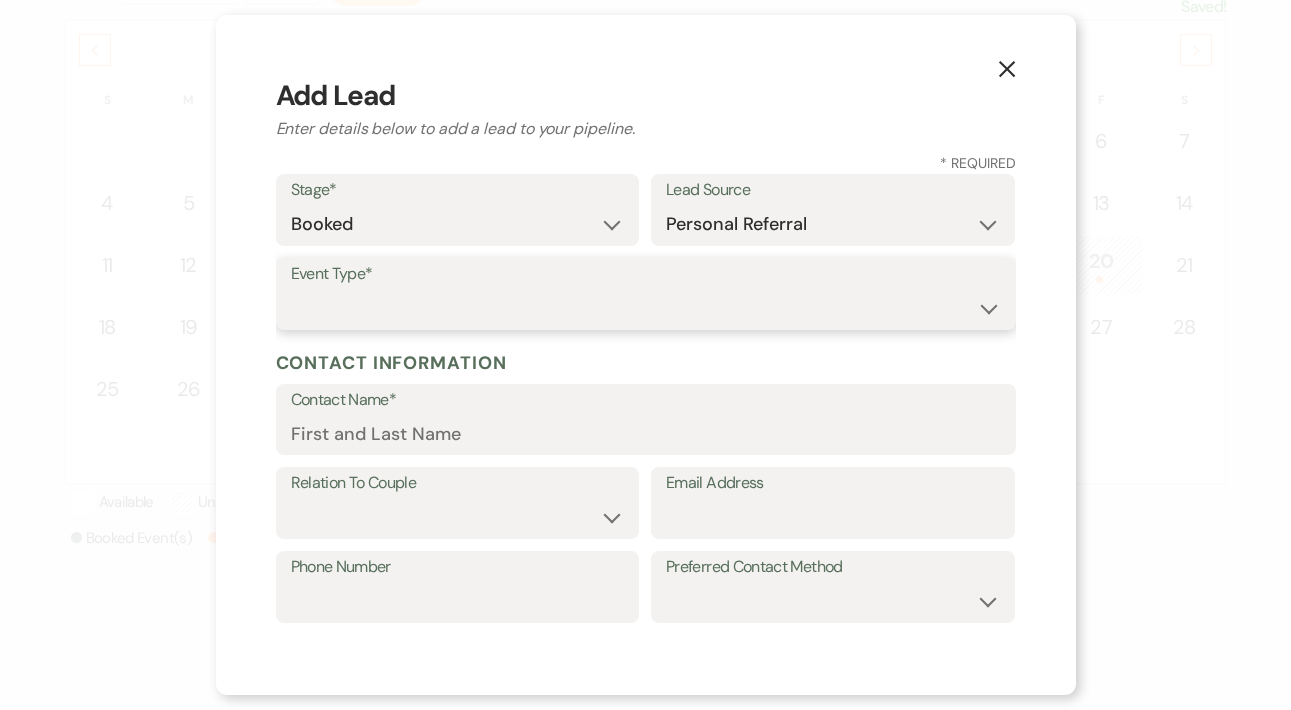 click on "Wedding Anniversary Party Baby Shower Bachelorette / Bachelor Party Birthday Party Bridal Shower Brunch Community Event Concert Corporate Event Elopement End of Life Celebration Engagement Party Fundraiser Graduation Party Micro Wedding Prom Quinceañera Rehearsal Dinner Religious Event Retreat Other" at bounding box center [646, 308] 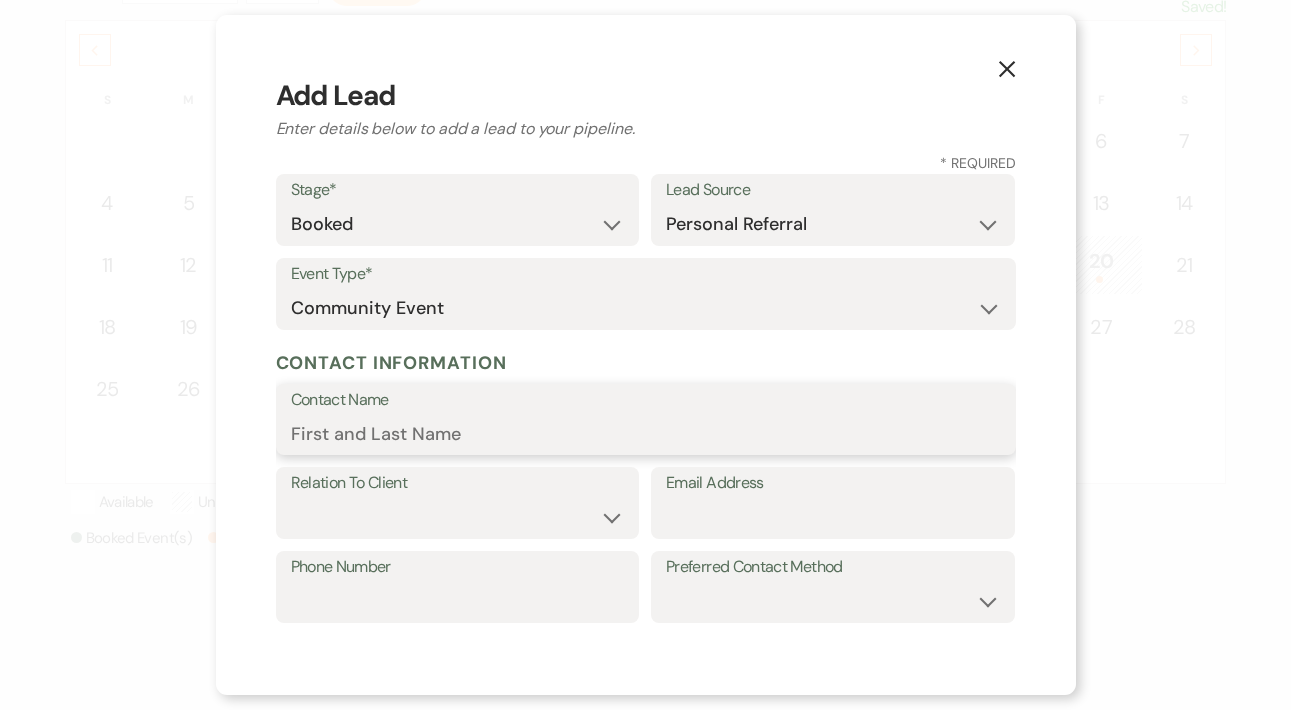 click on "Contact Name" at bounding box center [646, 433] 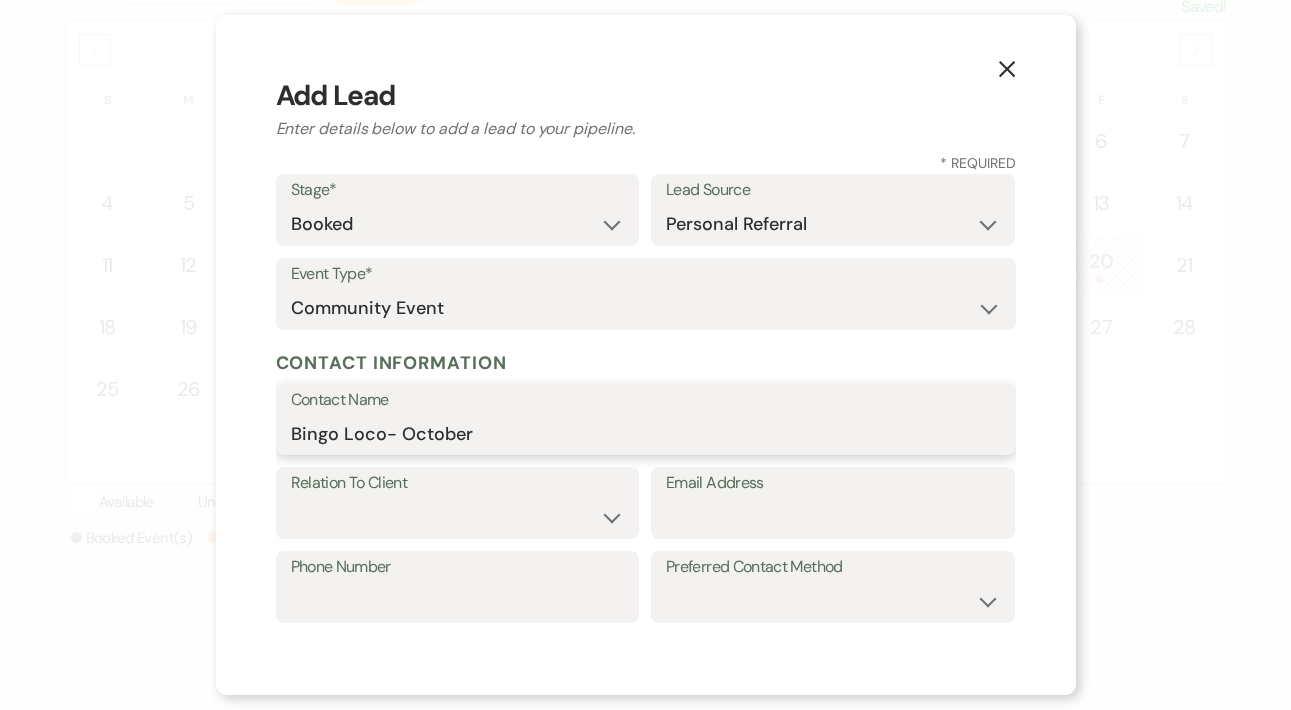type on "Bingo Loco- October" 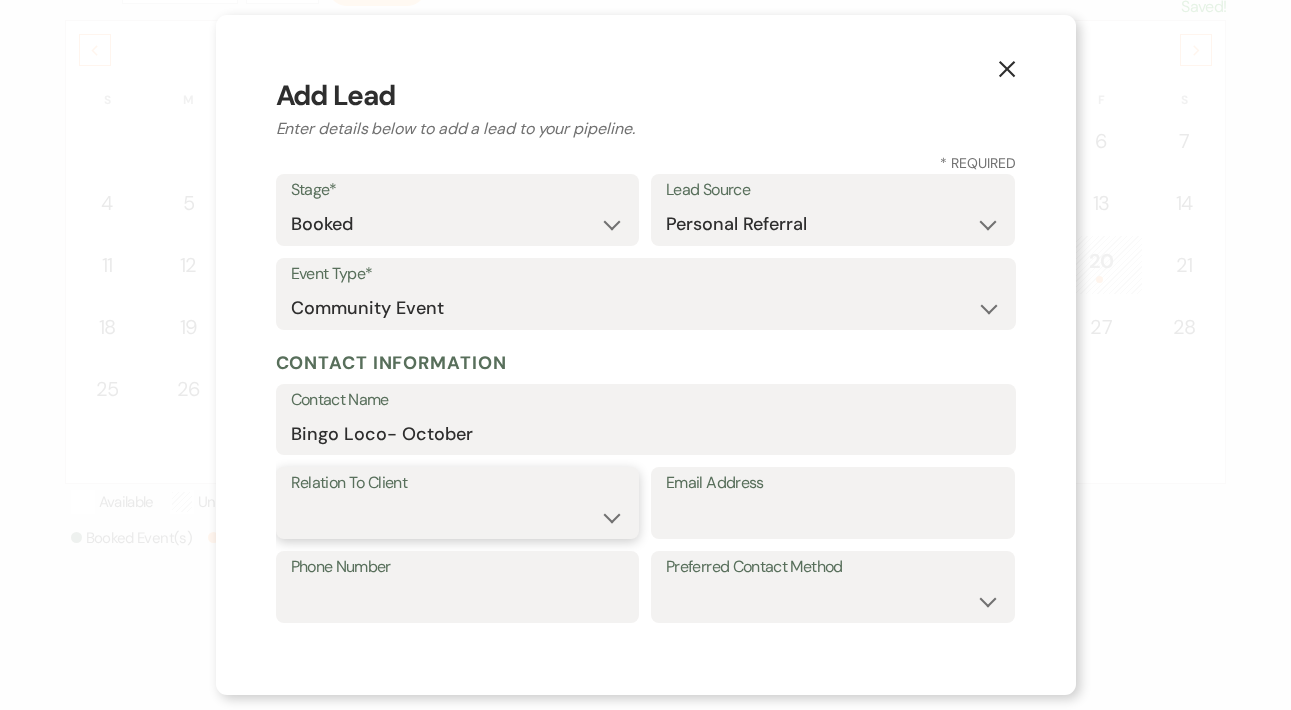 click on "Client Event Planner Parent of Client Family Member Friend Other" at bounding box center (458, 517) 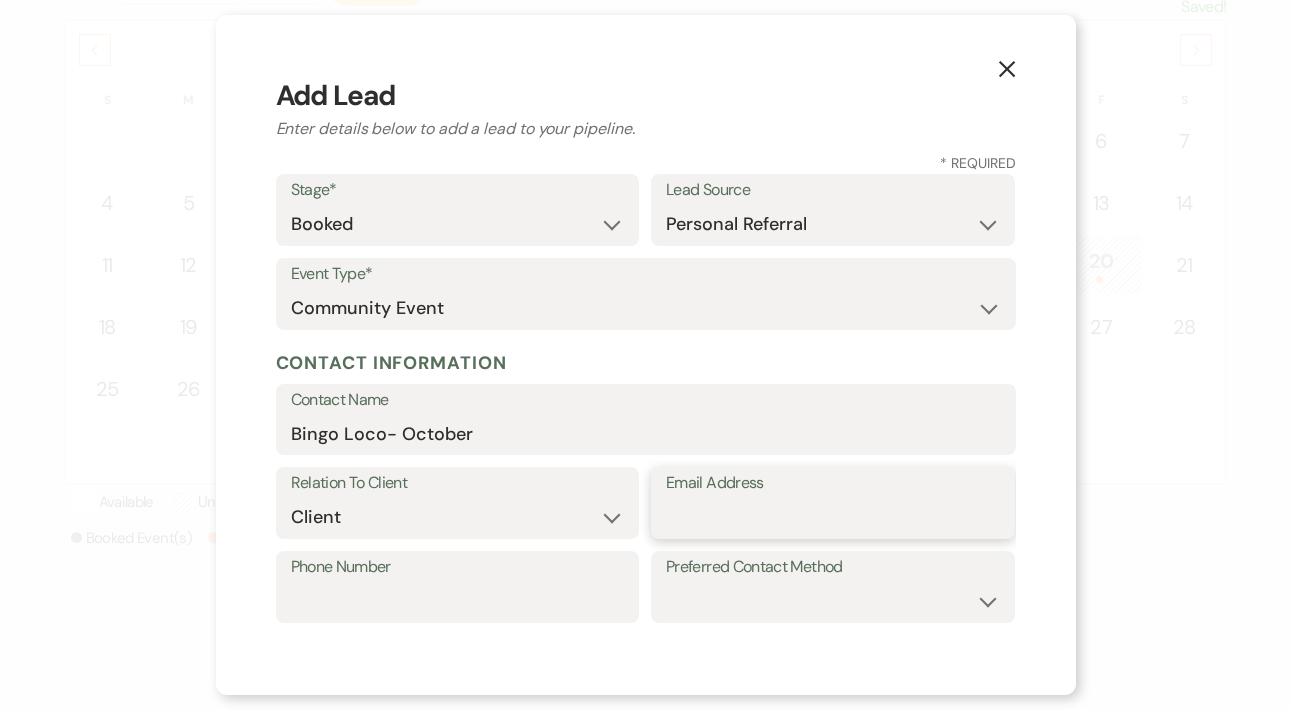 click on "Email Address" at bounding box center [833, 517] 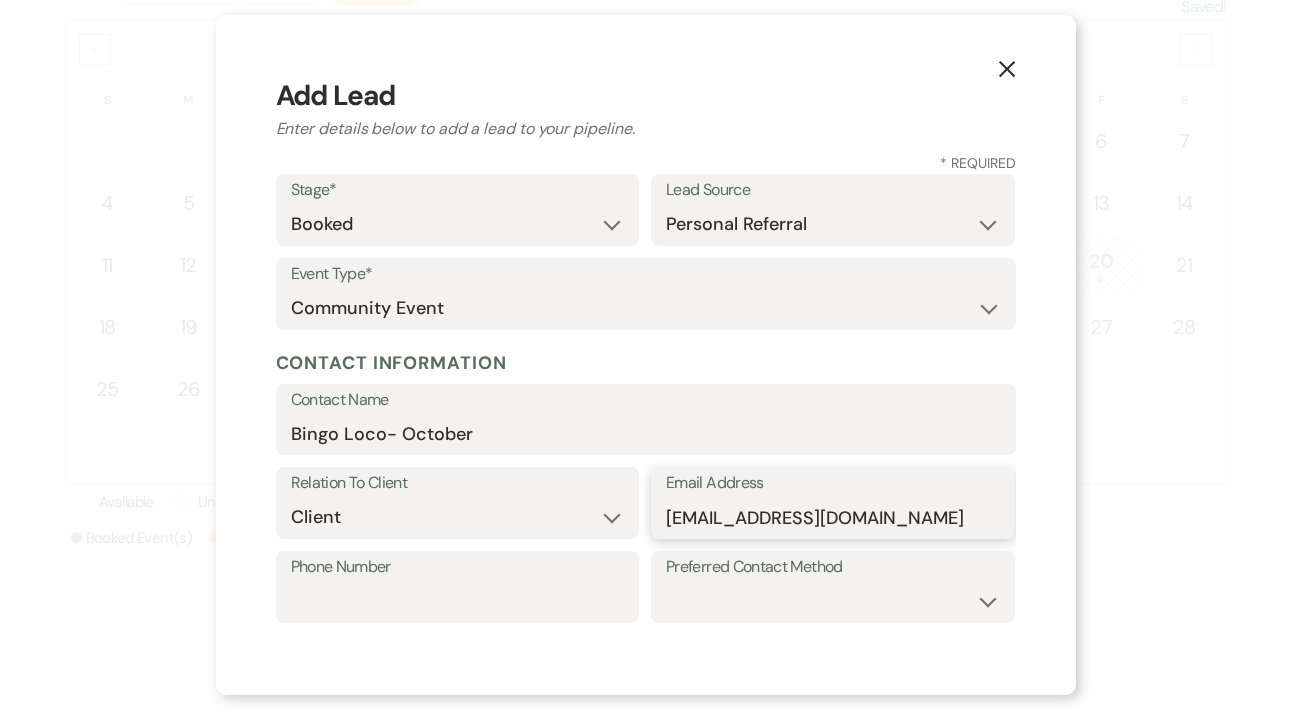 type on "anthonylicursi215@gmail.com" 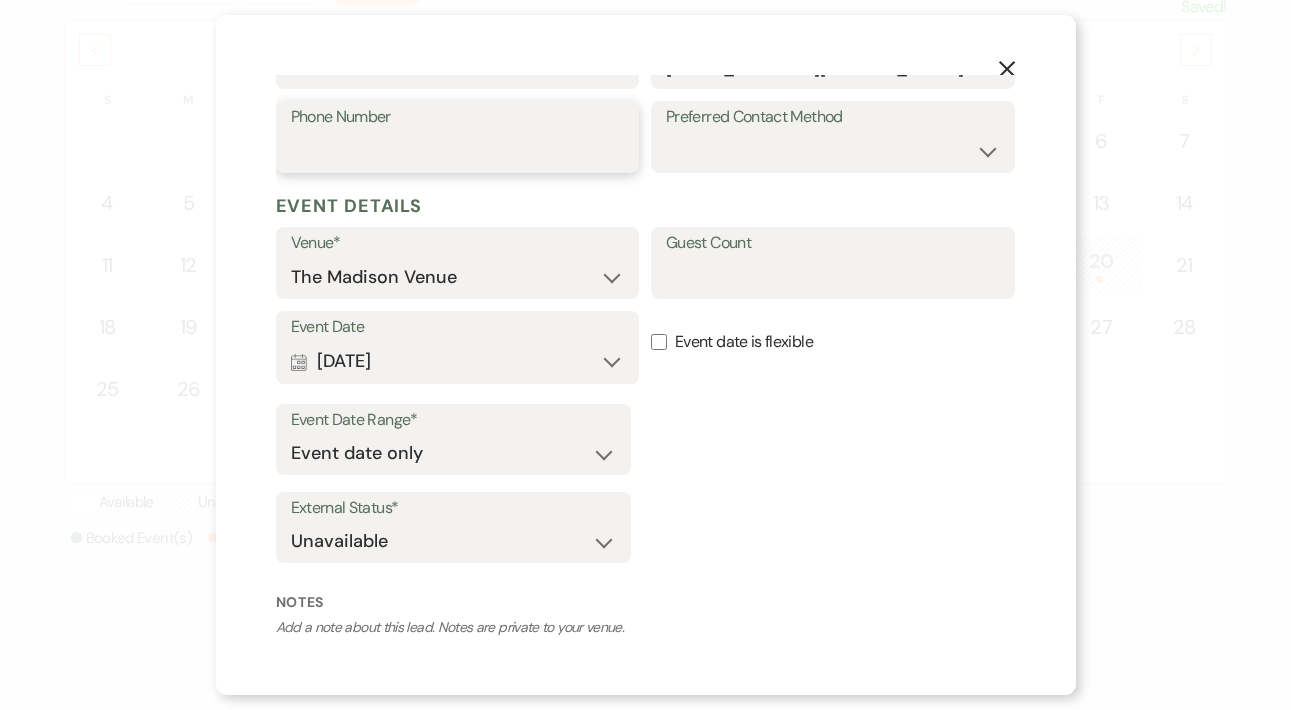 scroll, scrollTop: 617, scrollLeft: 0, axis: vertical 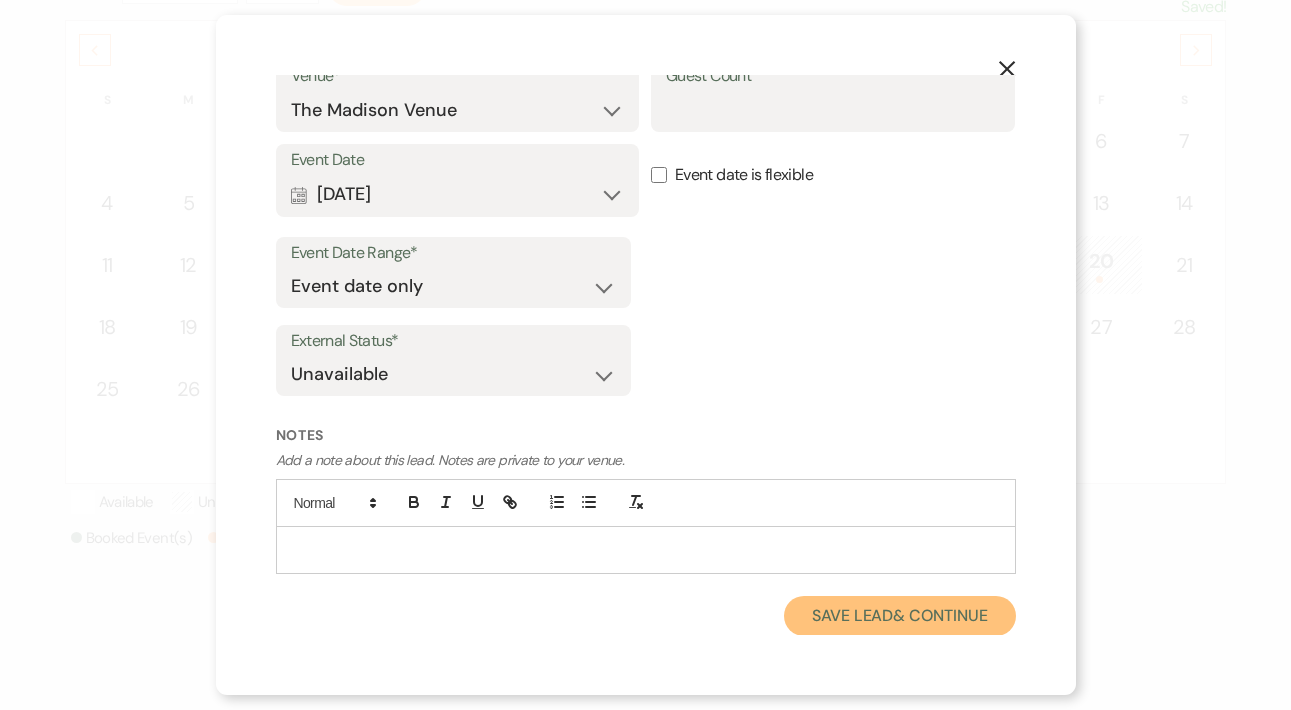 click on "Save Lead  & Continue" at bounding box center [899, 616] 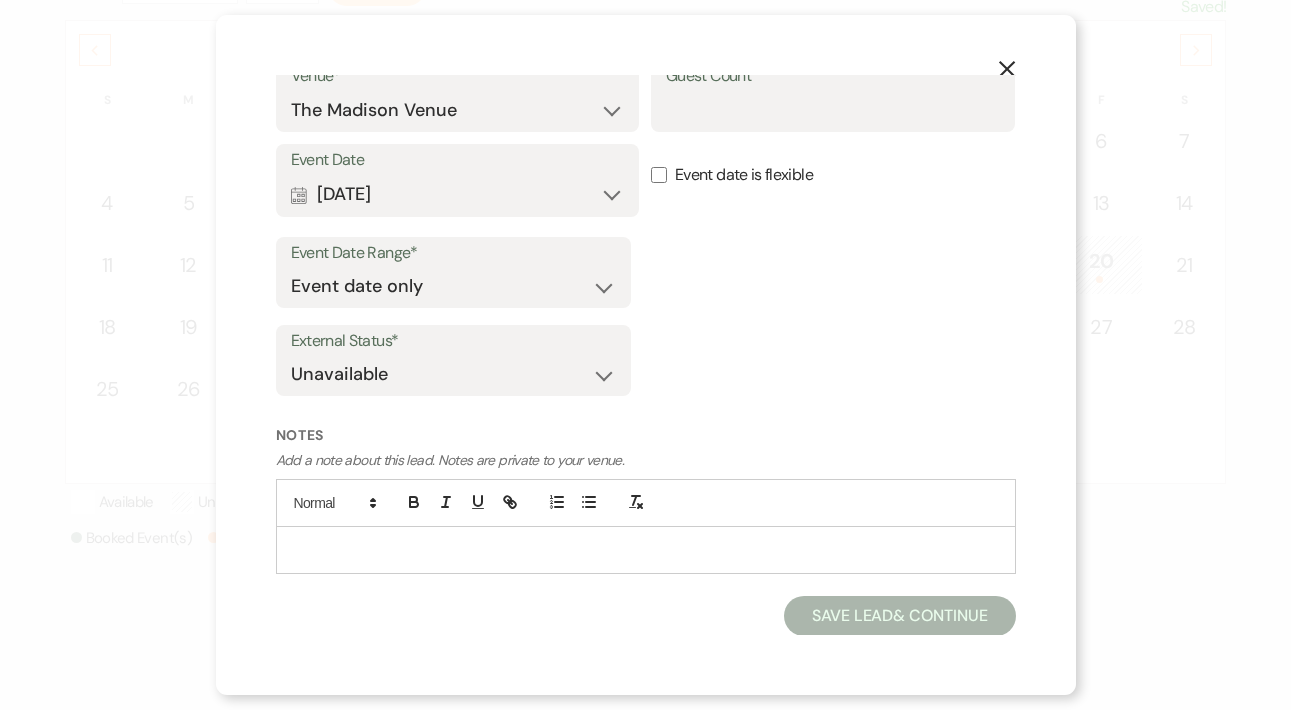 select on "7" 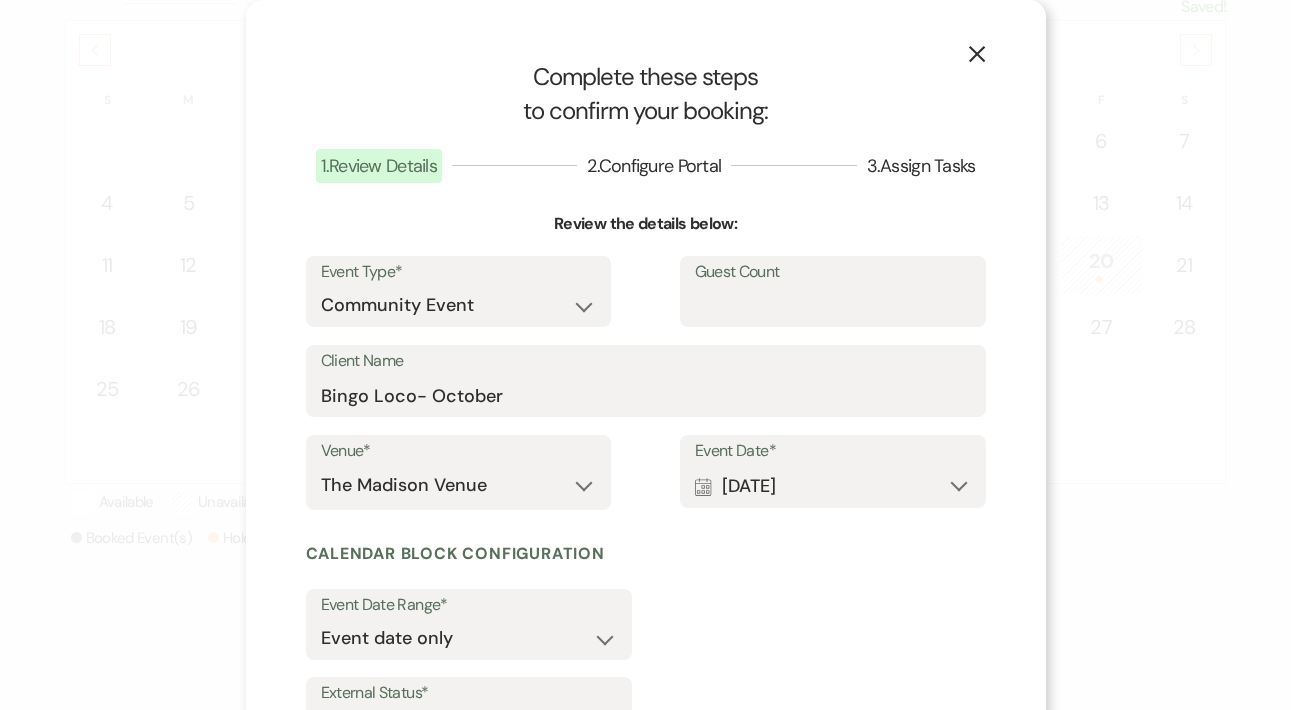 scroll, scrollTop: 172, scrollLeft: 0, axis: vertical 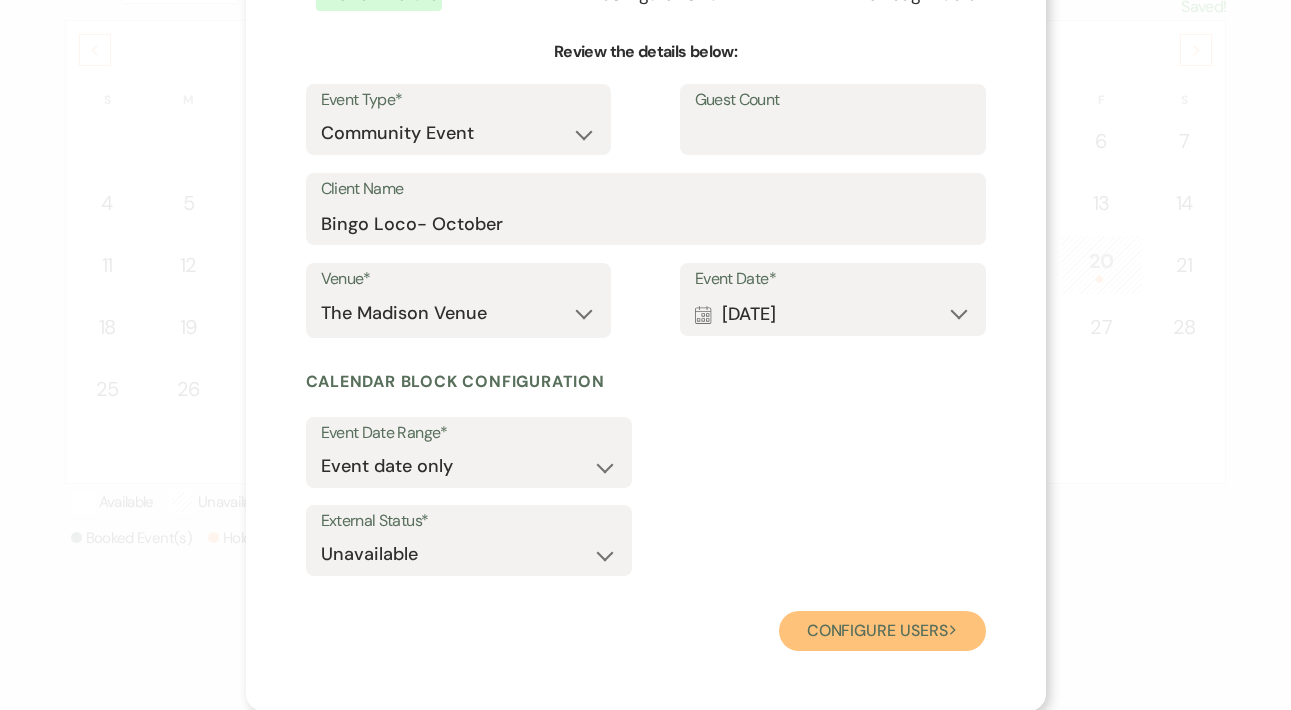 click on "Configure users  Next" at bounding box center [882, 631] 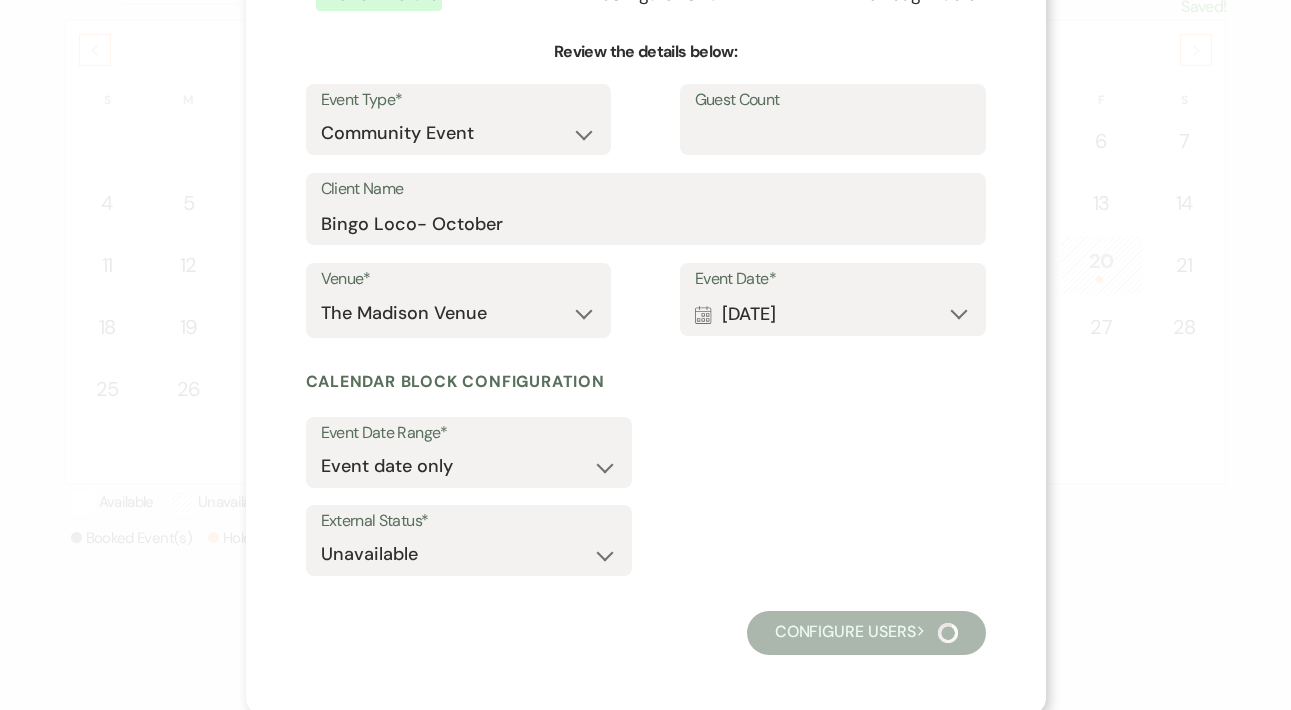 scroll, scrollTop: 121, scrollLeft: 0, axis: vertical 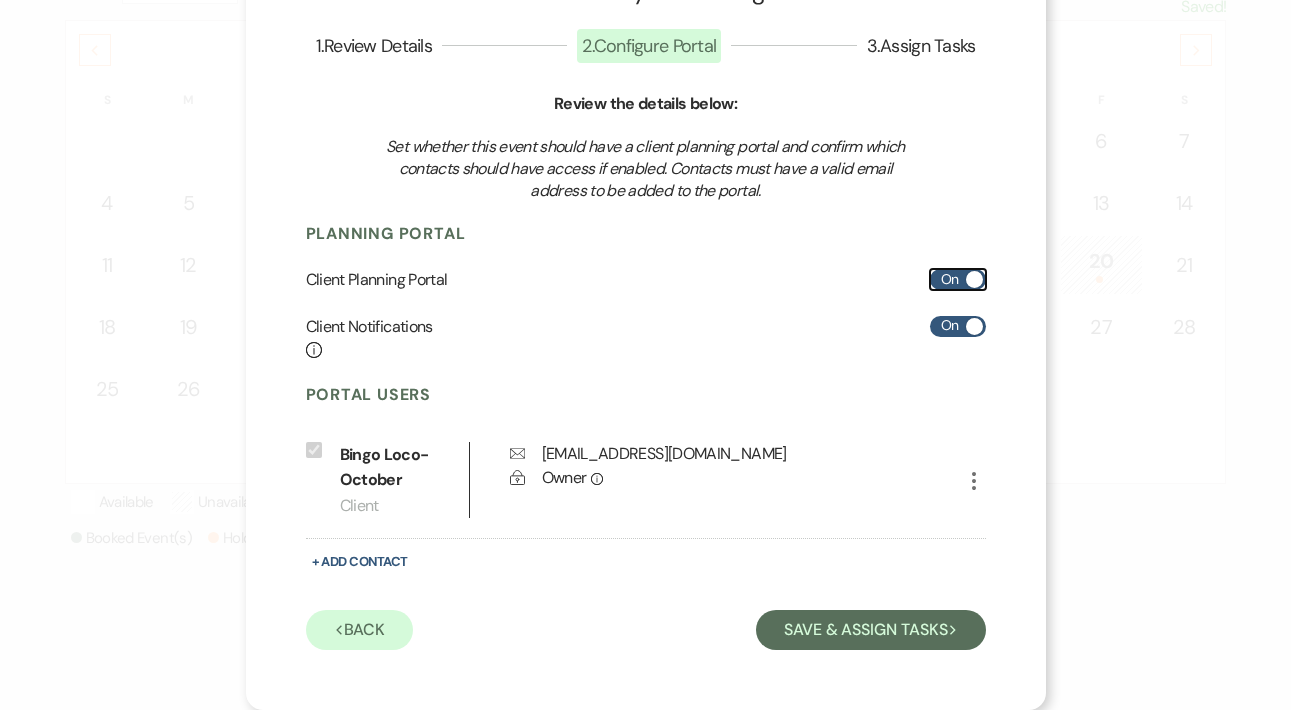 click on "On" at bounding box center [958, 279] 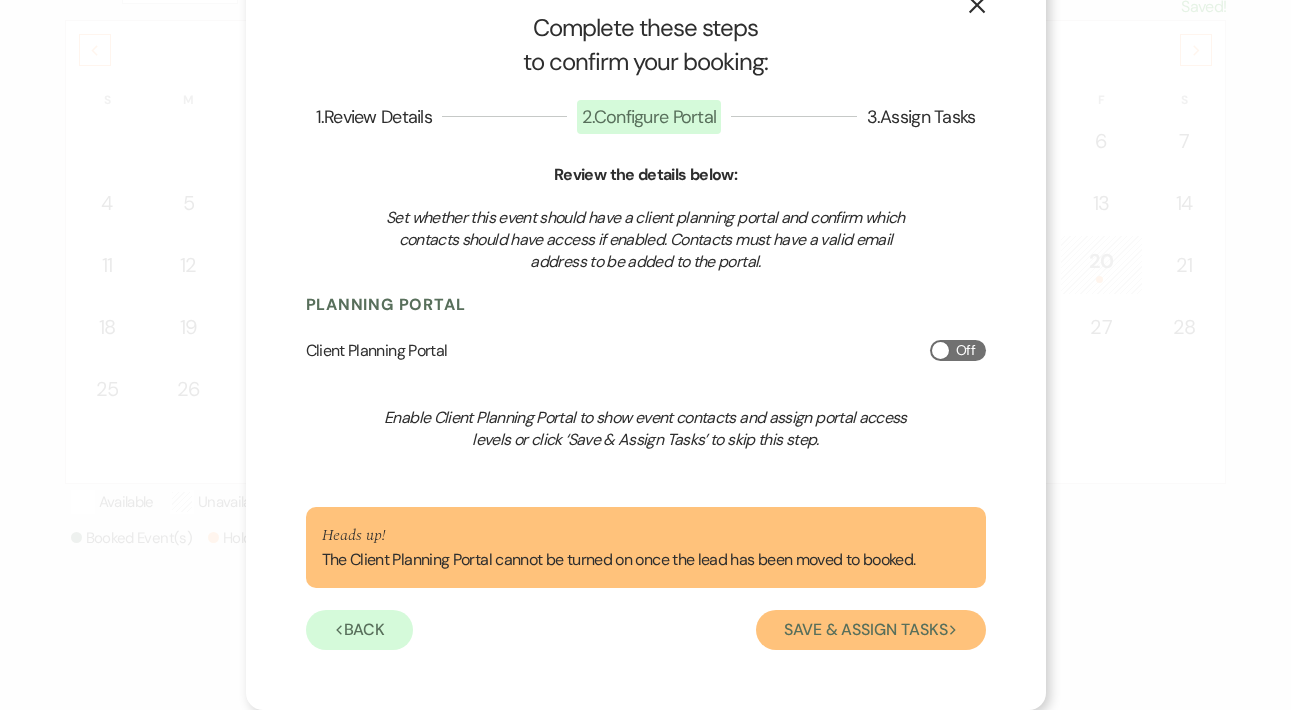 click on "Save & Assign Tasks  Next" at bounding box center (870, 630) 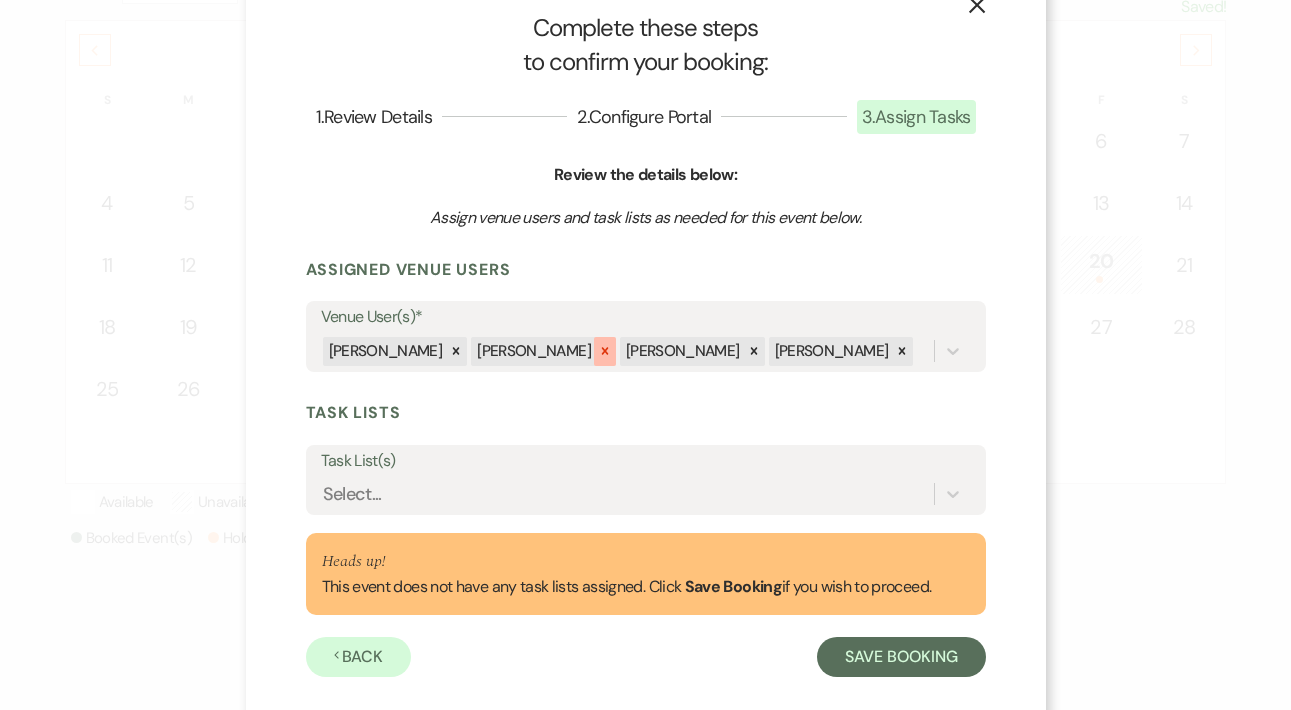 click 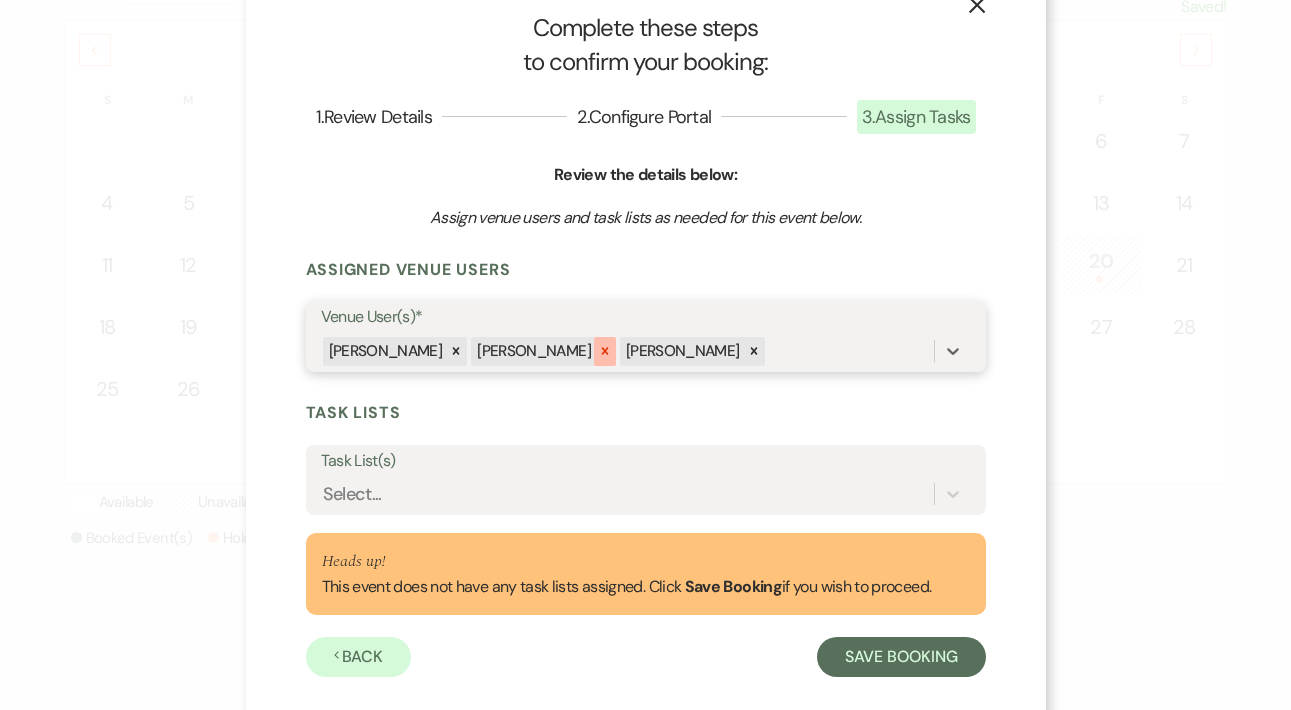 click 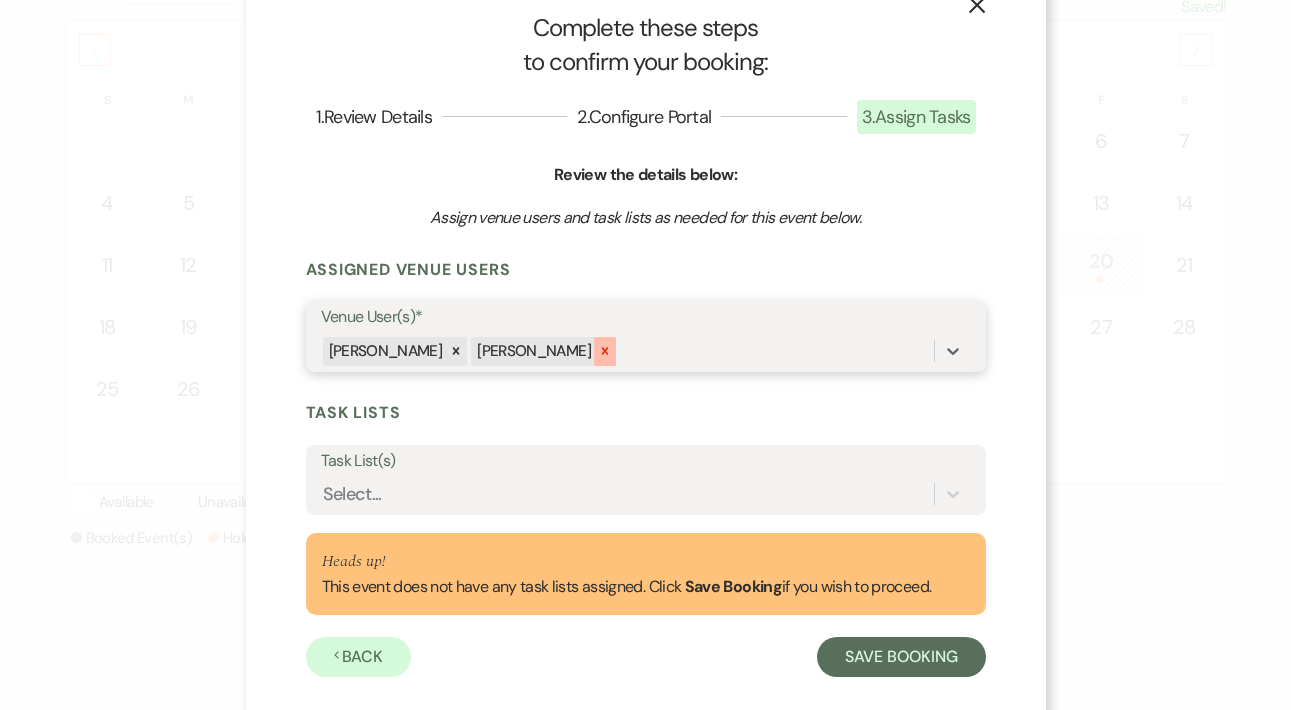 click at bounding box center [605, 351] 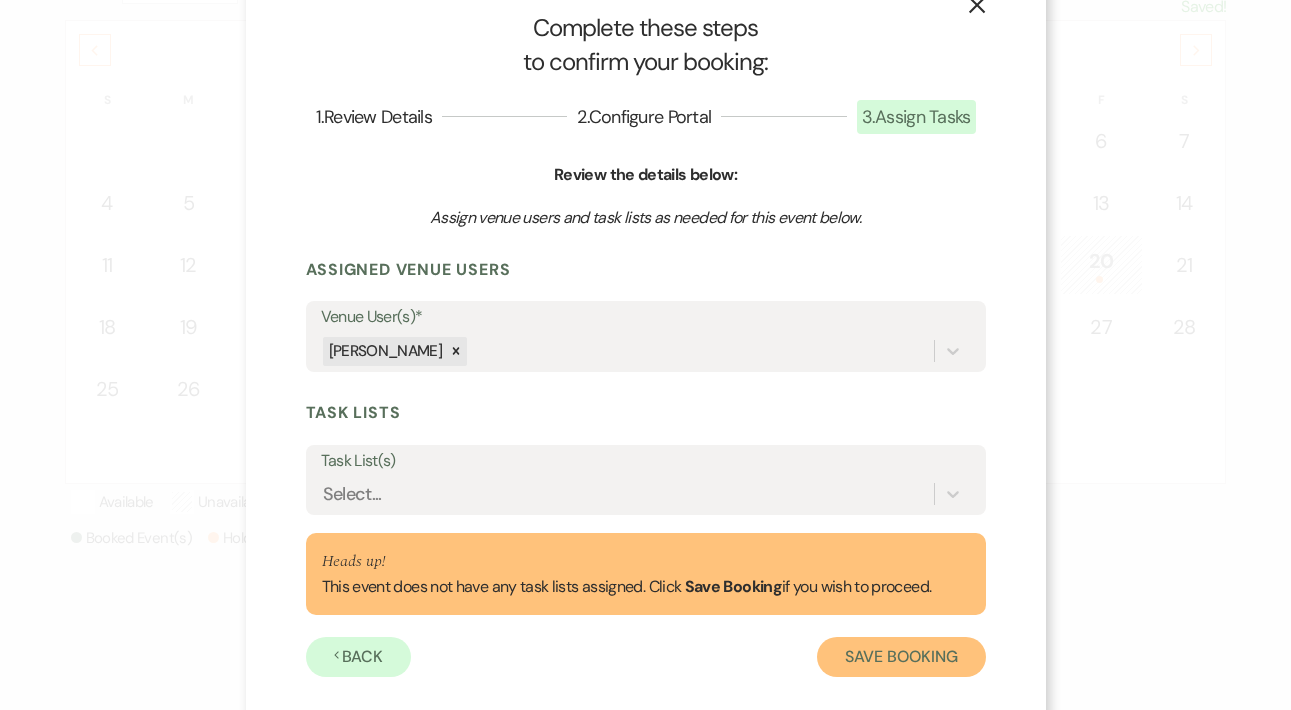 click on "Save Booking" at bounding box center (901, 657) 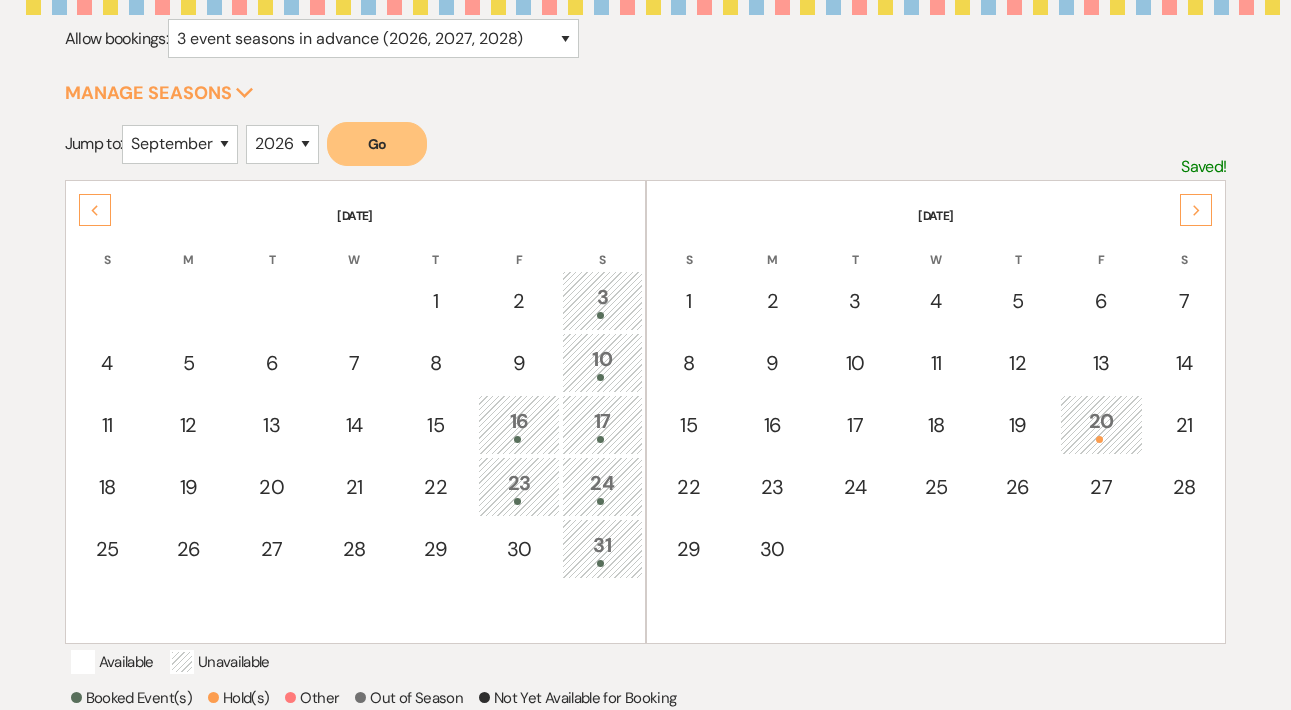 scroll, scrollTop: 262, scrollLeft: 0, axis: vertical 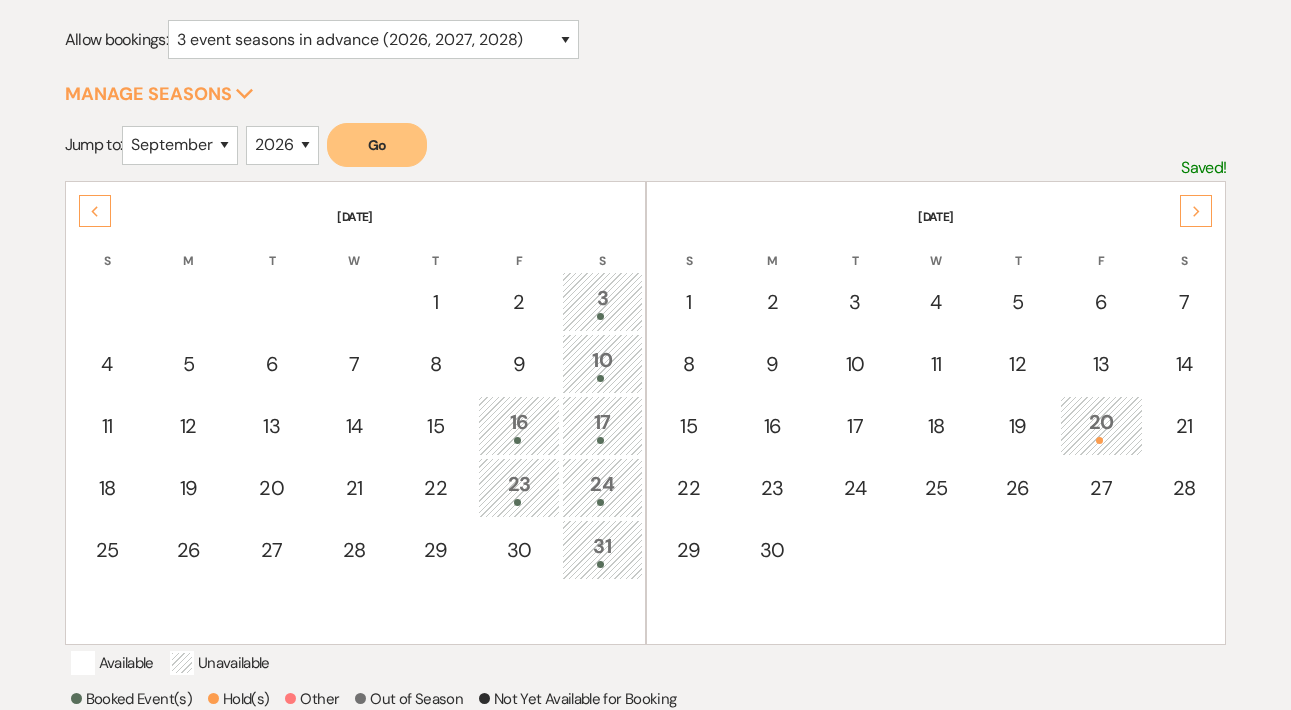 click on "Next" 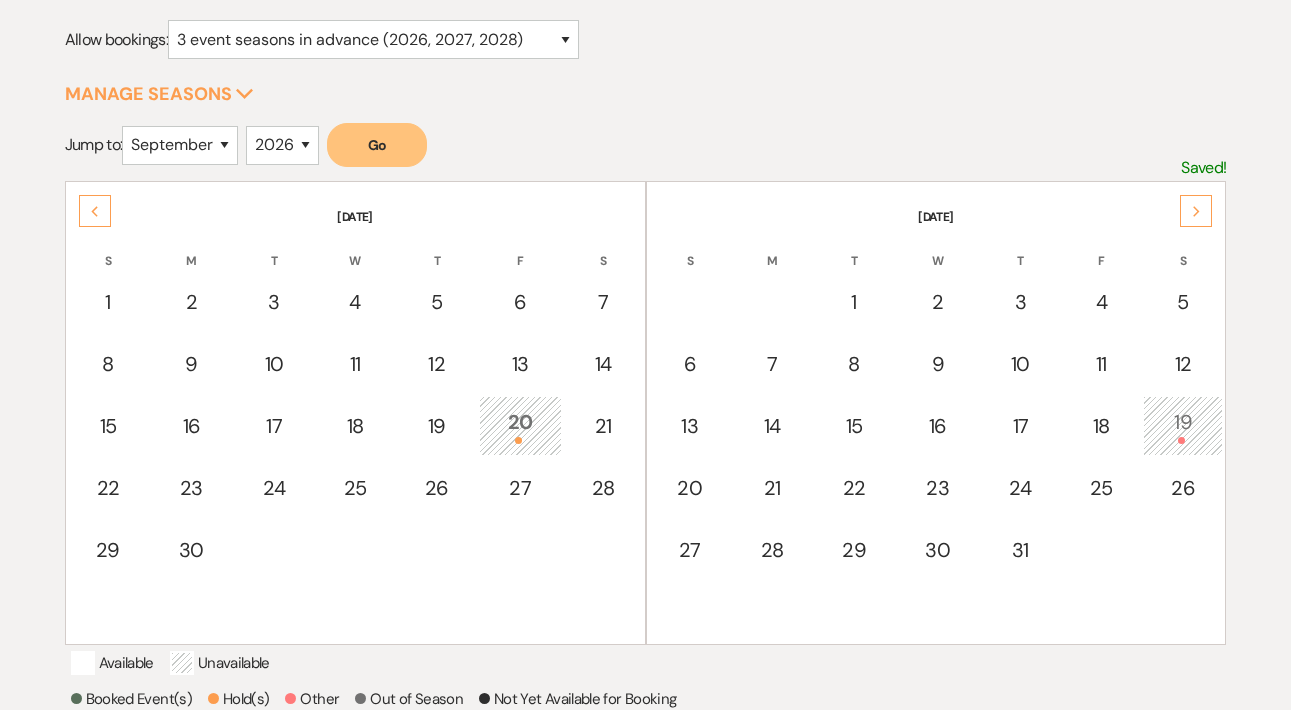 click on "19" at bounding box center (1183, 425) 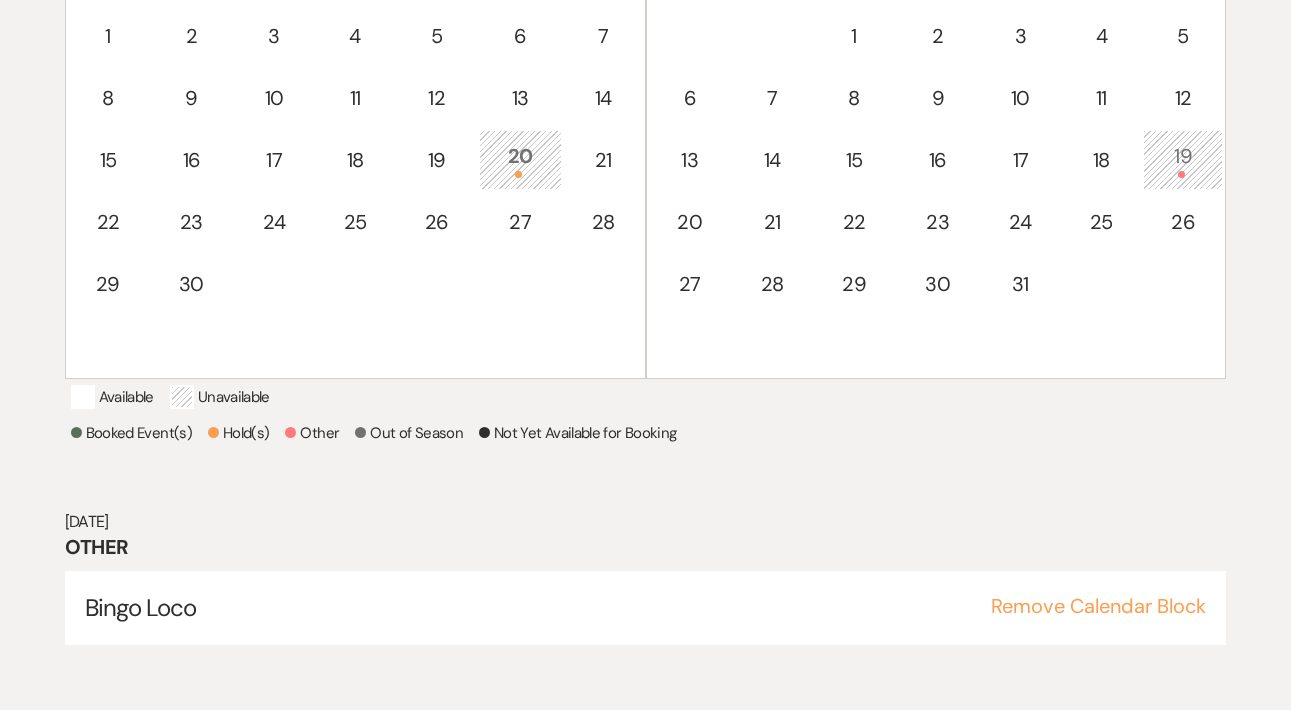 scroll, scrollTop: 533, scrollLeft: 0, axis: vertical 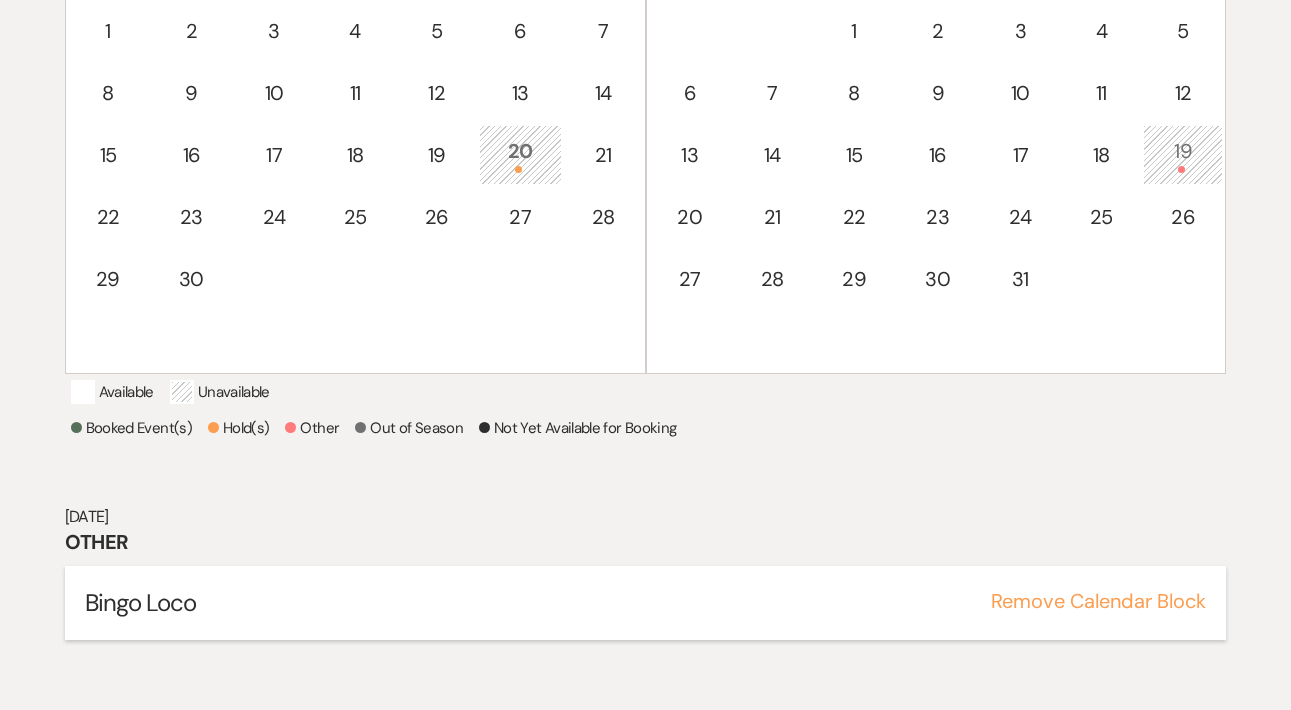 click on "Remove Calendar Block" at bounding box center (1098, 601) 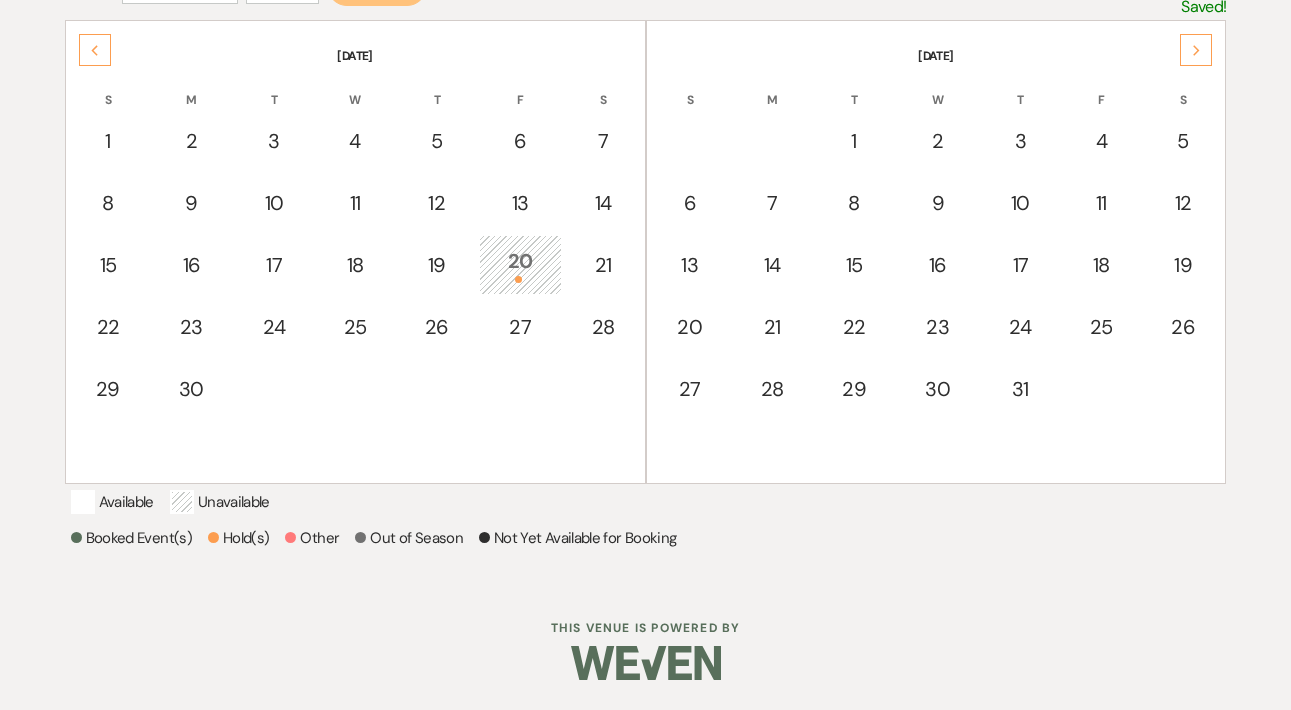 scroll, scrollTop: 448, scrollLeft: 0, axis: vertical 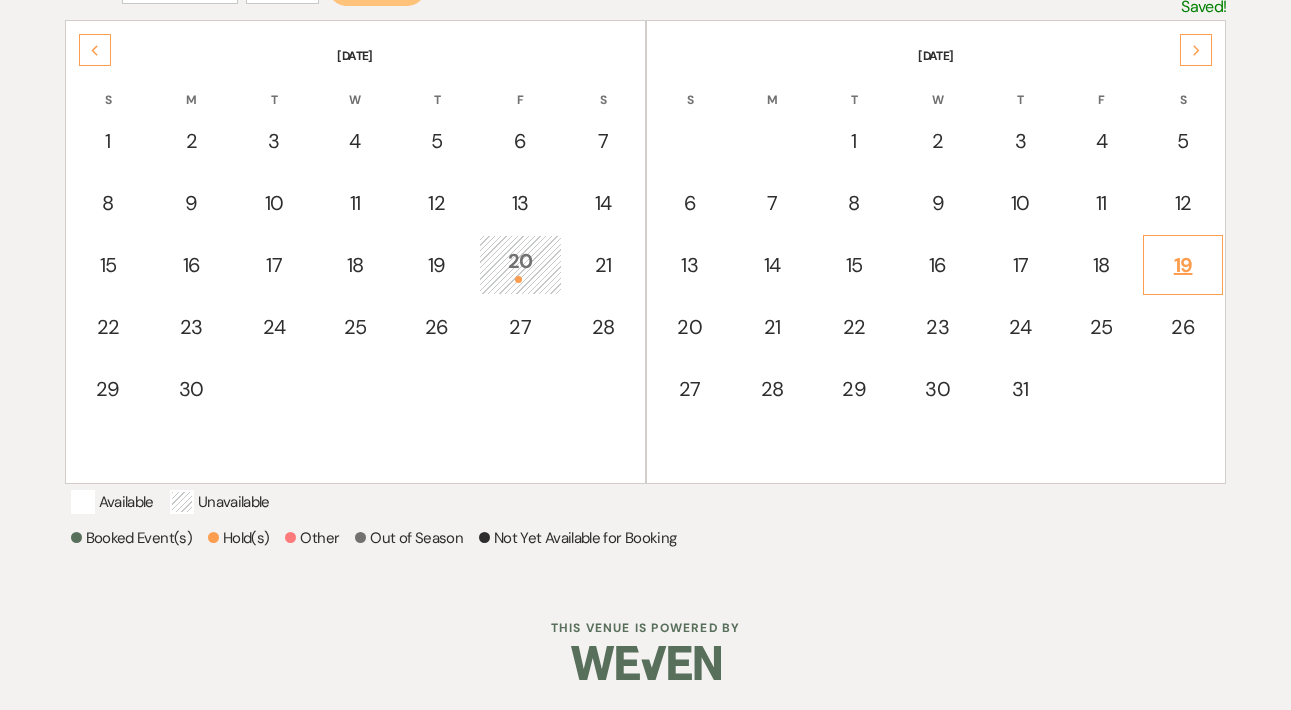 click on "19" at bounding box center (1183, 265) 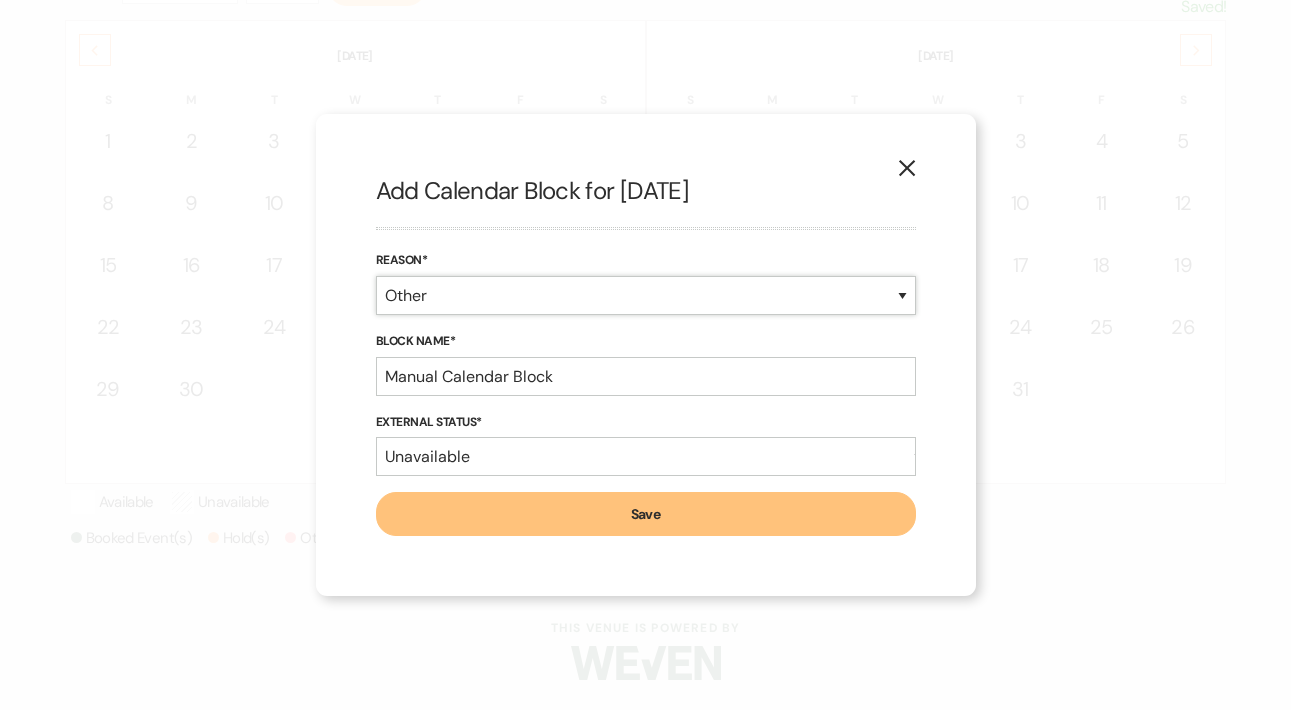 click on "Booked Event Hold Other" at bounding box center (646, 295) 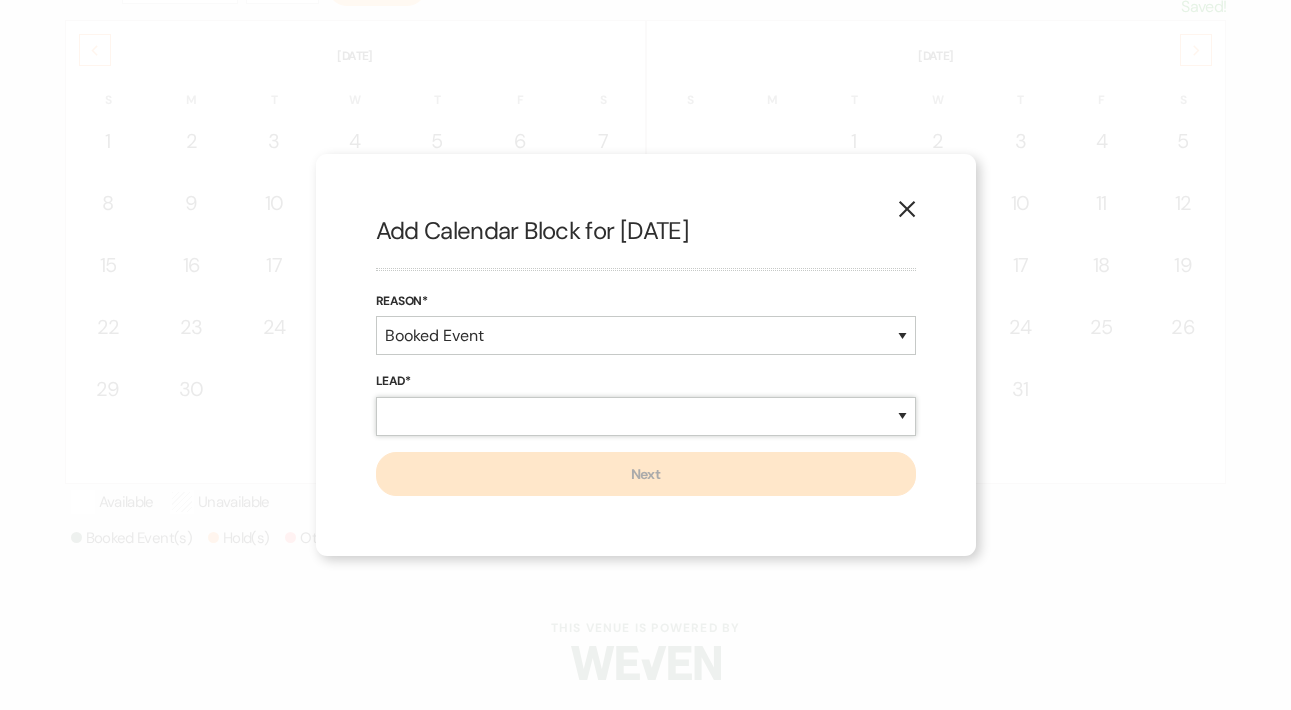 click on "New Lead Existing Lead" at bounding box center [646, 416] 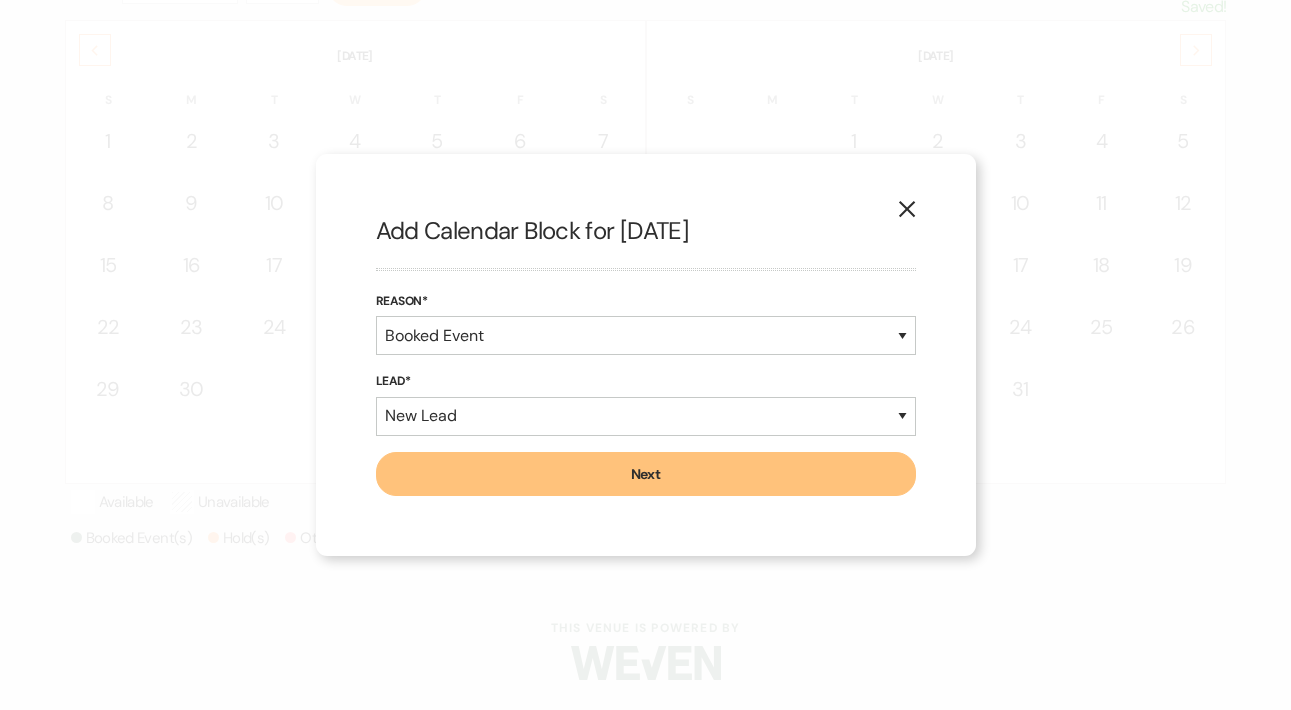 click on "Next" at bounding box center (646, 474) 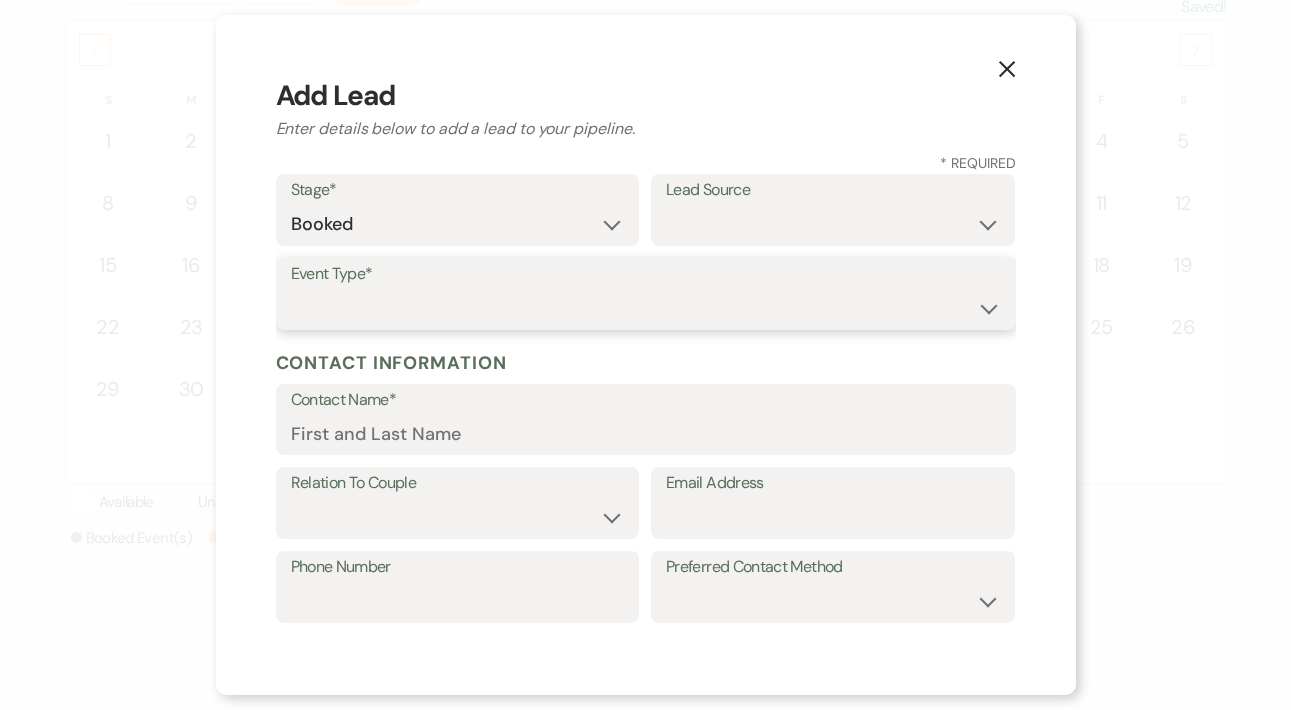 click on "Wedding Anniversary Party Baby Shower Bachelorette / Bachelor Party Birthday Party Bridal Shower Brunch Community Event Concert Corporate Event Elopement End of Life Celebration Engagement Party Fundraiser Graduation Party Micro Wedding Prom Quinceañera Rehearsal Dinner Religious Event Retreat Other" at bounding box center [646, 308] 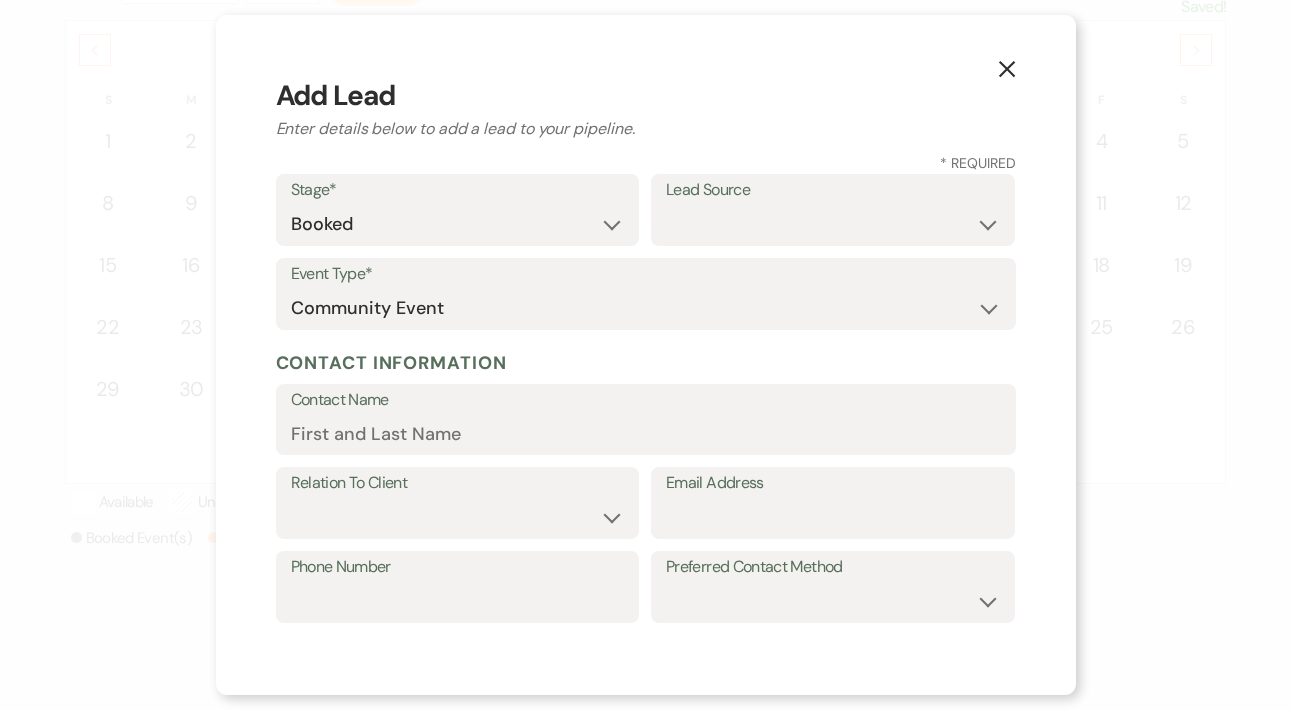click on "Lead Source" at bounding box center (833, 190) 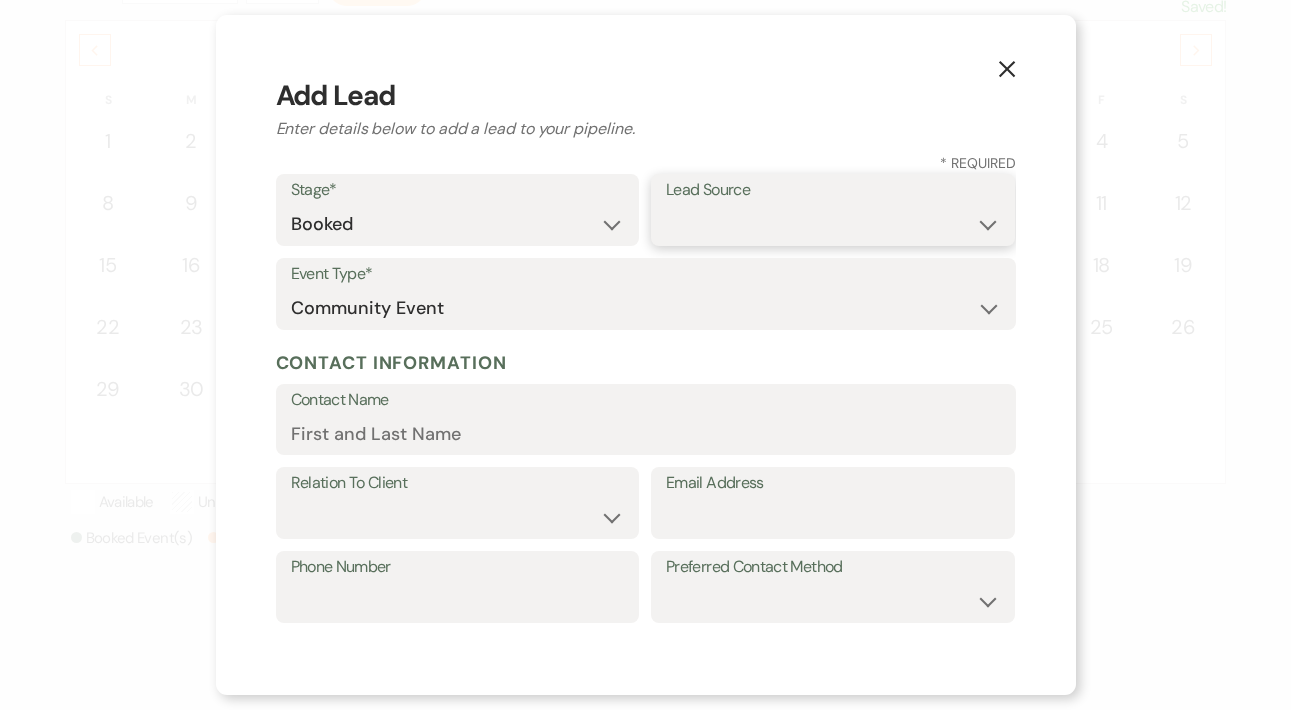 click on "Weven Venue Website Instagram Facebook Pinterest Google The Knot Wedding Wire Here Comes the Guide Wedding Spot Eventective Zola The Venue Report PartySlate VRBO / Homeaway Airbnb Wedding Show TikTok X / Twitter Phone Call Walk-in Vendor Referral Advertising Personal Referral Local Referral Other" at bounding box center [833, 224] 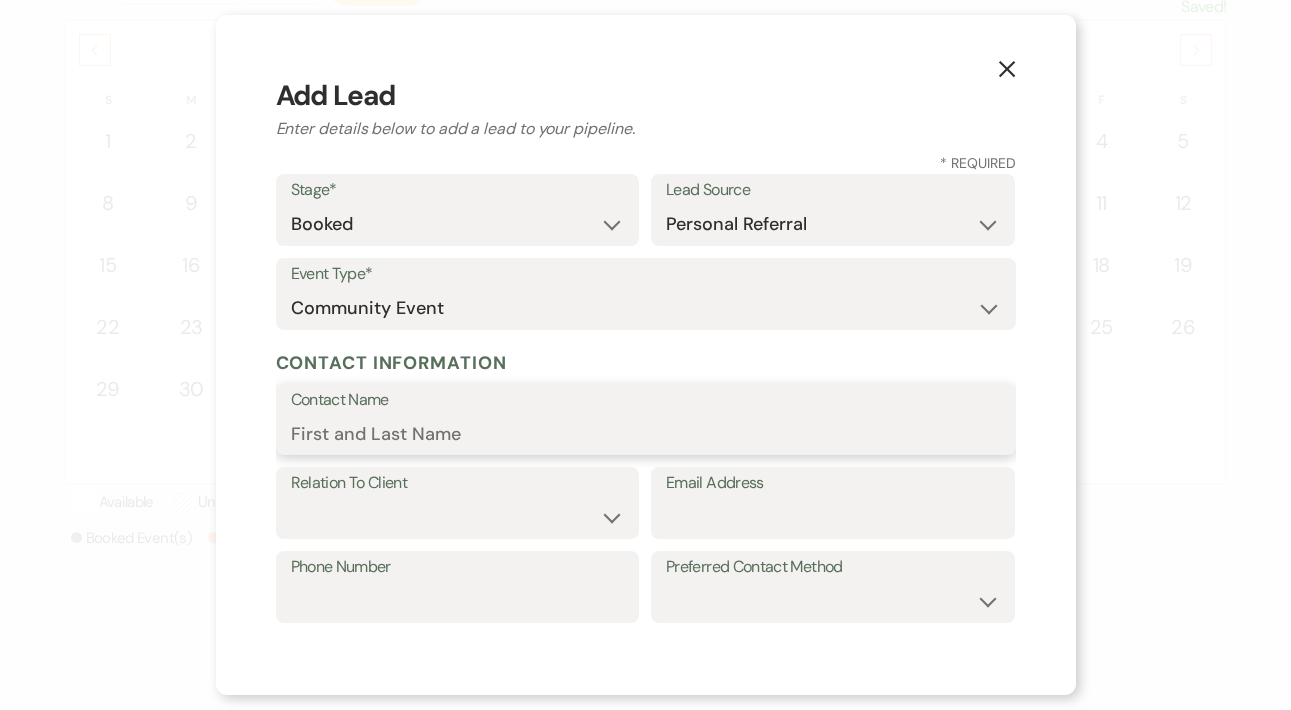 click on "Contact Name" at bounding box center (646, 433) 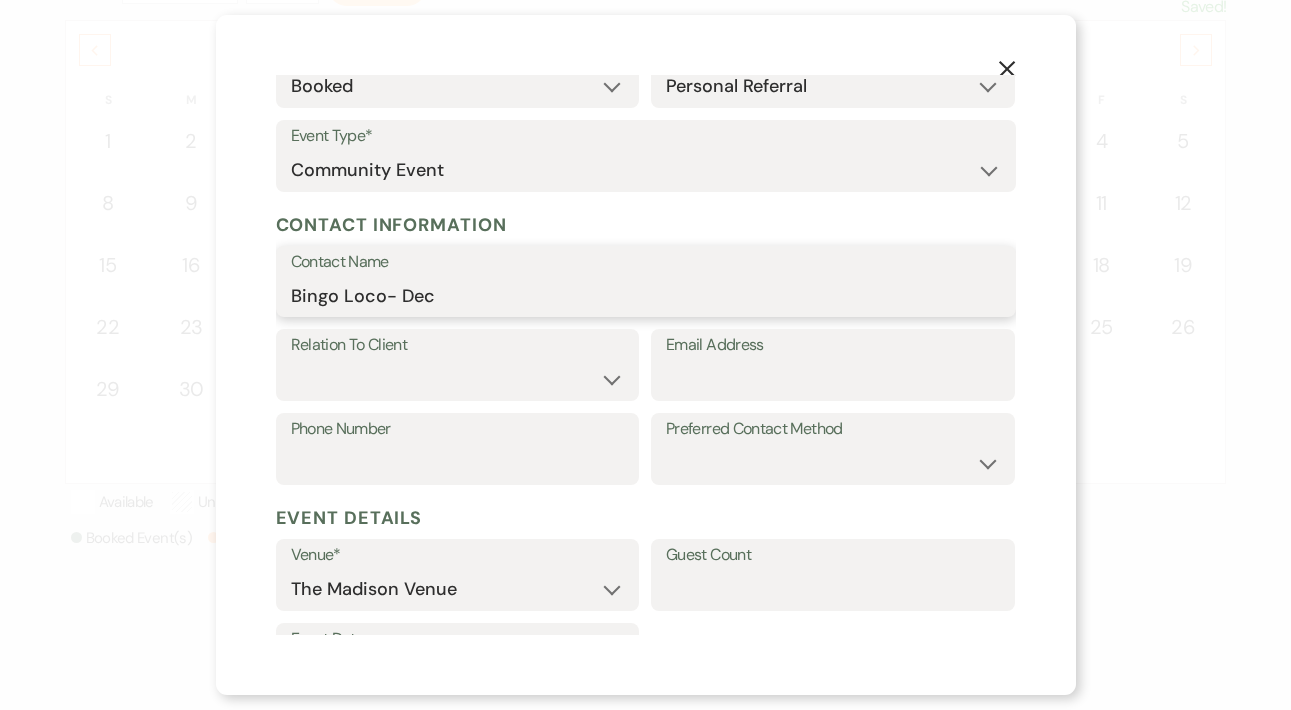 scroll, scrollTop: 145, scrollLeft: 0, axis: vertical 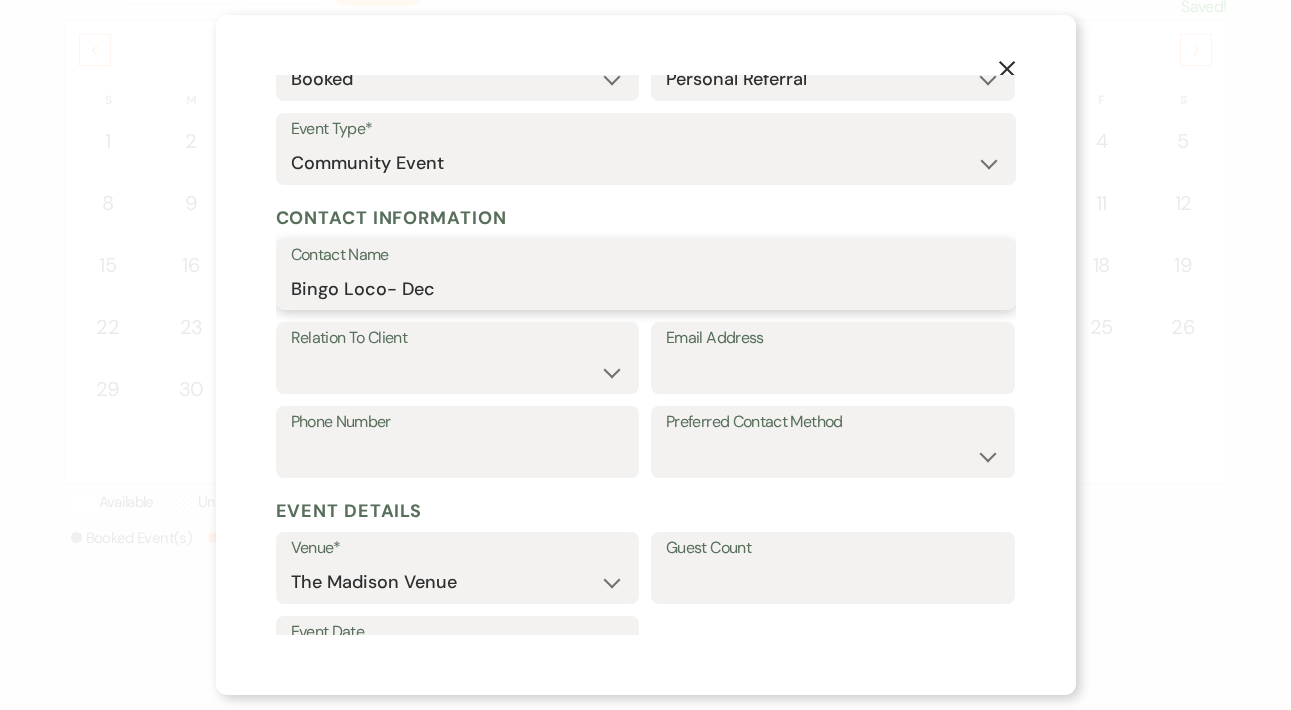type on "Bingo Loco- Dec" 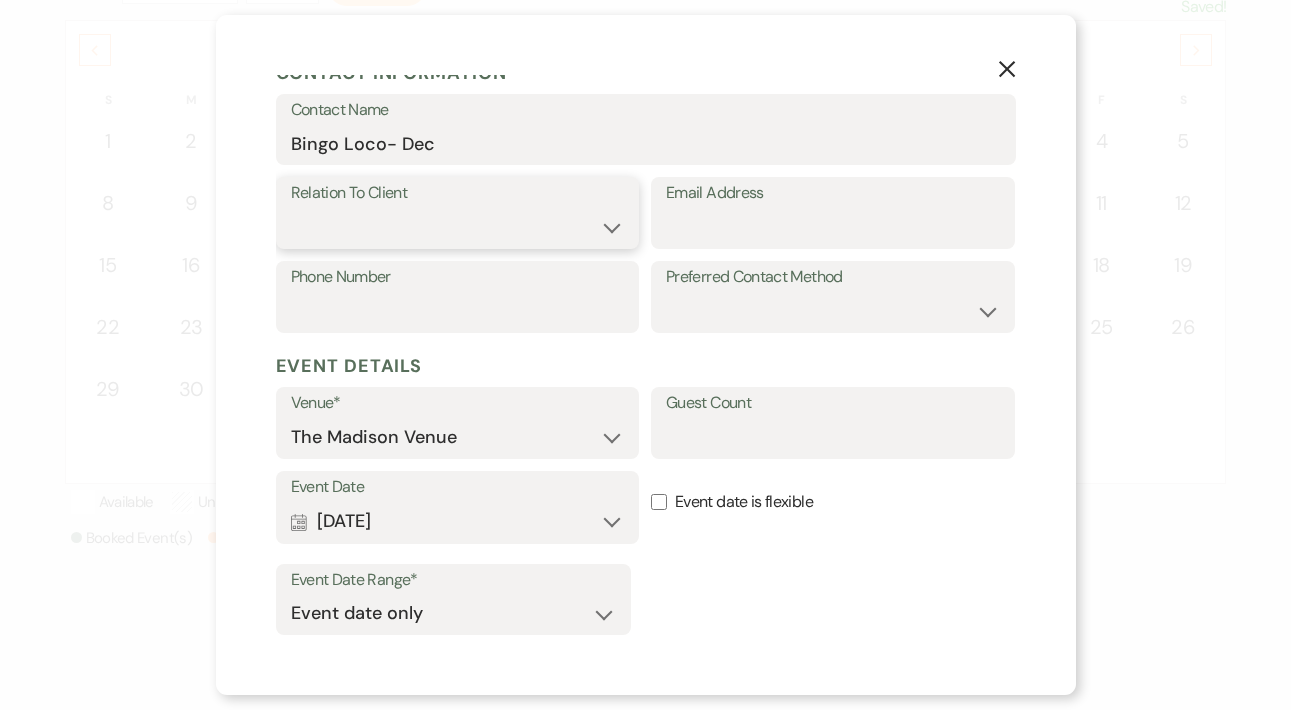 scroll, scrollTop: 276, scrollLeft: 0, axis: vertical 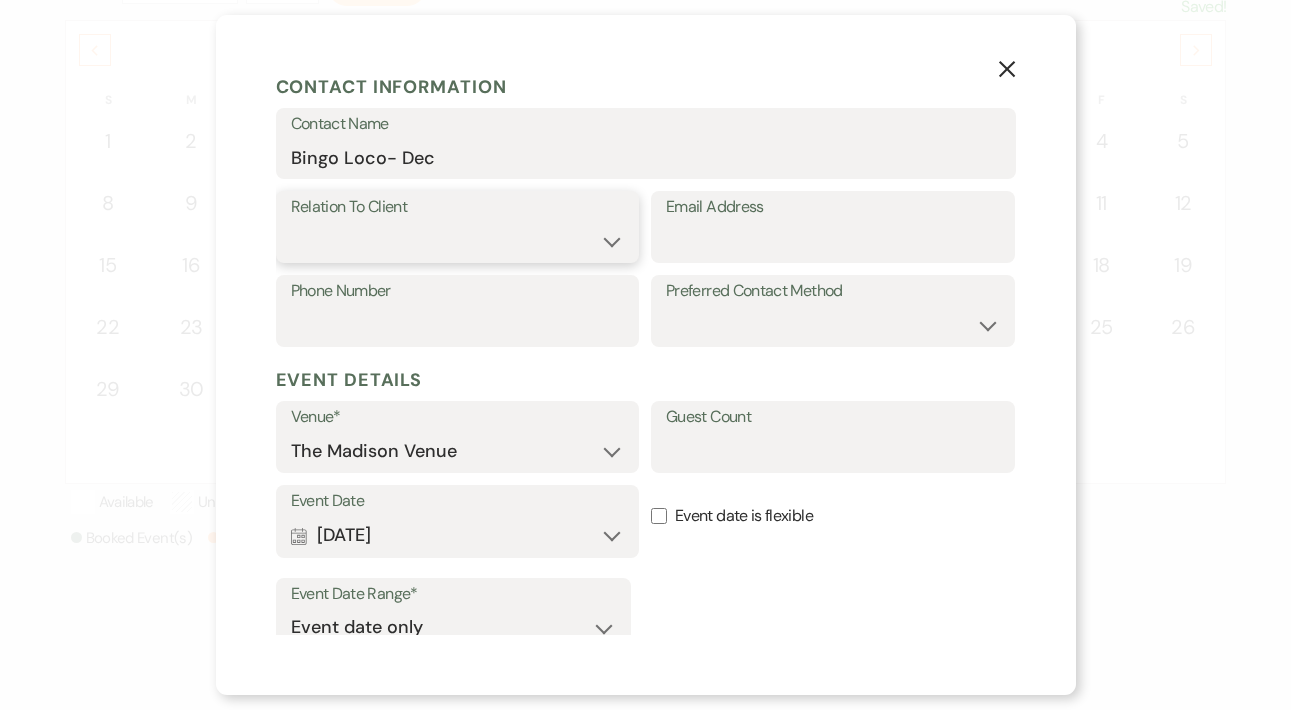click on "Client Event Planner Parent of Client Family Member Friend Other" at bounding box center (458, 241) 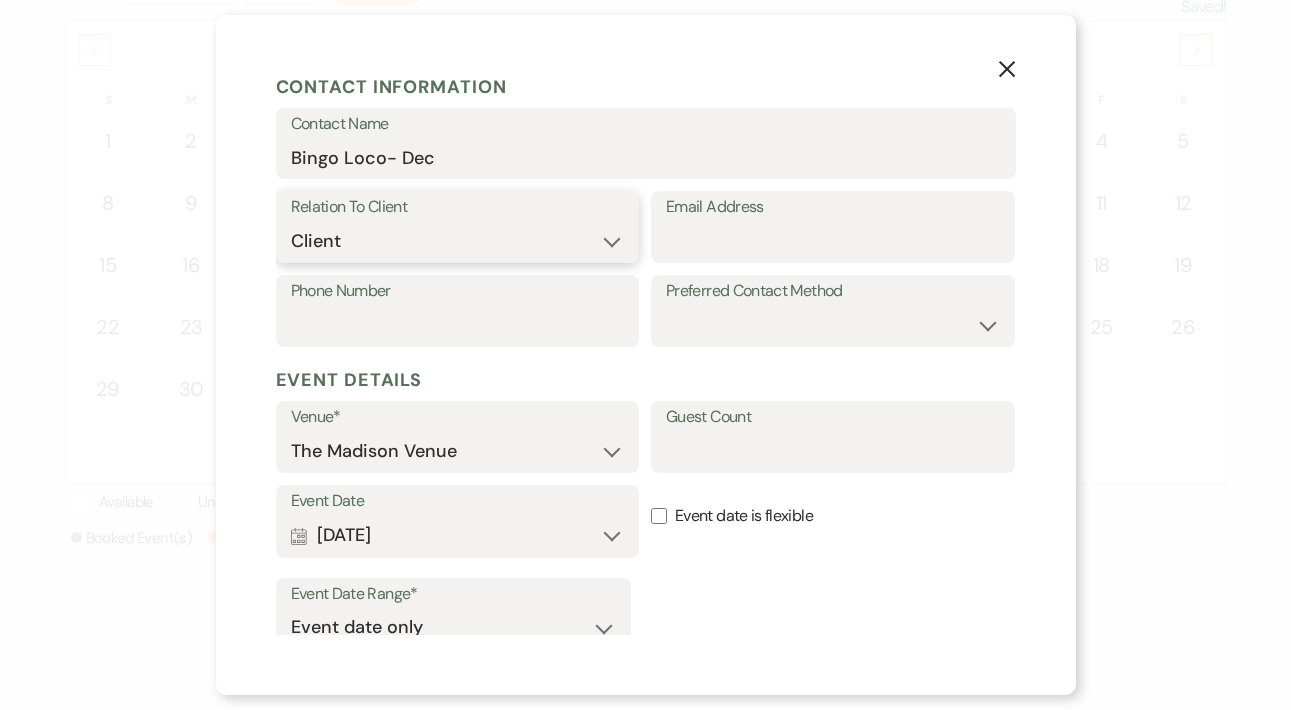 scroll, scrollTop: 617, scrollLeft: 0, axis: vertical 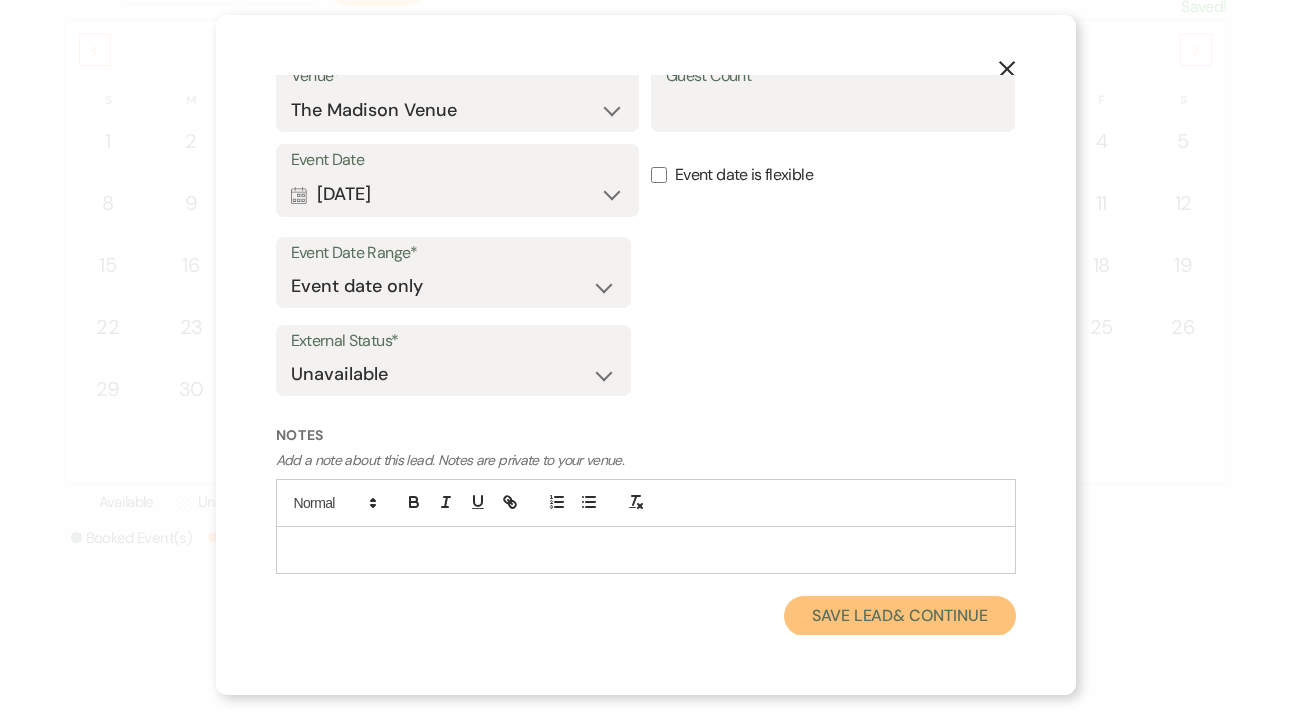 click on "Save Lead  & Continue" at bounding box center (899, 616) 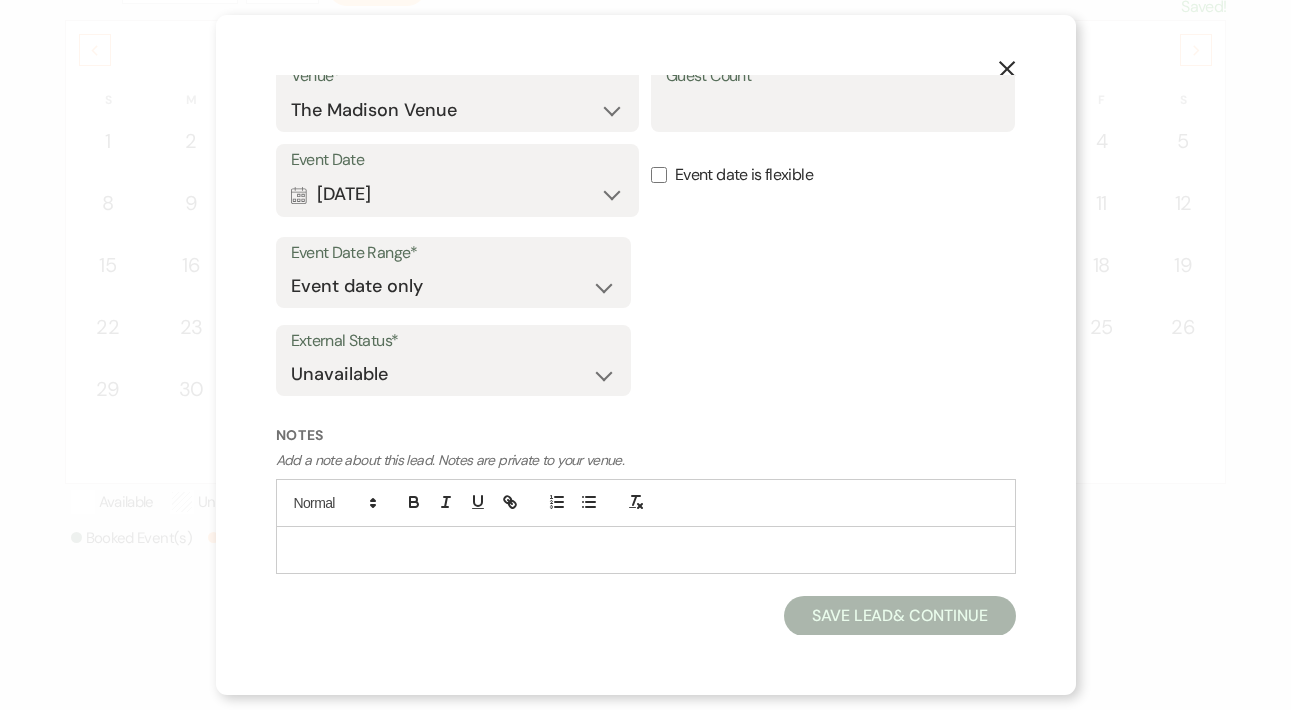 select on "7" 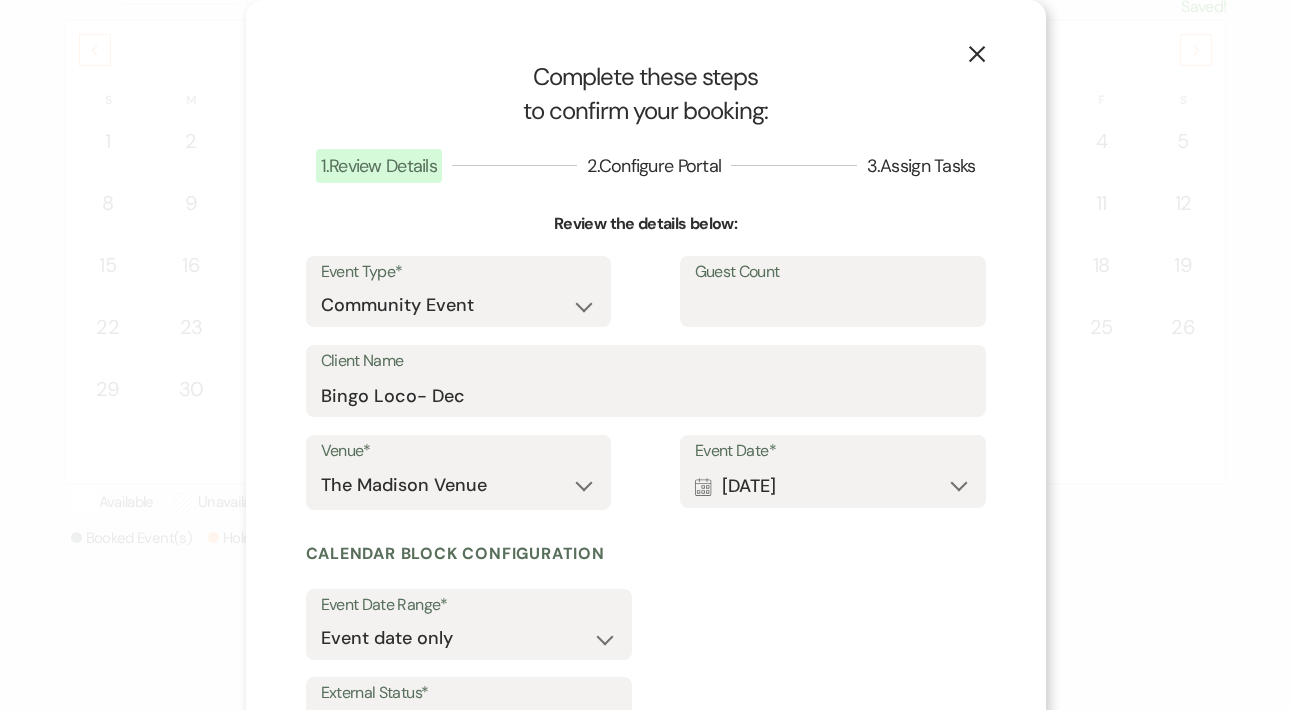 scroll, scrollTop: 172, scrollLeft: 0, axis: vertical 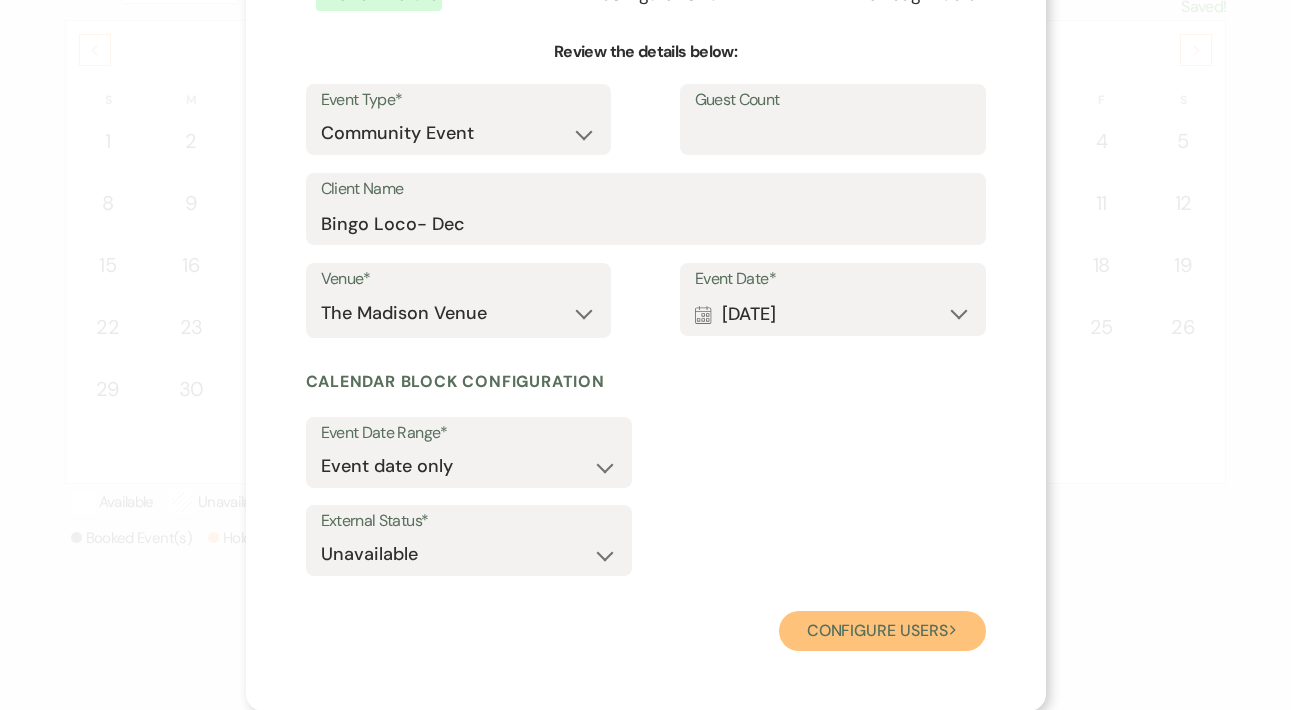 click on "Configure users  Next" at bounding box center (882, 631) 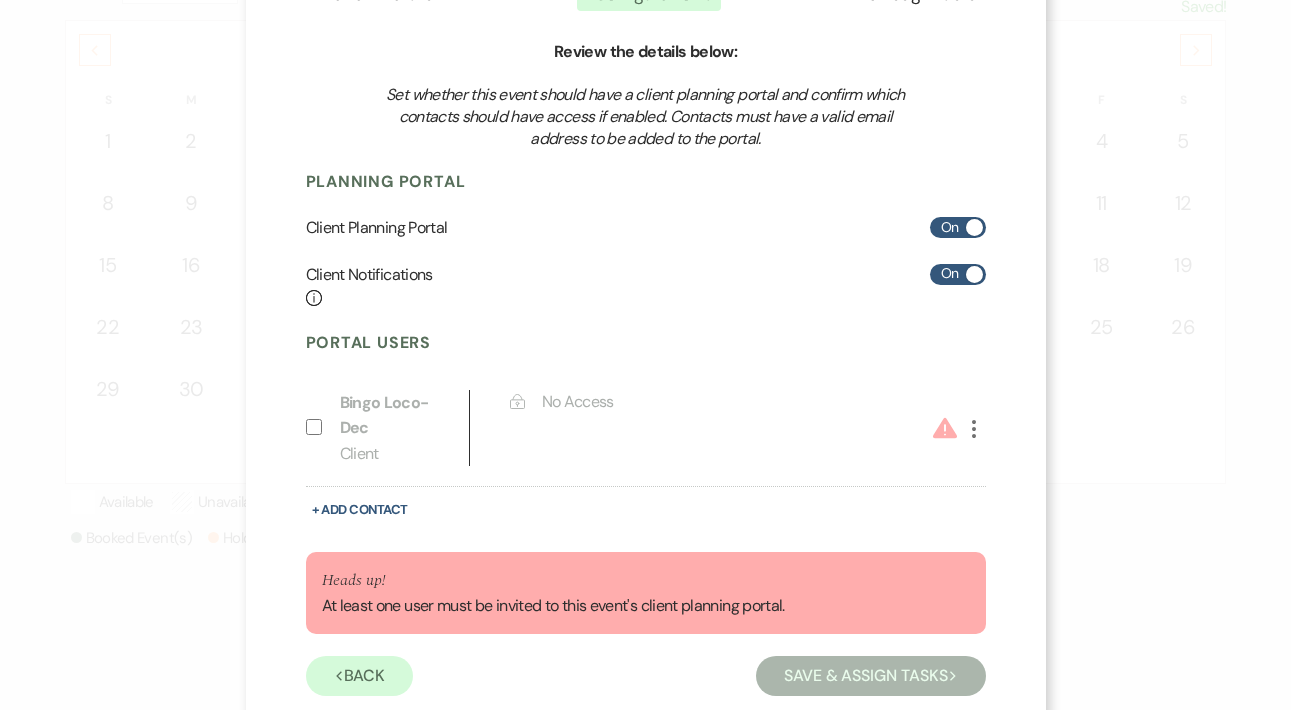 click at bounding box center (974, 227) 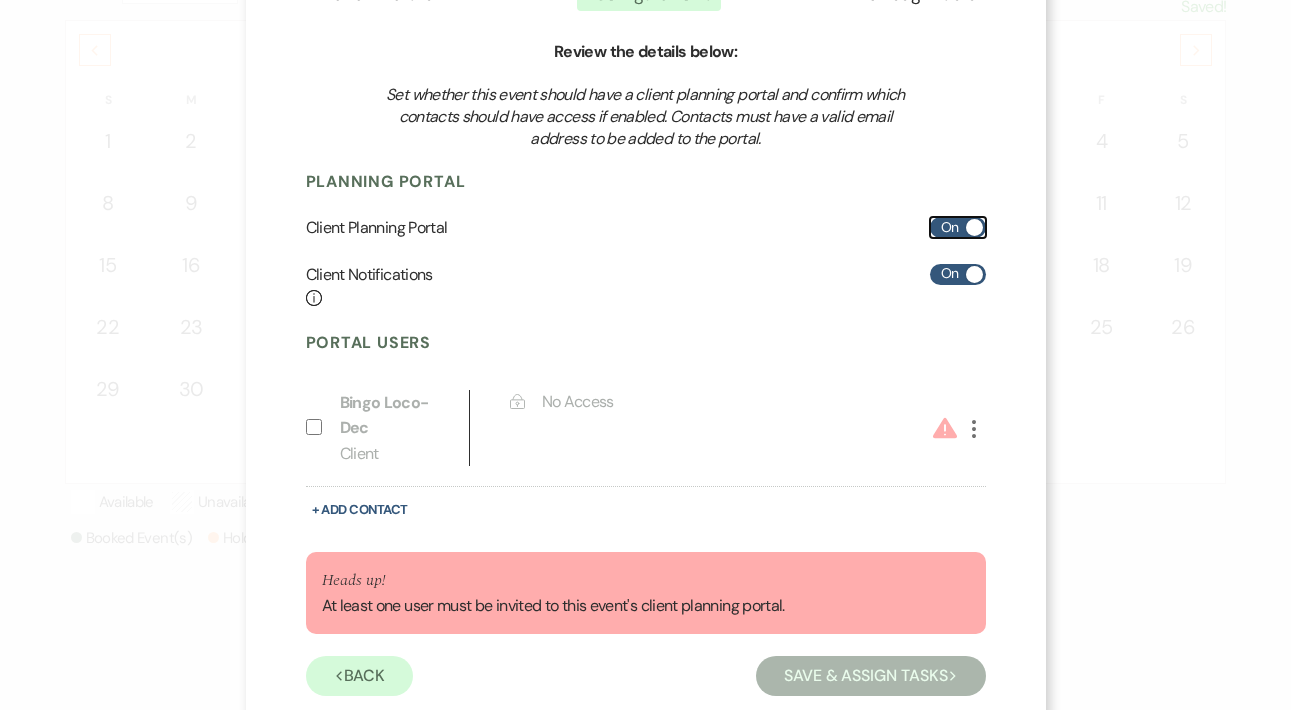 click on "On" at bounding box center (958, 227) 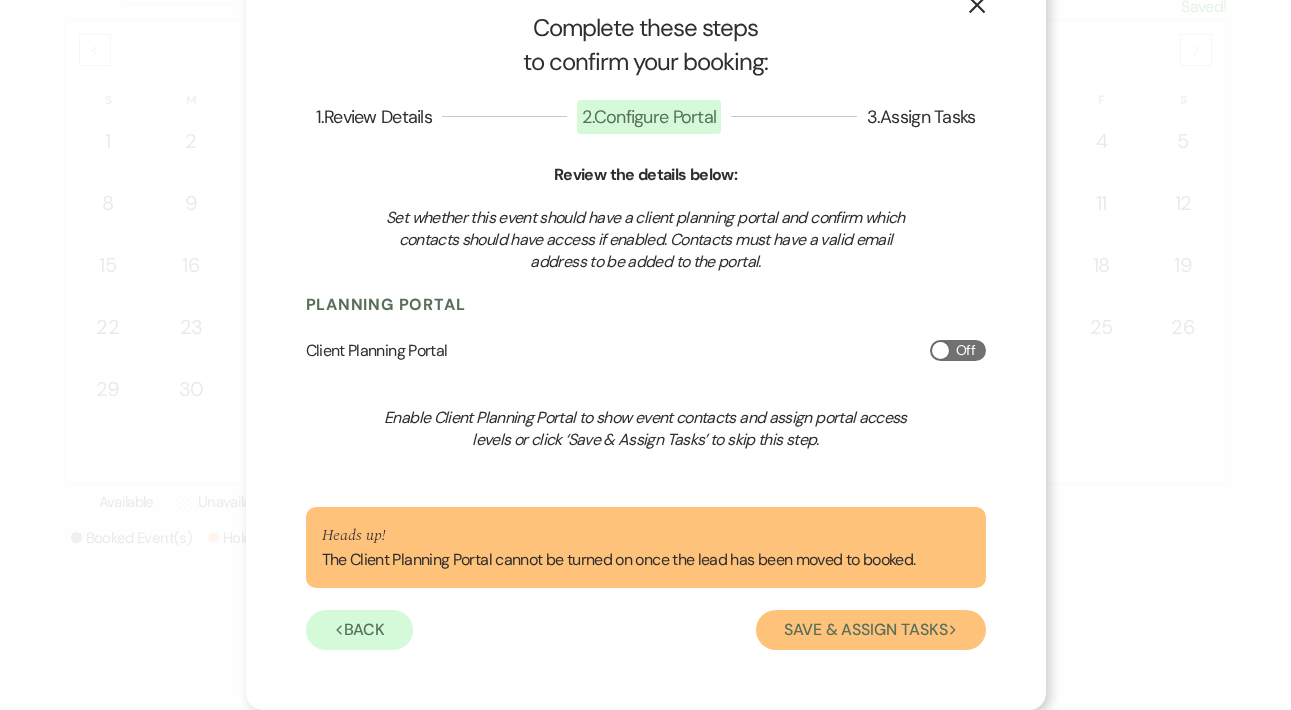 click on "Save & Assign Tasks  Next" at bounding box center [870, 630] 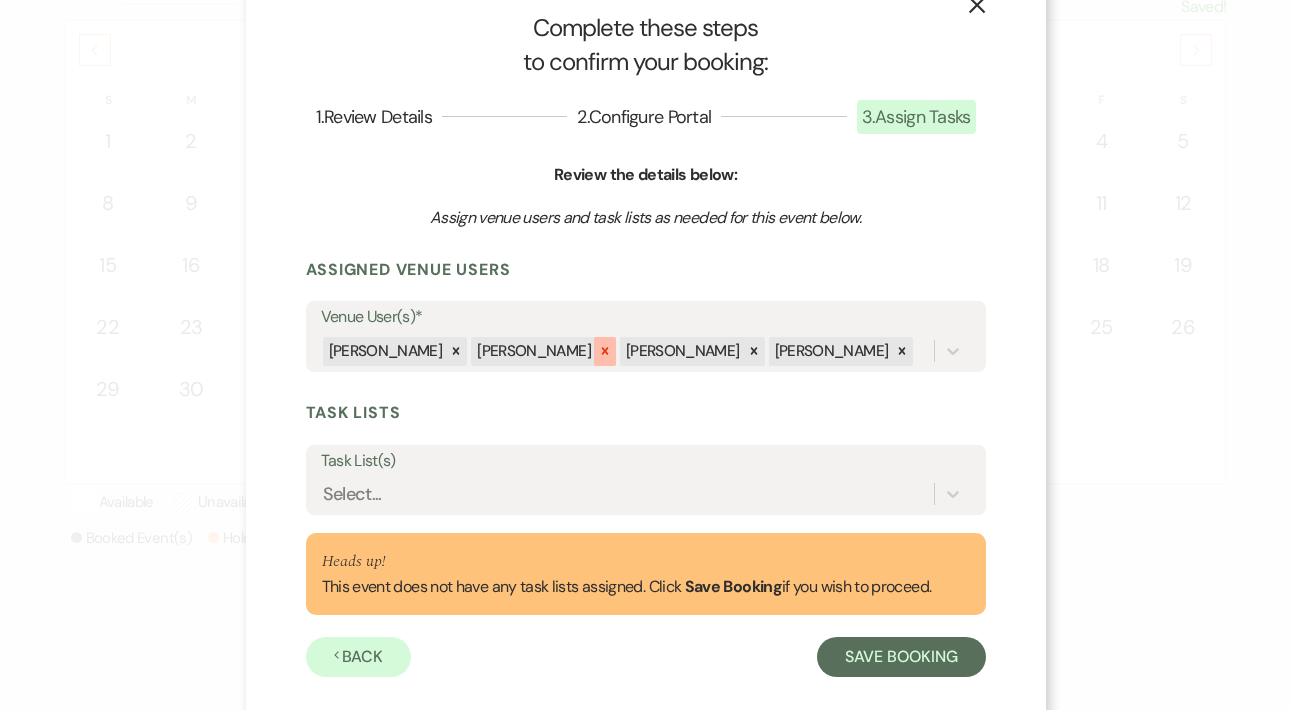click 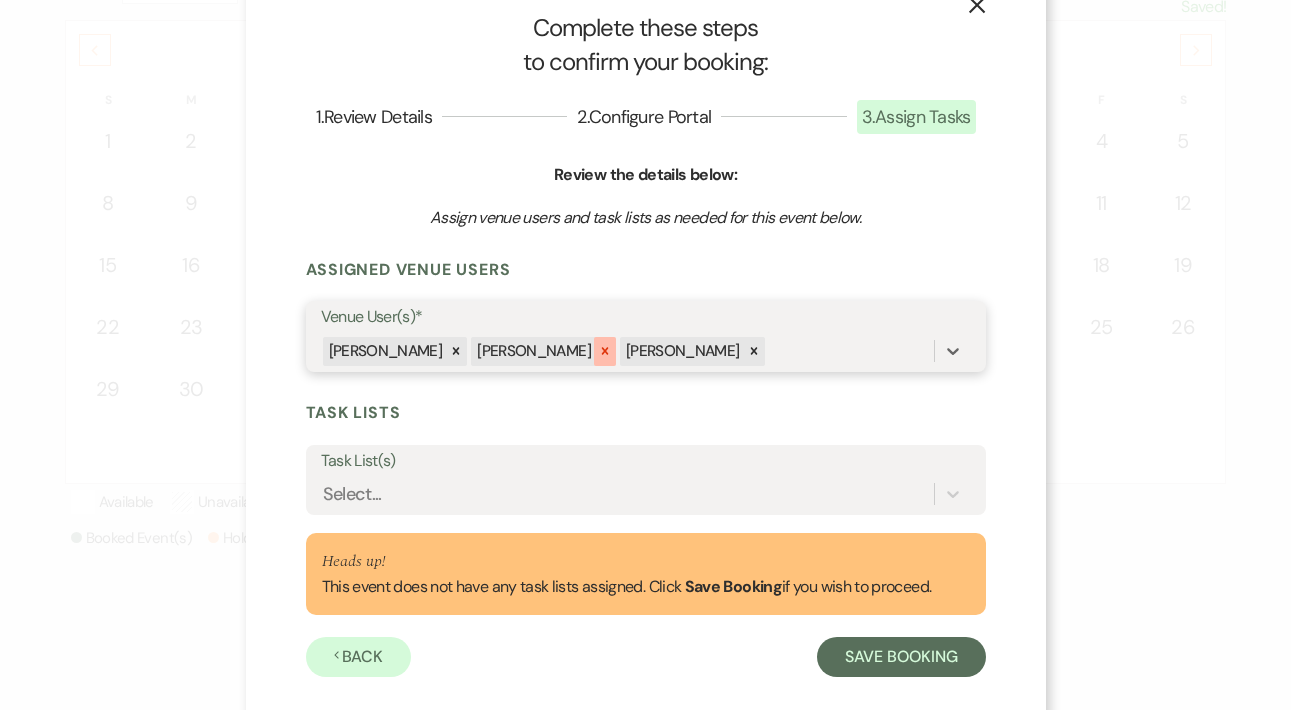click 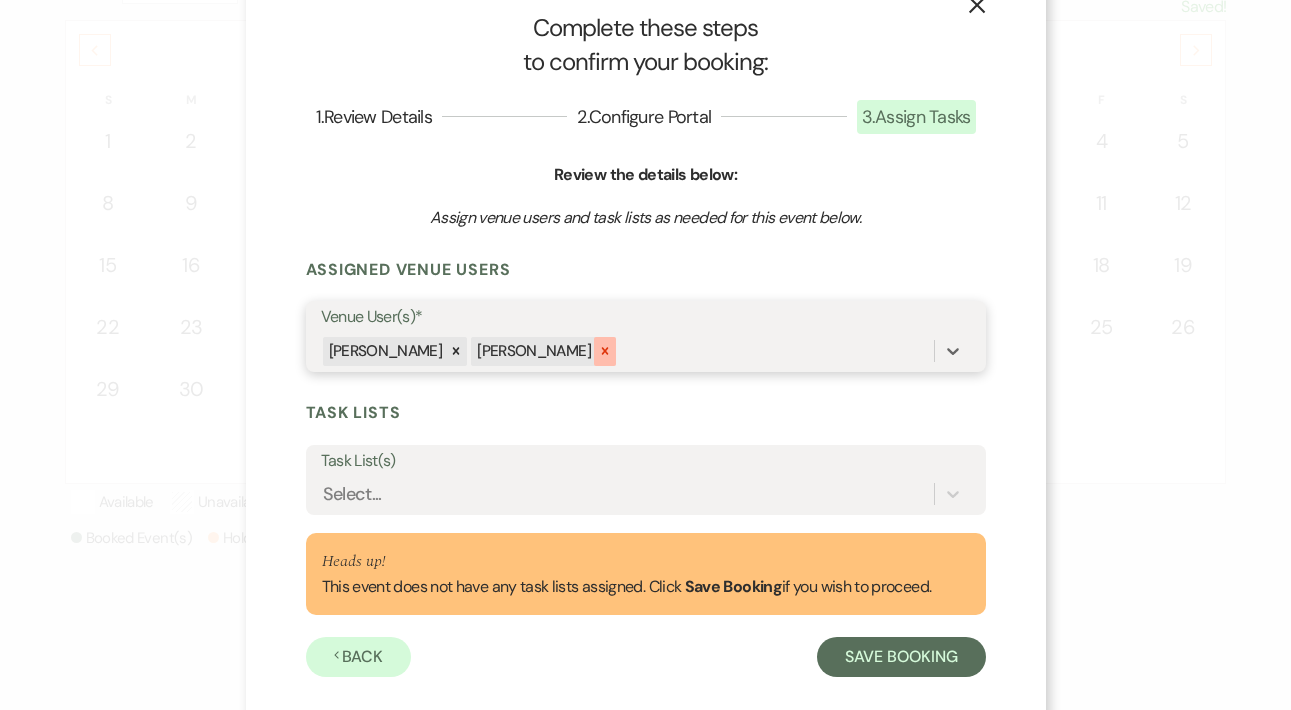 click 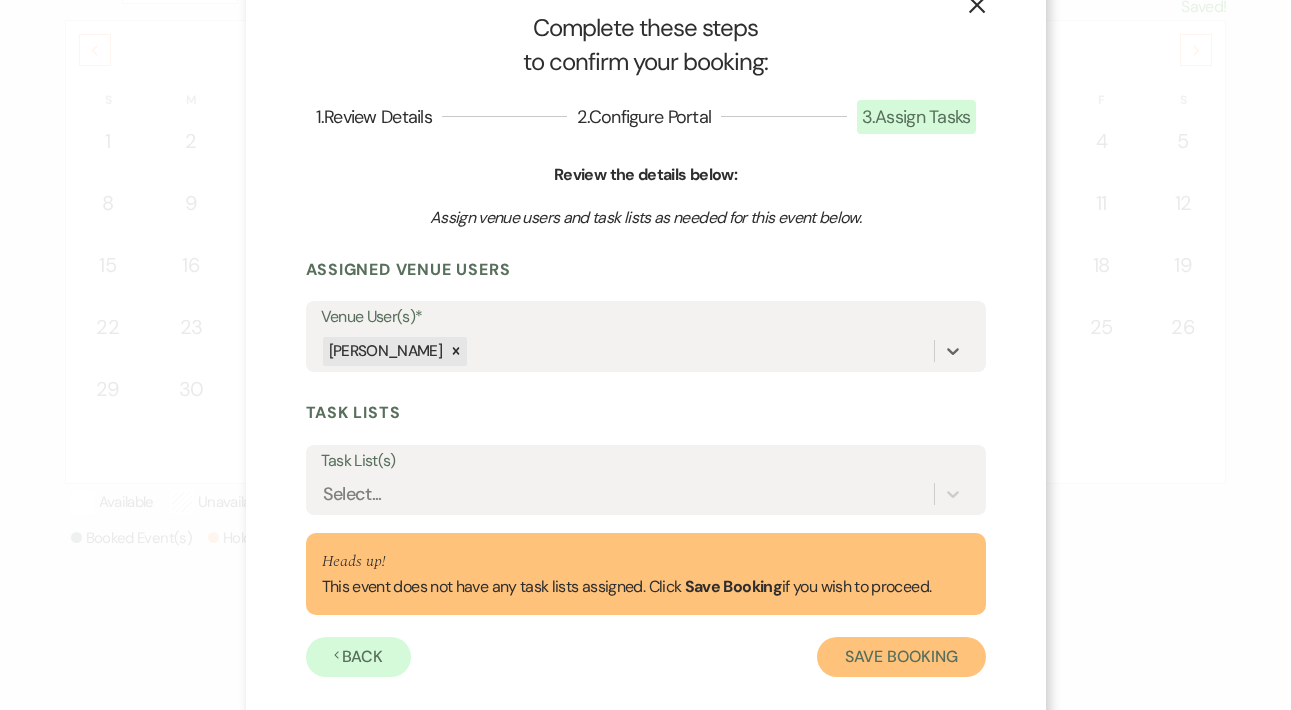 click on "Save Booking" at bounding box center (901, 657) 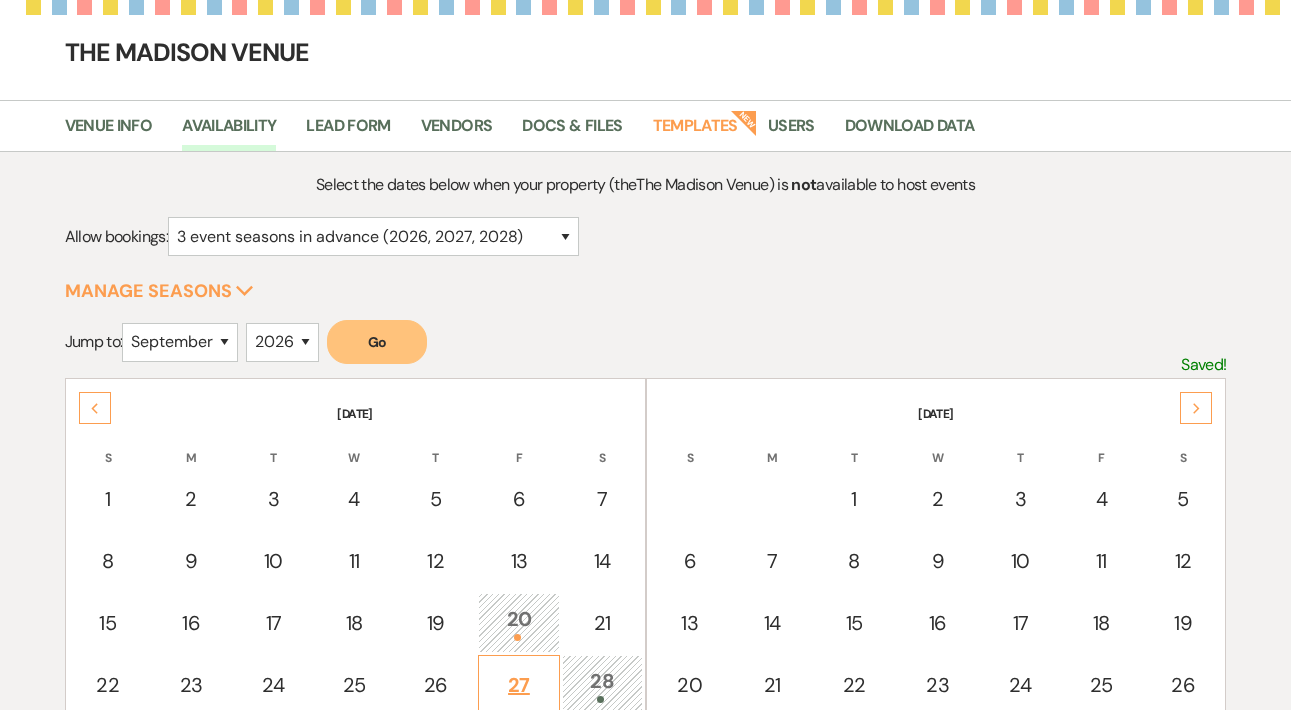 scroll, scrollTop: 66, scrollLeft: 0, axis: vertical 